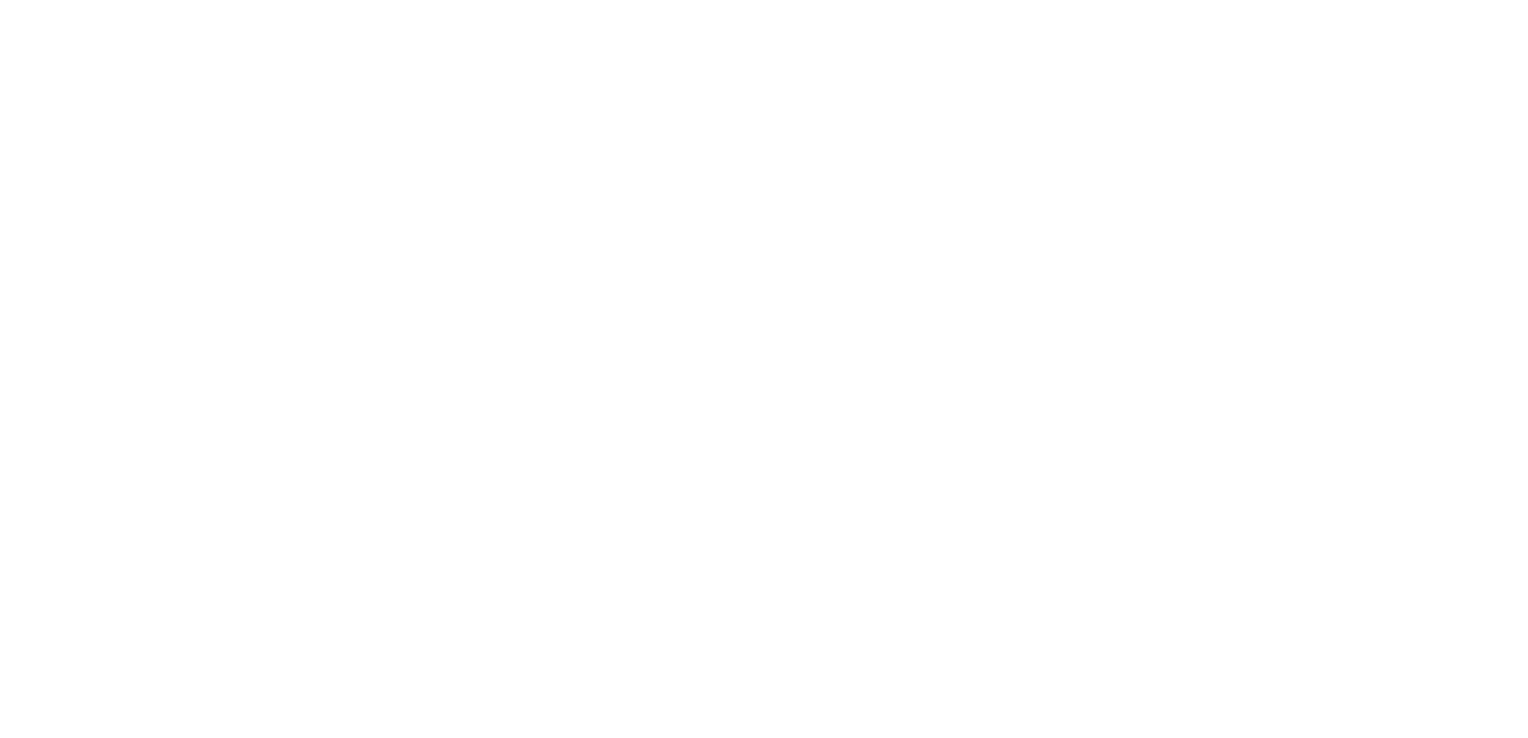 scroll, scrollTop: 0, scrollLeft: 0, axis: both 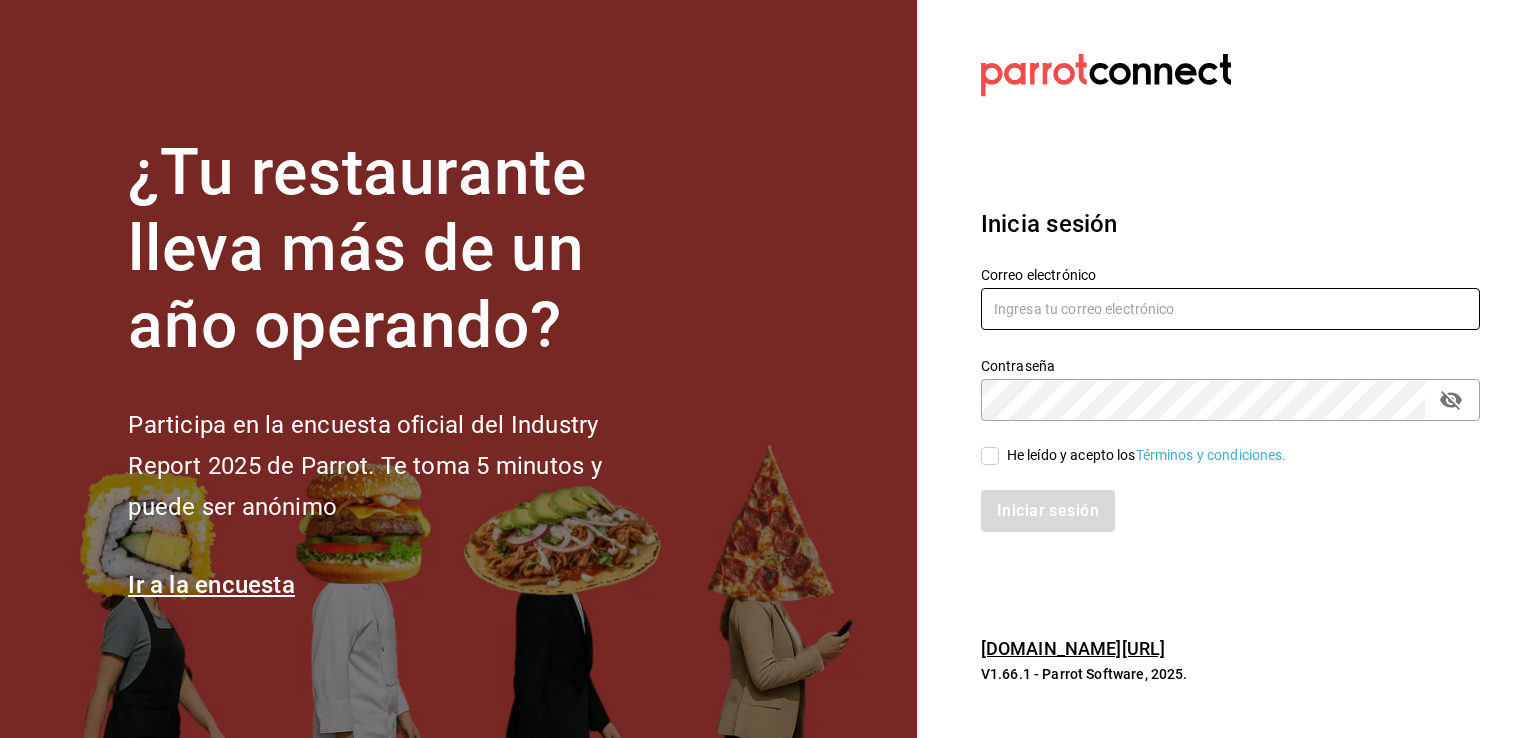 type on "[EMAIL_ADDRESS][DOMAIN_NAME]" 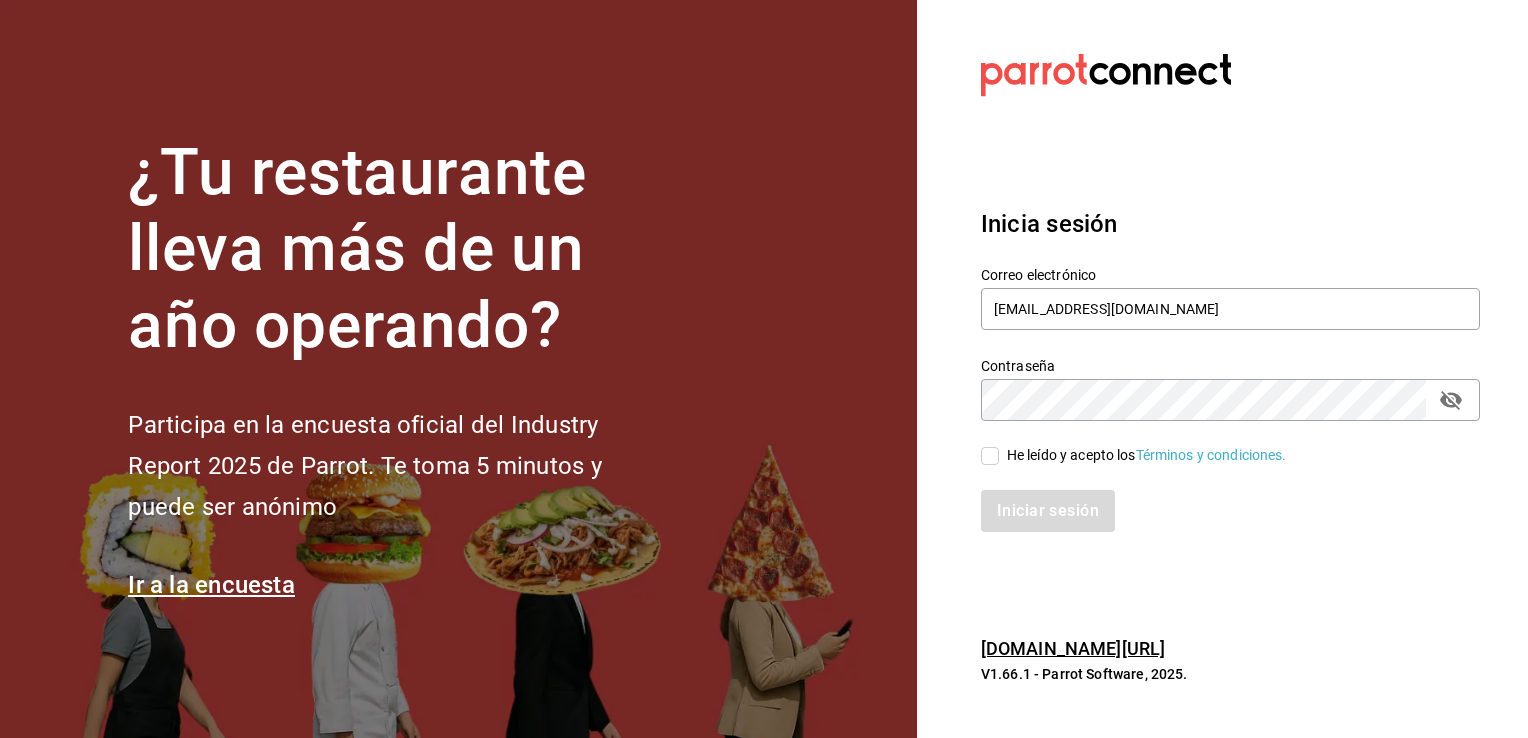 click on "He leído y acepto los  Términos y condiciones." at bounding box center (990, 456) 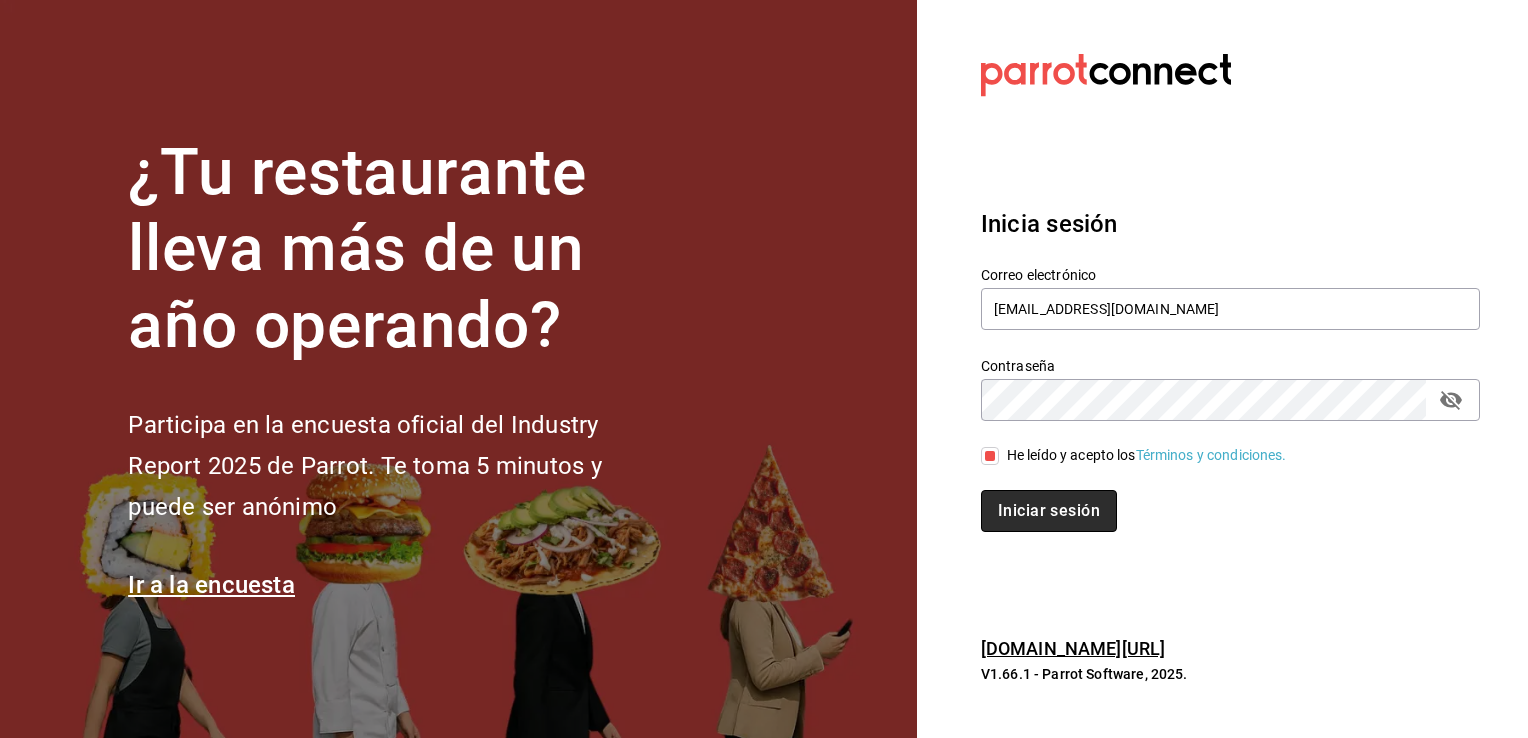 click on "Iniciar sesión" at bounding box center [1049, 511] 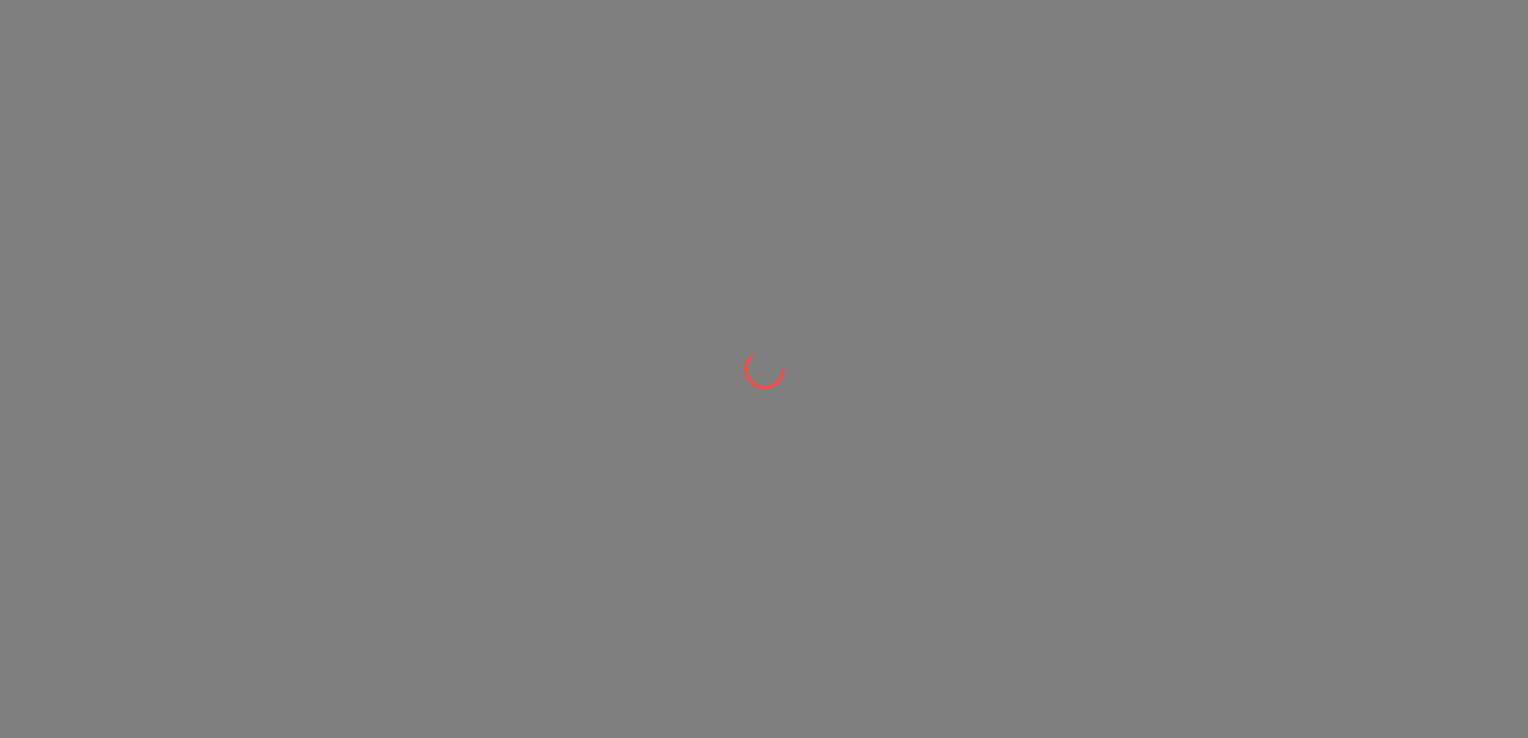 scroll, scrollTop: 0, scrollLeft: 0, axis: both 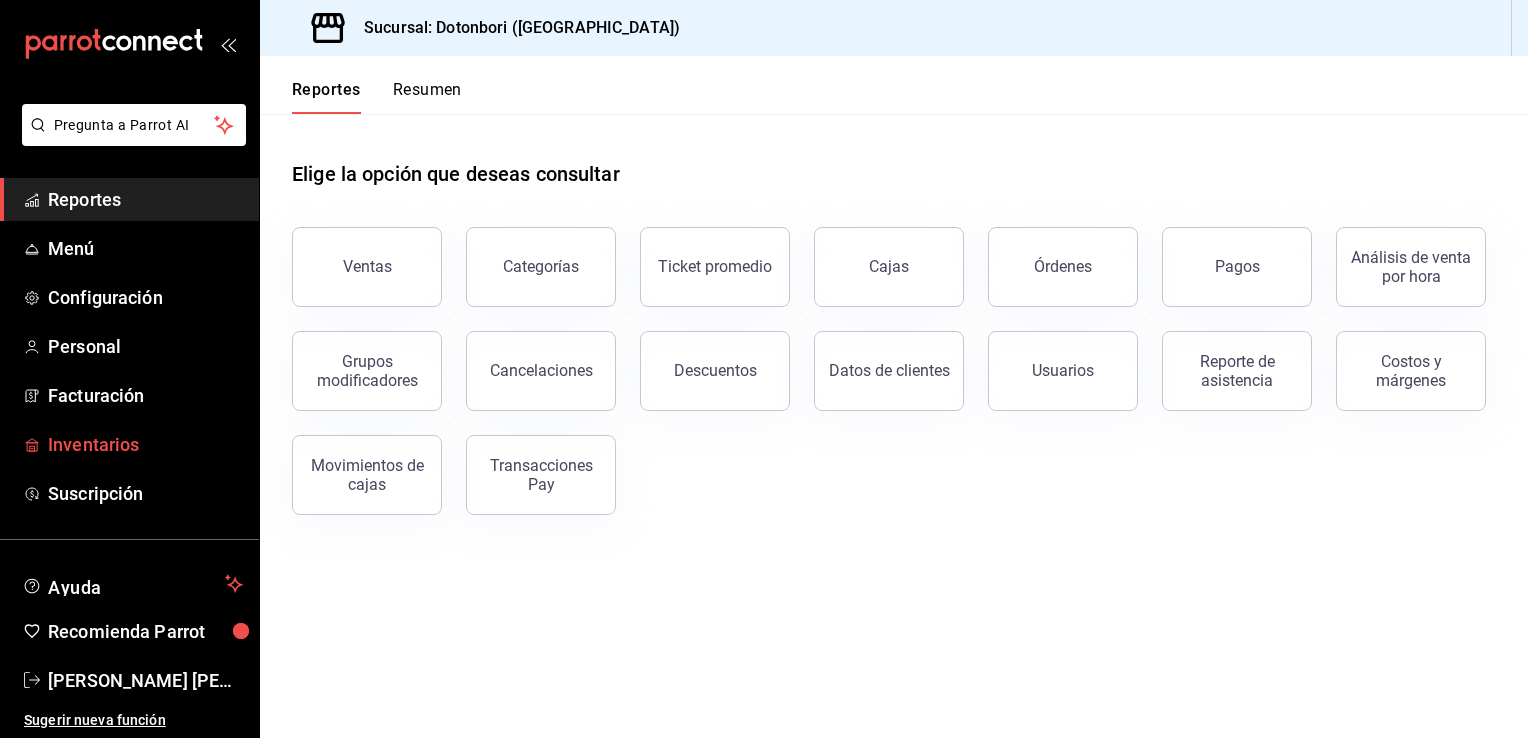click on "Inventarios" at bounding box center (145, 444) 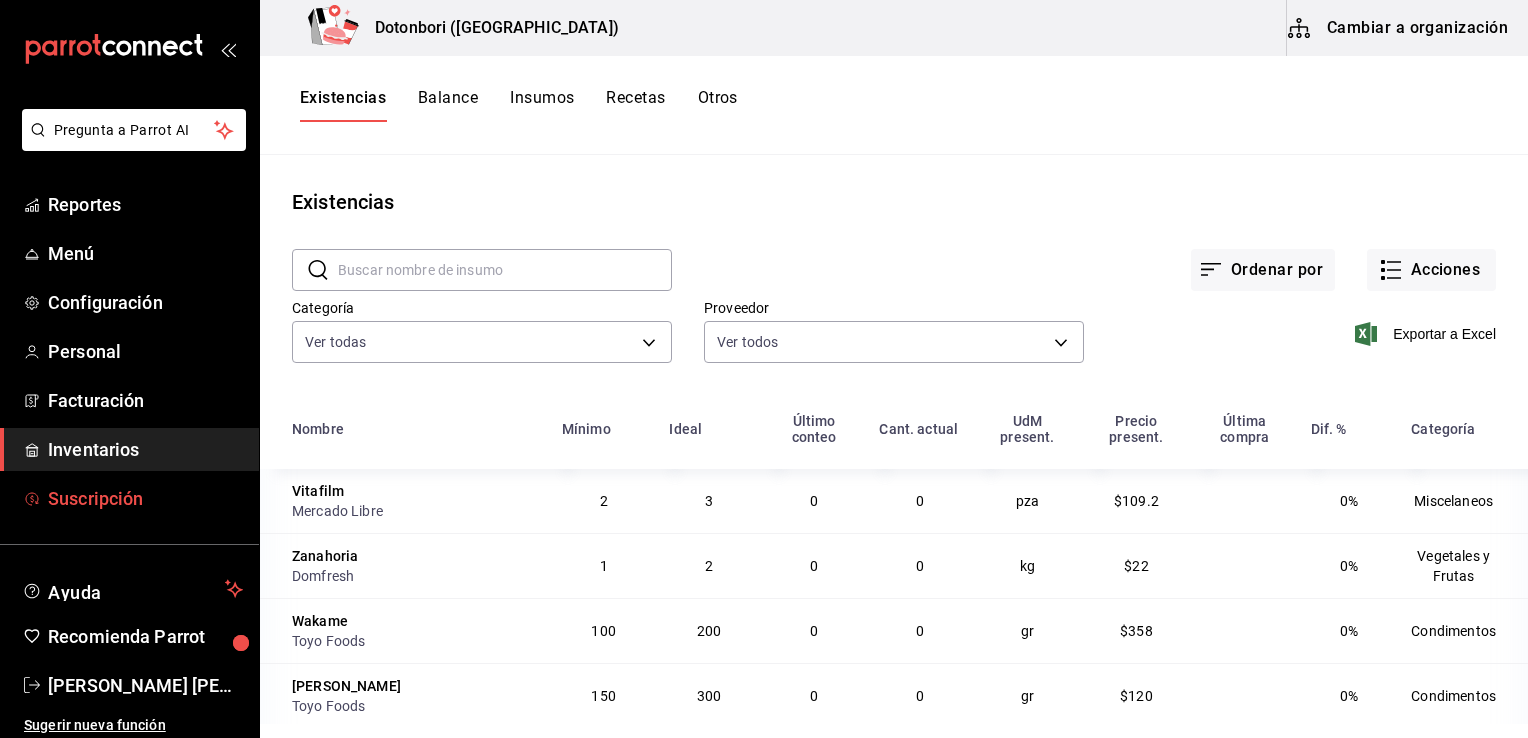 scroll, scrollTop: 16, scrollLeft: 0, axis: vertical 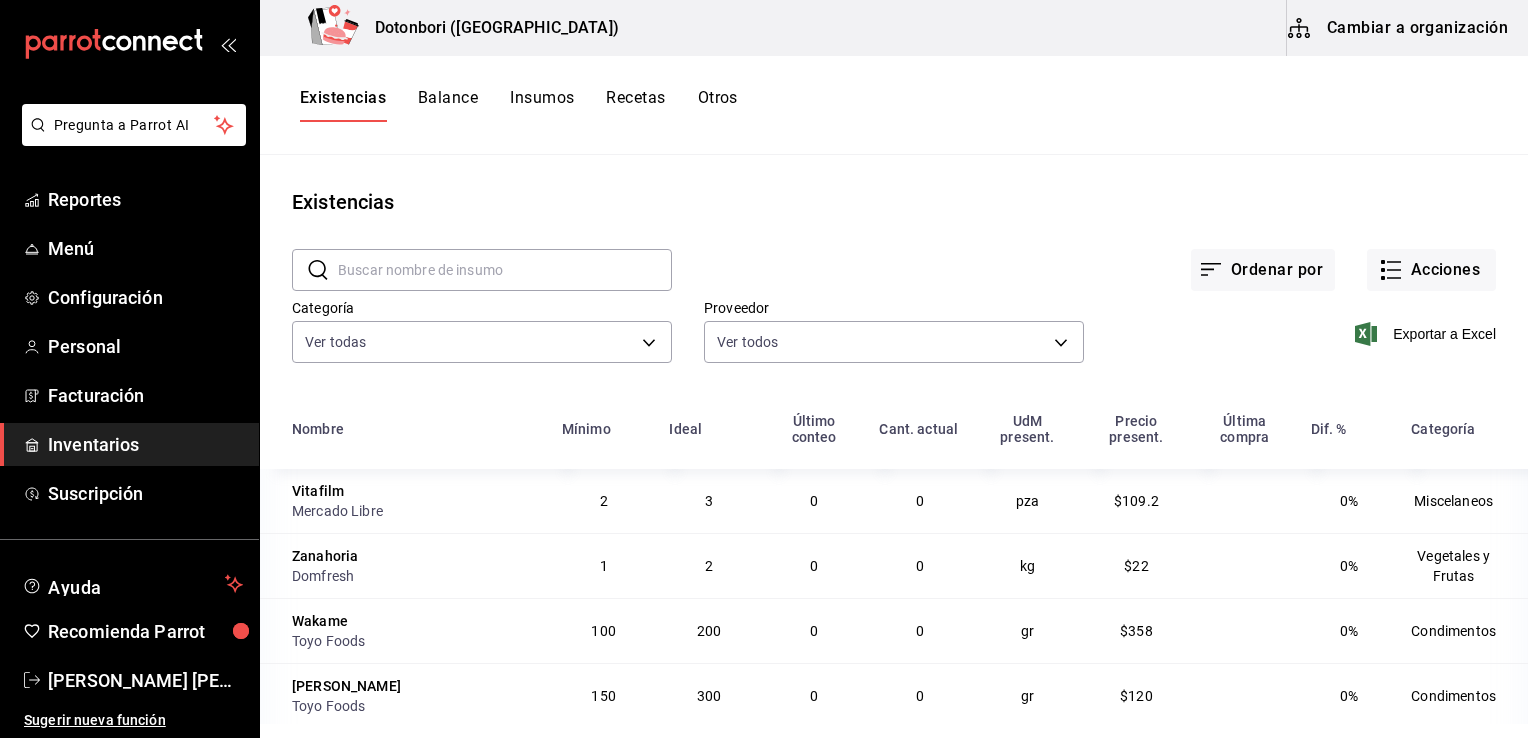 click on "Inventarios" at bounding box center [145, 444] 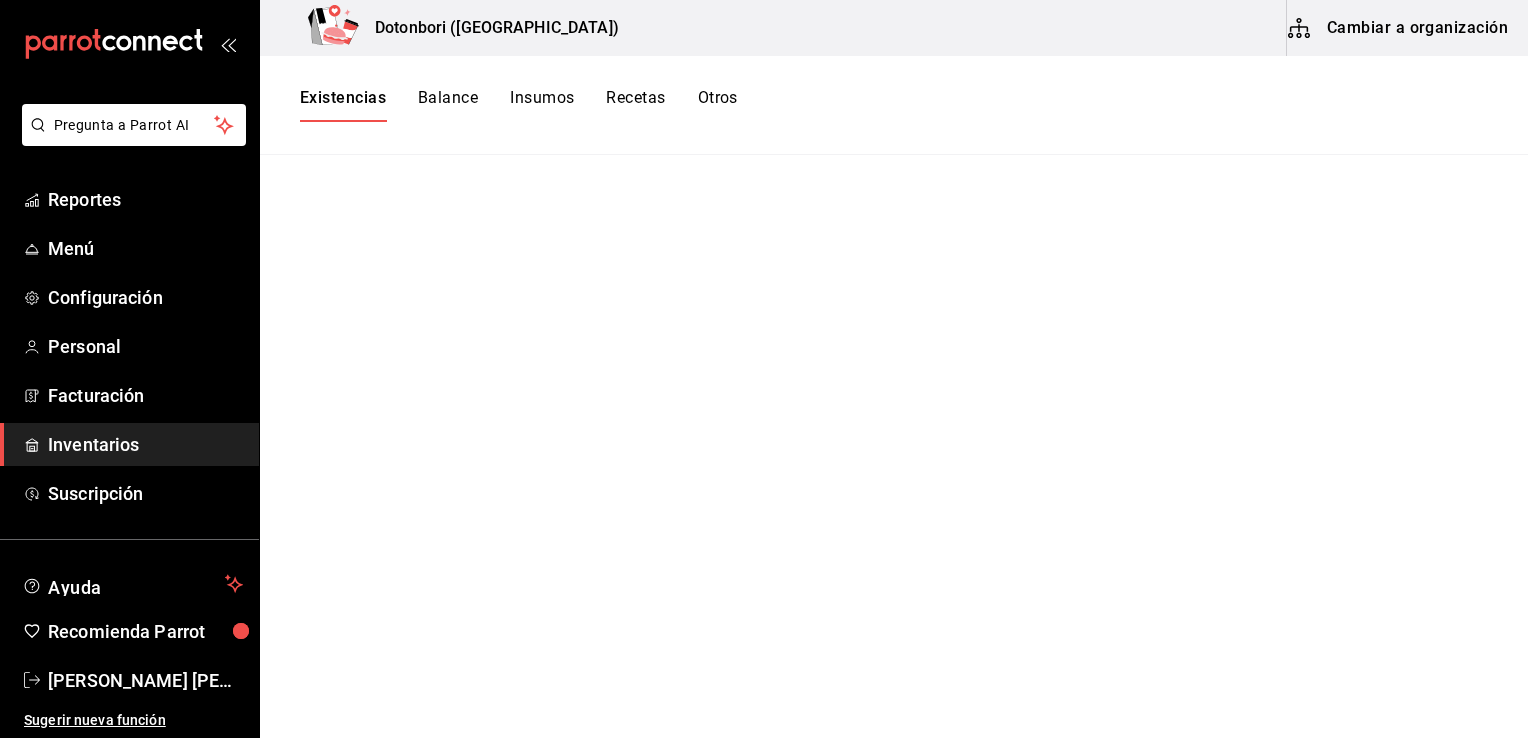 click on "Inventarios" at bounding box center [145, 444] 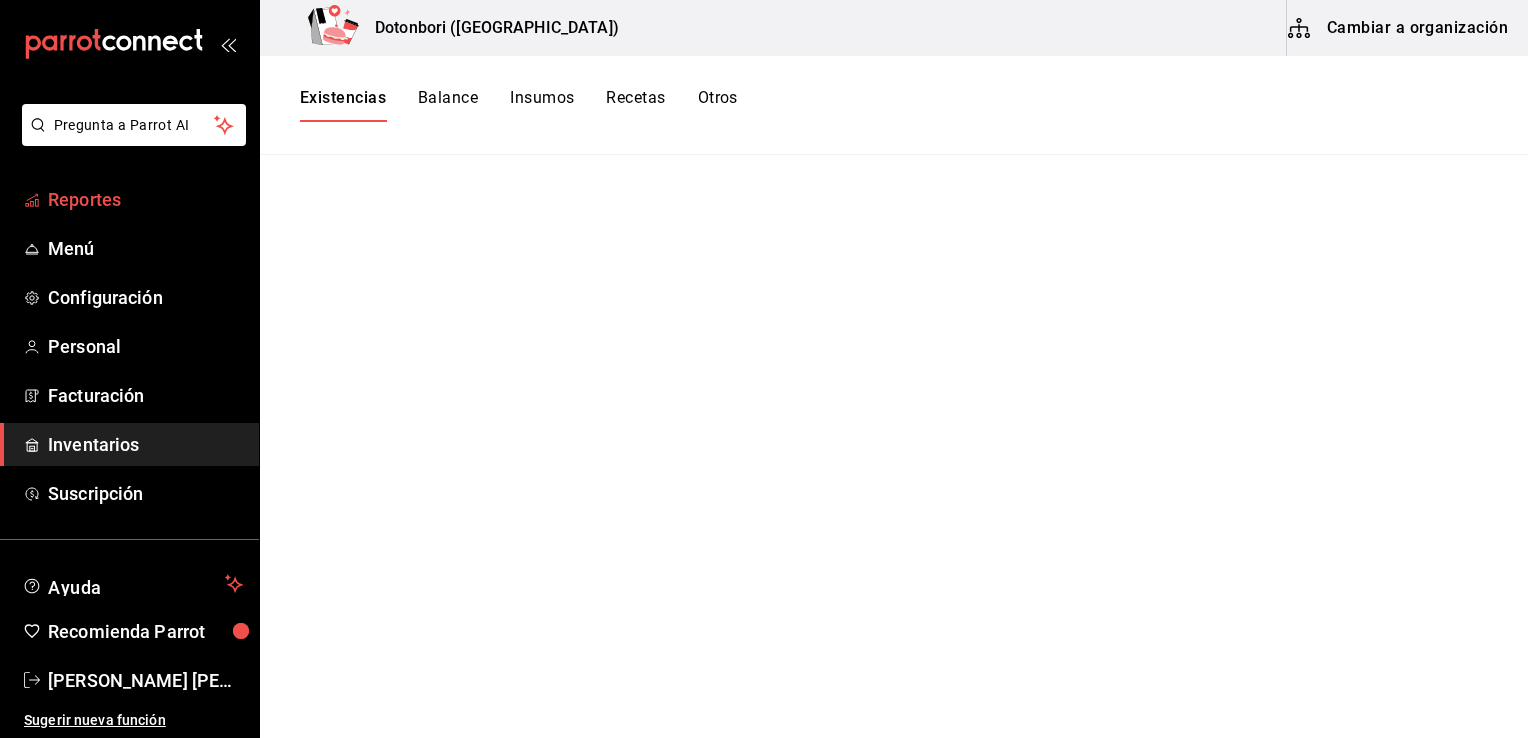 click on "Reportes" at bounding box center (145, 199) 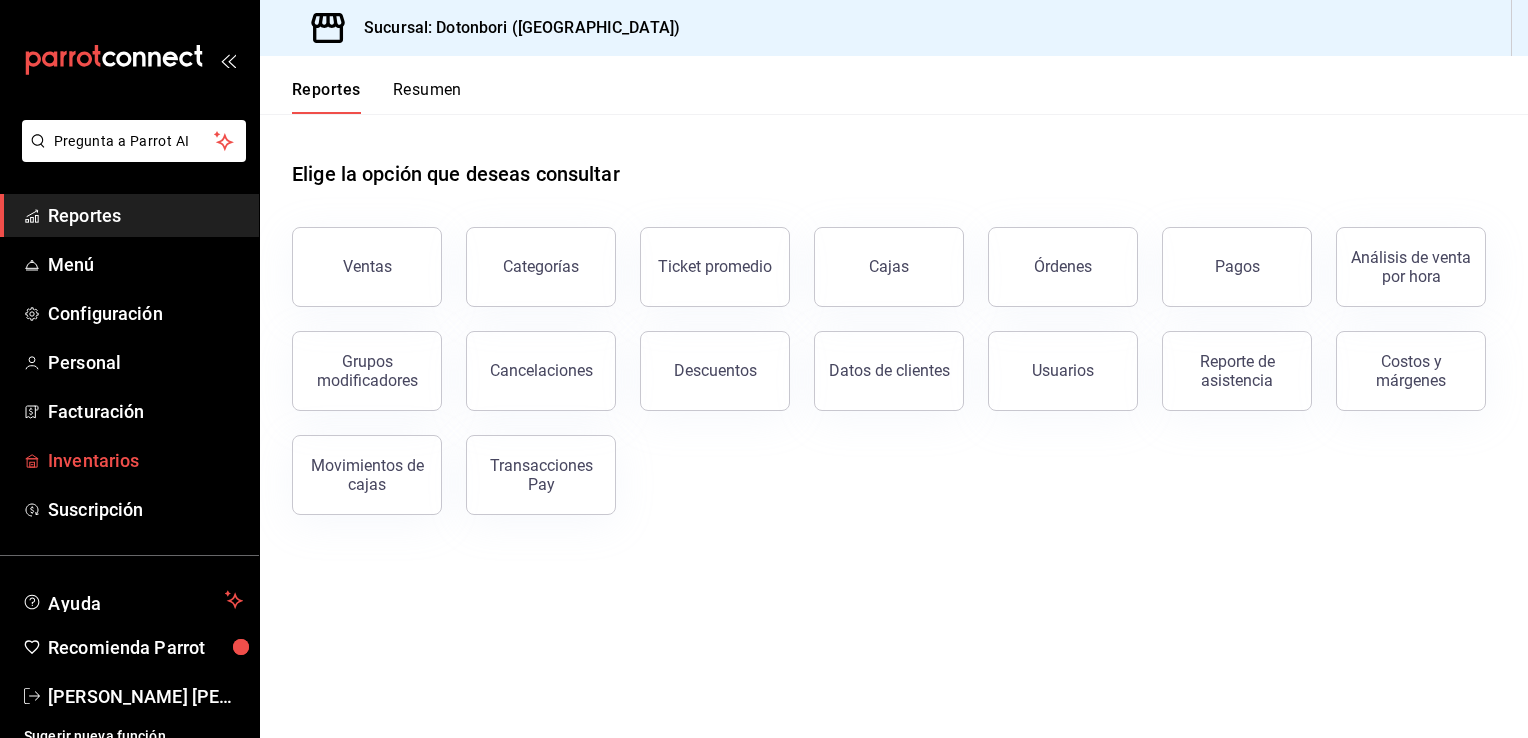 click on "Inventarios" at bounding box center (145, 460) 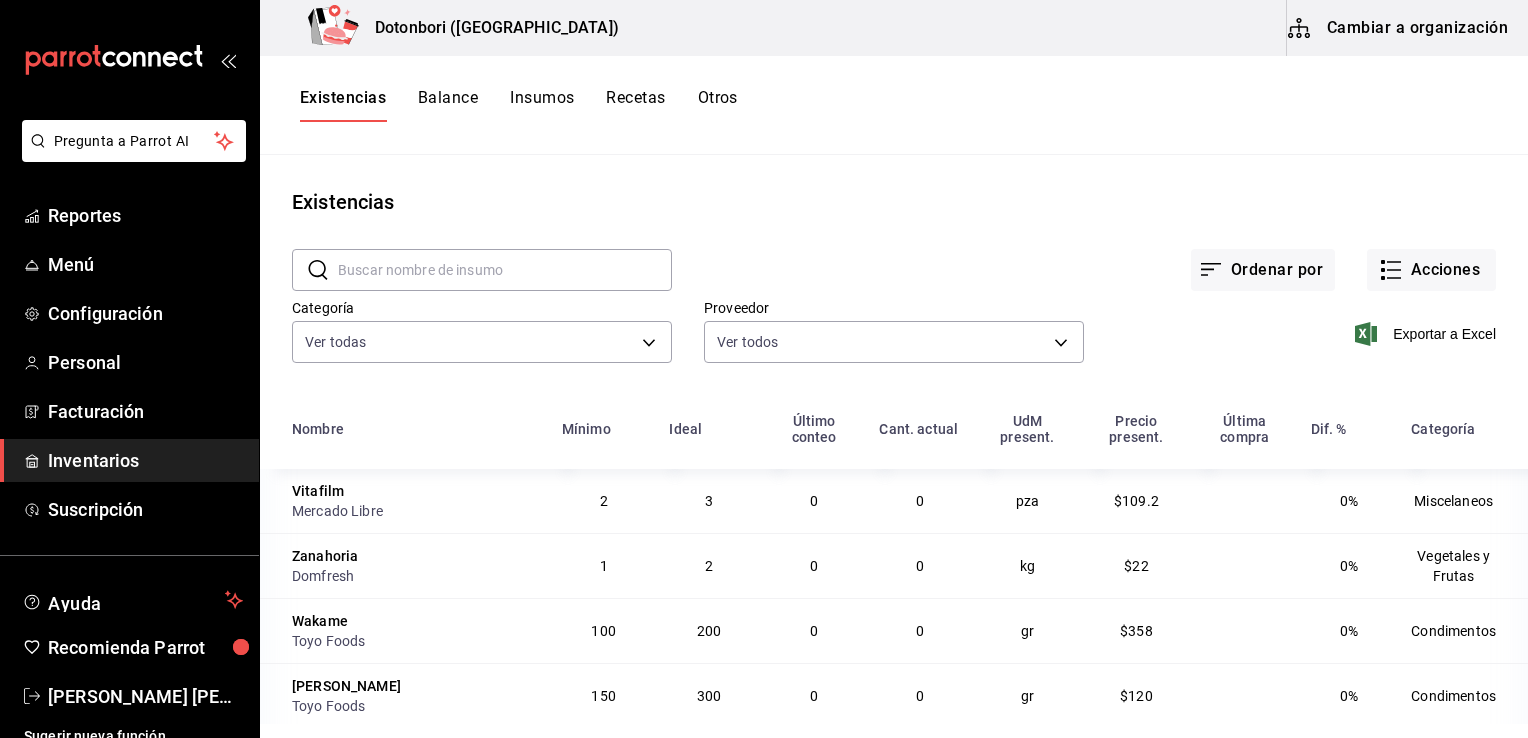 click on "Cambiar a organización" at bounding box center [1399, 28] 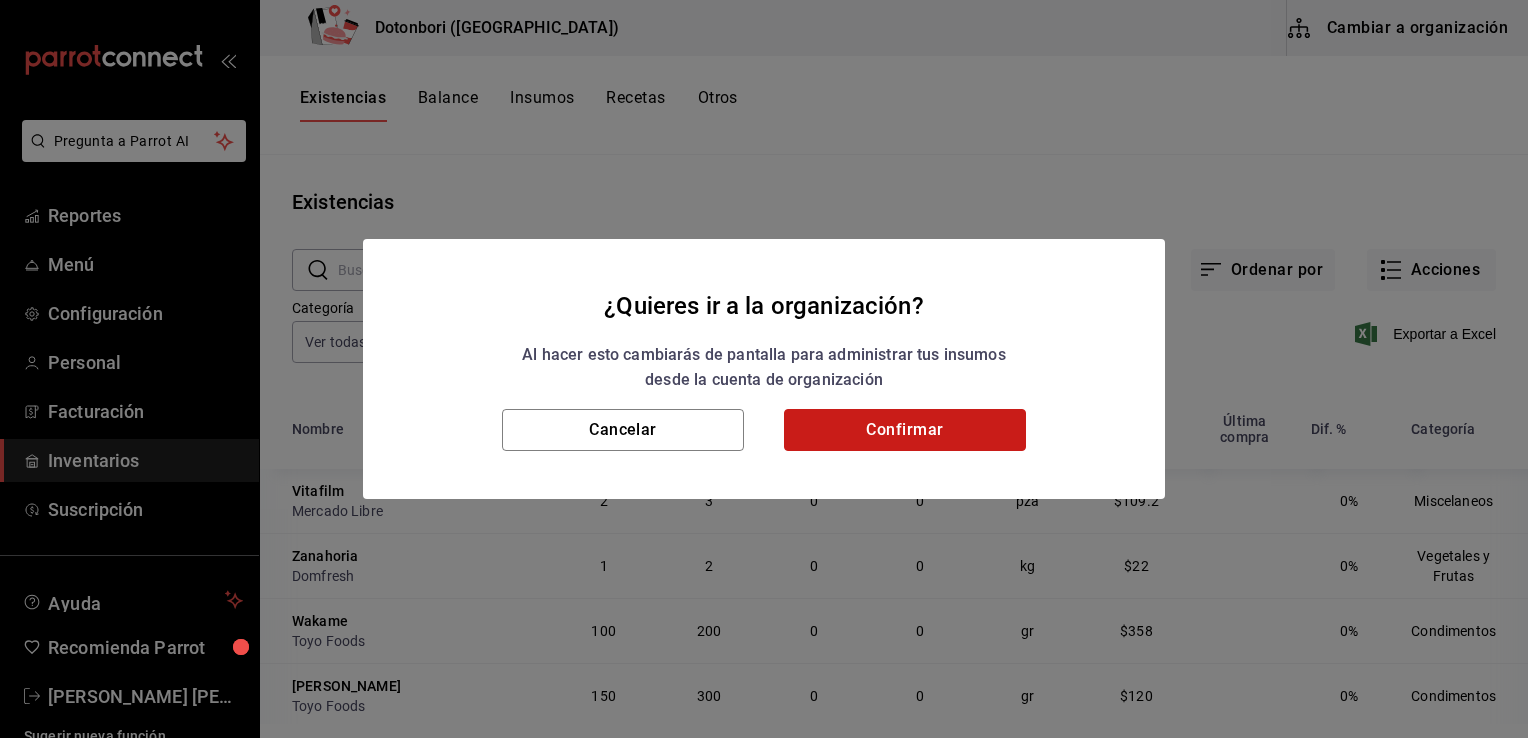 click on "Confirmar" at bounding box center (905, 430) 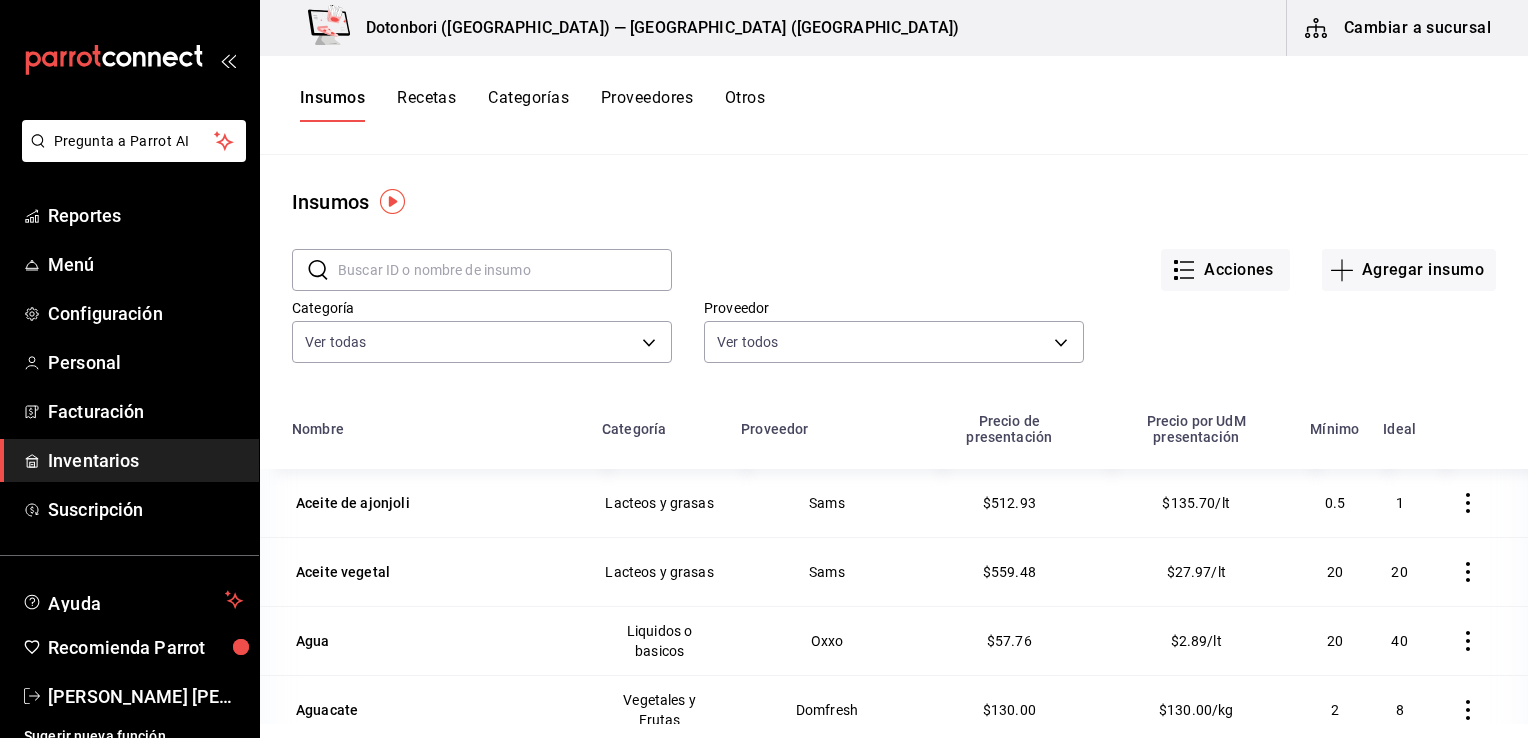 click on "Recetas" at bounding box center [426, 105] 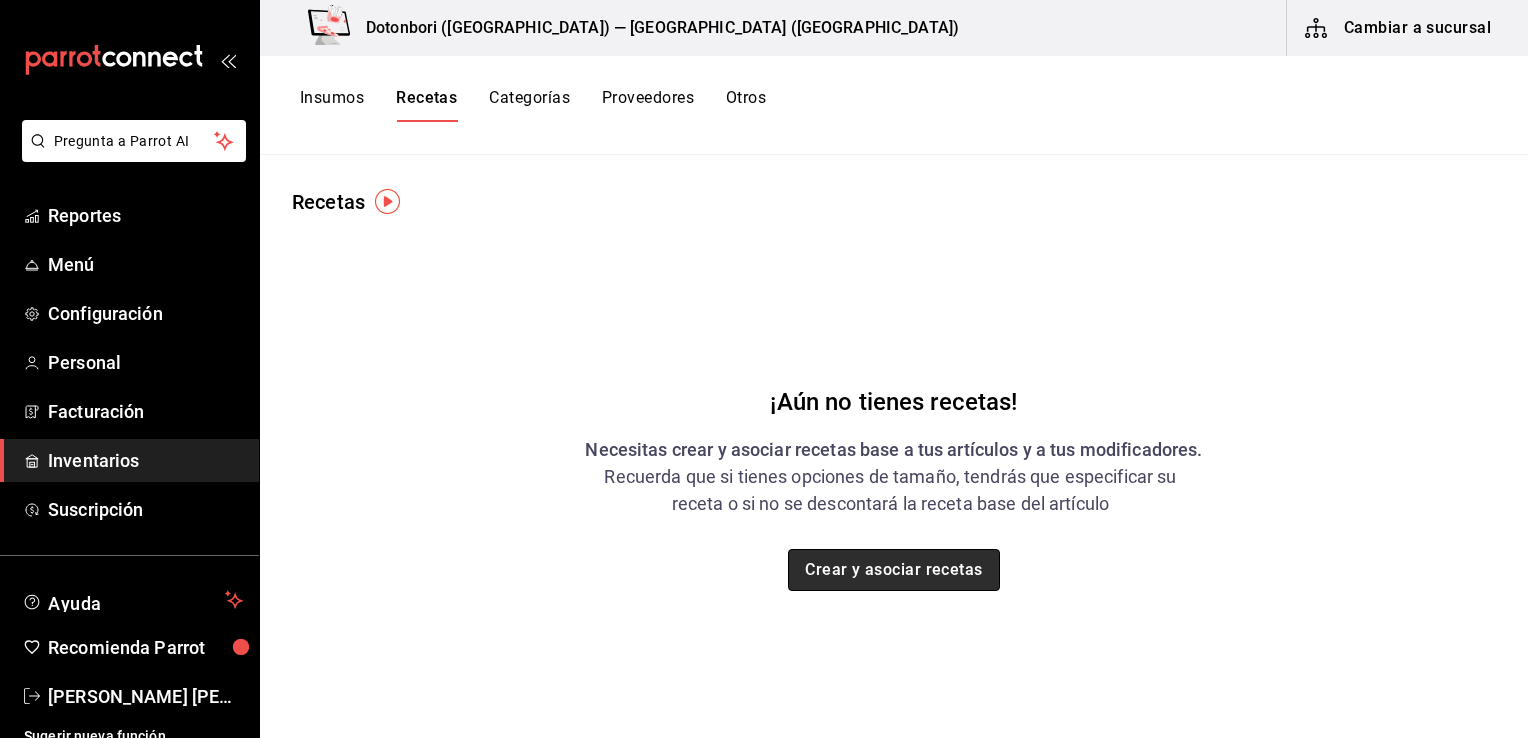 click on "Crear y asociar recetas" at bounding box center (894, 570) 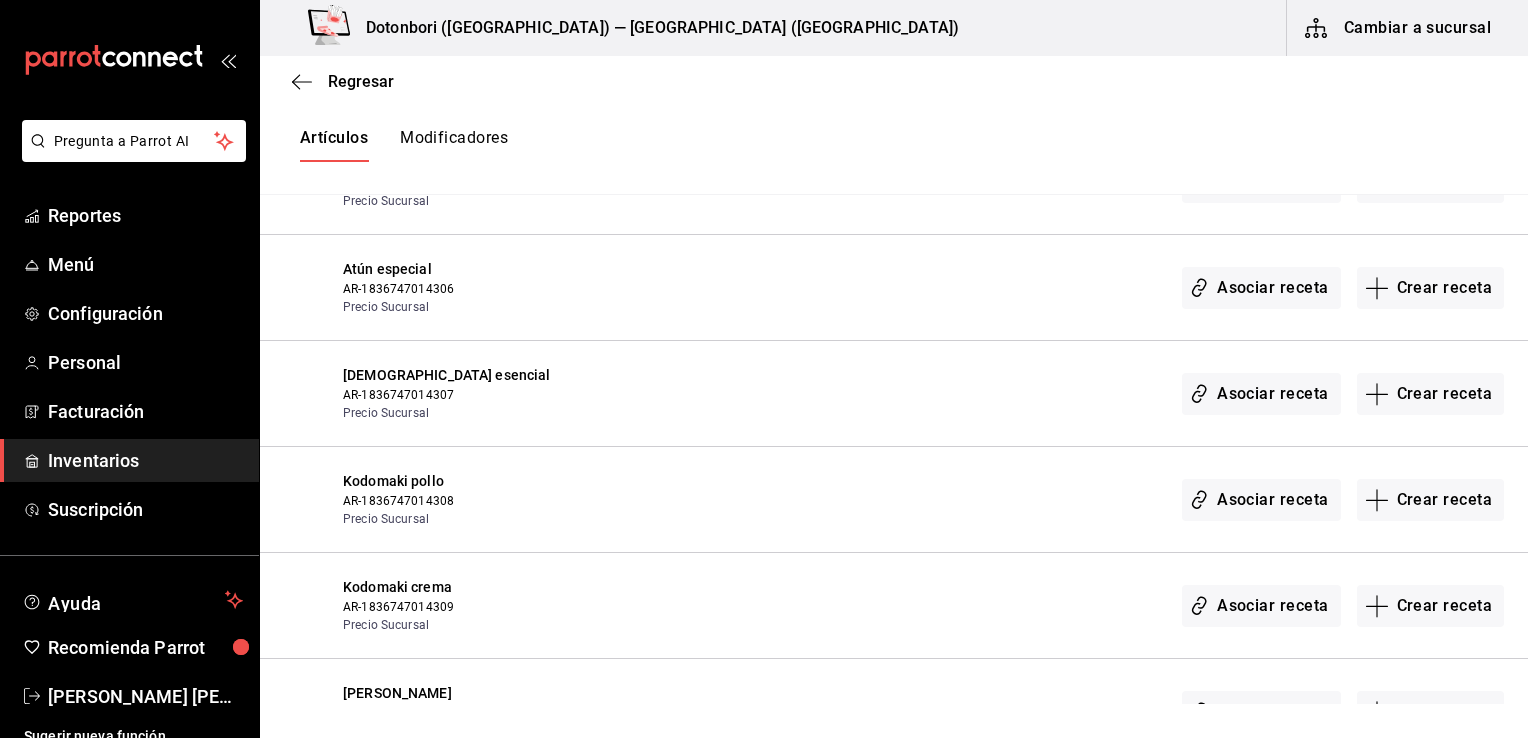 scroll, scrollTop: 4300, scrollLeft: 0, axis: vertical 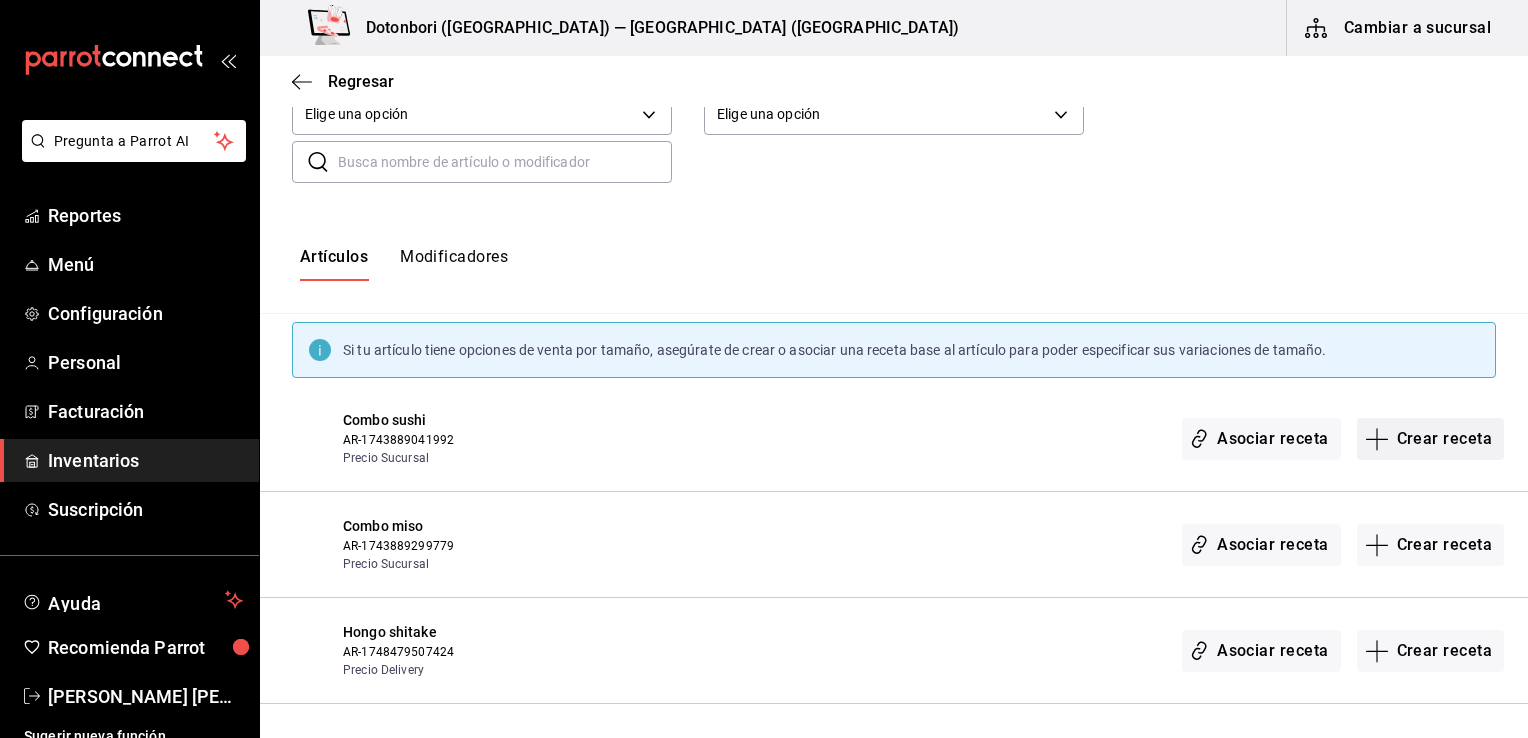 click on "Crear receta" at bounding box center (1431, 439) 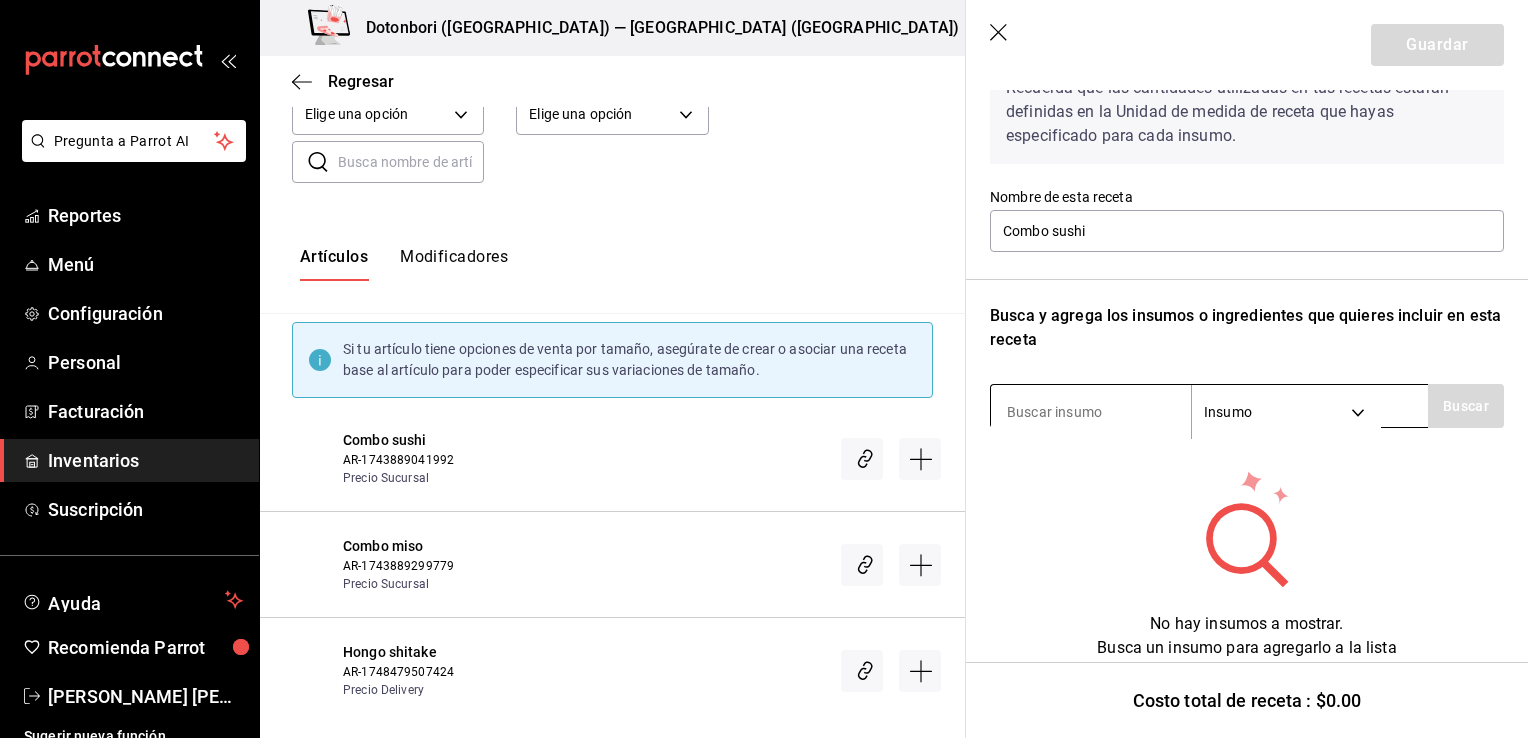 scroll, scrollTop: 116, scrollLeft: 0, axis: vertical 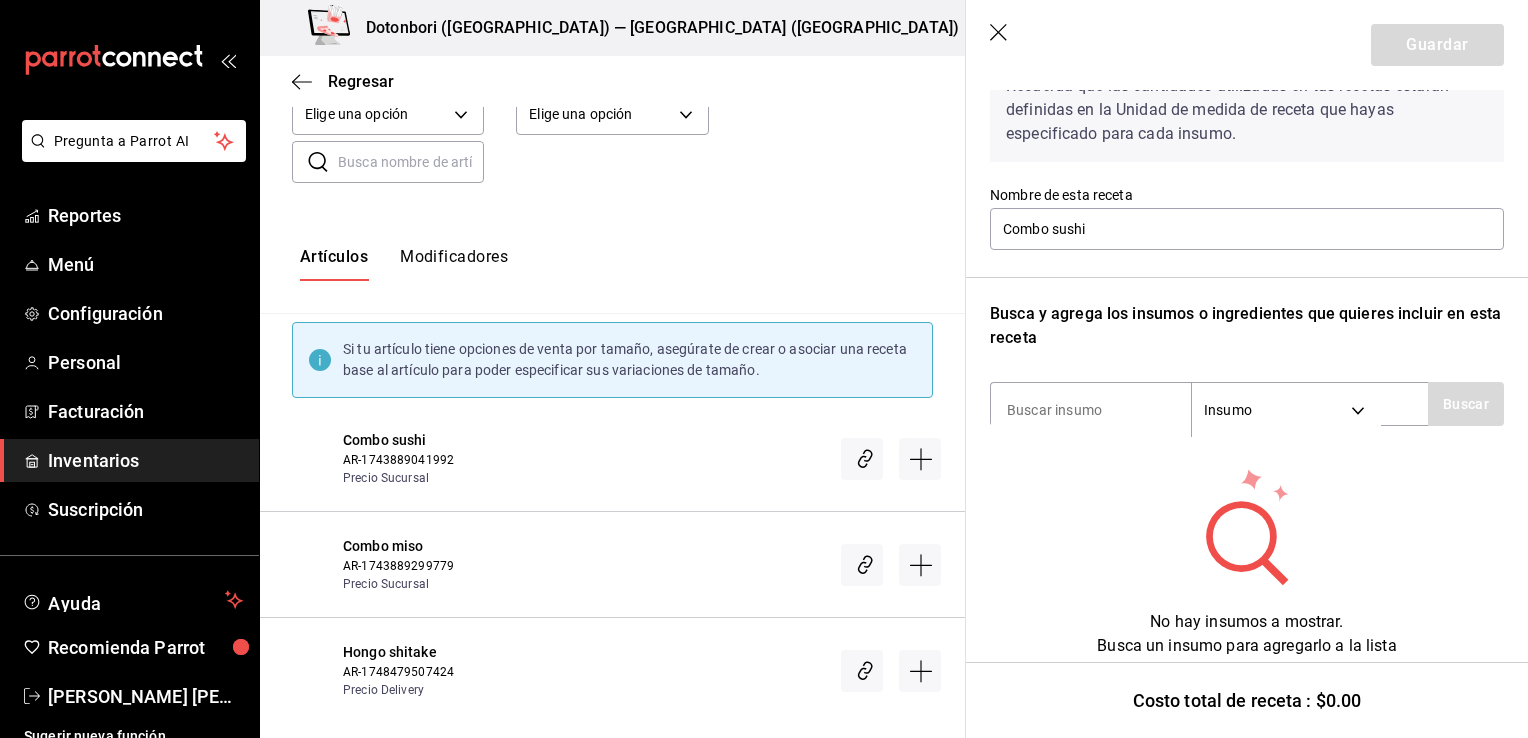 click on "Guardar" at bounding box center (1247, 45) 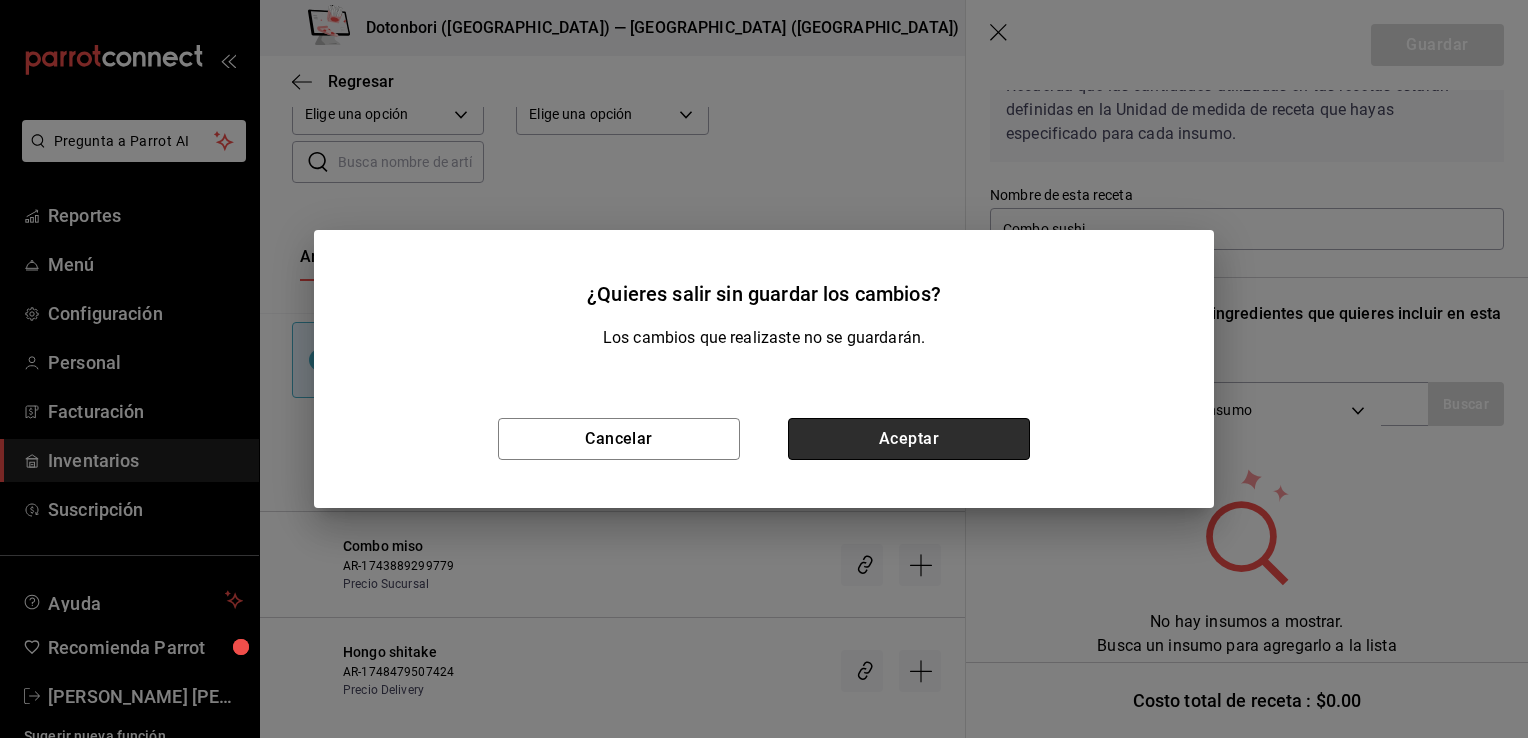 click on "Aceptar" at bounding box center (909, 439) 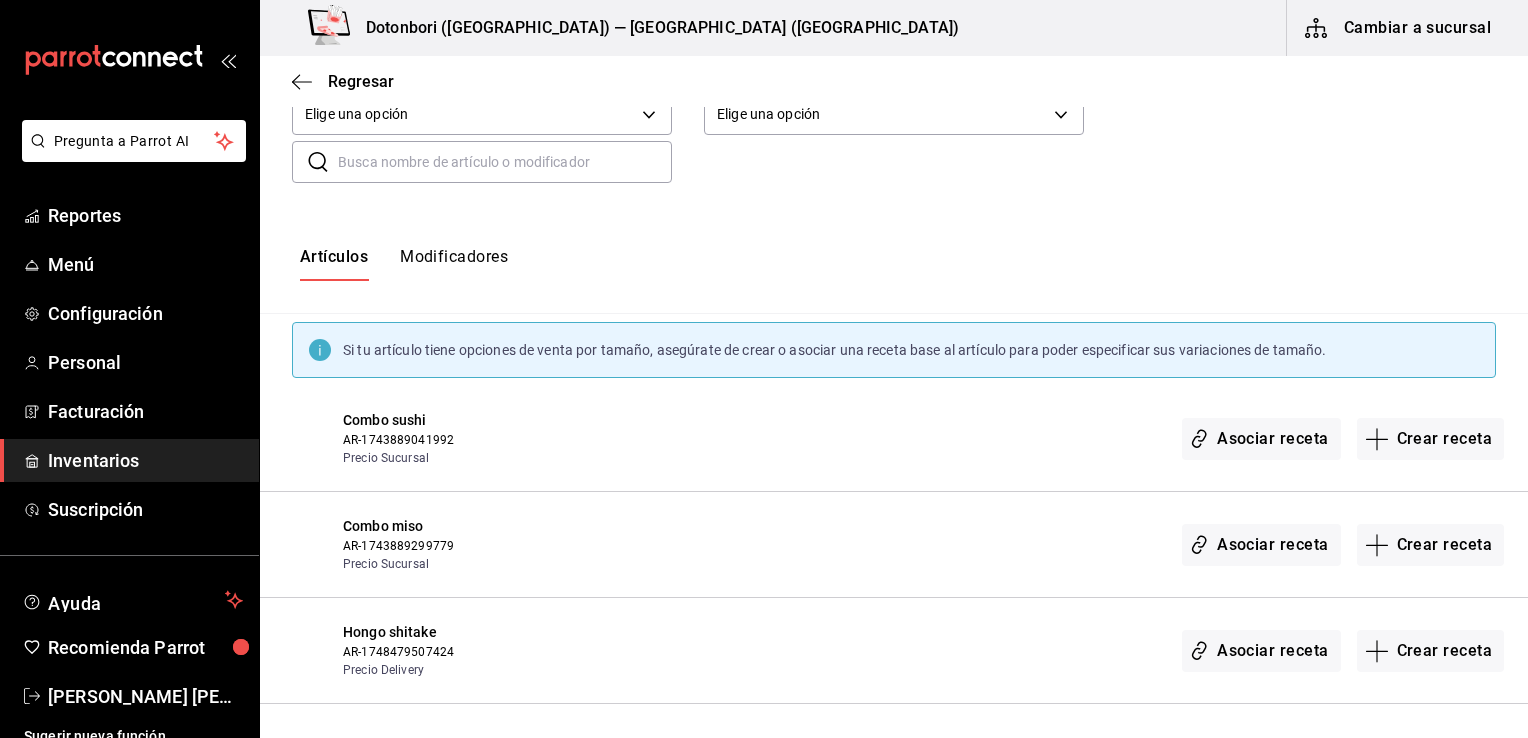 scroll, scrollTop: 0, scrollLeft: 0, axis: both 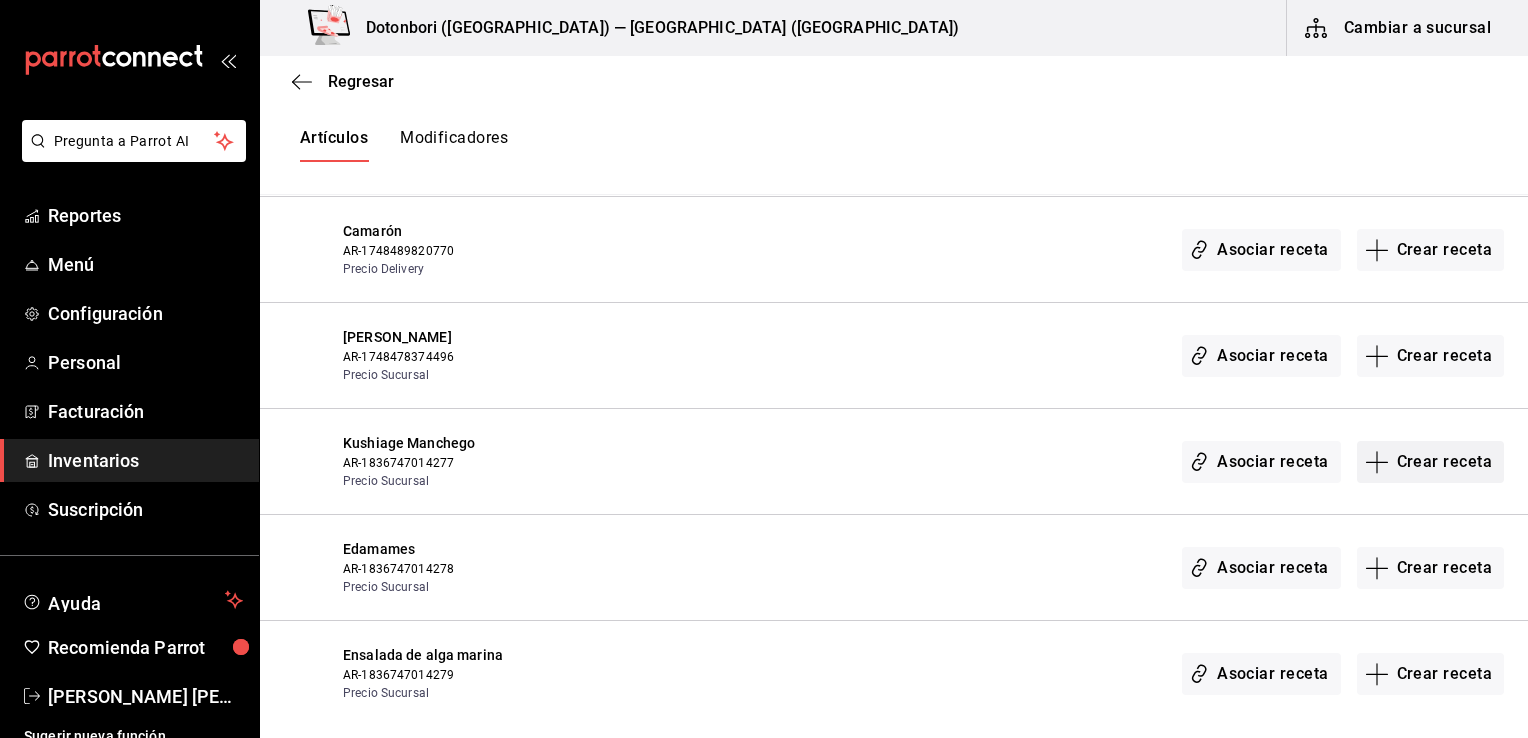 click on "Crear receta" at bounding box center [1431, 462] 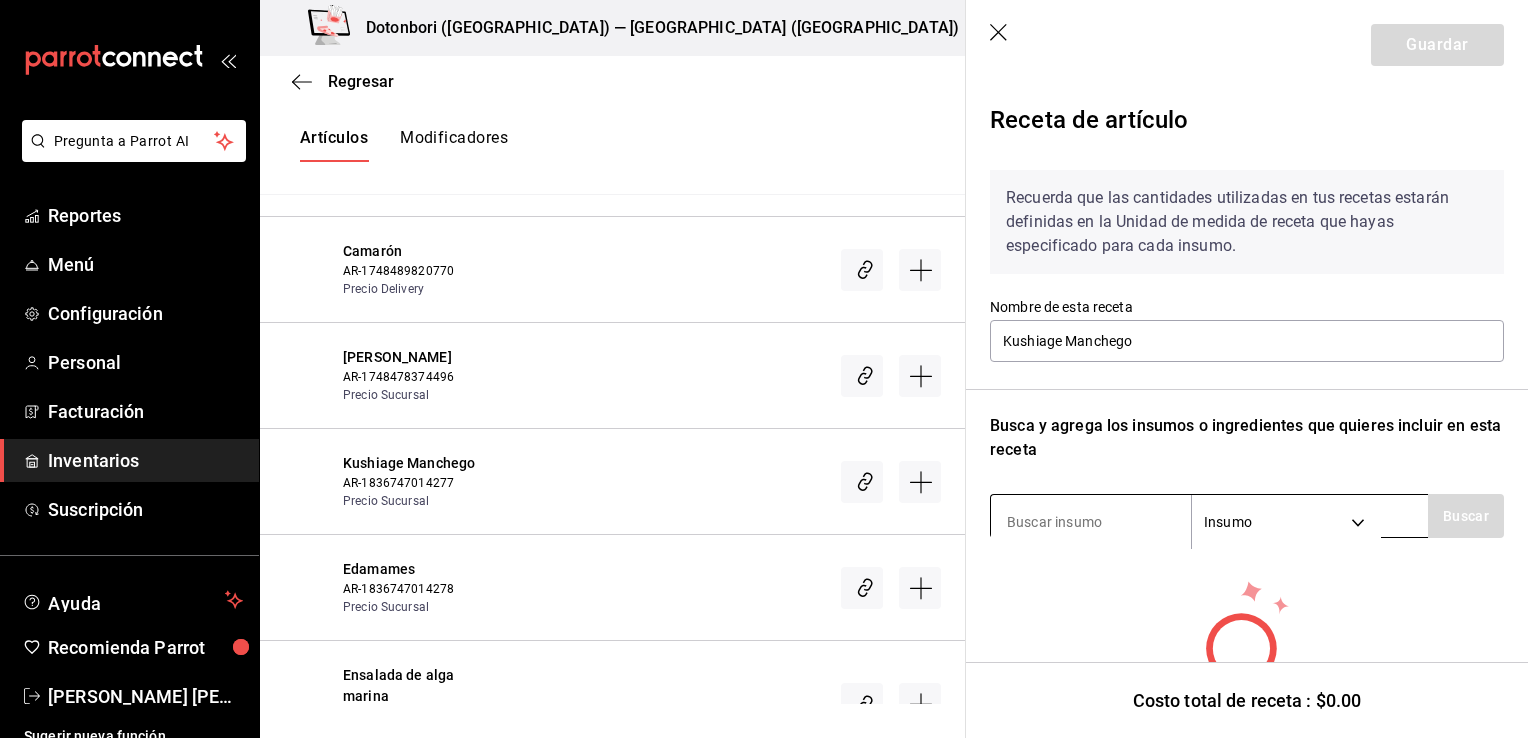 scroll, scrollTop: 0, scrollLeft: 0, axis: both 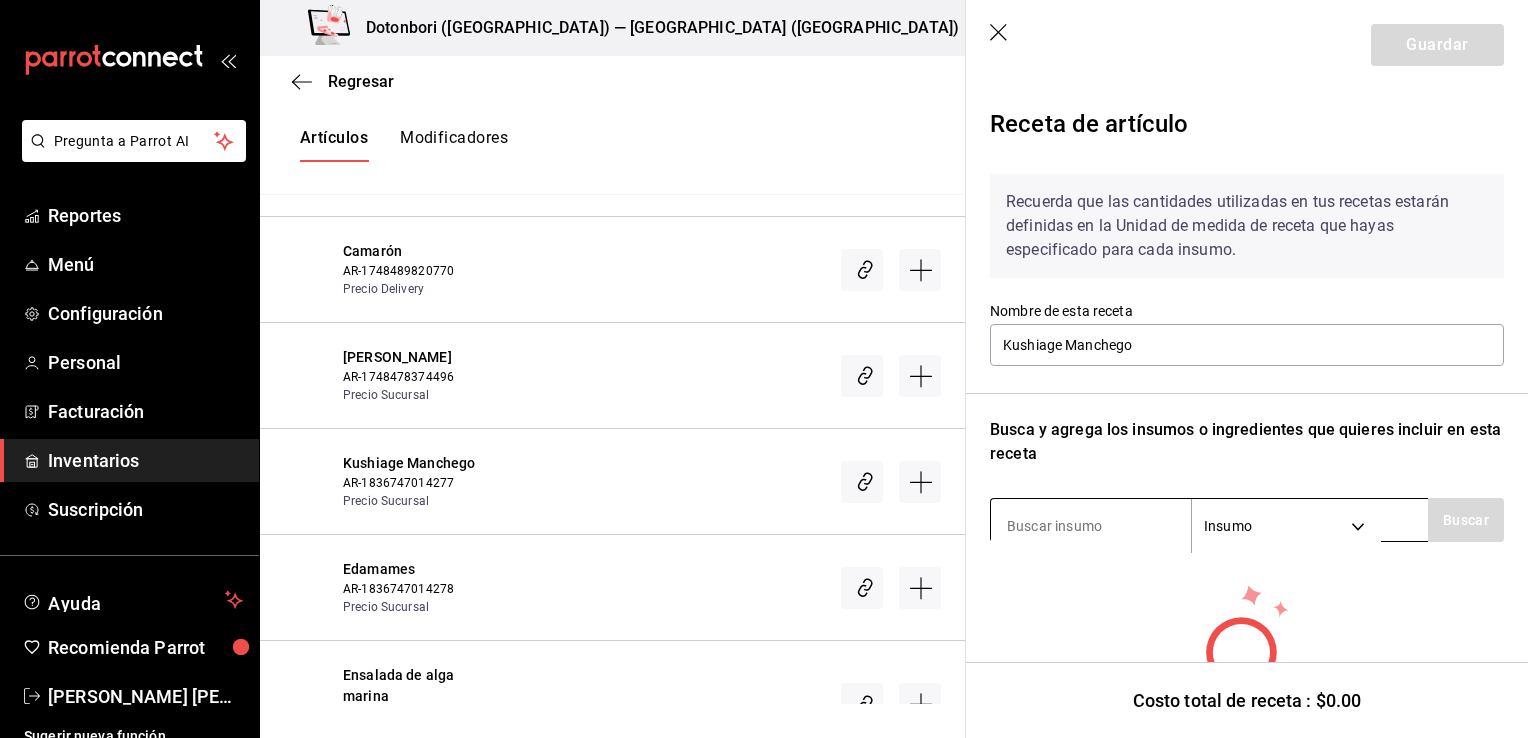 click at bounding box center [1091, 526] 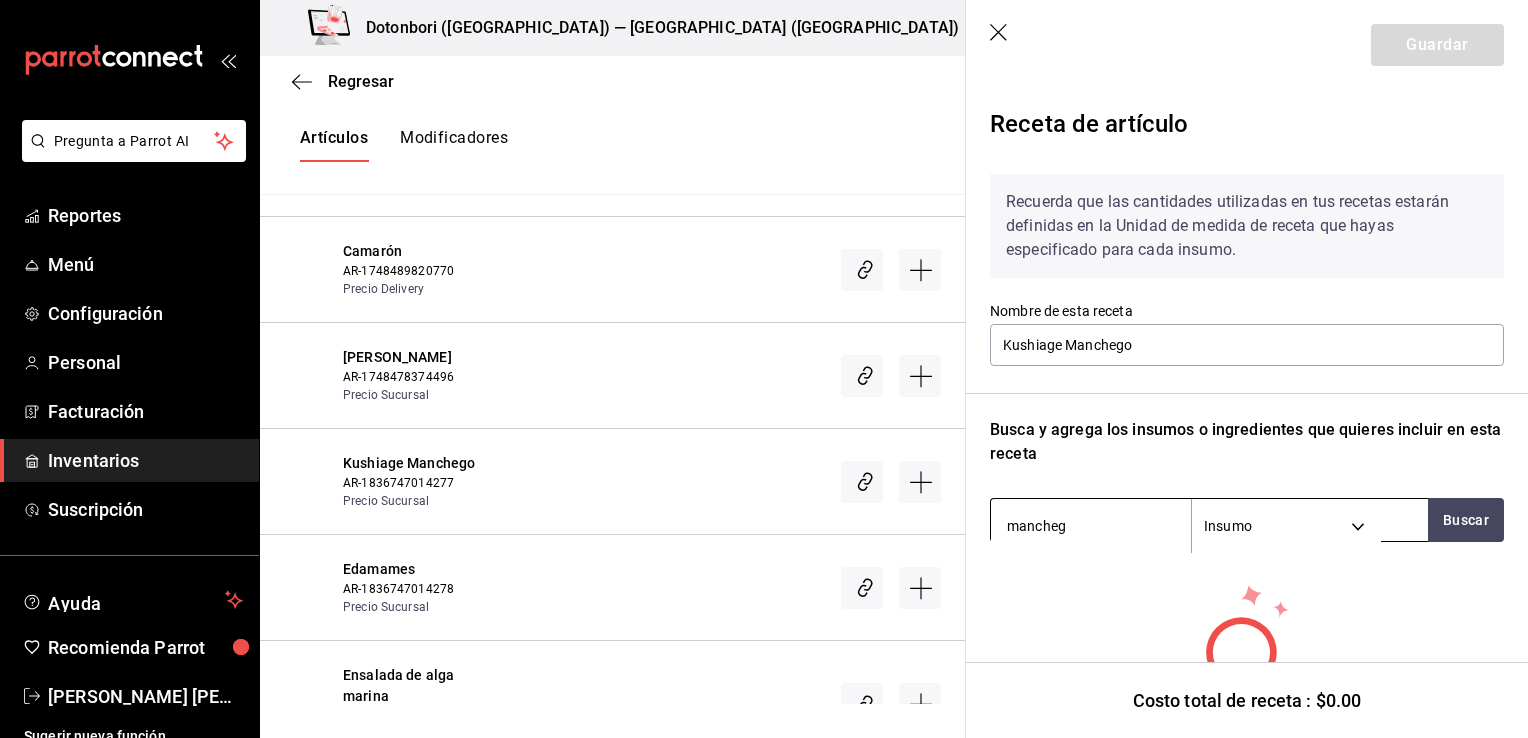 type on "manchego" 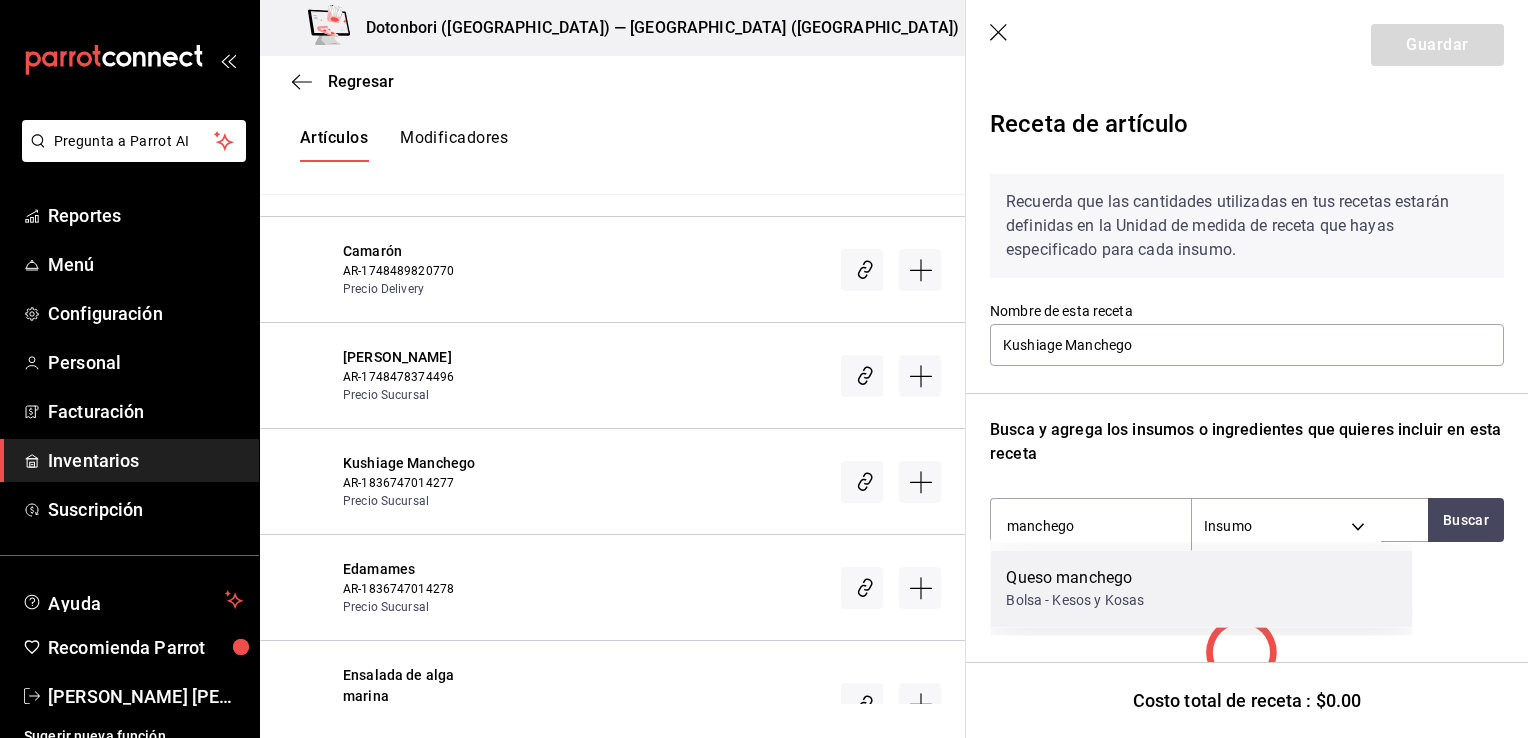 click on "Queso manchego Bolsa - Kesos y Kosas" at bounding box center (1201, 588) 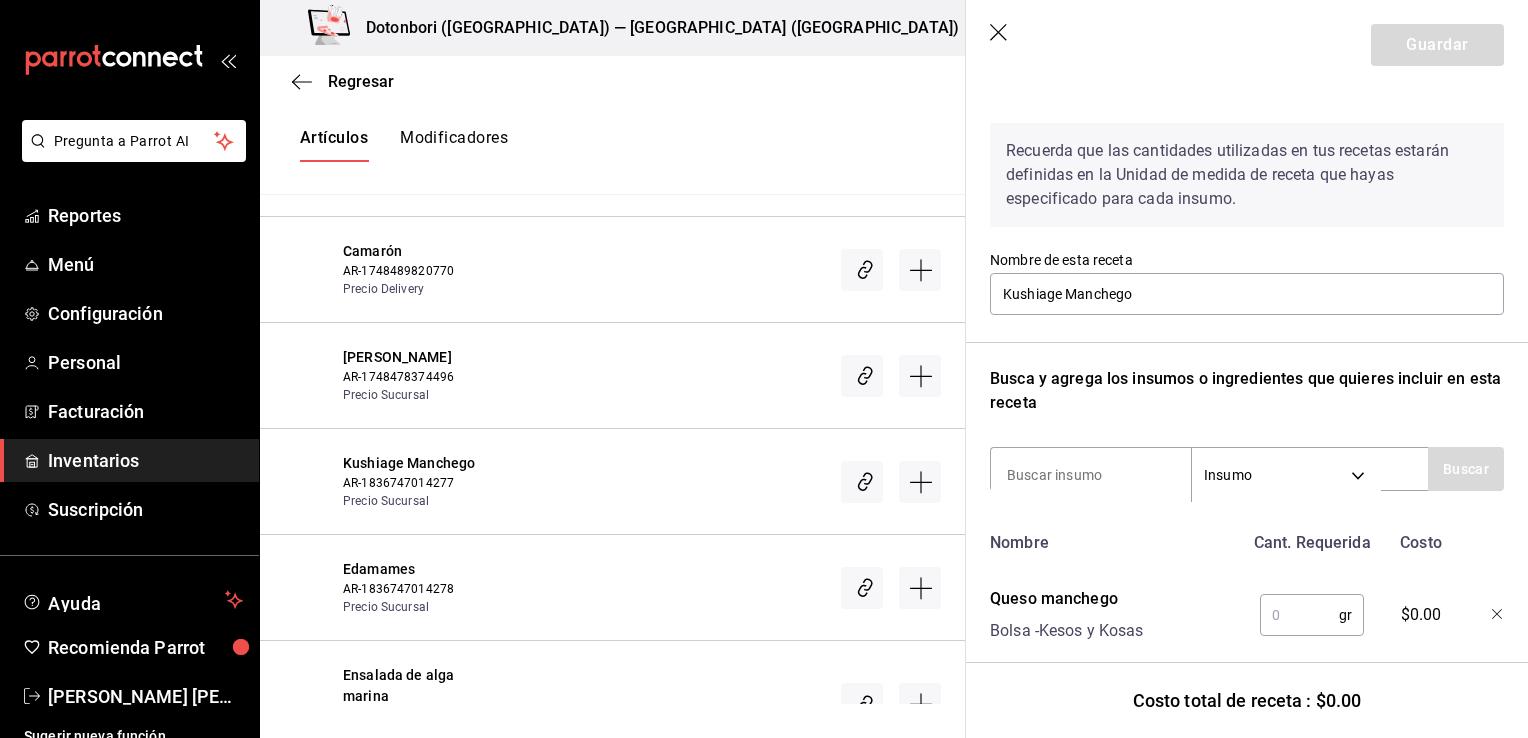scroll, scrollTop: 100, scrollLeft: 0, axis: vertical 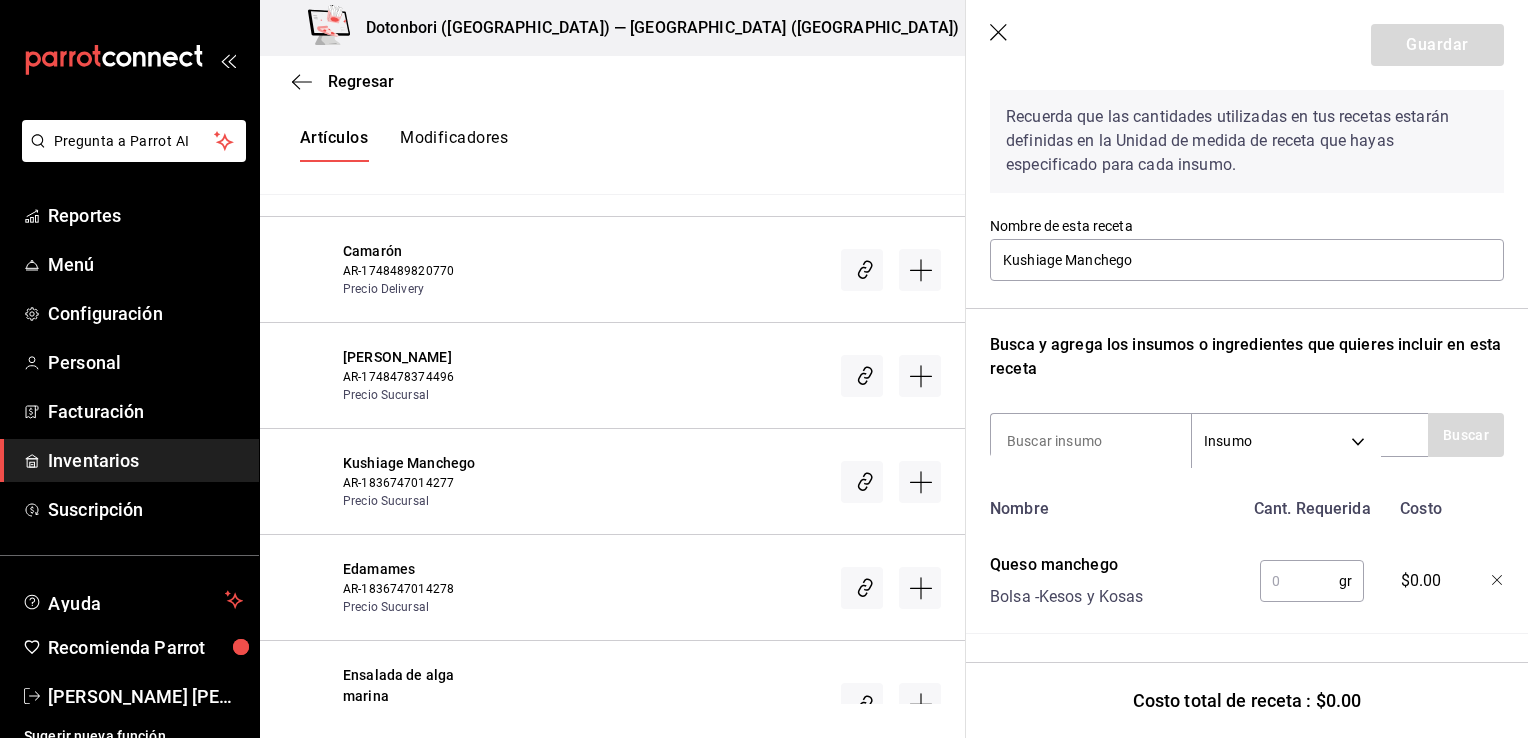 click at bounding box center (1299, 581) 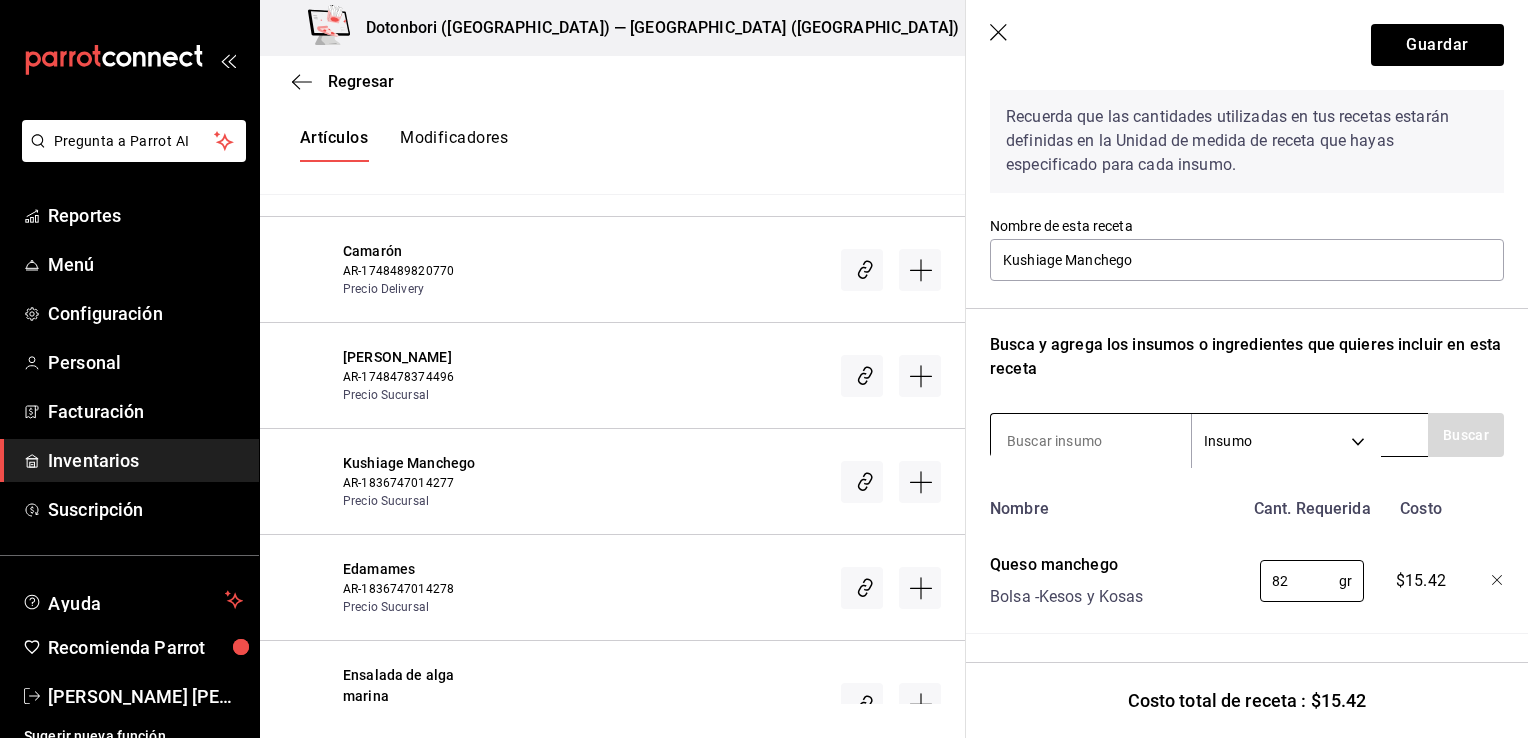 type on "82" 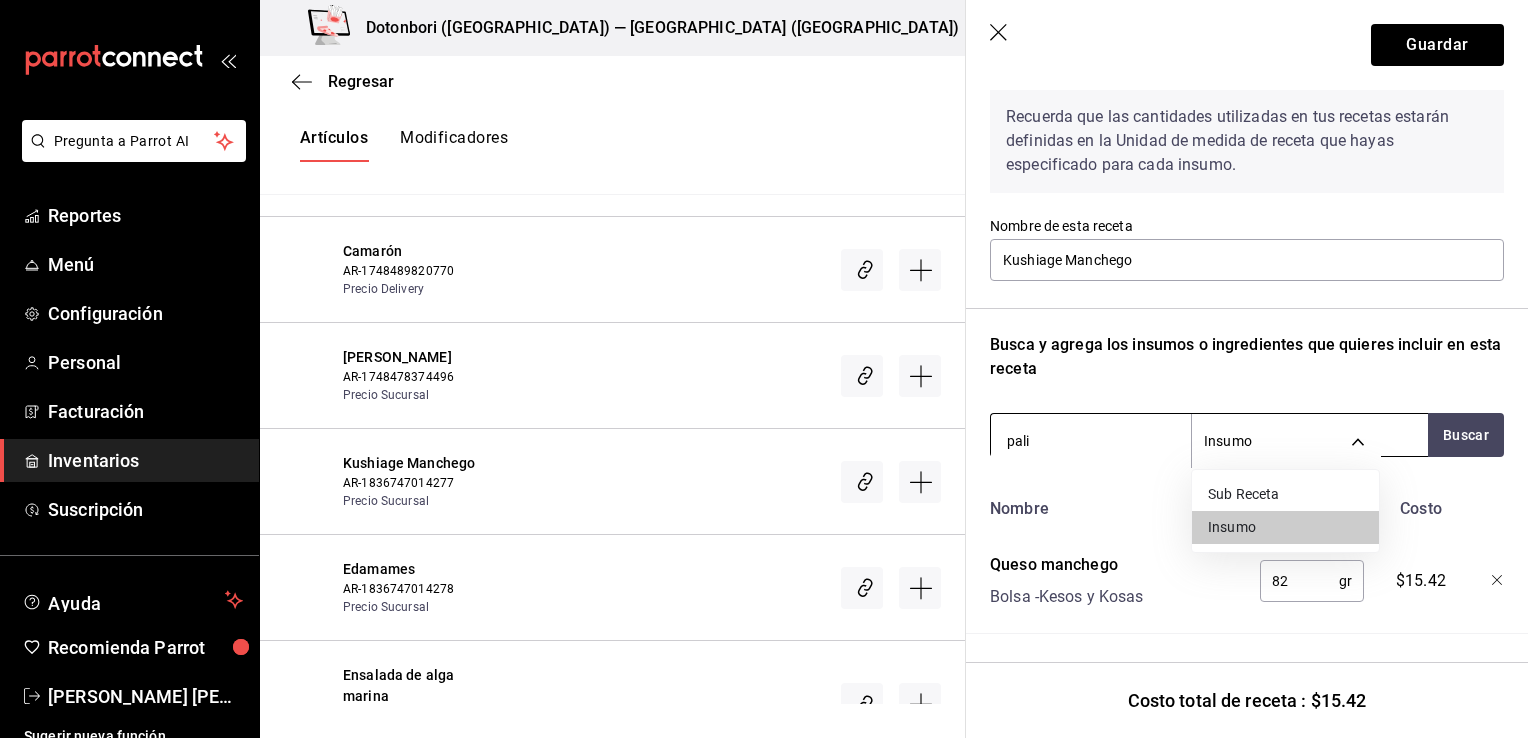 click on "Pregunta a Parrot AI Reportes   Menú   Configuración   Personal   Facturación   Inventarios   Suscripción   Ayuda Recomienda Parrot   Miguel Ángel Genis Rodíguez   Sugerir nueva función   Dotonbori (Monterrey) — Dotonbori (Monterrey) Cambiar a sucursal Regresar Creación y asignación de receta Asocia tus recetas con los artículos de tu menú y sus combinaciones de grupos modificadores para disminuir tu inventario de forma precisa Sucursal Elige una opción default Marca Elige una opción default ​ ​ Artículos Modificadores Si tu artículo tiene opciones de venta por tamaño, asegúrate de crear o asociar una receta base al artículo para poder especificar sus variaciones de tamaño. Combo sushi AR-1743889041992 Precio Sucursal Combo miso AR-1743889299779 Precio Sucursal Hongo shitake AR-1748479507424 Precio Delivery Queso crema AR-1748479667468 Camarón AR-1748489820770 Precio Delivery Nanami Róbalo AR-1748478374496 Precio Sucursal Kushiage Manchego AR-1836747014277 Precio Sucursal Edamames" at bounding box center [764, 352] 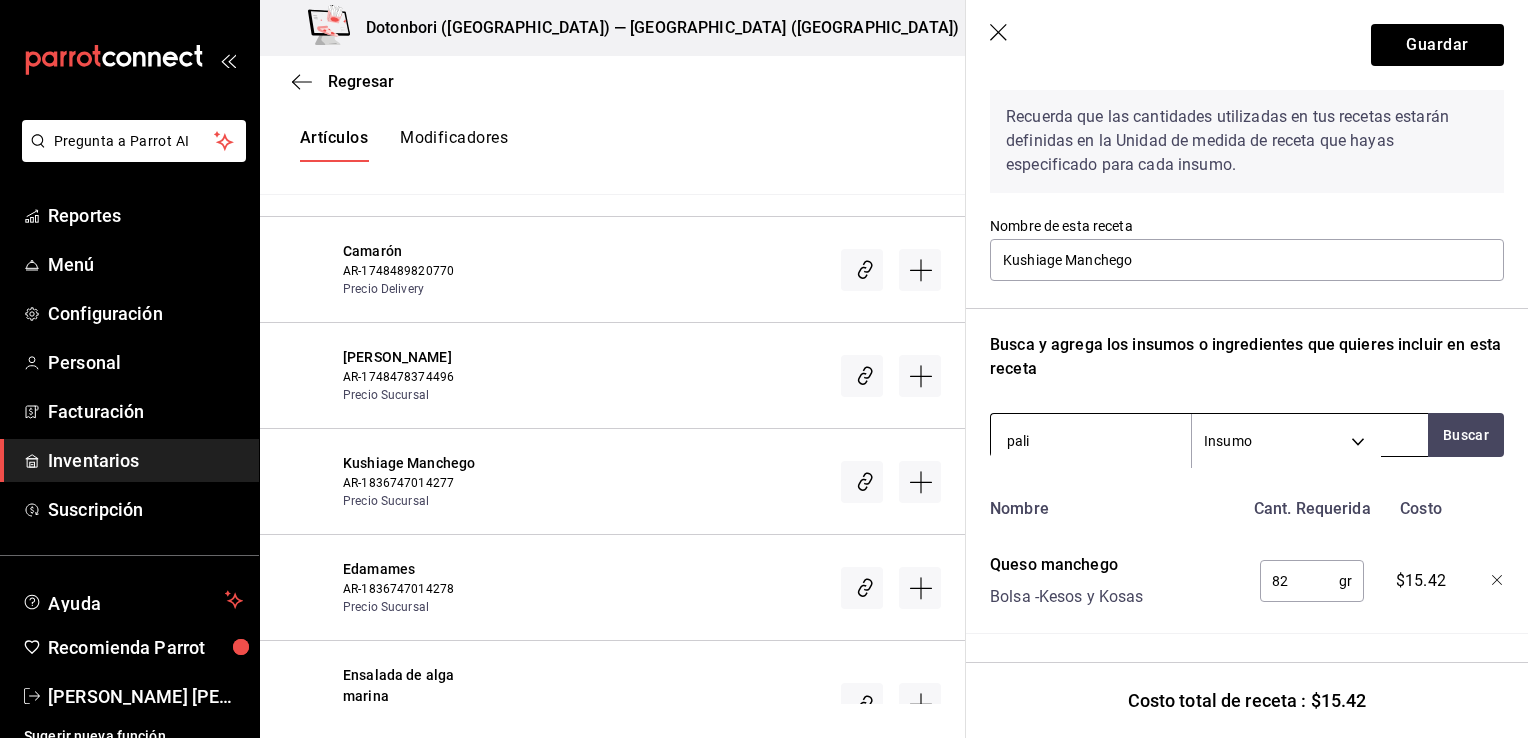 click on "pali" at bounding box center [1091, 441] 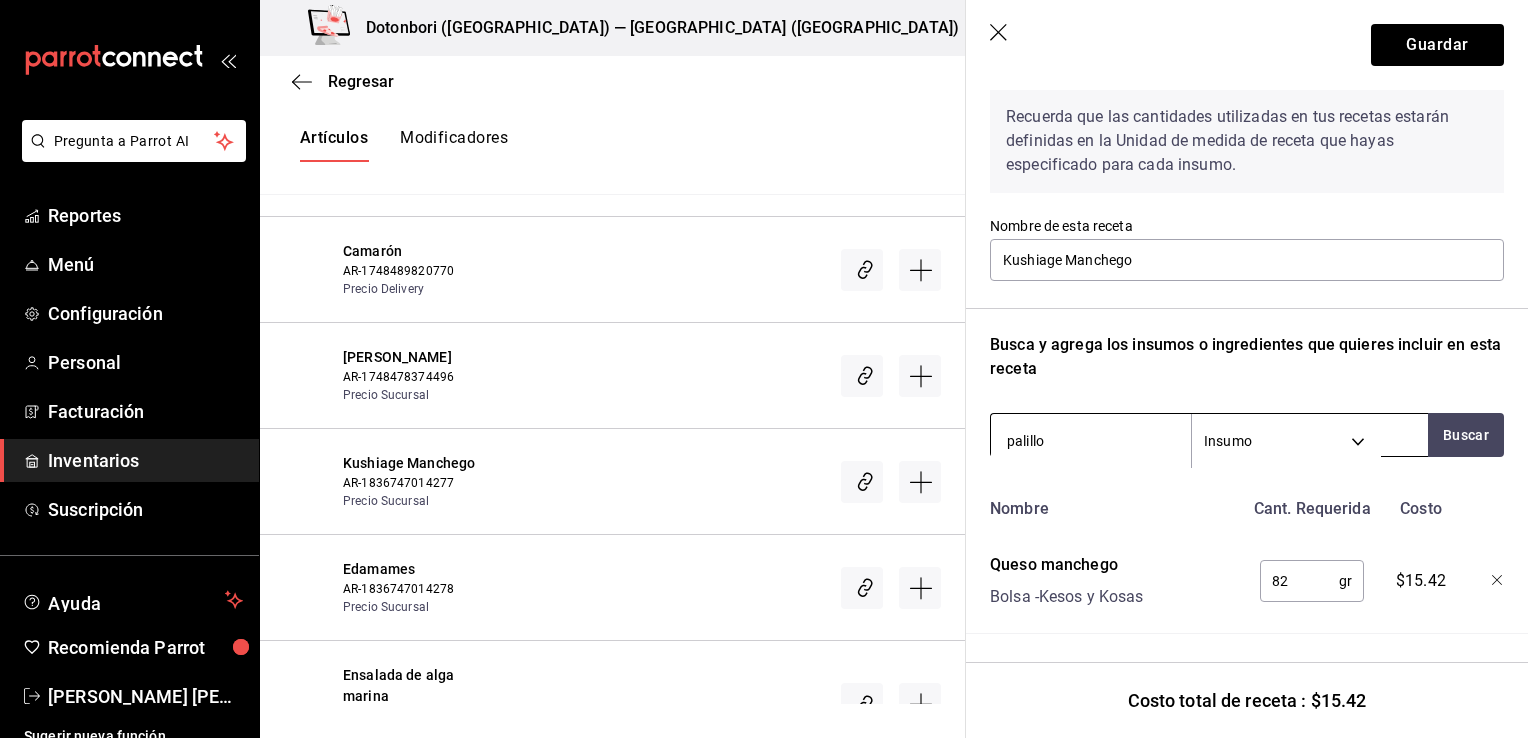 type on "palillos" 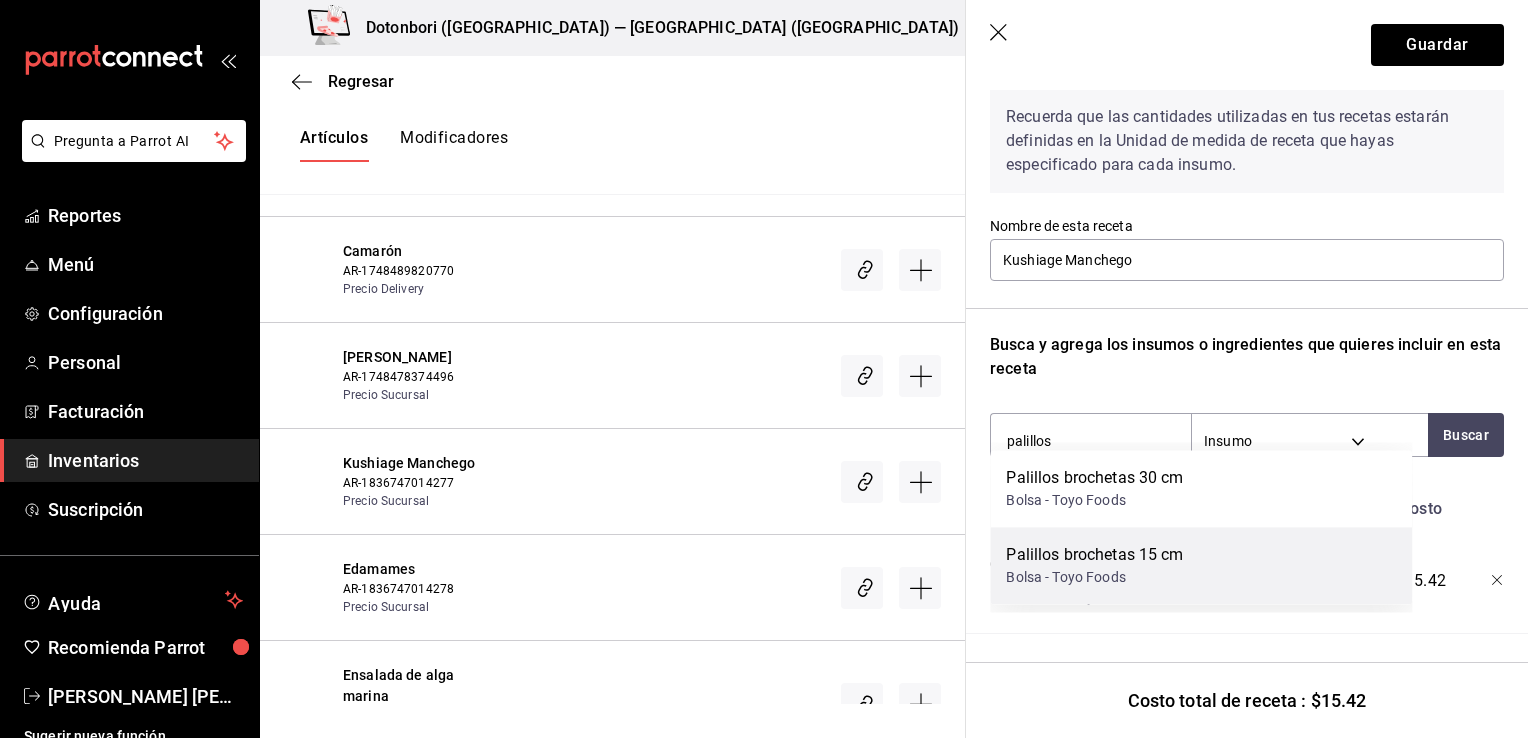 click on "Palillos brochetas 15  cm" at bounding box center [1094, 555] 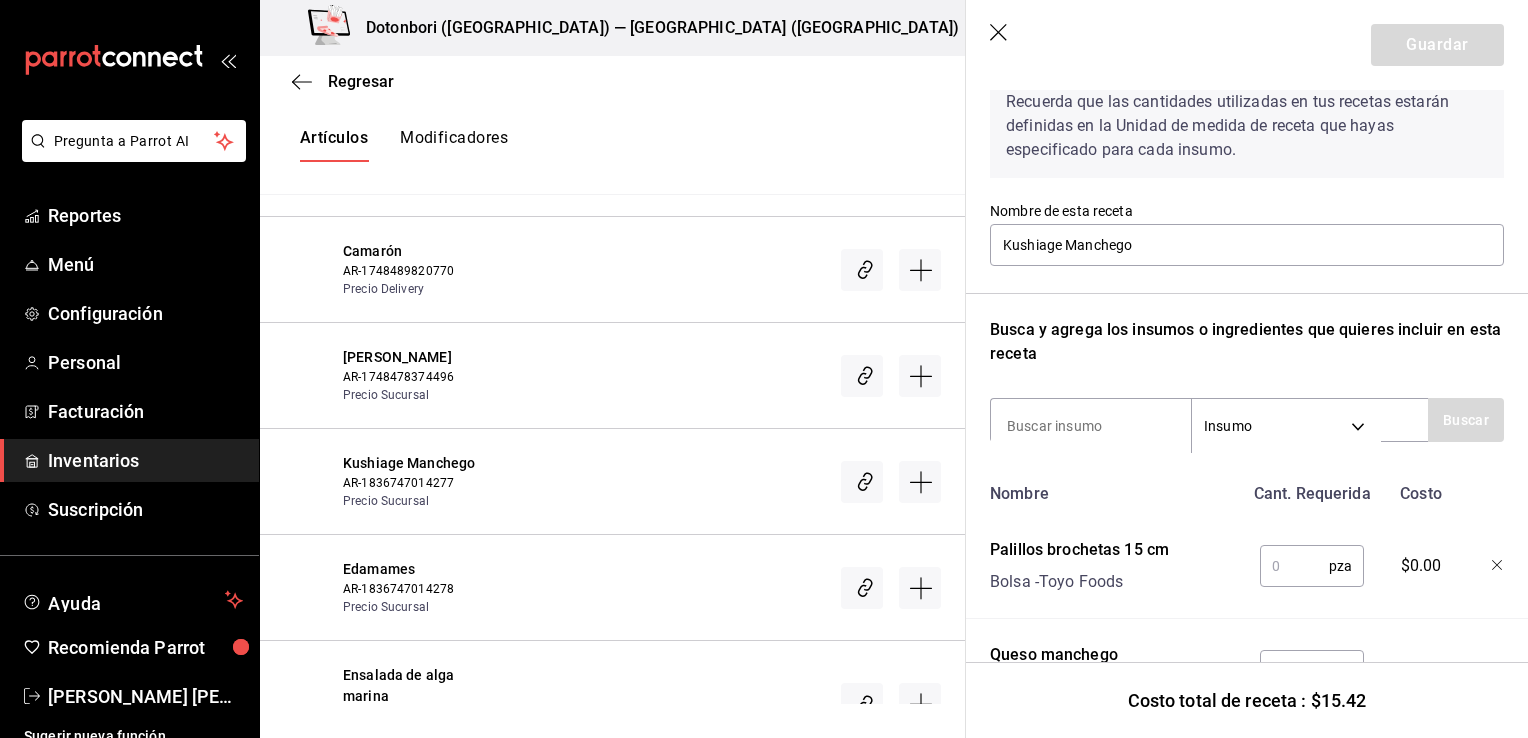 type 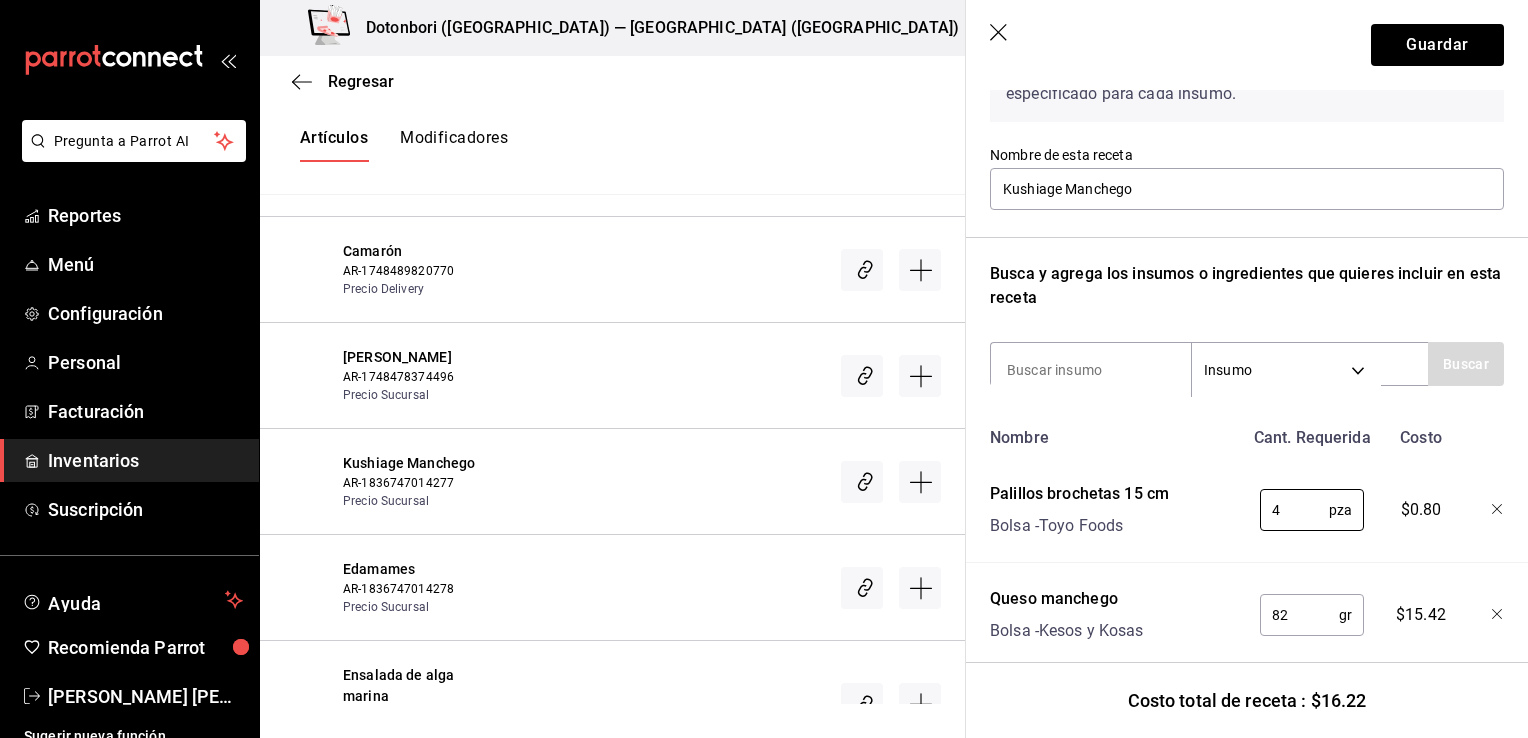 scroll, scrollTop: 204, scrollLeft: 0, axis: vertical 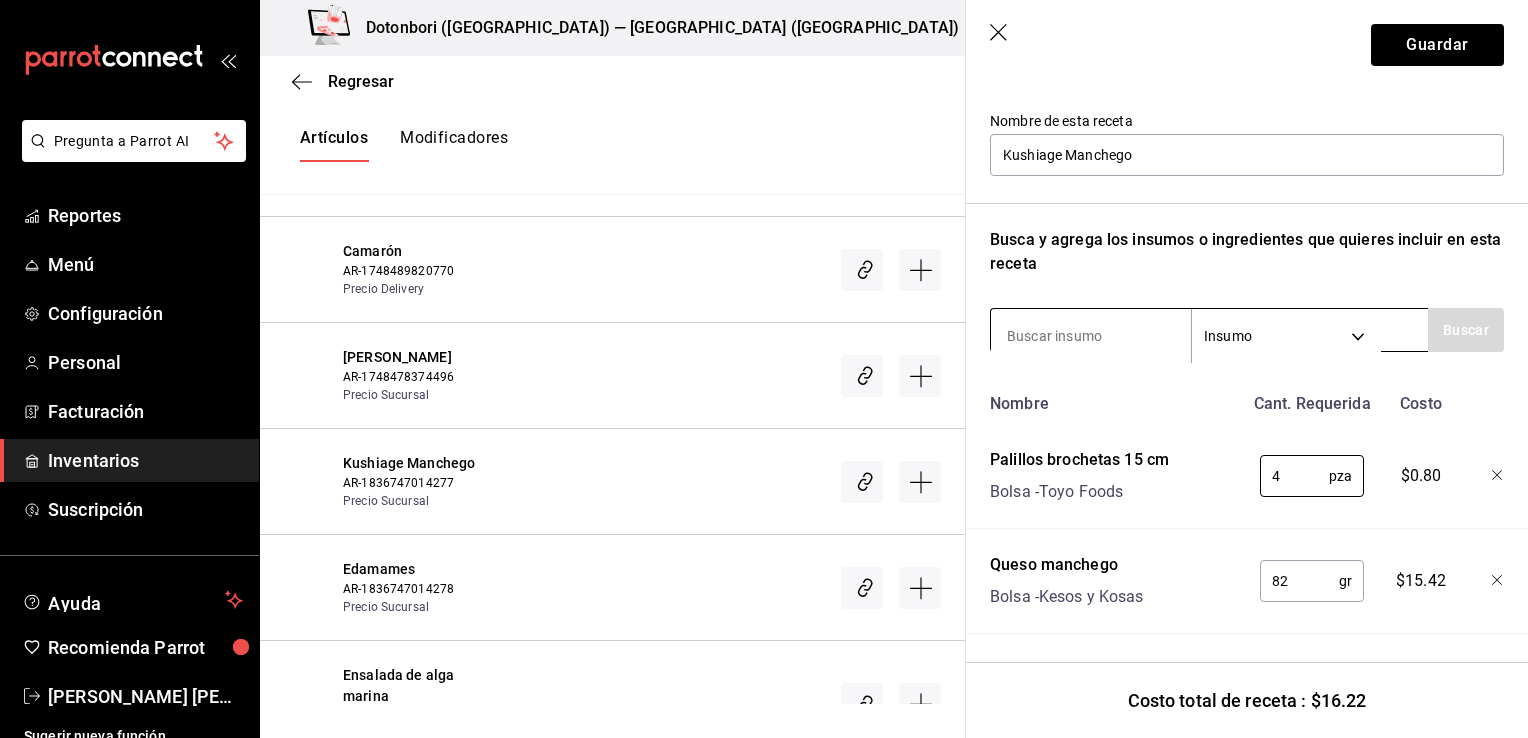 type on "4" 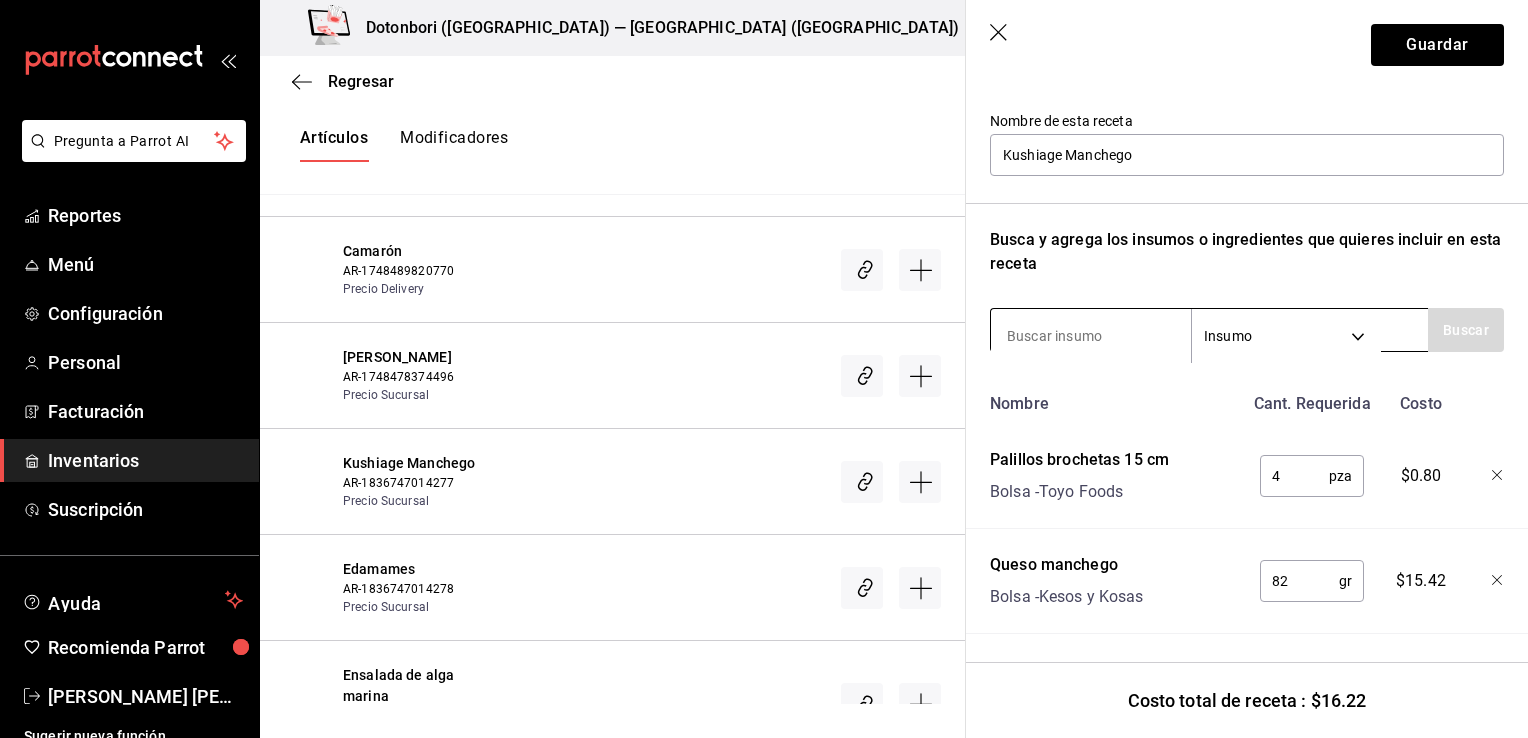 click at bounding box center (1091, 336) 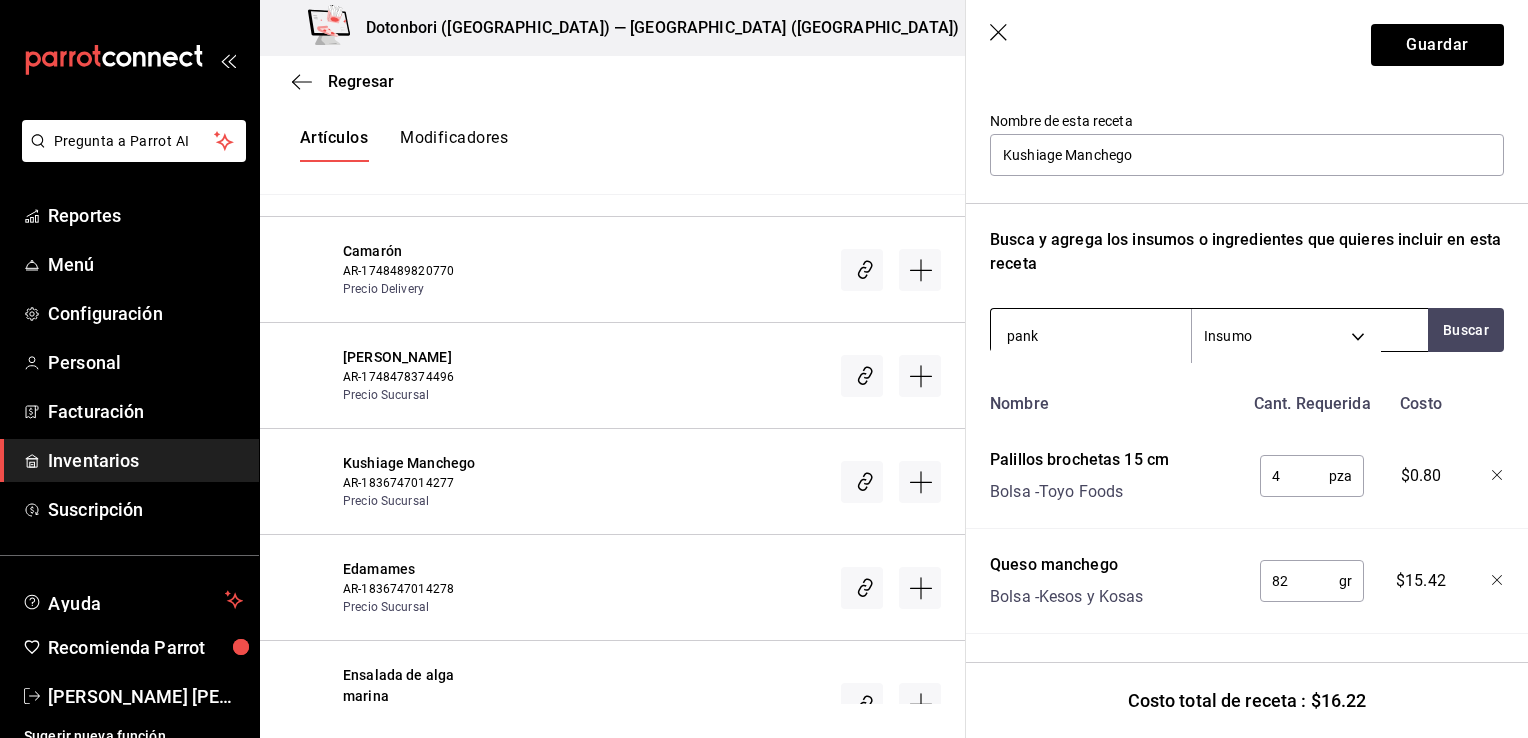 type on "panko" 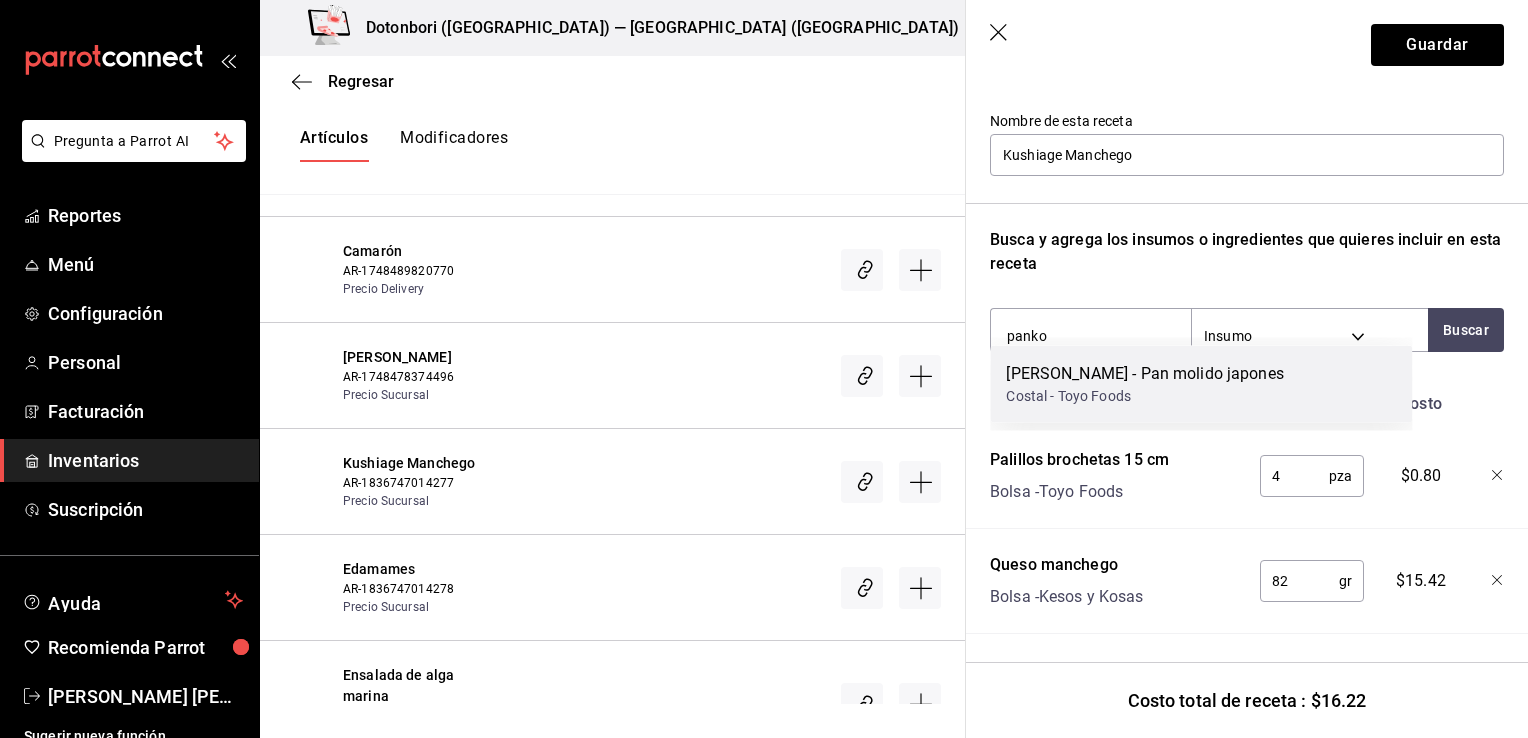 click on "Panko - Pan molido japones Costal - Toyo Foods" at bounding box center [1201, 384] 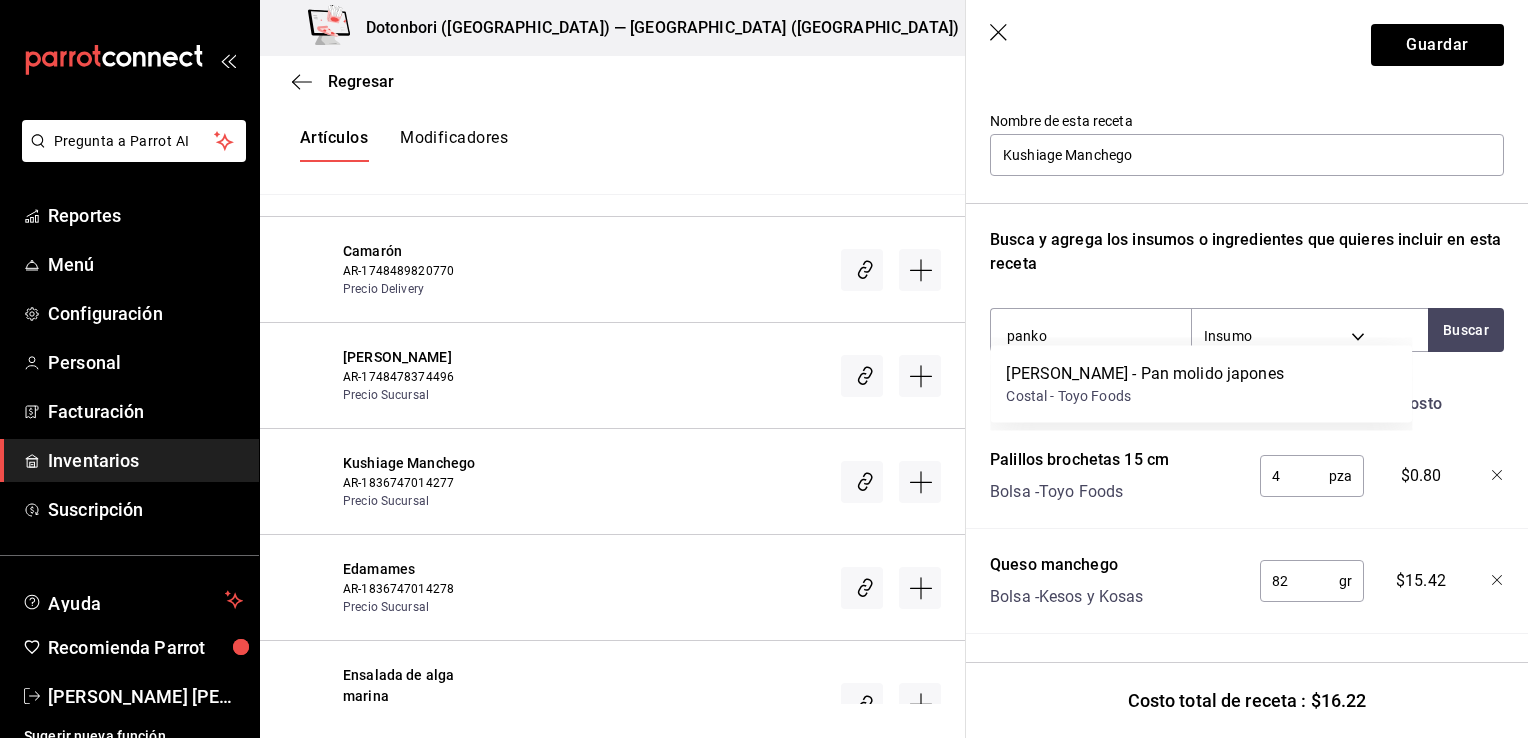 type 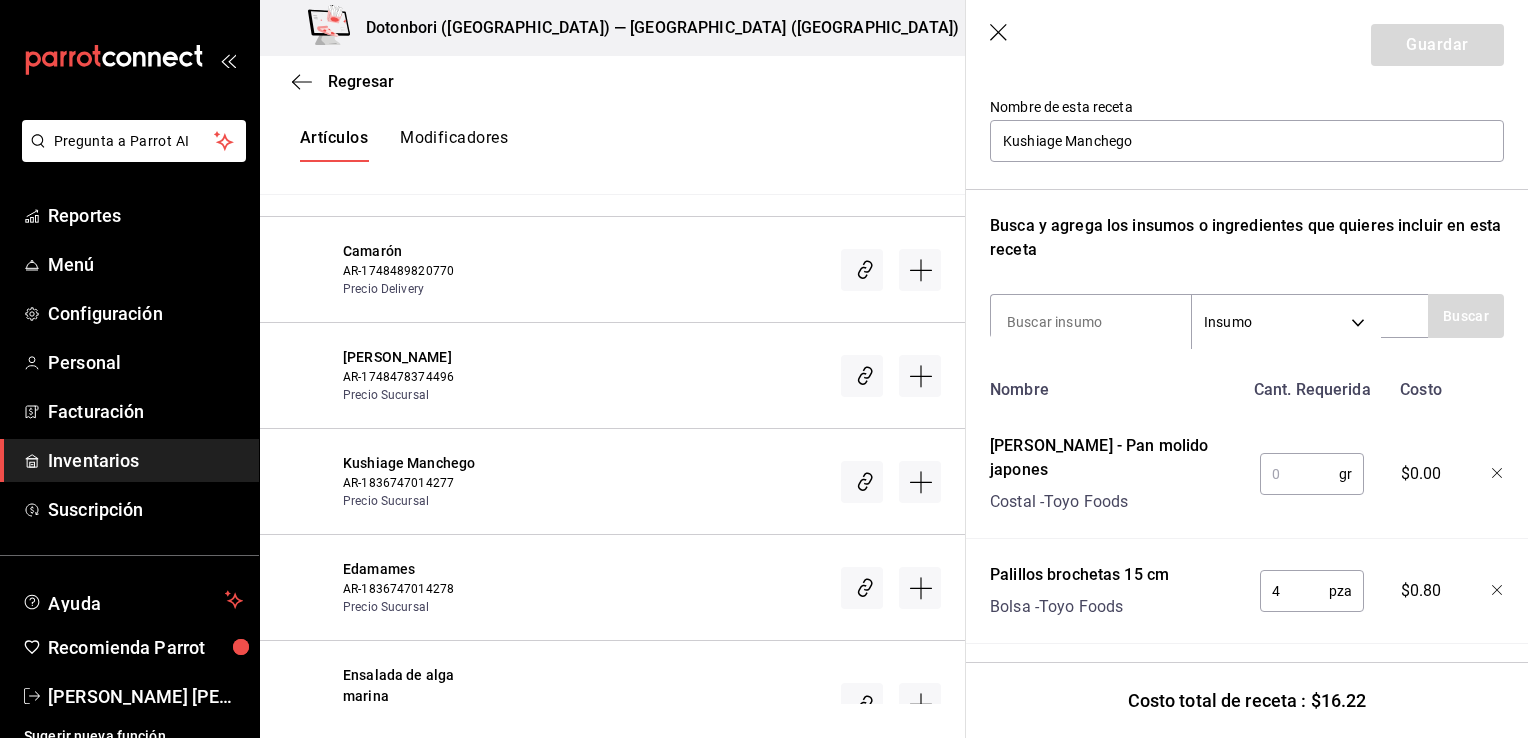 click at bounding box center [1299, 474] 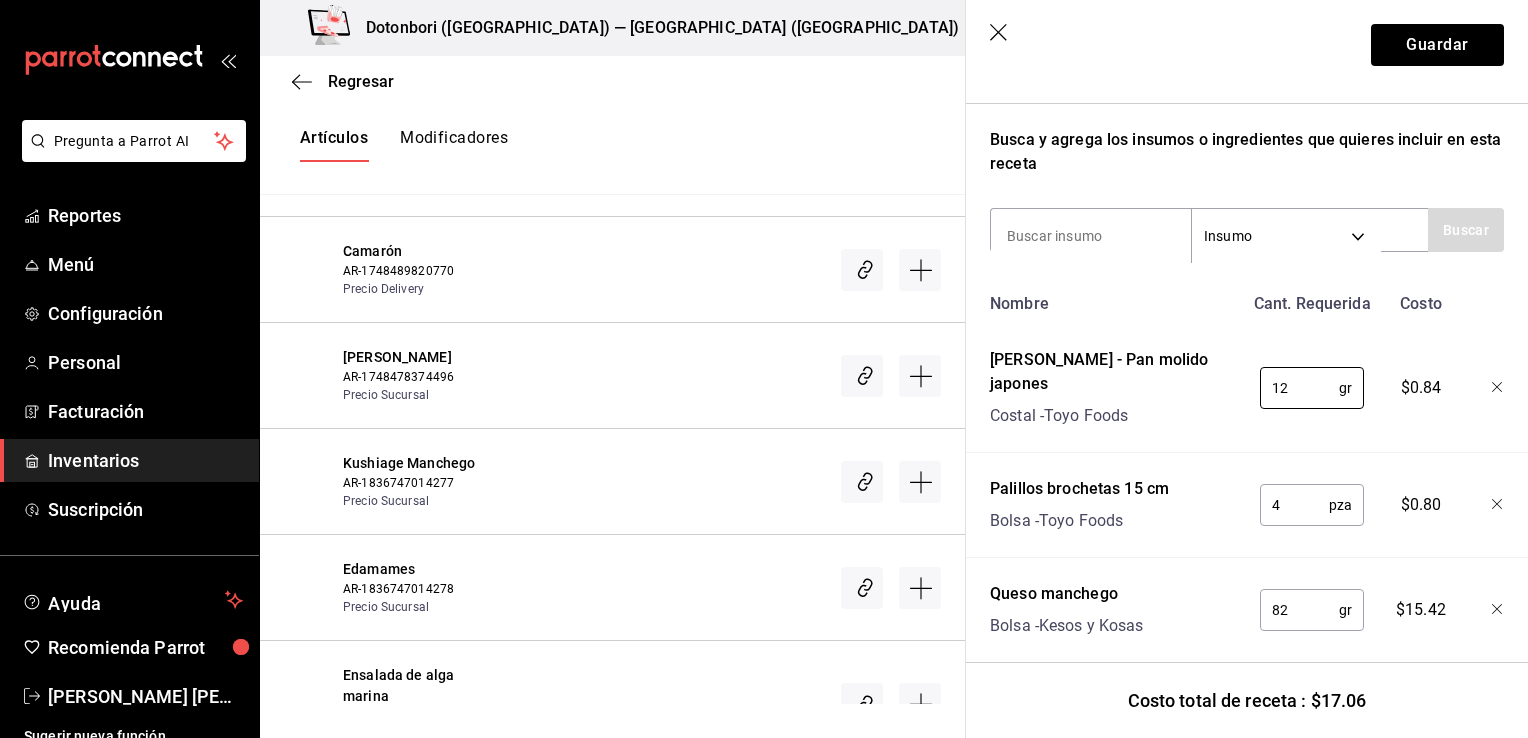 scroll, scrollTop: 309, scrollLeft: 0, axis: vertical 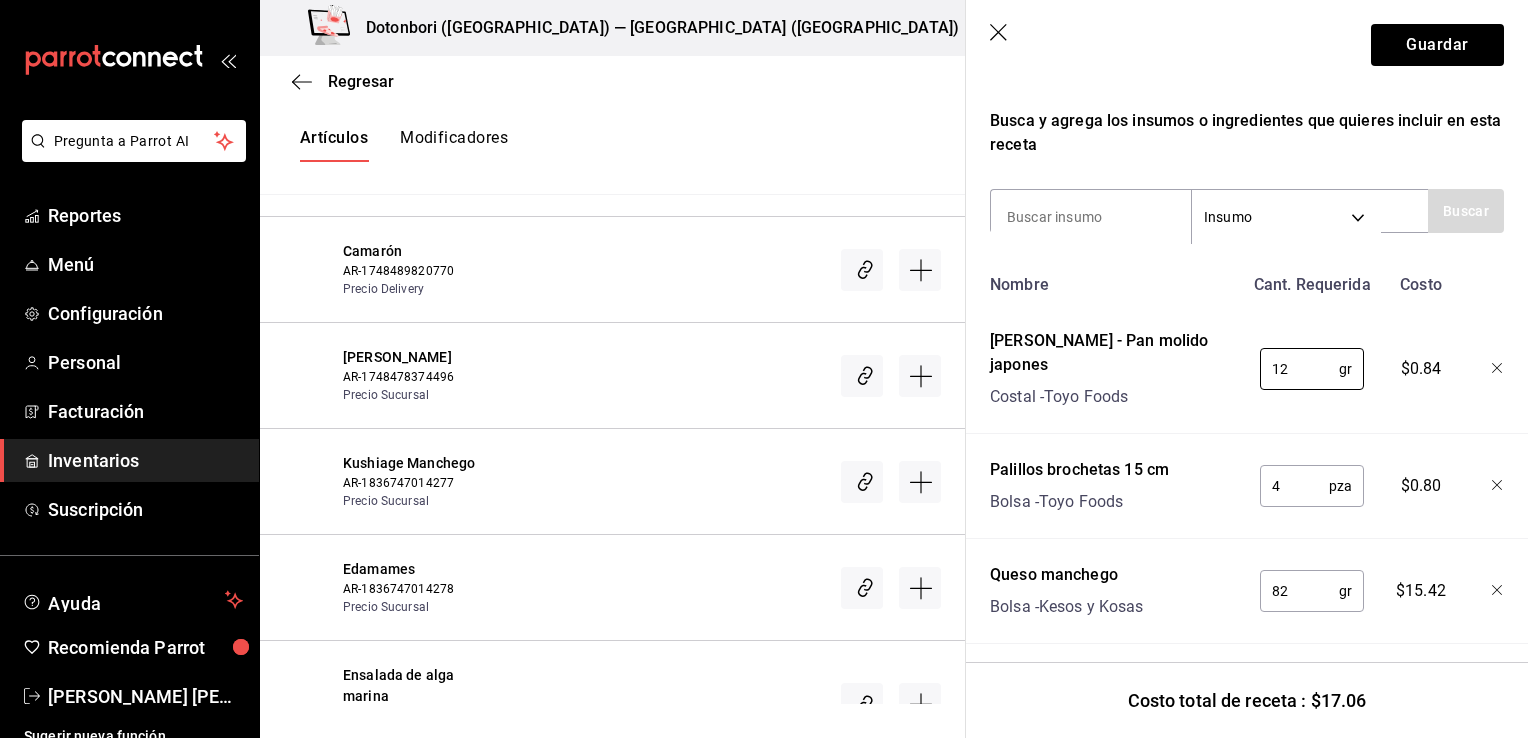 type on "12" 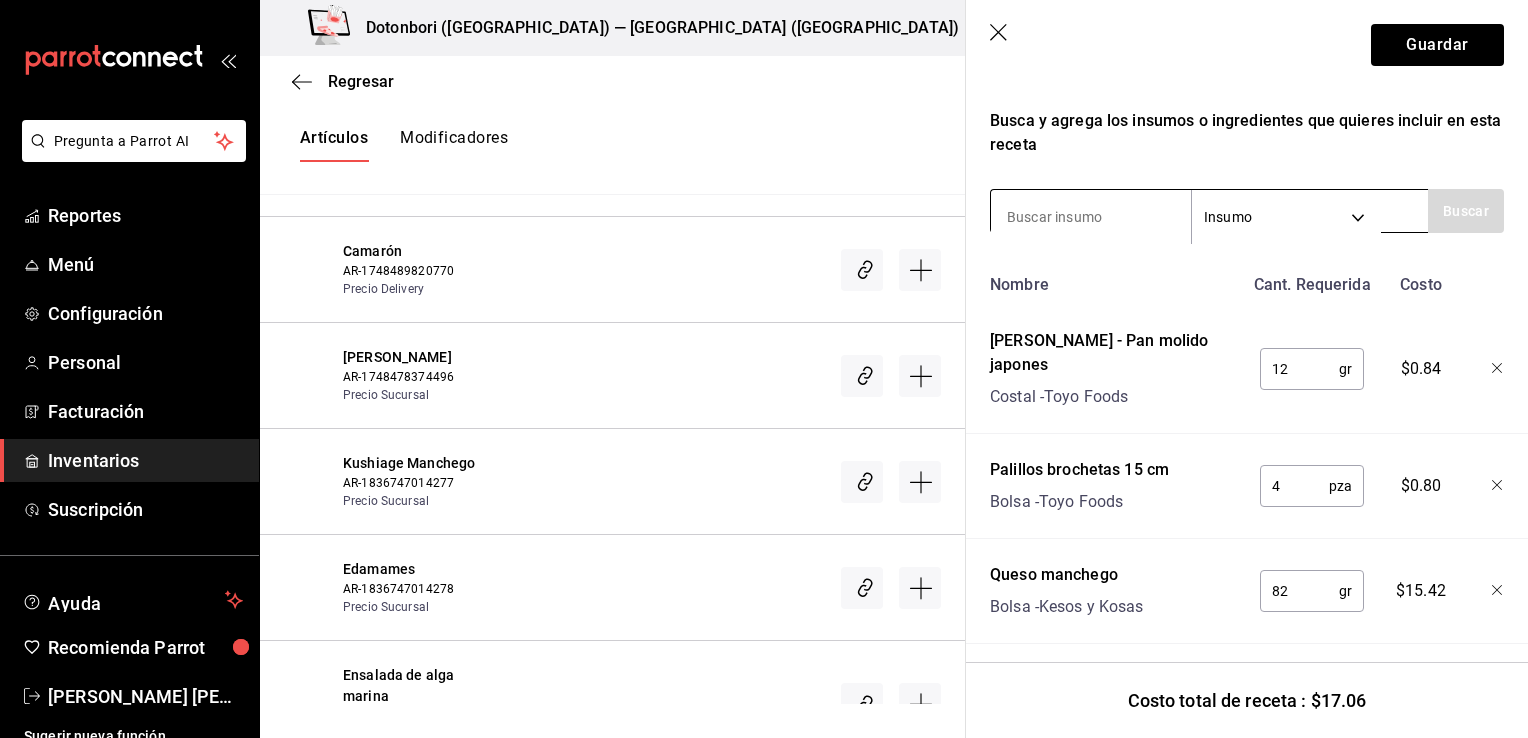 click at bounding box center (1091, 217) 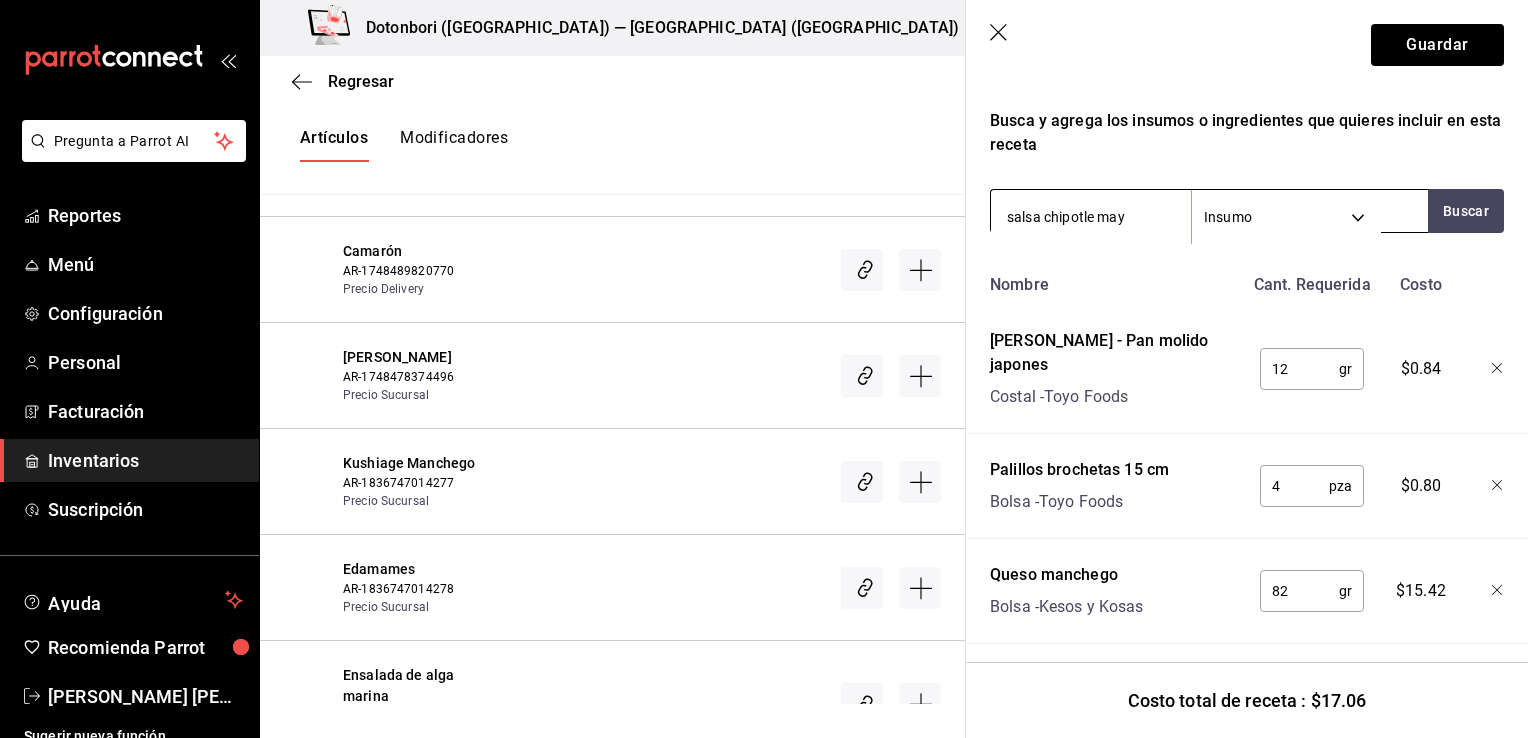 type on "salsa chipotle mayo" 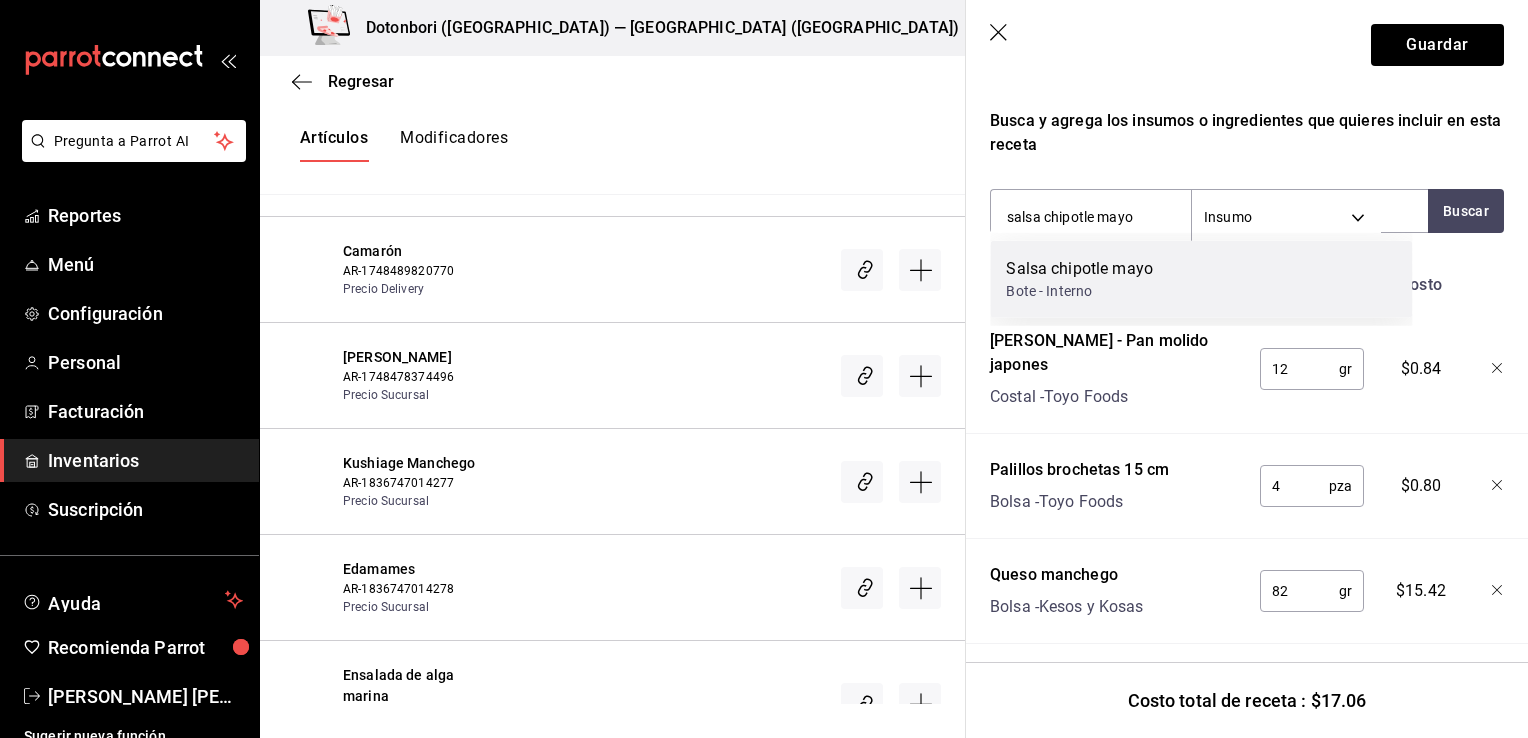 click on "Salsa chipotle mayo" at bounding box center [1079, 269] 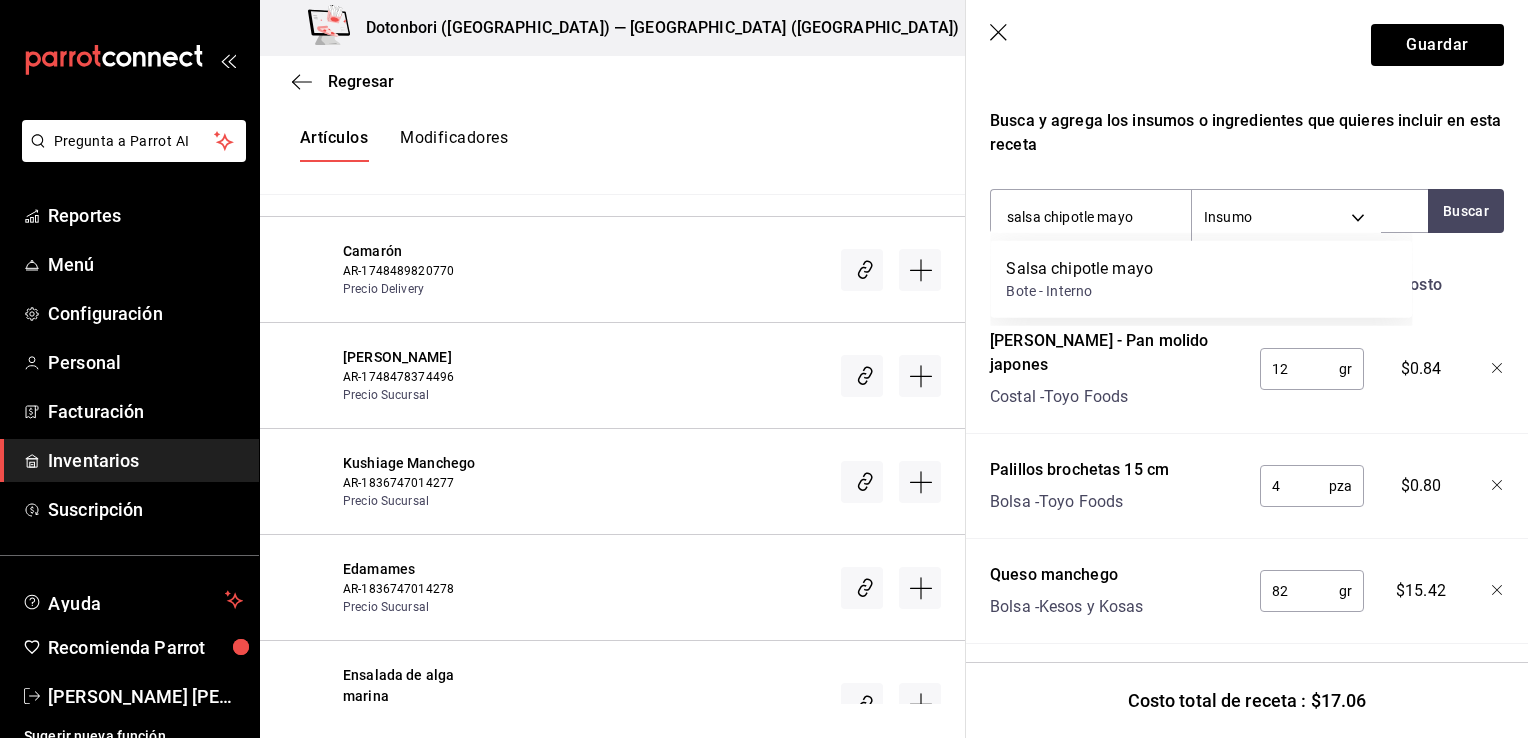 type 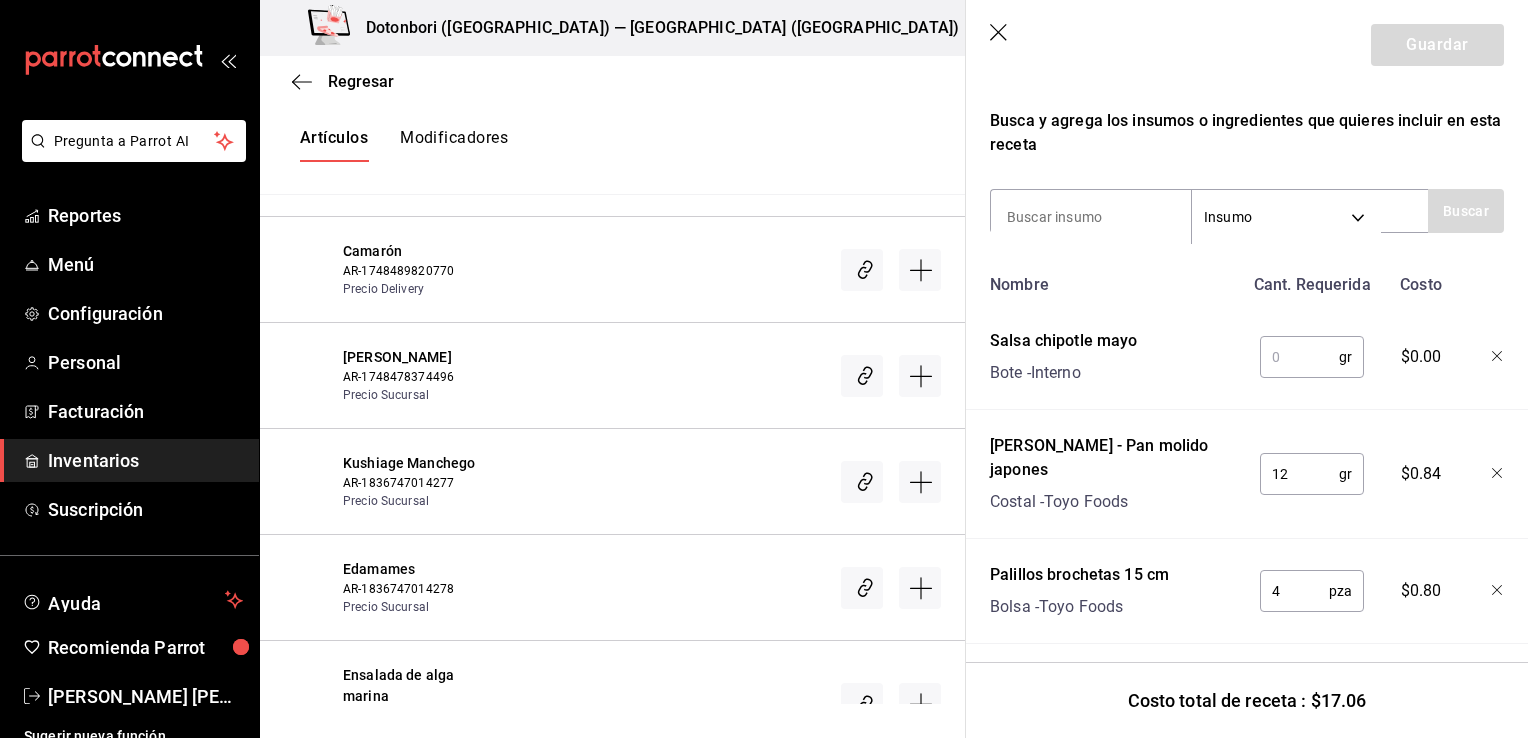 click at bounding box center [1299, 357] 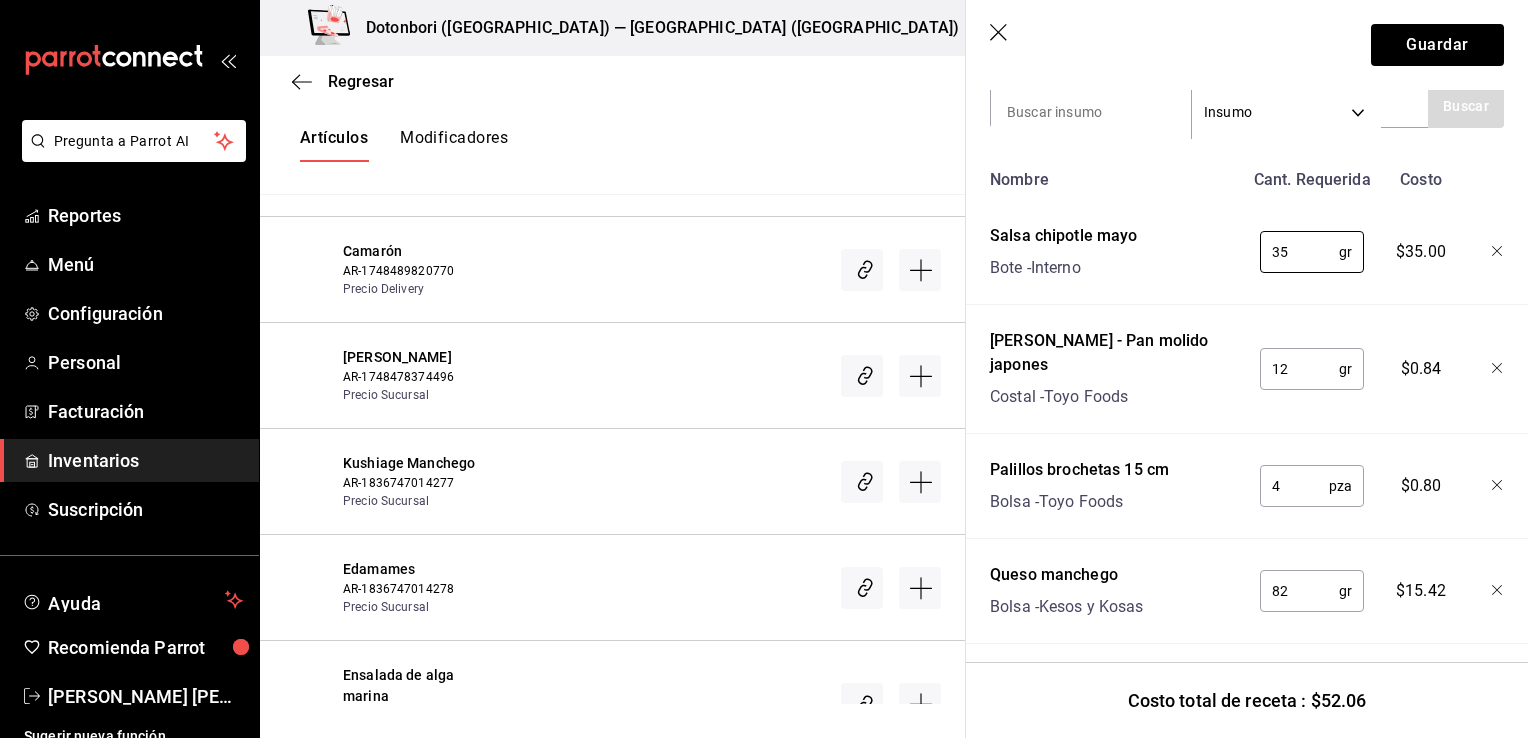scroll, scrollTop: 415, scrollLeft: 0, axis: vertical 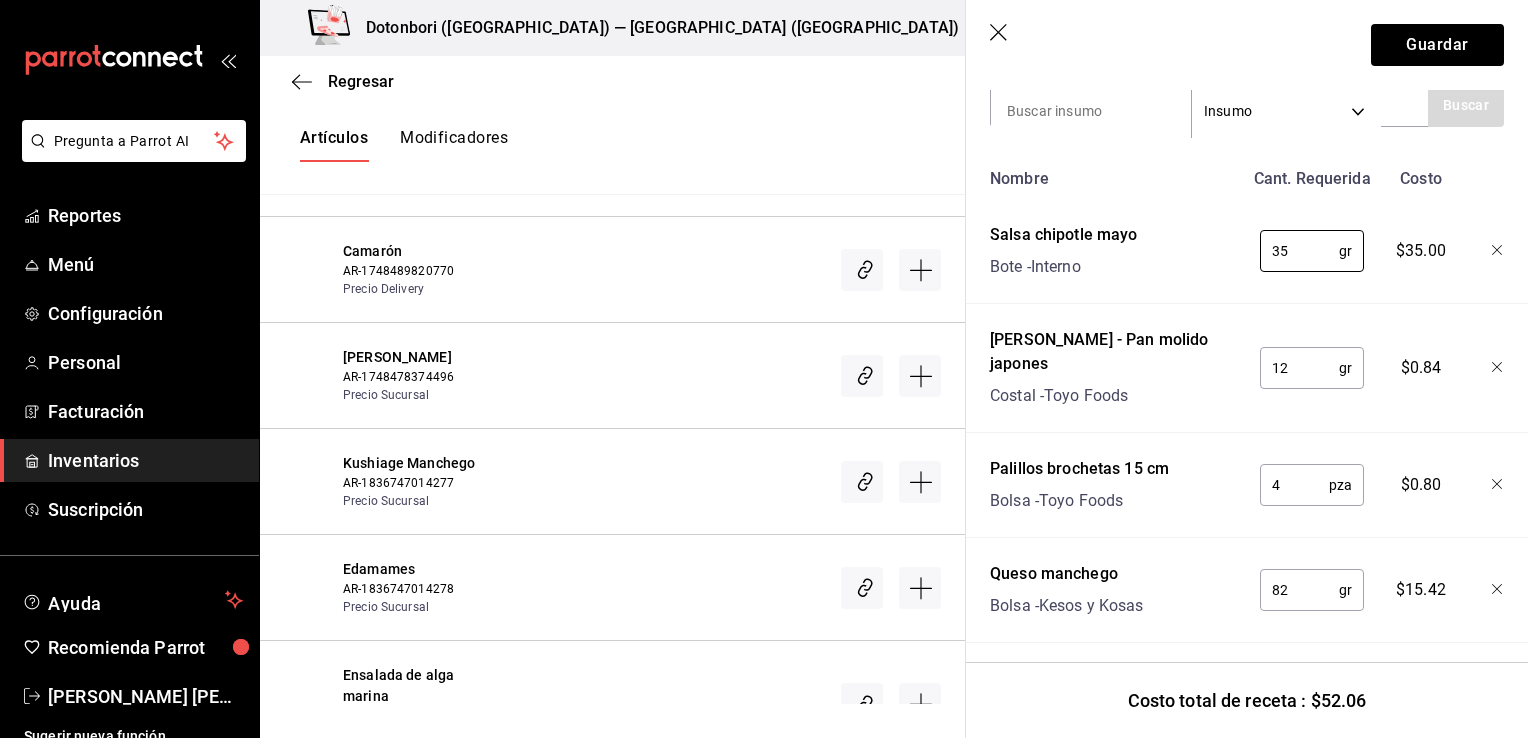 type on "35" 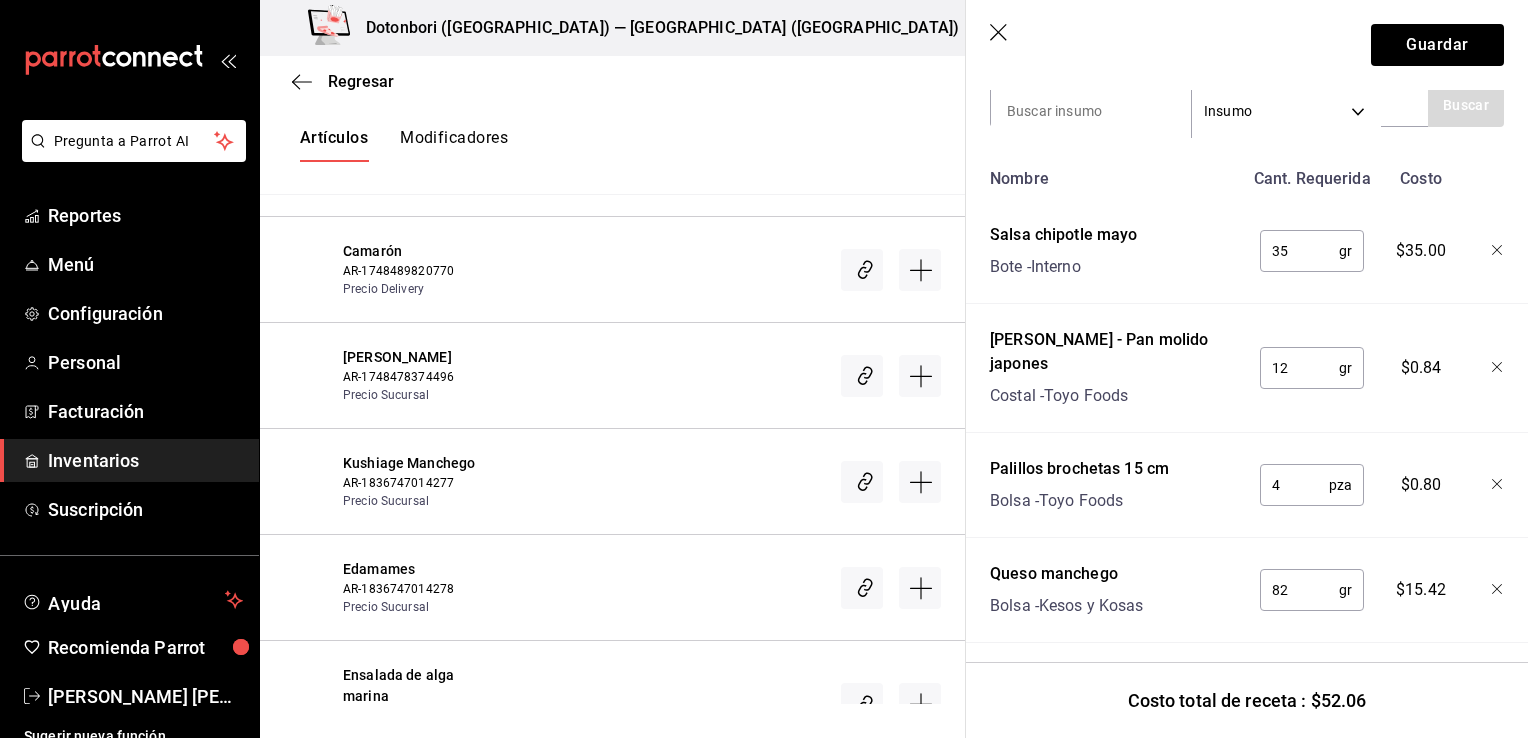 click on "Costo total de receta : $52.06" at bounding box center [1247, 700] 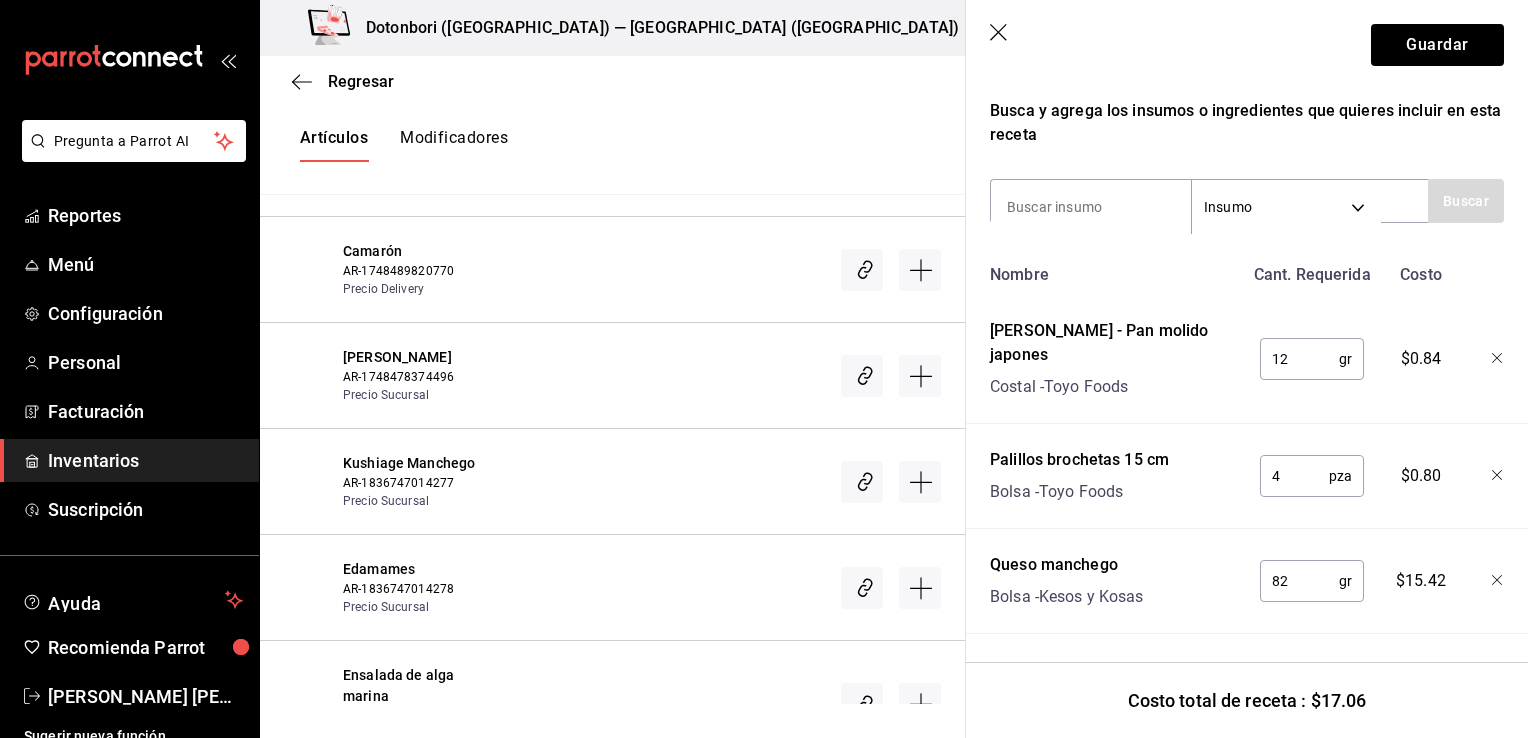 scroll, scrollTop: 309, scrollLeft: 0, axis: vertical 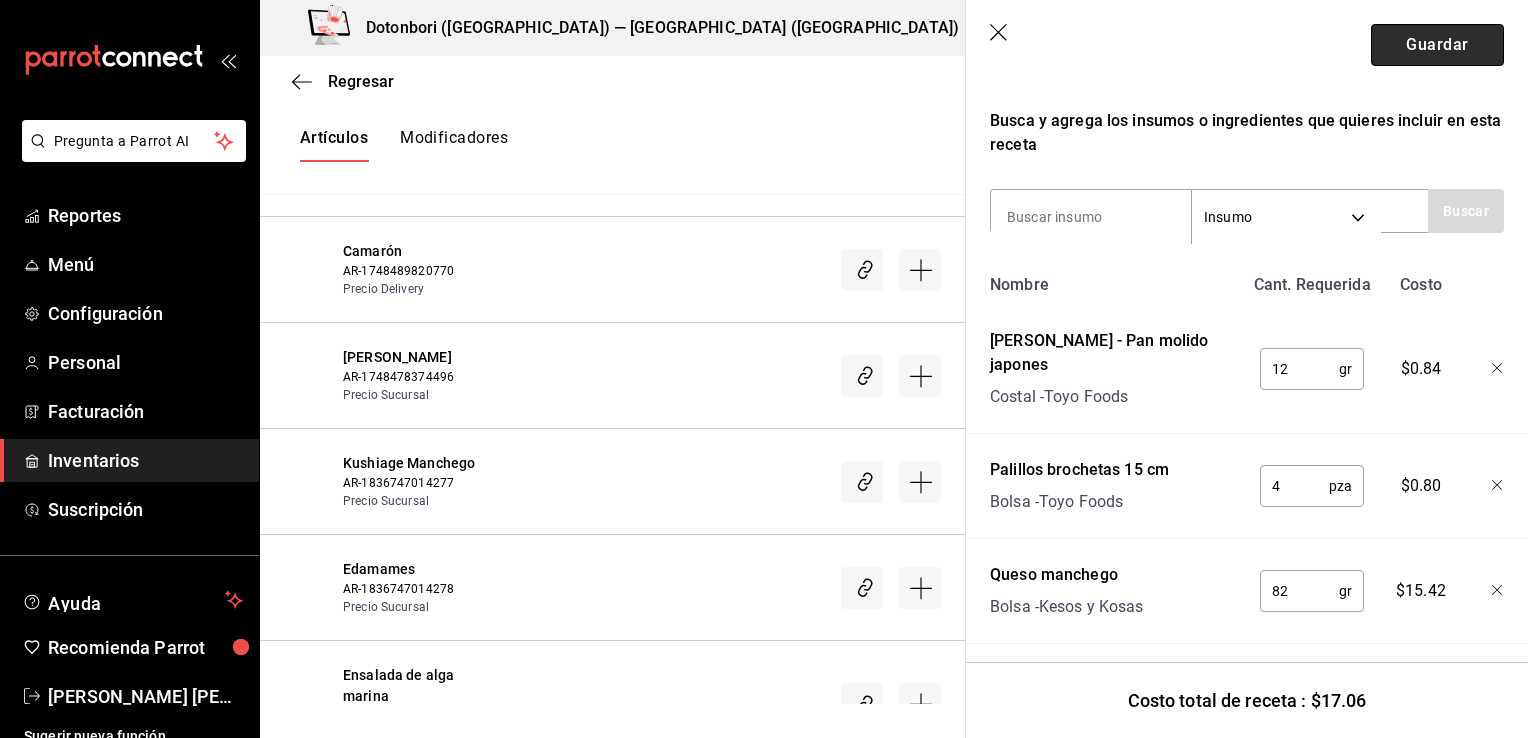 click on "Guardar" at bounding box center (1437, 45) 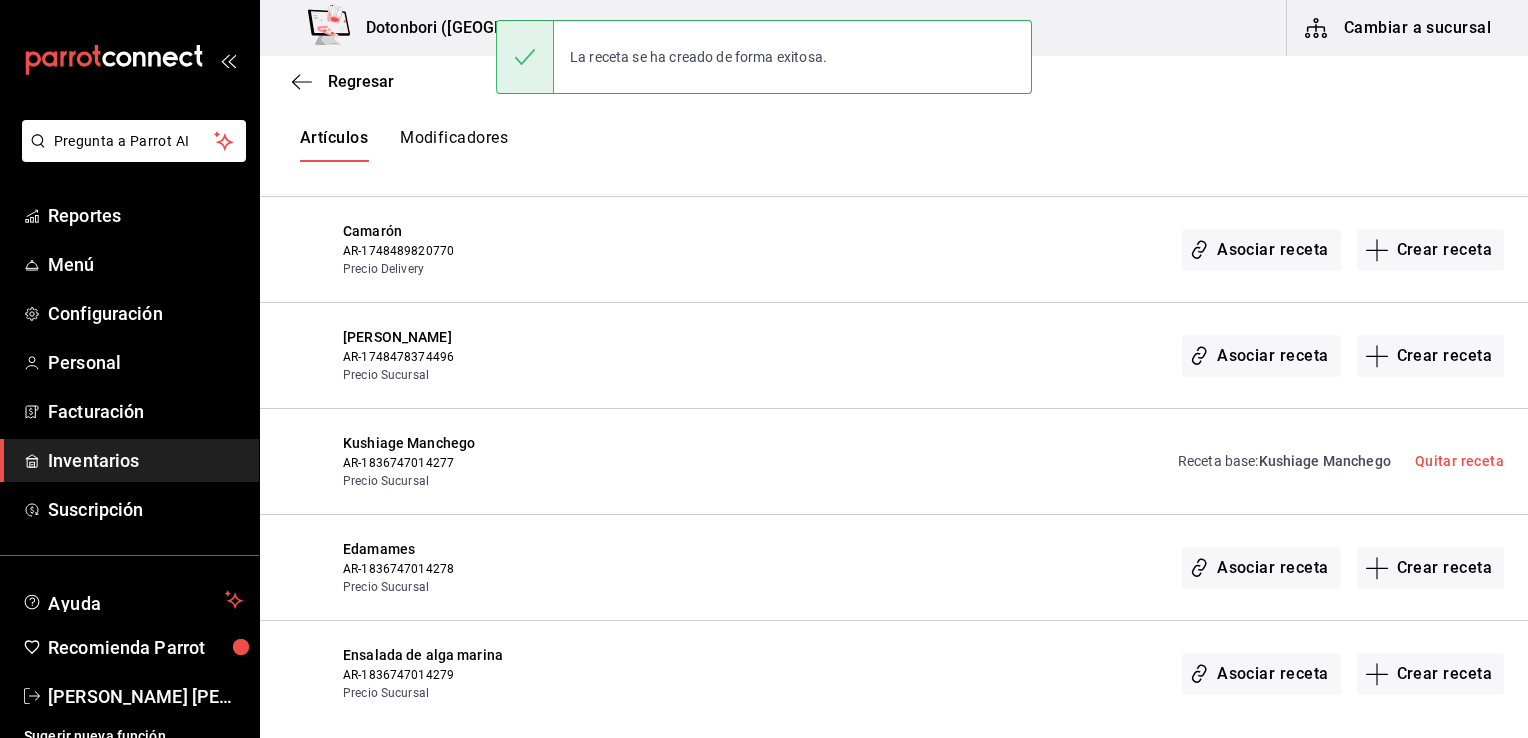 scroll, scrollTop: 0, scrollLeft: 0, axis: both 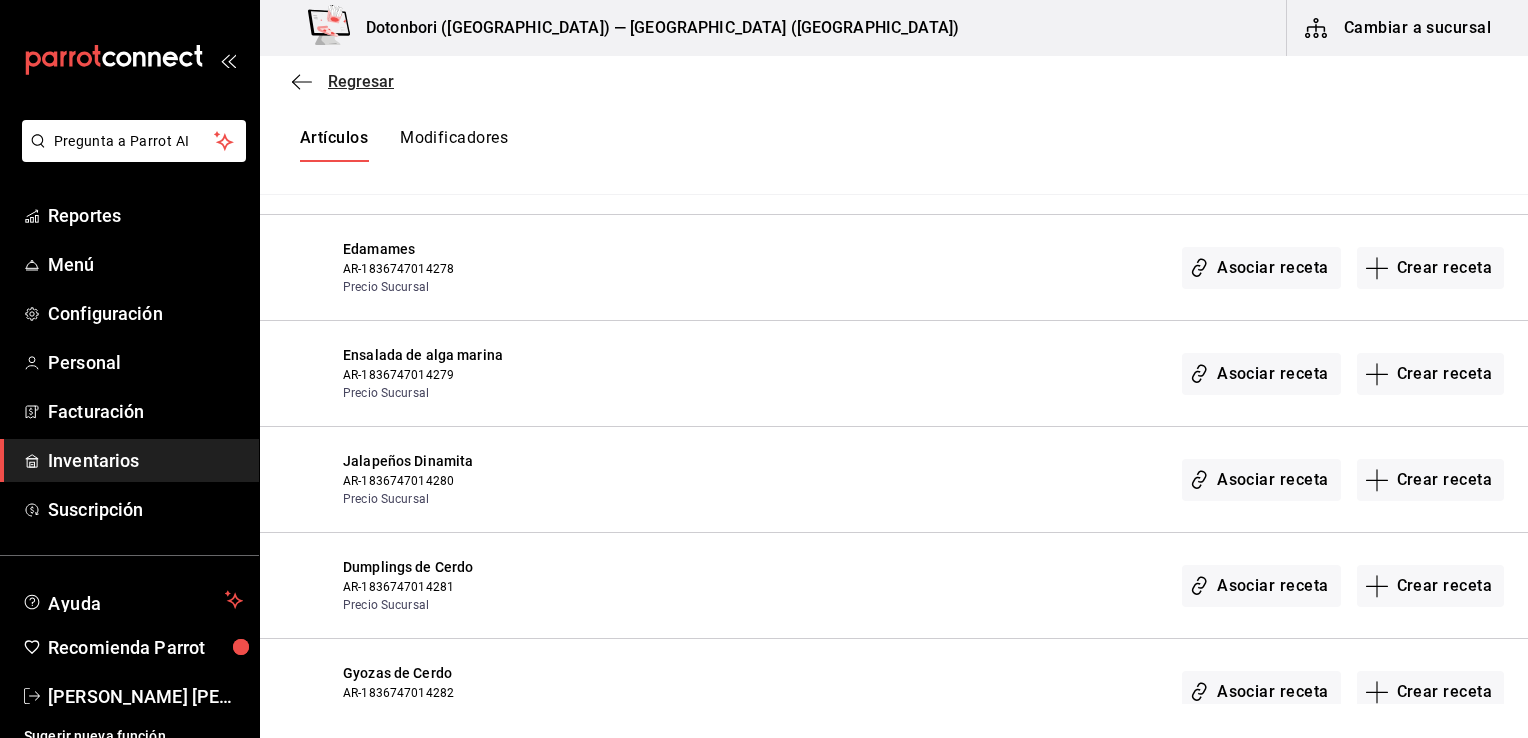 click on "Regresar" at bounding box center [343, 81] 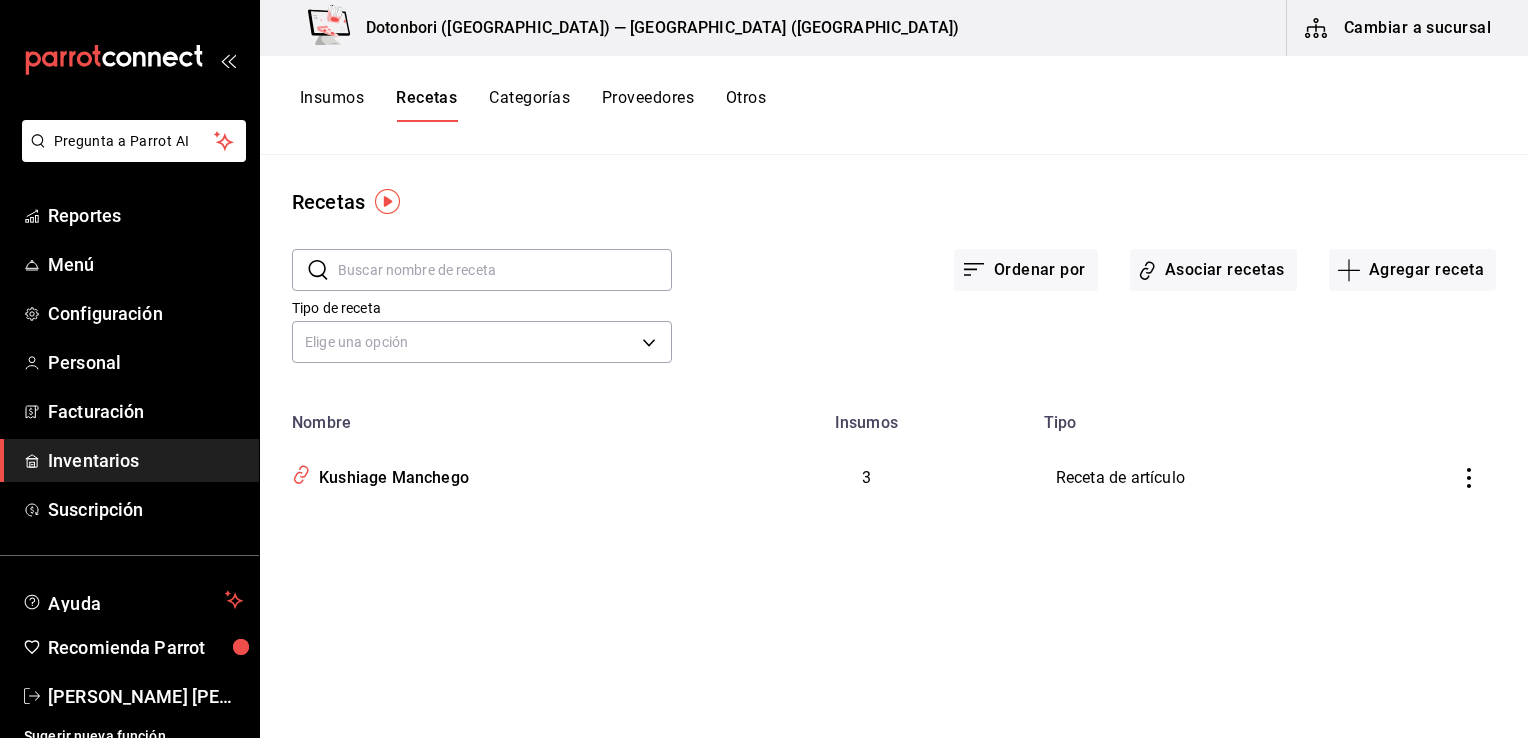 click on "Insumos" at bounding box center (332, 105) 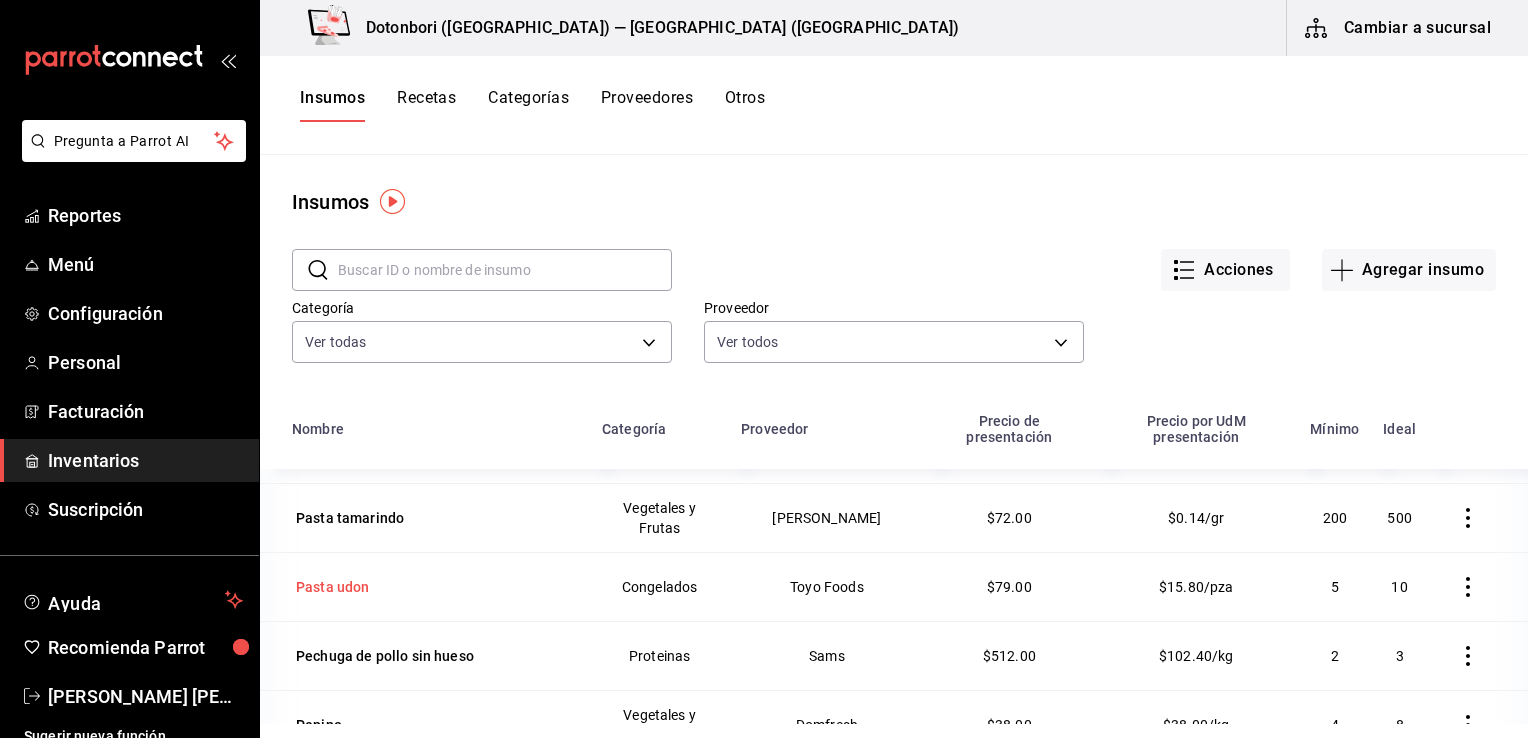 scroll, scrollTop: 4668, scrollLeft: 0, axis: vertical 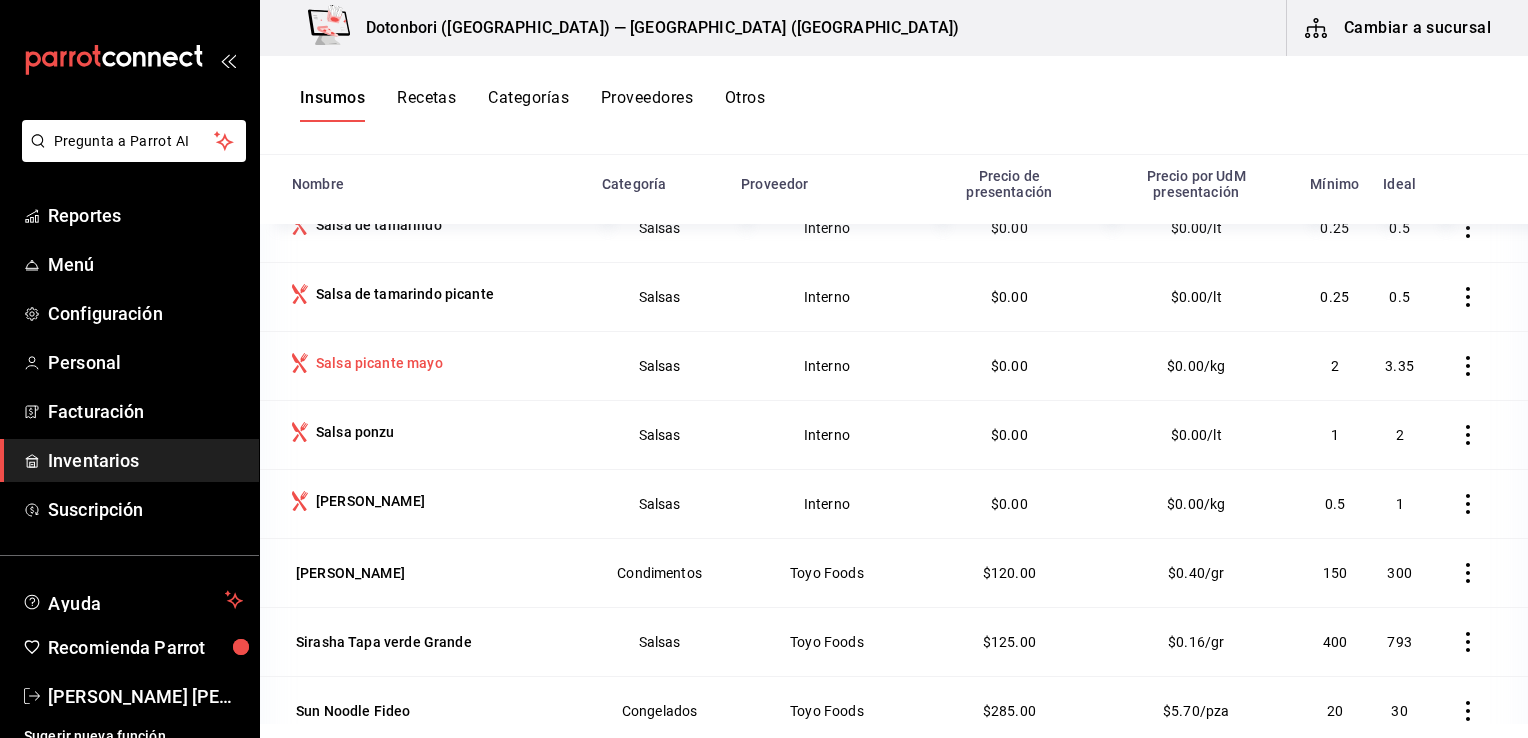 click on "Salsa picante mayo" at bounding box center (379, 363) 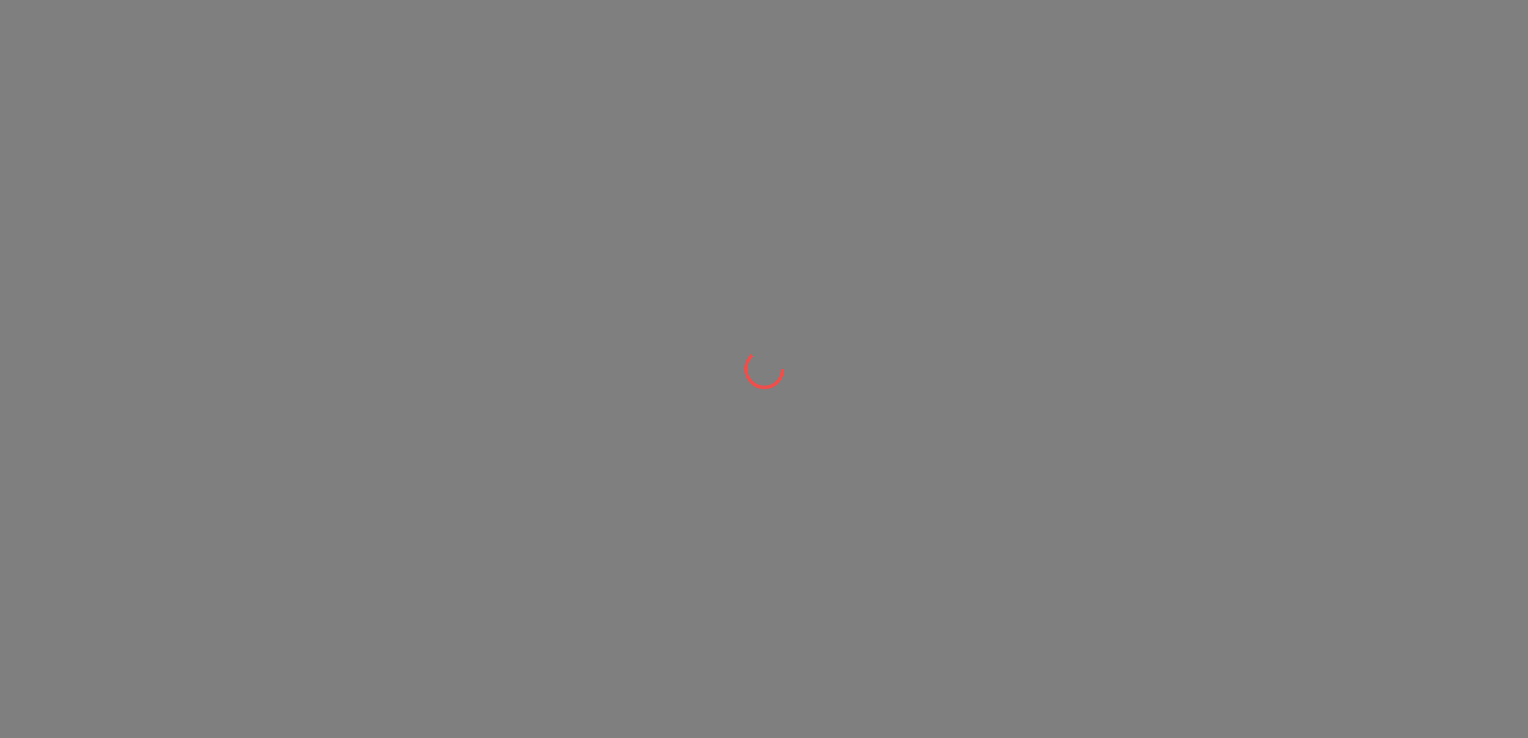 scroll, scrollTop: 0, scrollLeft: 0, axis: both 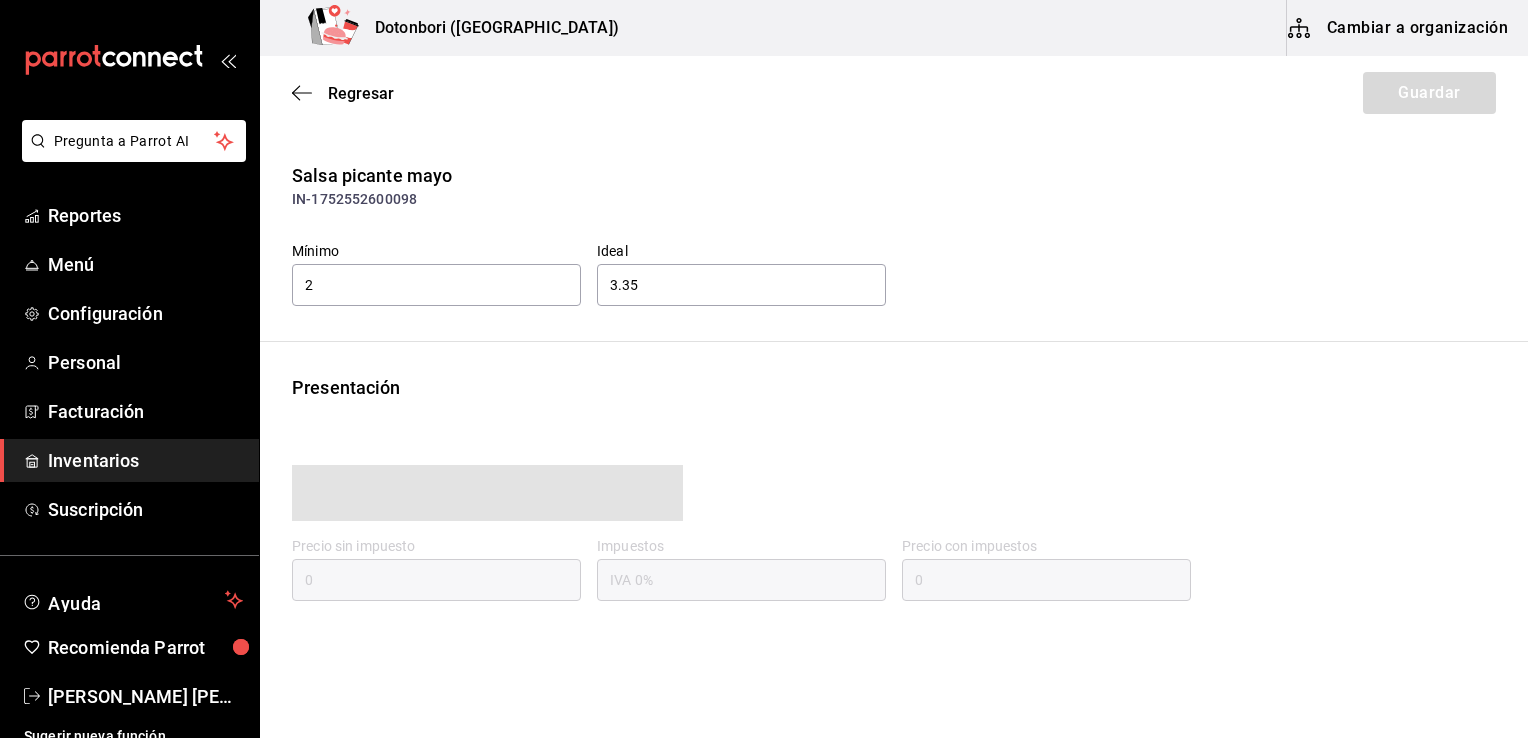 type on "0.00" 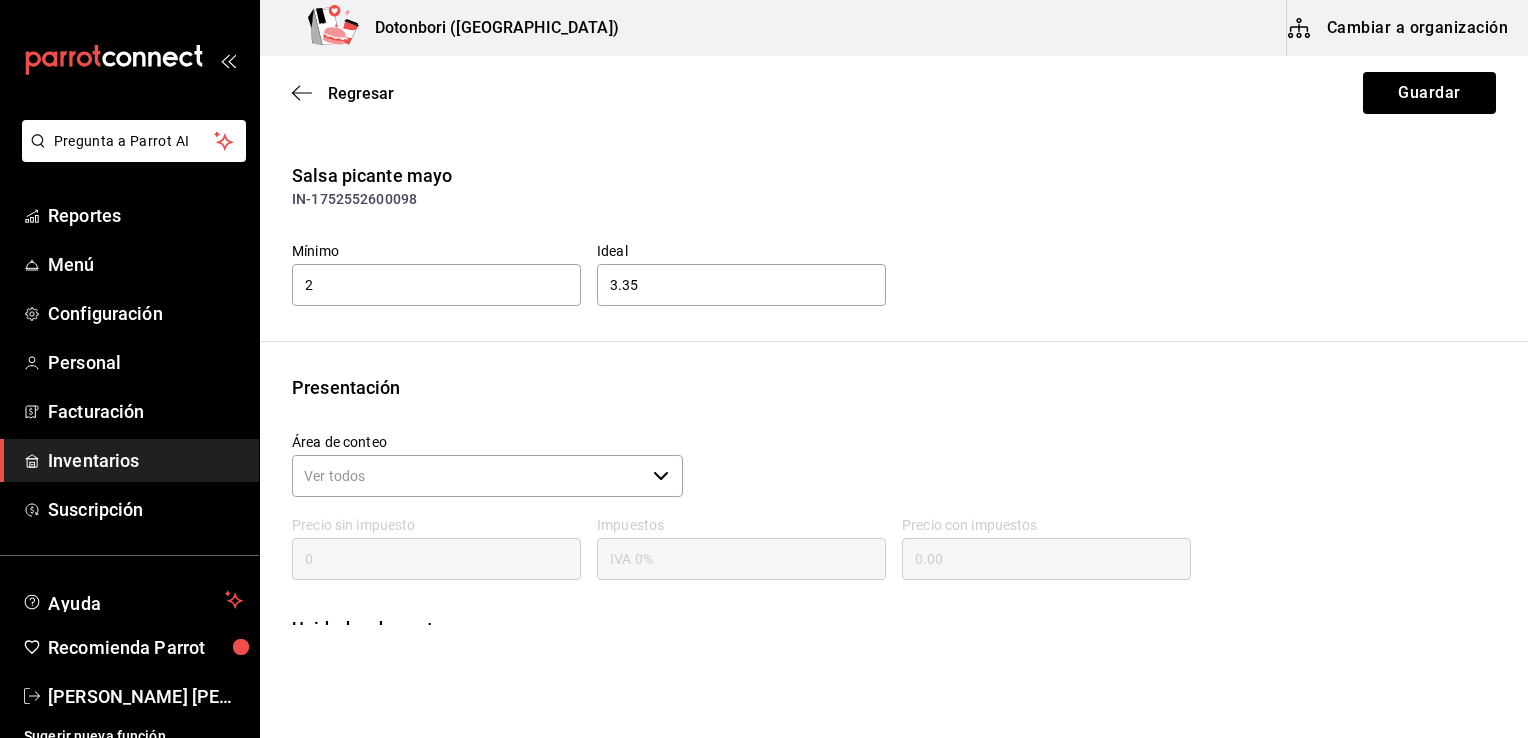 click on "Inventarios" at bounding box center [145, 460] 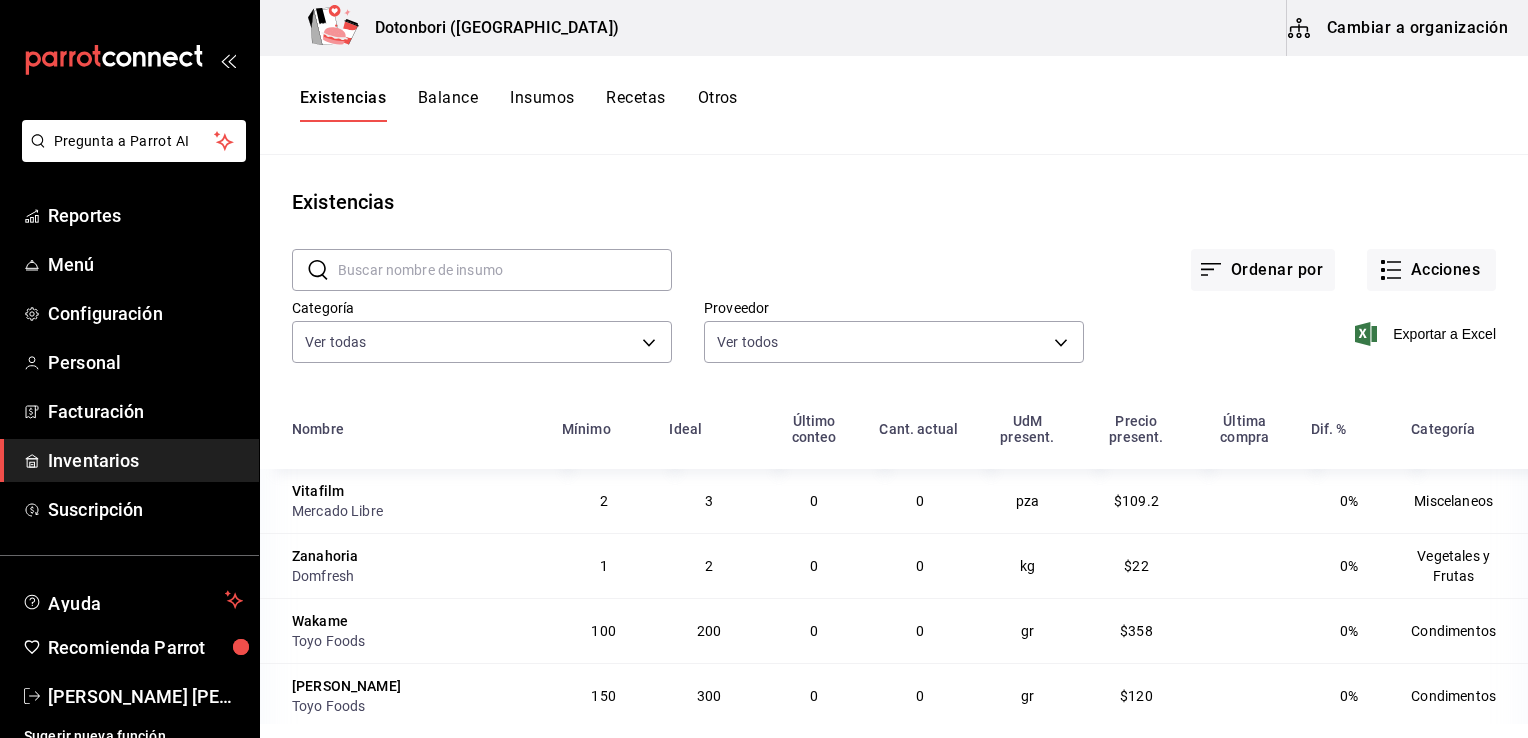 click on "Cambiar a organización" at bounding box center (1399, 28) 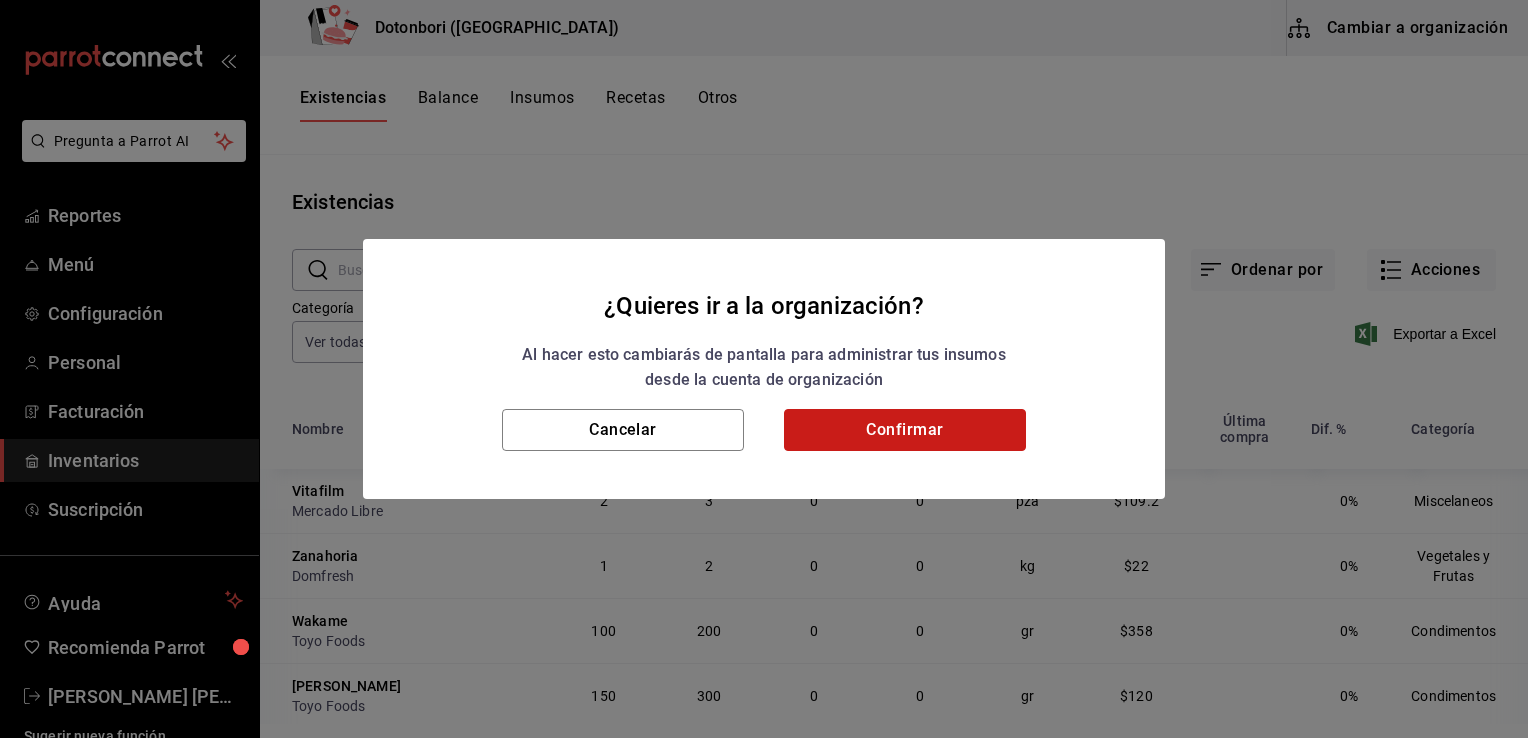 click on "Confirmar" at bounding box center (905, 430) 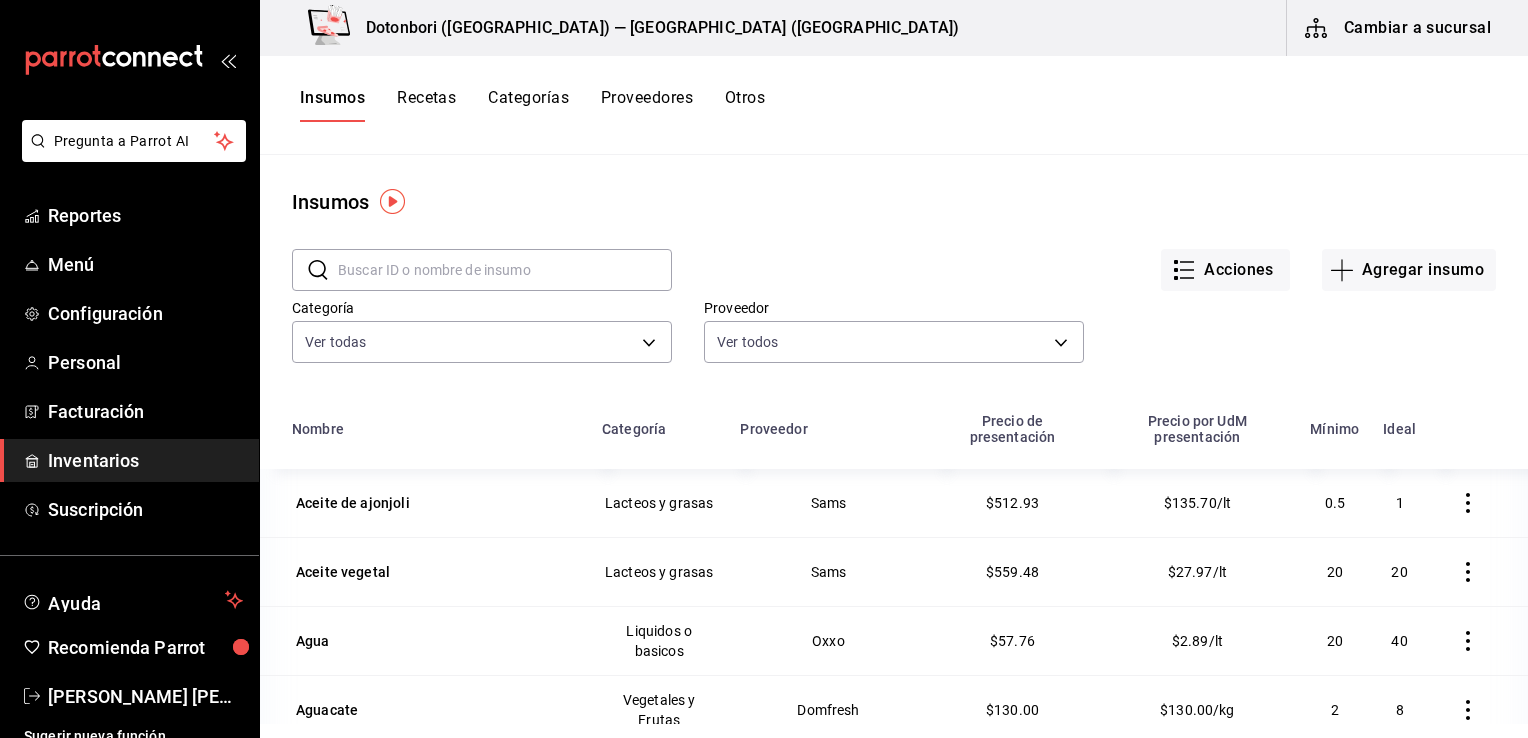 click on "Recetas" at bounding box center [426, 105] 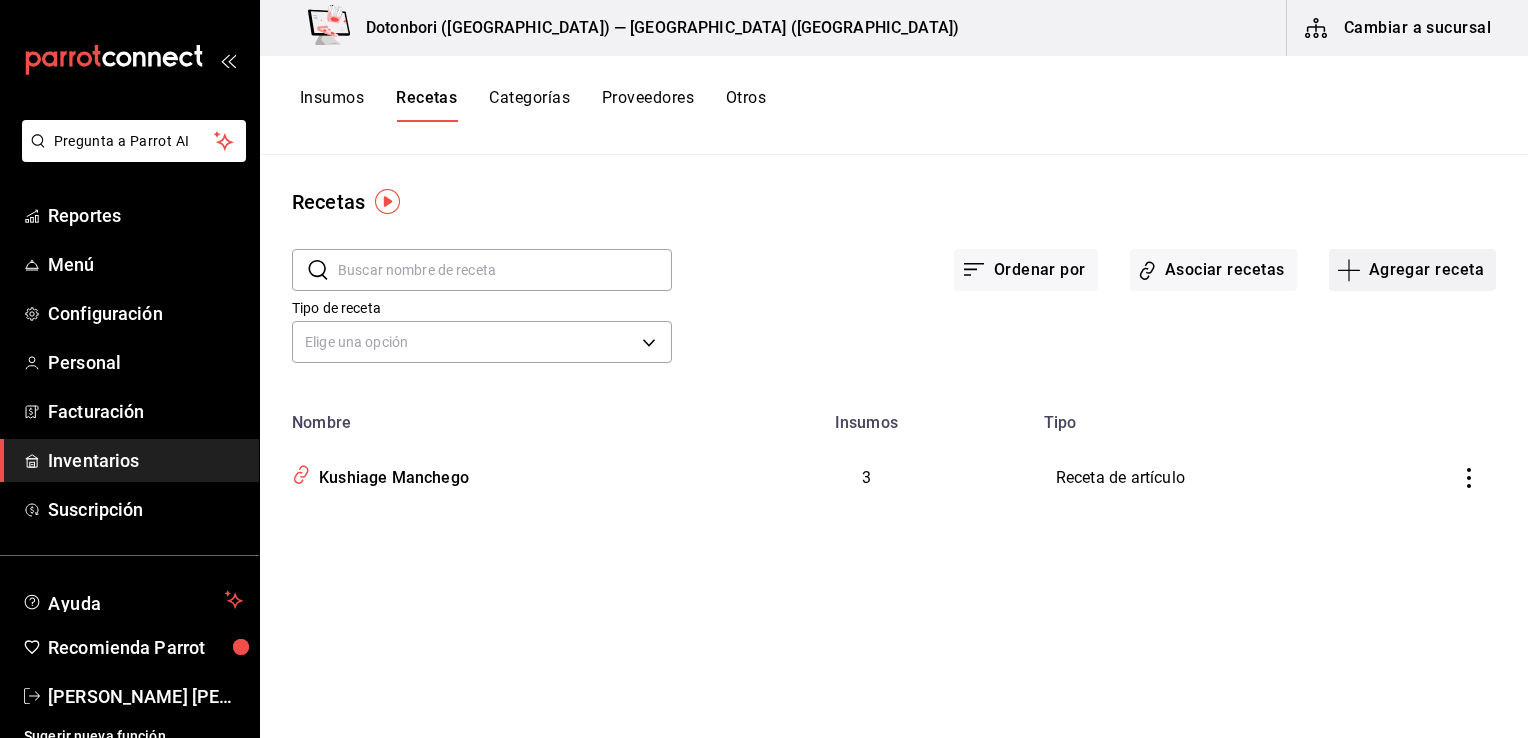 click on "Agregar receta" at bounding box center [1412, 270] 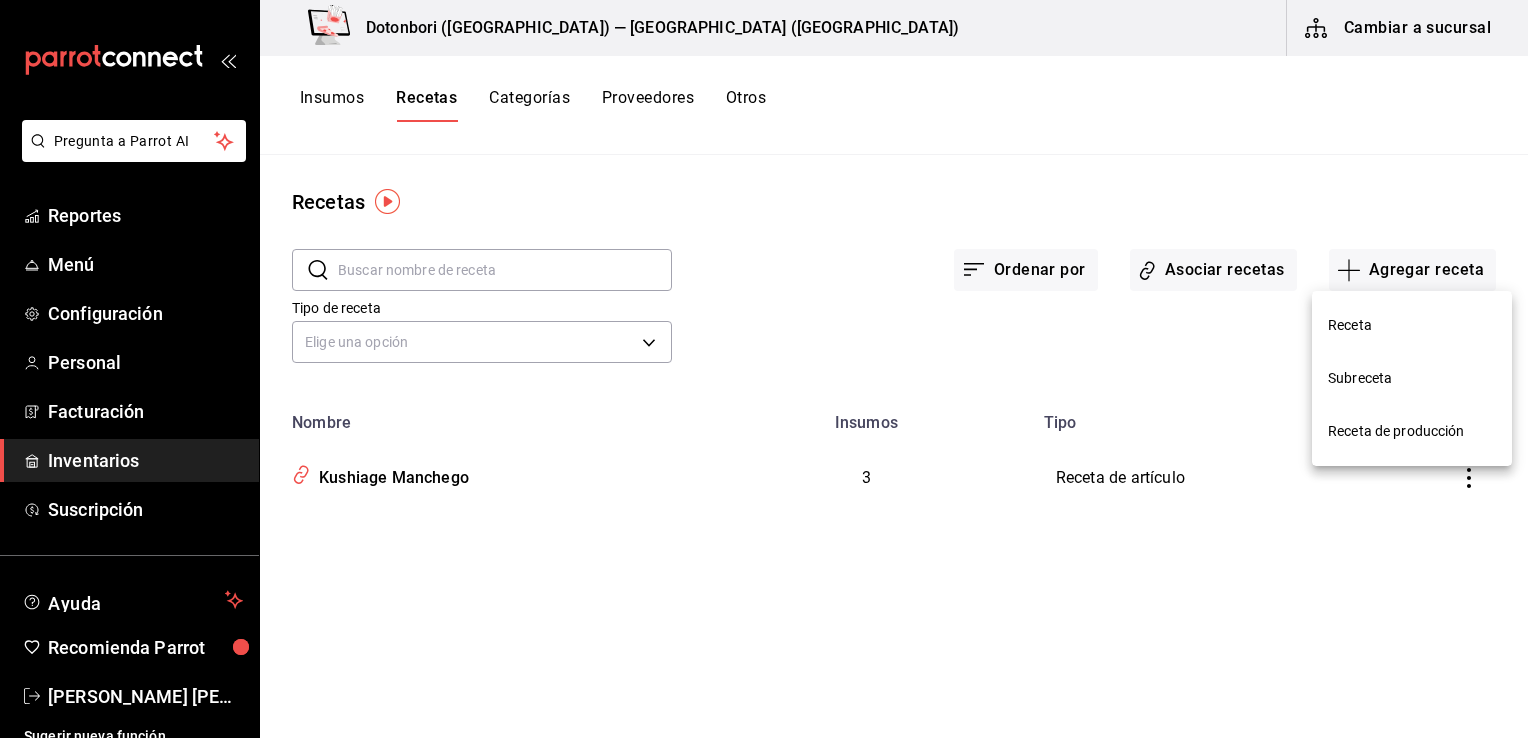 click on "Receta de producción" at bounding box center (1412, 431) 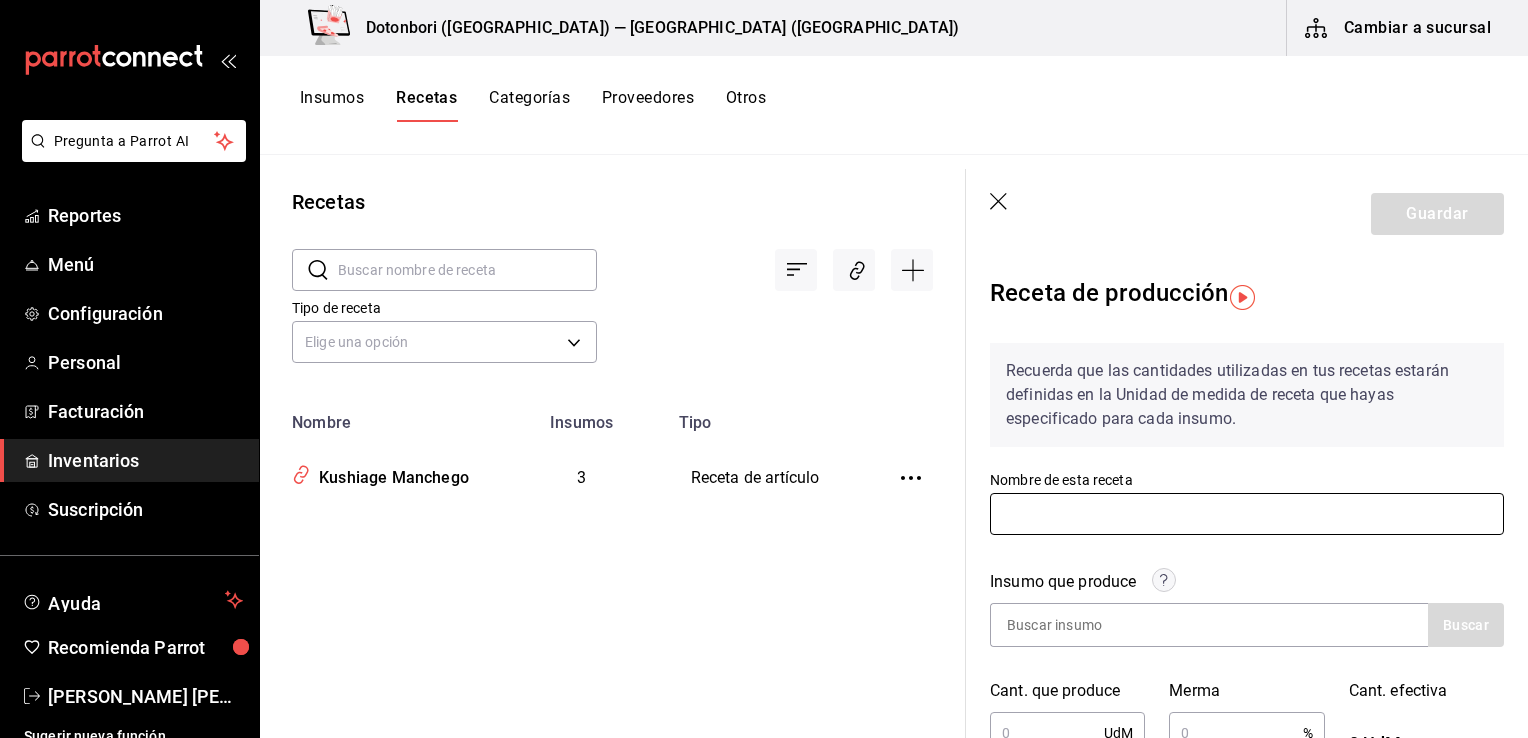 click at bounding box center [1247, 514] 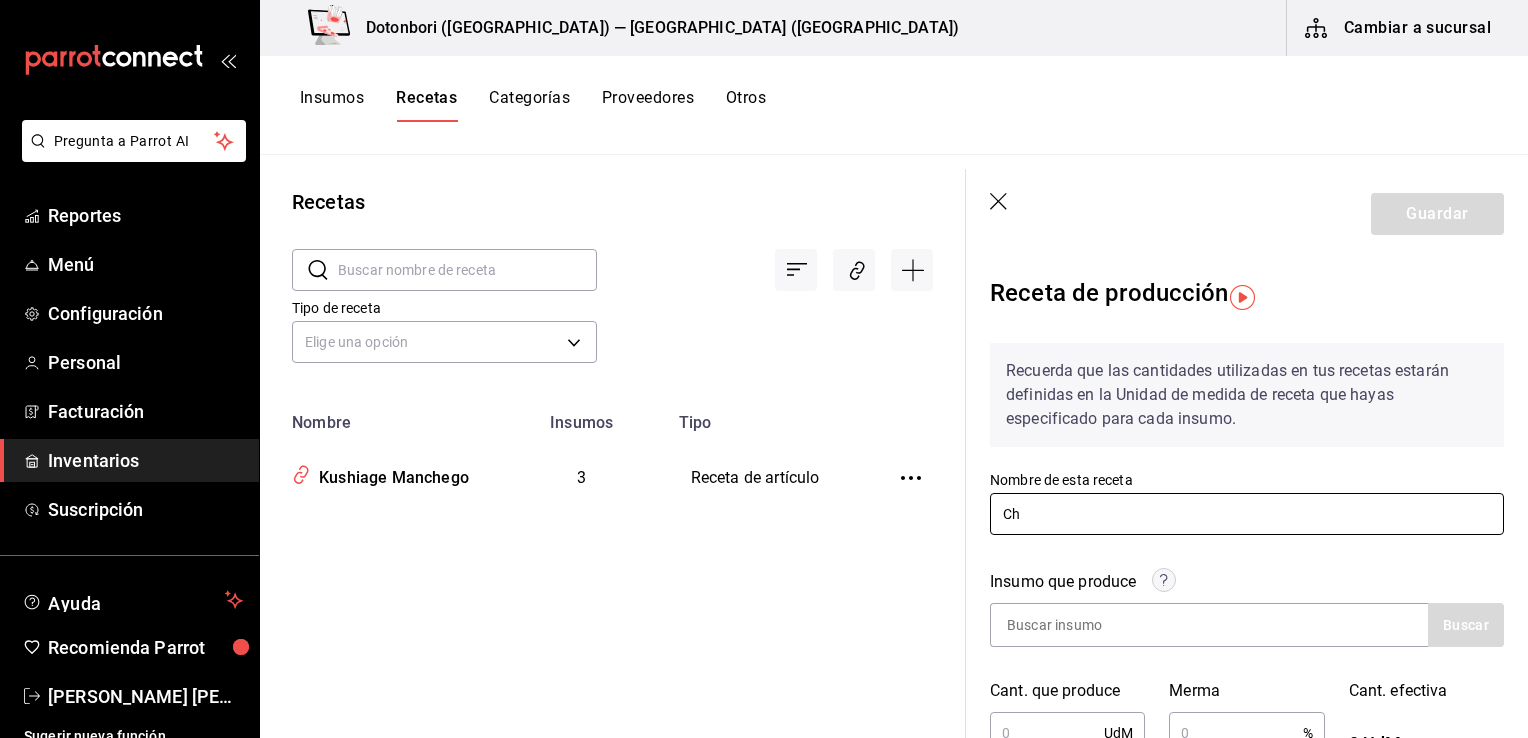 type on "C" 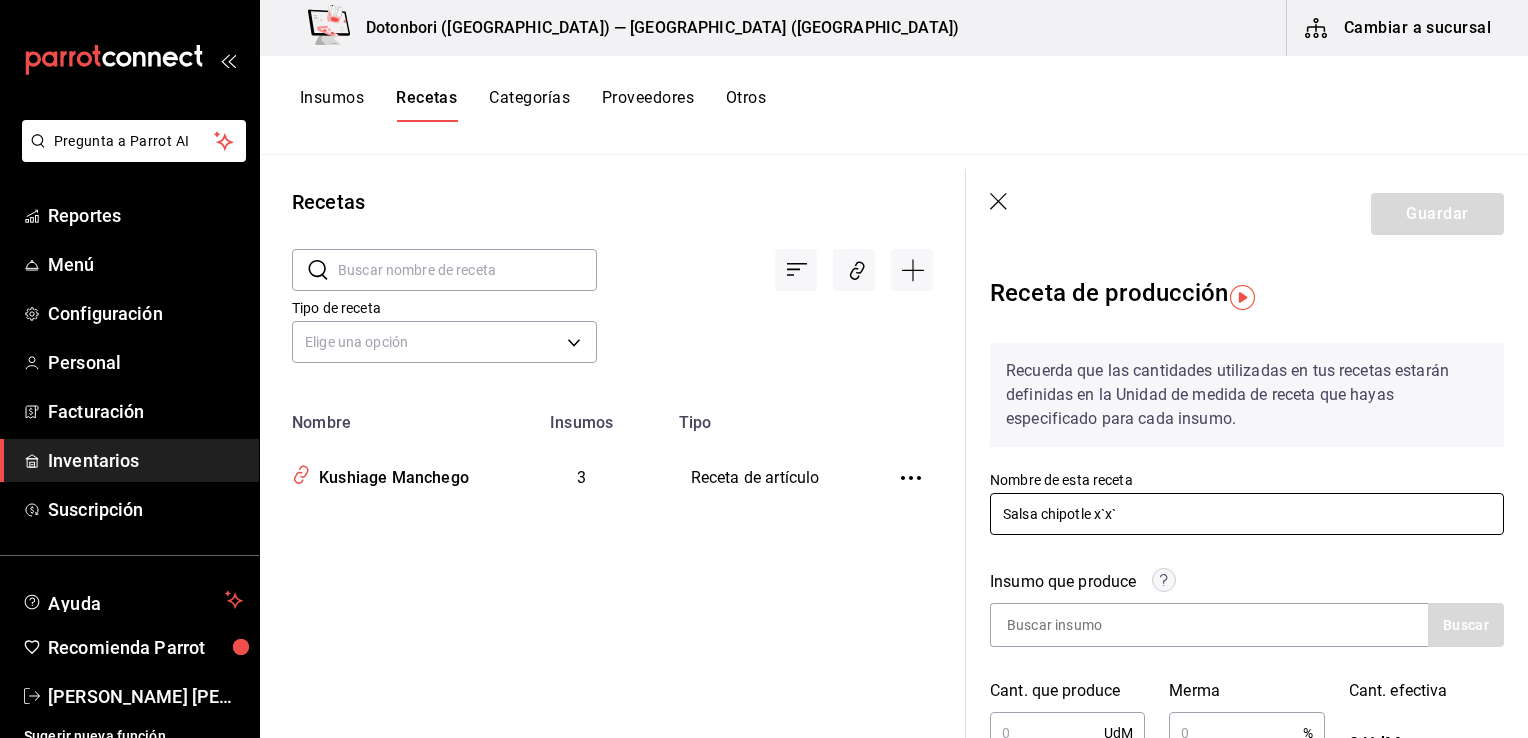 click on "Salsa chipotle x`x`" at bounding box center (1247, 514) 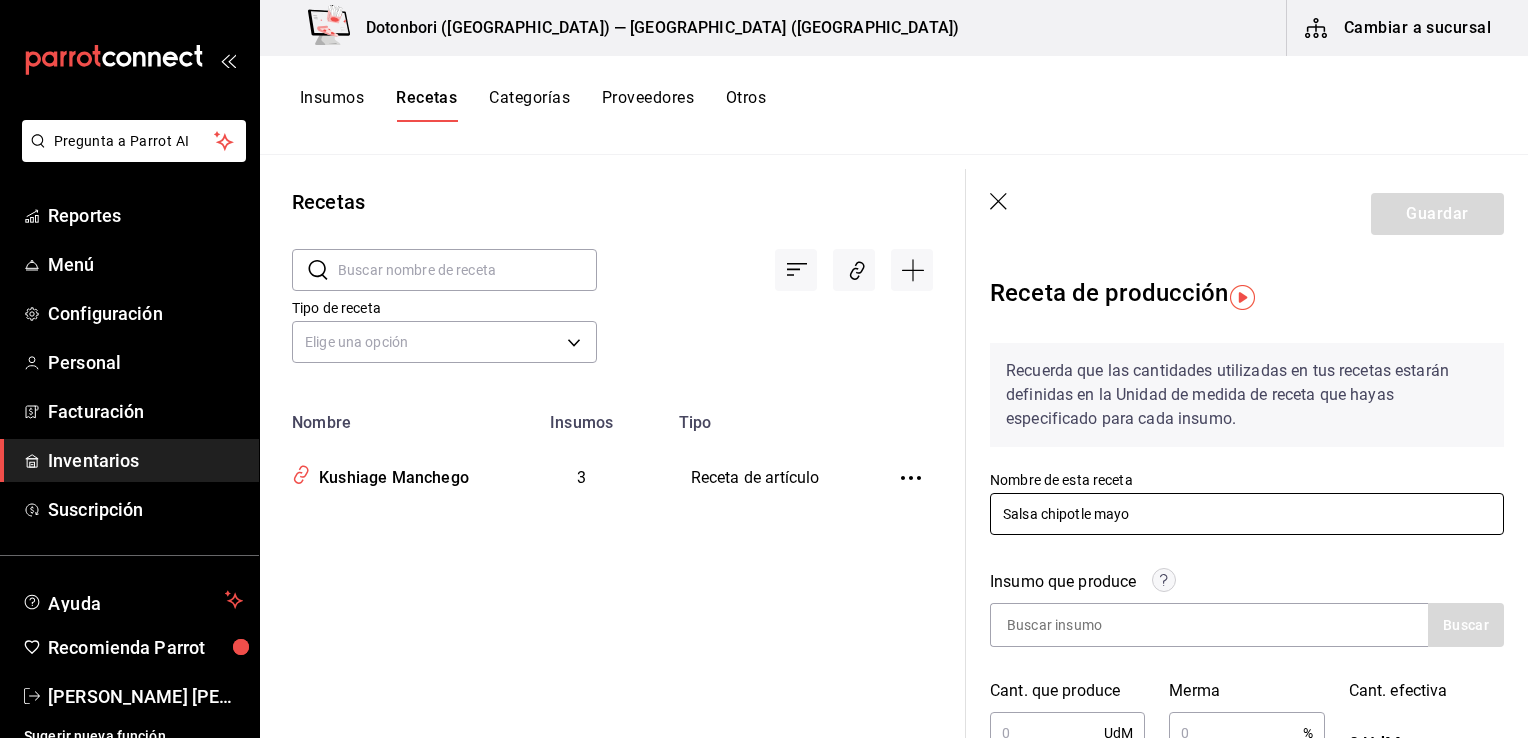 type on "Salsa chipotle mayo" 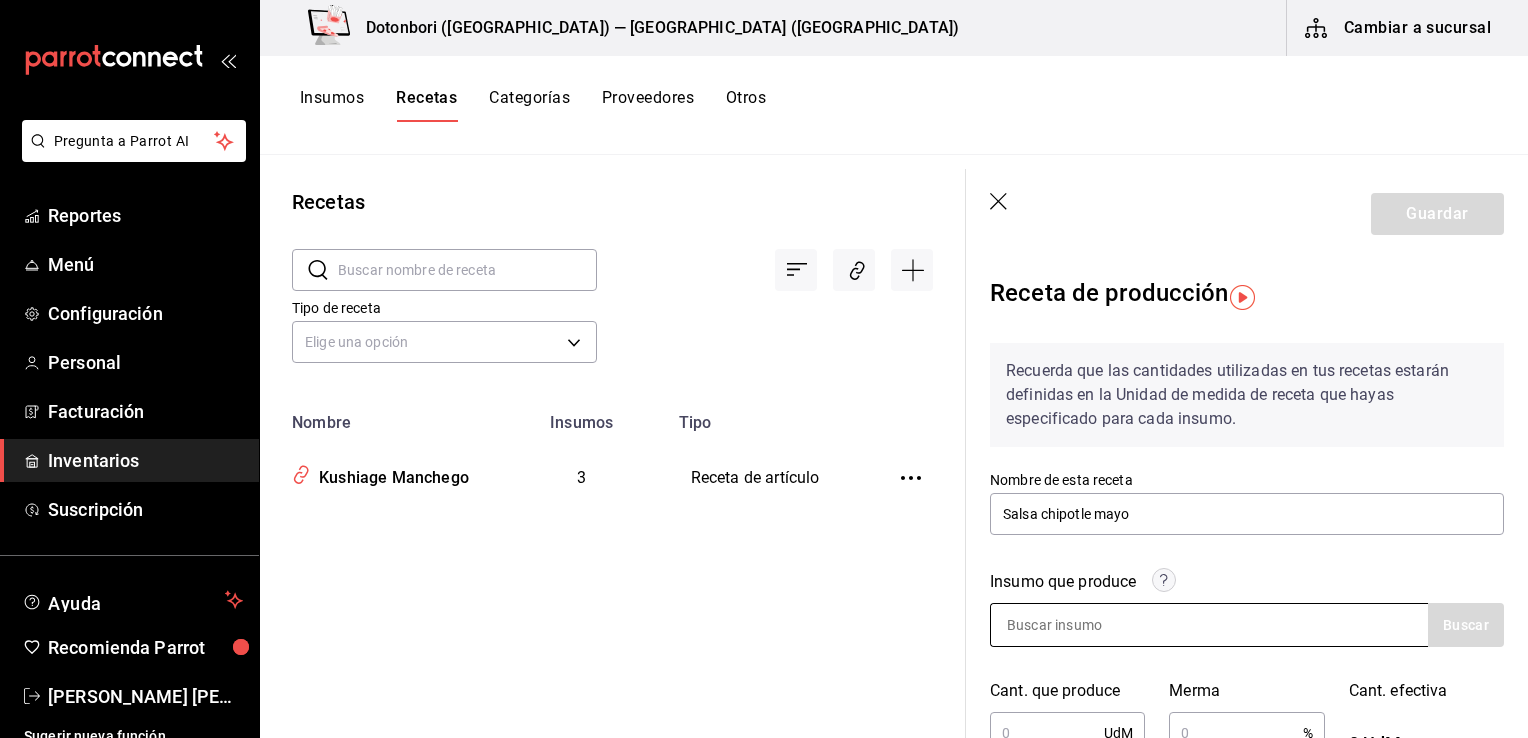 click at bounding box center (1091, 625) 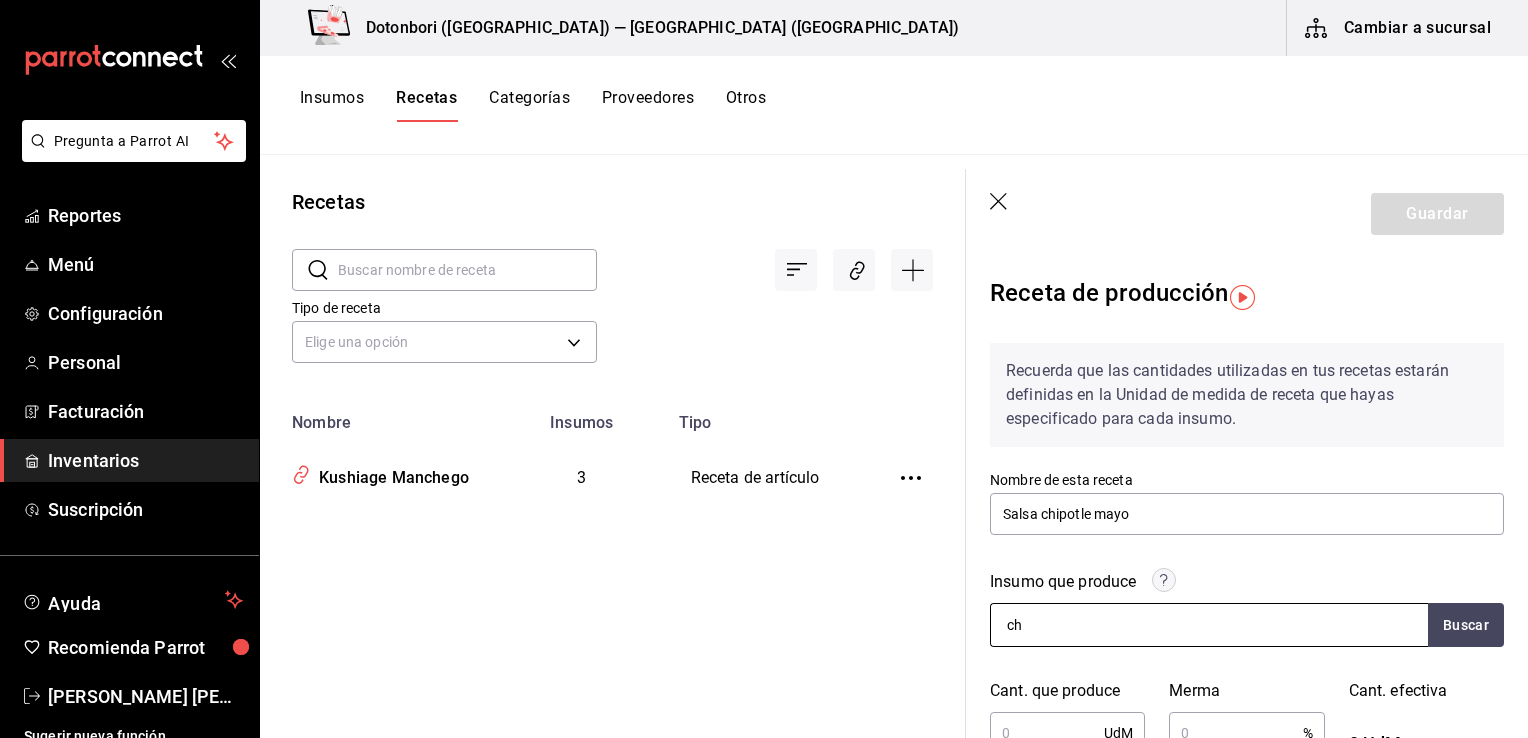 type on "c" 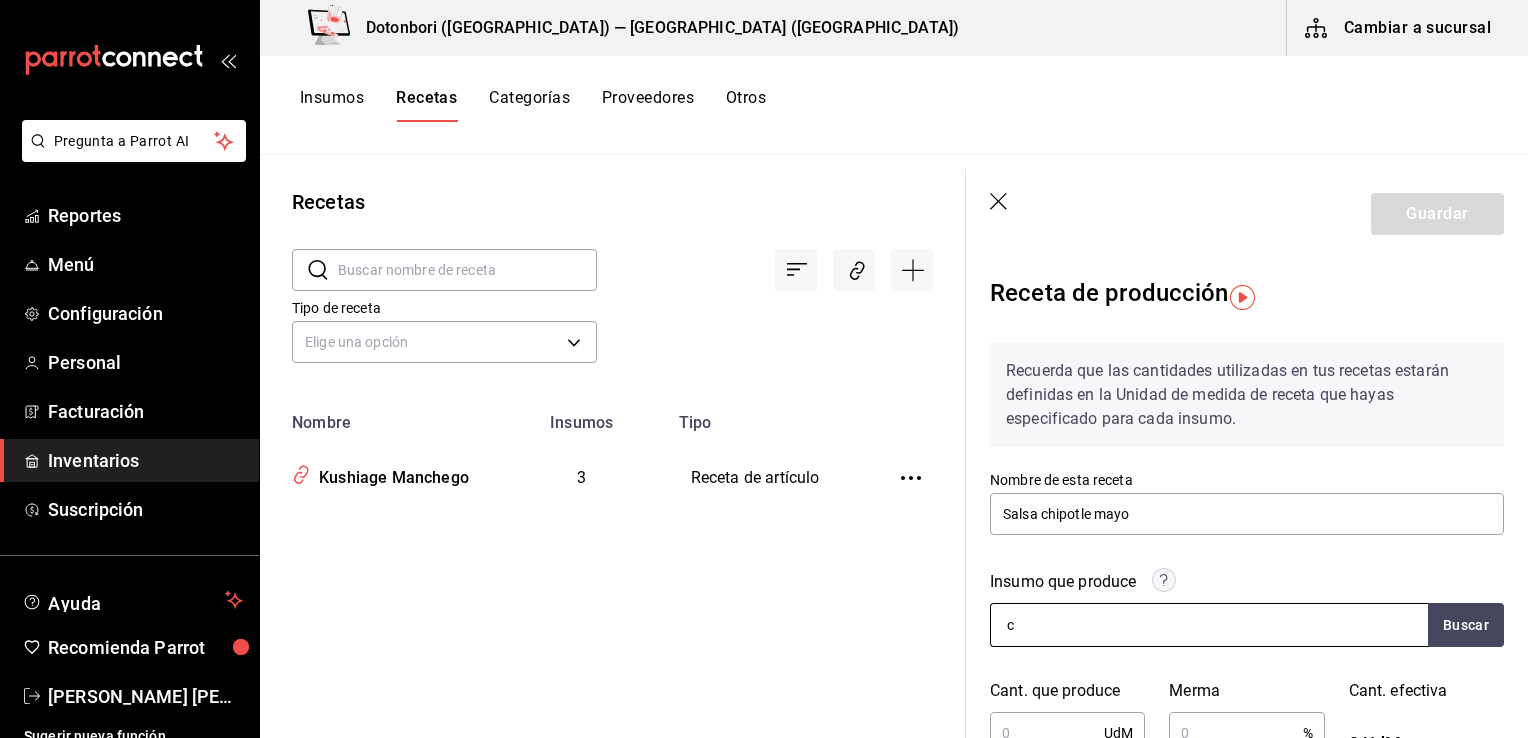 type 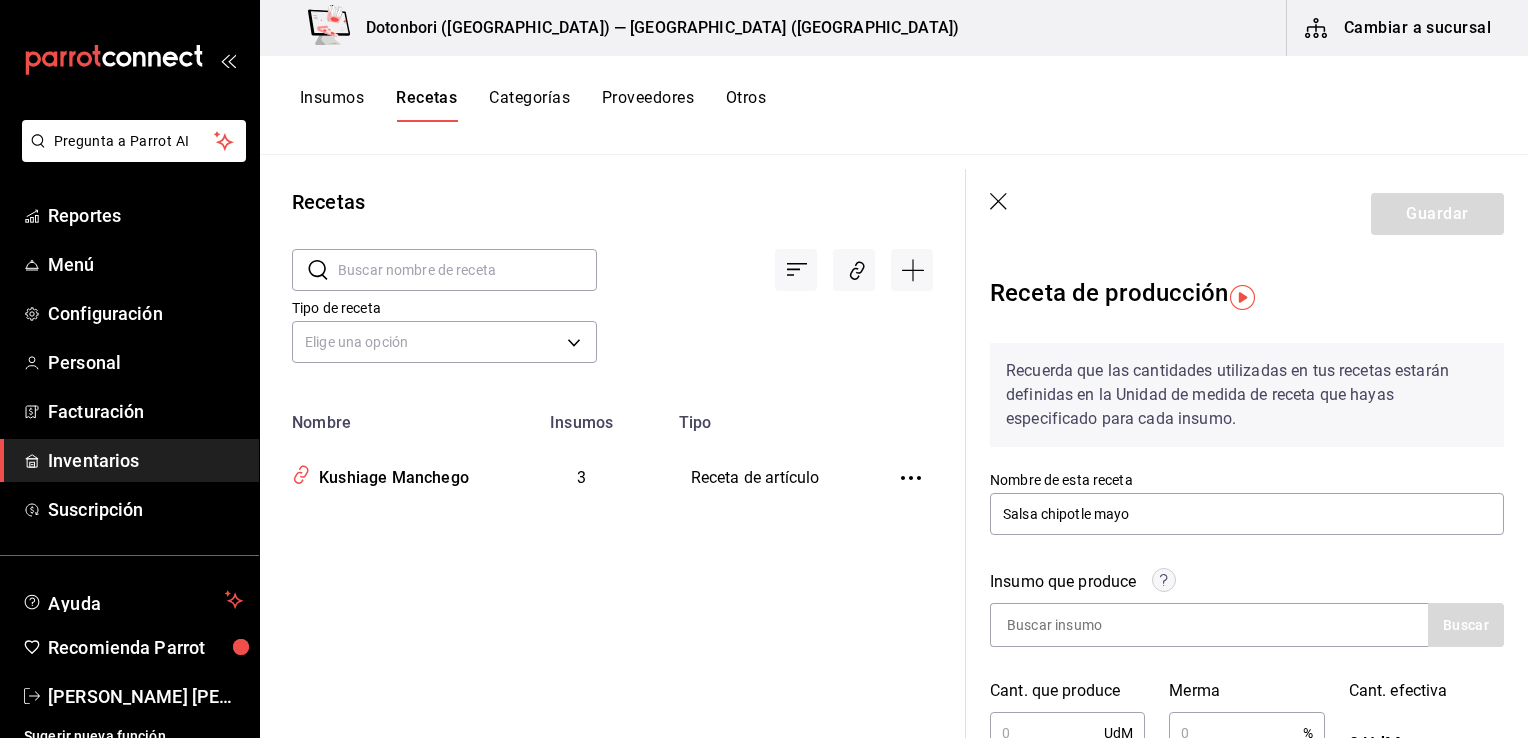 click 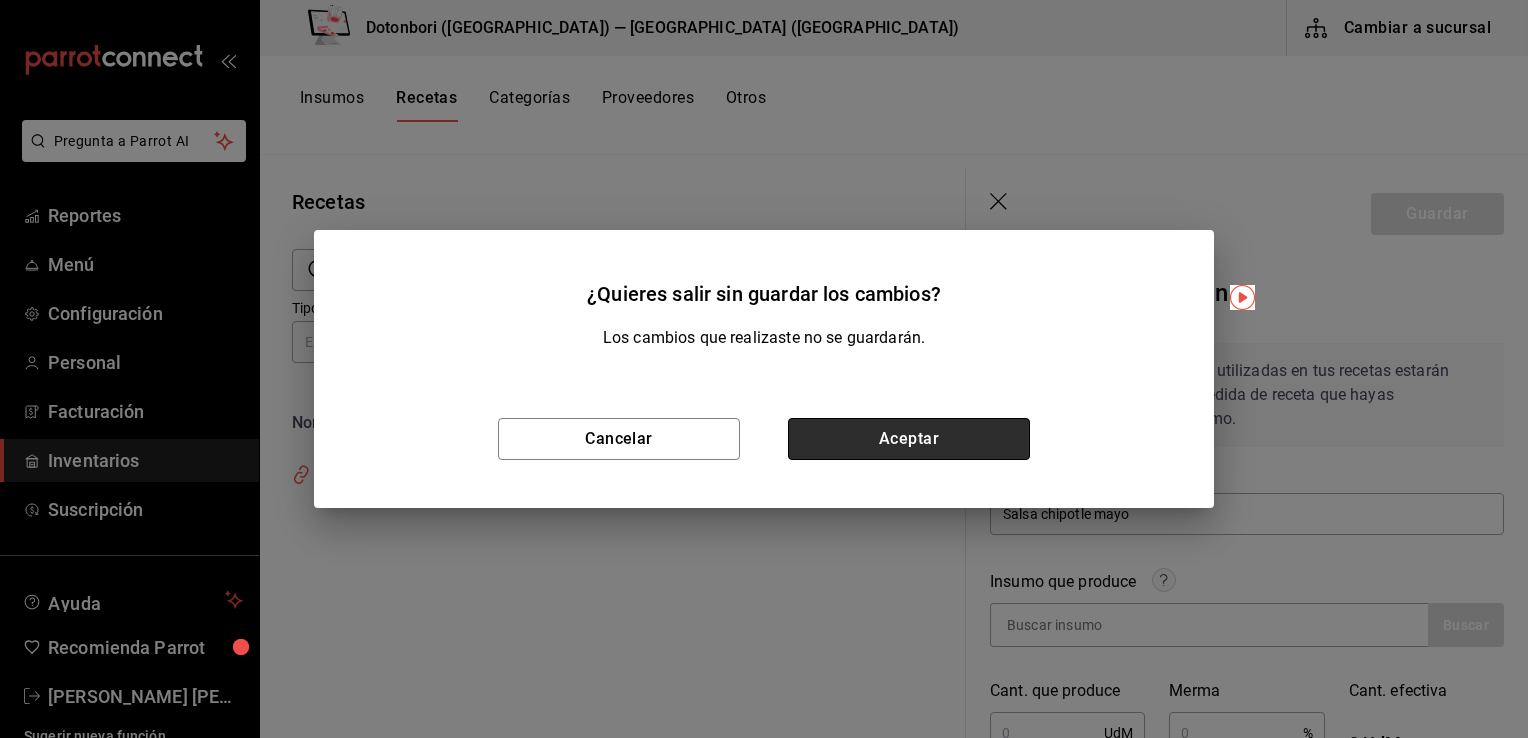 click on "Aceptar" at bounding box center (909, 439) 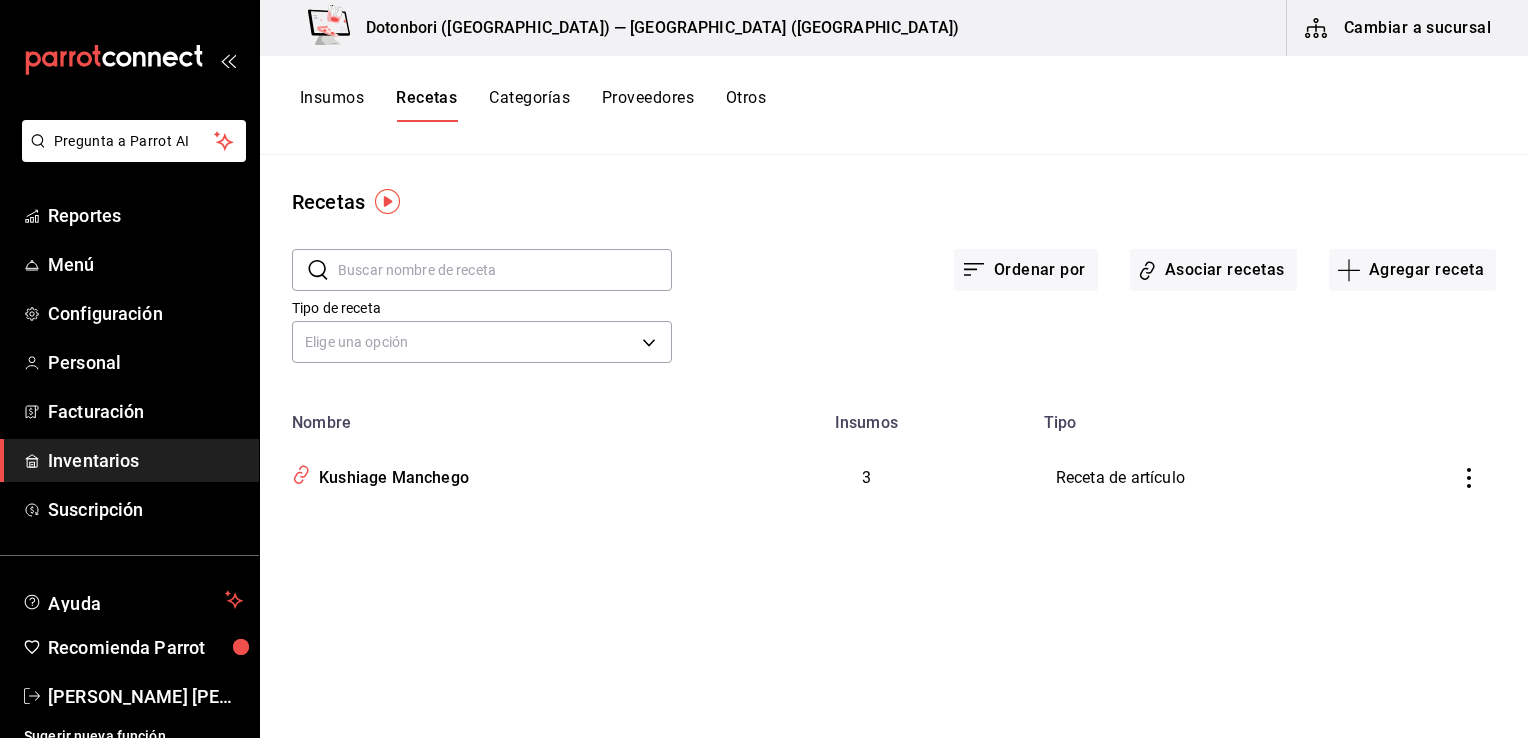 click on "Recetas" at bounding box center (426, 105) 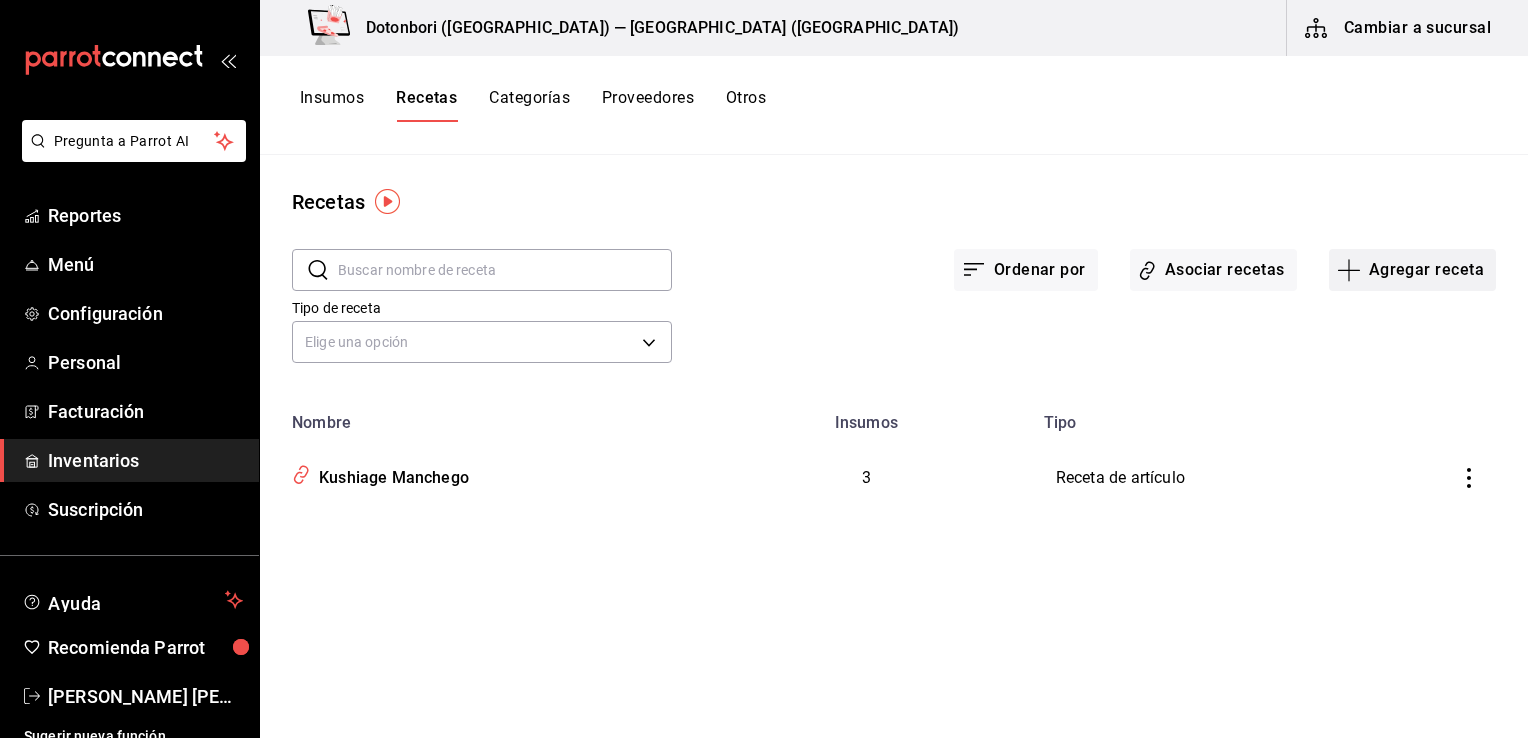 click on "Agregar receta" at bounding box center (1412, 270) 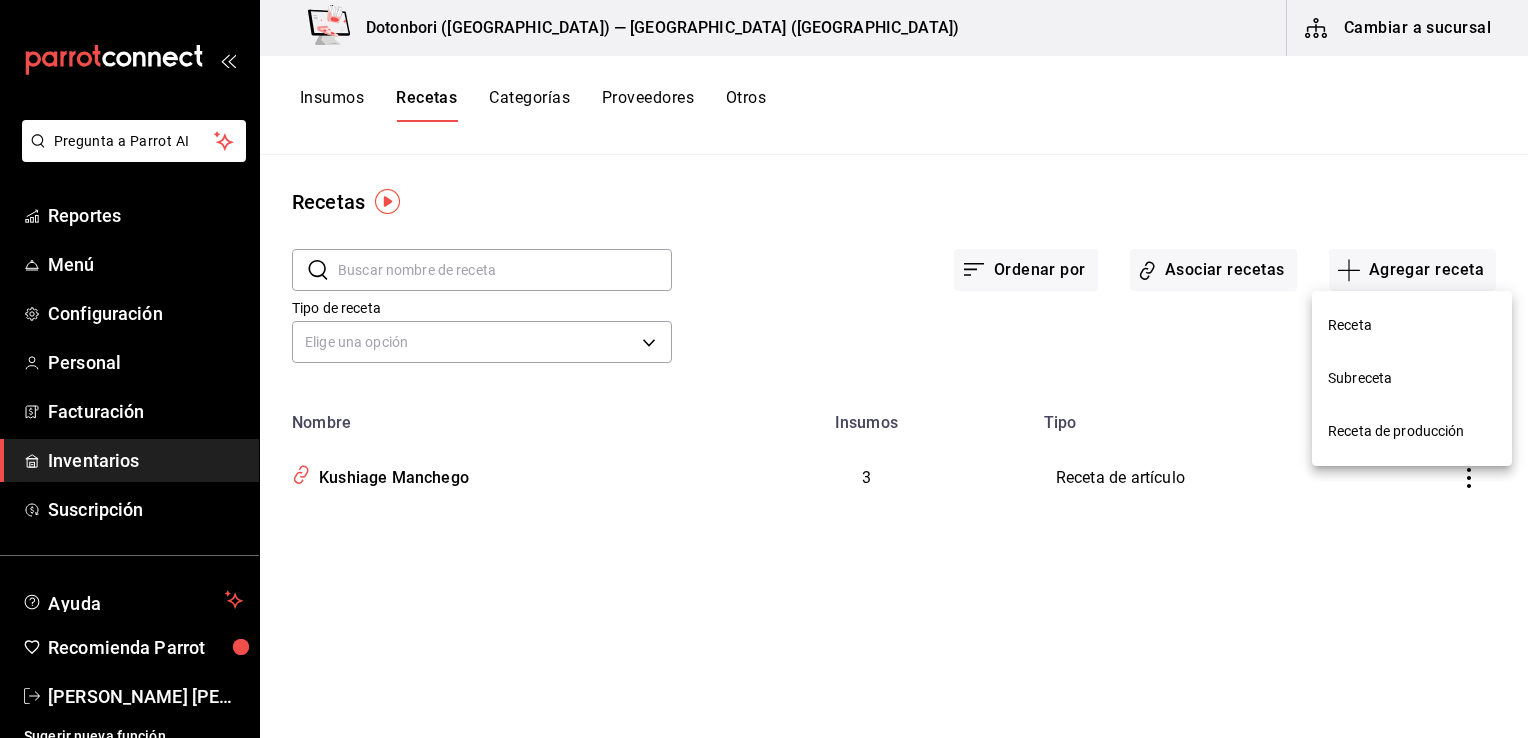 click on "Subreceta" at bounding box center (1412, 378) 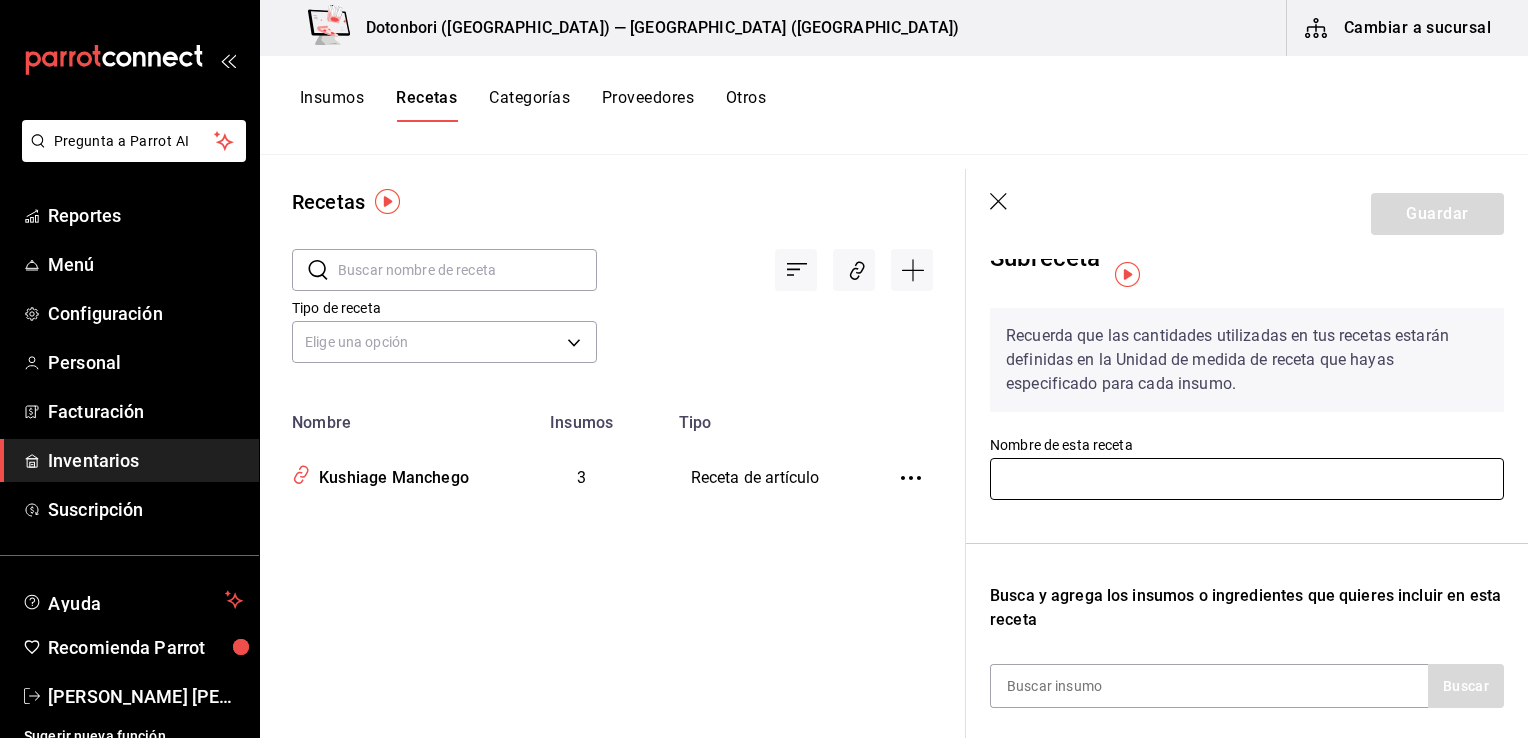 scroll, scrollTop: 0, scrollLeft: 0, axis: both 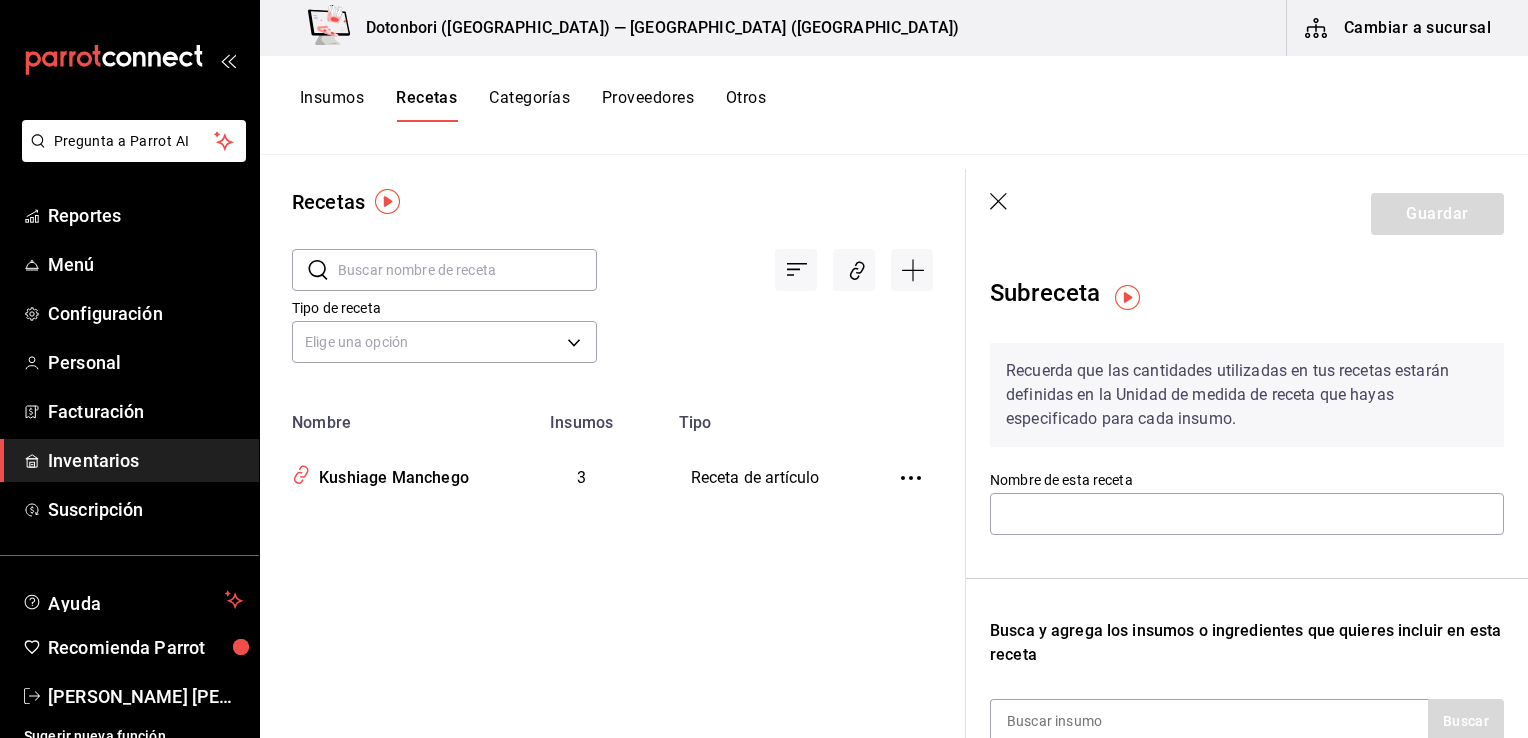 click at bounding box center (1127, 297) 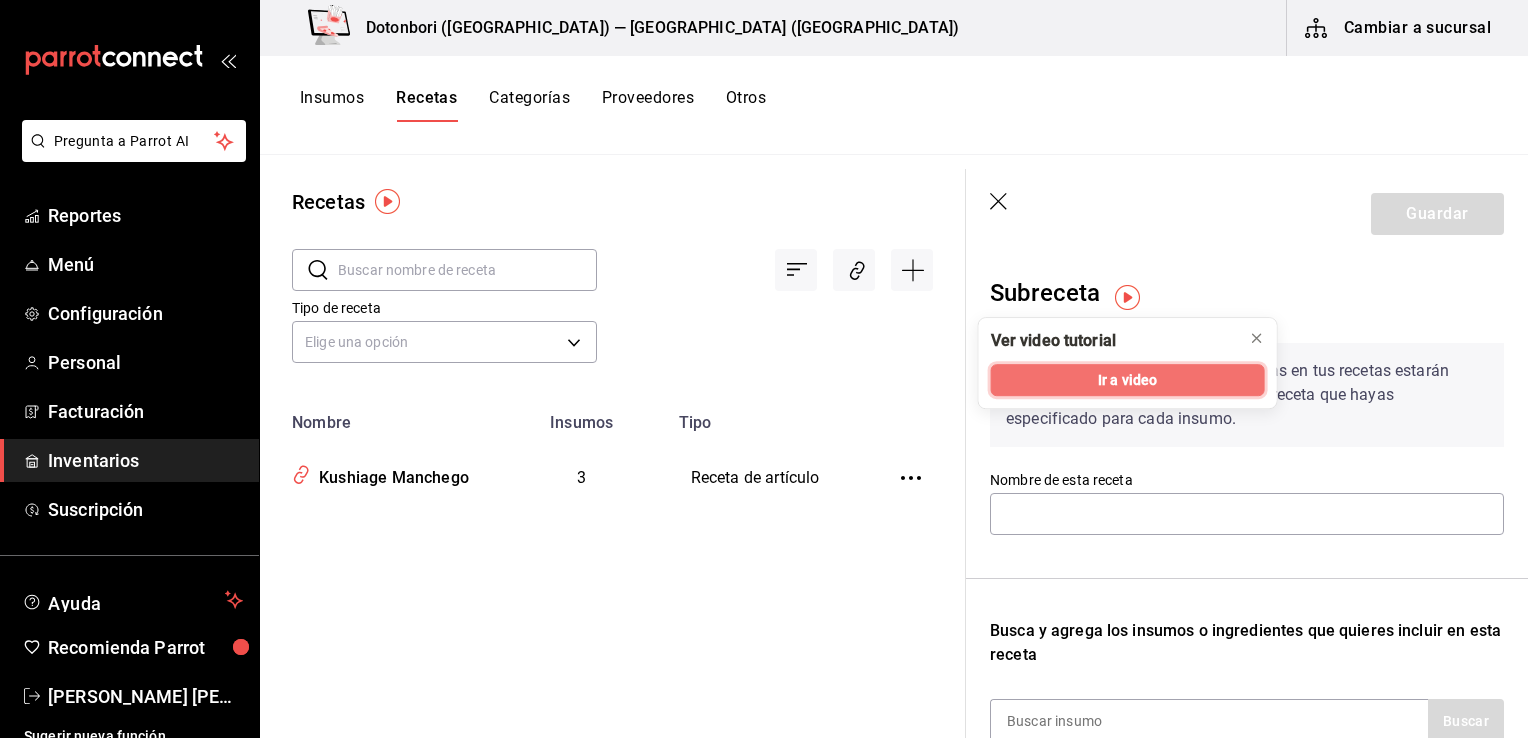 click on "Ir a video" at bounding box center [1127, 380] 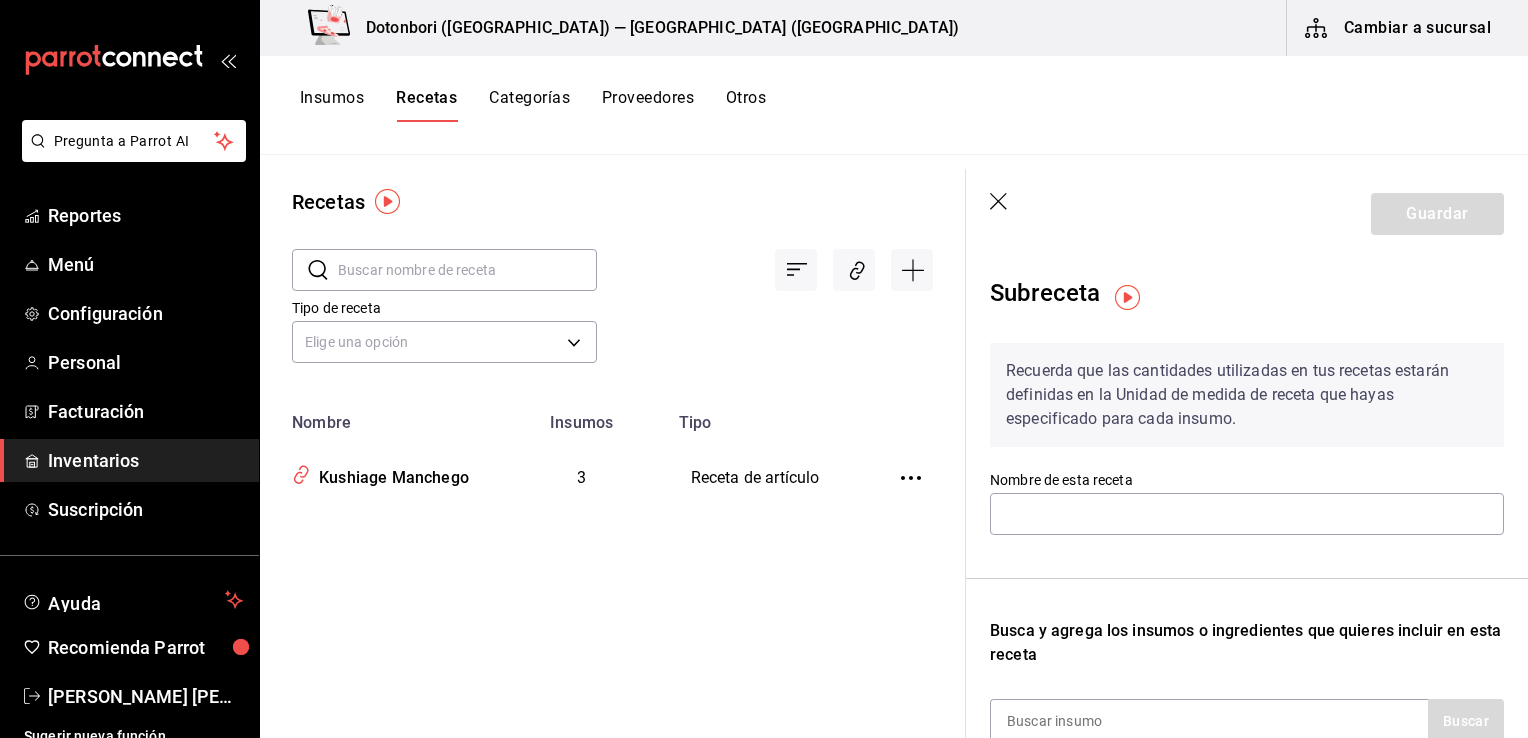 click at bounding box center (1127, 297) 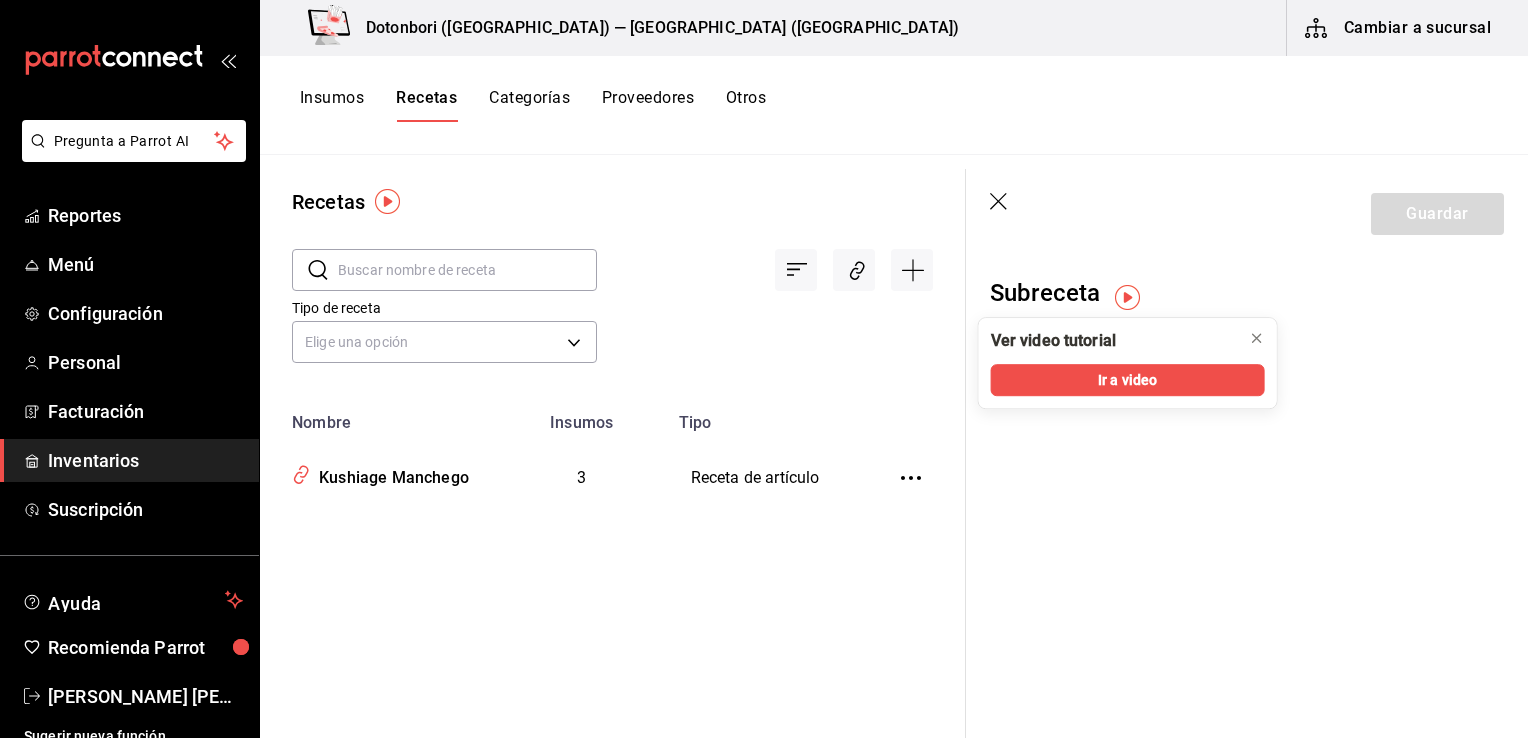 click on "Inventarios" at bounding box center (145, 460) 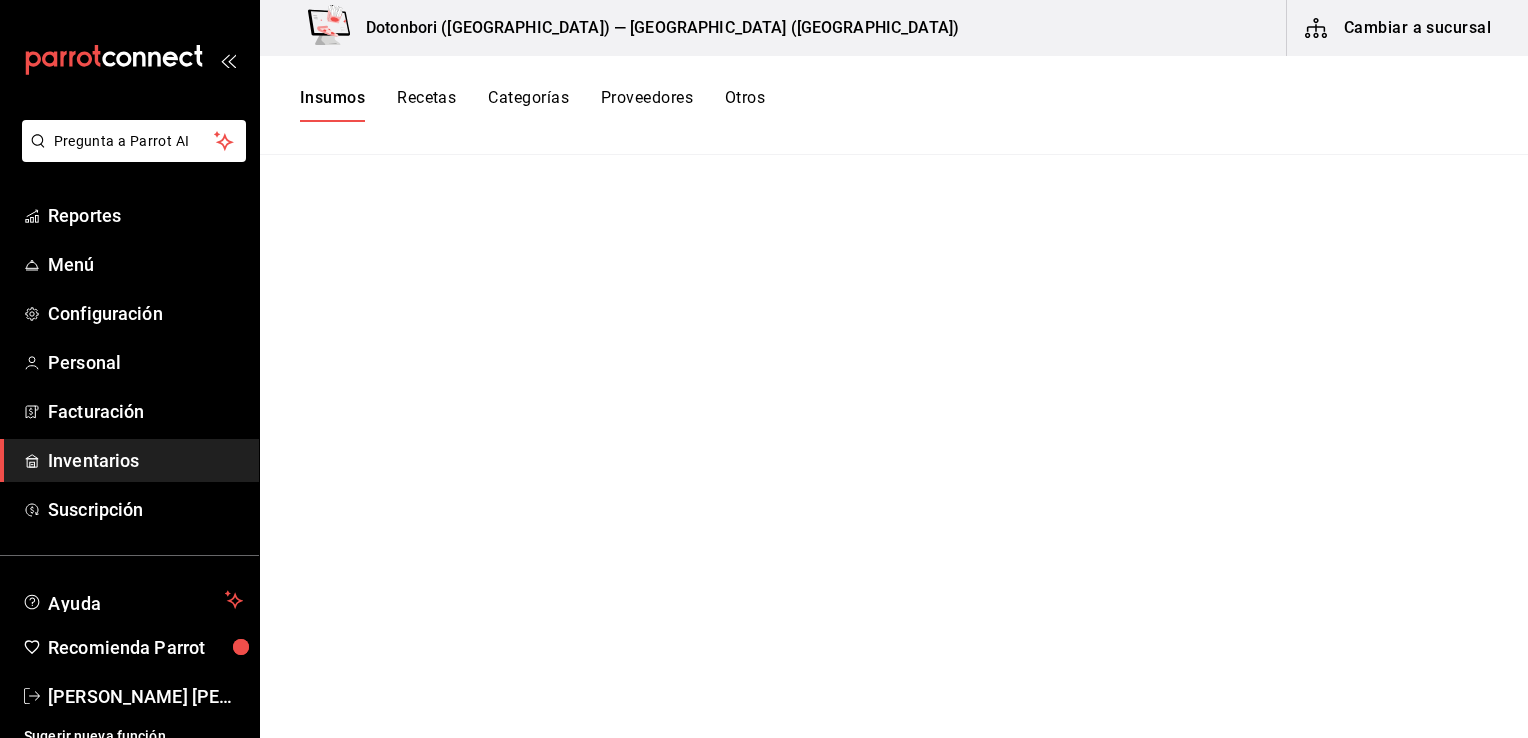 click on "Cambiar a sucursal" at bounding box center [1399, 28] 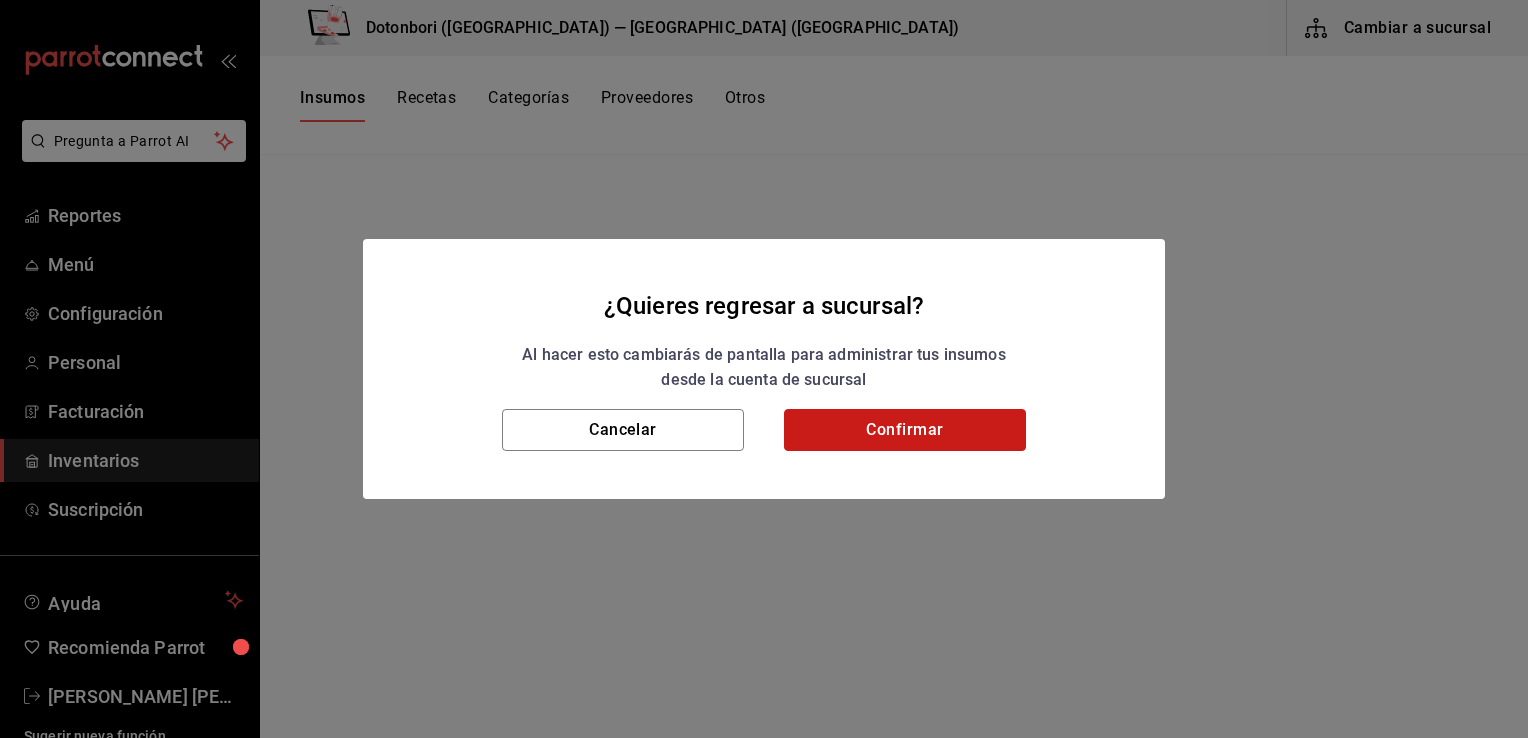 click on "Confirmar" at bounding box center [905, 430] 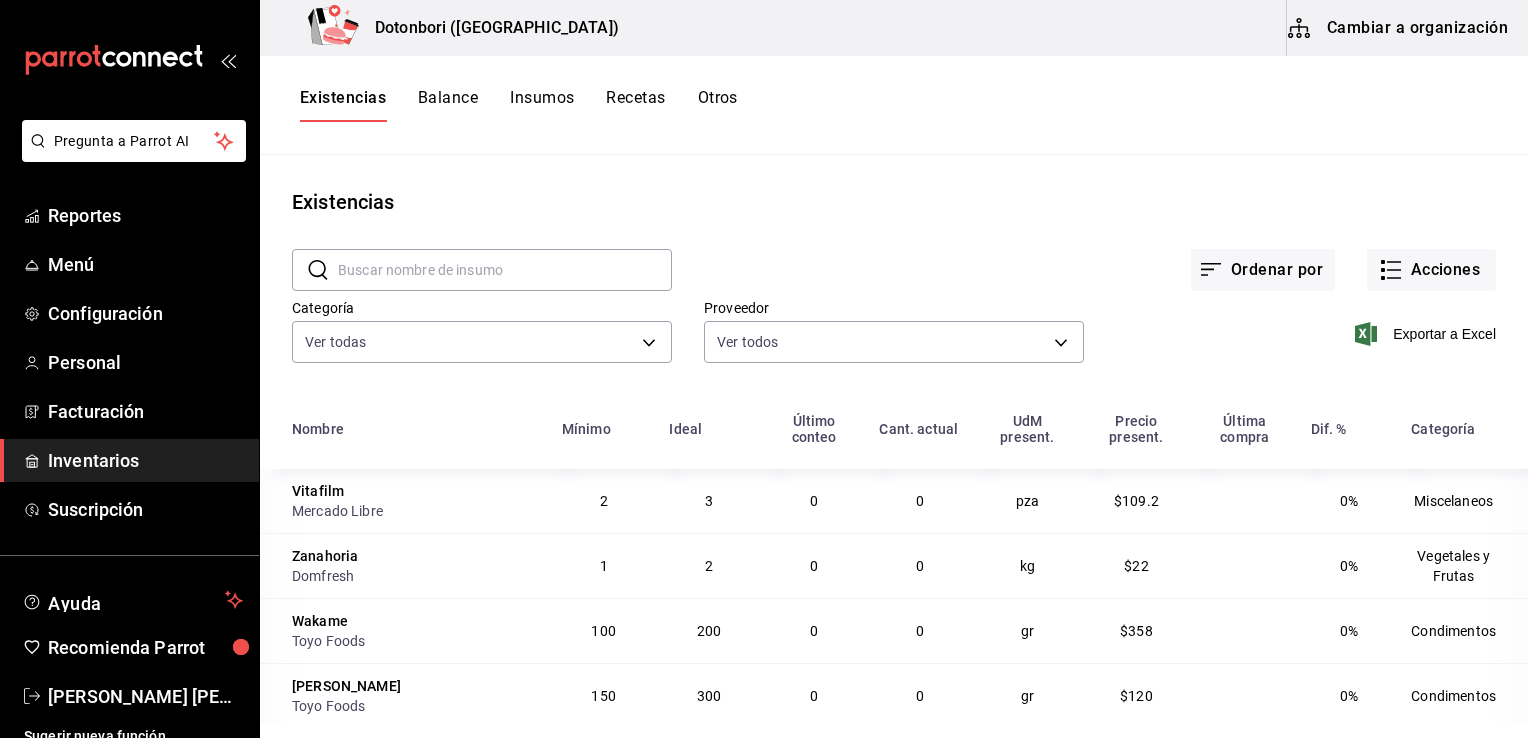 click on "Cambiar a organización" at bounding box center [1399, 28] 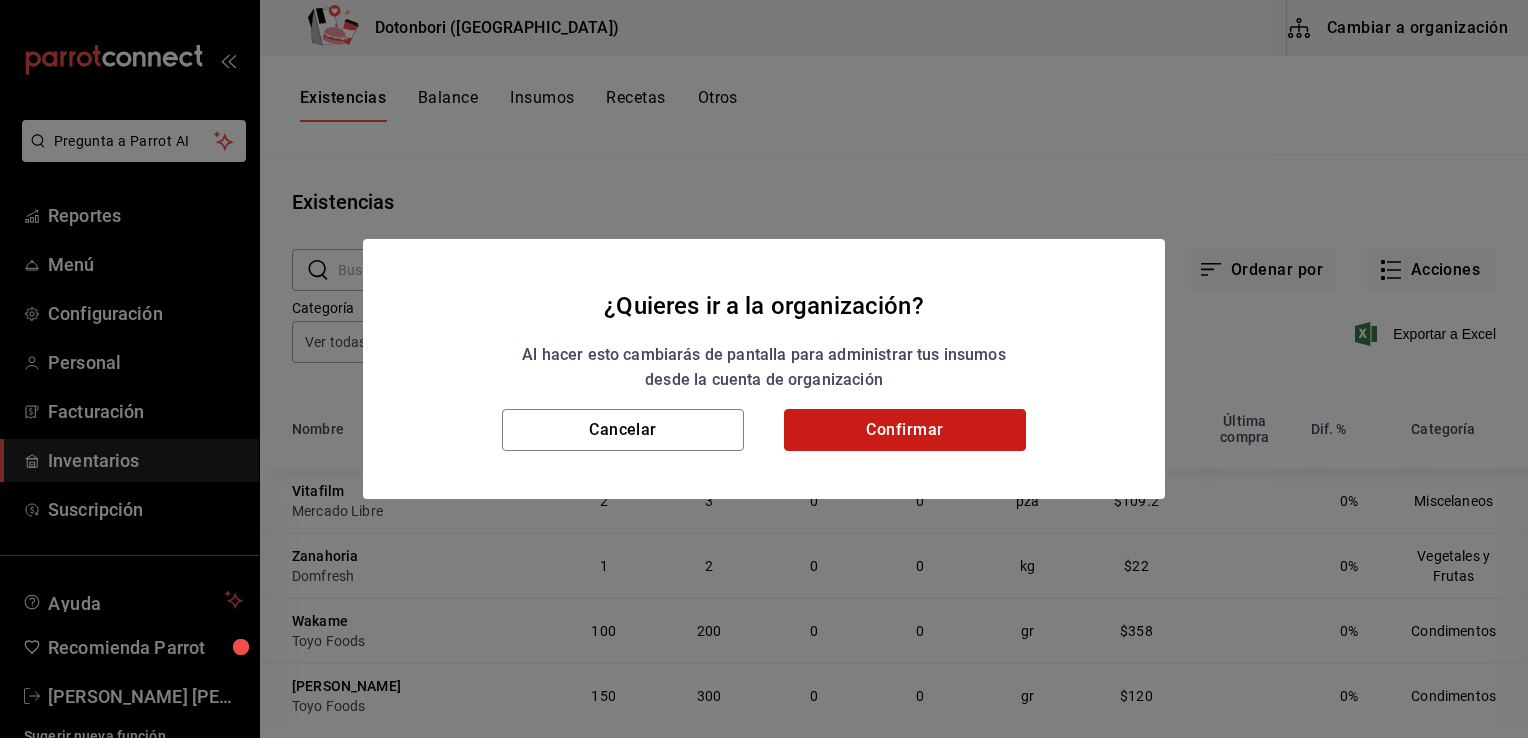 click on "Confirmar" at bounding box center (905, 430) 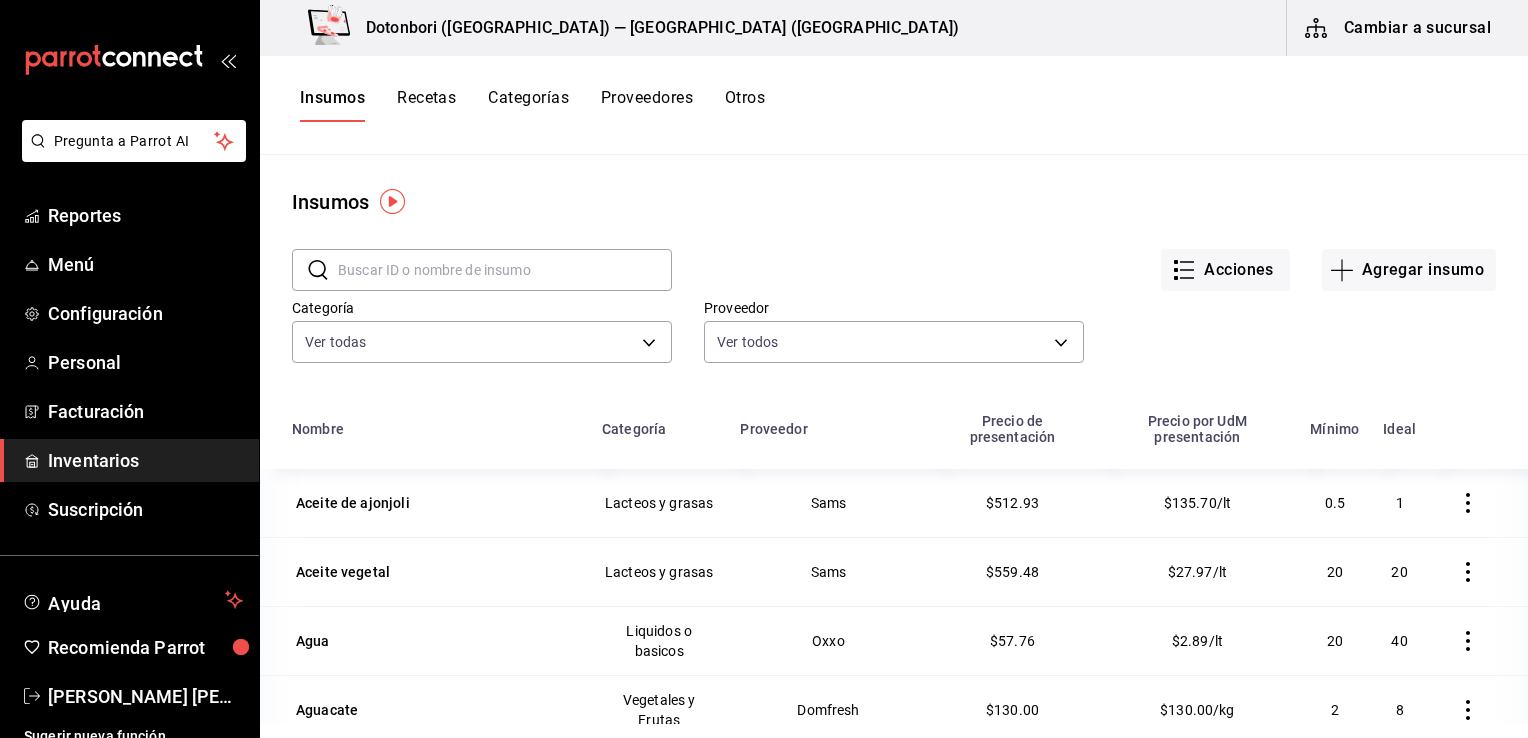 click on "Recetas" at bounding box center (426, 105) 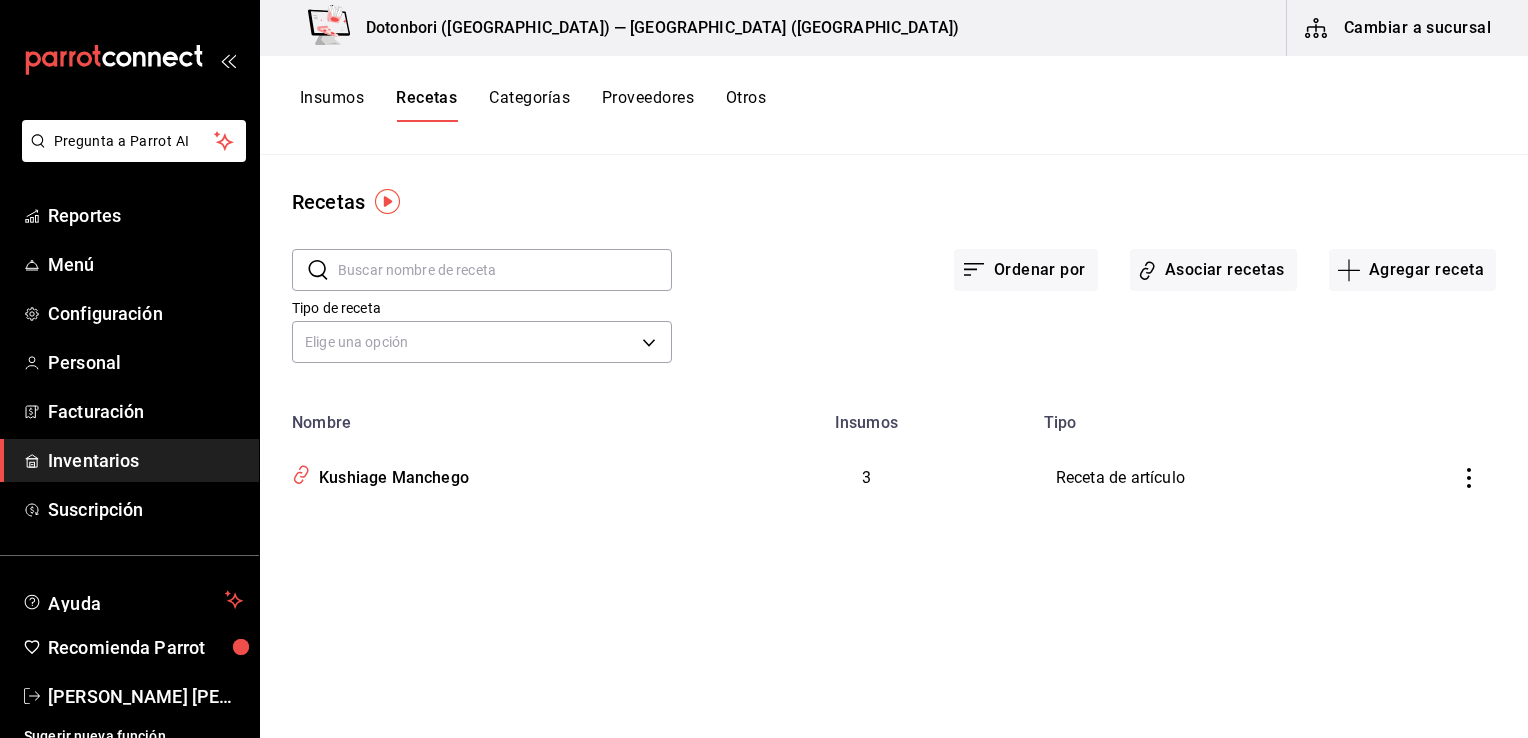 click at bounding box center [387, 201] 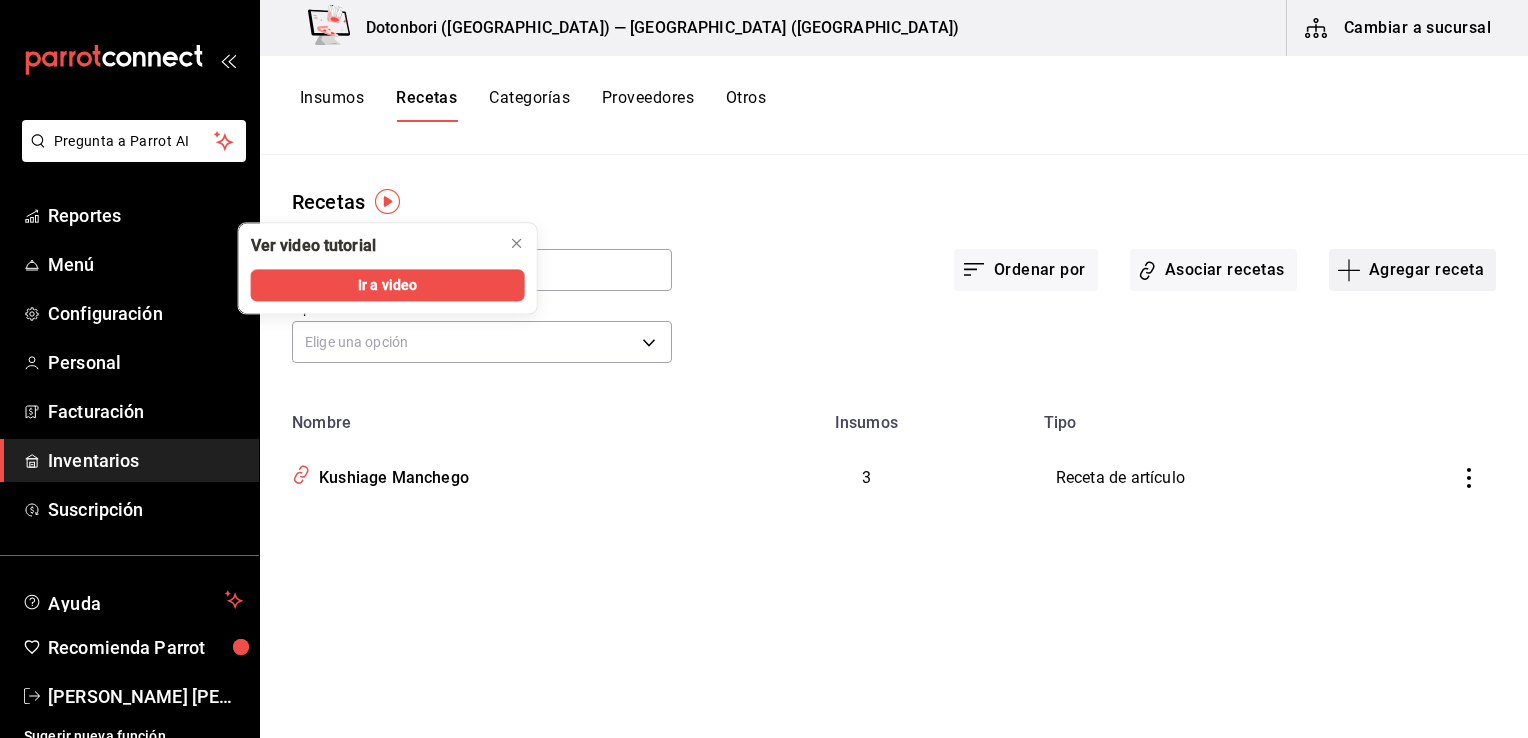 click on "Agregar receta" at bounding box center (1412, 270) 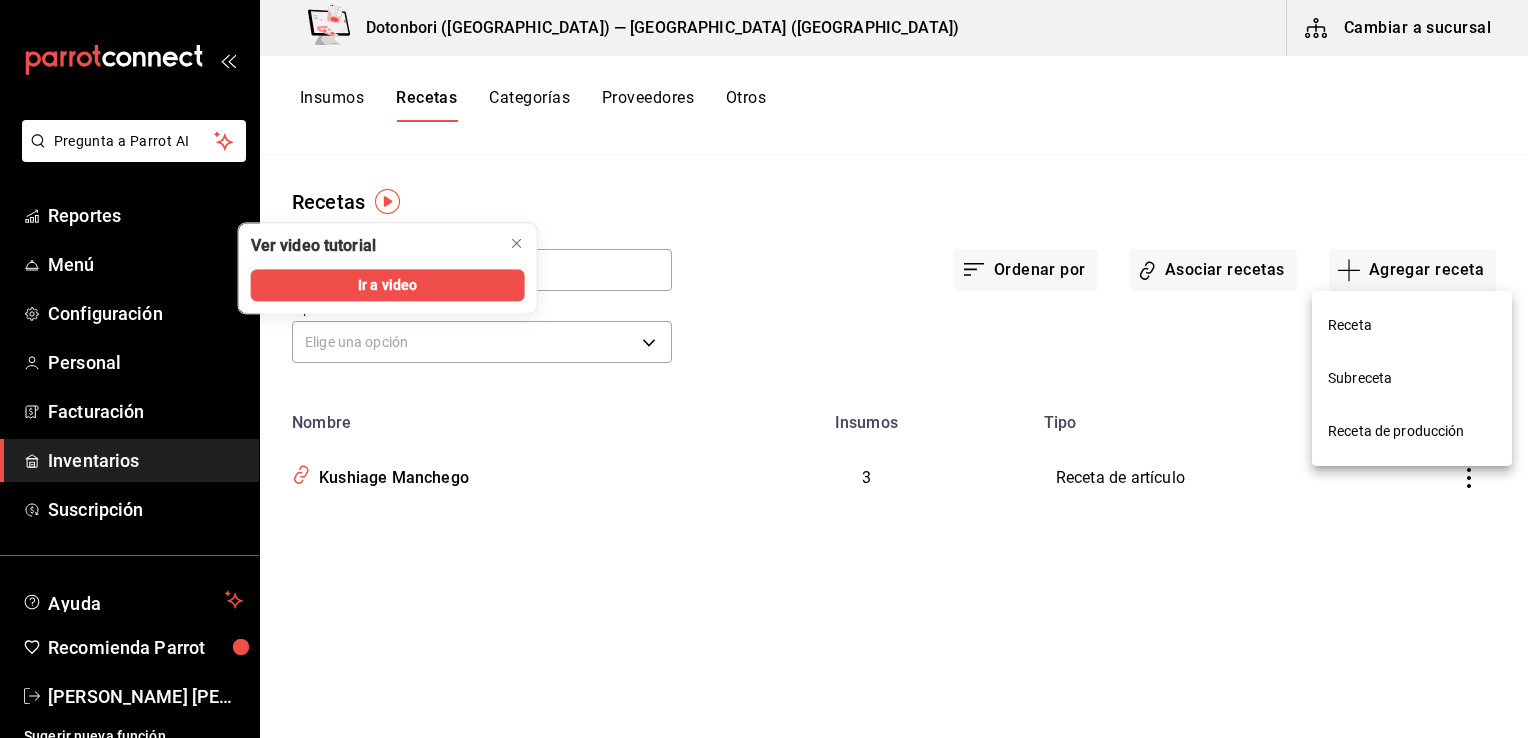 click on "Receta de producción" at bounding box center (1412, 431) 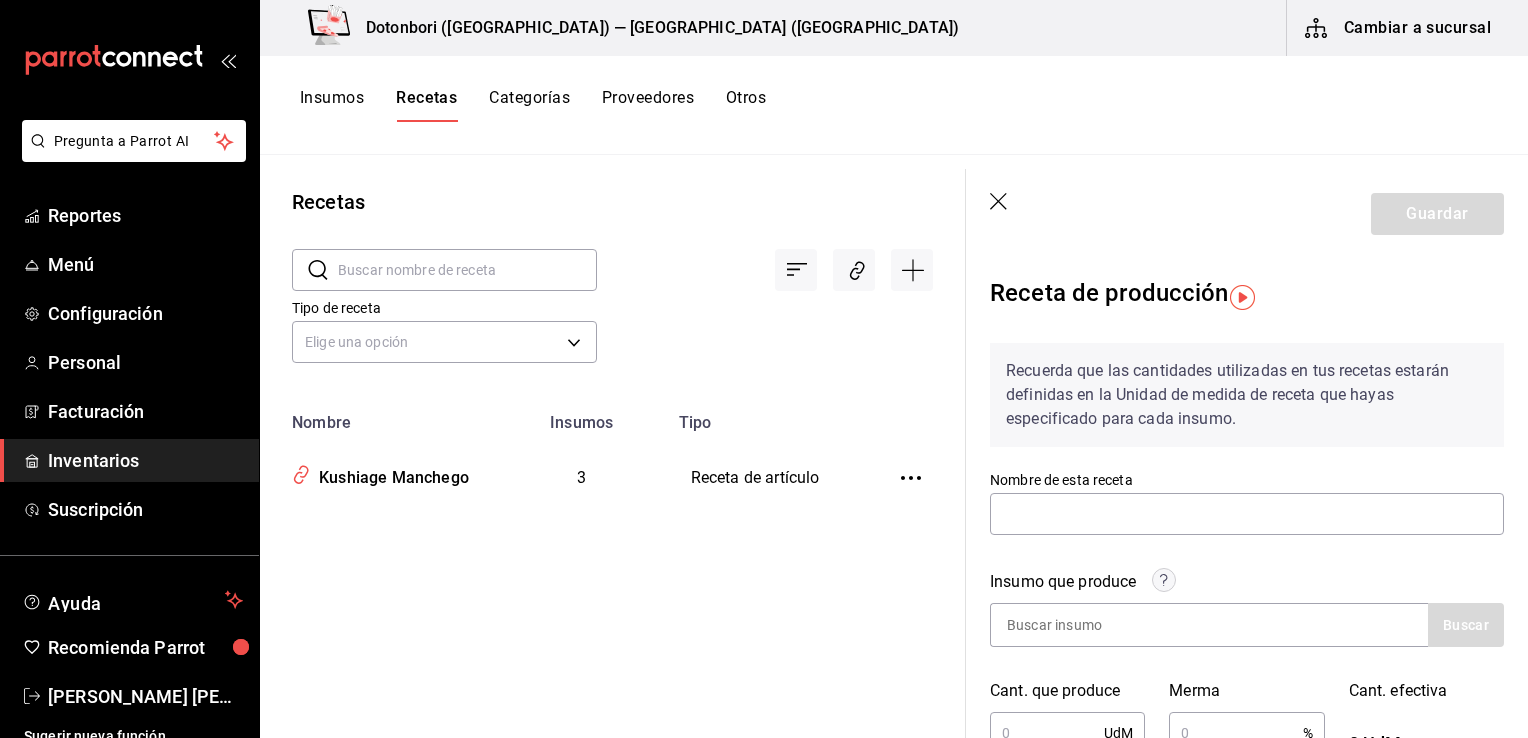 click on "Insumos" at bounding box center [332, 105] 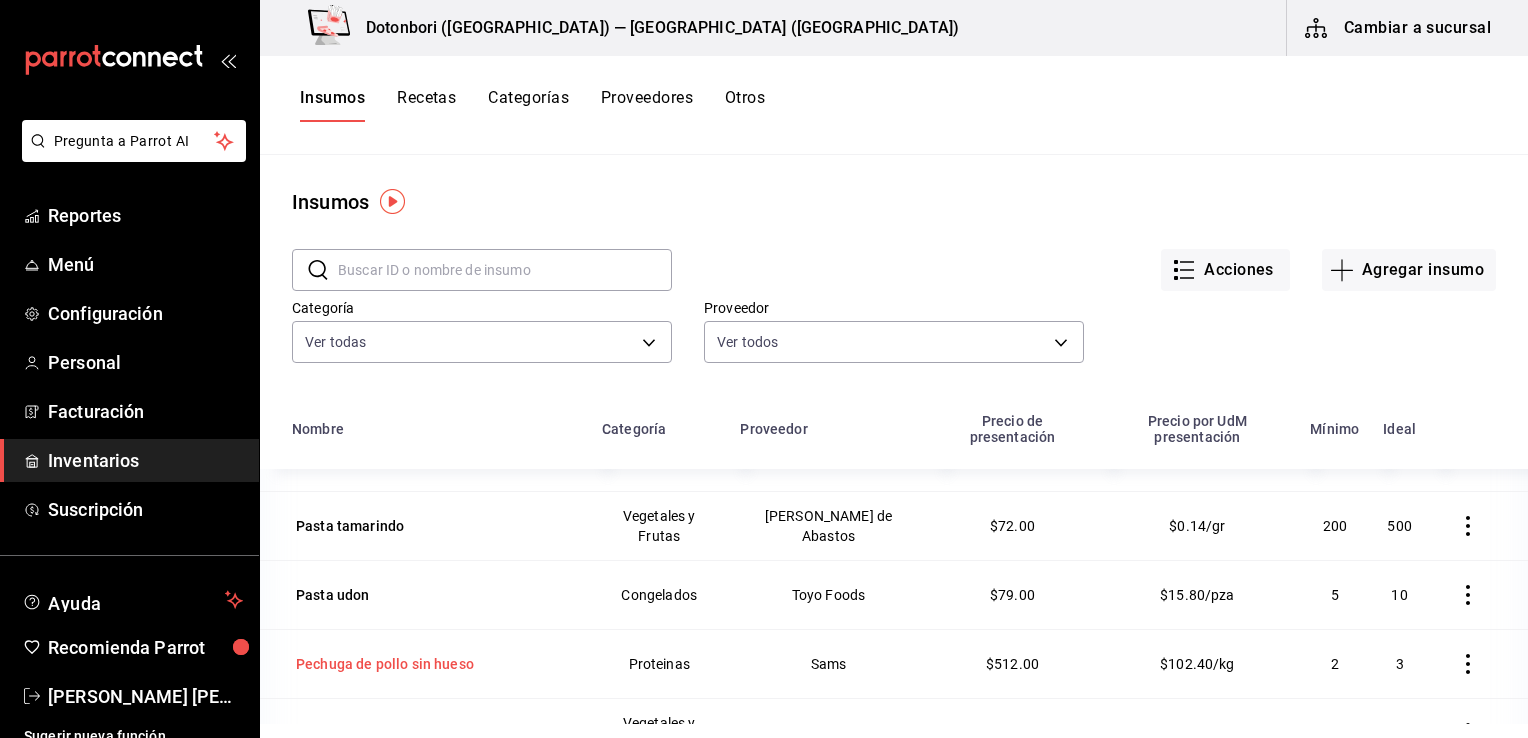 scroll, scrollTop: 4668, scrollLeft: 0, axis: vertical 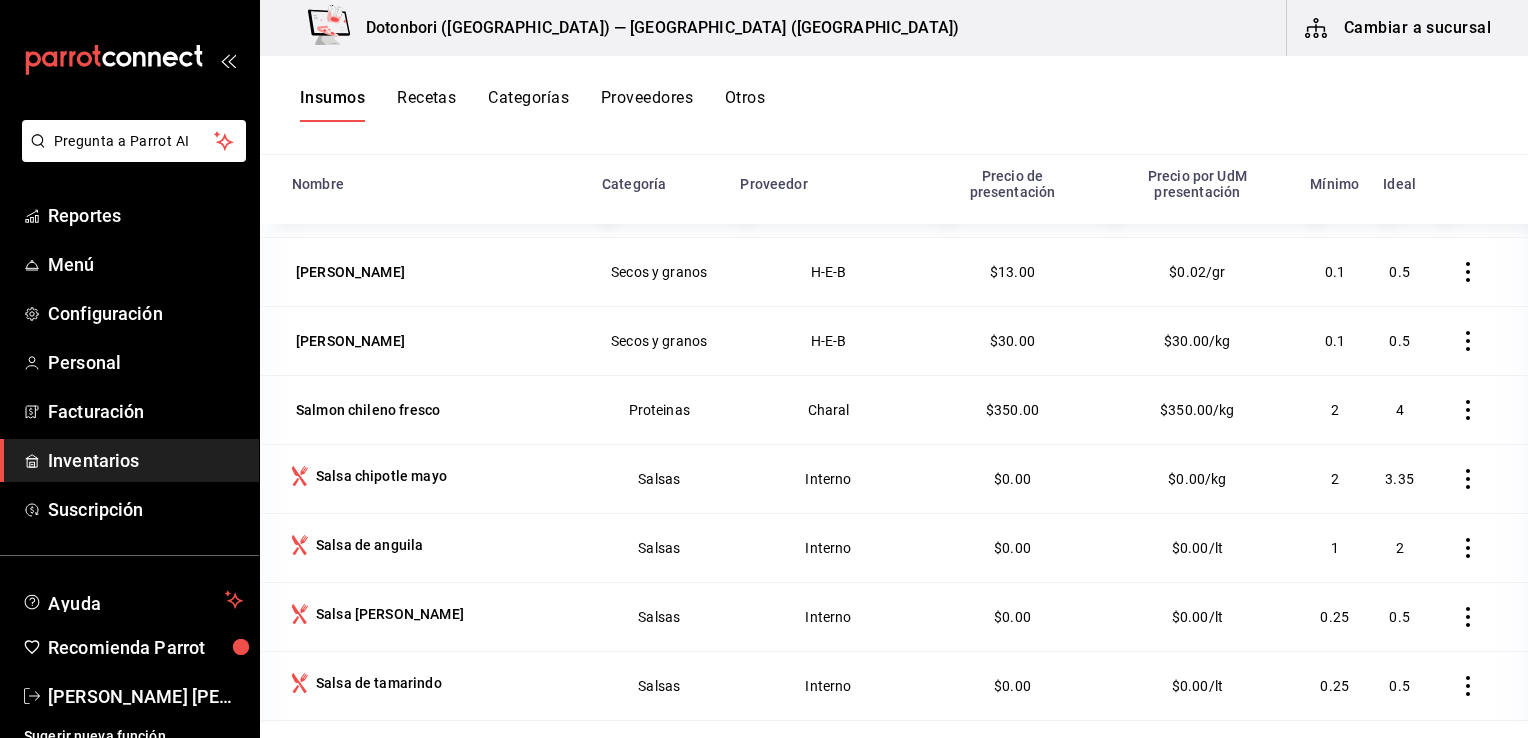 click 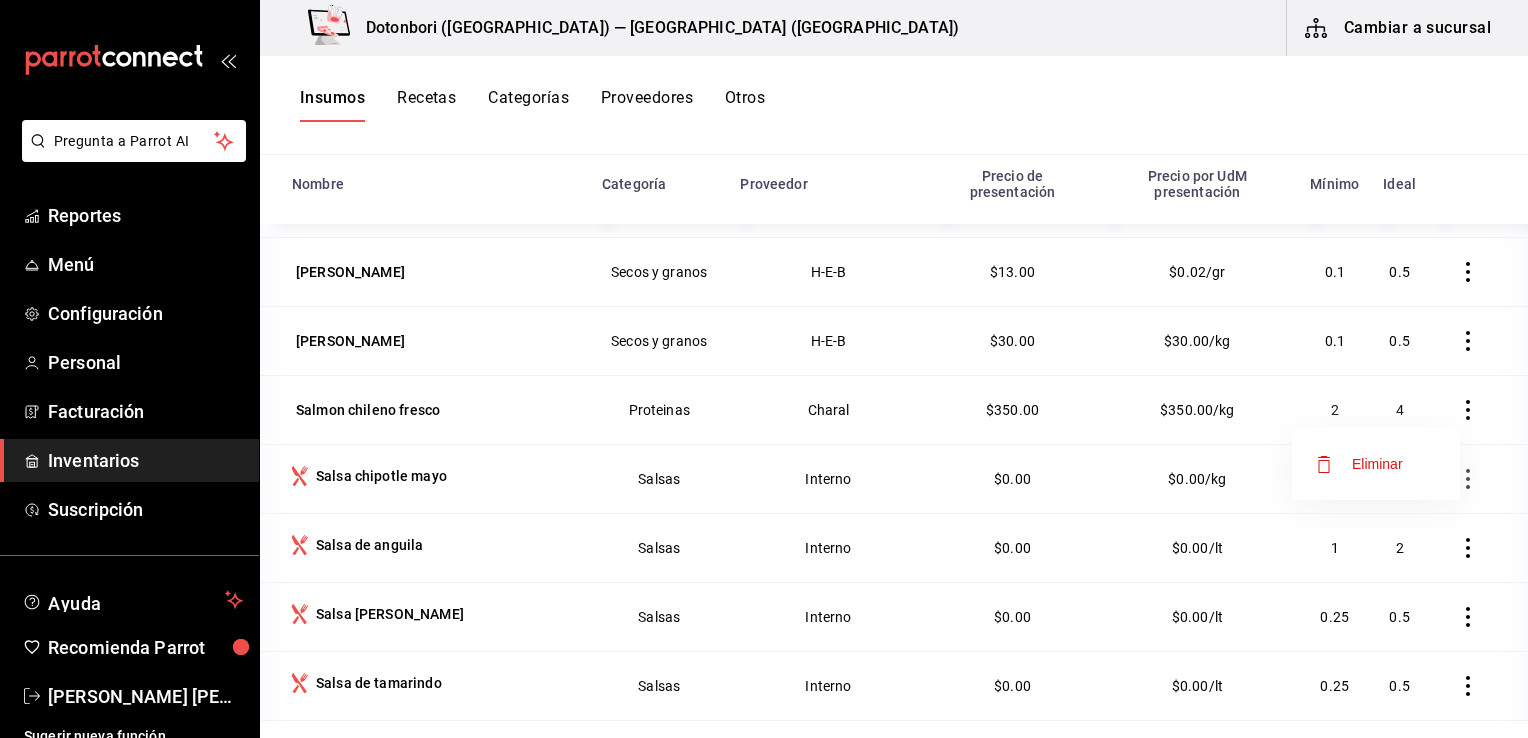 click at bounding box center (764, 369) 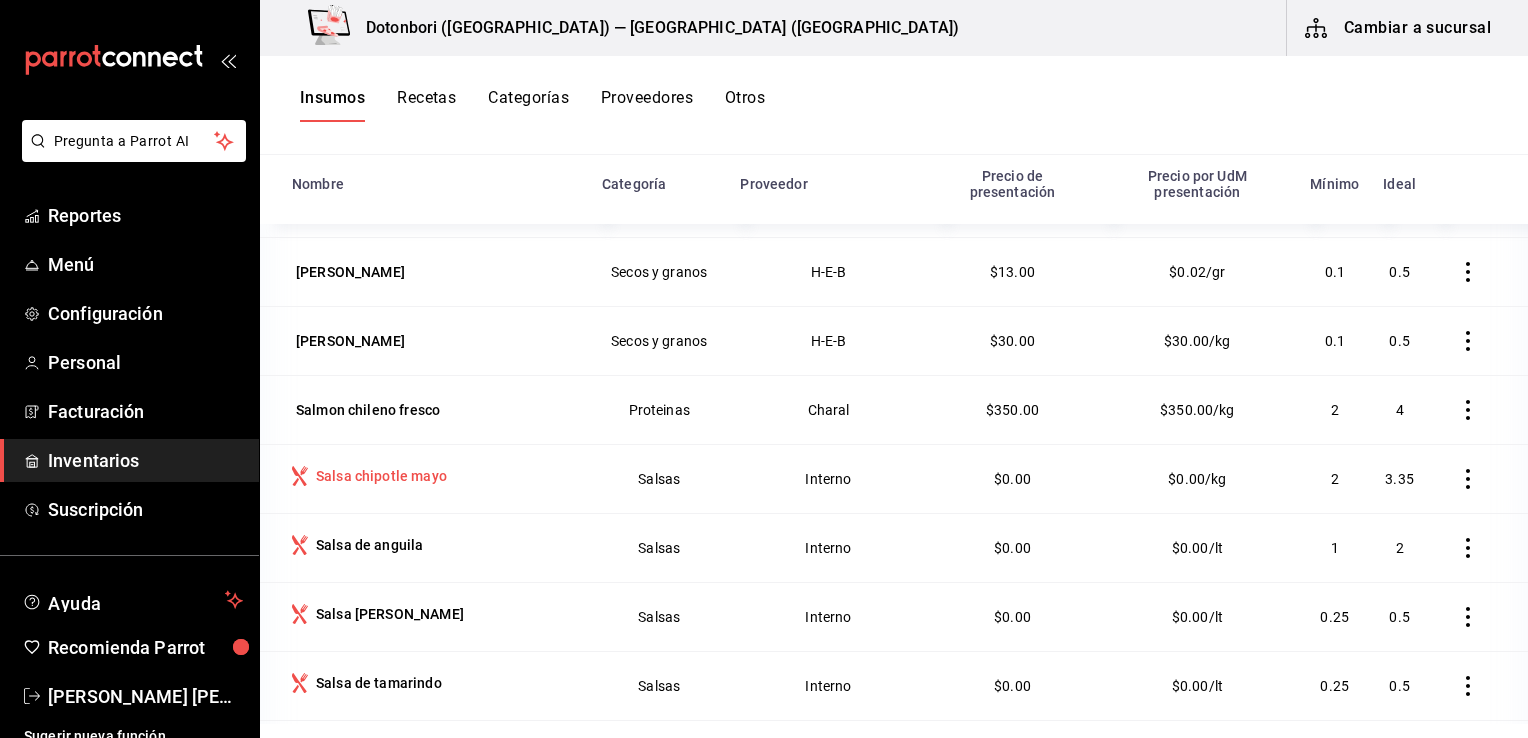 click on "Salsa chipotle mayo" at bounding box center [381, 476] 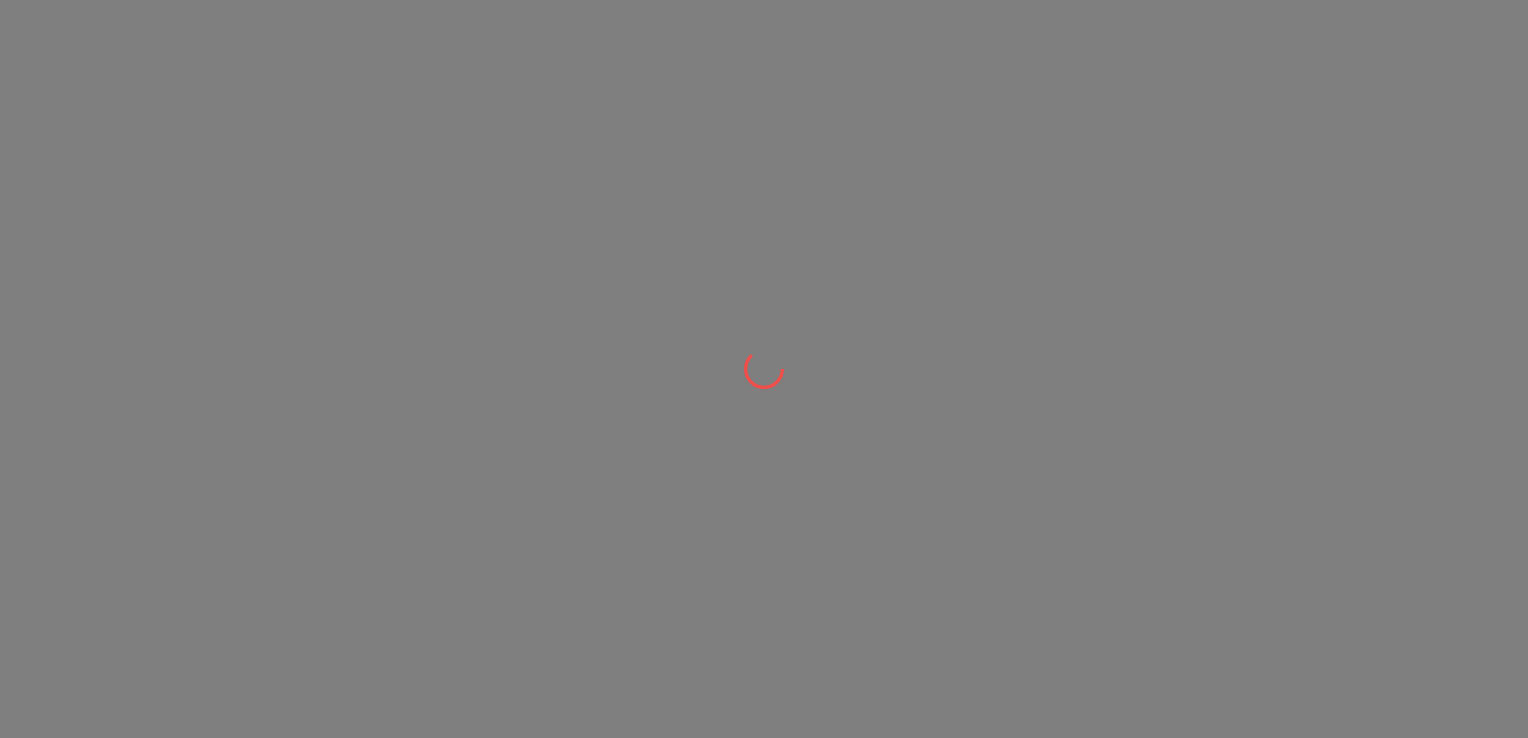scroll, scrollTop: 0, scrollLeft: 0, axis: both 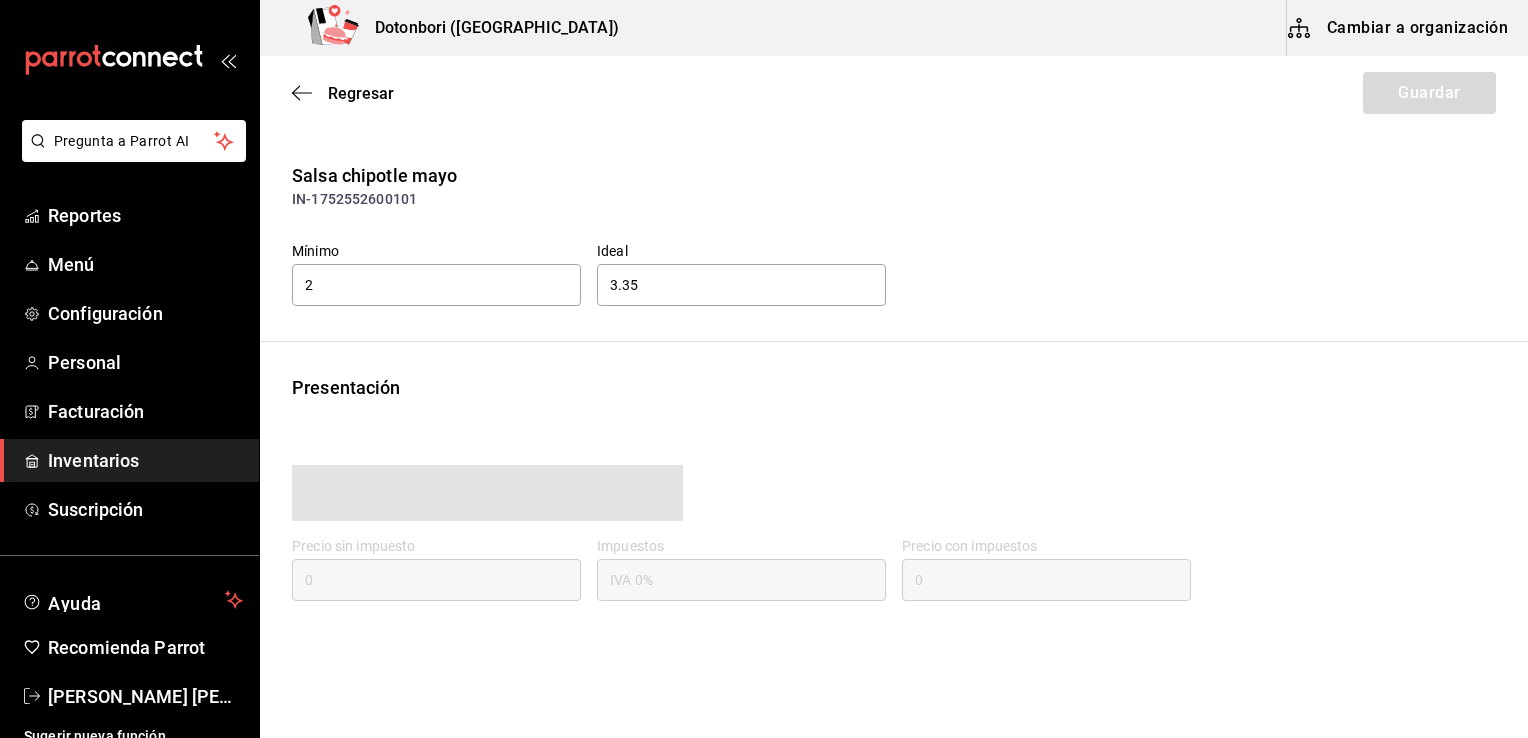 type on "0.00" 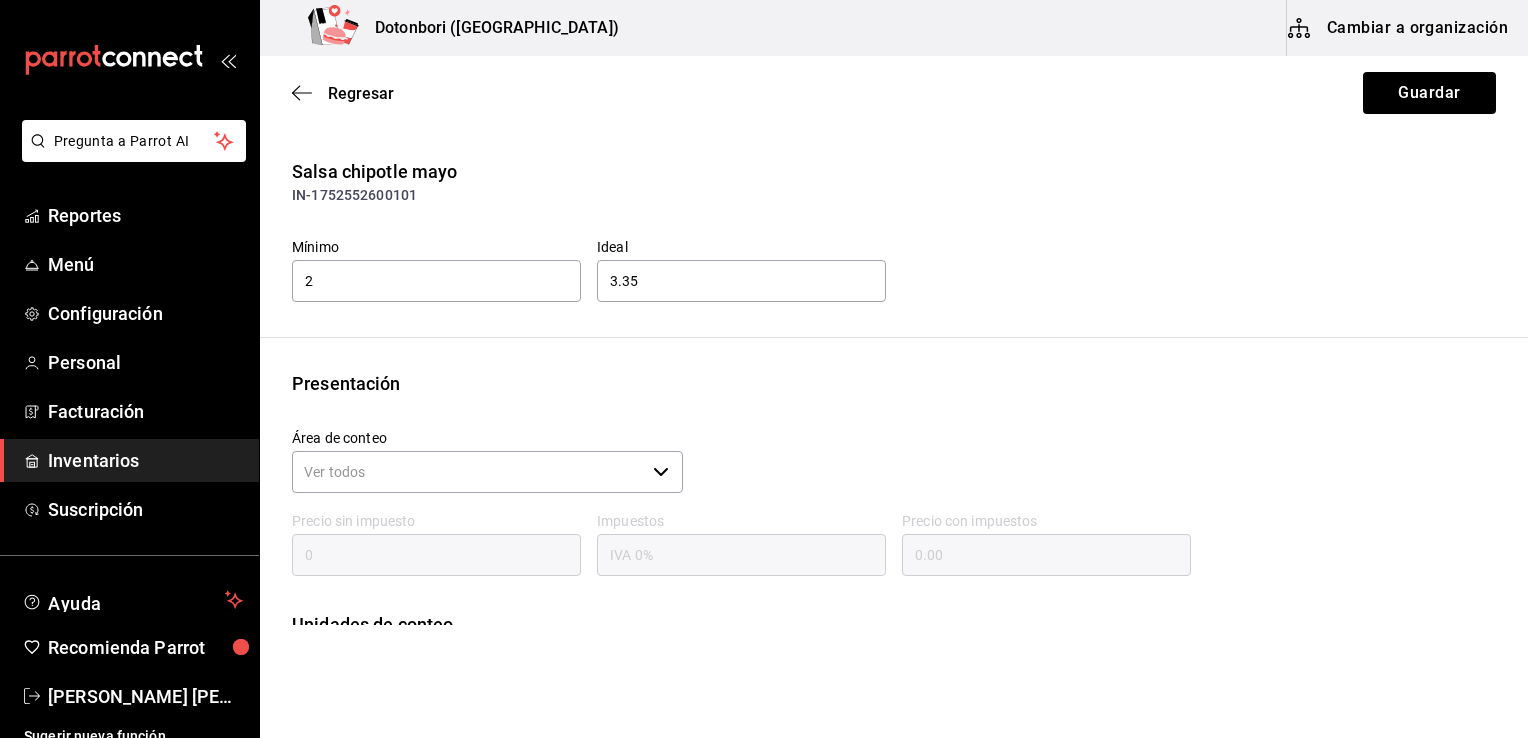 scroll, scrollTop: 0, scrollLeft: 0, axis: both 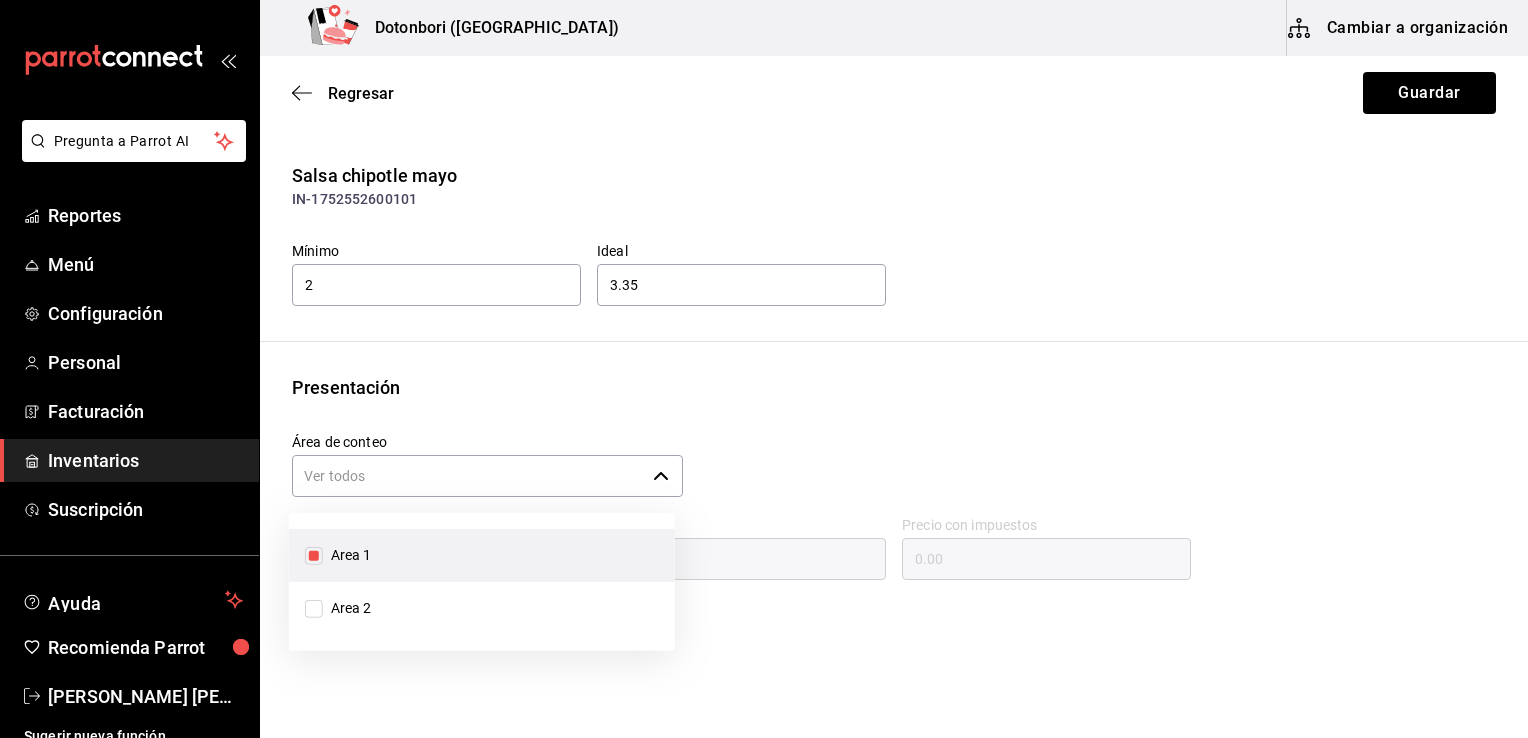 click 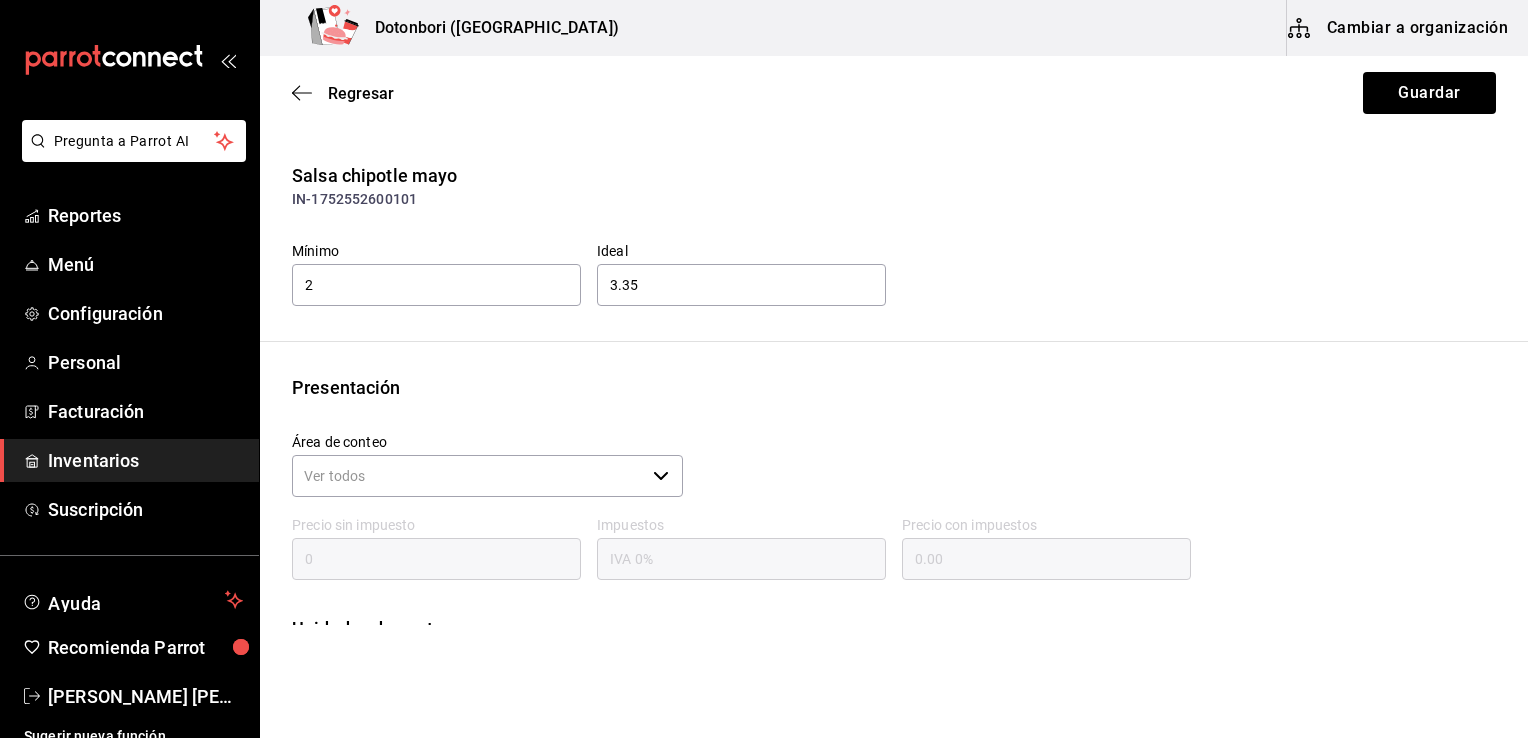click 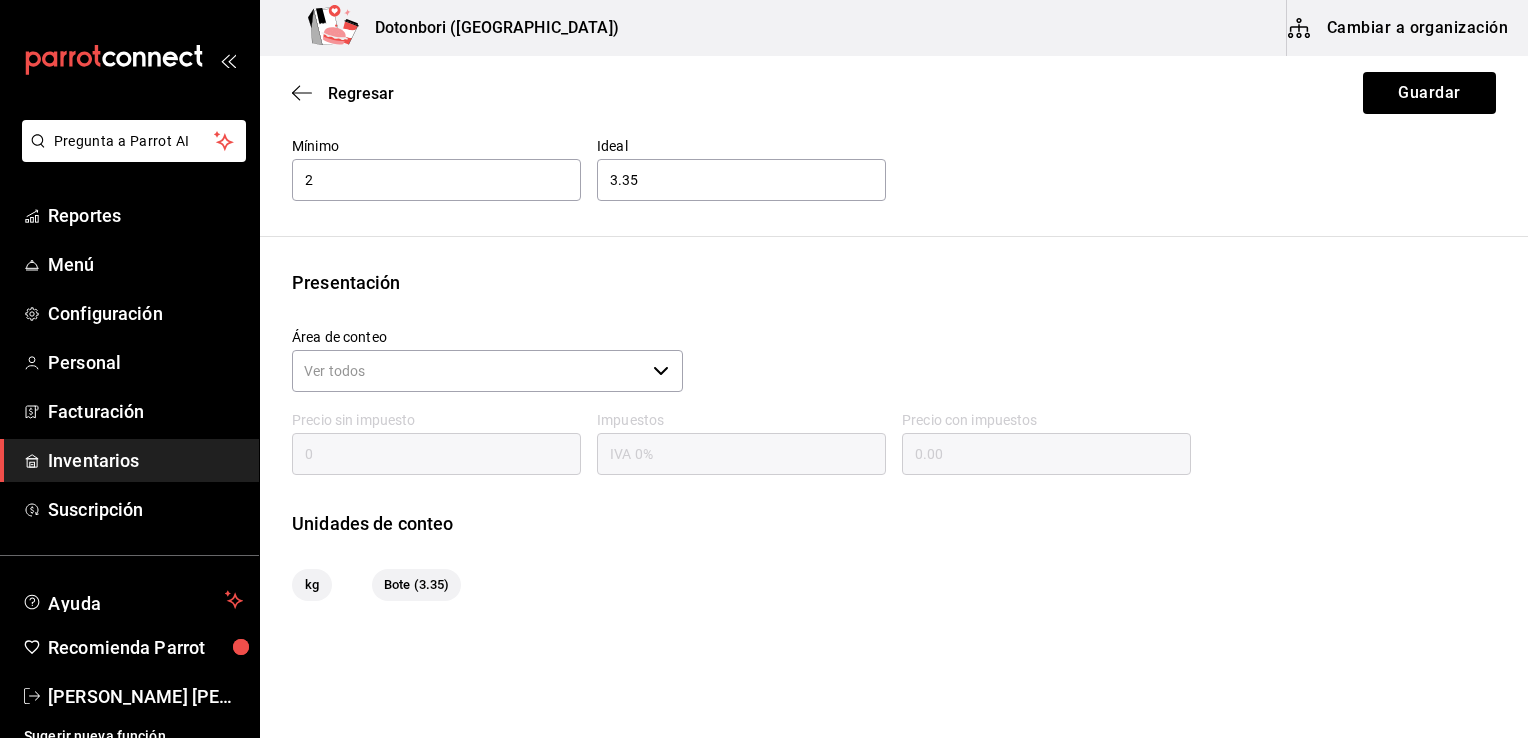 scroll, scrollTop: 0, scrollLeft: 0, axis: both 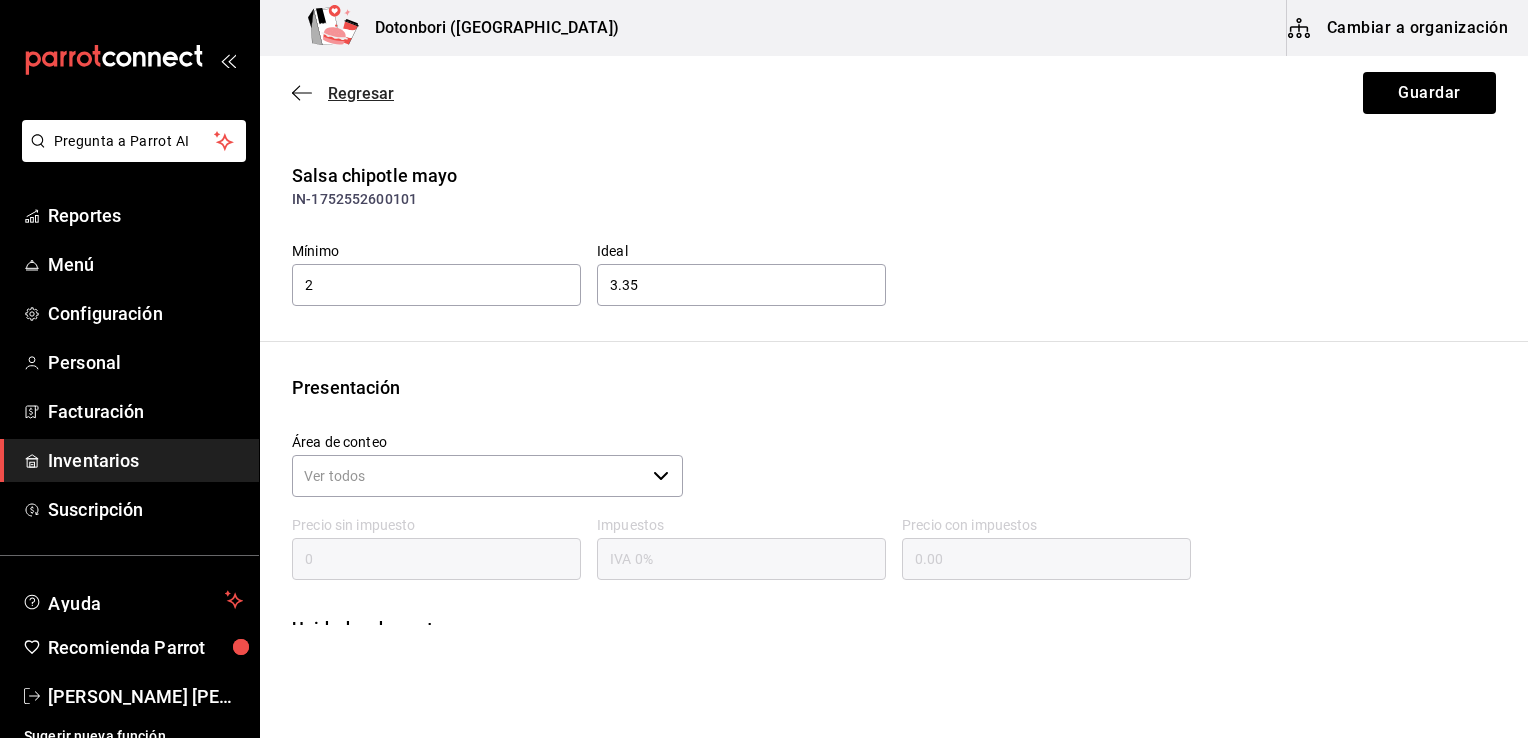 click 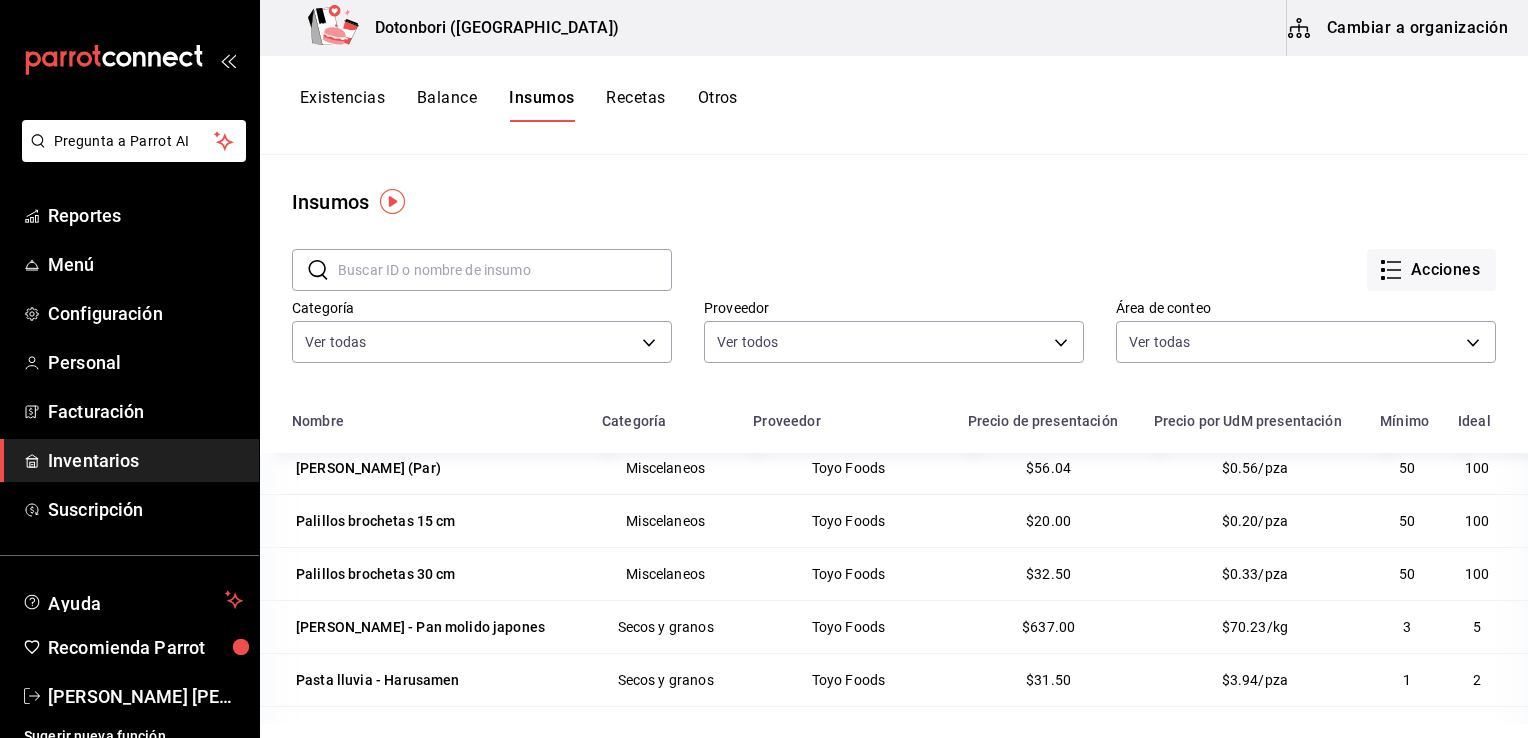 scroll, scrollTop: 3452, scrollLeft: 0, axis: vertical 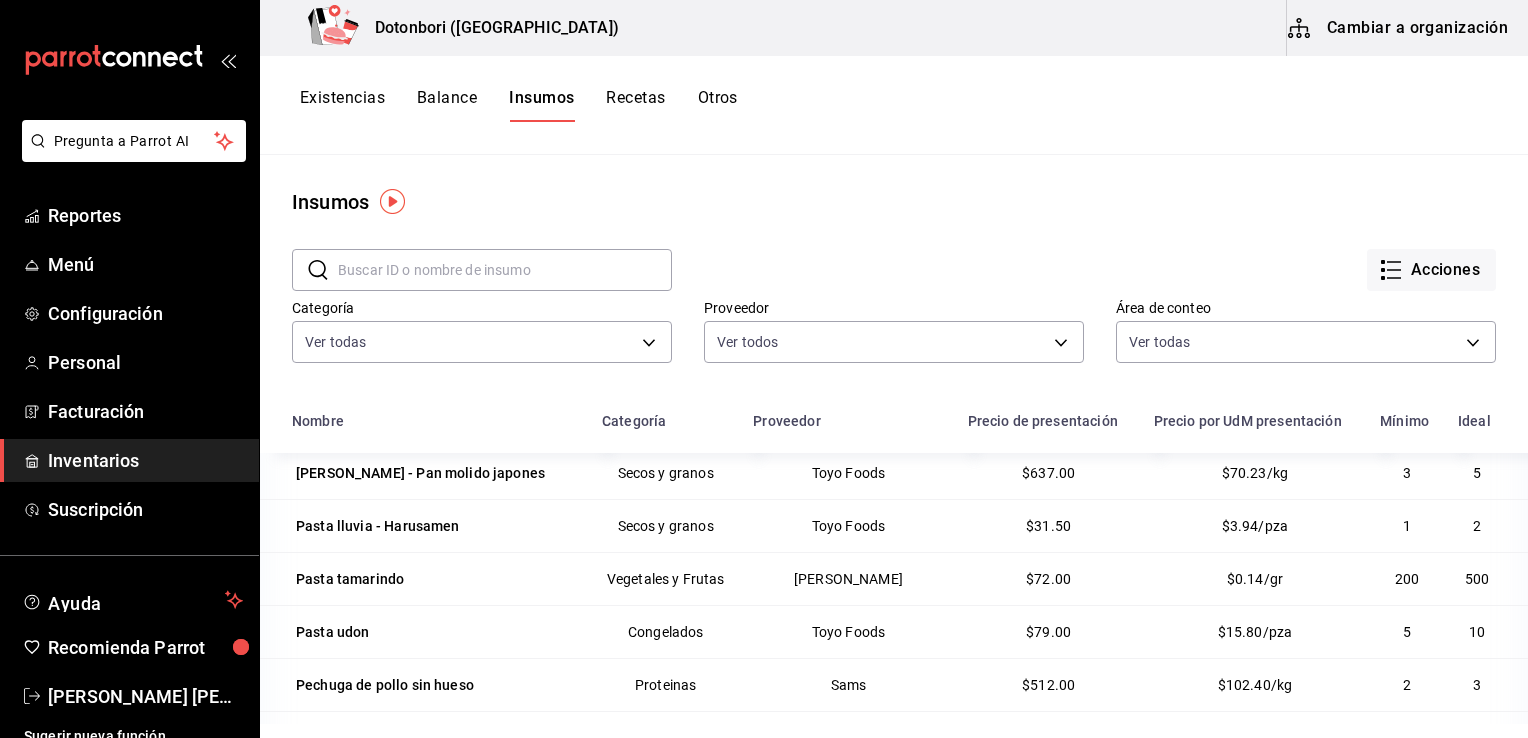 click on "Inventarios" at bounding box center [145, 460] 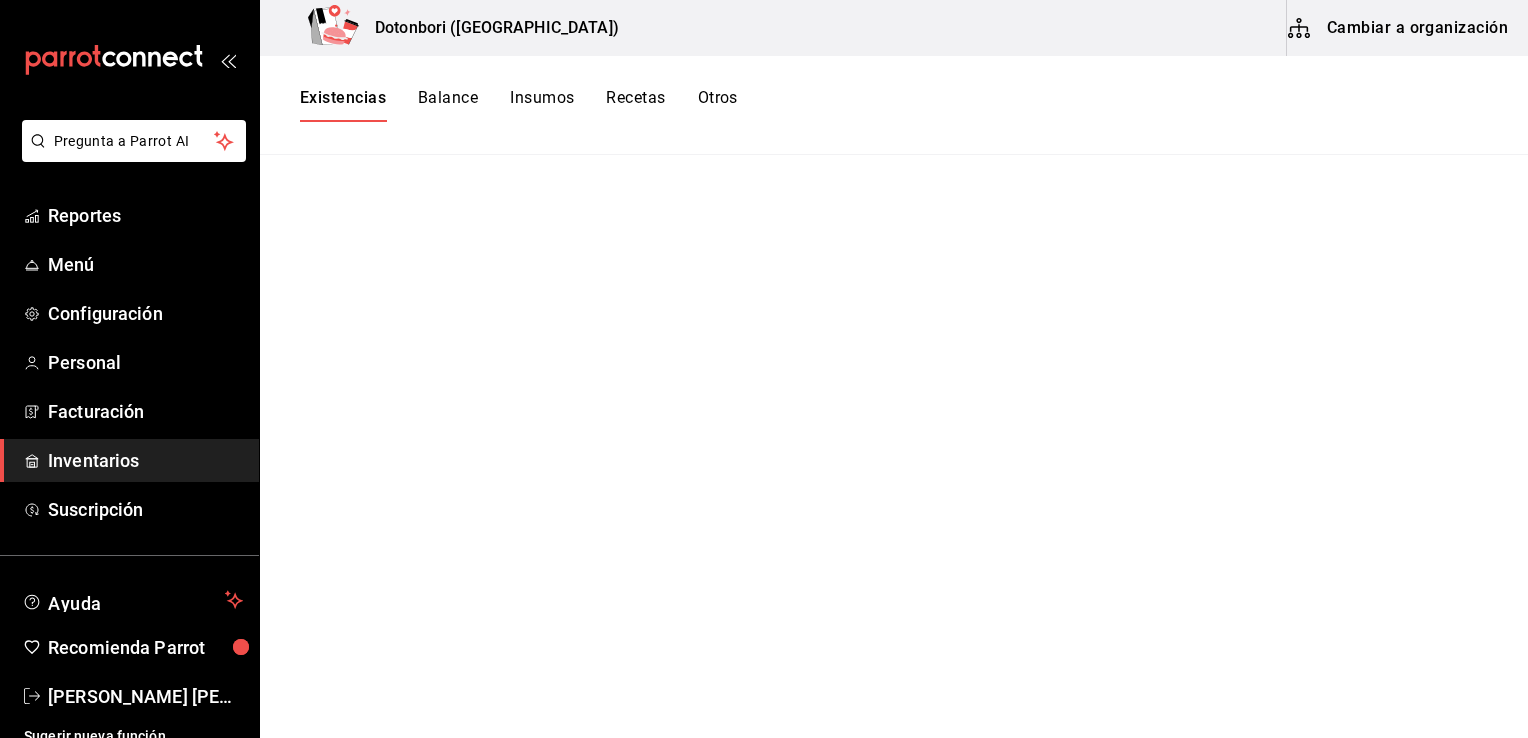 click on "Recetas" at bounding box center (635, 105) 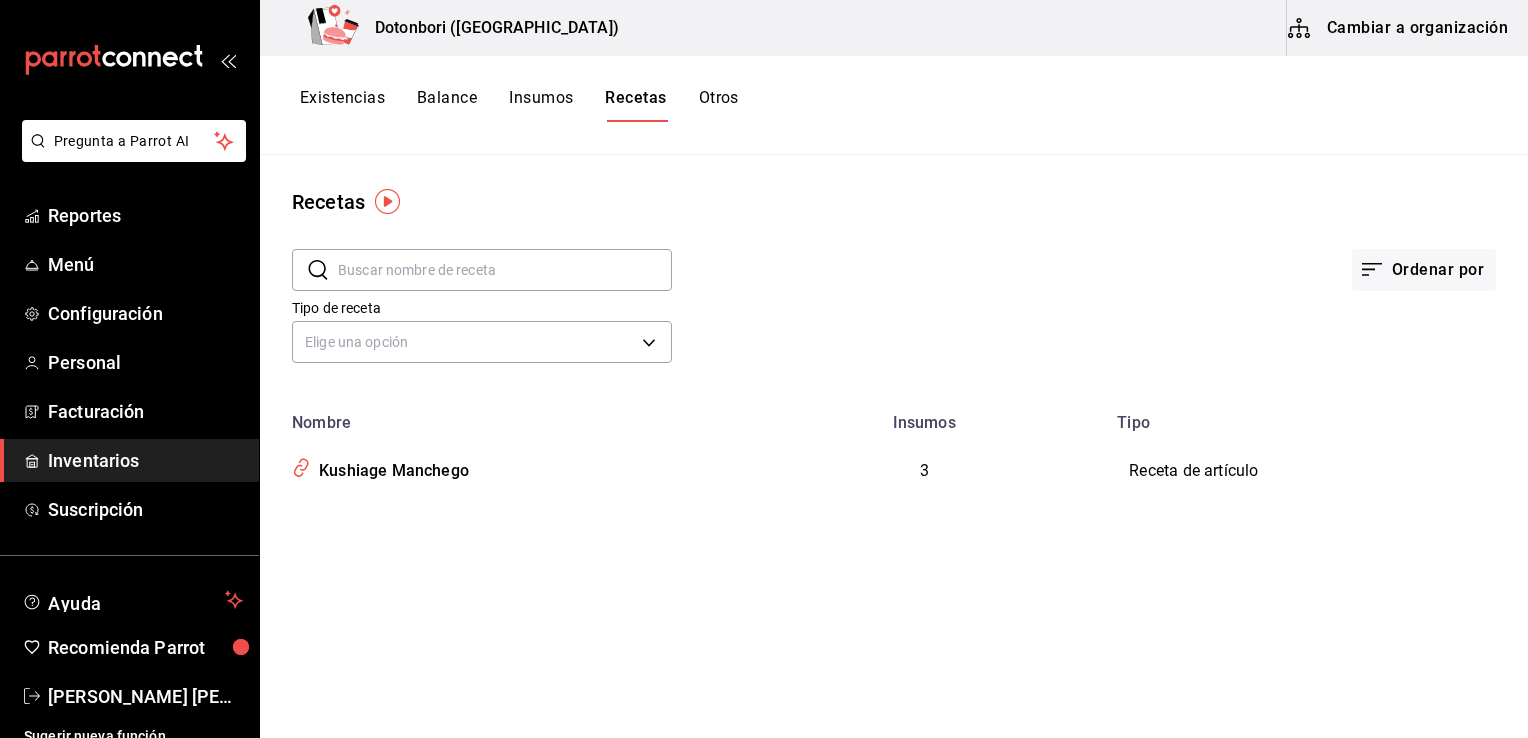 click on "Inventarios" at bounding box center (145, 460) 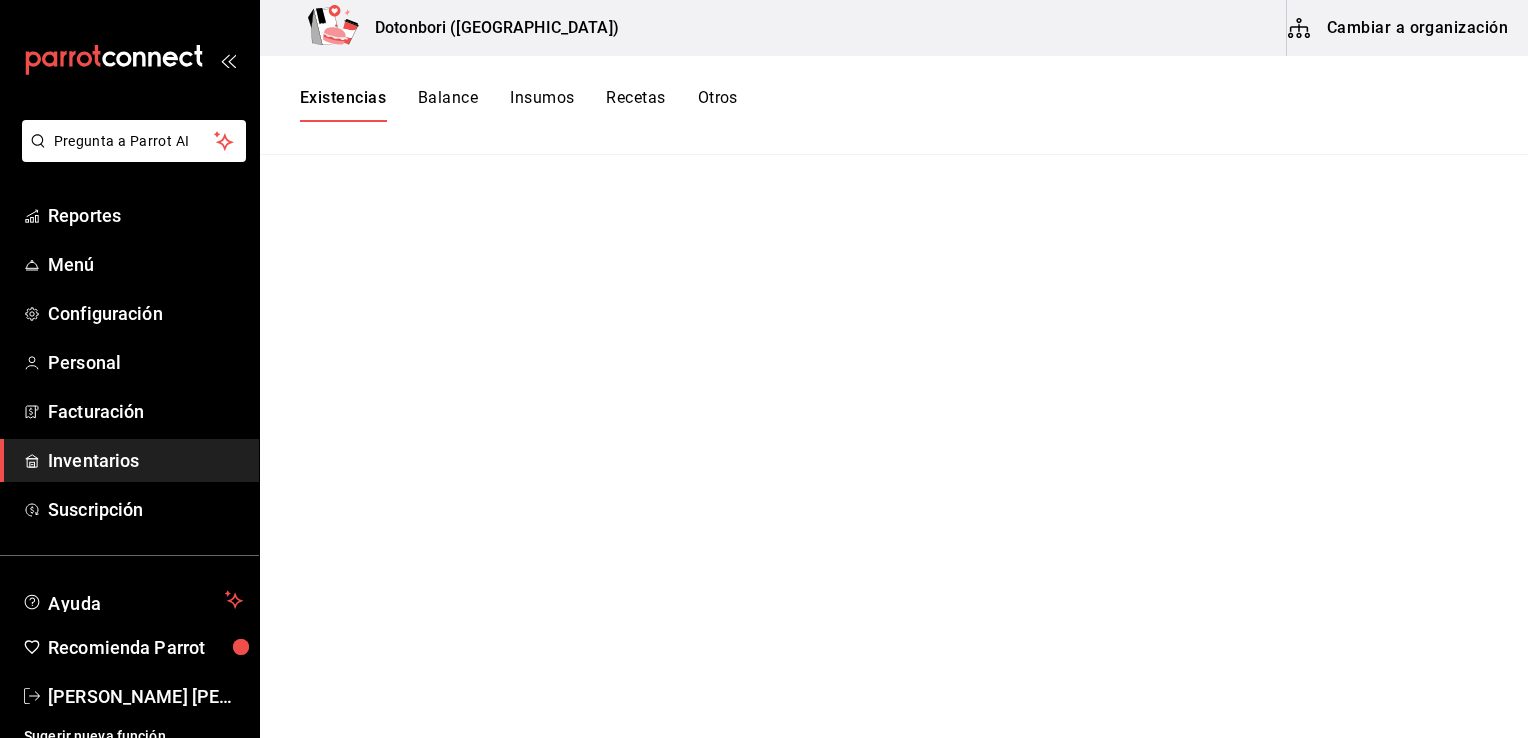 click on "Cambiar a organización" at bounding box center (1399, 28) 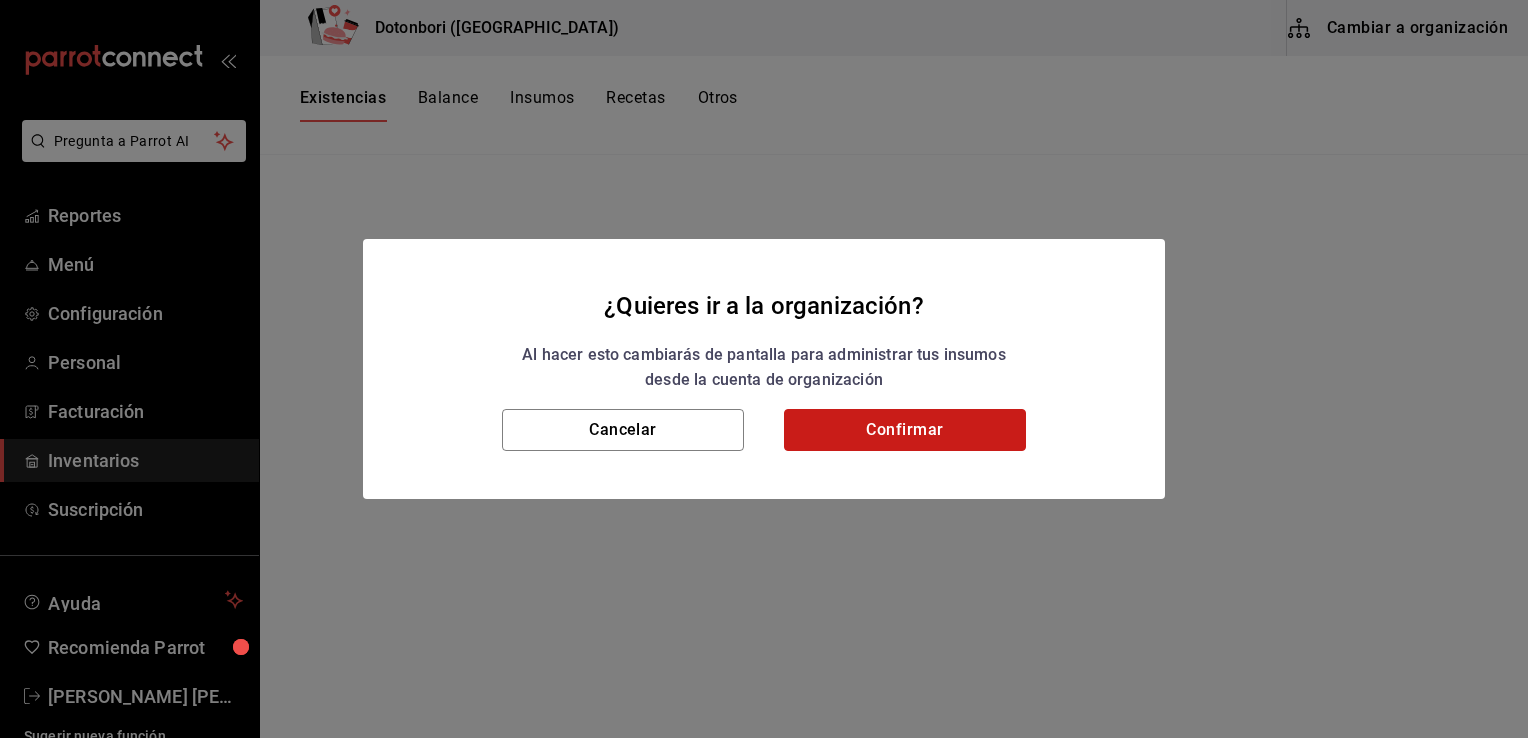 click on "Confirmar" at bounding box center [905, 430] 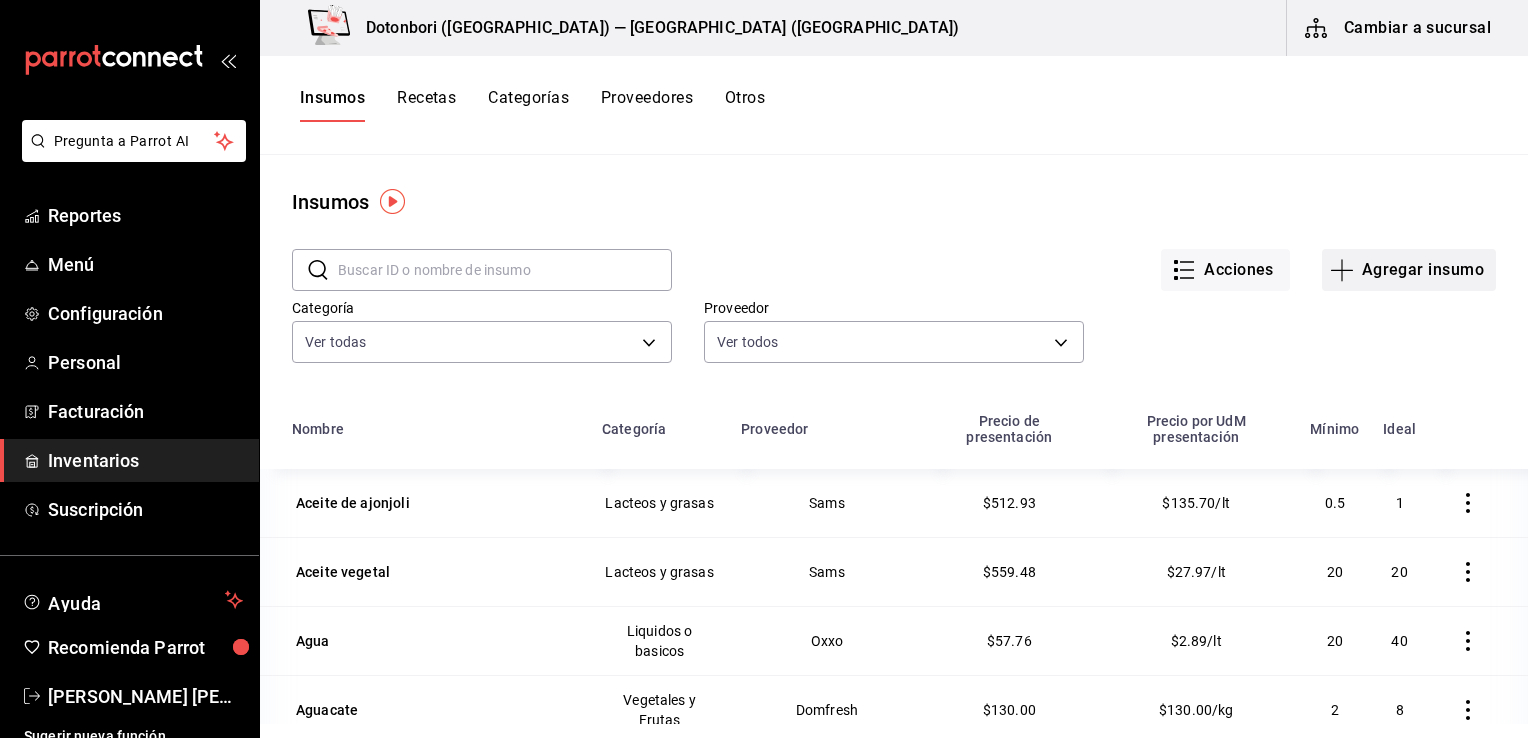 click on "Agregar insumo" at bounding box center [1409, 270] 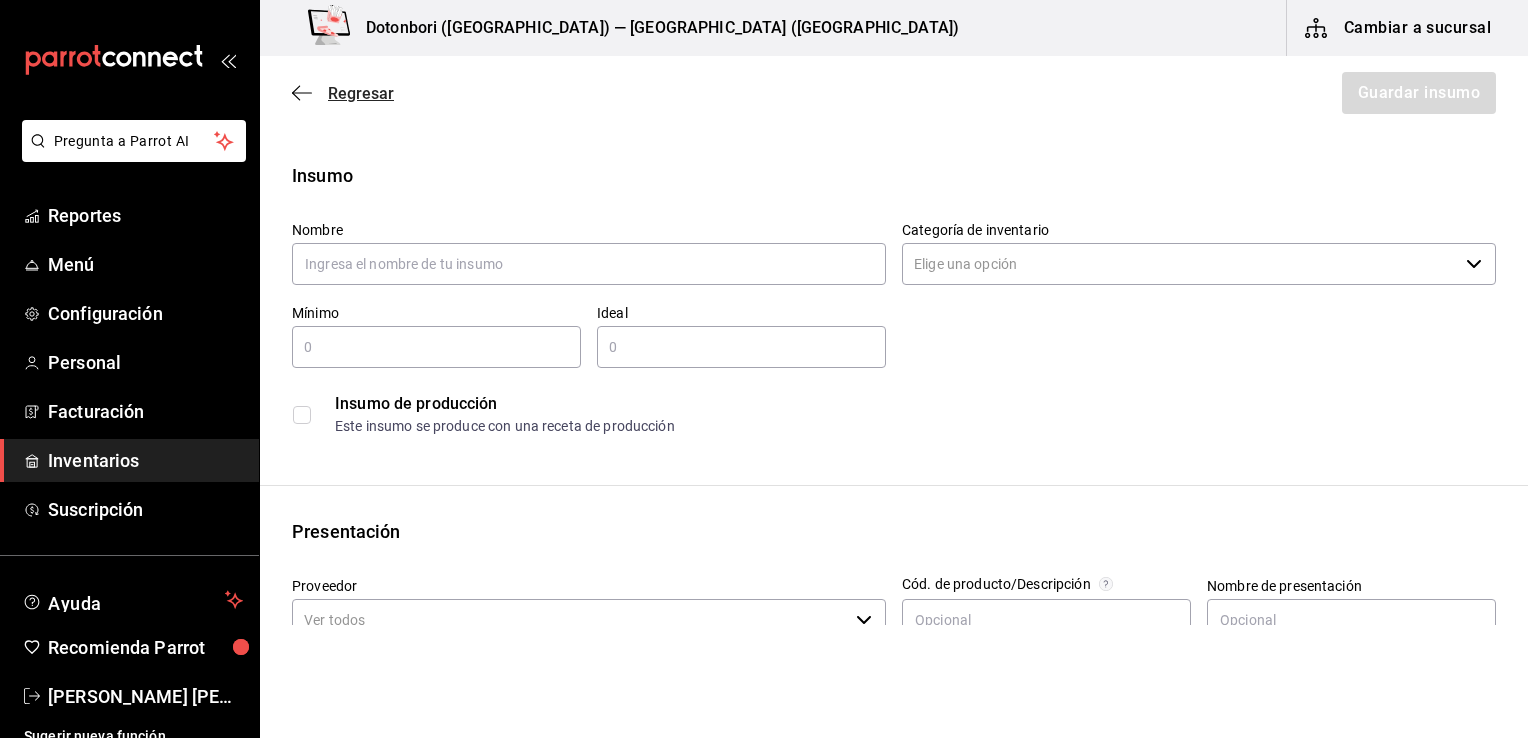 click 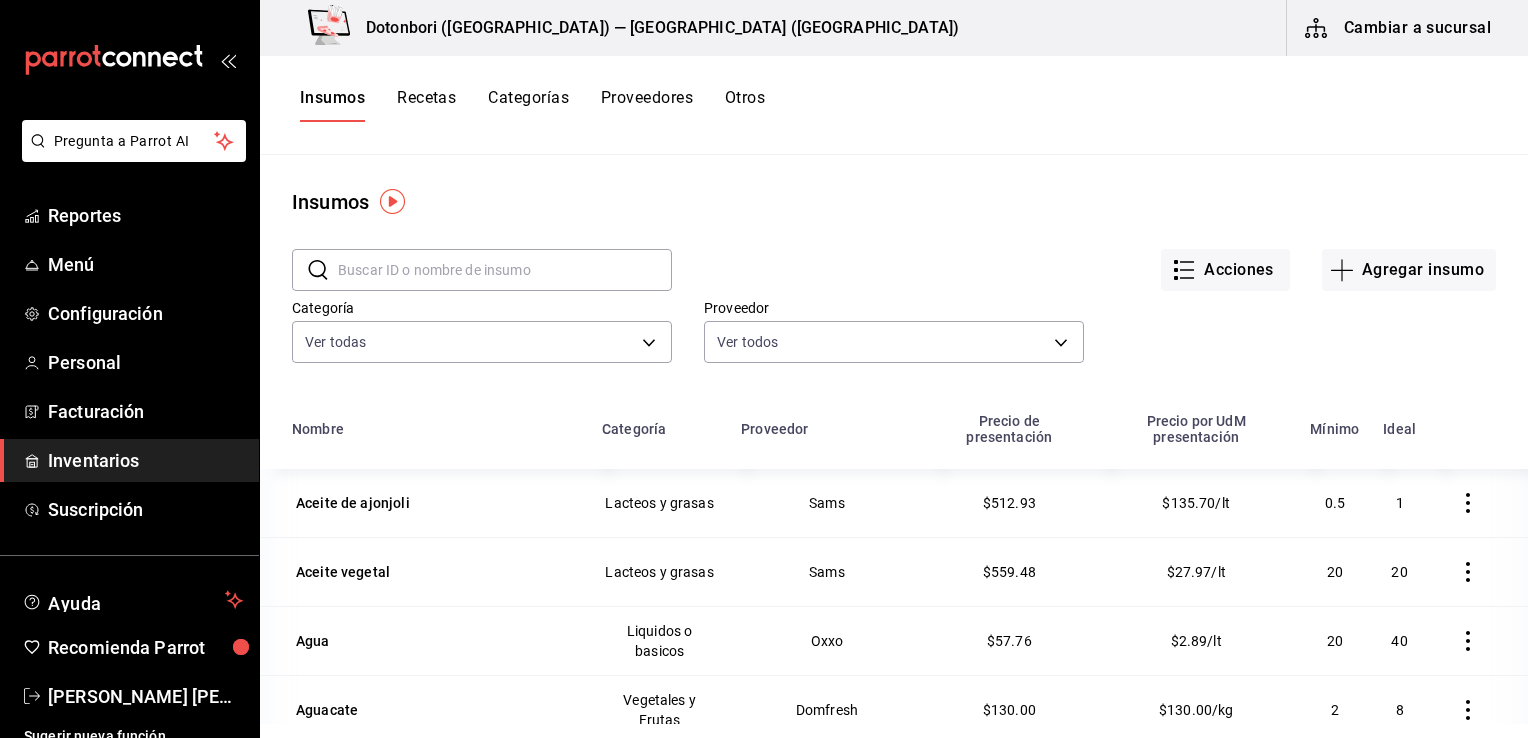 click on "Recetas" at bounding box center (426, 105) 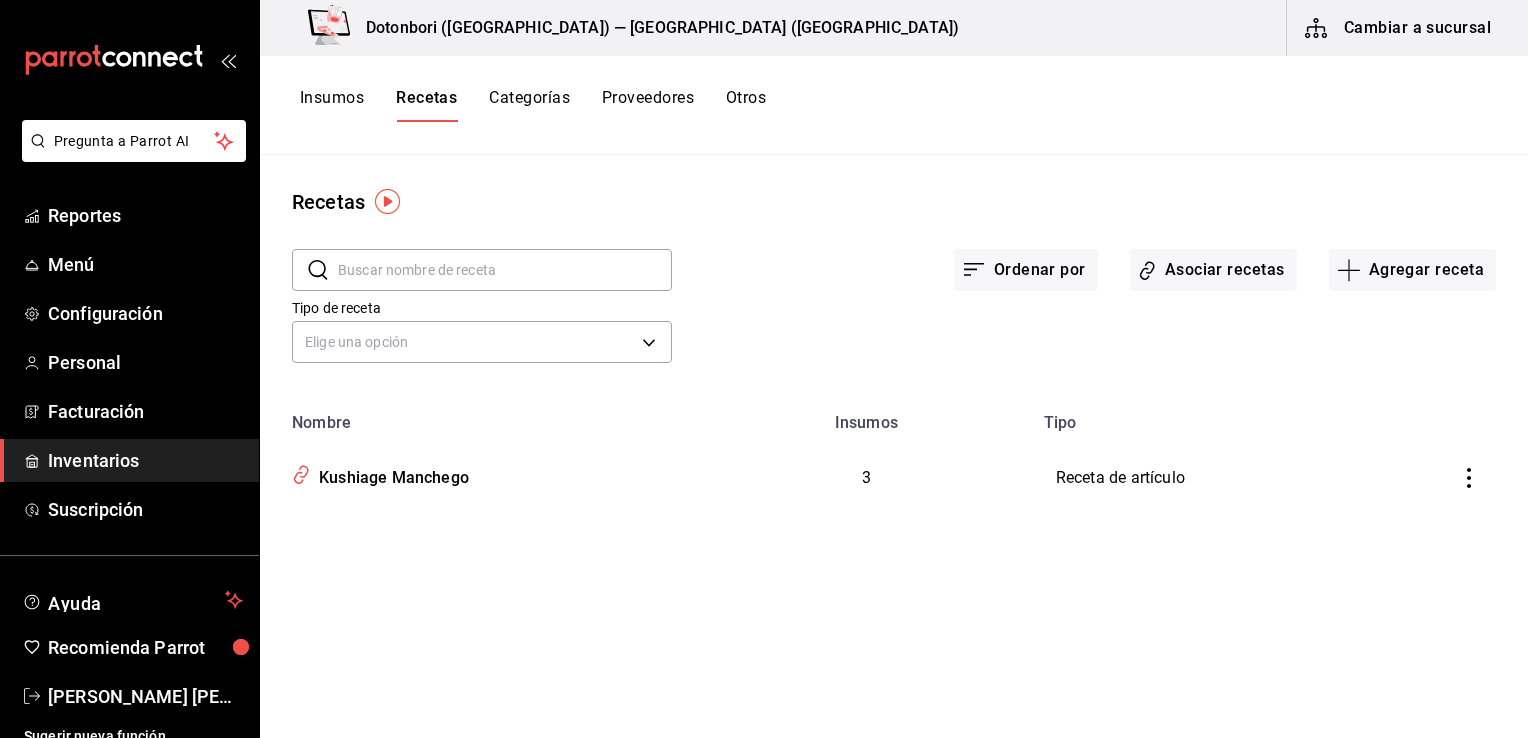 click on "Agregar receta" at bounding box center (1412, 270) 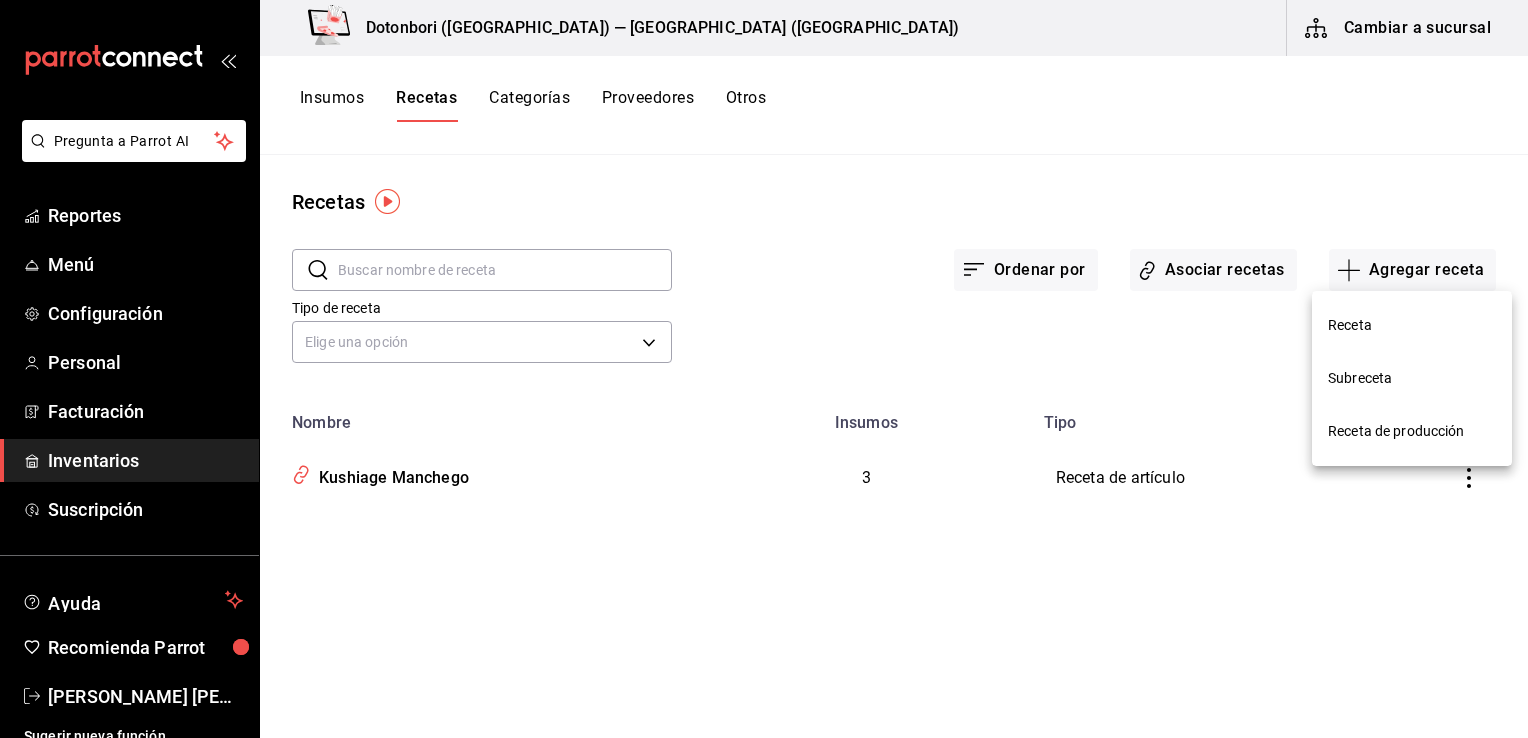 click on "Receta de producción" at bounding box center (1412, 431) 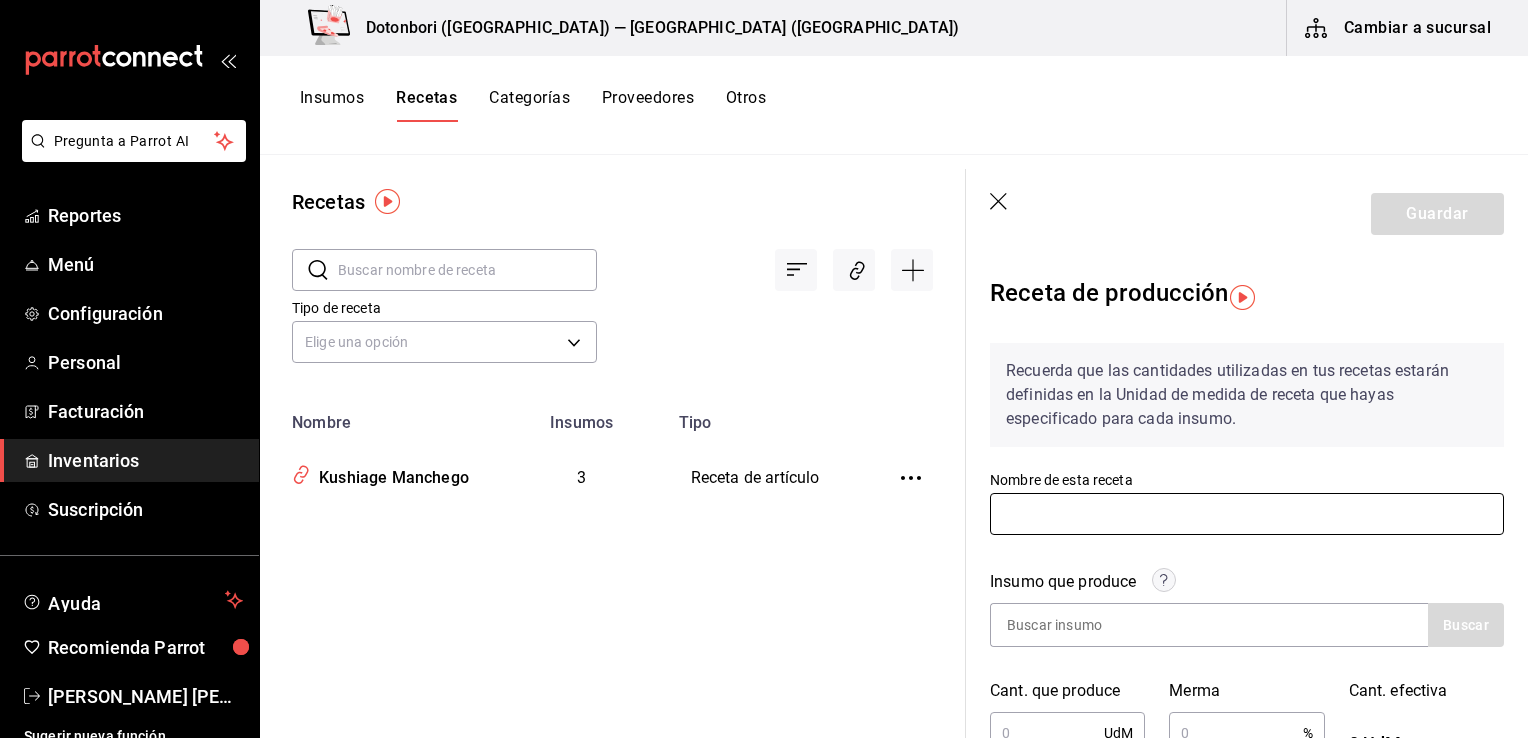 click at bounding box center [1247, 514] 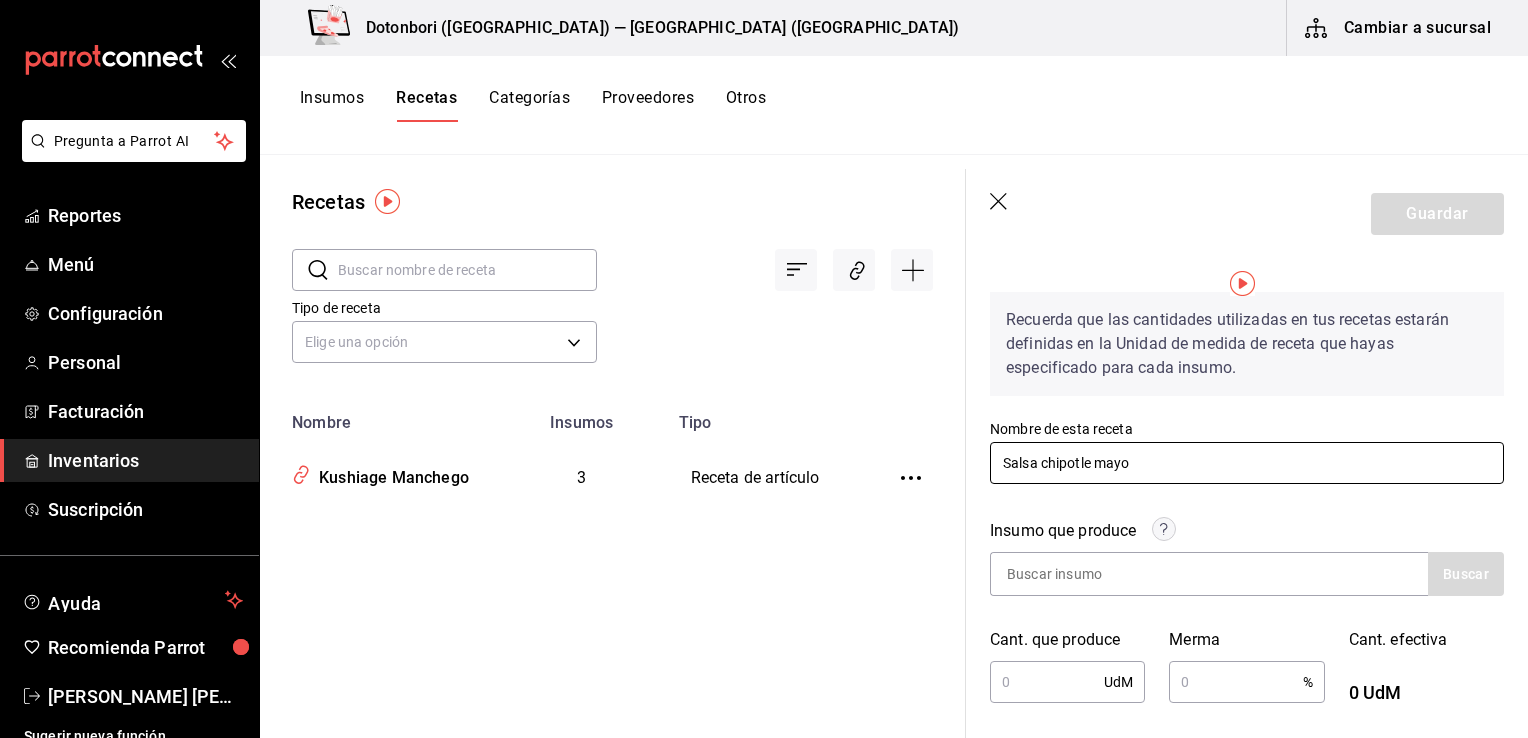 scroll, scrollTop: 100, scrollLeft: 0, axis: vertical 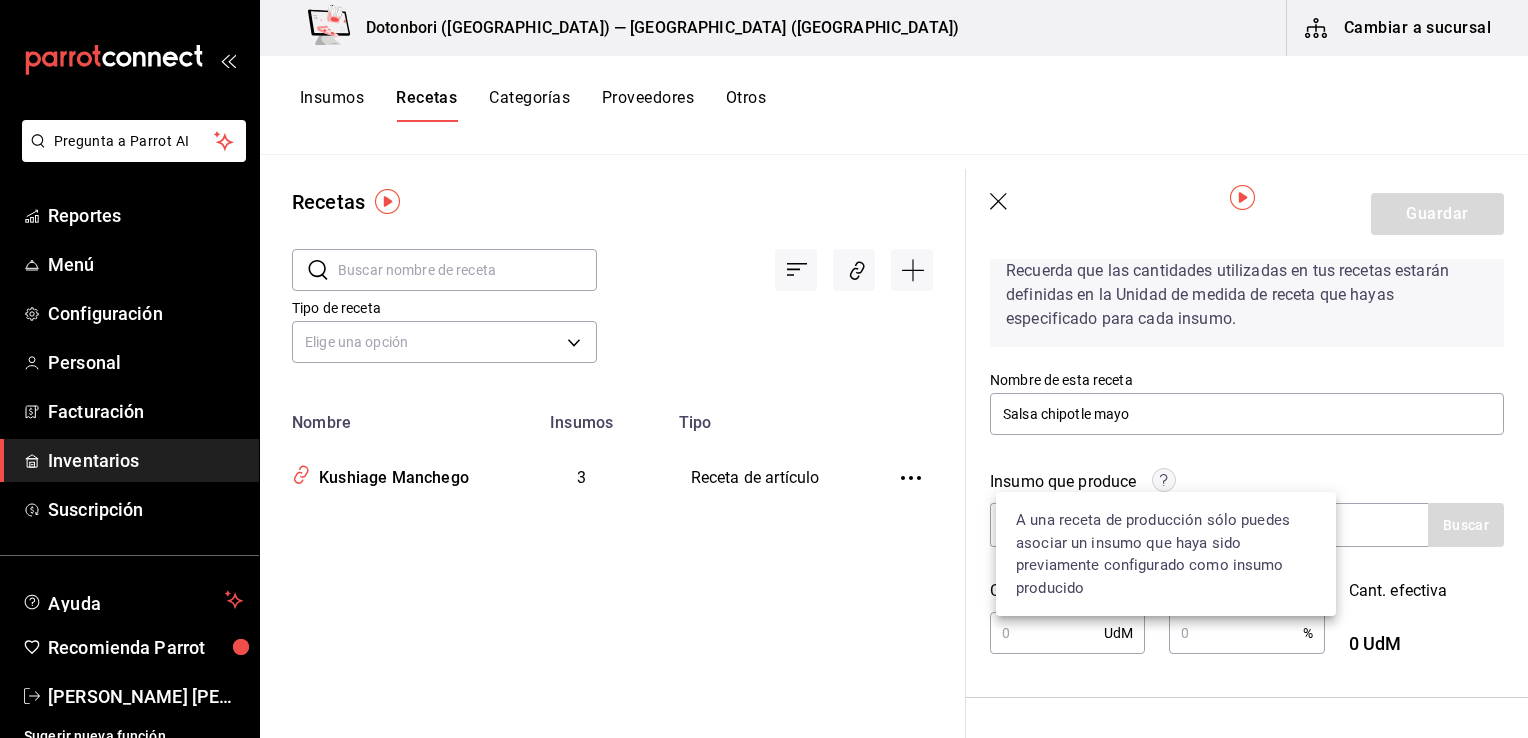 click 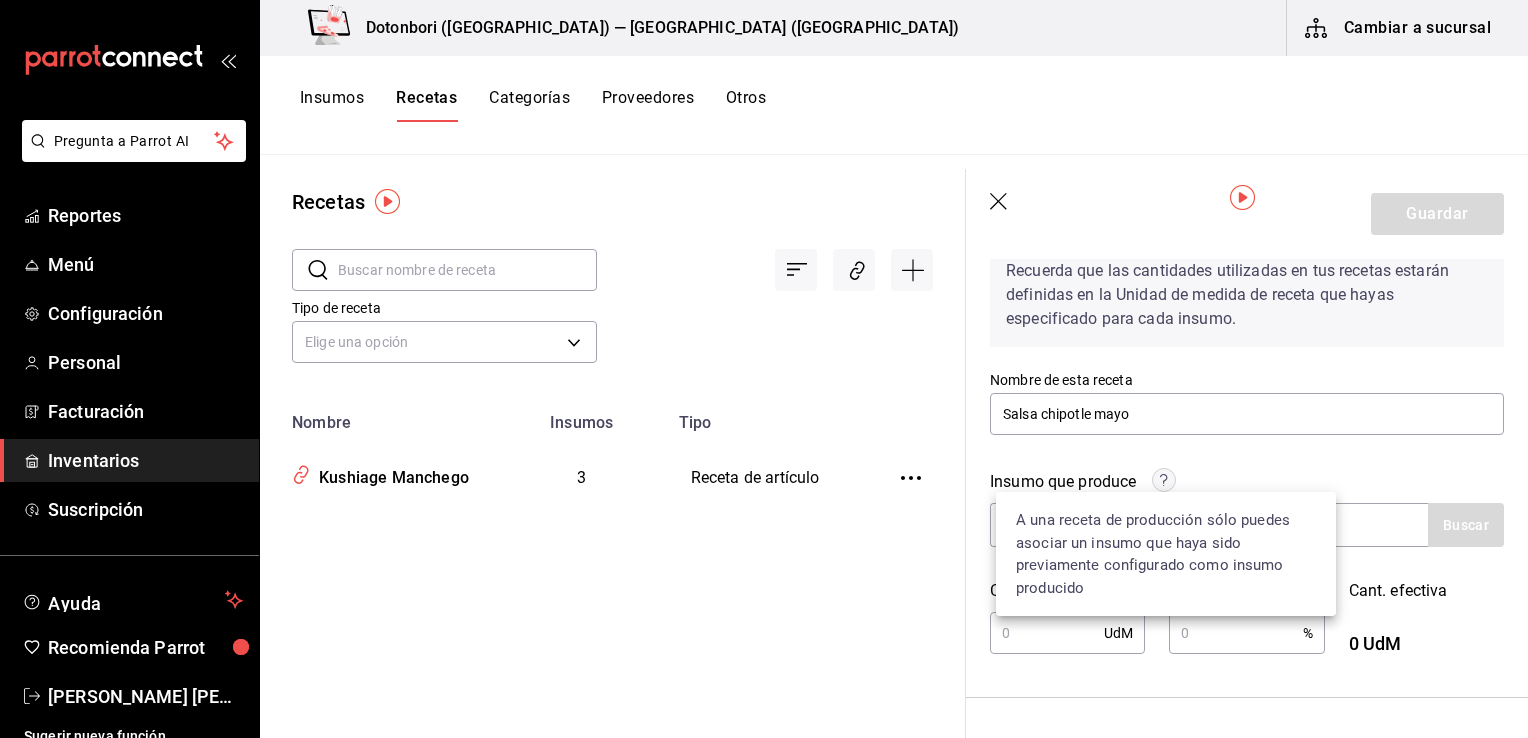 click 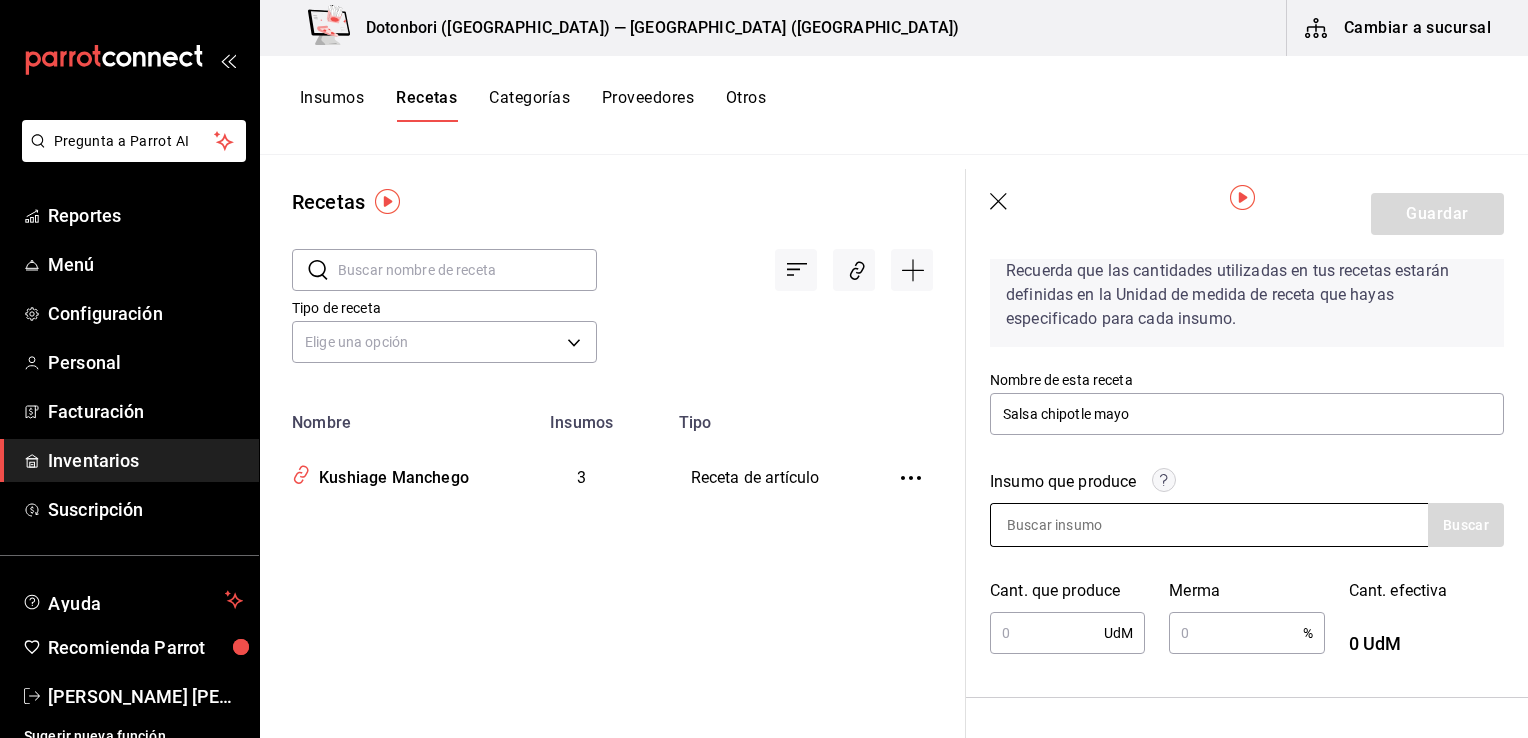 click at bounding box center (1091, 525) 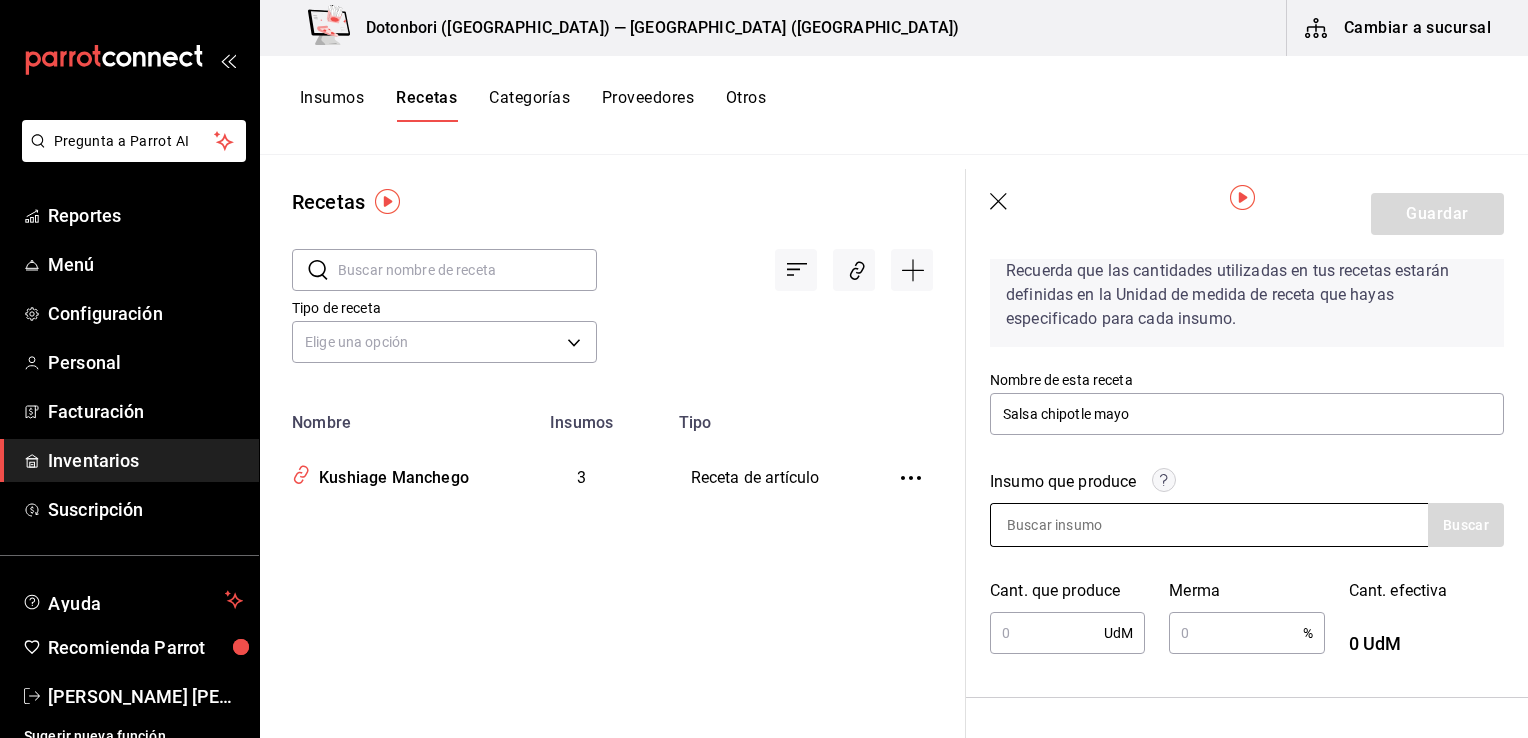 click at bounding box center (1091, 525) 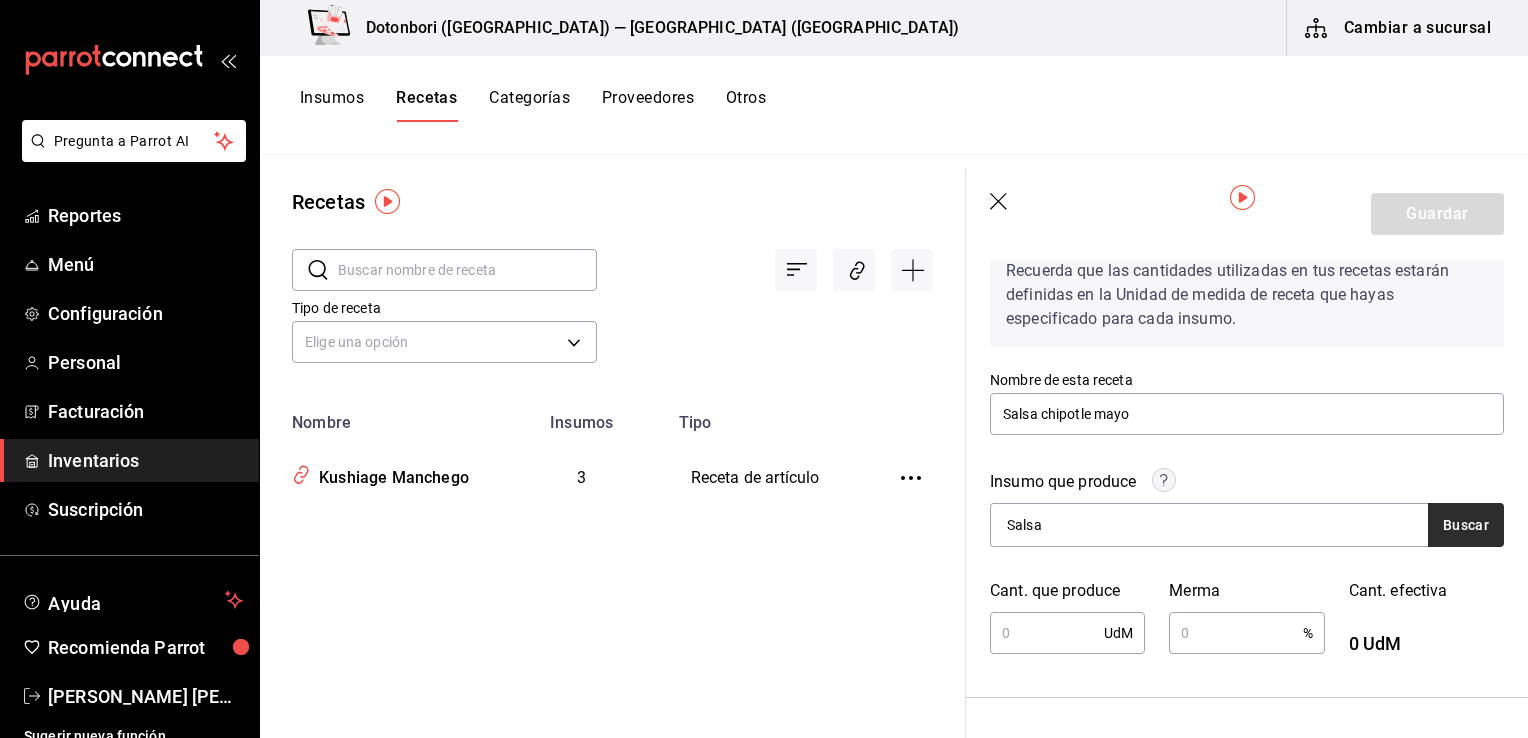 type on "Salsa" 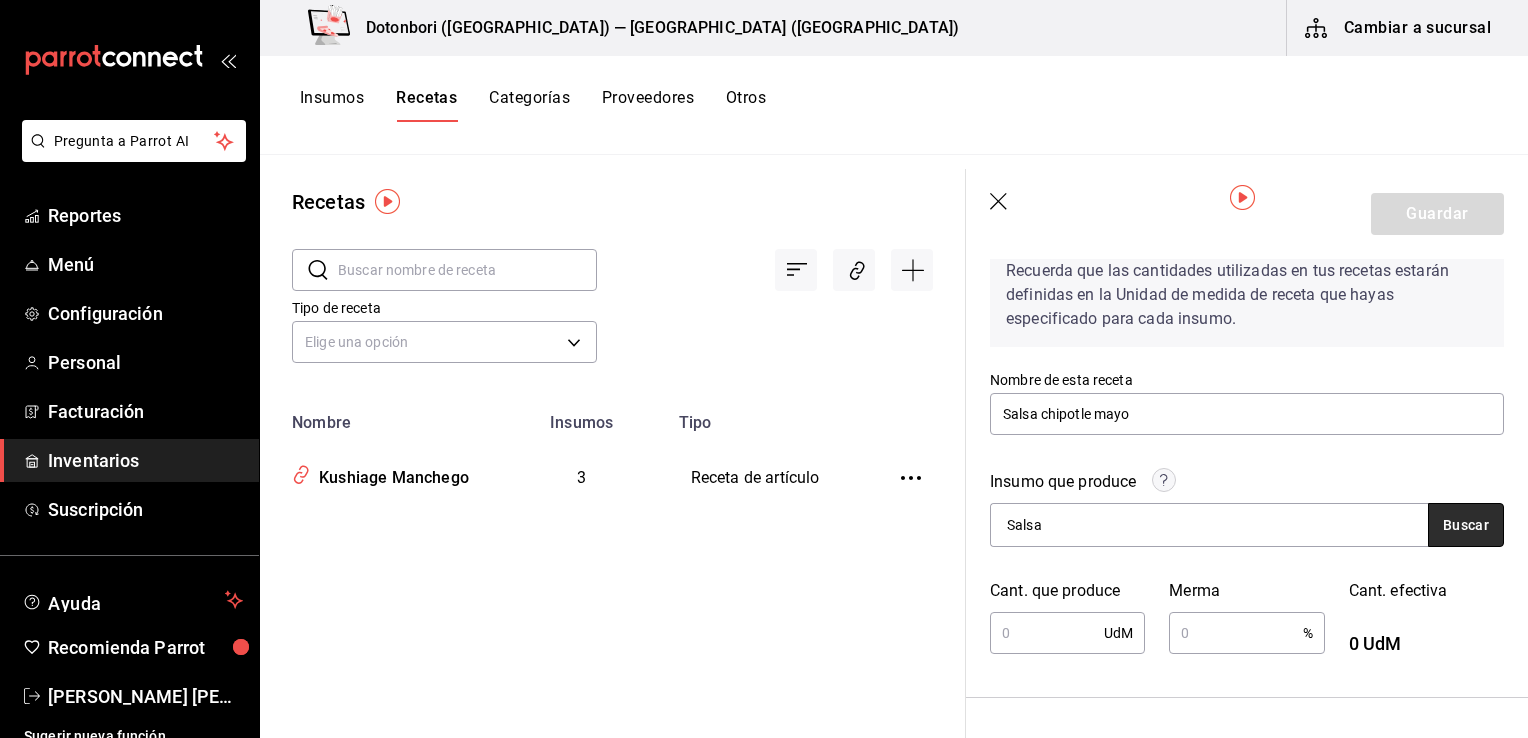 click on "Buscar" at bounding box center (1466, 525) 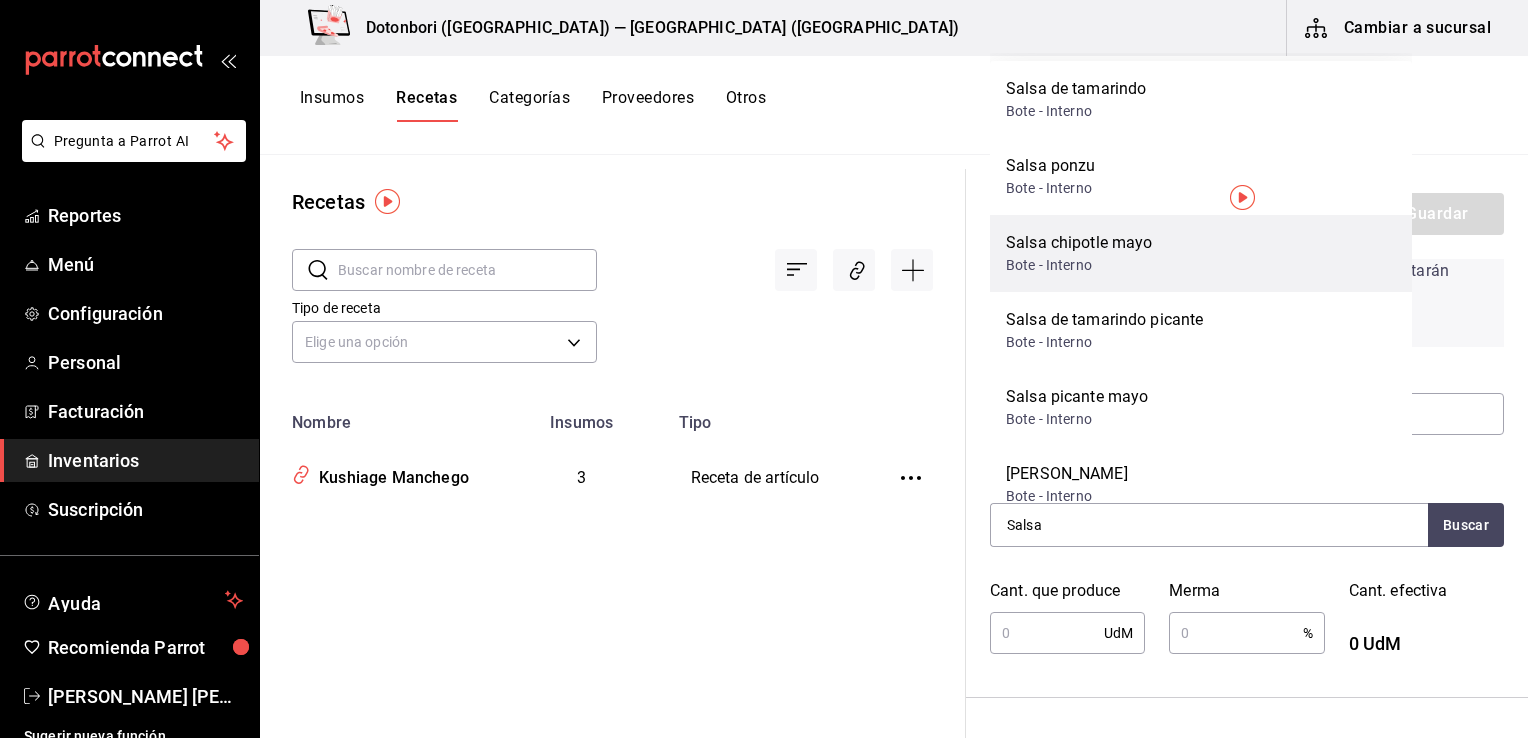 click on "Salsa chipotle mayo" at bounding box center (1079, 243) 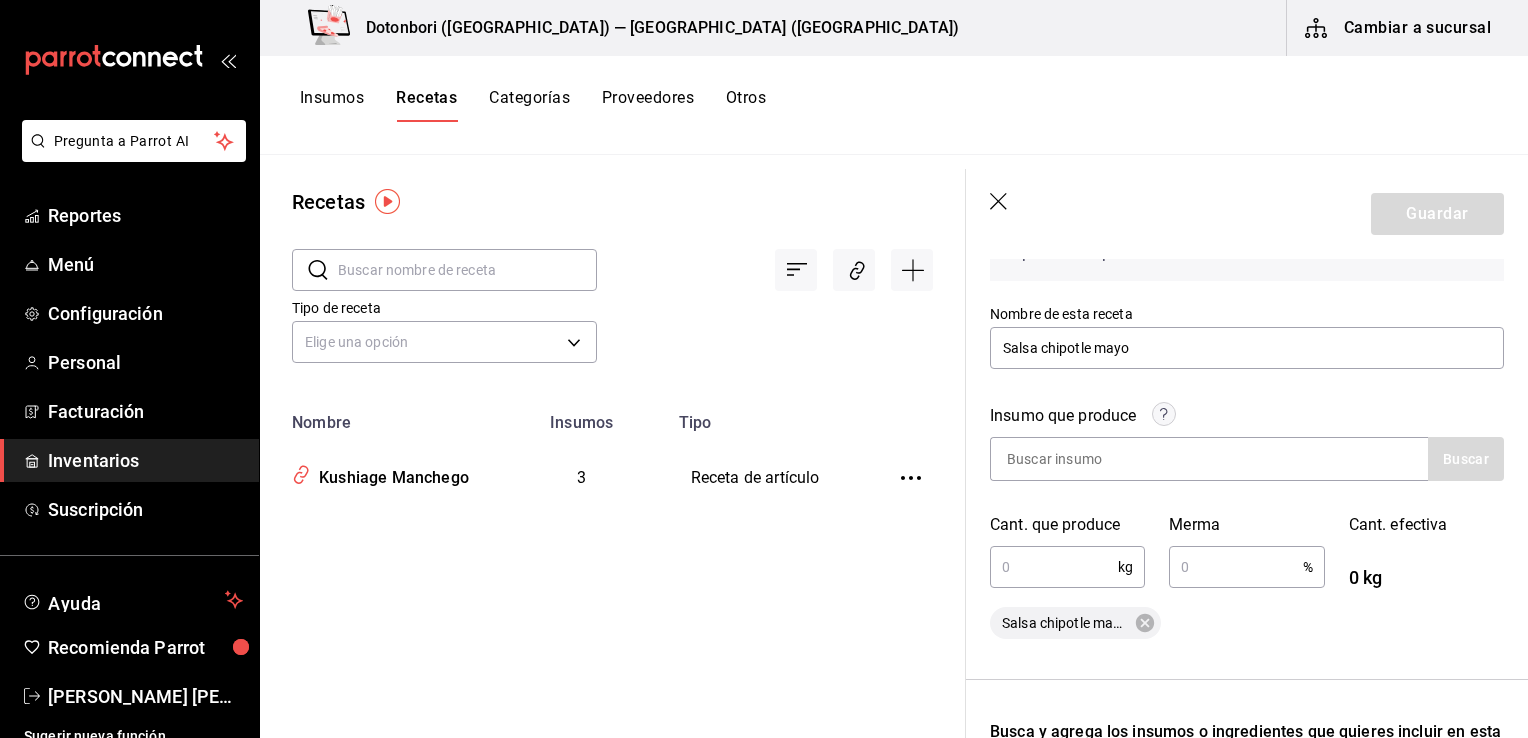 scroll, scrollTop: 200, scrollLeft: 0, axis: vertical 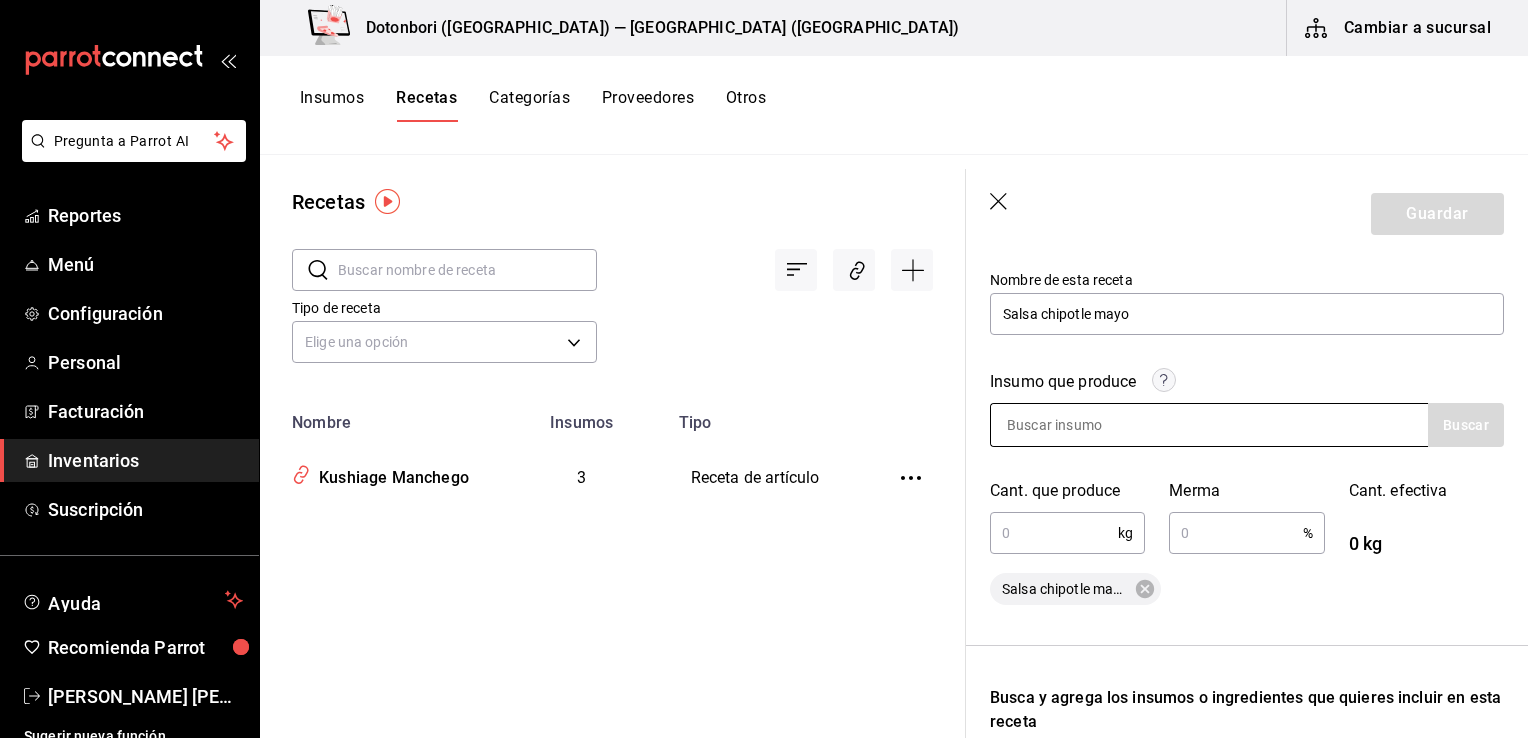 click at bounding box center (1091, 425) 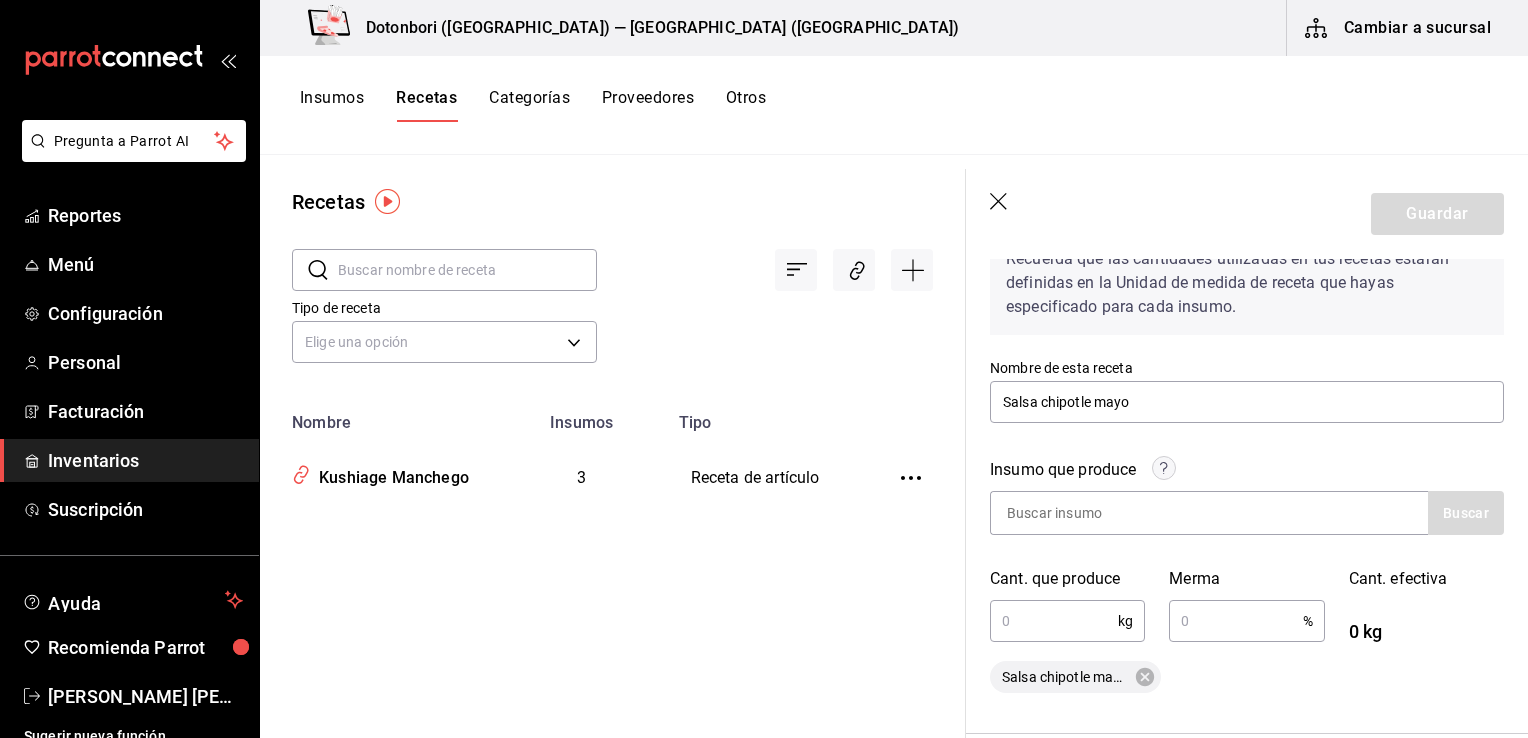 scroll, scrollTop: 100, scrollLeft: 0, axis: vertical 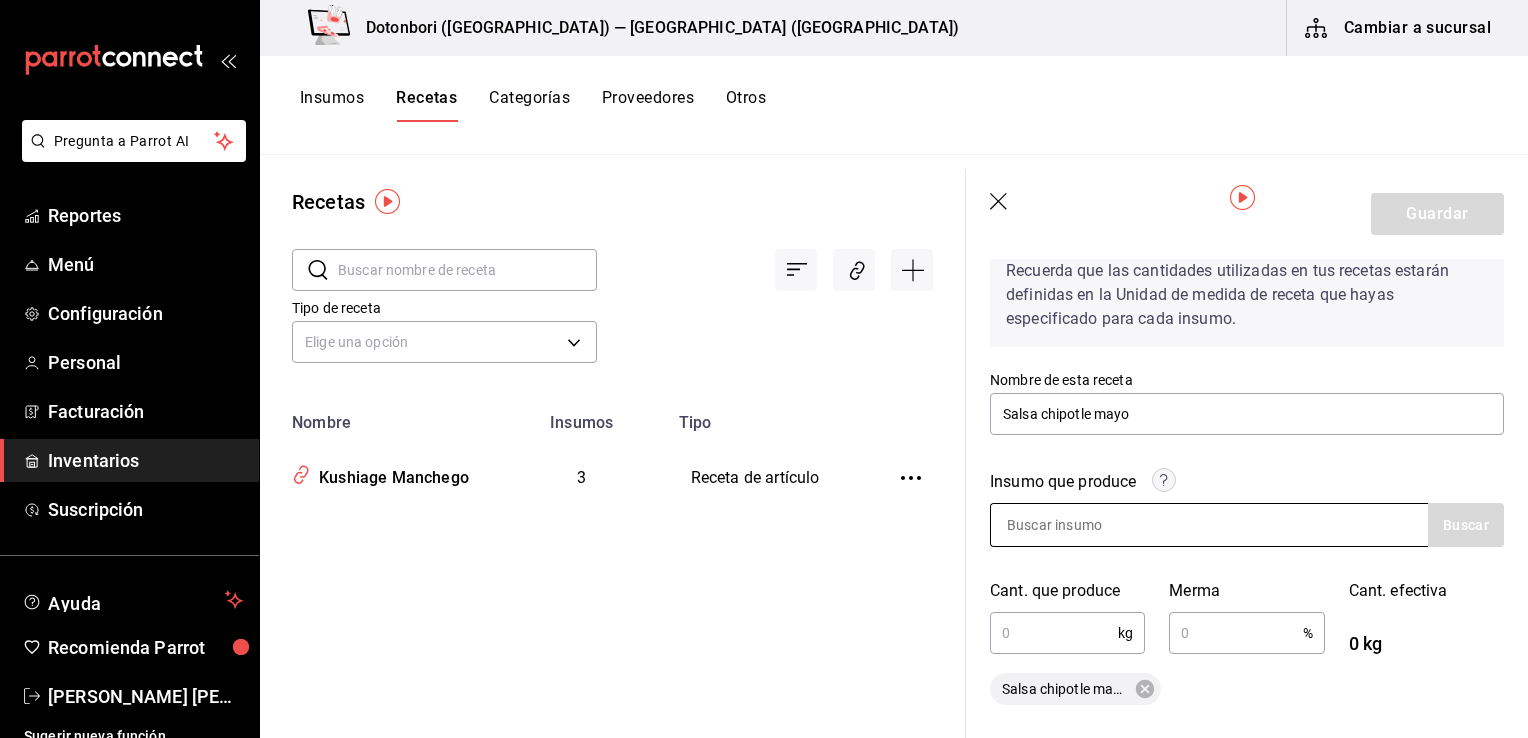 click at bounding box center [1091, 525] 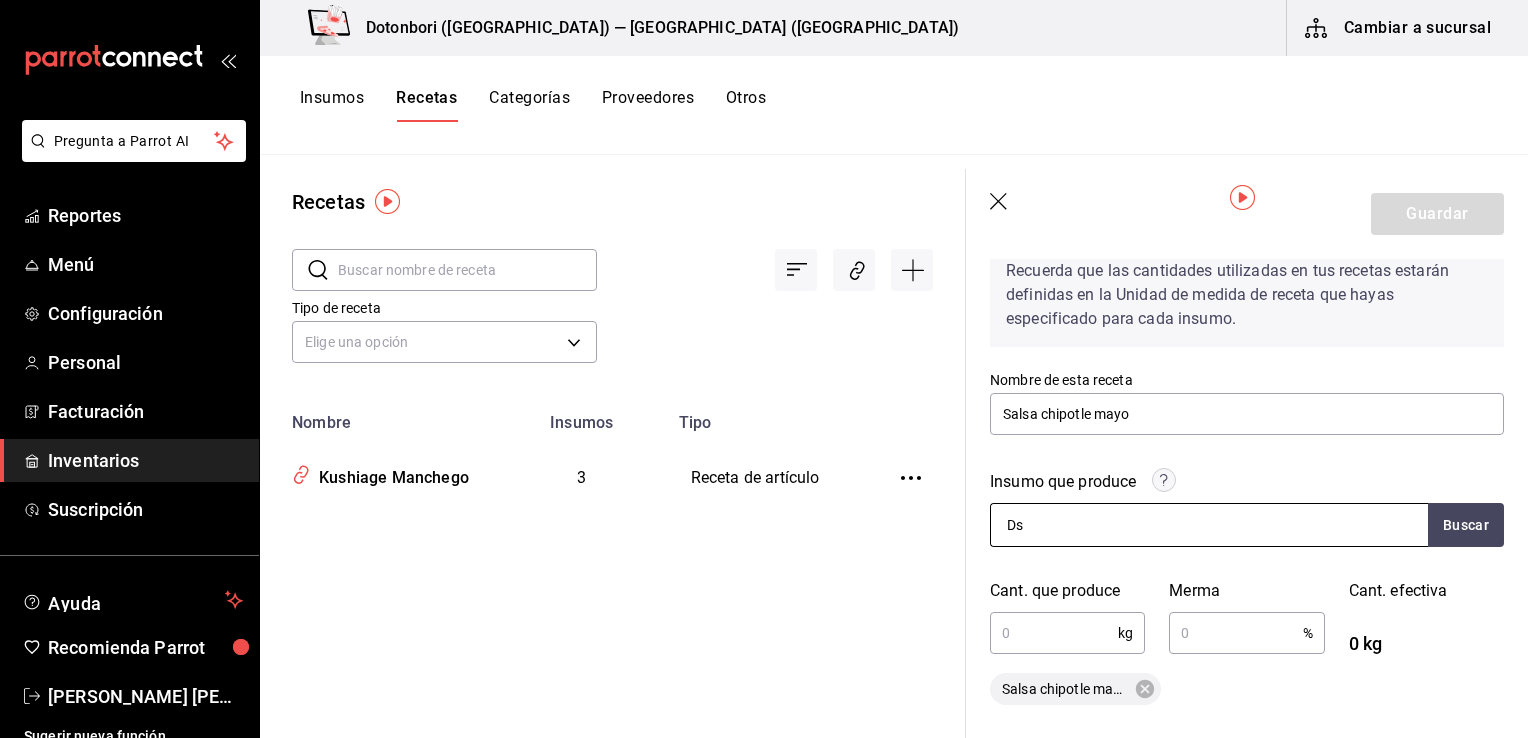 type on "D" 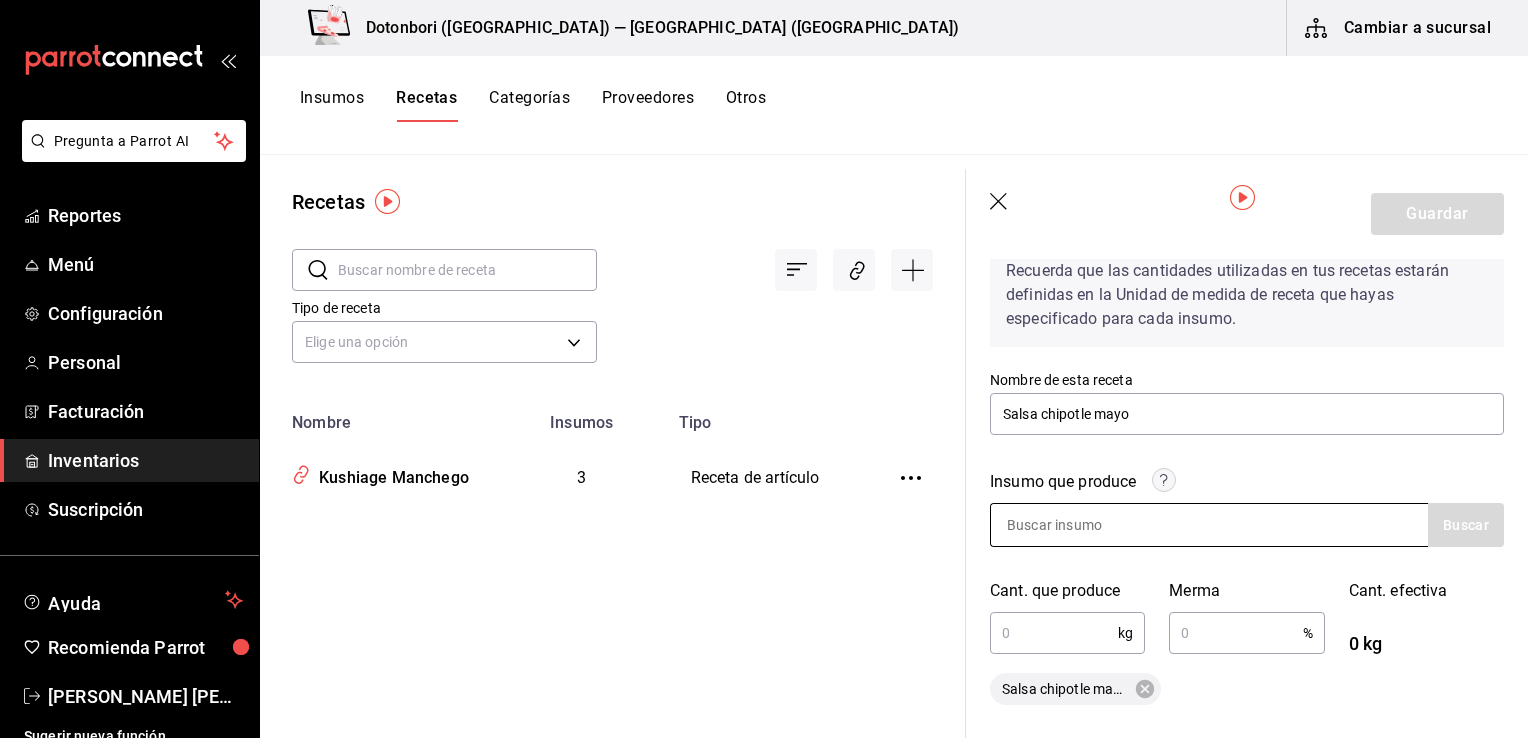 type on "a" 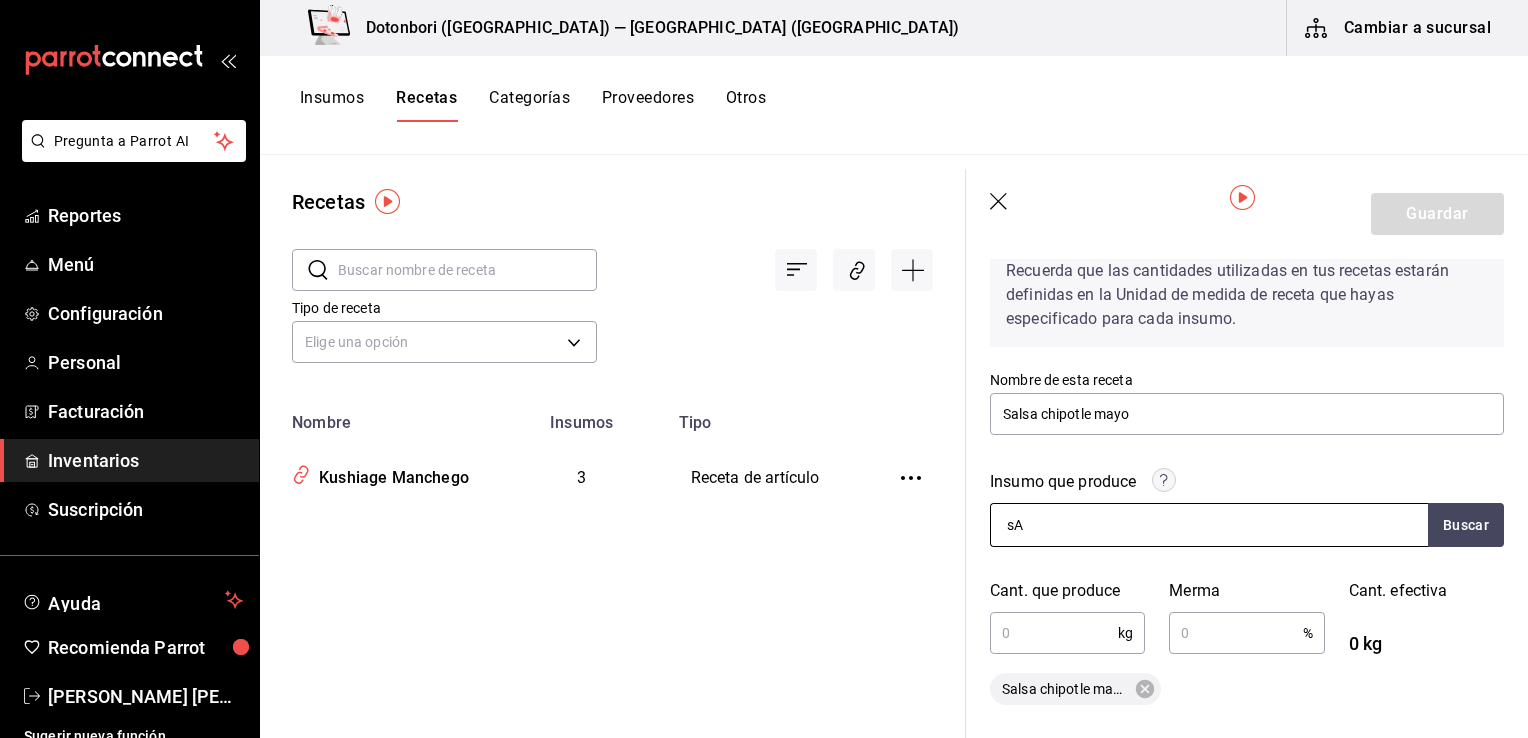 type on "s" 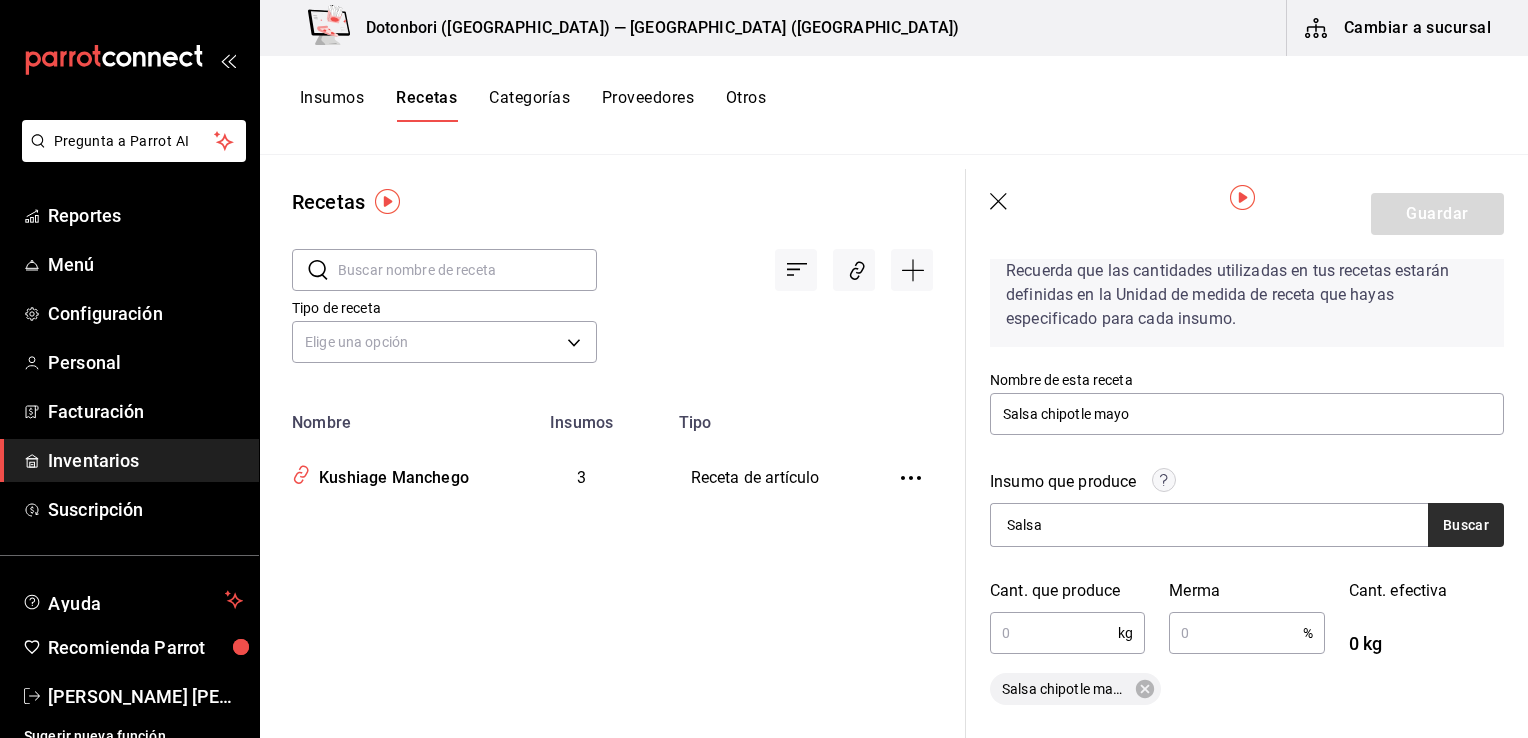 type on "Salsa" 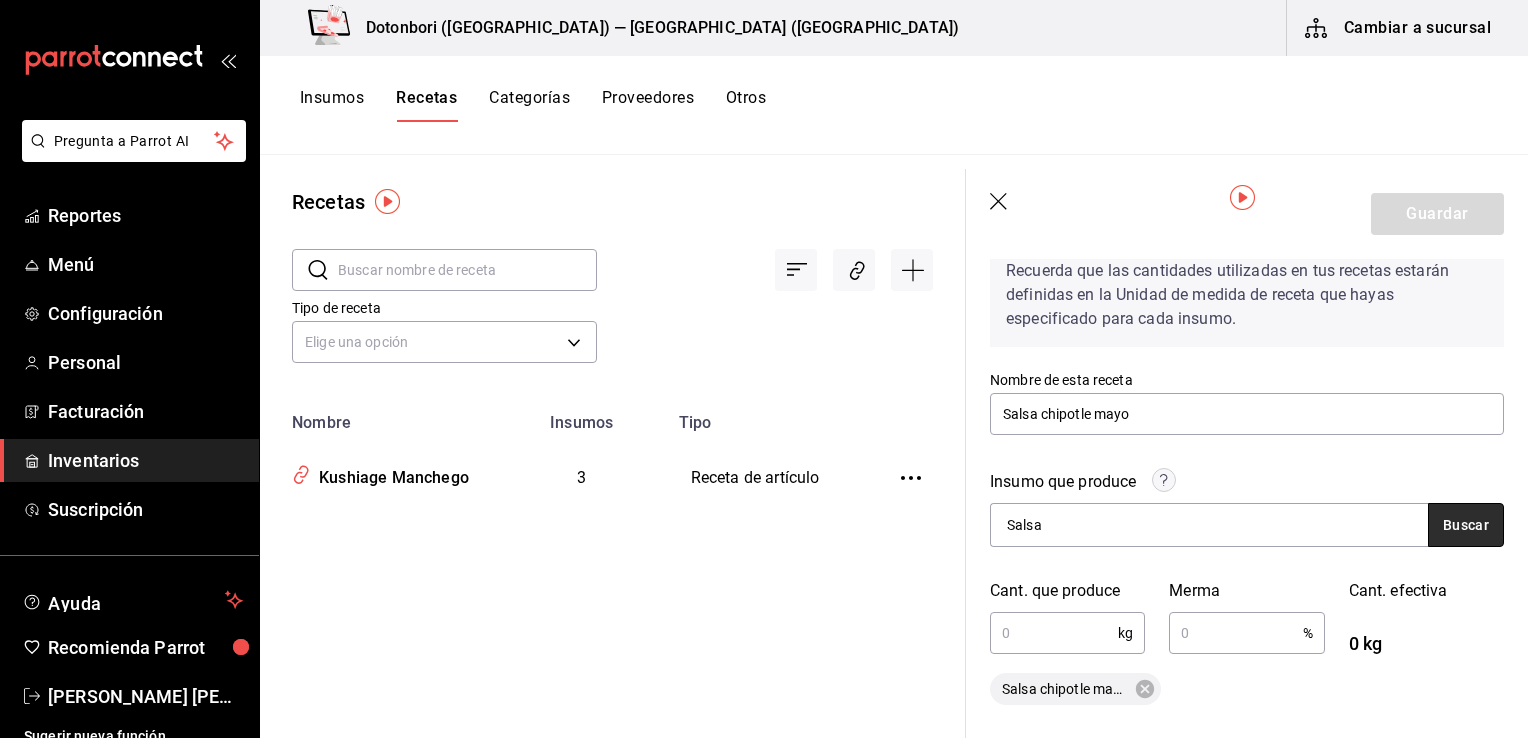 click on "Buscar" at bounding box center [1466, 525] 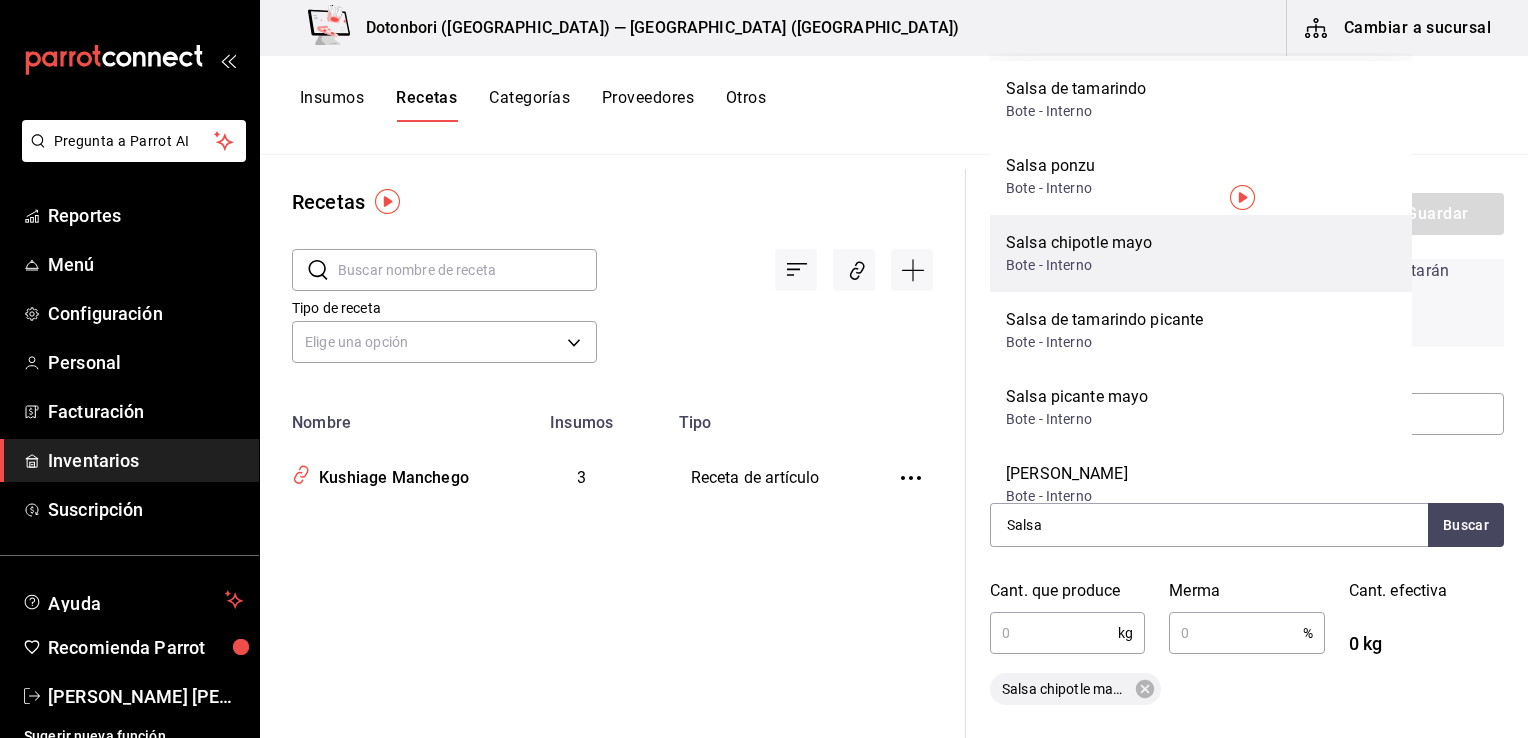 click on "Salsa chipotle mayo" at bounding box center (1079, 243) 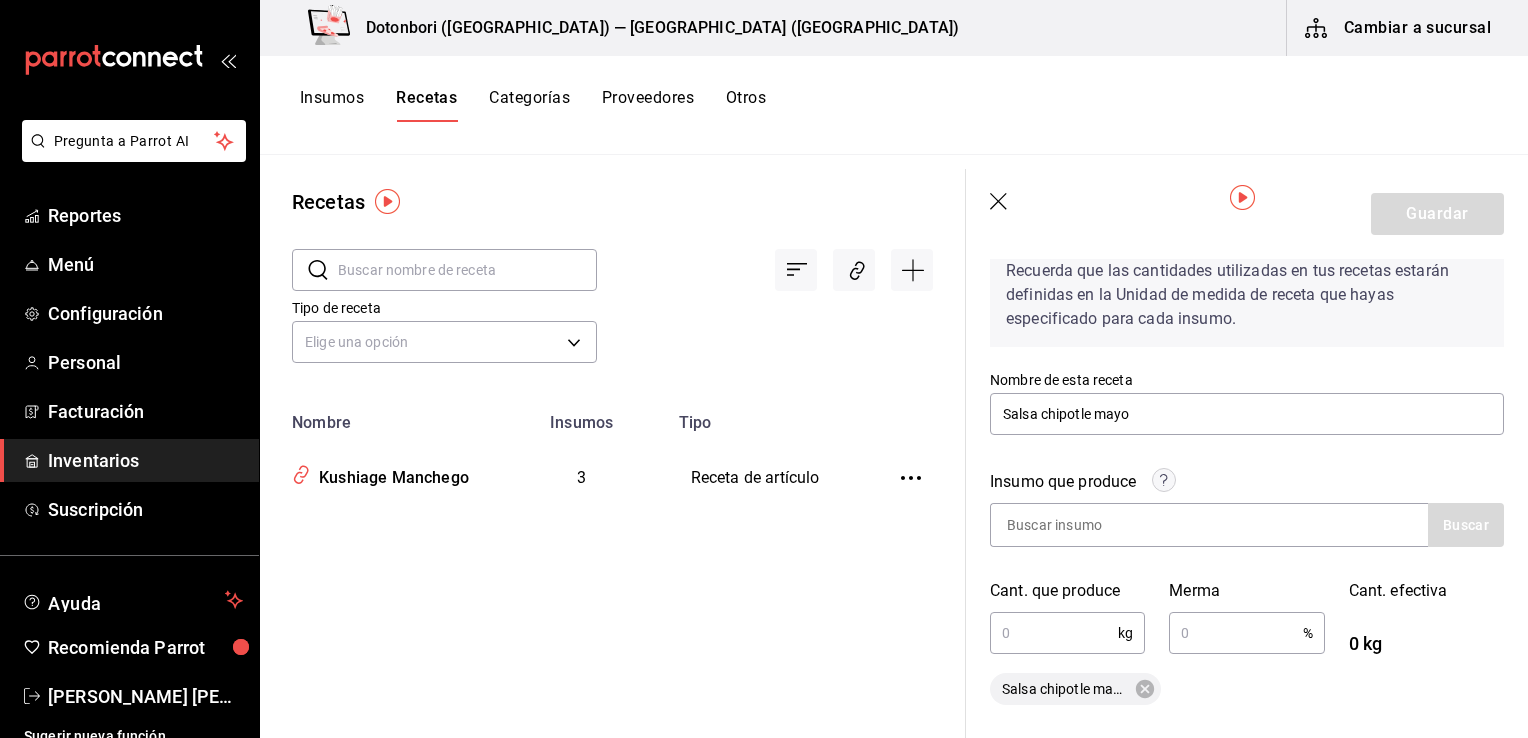 scroll, scrollTop: 200, scrollLeft: 0, axis: vertical 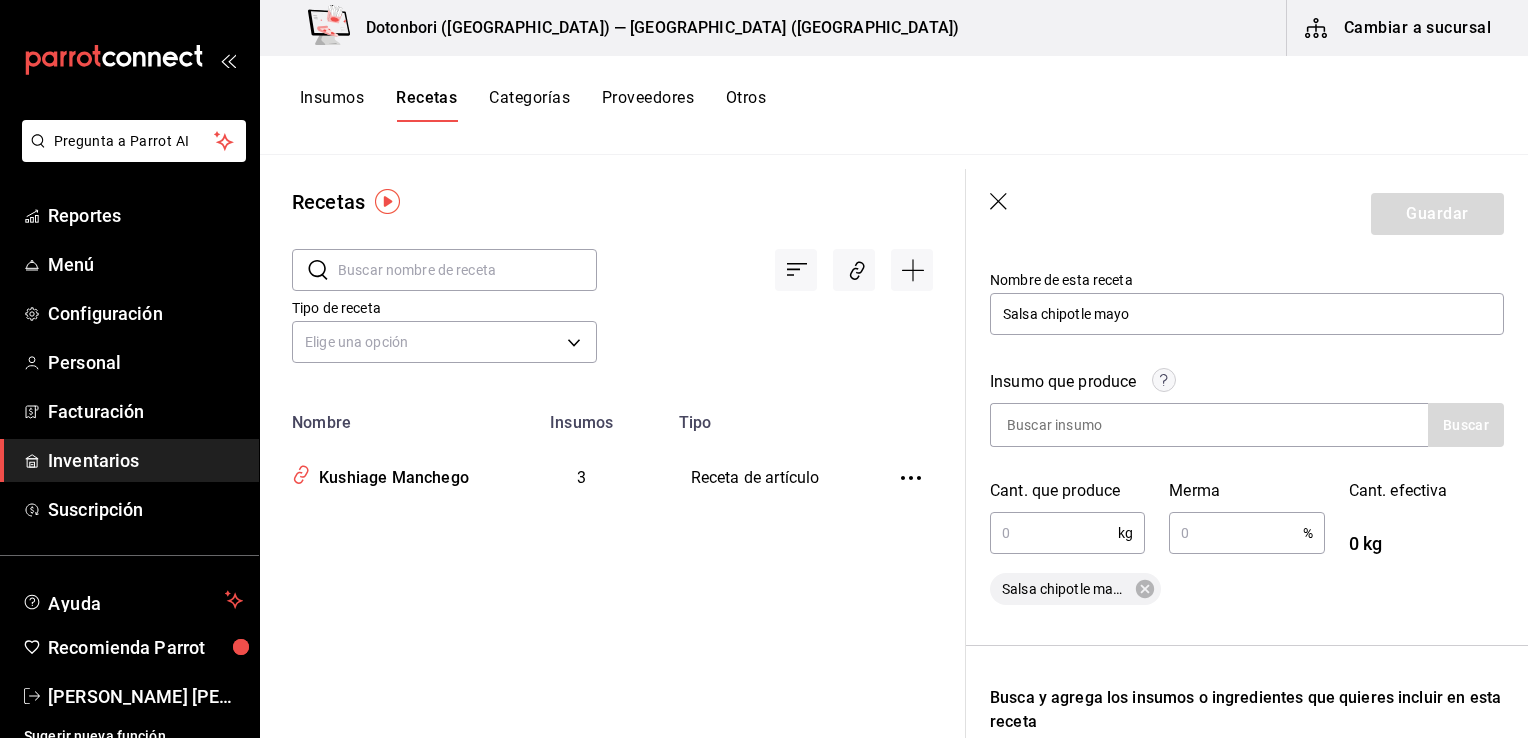 click at bounding box center [1054, 533] 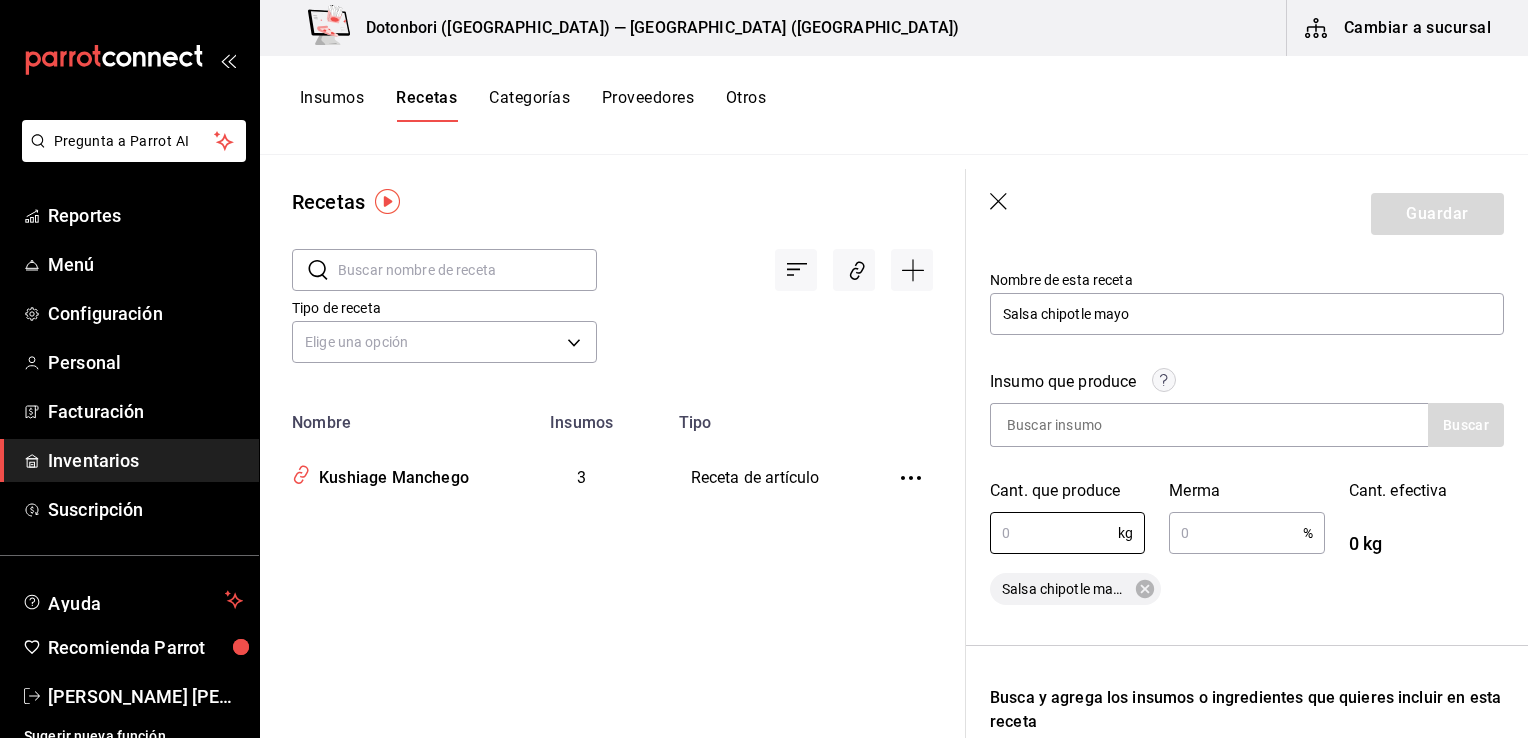 click at bounding box center [1235, 533] 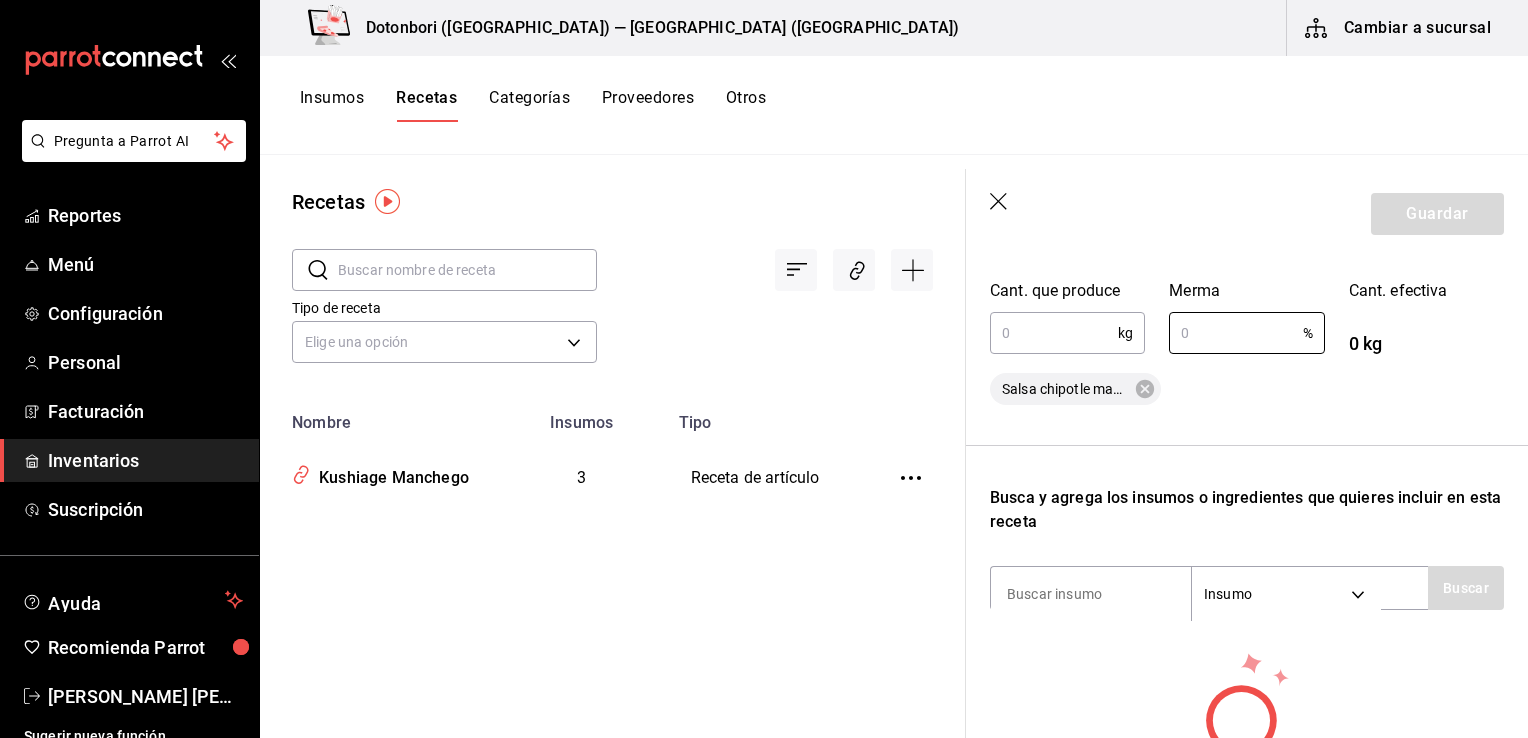 scroll, scrollTop: 200, scrollLeft: 0, axis: vertical 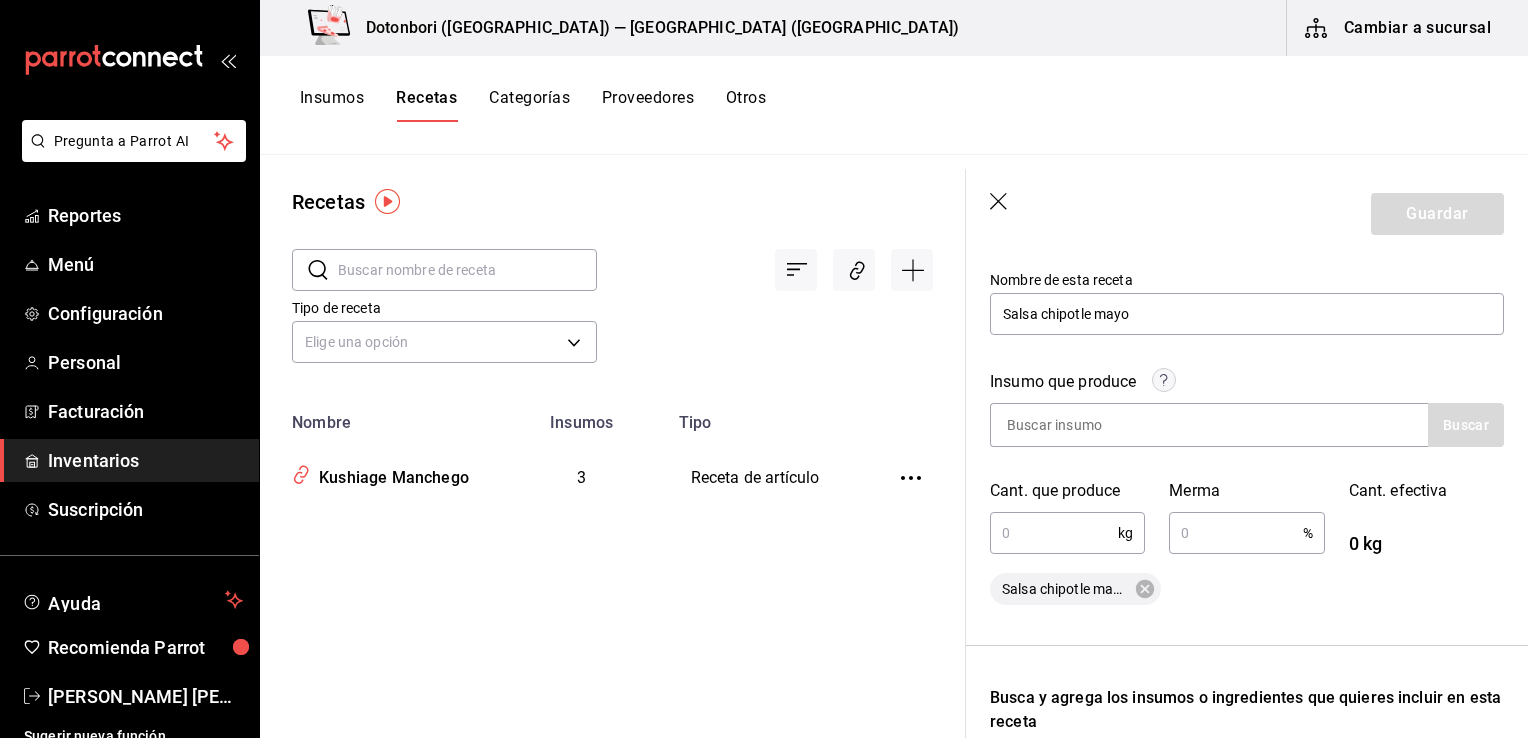 click at bounding box center [1054, 533] 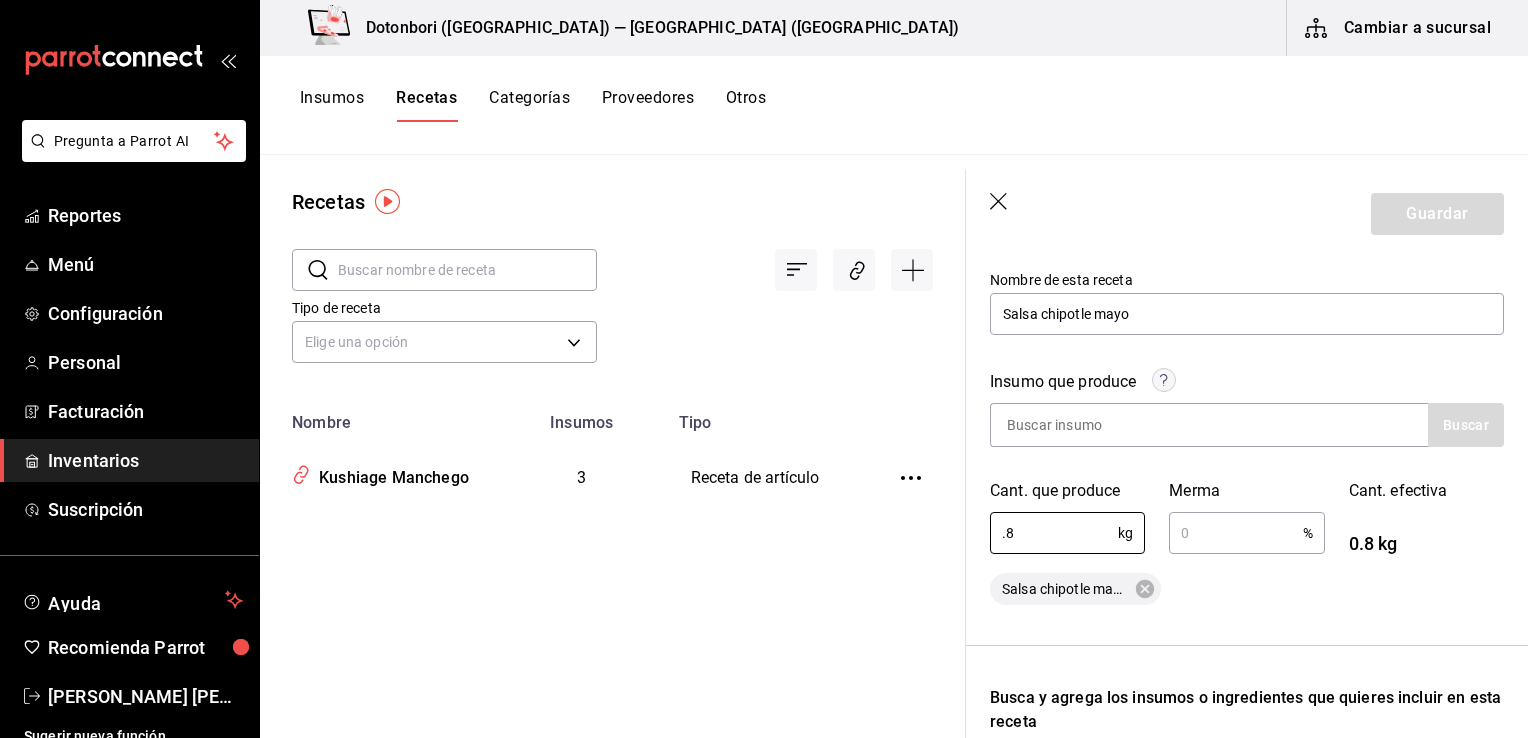 type on "0.8" 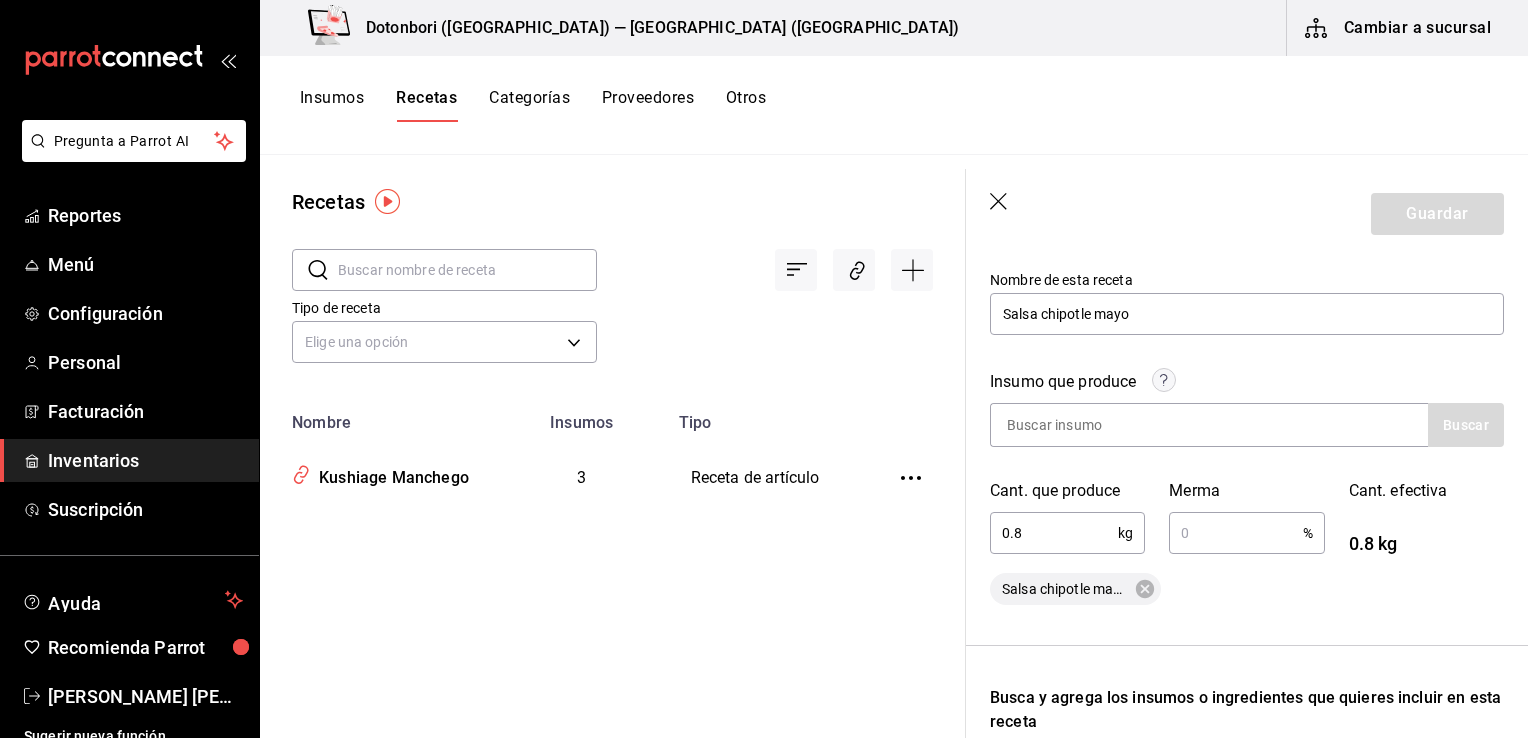 click at bounding box center (1235, 533) 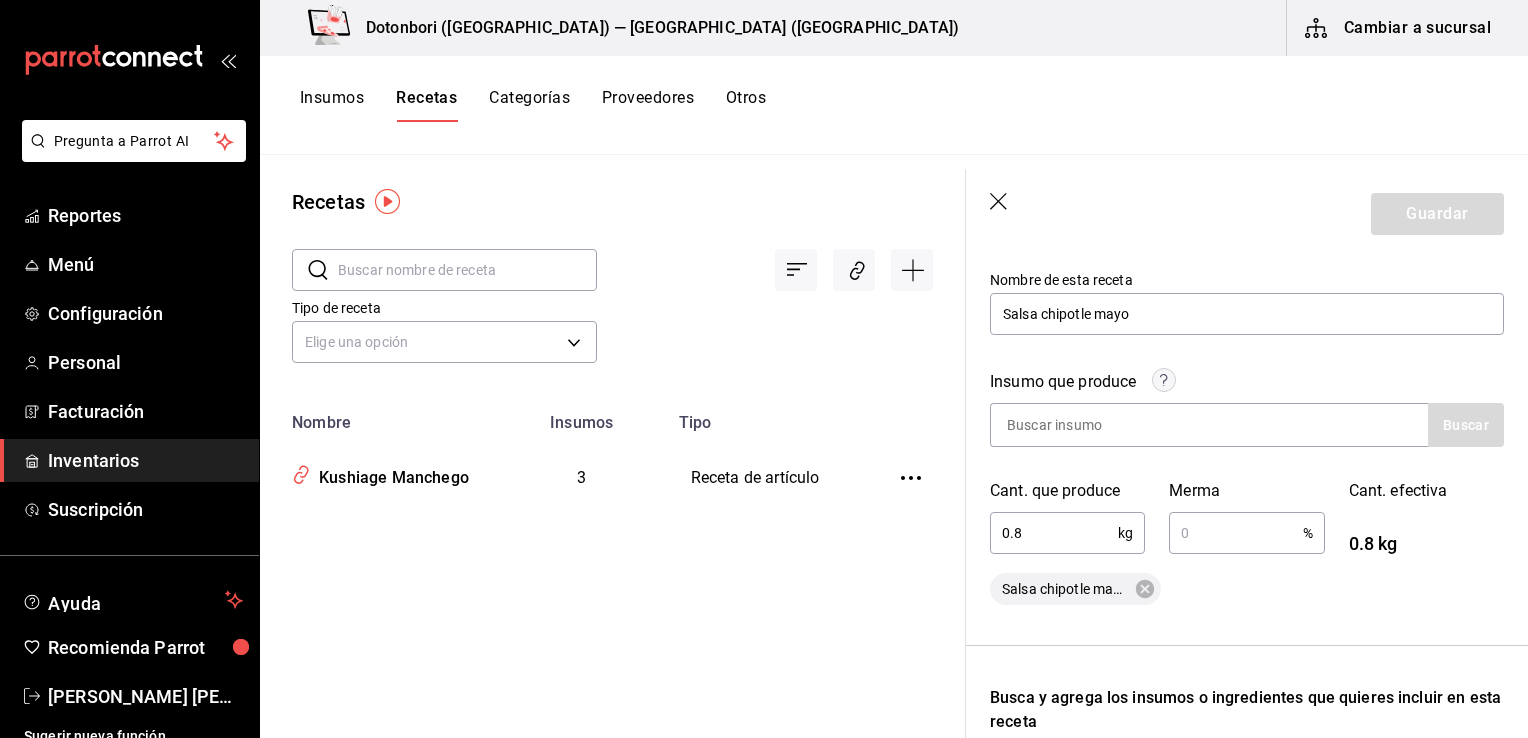 click at bounding box center [1235, 533] 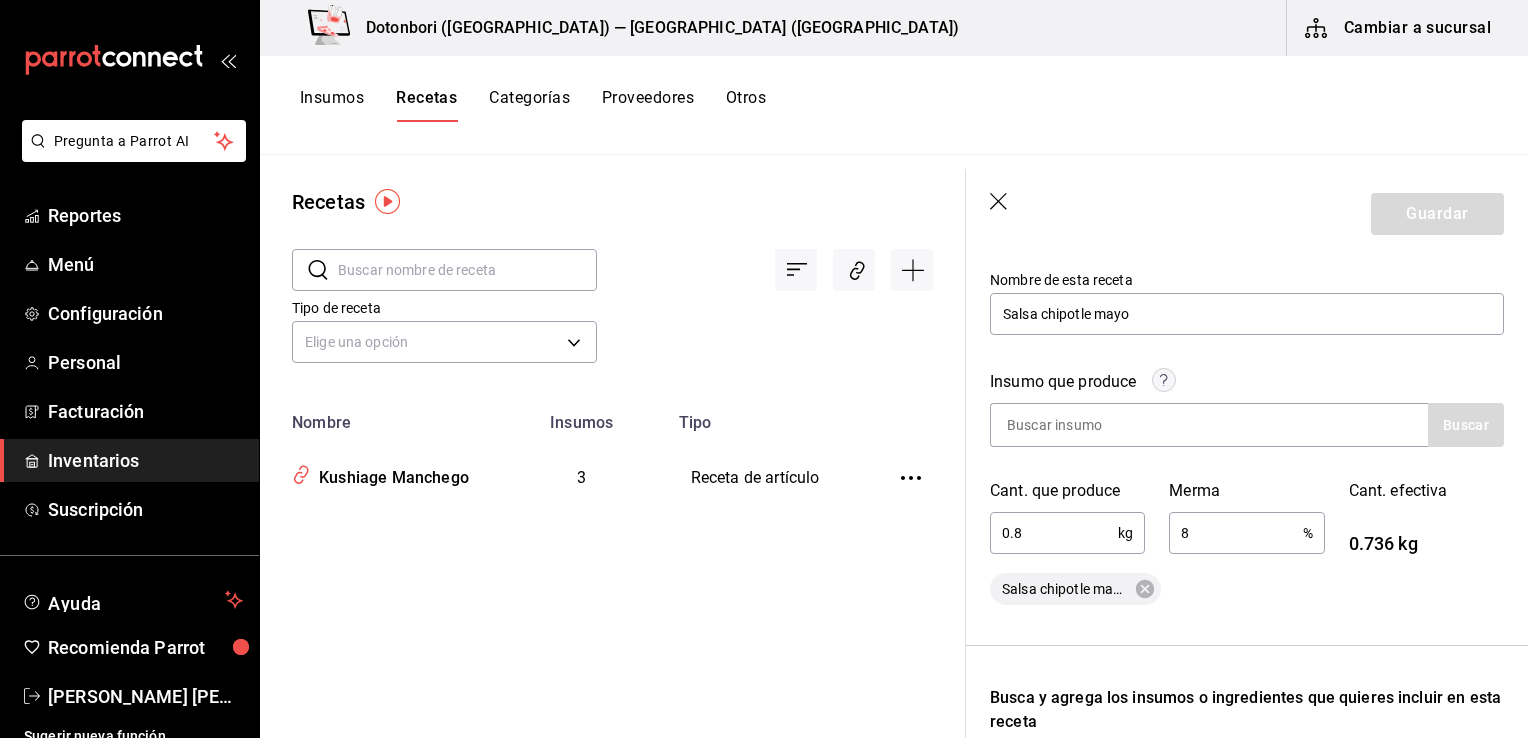 type 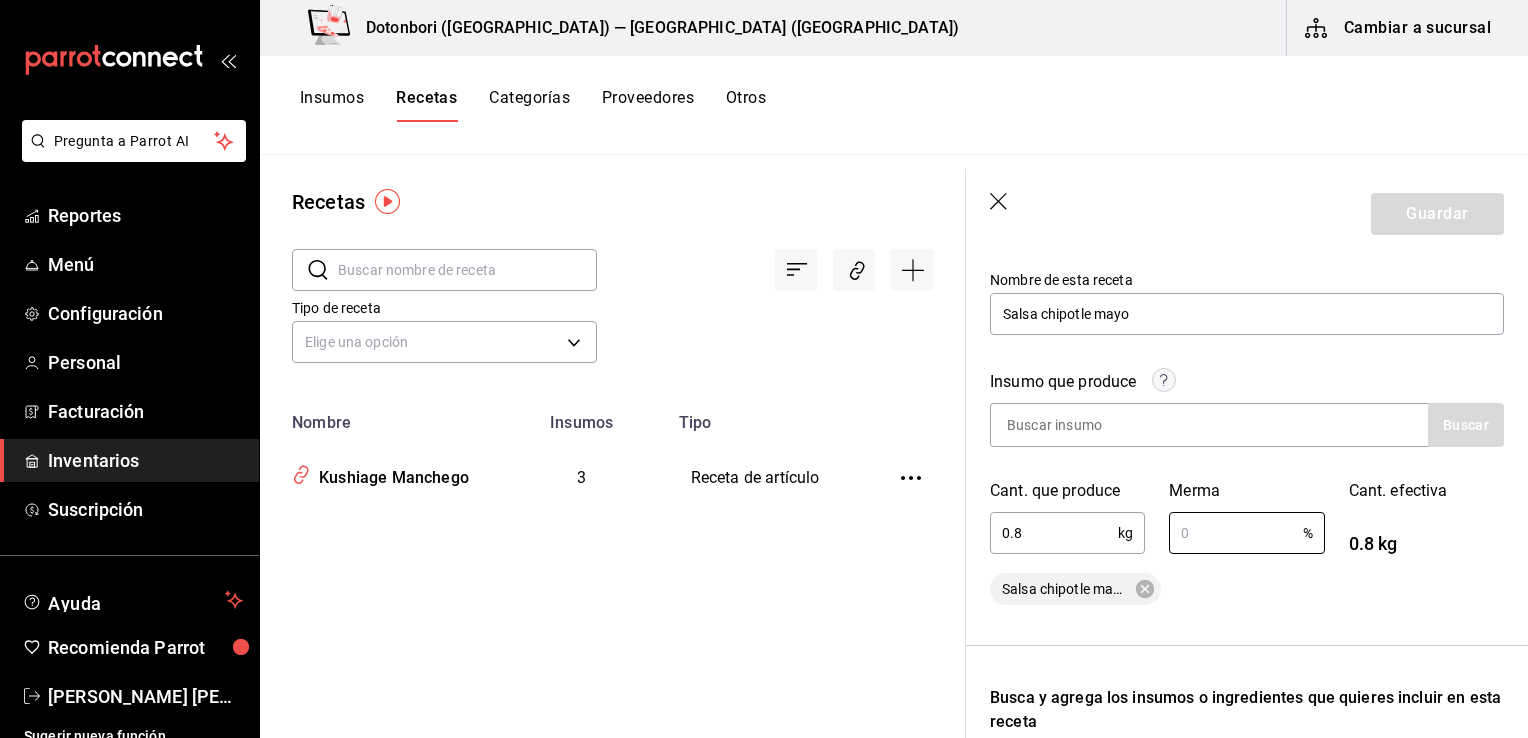 click on "Recetas ​ ​ Tipo de receta Elige una opción default Nombre Insumos Tipo Kushiage Manchego 3 Receta de artículo" at bounding box center [612, 439] 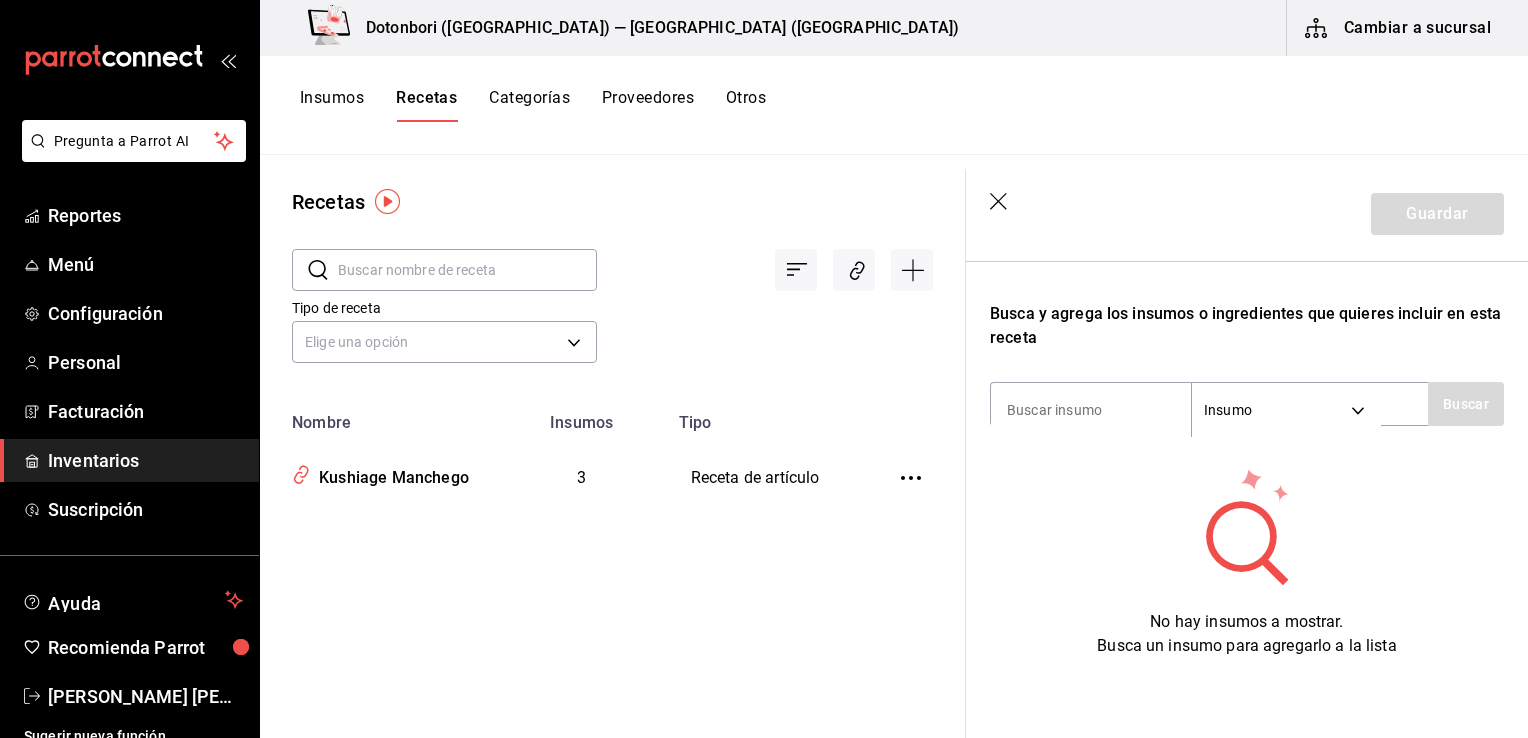 scroll, scrollTop: 499, scrollLeft: 0, axis: vertical 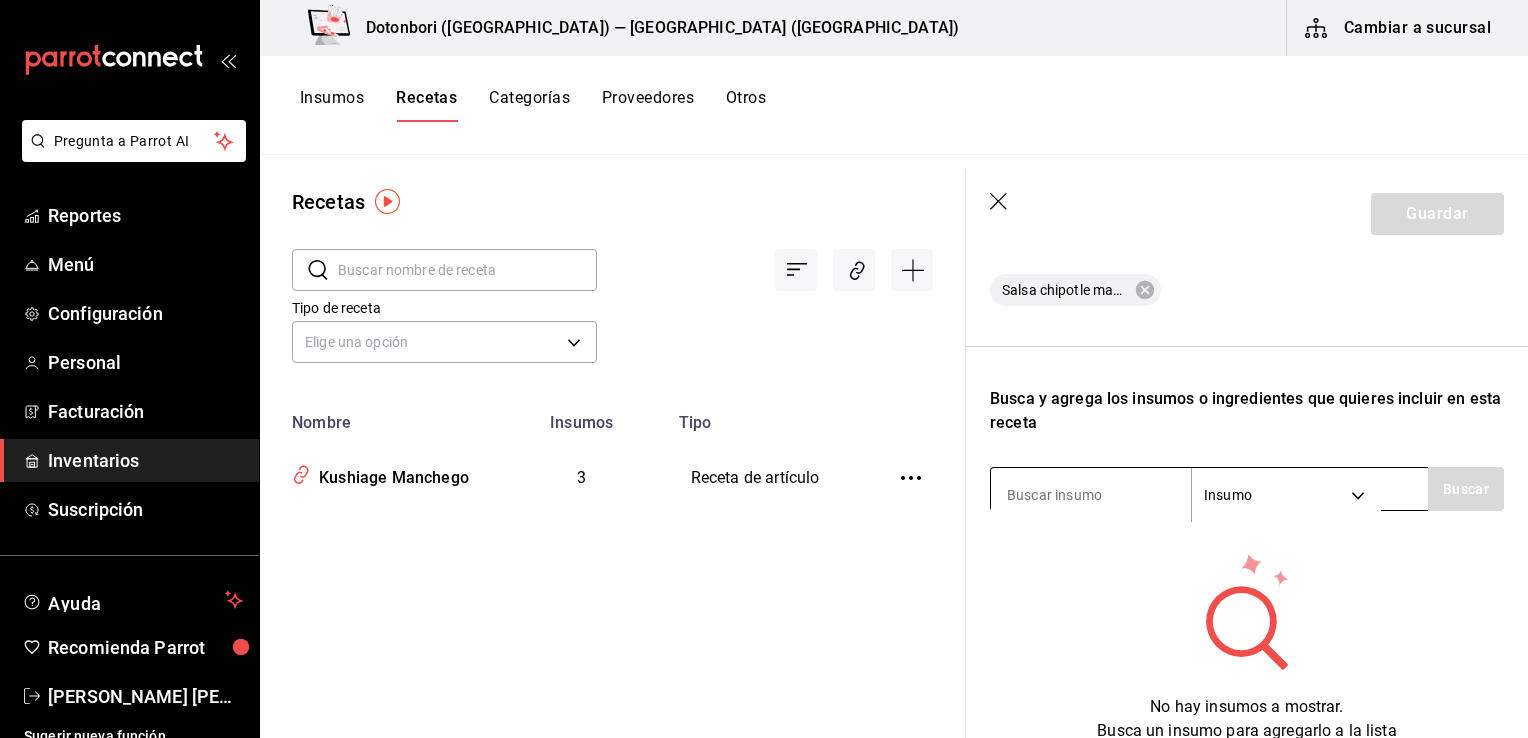 click at bounding box center [1091, 495] 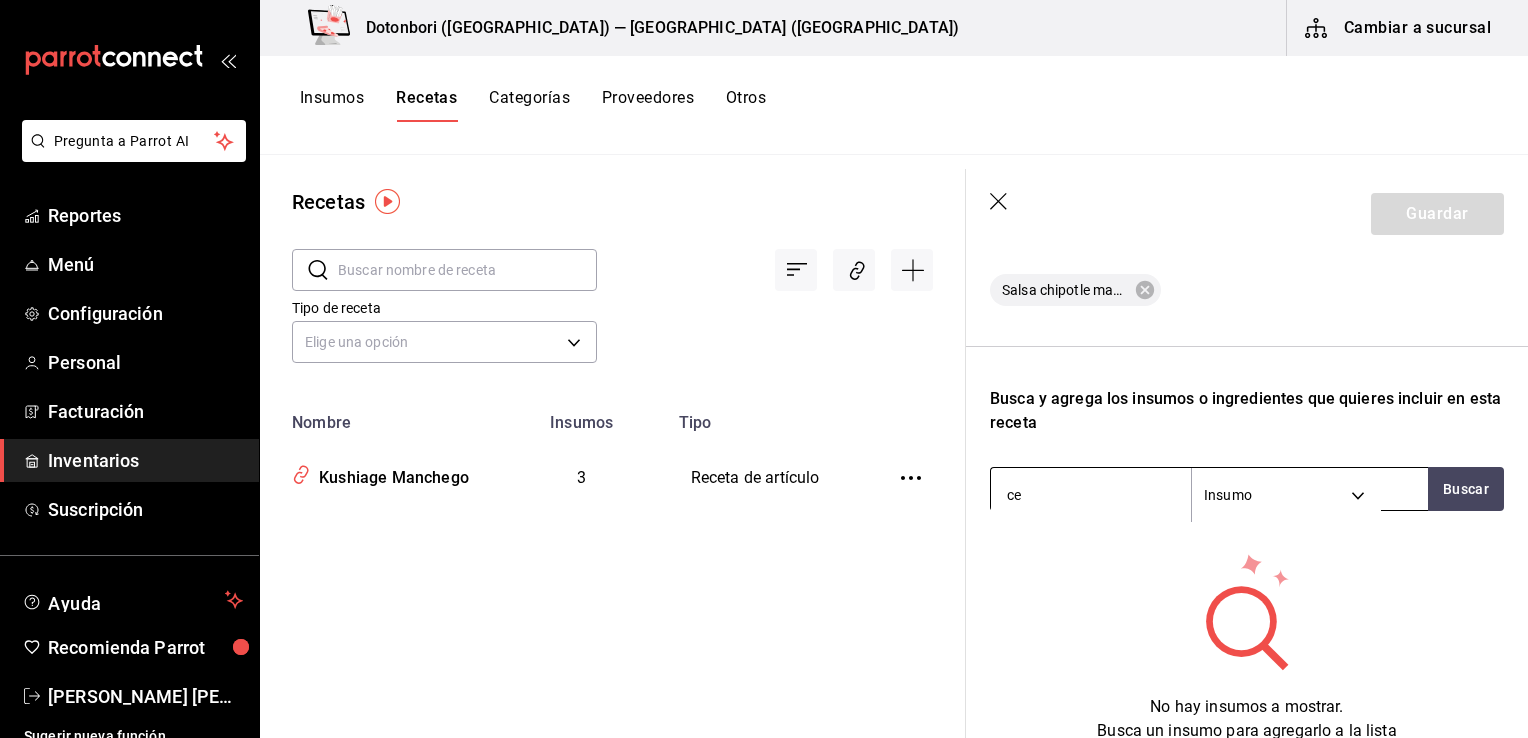type on "c" 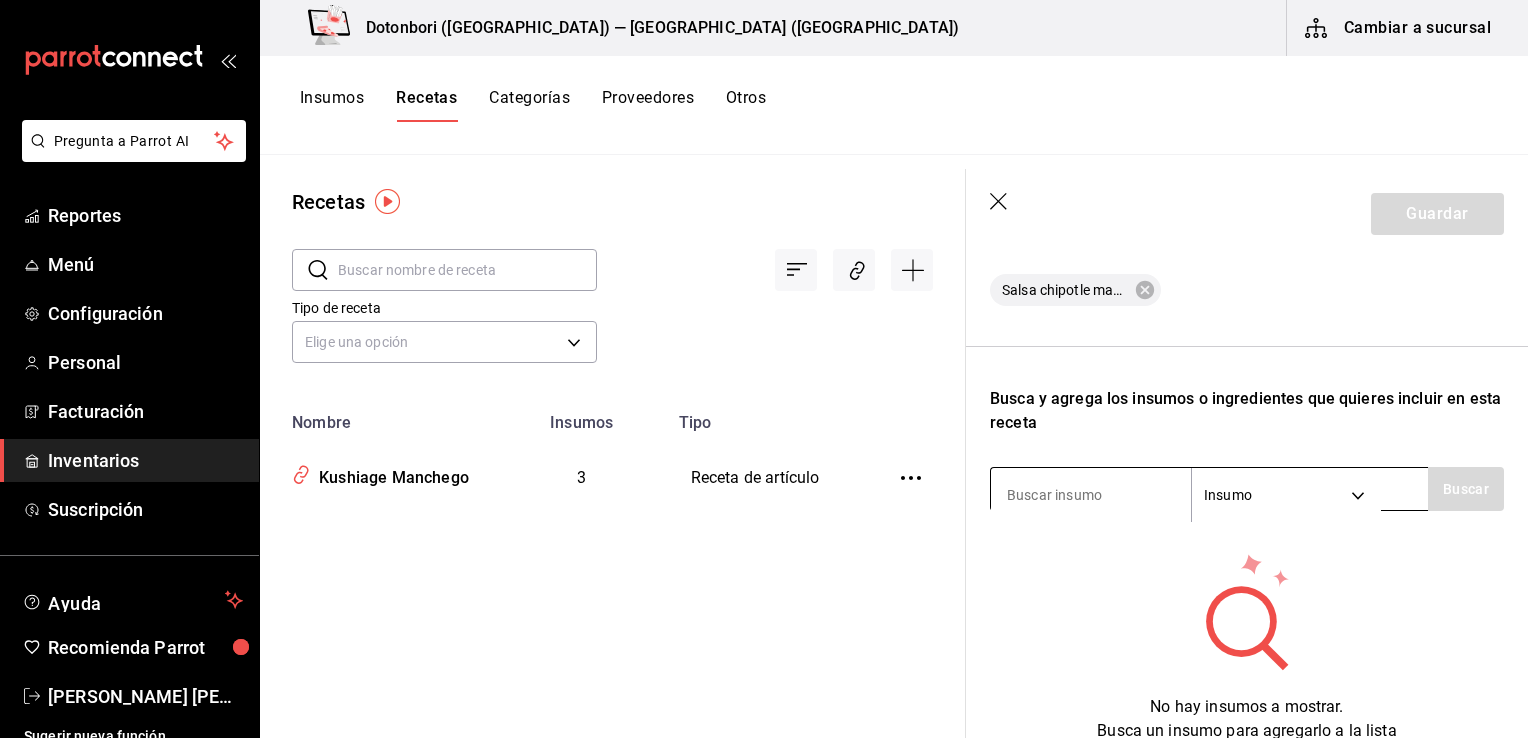 click at bounding box center (1091, 495) 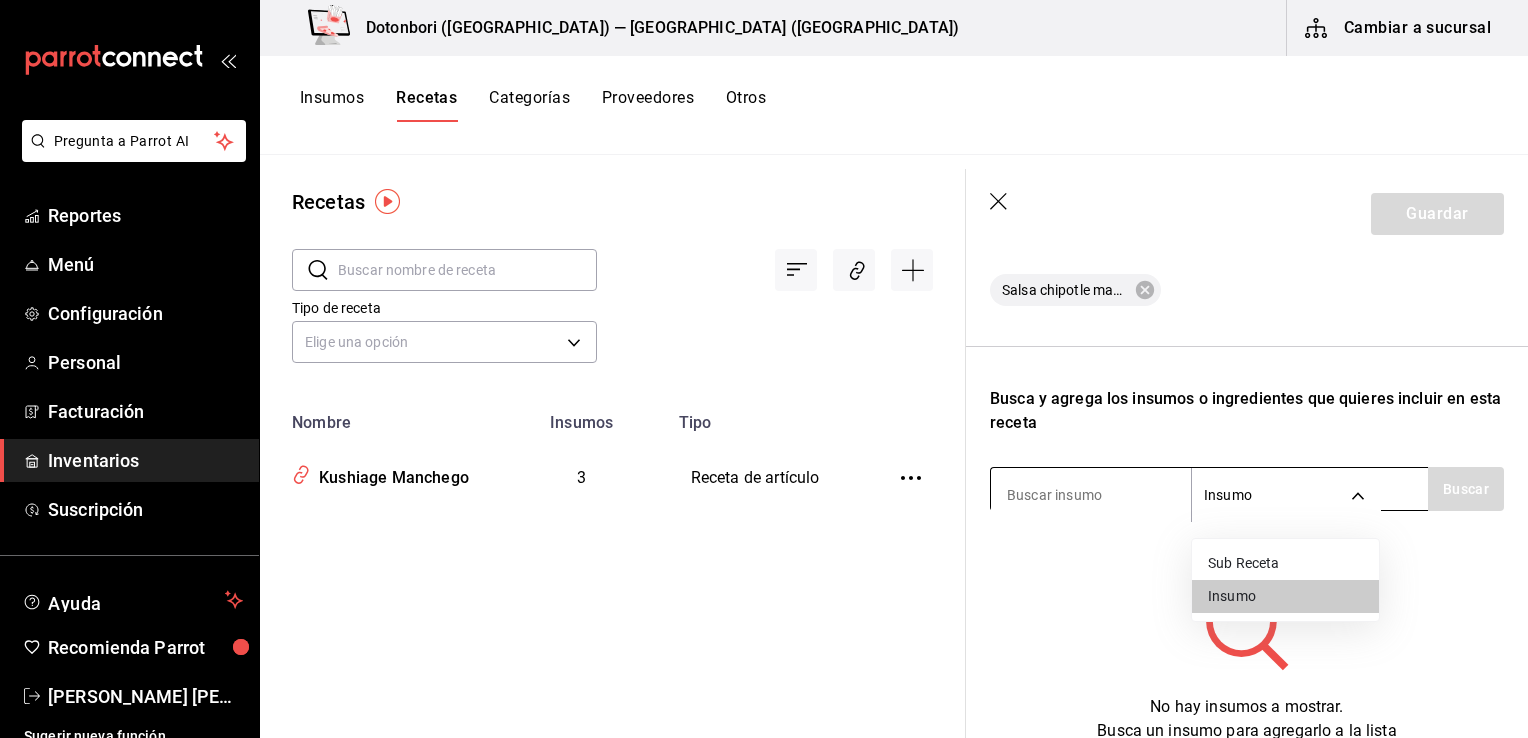 click on "Pregunta a Parrot AI Reportes   Menú   Configuración   Personal   Facturación   Inventarios   Suscripción   Ayuda Recomienda Parrot   Miguel Ángel Genis Rodíguez   Sugerir nueva función   Dotonbori (Monterrey) — Dotonbori (Monterrey) Cambiar a sucursal Insumos Recetas Categorías Proveedores Otros Recetas ​ ​ Tipo de receta Elige una opción default Nombre Insumos Tipo Kushiage Manchego 3 Receta de artículo Guardar Receta de producción  Recuerda que las cantidades utilizadas en tus recetas estarán definidas en la Unidad de medida de receta que hayas especificado para cada insumo. Nombre de esta receta Salsa chipotle mayo Insumo que produce Buscar Cant. que produce 0.8 kg ​ Merma % ​ Cant. efectiva 0.8 kg Salsa chipotle mayo Busca y agrega los insumos o ingredientes que quieres incluir en esta receta Insumo SUPPLY Buscar No hay insumos a mostrar. Busca un insumo para agregarlo a la lista Pregunta a Parrot AI Reportes   Menú   Configuración   Personal   Facturación   Inventarios     Ayuda" at bounding box center [764, 362] 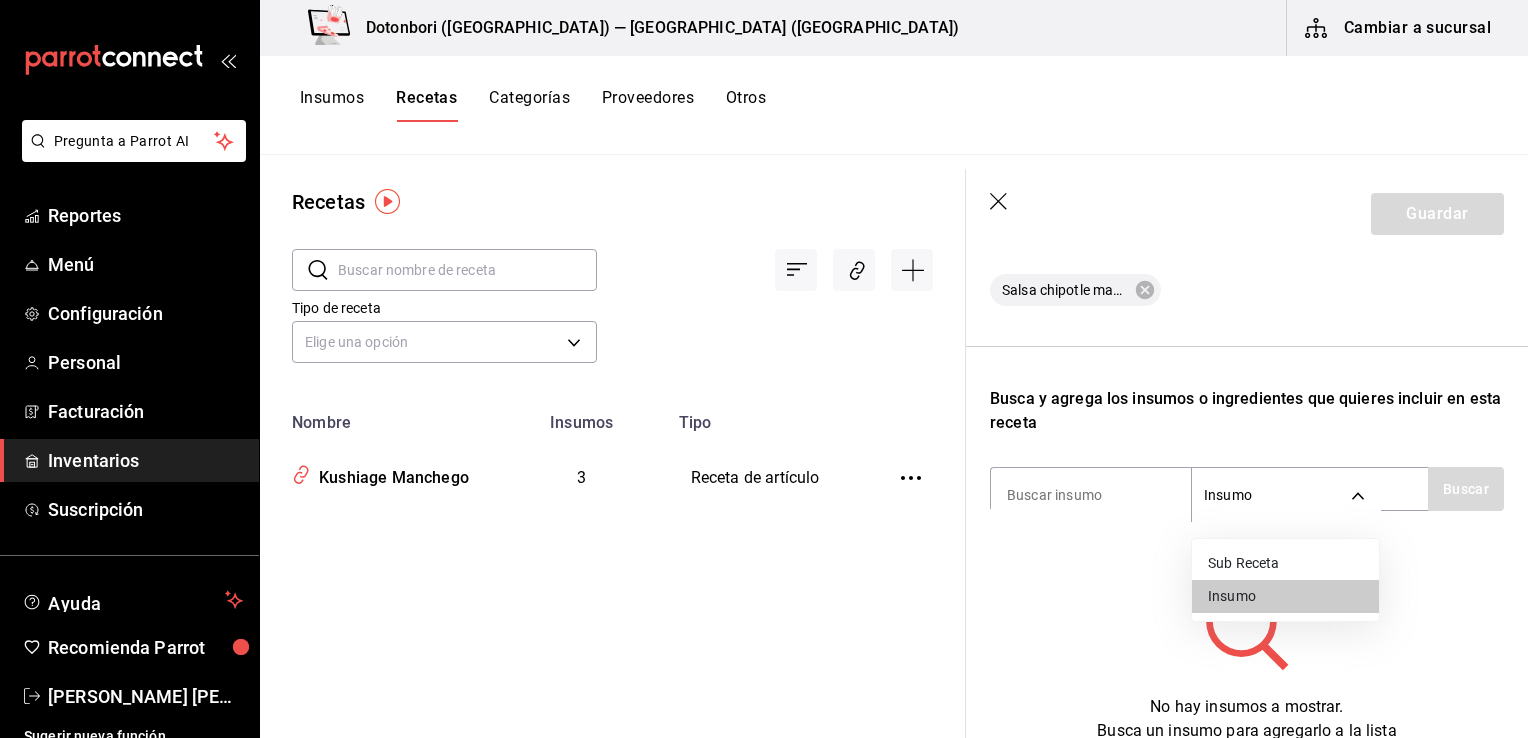 click at bounding box center [764, 369] 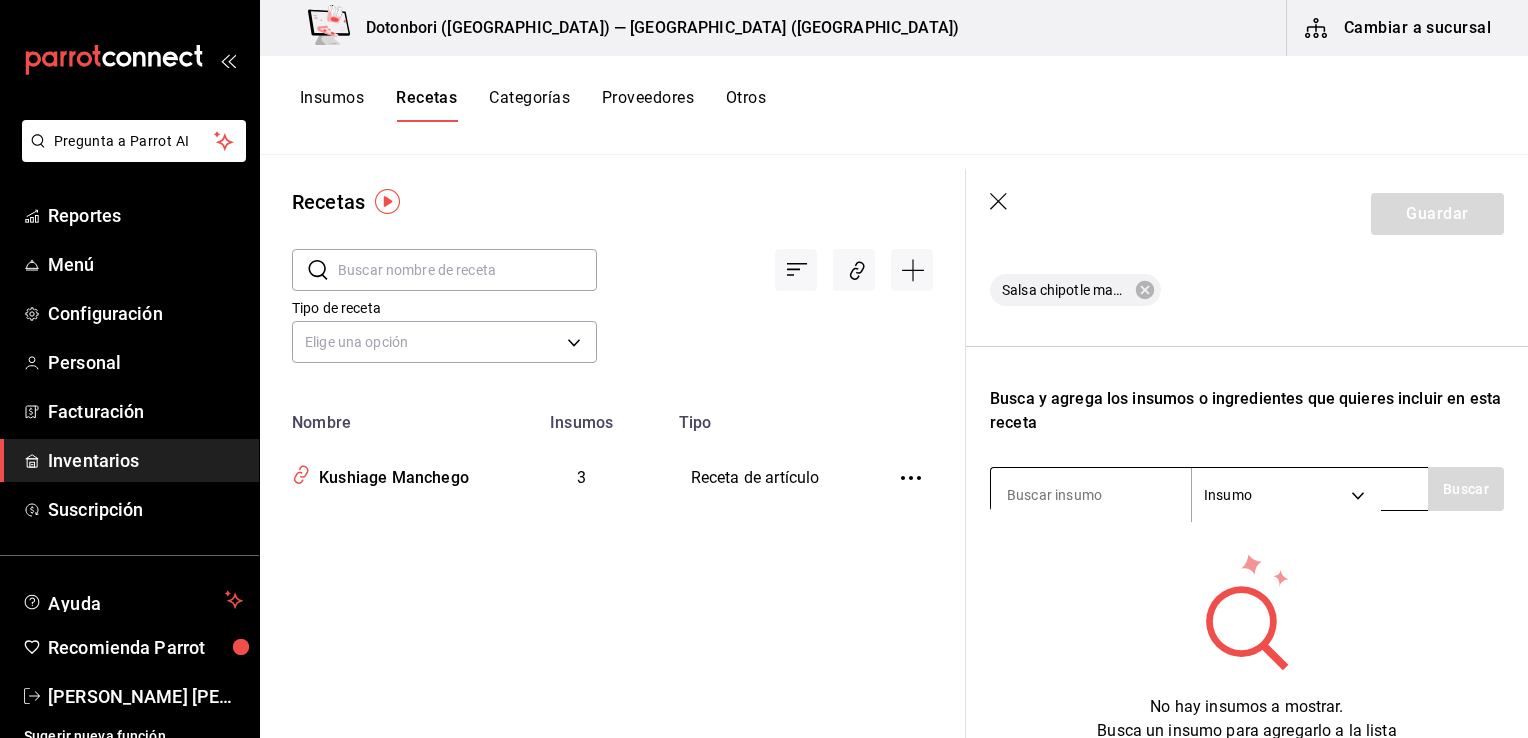click at bounding box center [1091, 495] 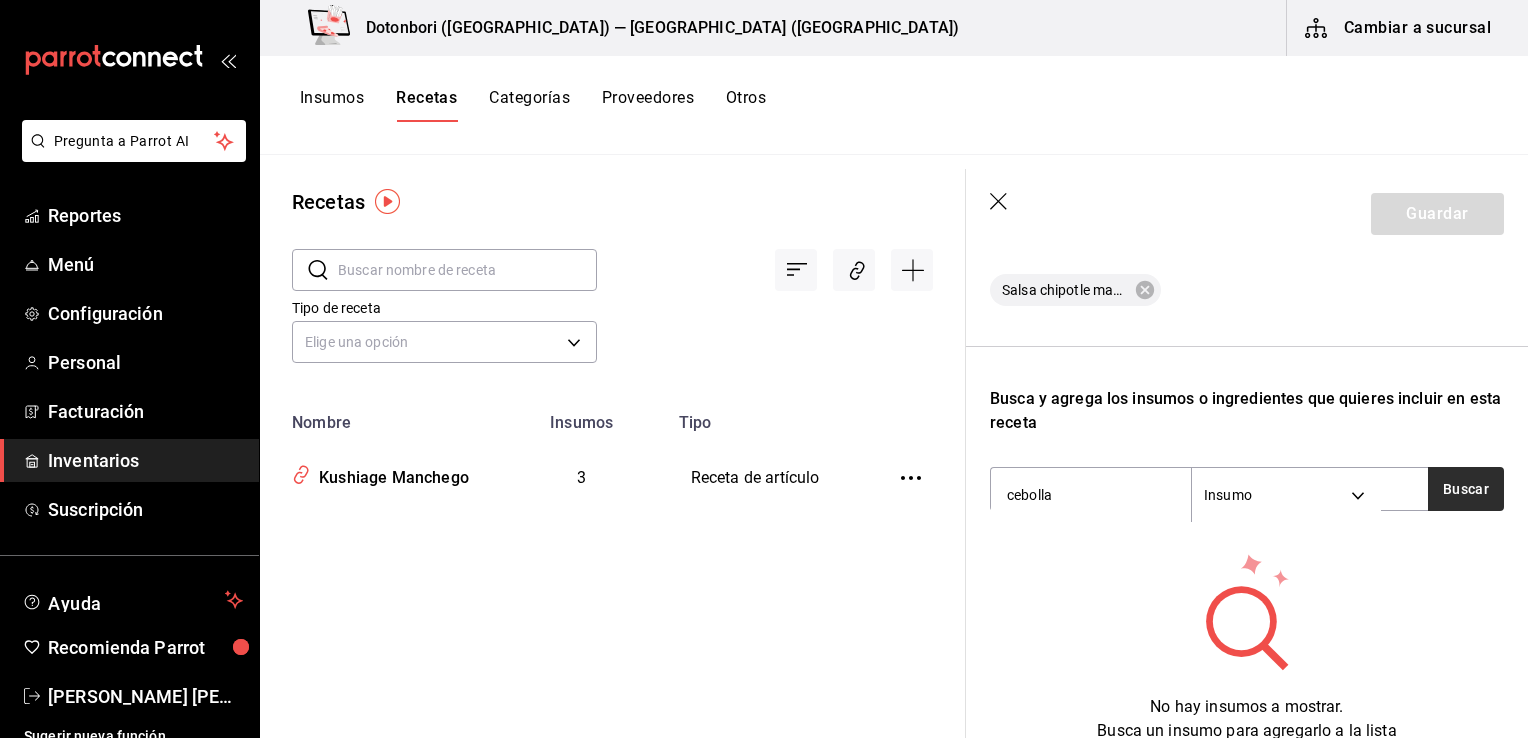 type on "cebolla" 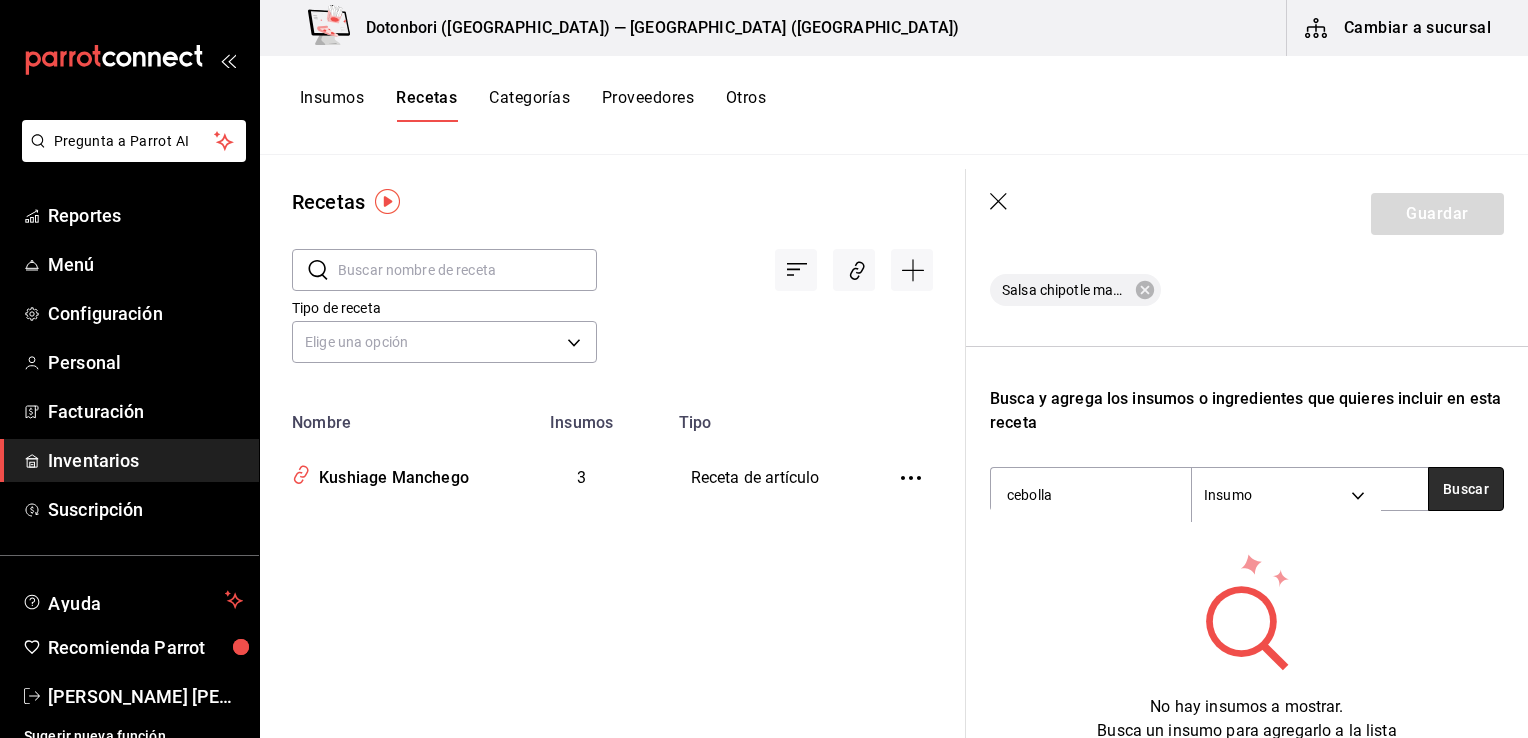 click on "Buscar" at bounding box center (1466, 489) 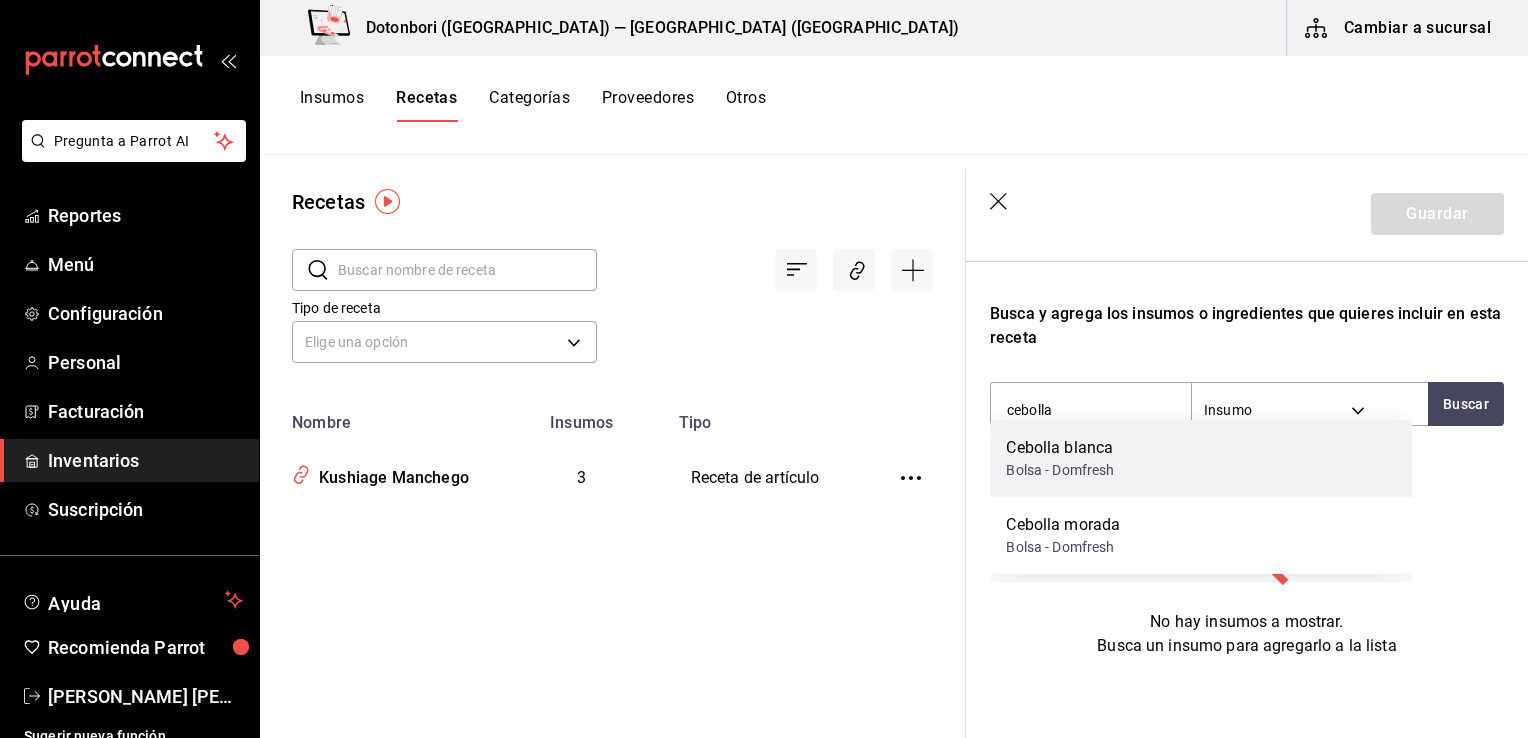 click on "Cebolla blanca Bolsa - Domfresh" at bounding box center [1201, 458] 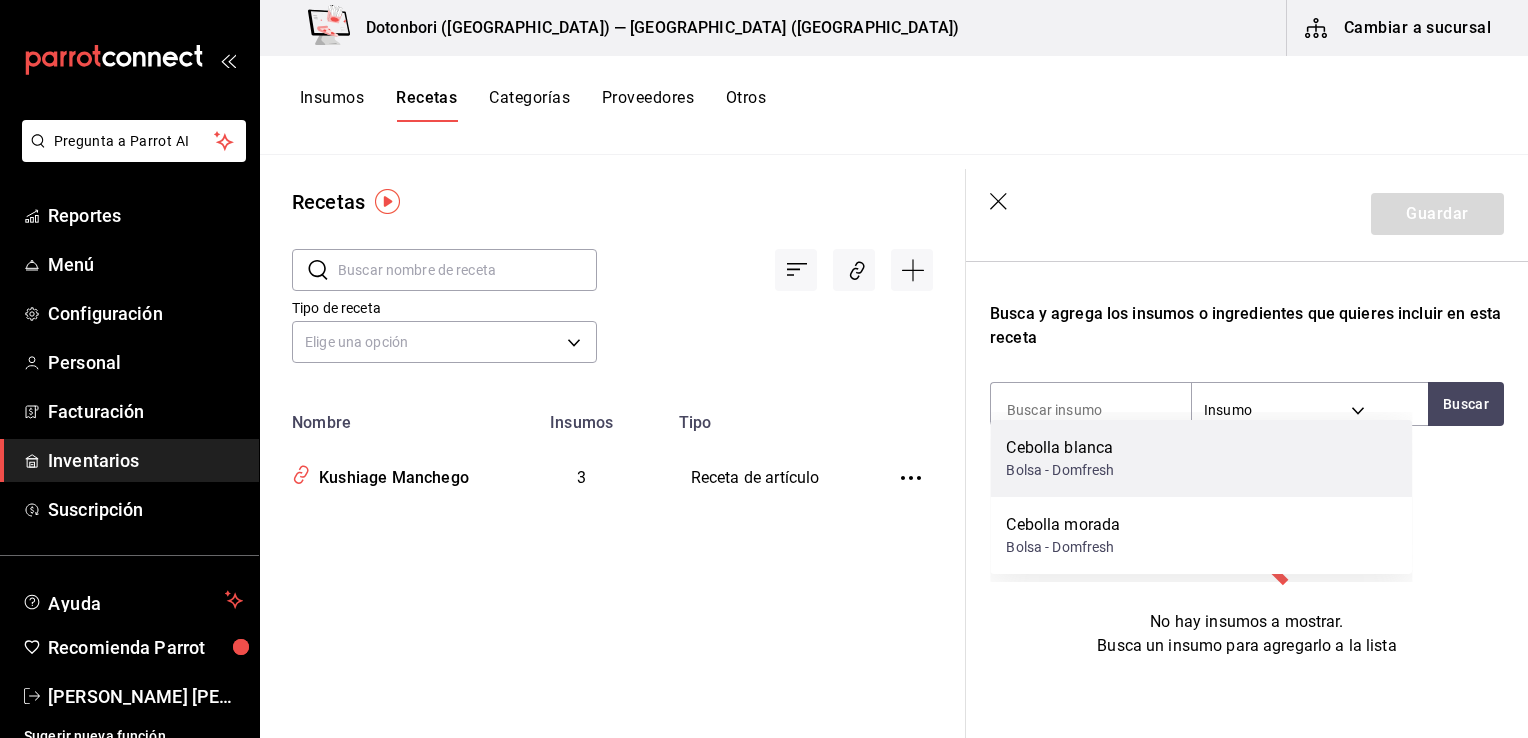 scroll, scrollTop: 568, scrollLeft: 0, axis: vertical 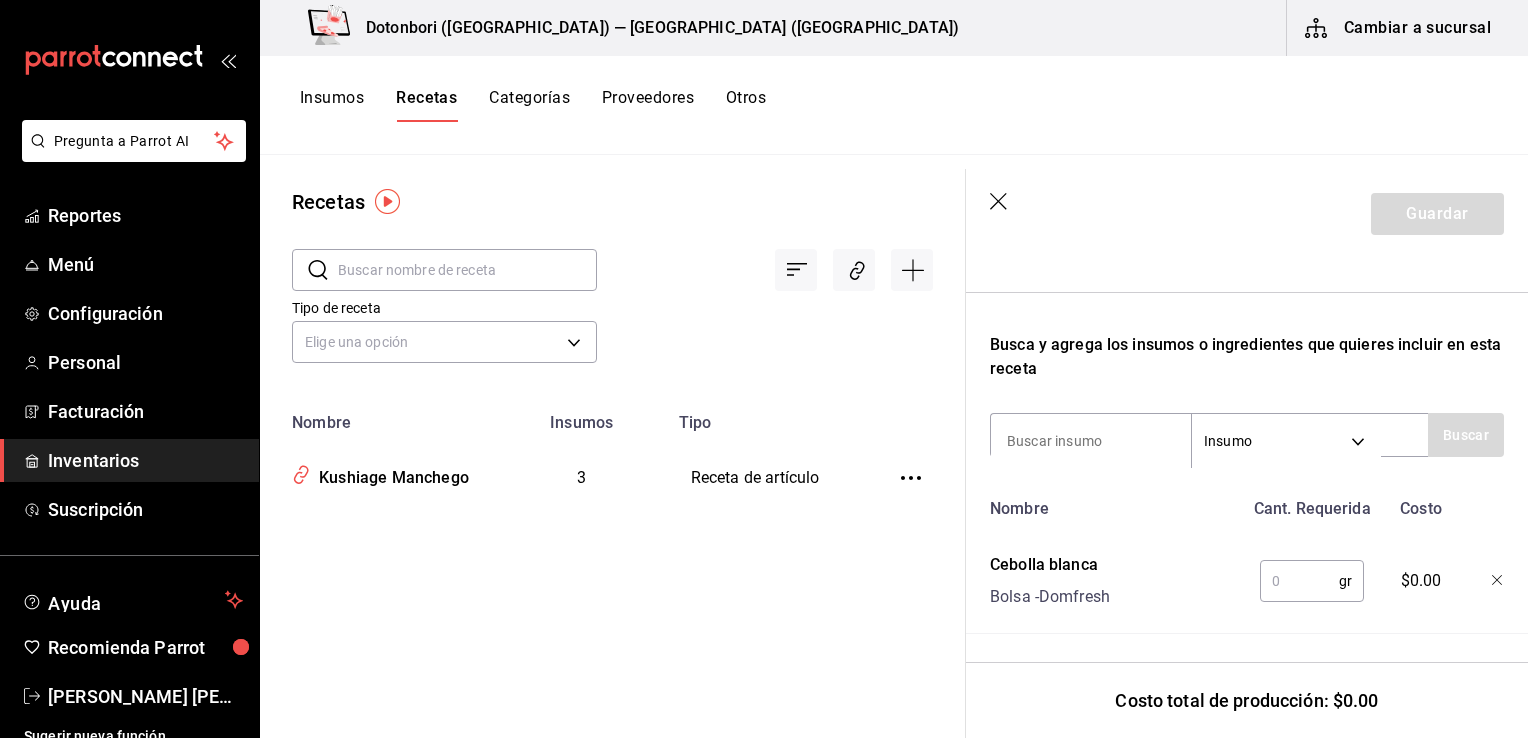 click at bounding box center (1299, 581) 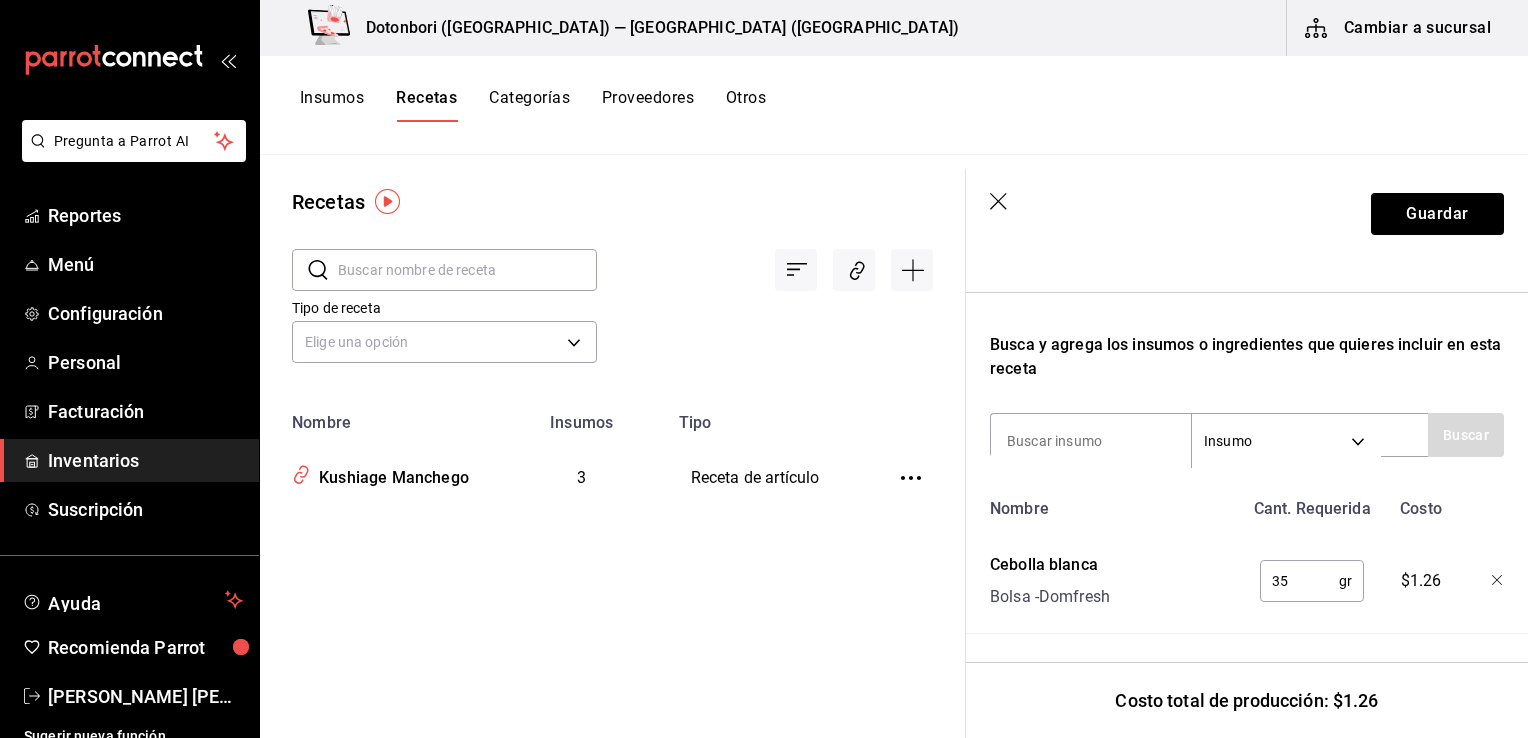 click on "35" at bounding box center (1299, 581) 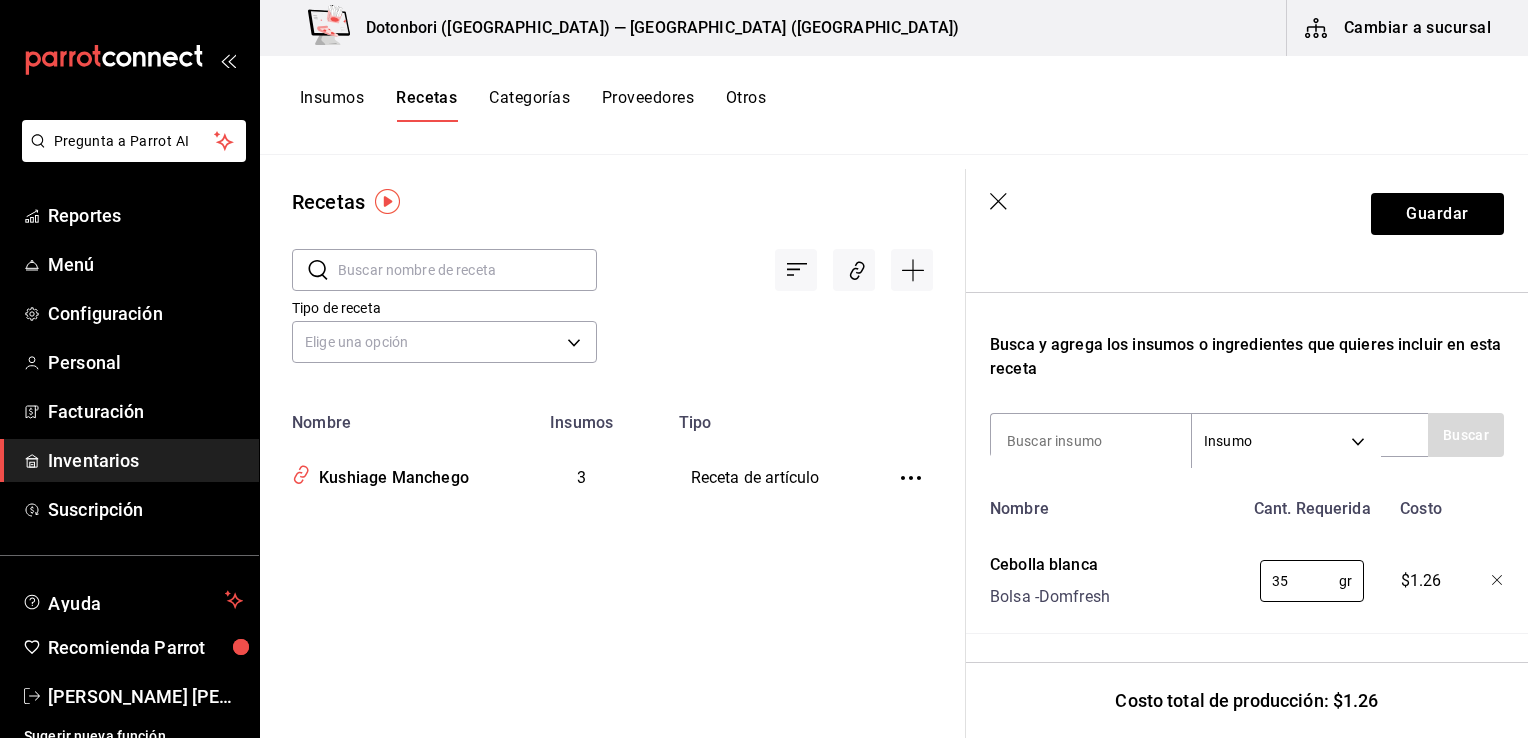 type on "35" 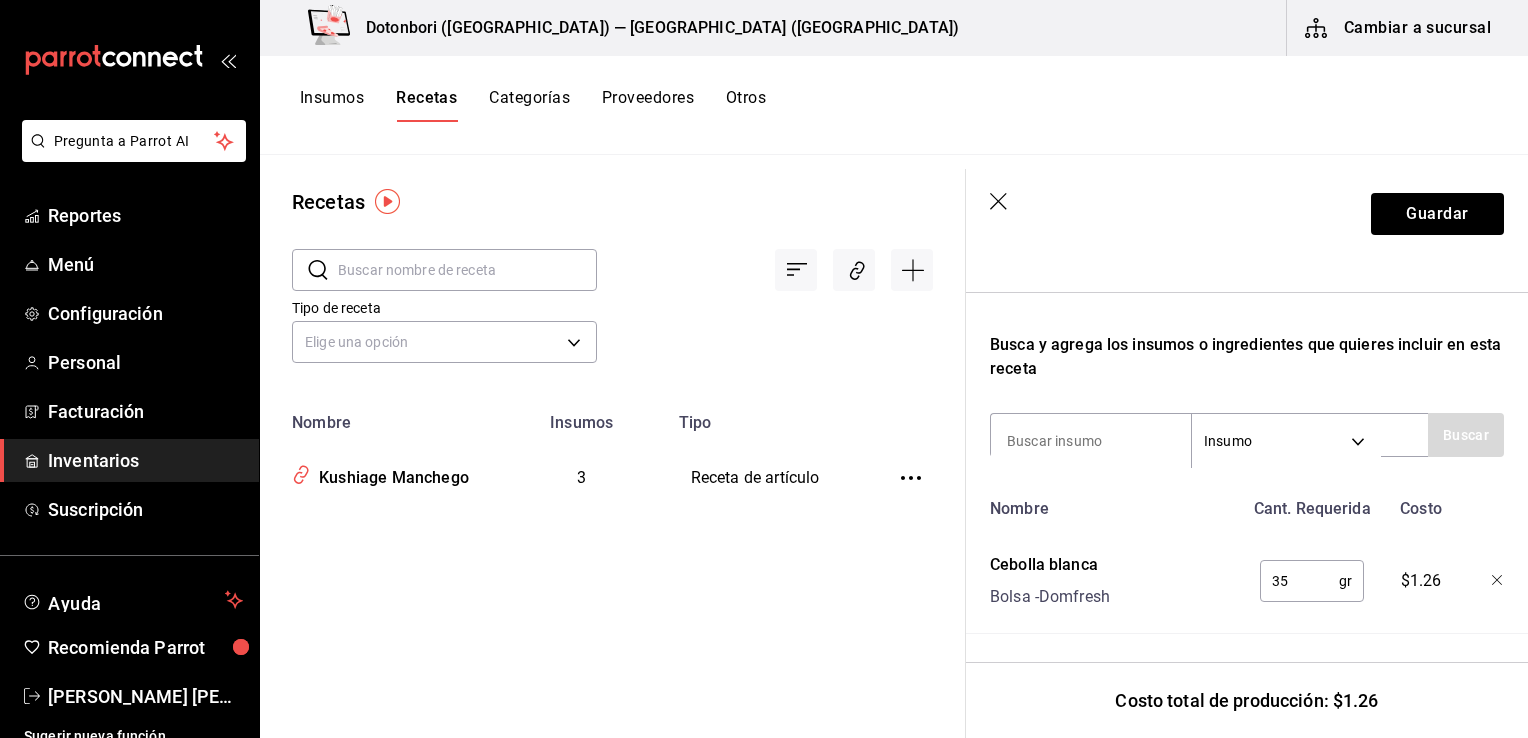 click on "35" at bounding box center (1299, 581) 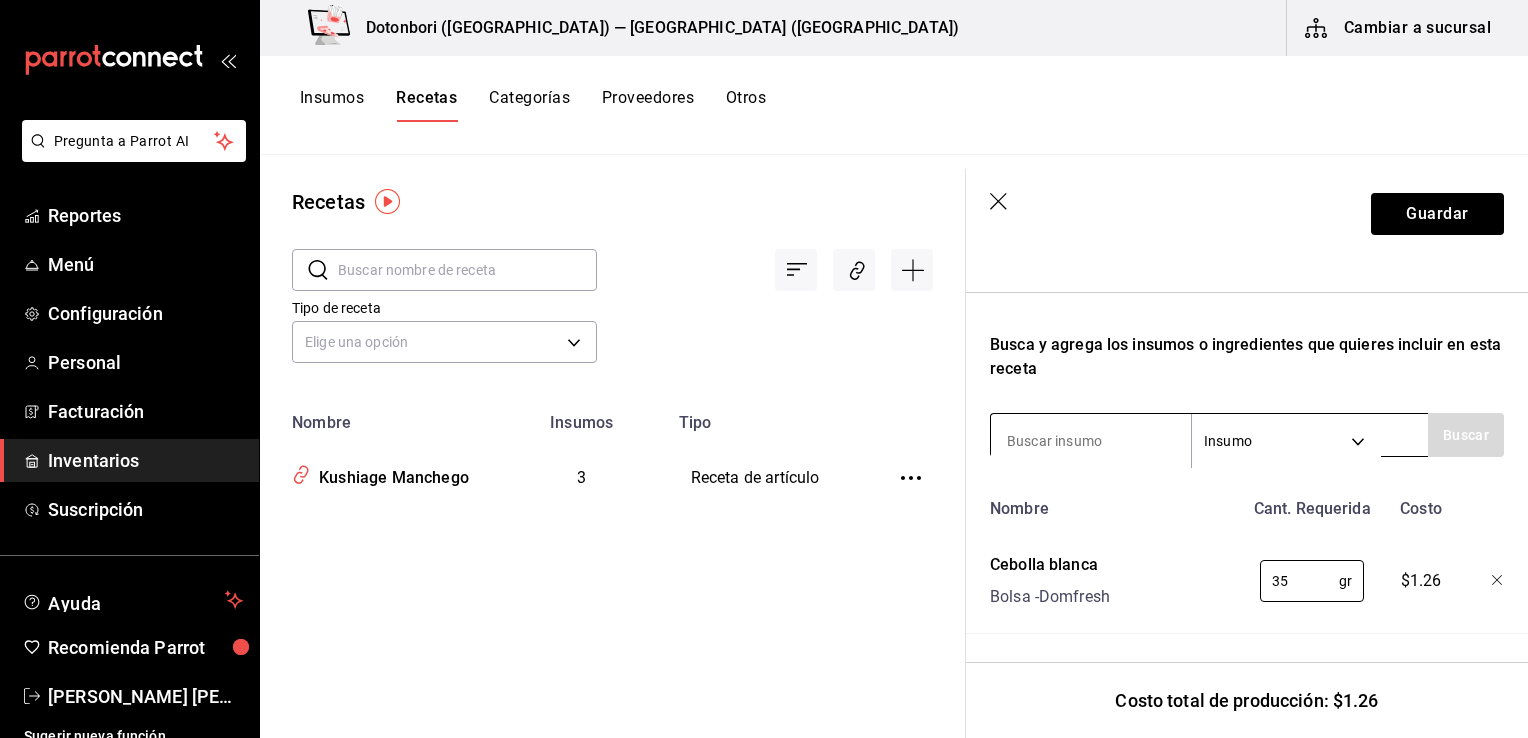 click at bounding box center [1091, 441] 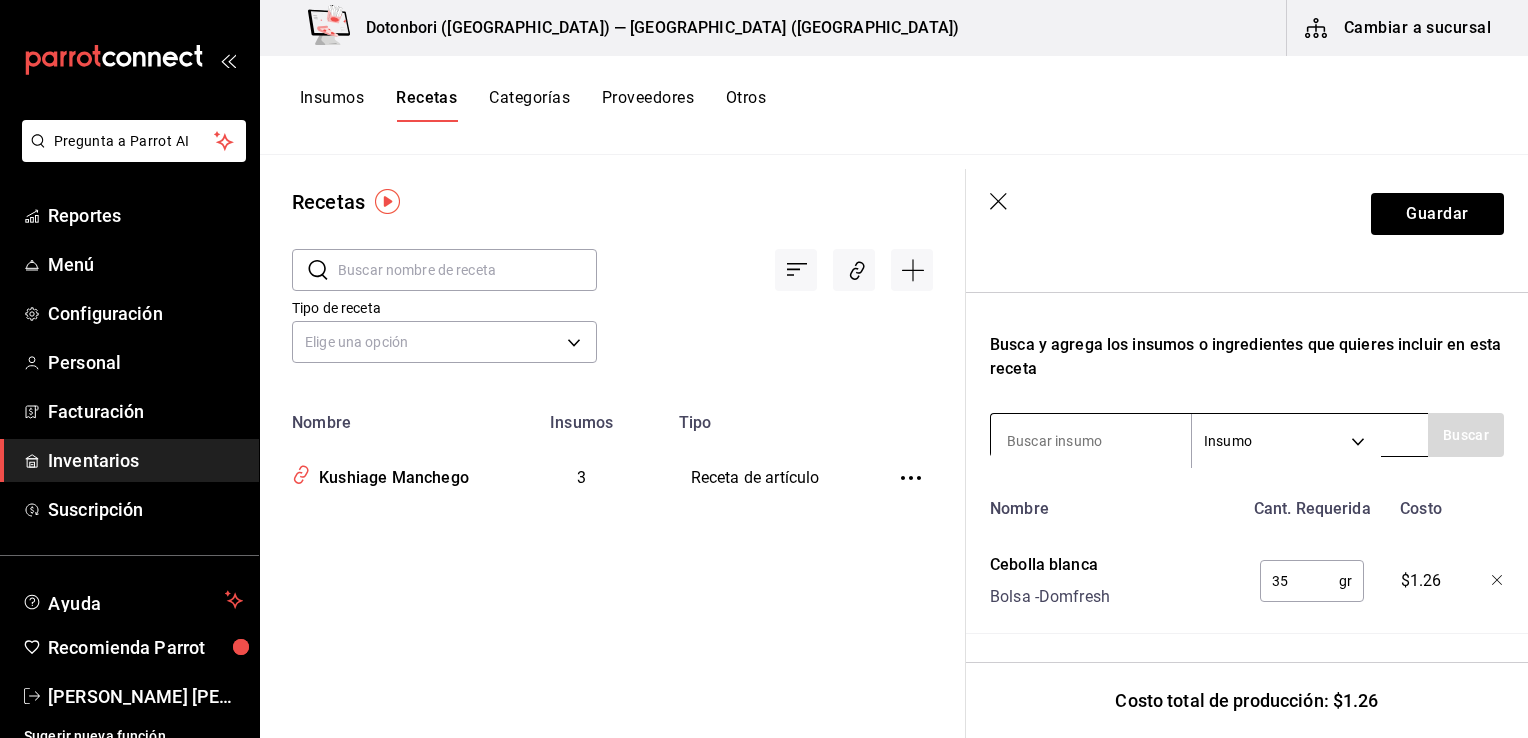 click at bounding box center [1091, 441] 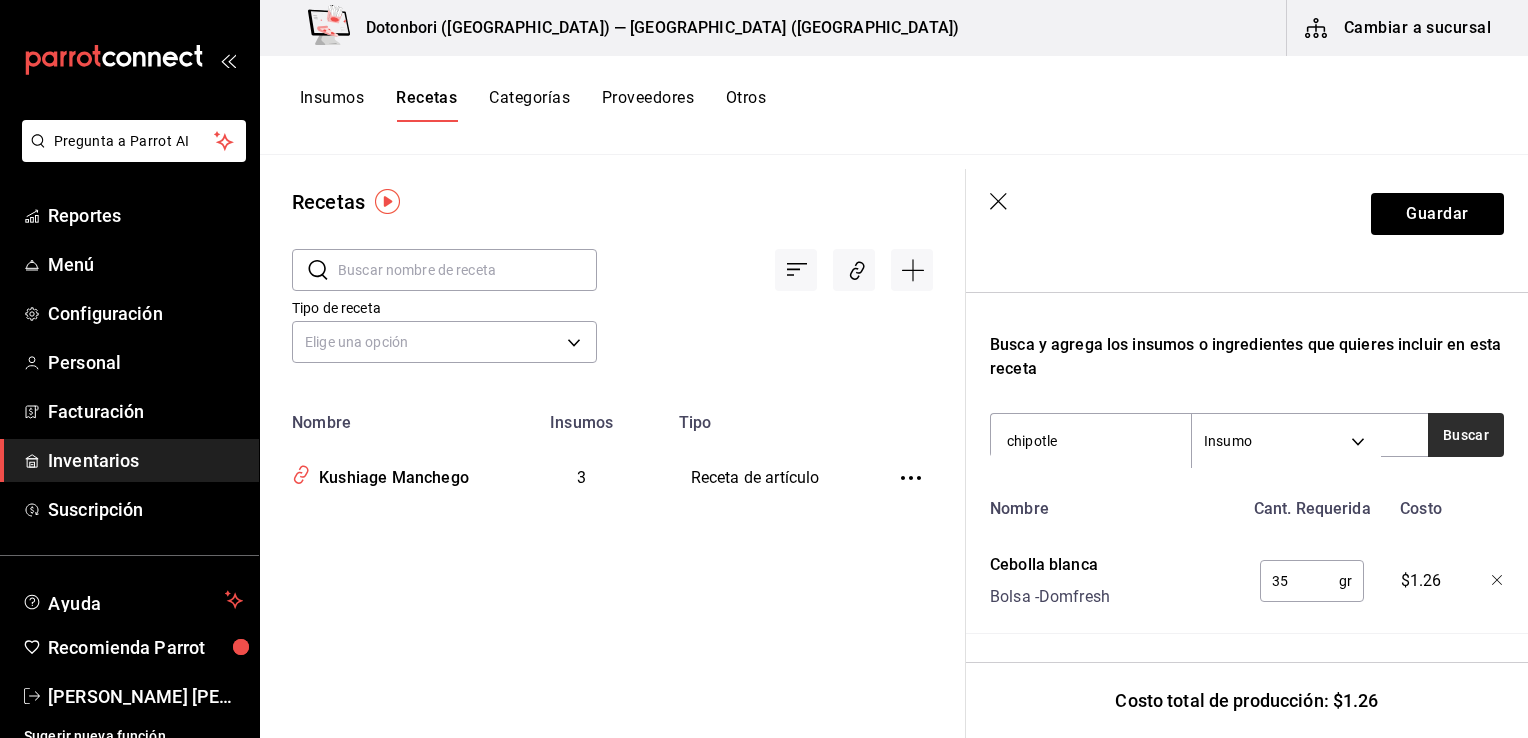 type on "chipotle" 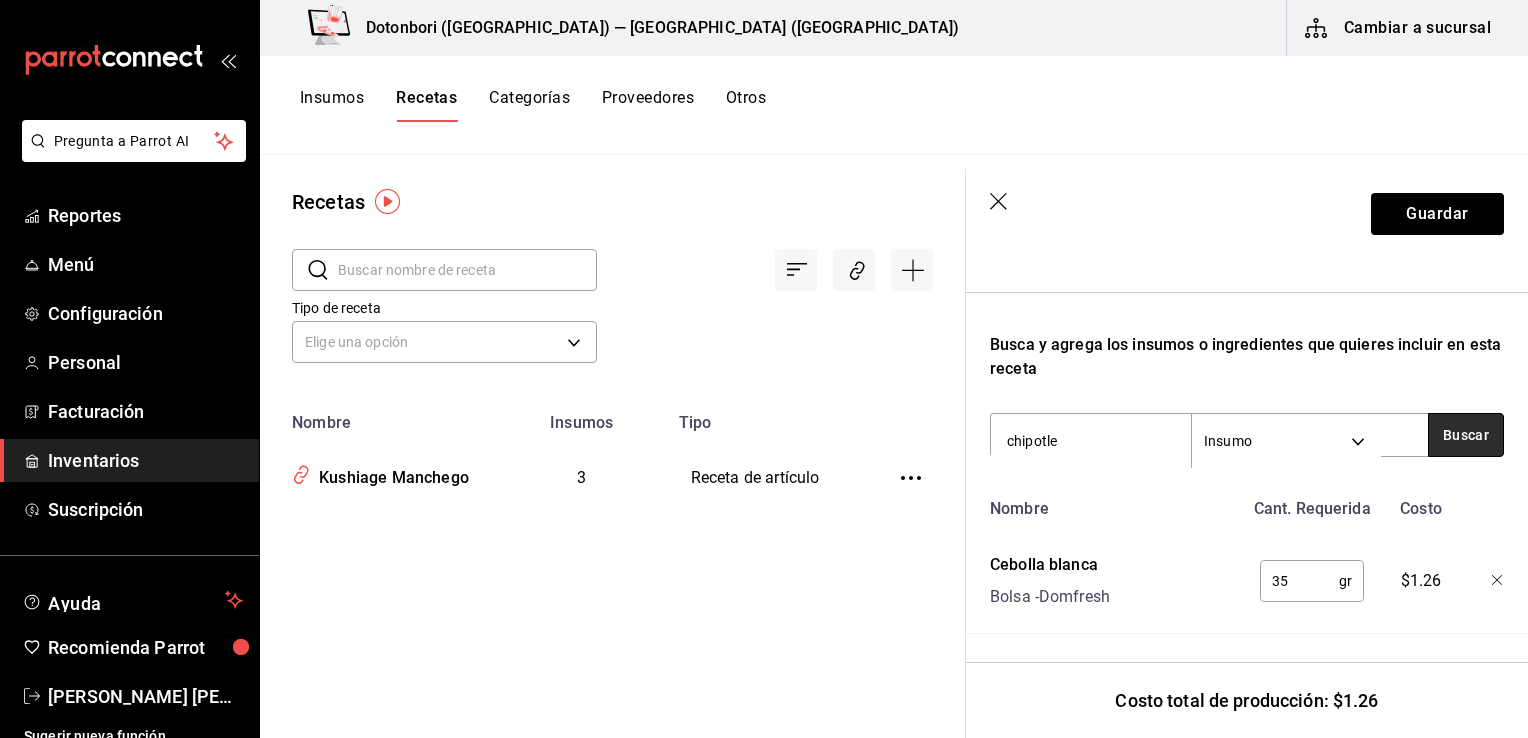 click on "Buscar" at bounding box center [1466, 435] 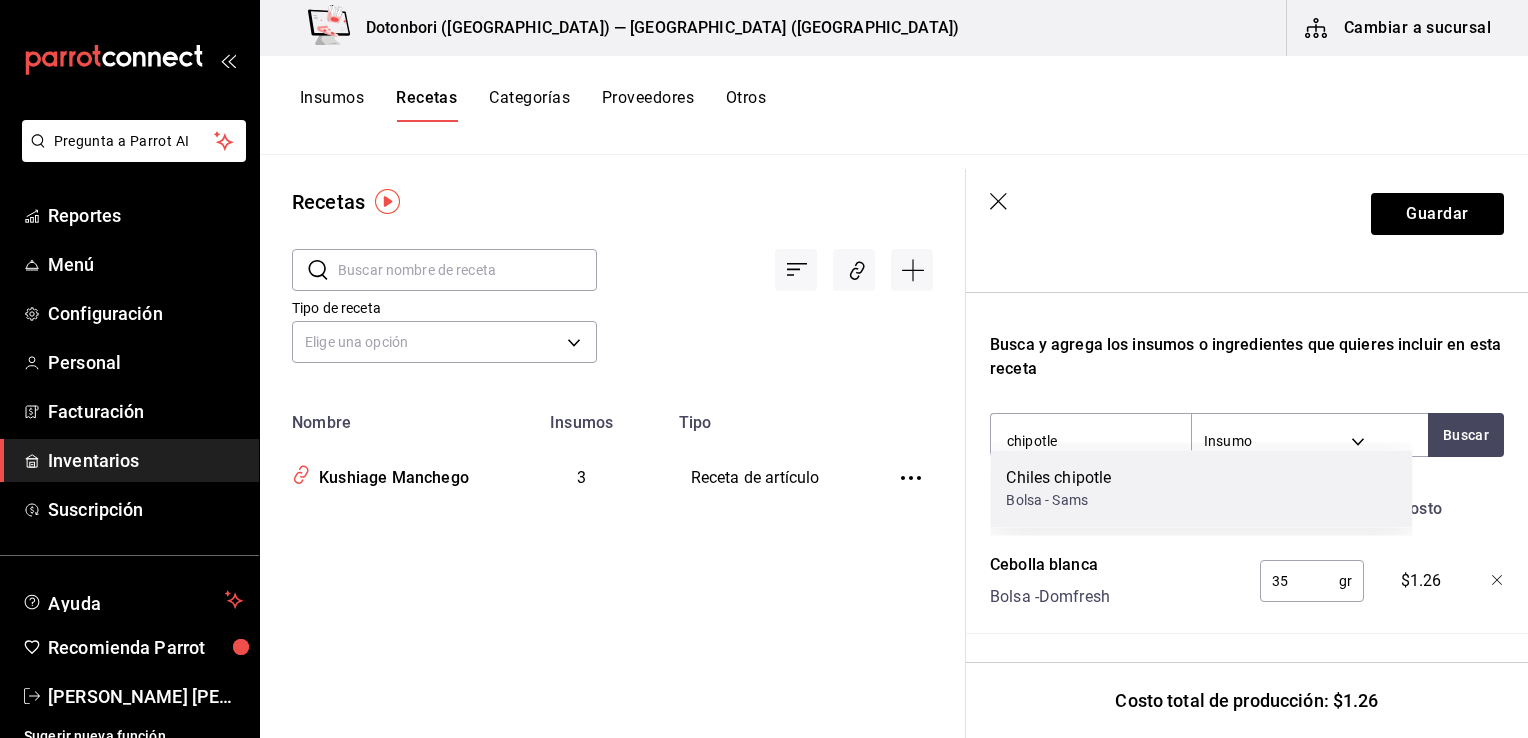 click on "Chiles chipotle" at bounding box center [1058, 478] 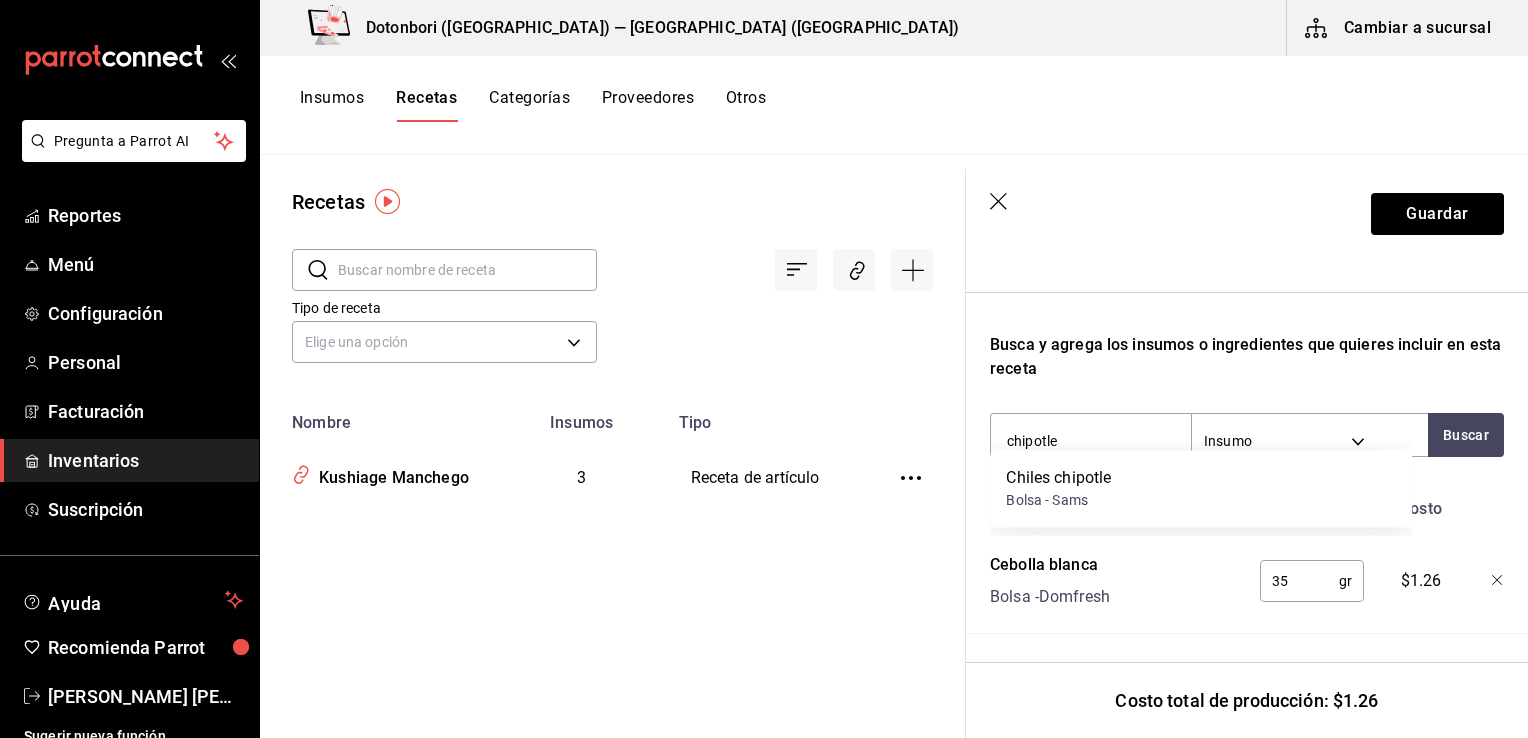 type 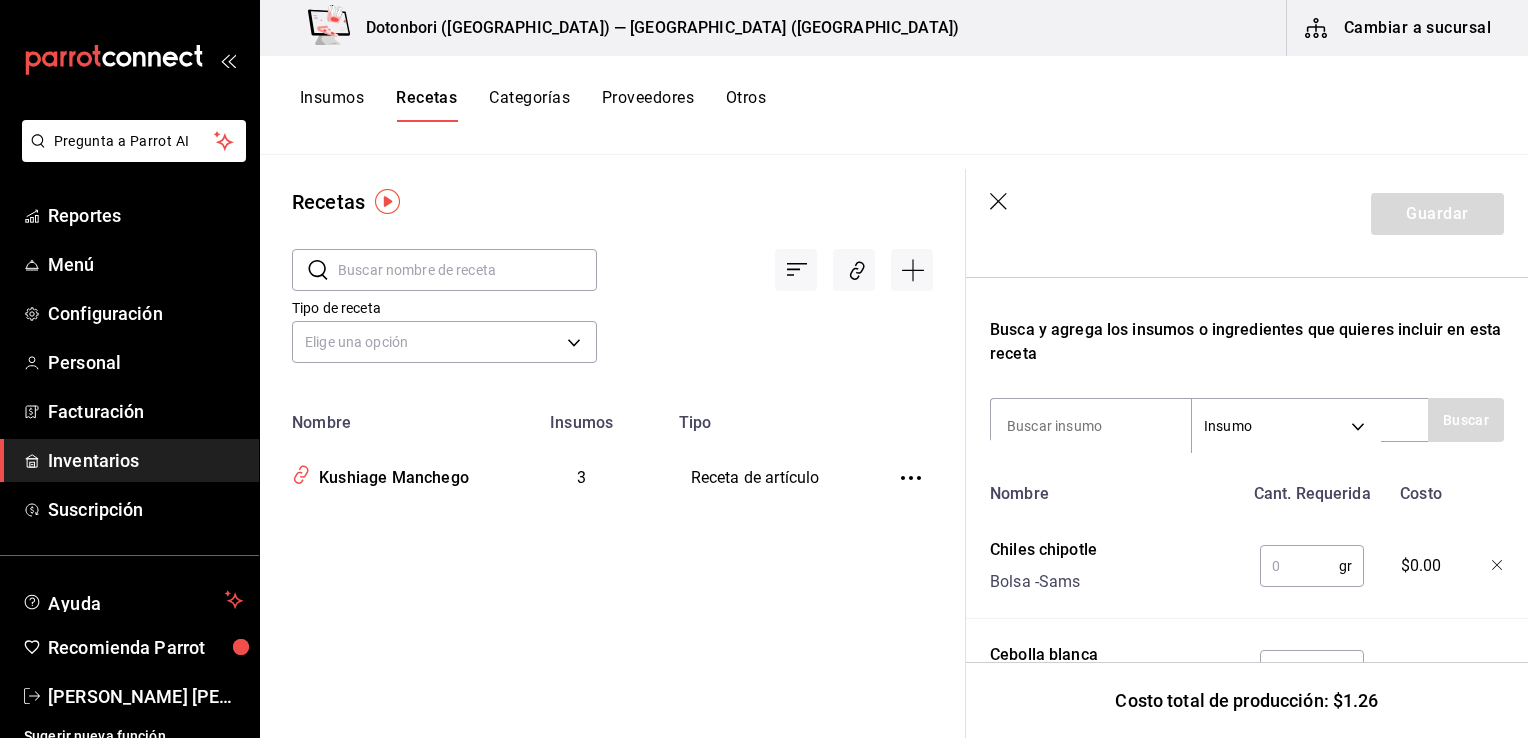 scroll, scrollTop: 668, scrollLeft: 0, axis: vertical 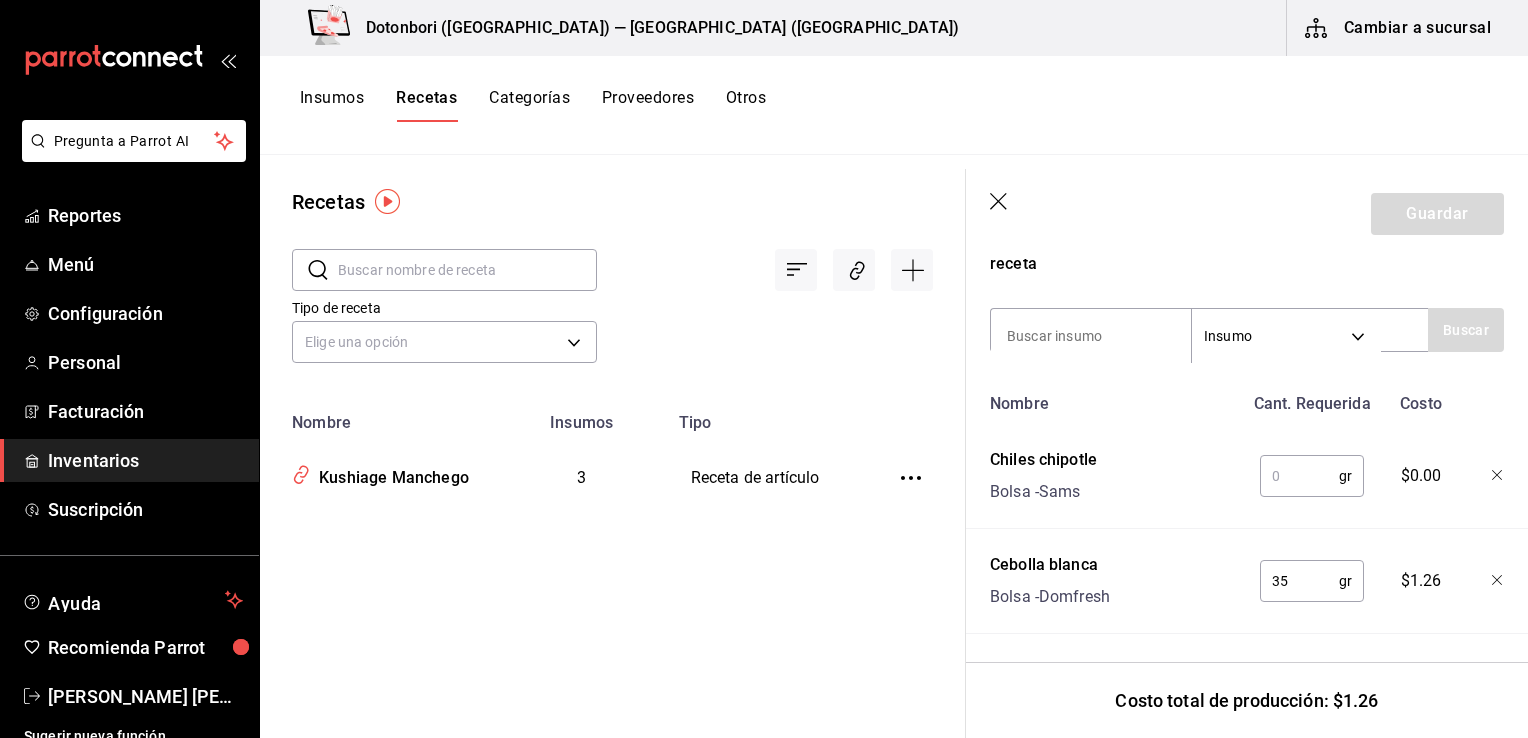 click at bounding box center (1299, 476) 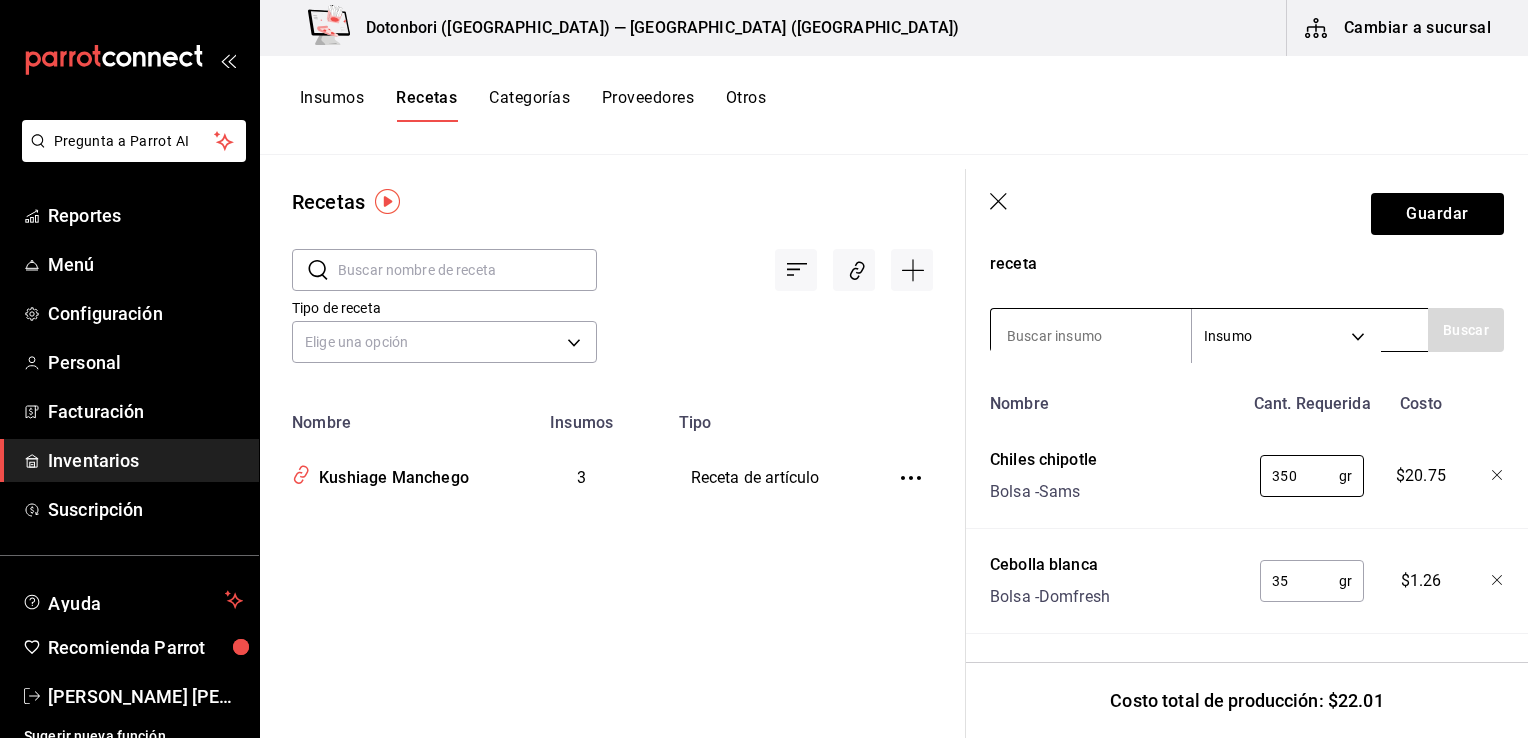 type on "350" 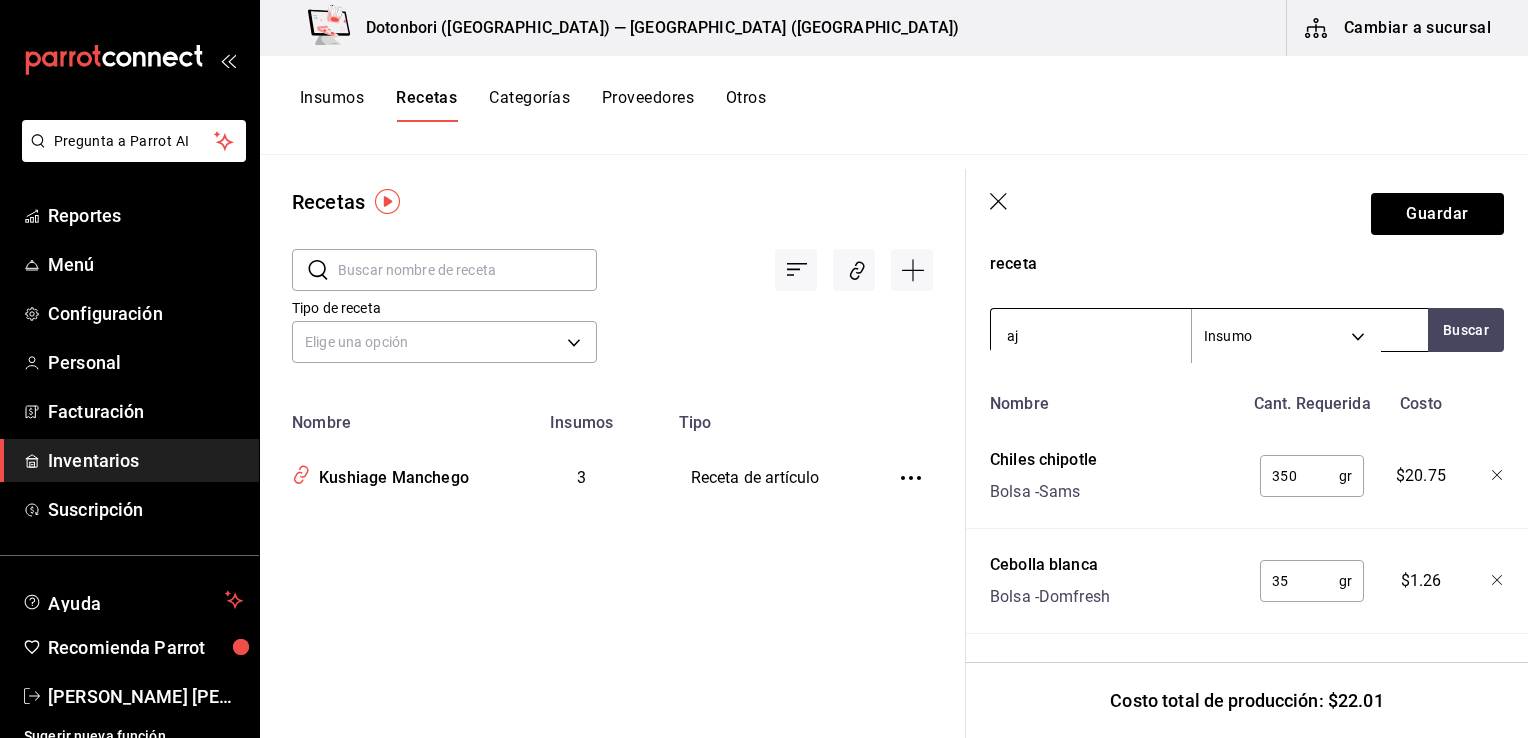 type on "ajo" 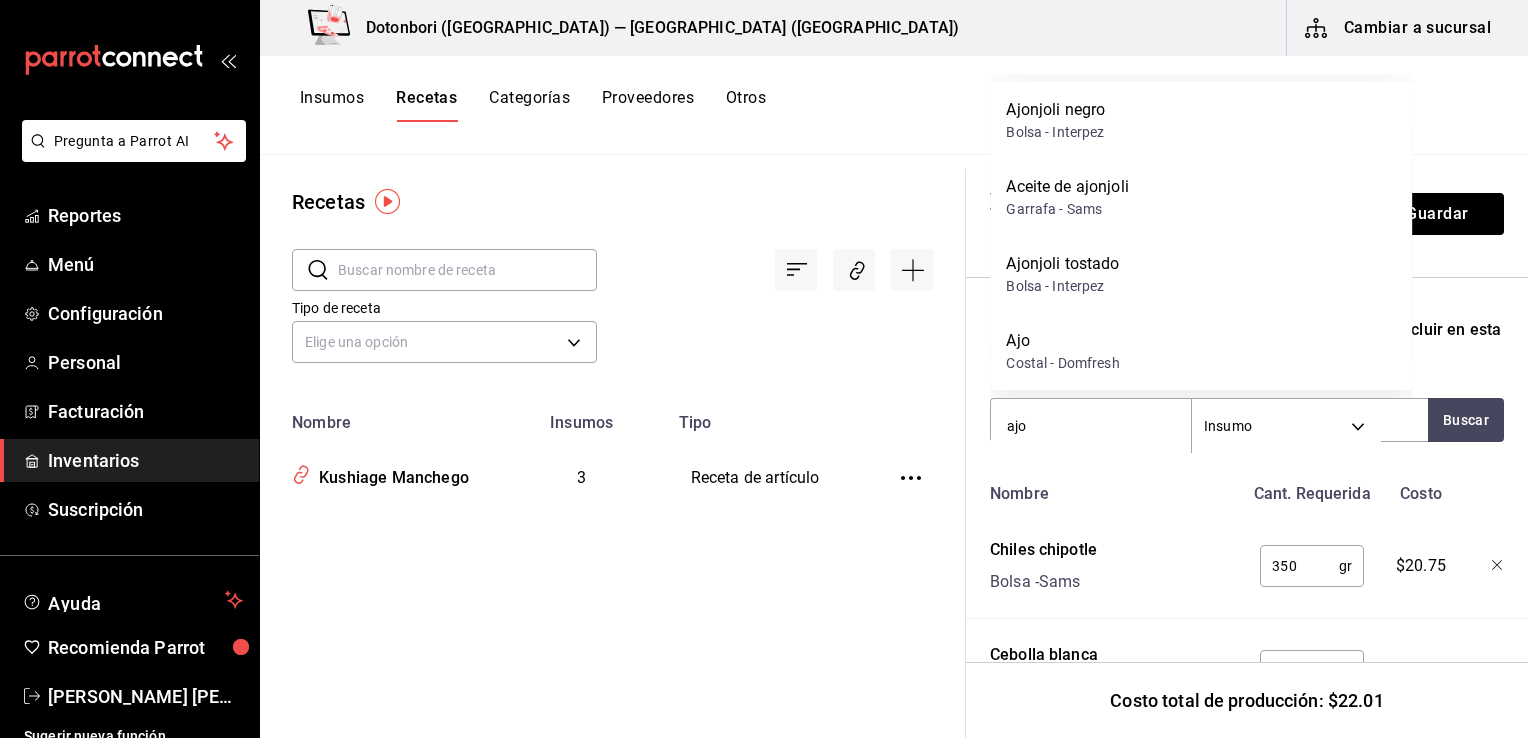 scroll, scrollTop: 668, scrollLeft: 0, axis: vertical 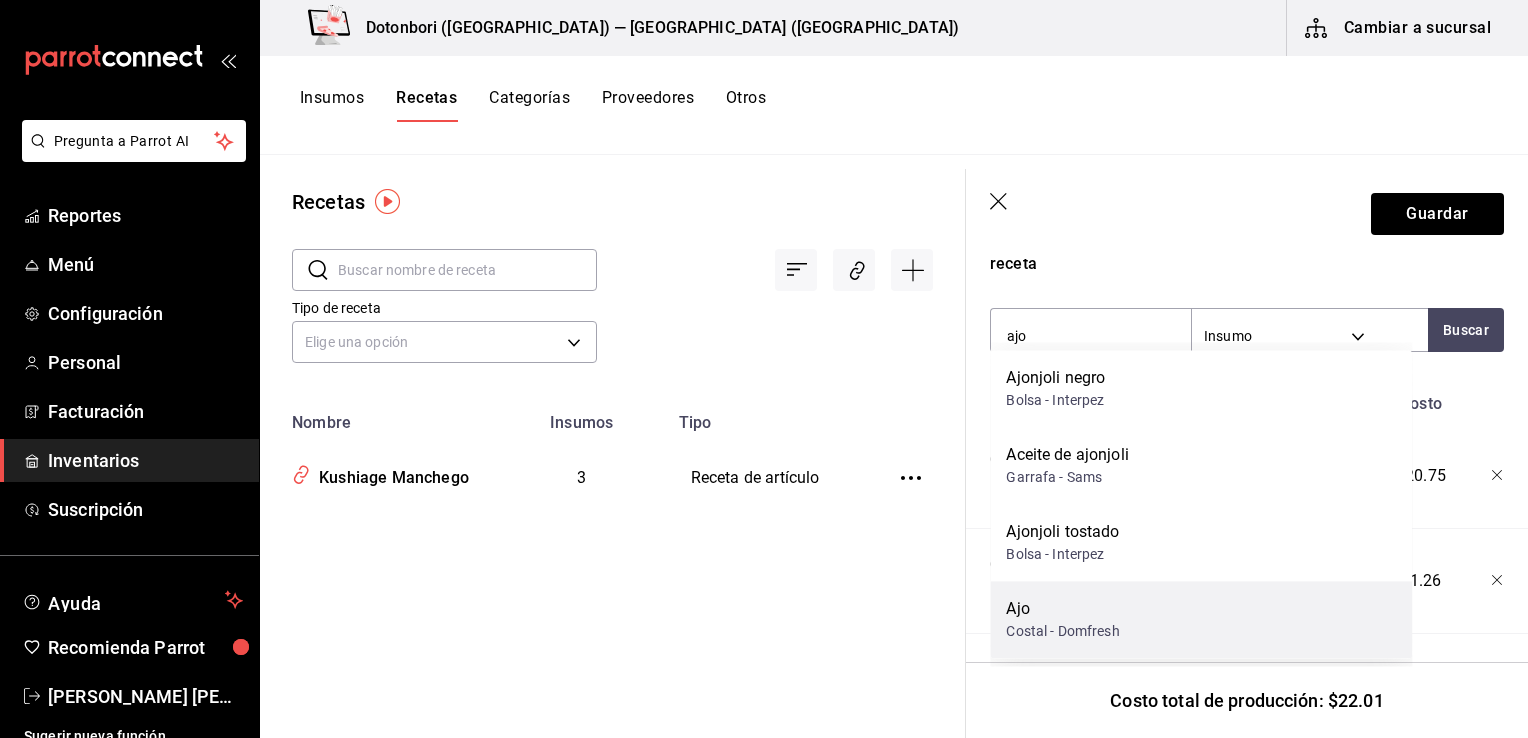 click on "Ajo" at bounding box center (1062, 609) 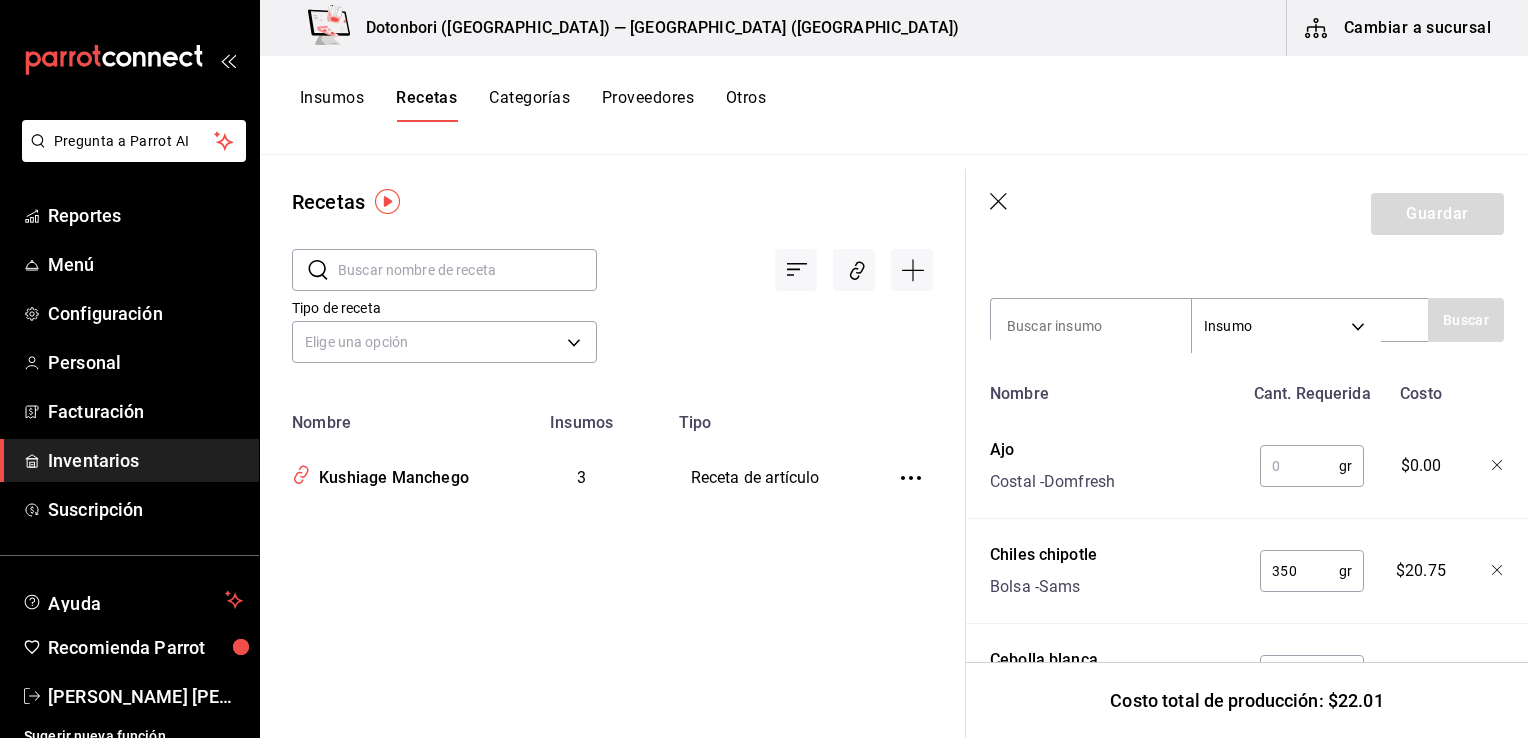 click at bounding box center (1299, 466) 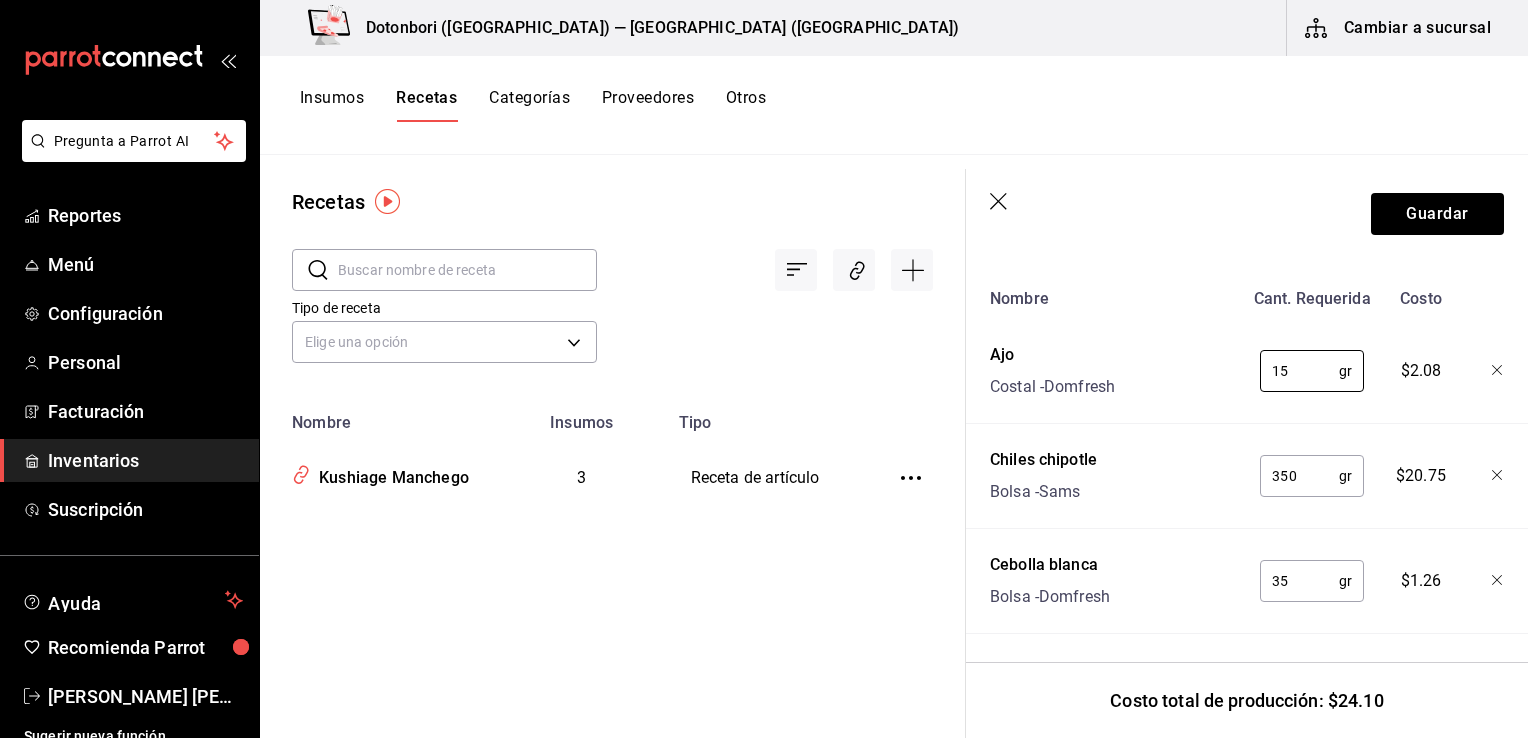 scroll, scrollTop: 777, scrollLeft: 0, axis: vertical 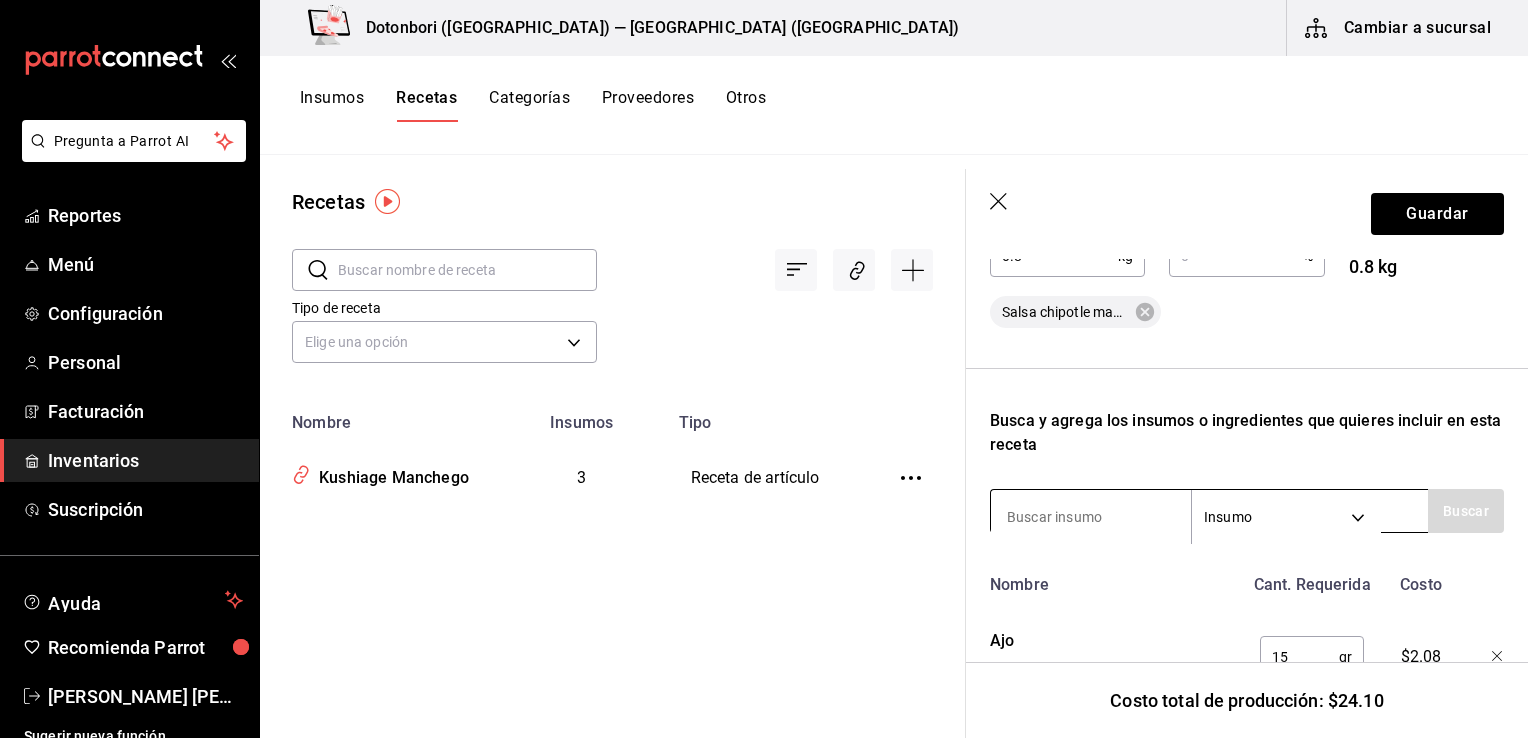click at bounding box center [1091, 517] 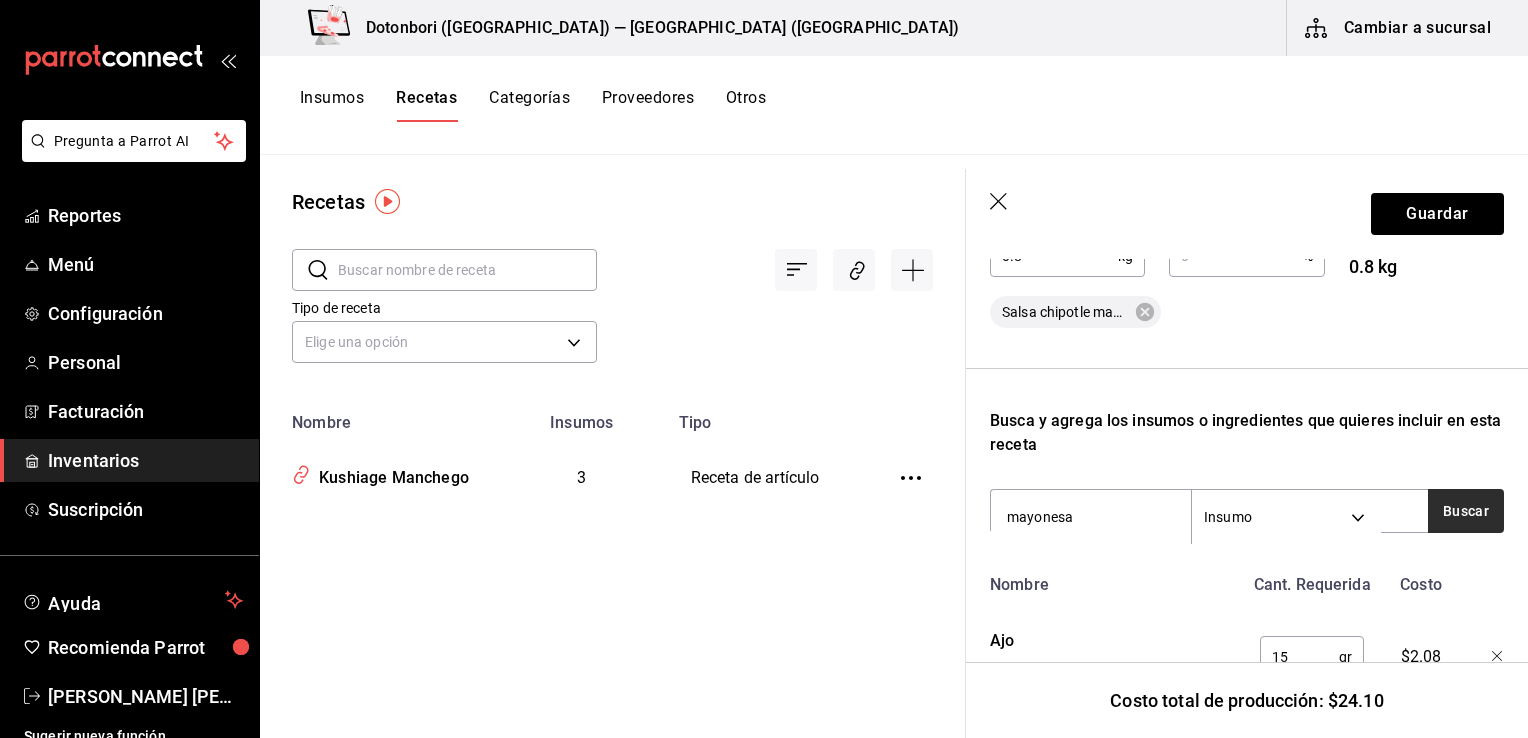 type on "mayonesa" 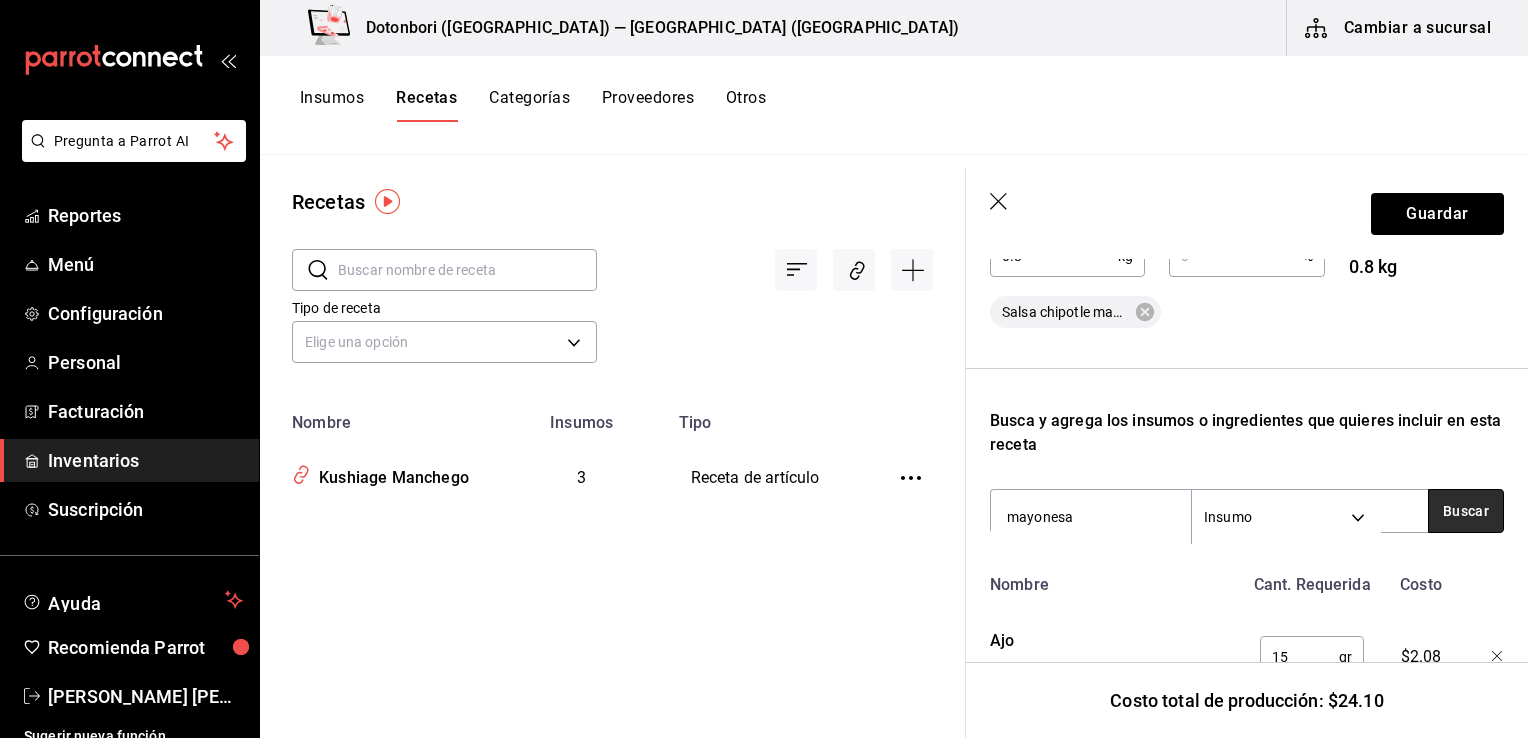 click on "Buscar" at bounding box center [1466, 511] 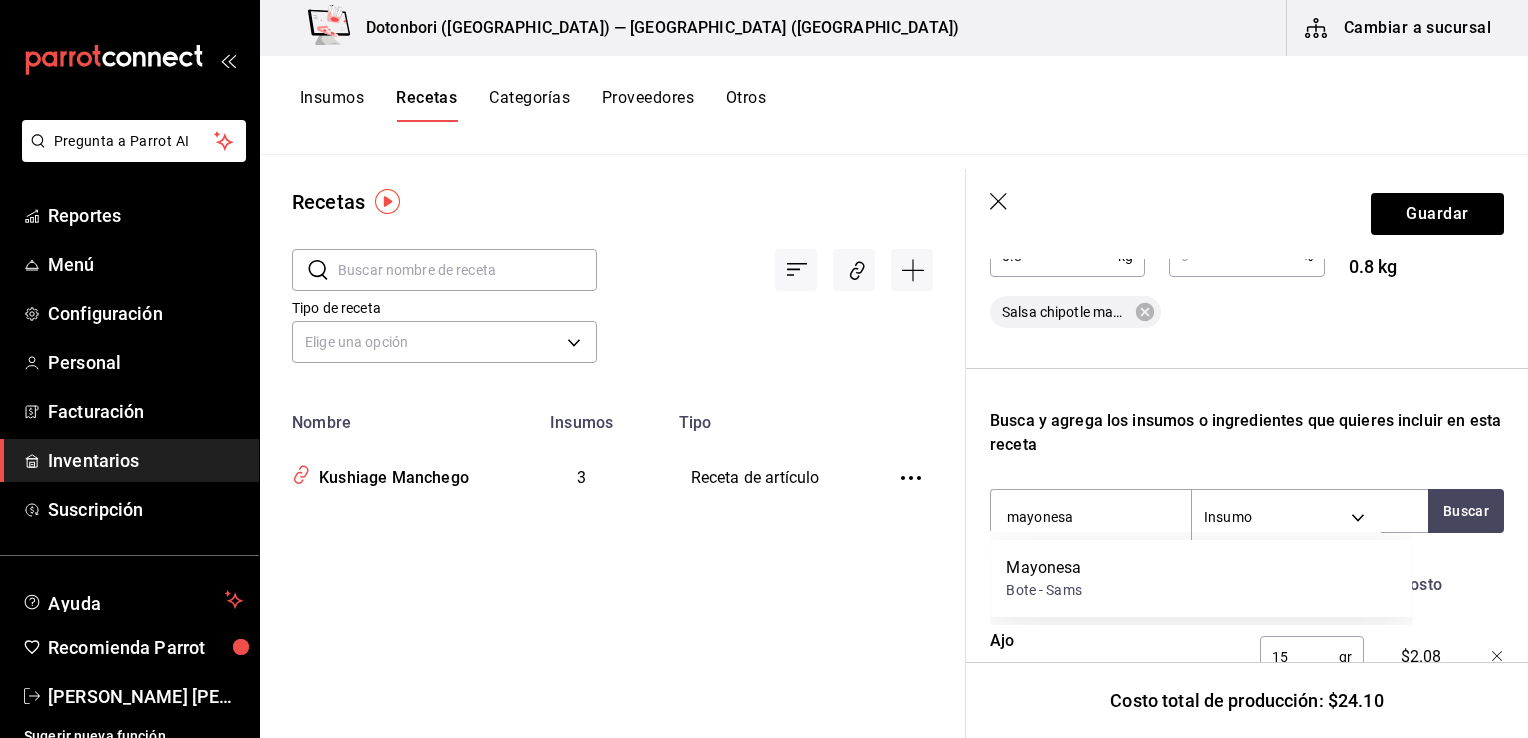 click on "Mayonesa Bote - Sams" at bounding box center (1201, 578) 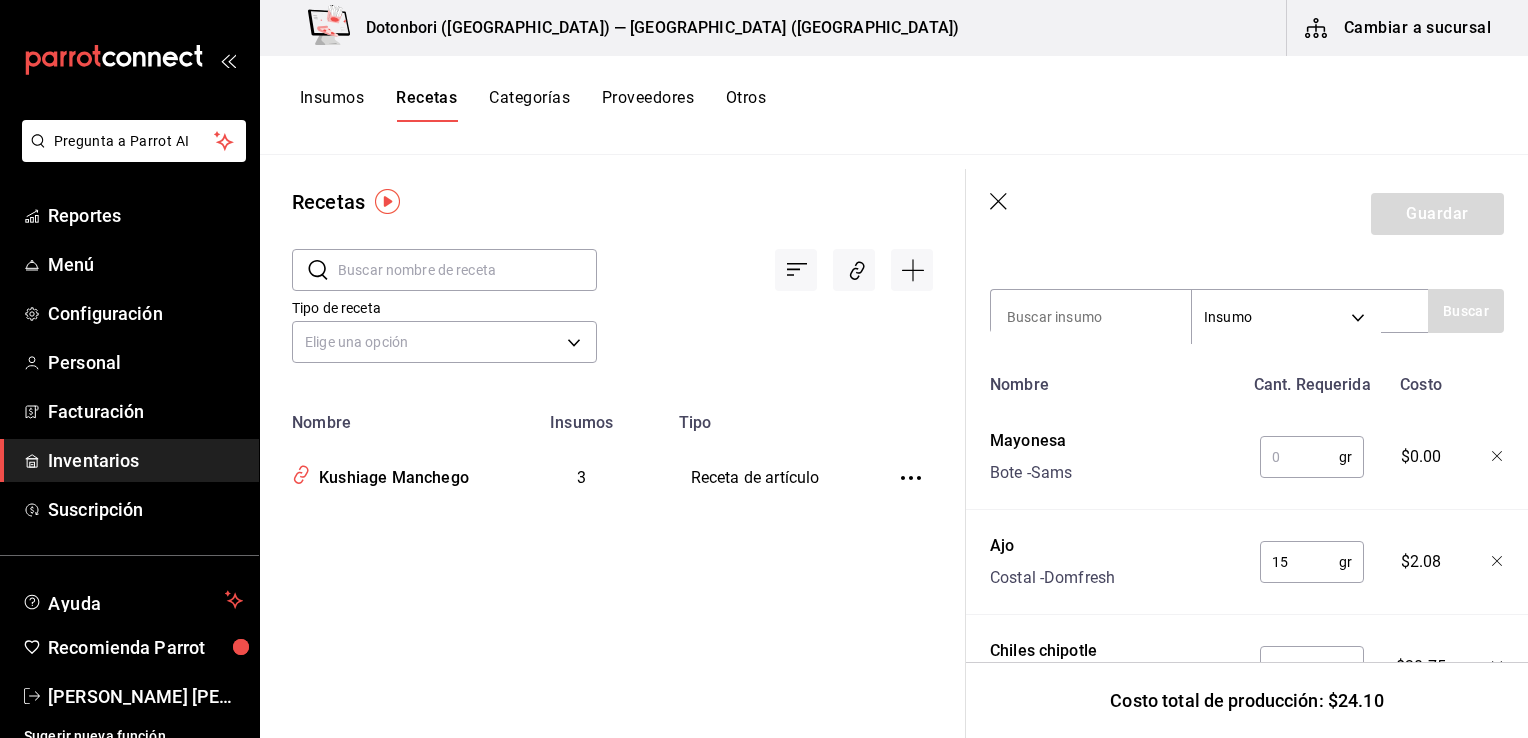 scroll, scrollTop: 777, scrollLeft: 0, axis: vertical 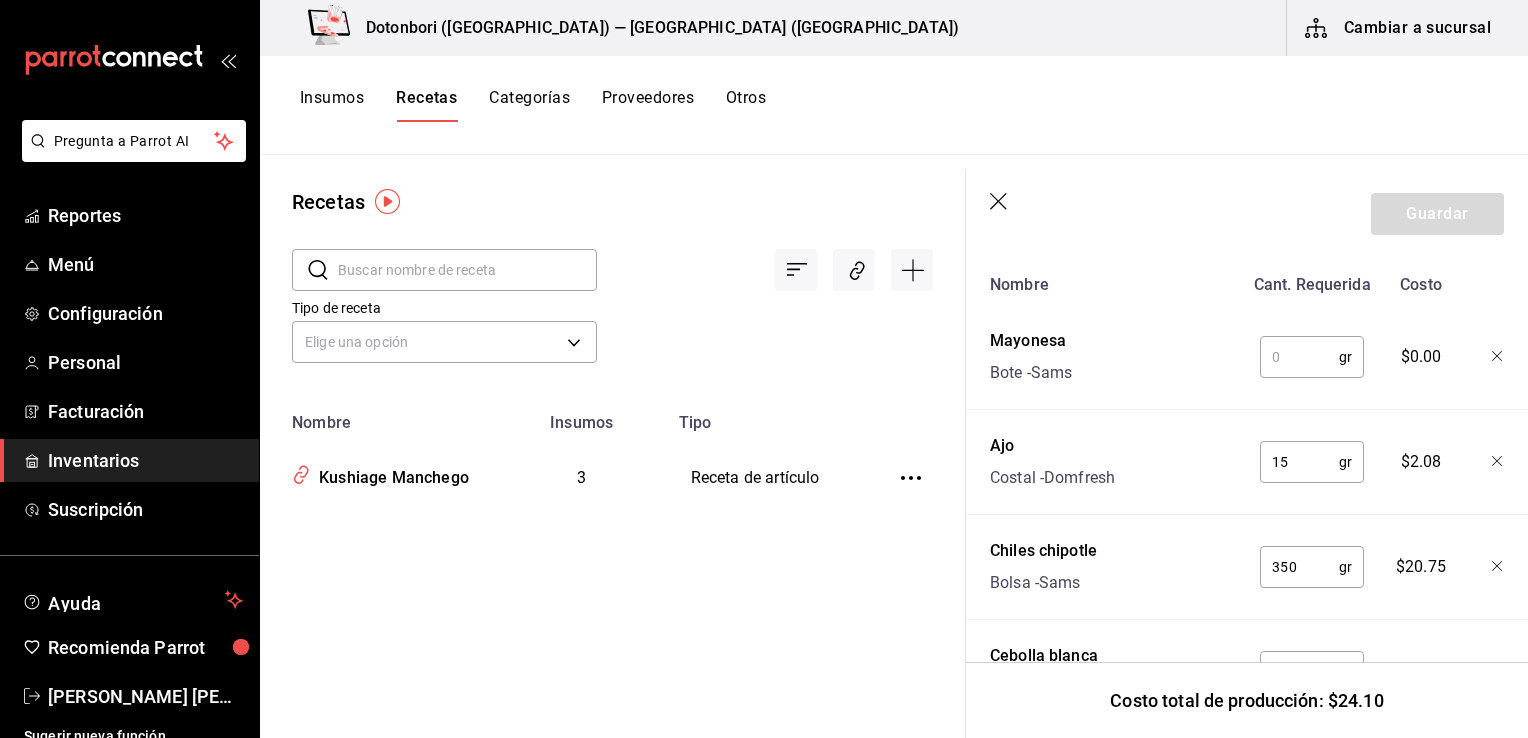 click at bounding box center (1299, 357) 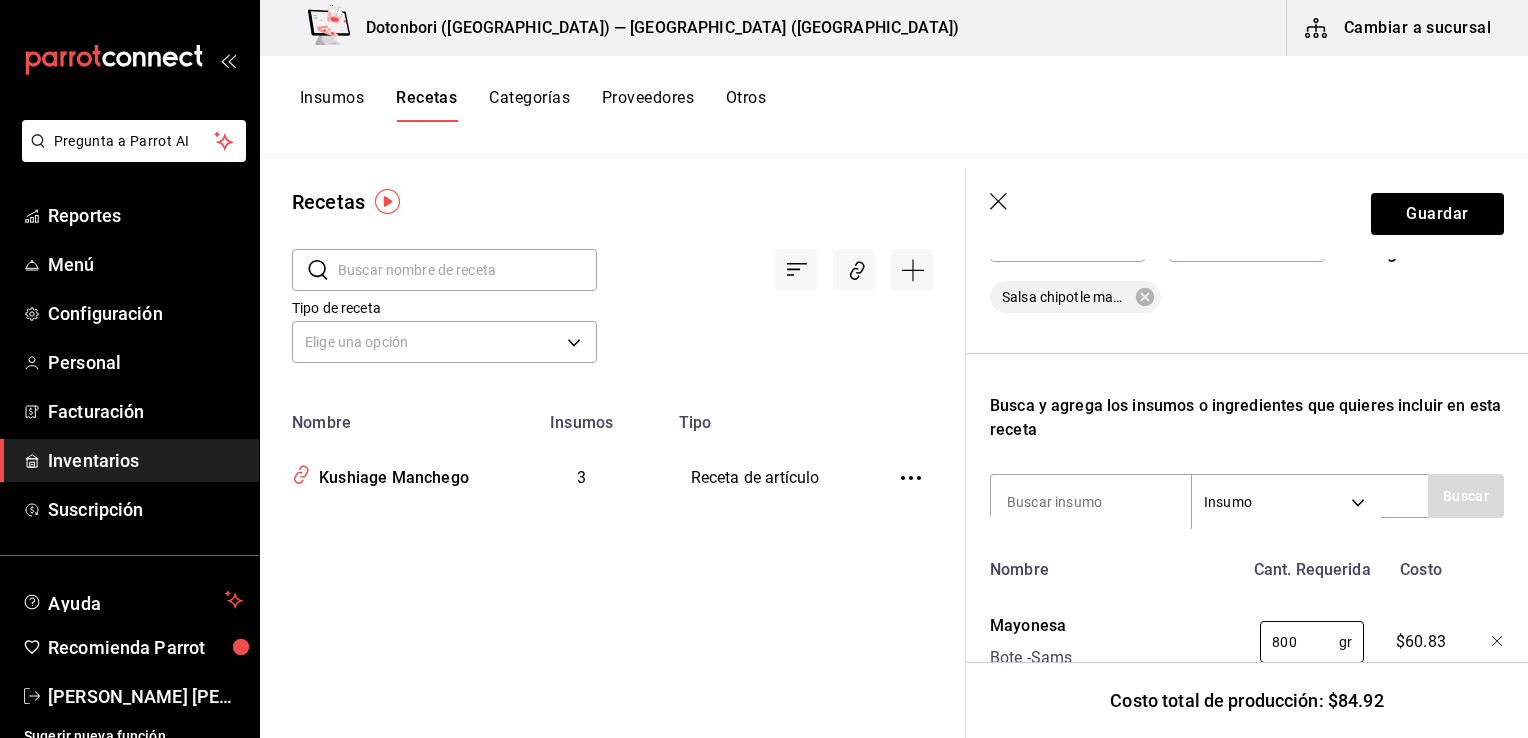 scroll, scrollTop: 383, scrollLeft: 0, axis: vertical 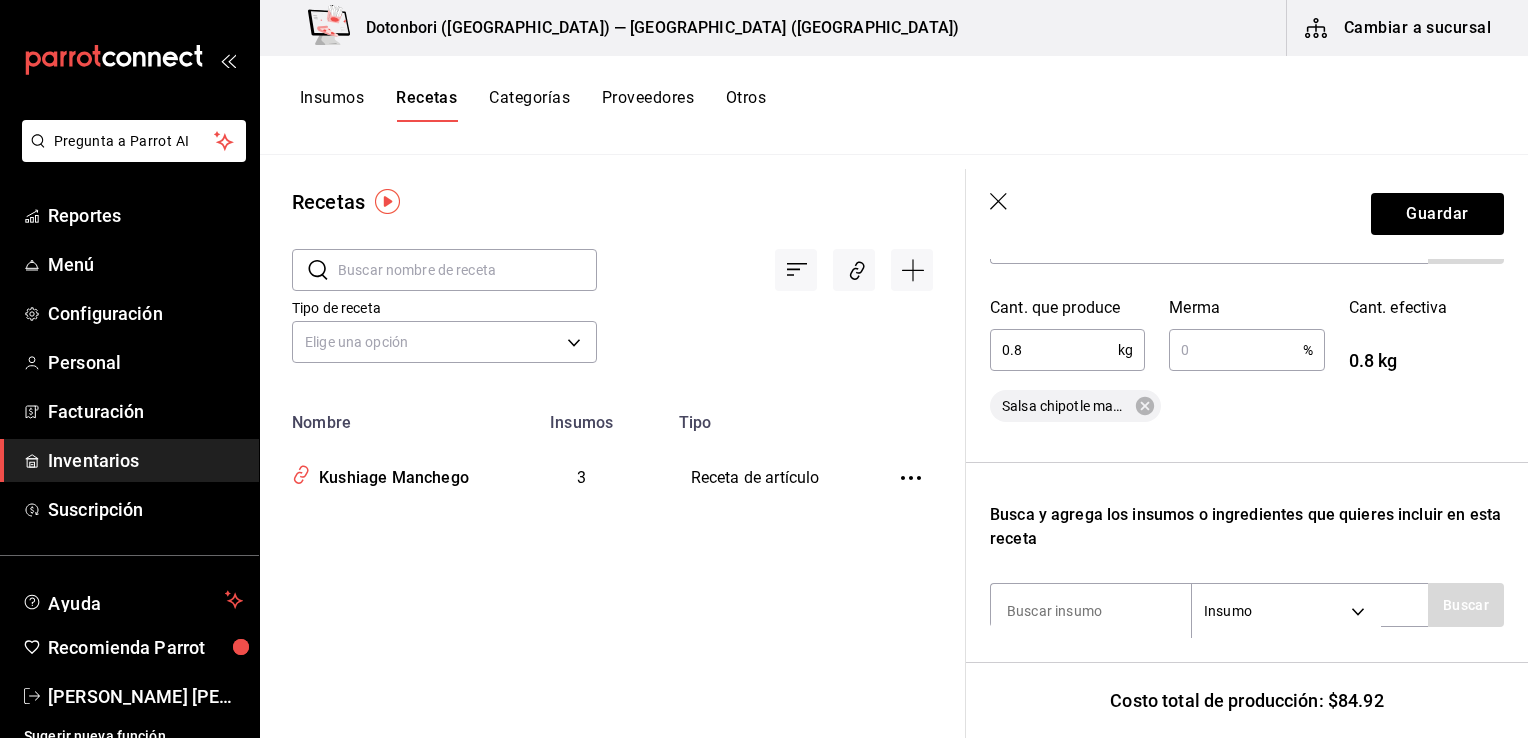 type on "800" 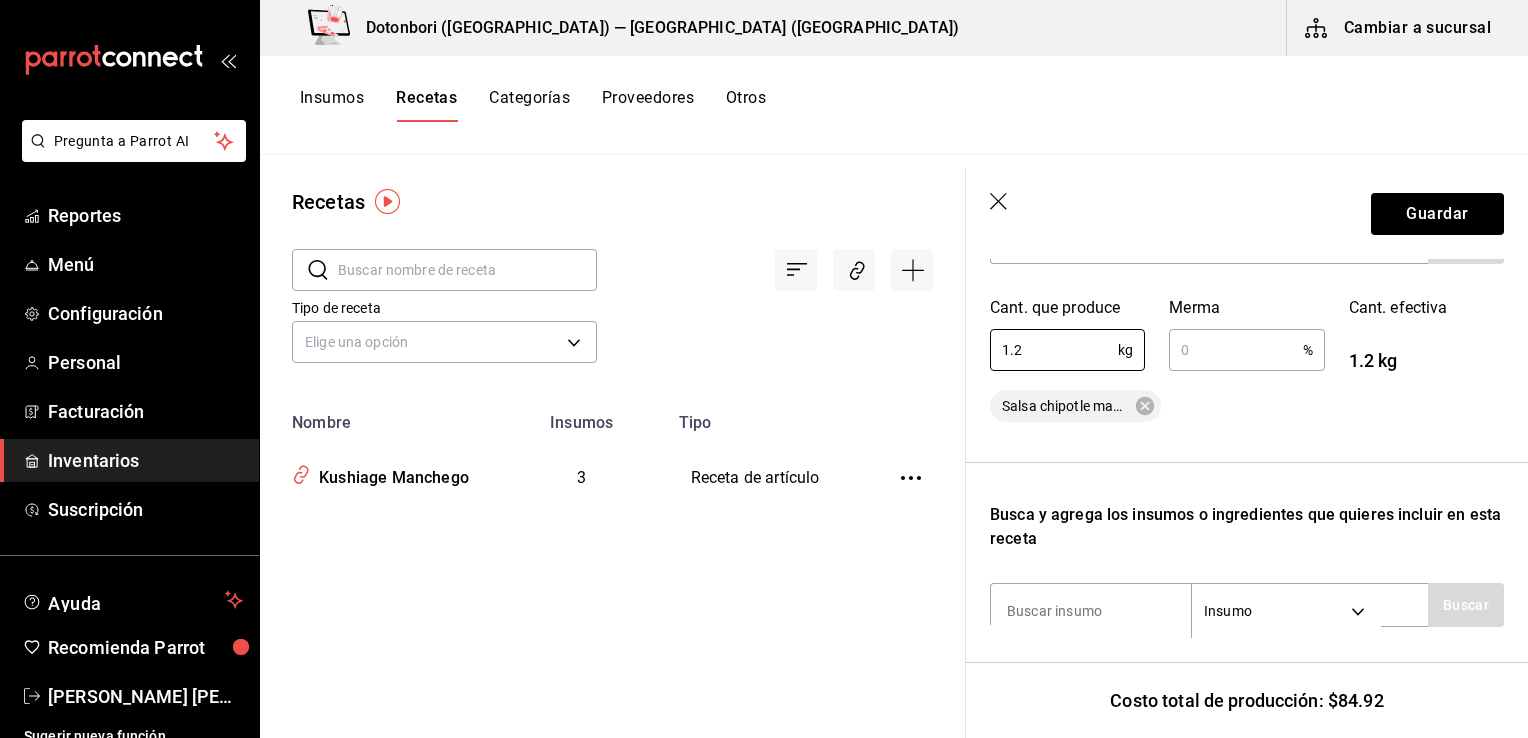 type on "1.2" 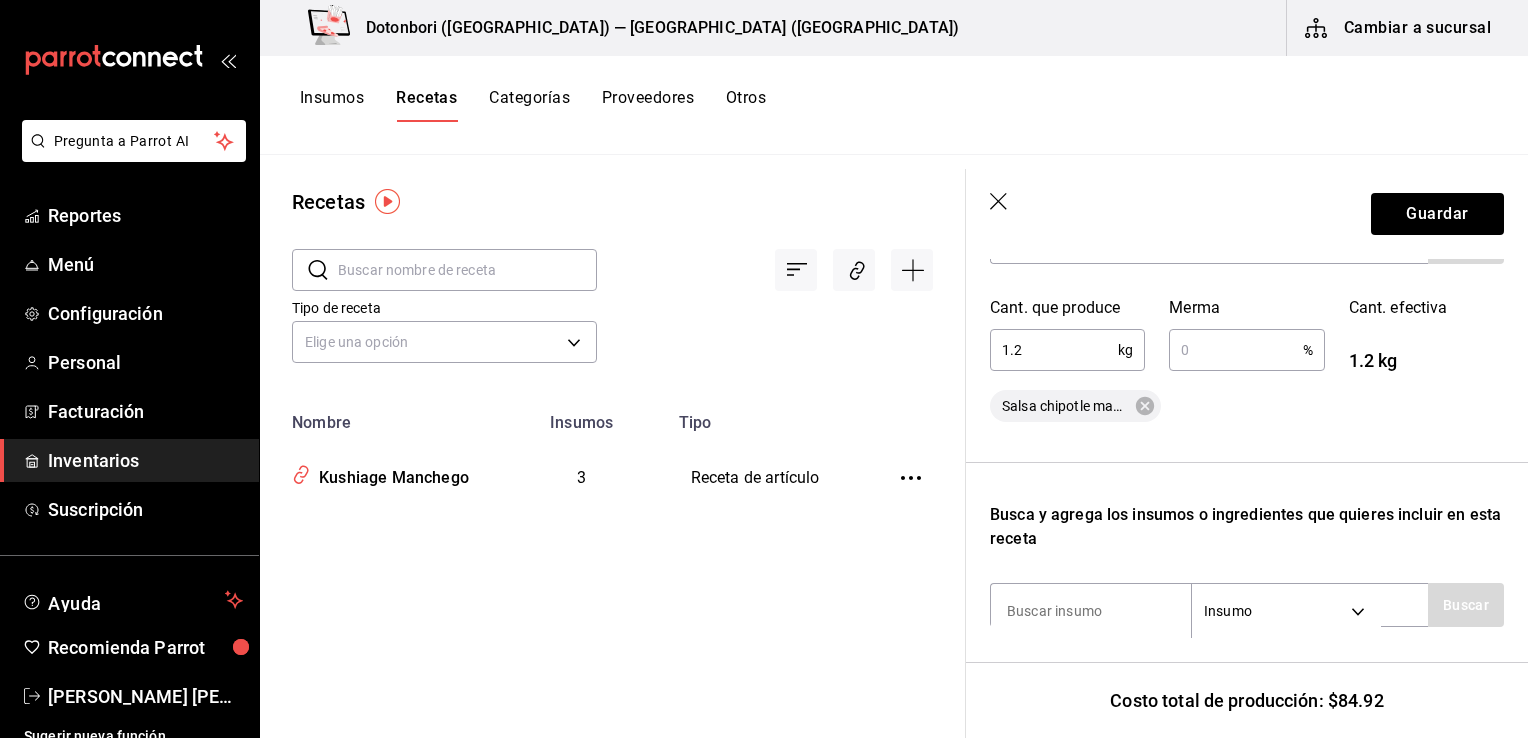 click at bounding box center [1235, 350] 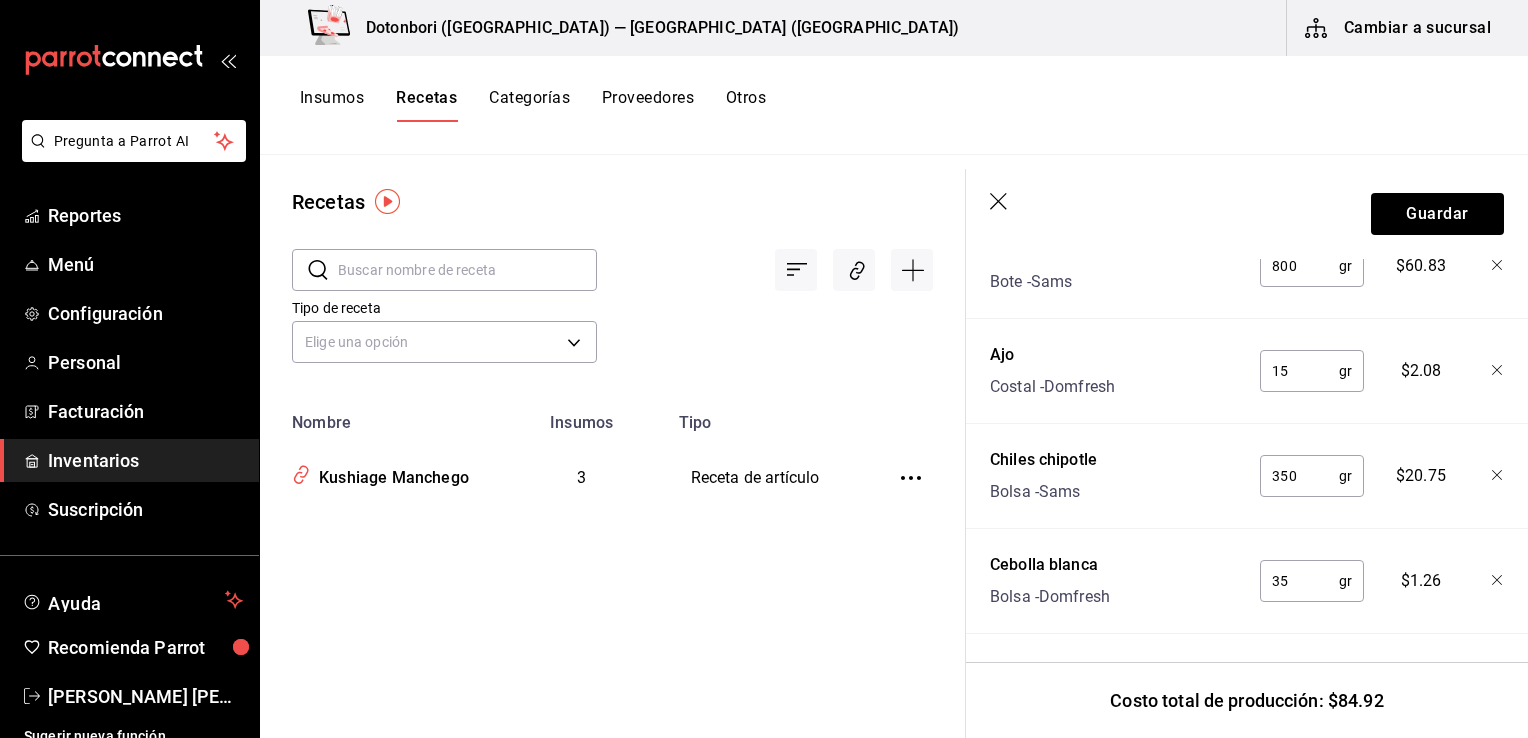 scroll, scrollTop: 783, scrollLeft: 0, axis: vertical 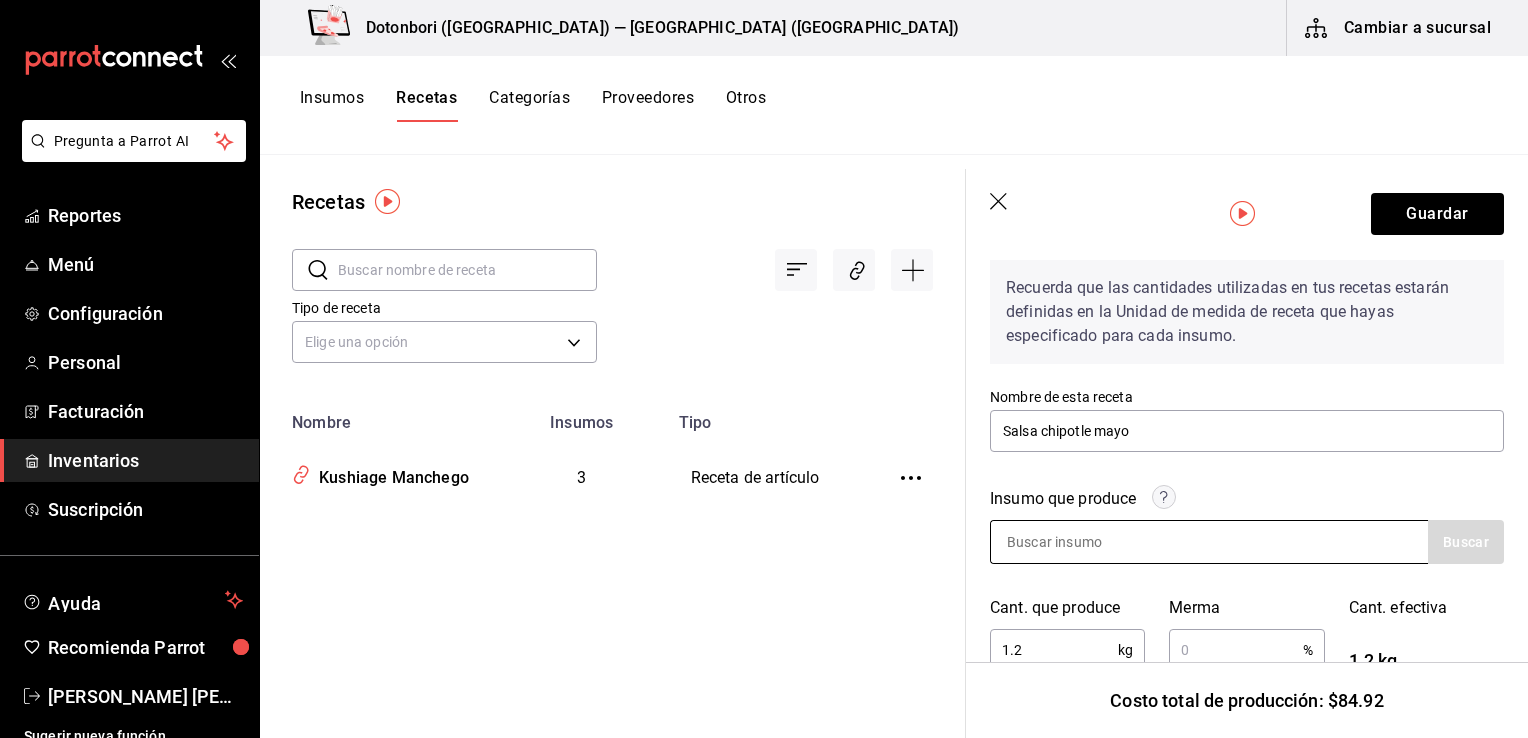 click at bounding box center [1091, 542] 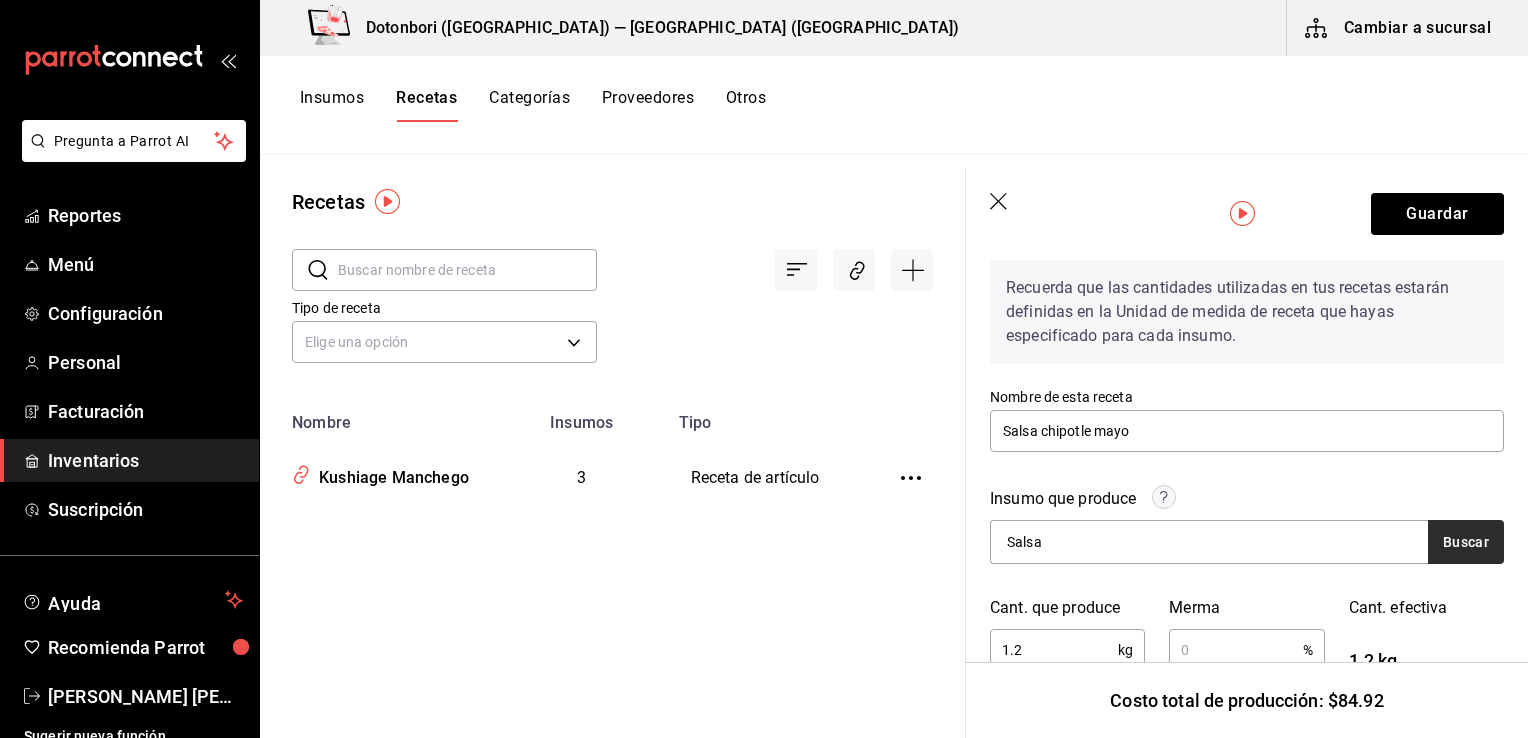 type on "Salsa" 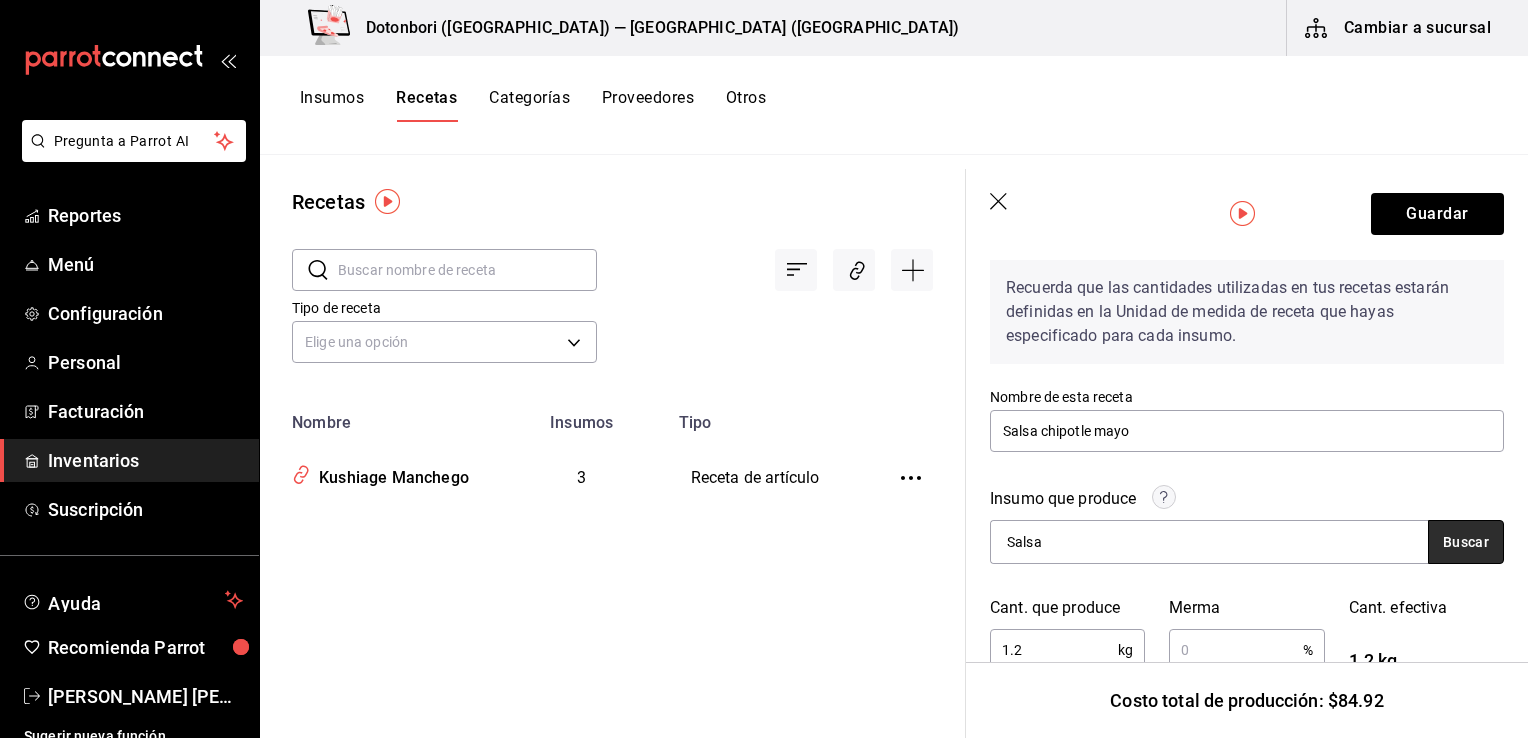 click on "Buscar" at bounding box center (1466, 542) 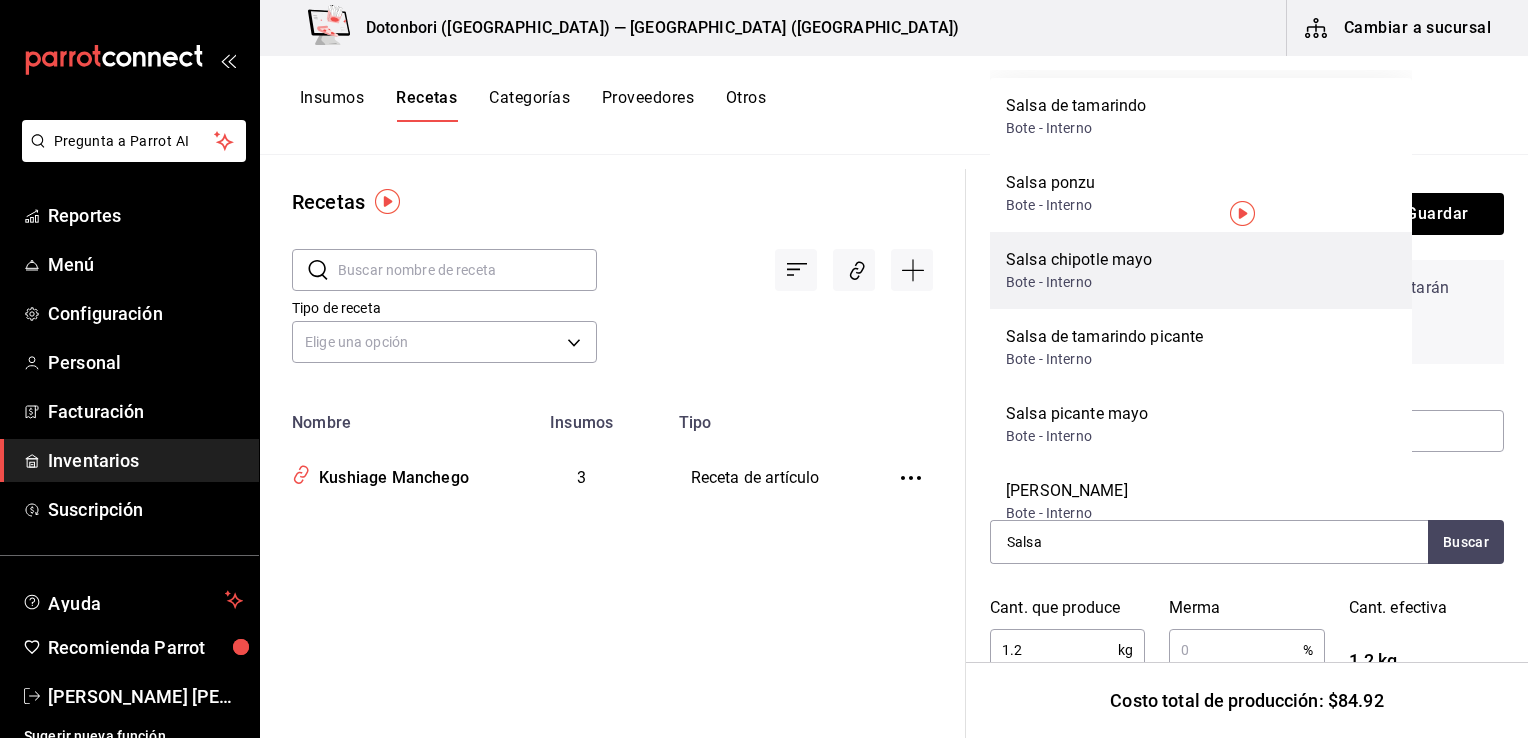 click on "Bote - Interno" at bounding box center (1079, 282) 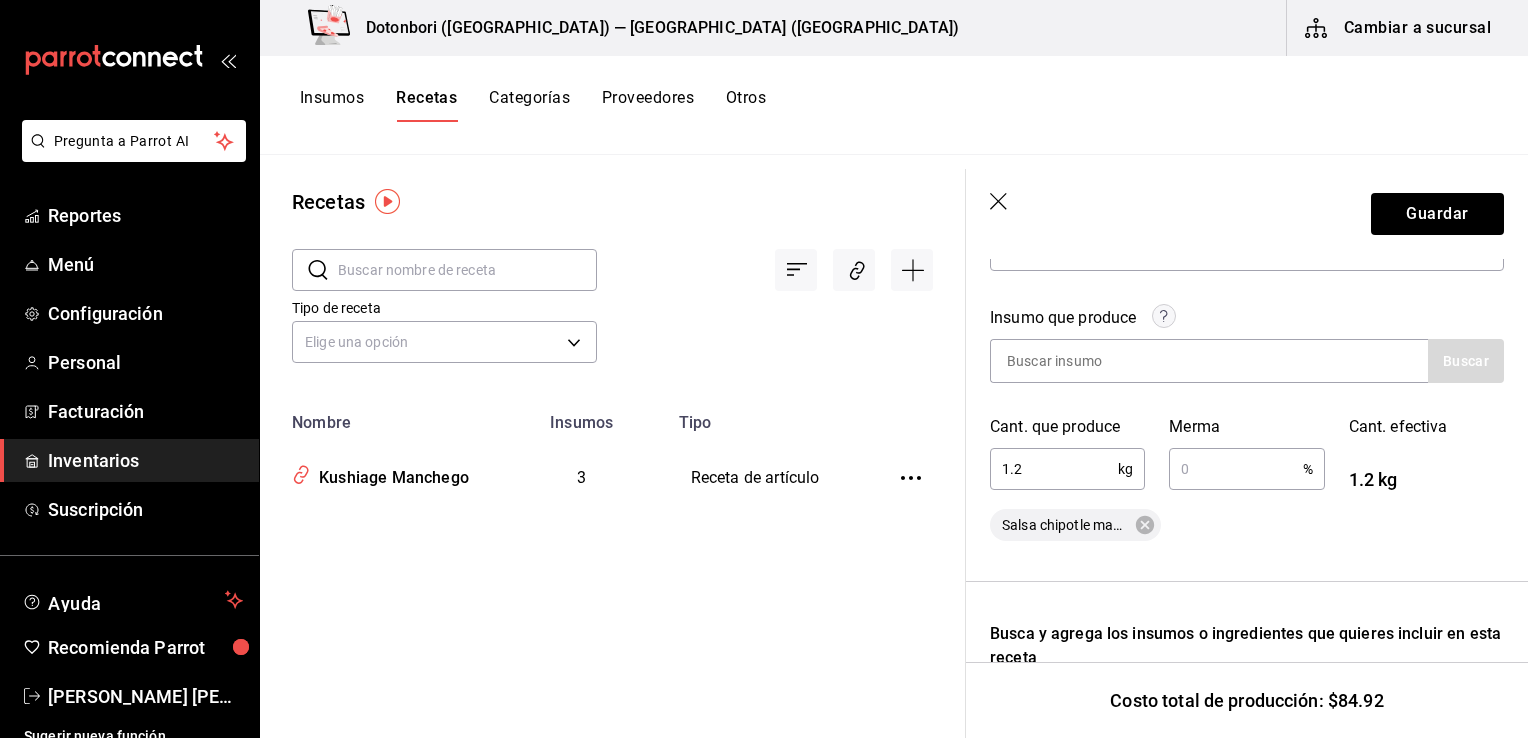 scroll, scrollTop: 283, scrollLeft: 0, axis: vertical 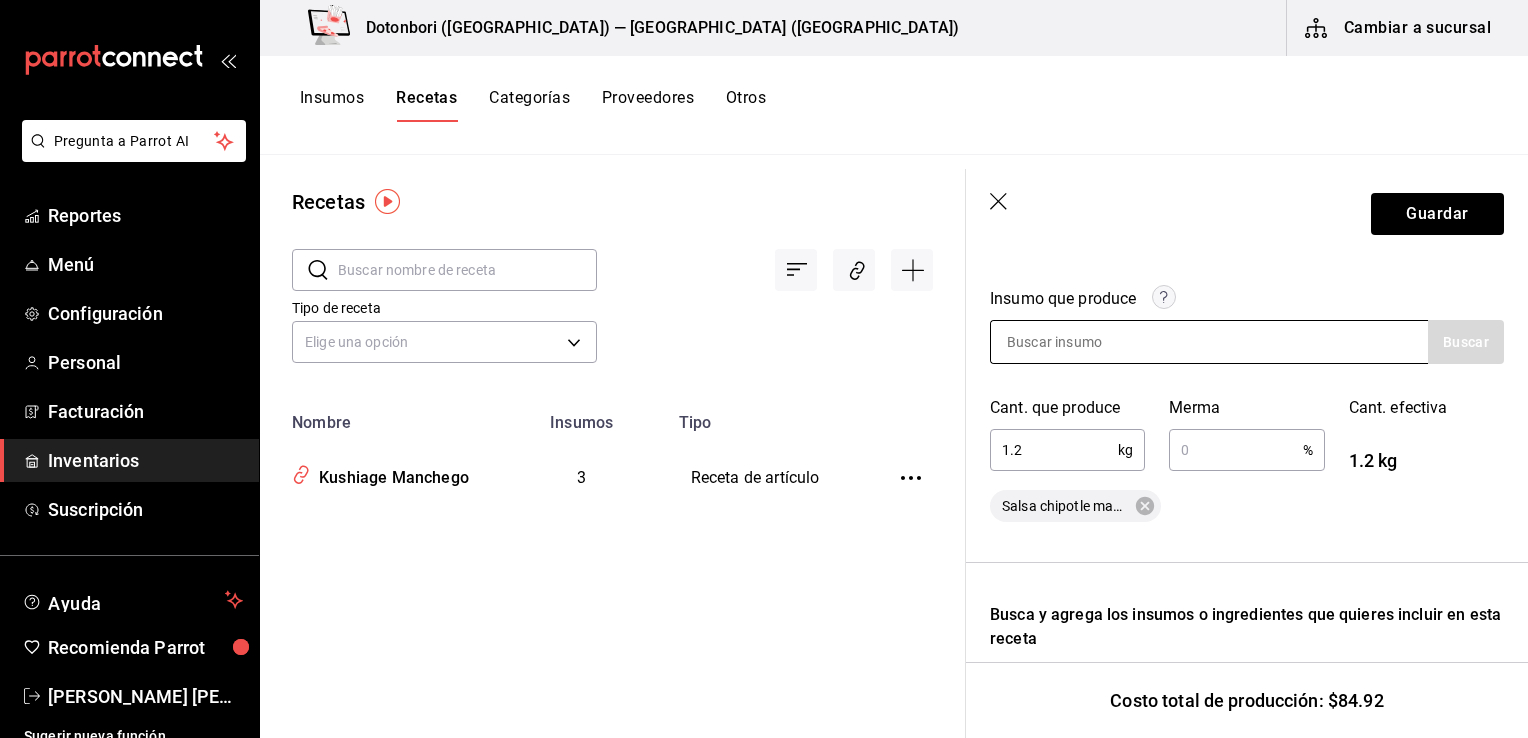 click at bounding box center (1091, 342) 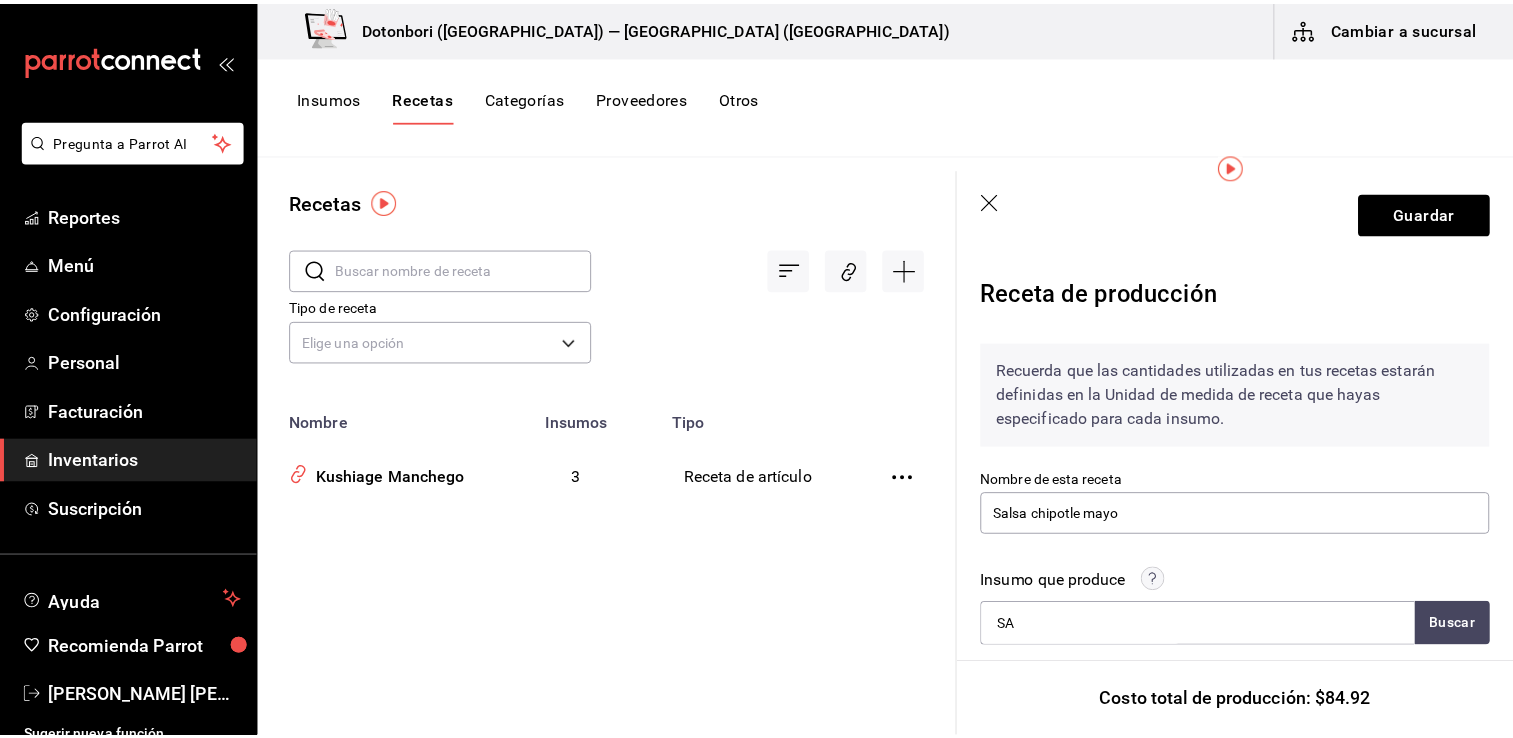 scroll, scrollTop: 200, scrollLeft: 0, axis: vertical 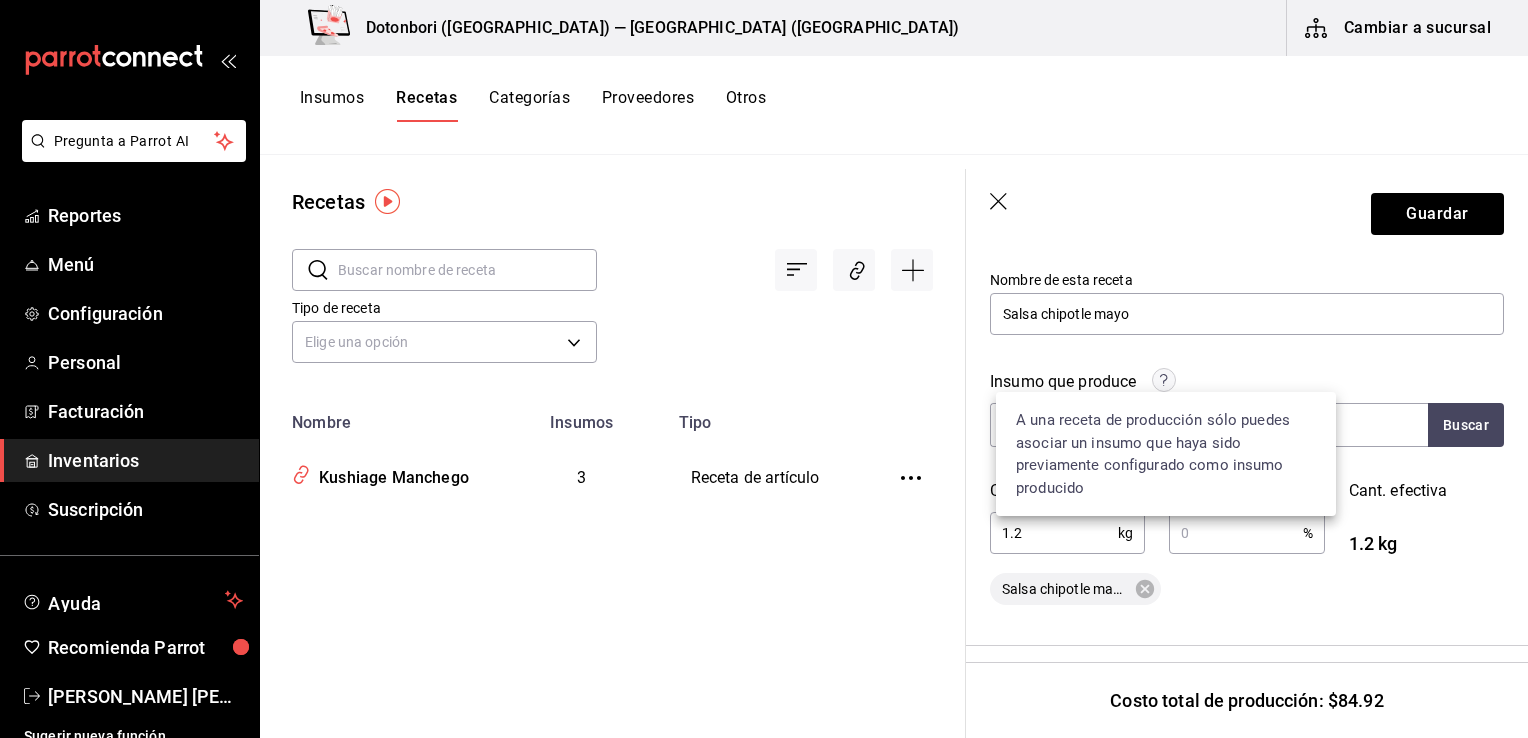 click 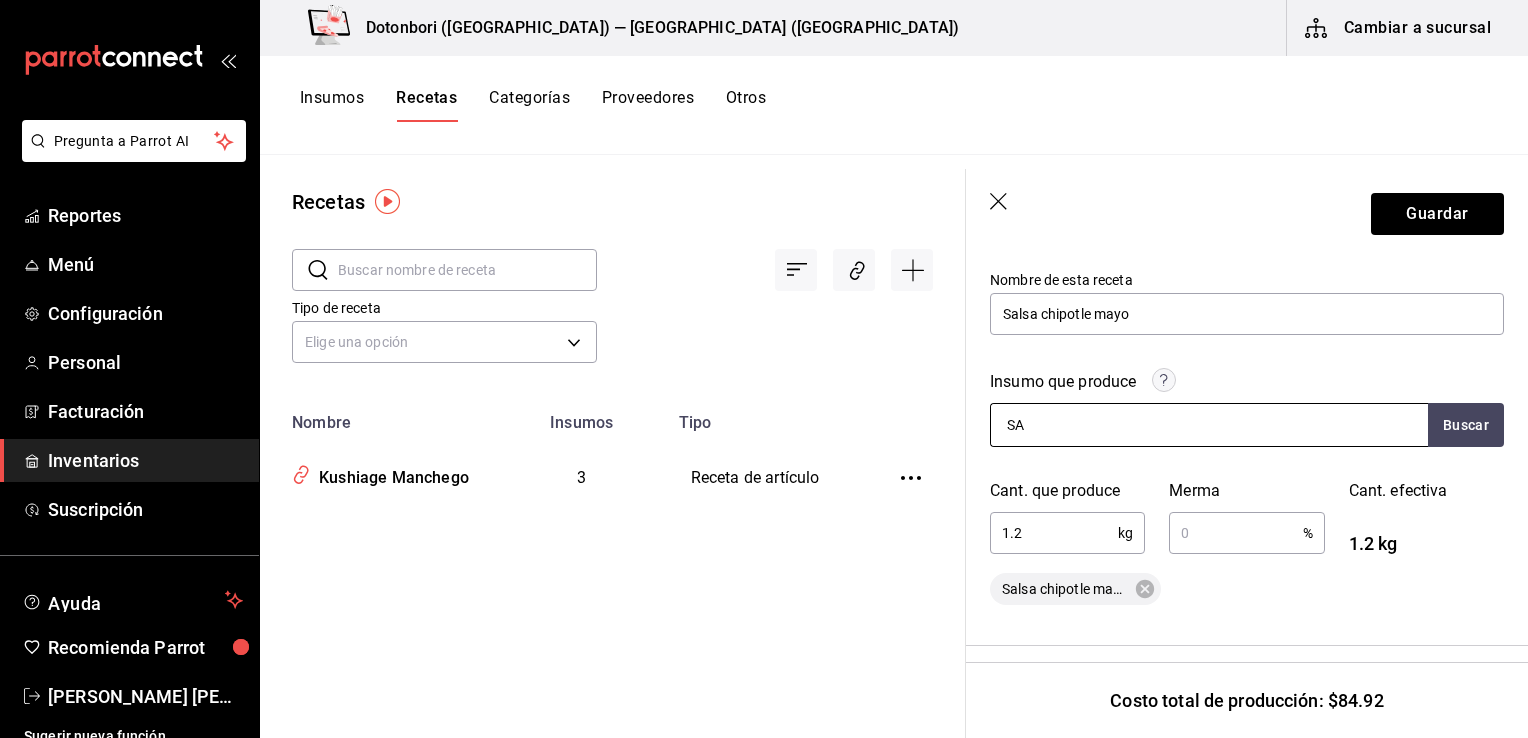 click on "SA" at bounding box center [1209, 425] 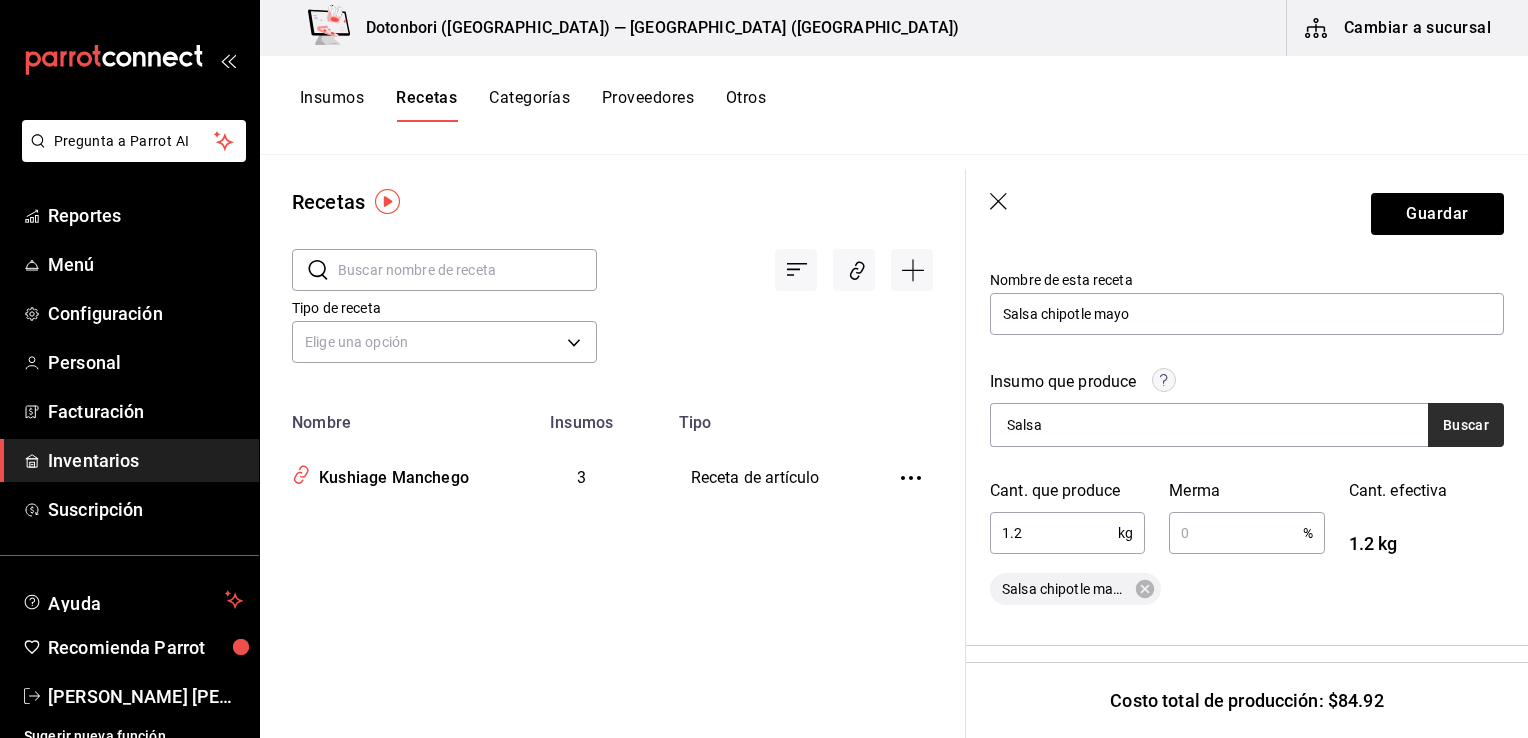 type on "Salsa" 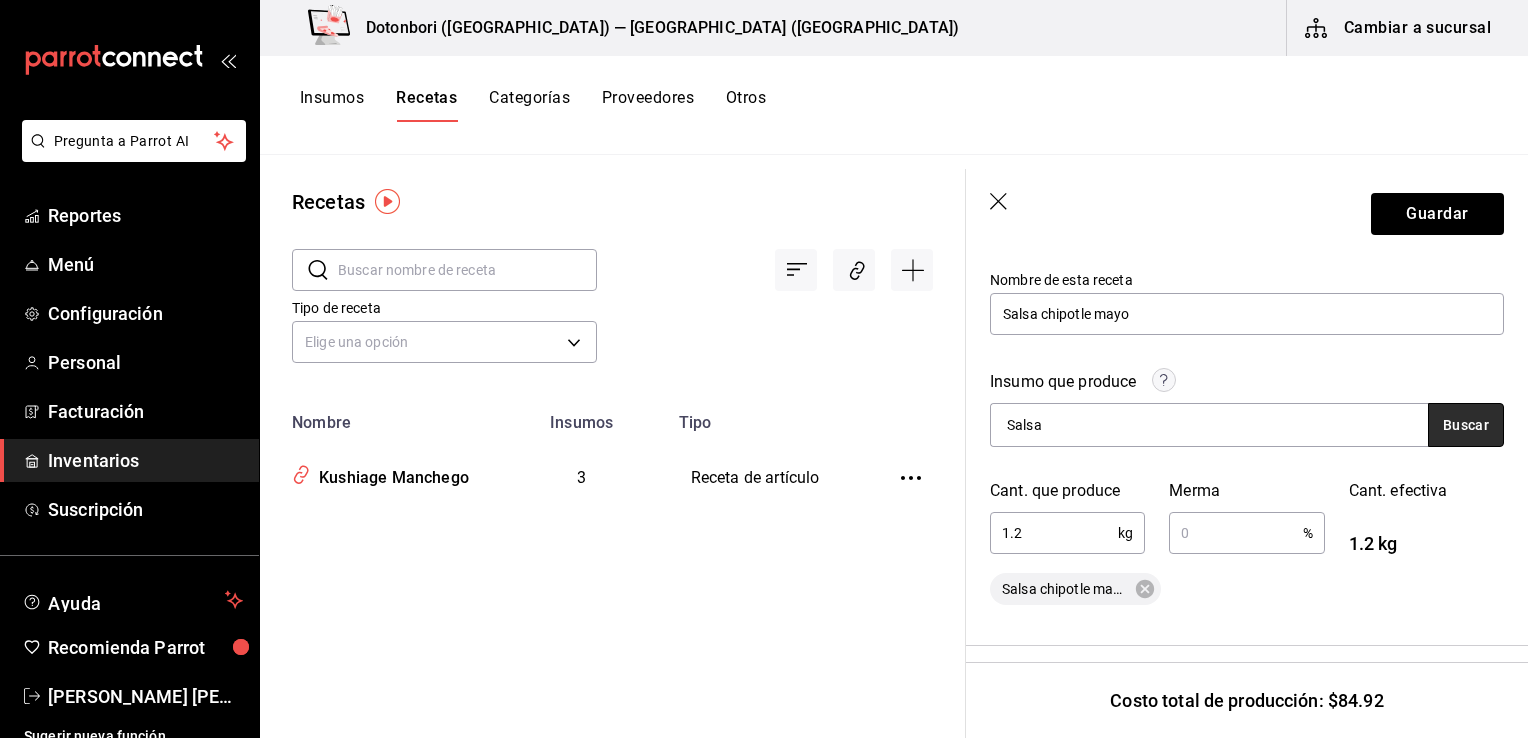 click on "Buscar" at bounding box center [1466, 425] 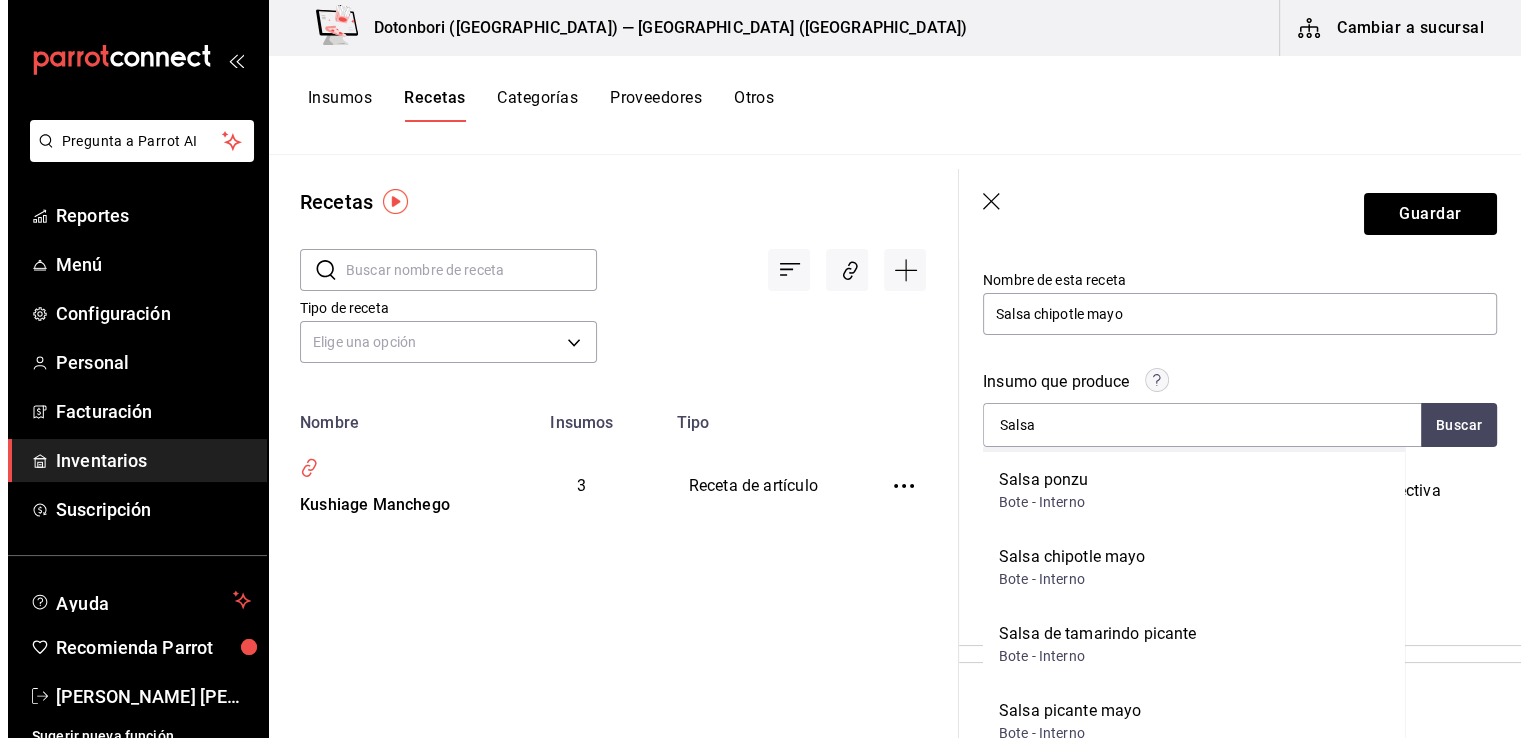 scroll, scrollTop: 181, scrollLeft: 0, axis: vertical 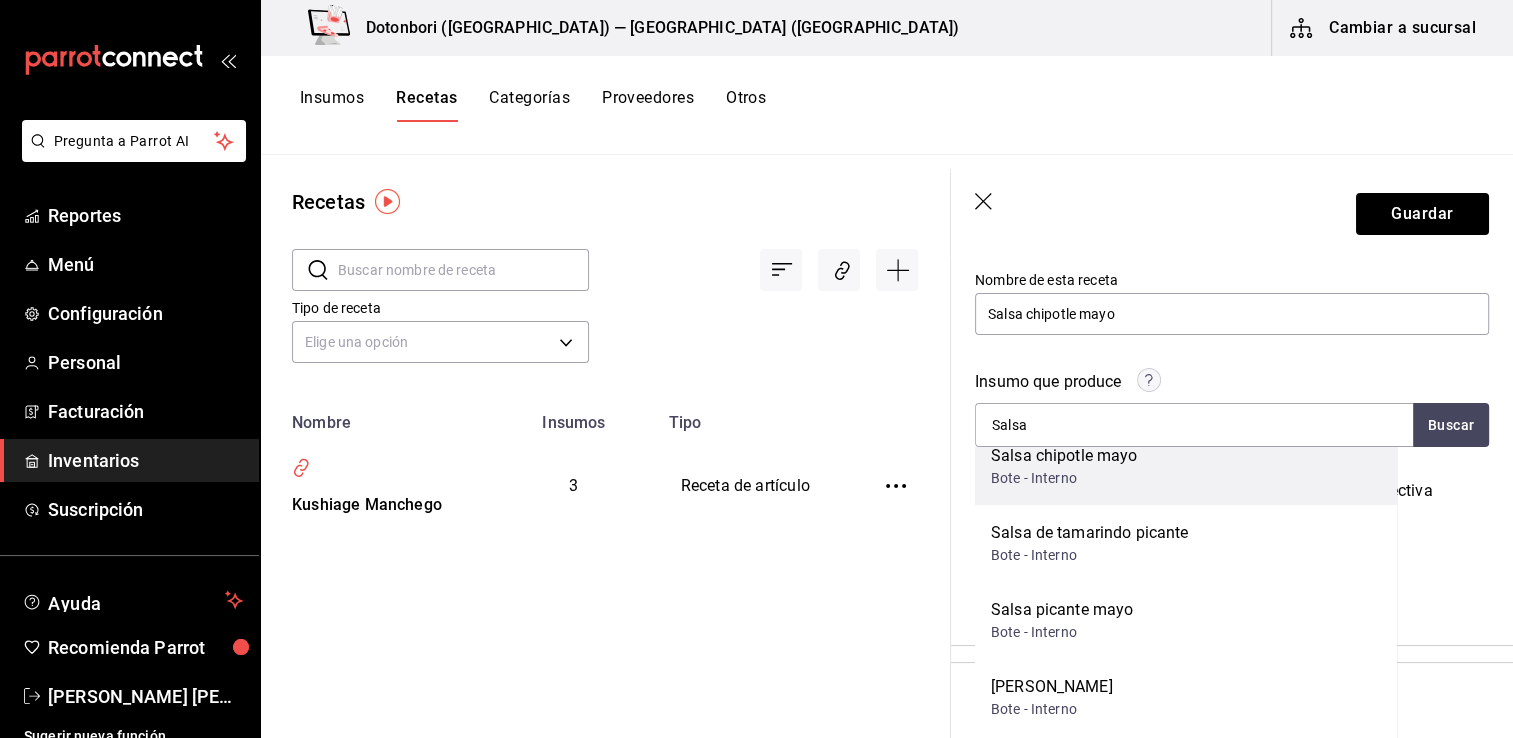 click on "Bote - Interno" at bounding box center [1064, 478] 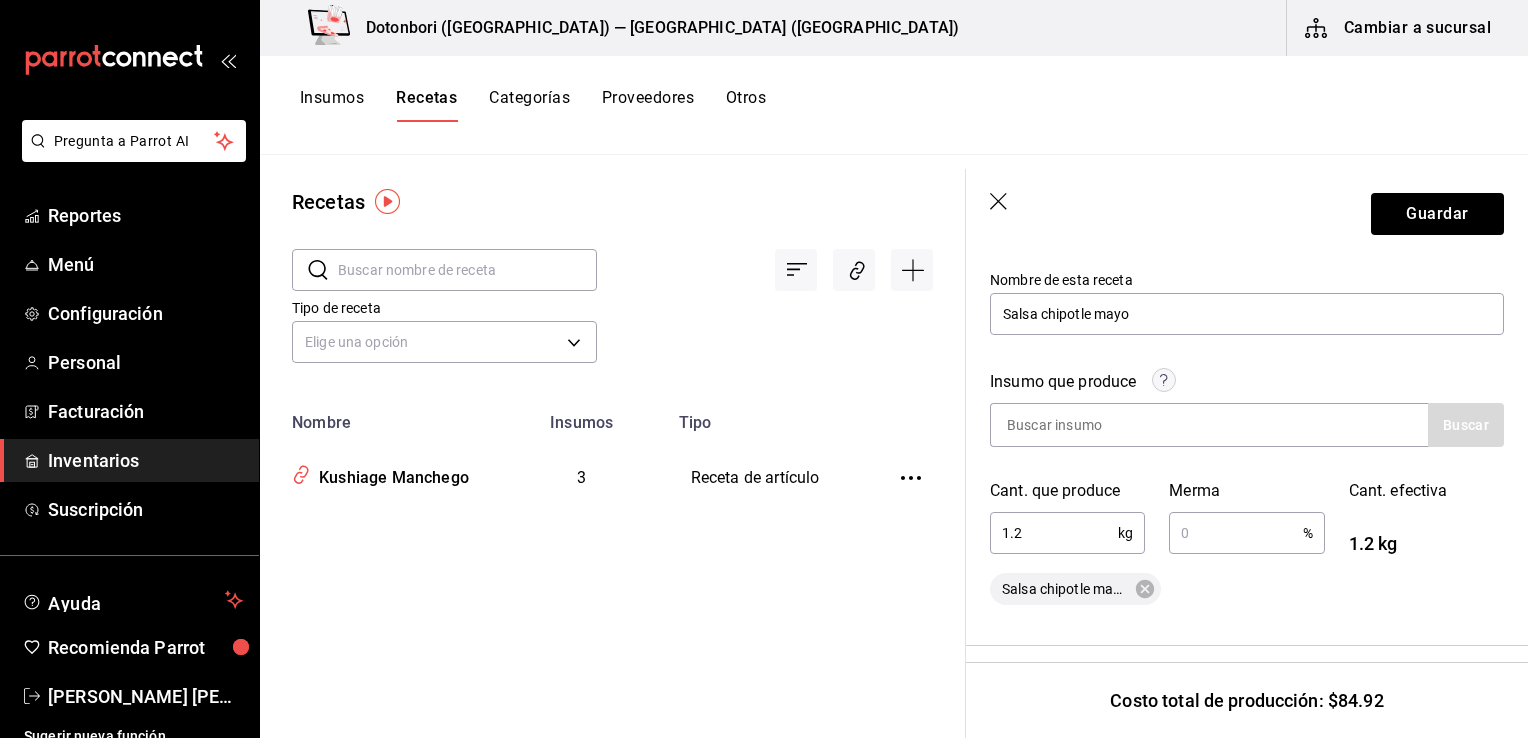 scroll, scrollTop: 400, scrollLeft: 0, axis: vertical 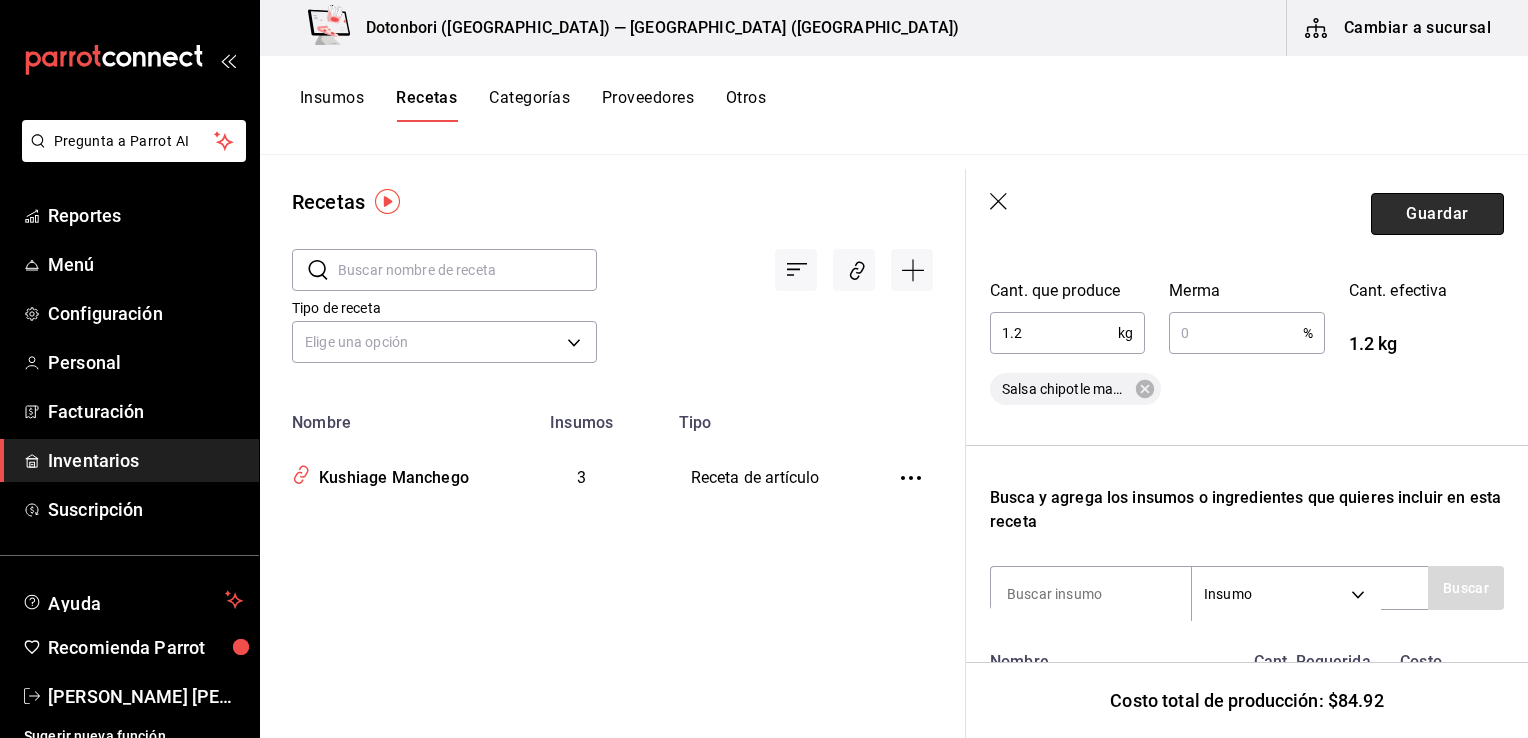 click on "Guardar" at bounding box center [1437, 214] 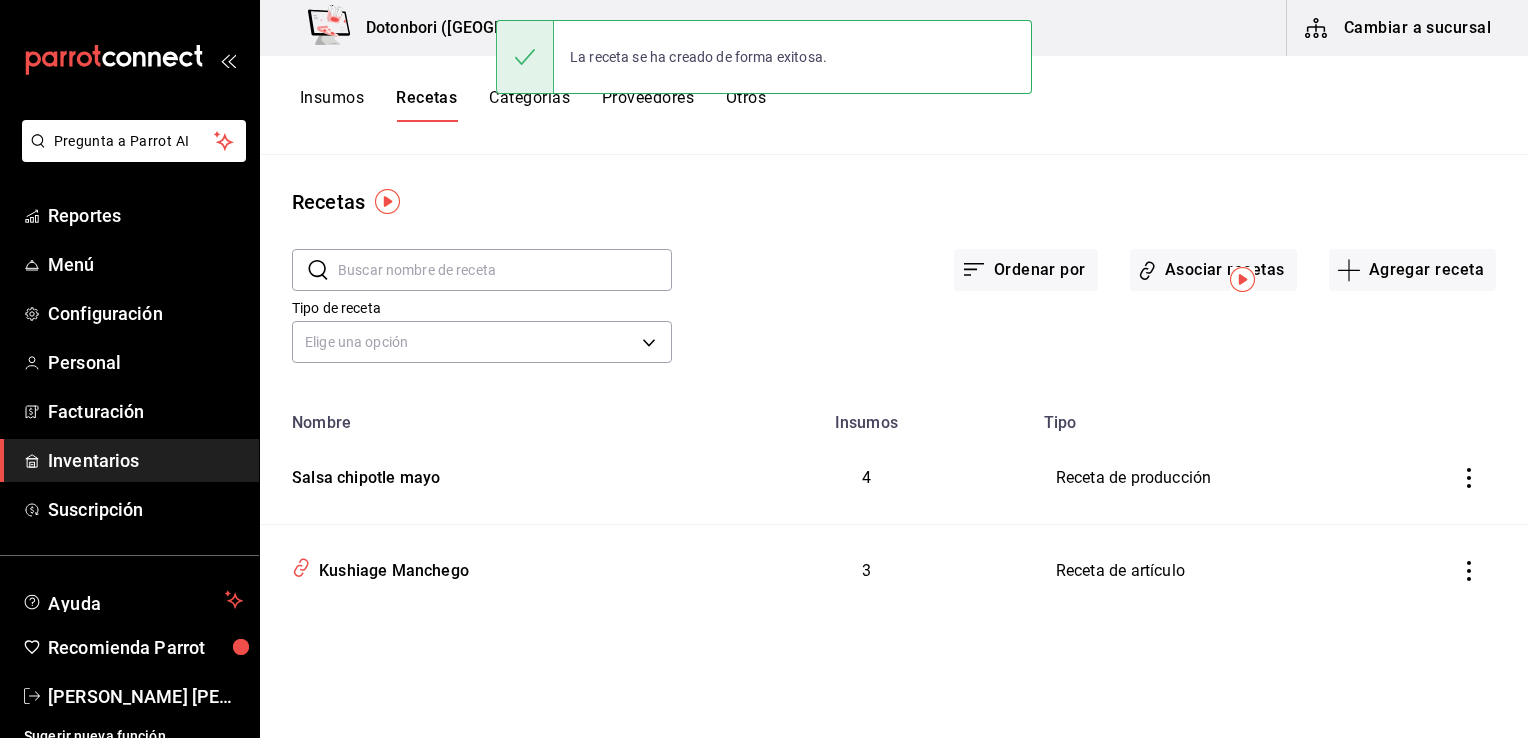 scroll, scrollTop: 0, scrollLeft: 0, axis: both 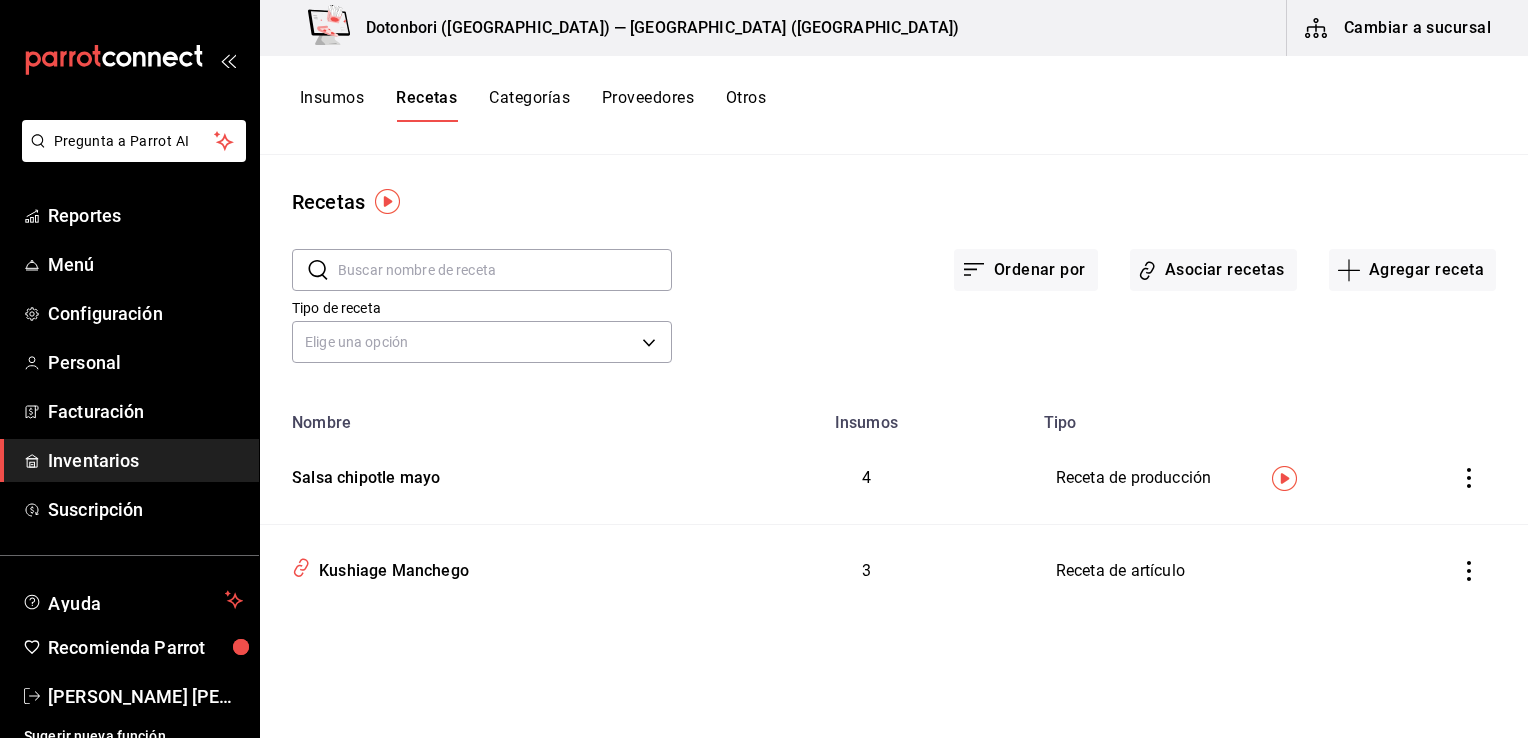click 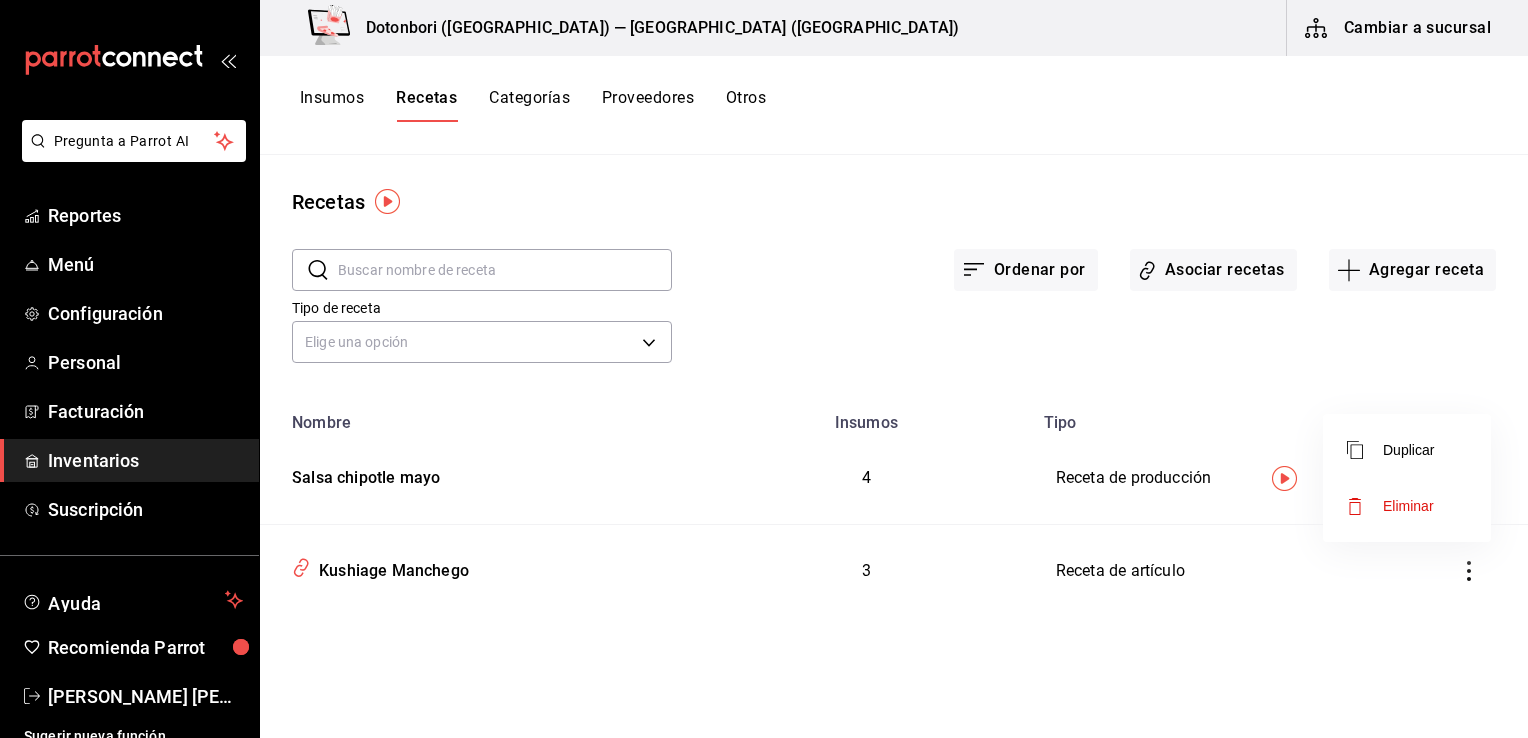 click at bounding box center [764, 369] 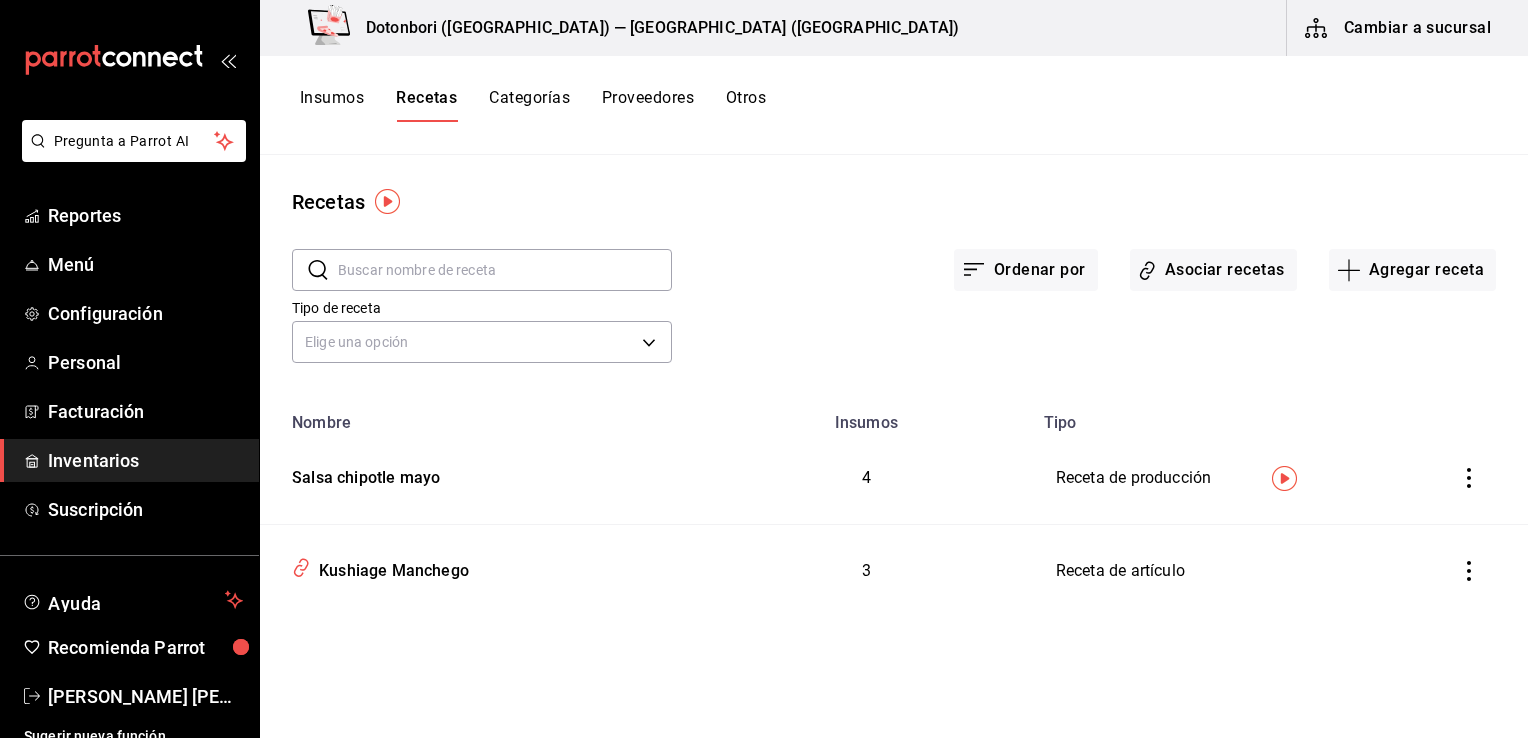 click at bounding box center [1284, 478] 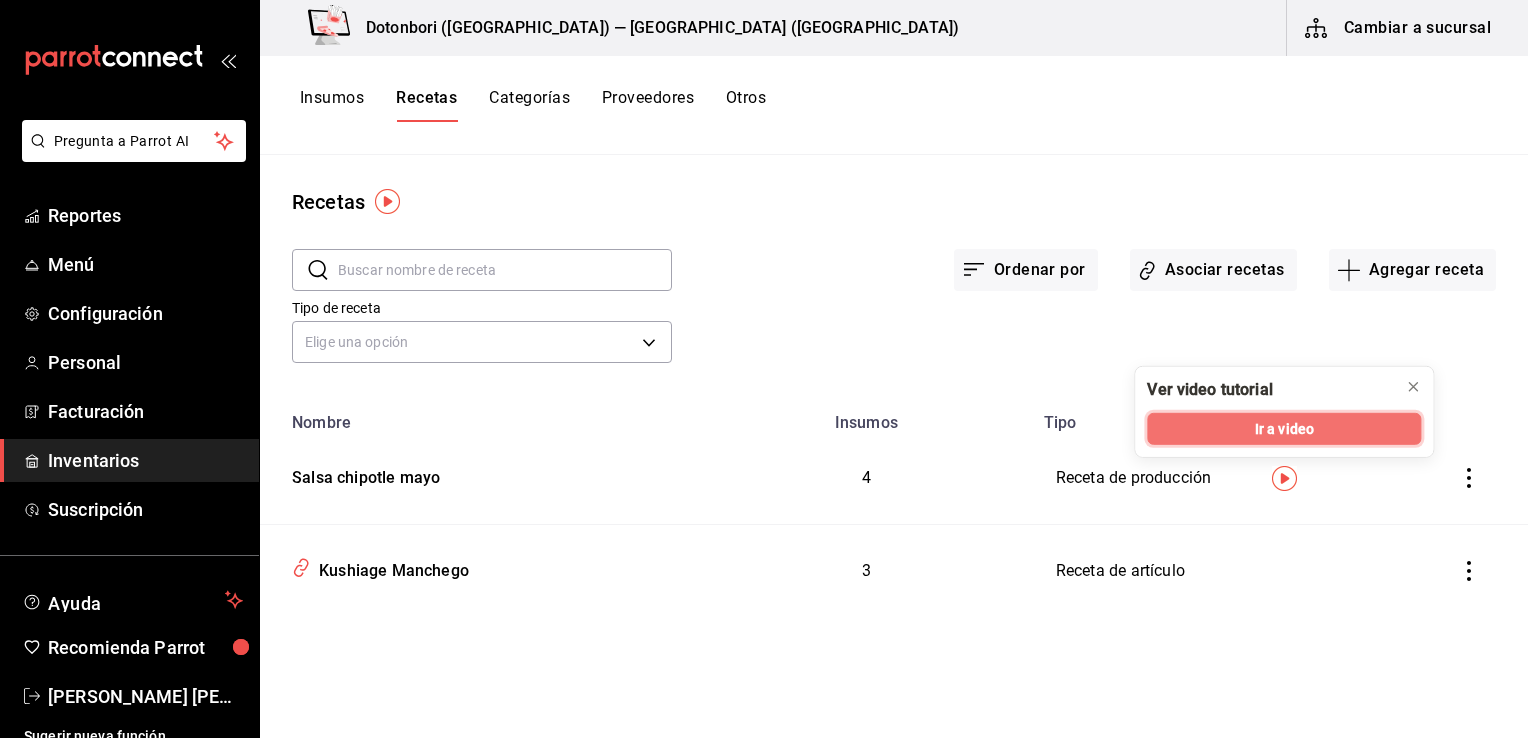 click on "Ir a video" at bounding box center [1284, 428] 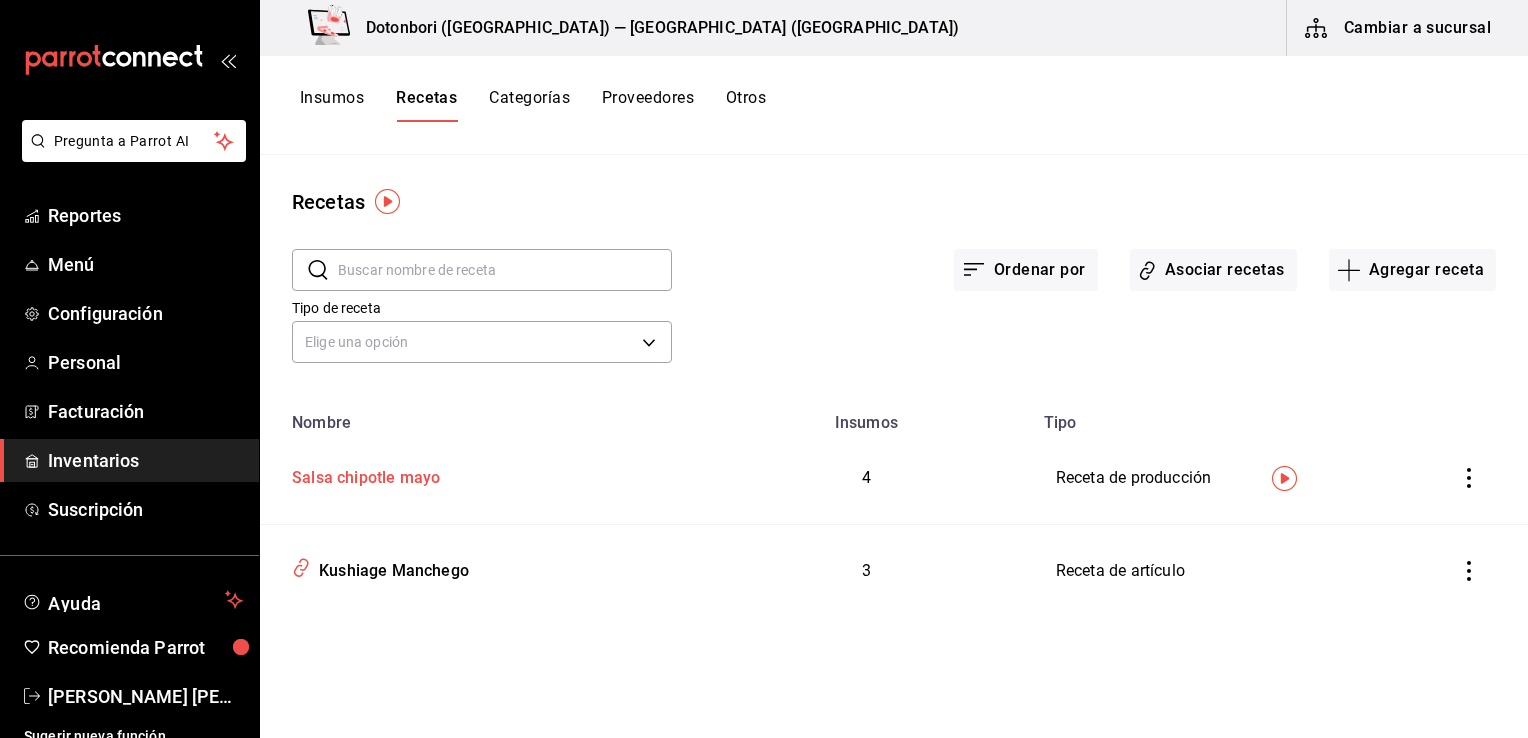 click on "Salsa chipotle mayo" at bounding box center [480, 474] 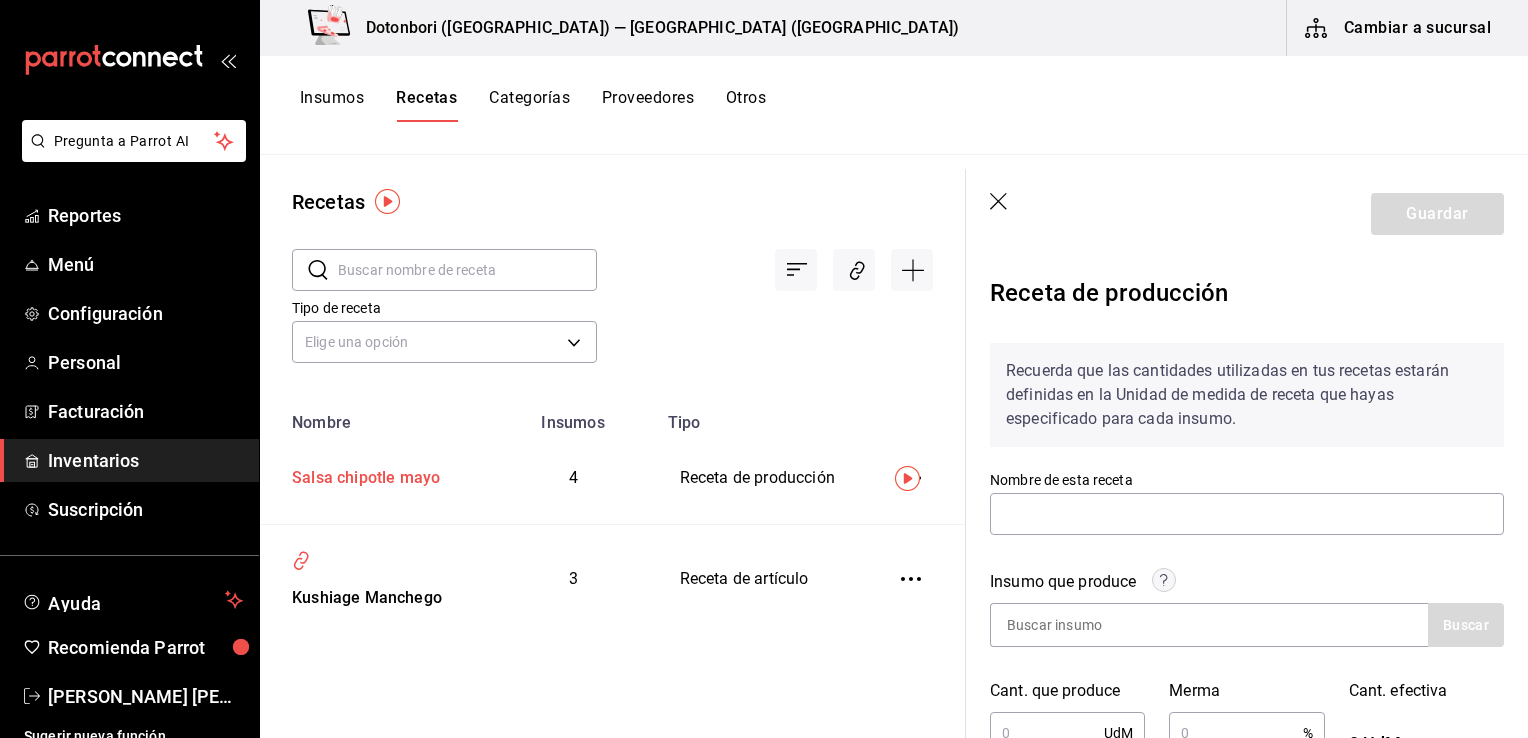 type on "Salsa chipotle mayo" 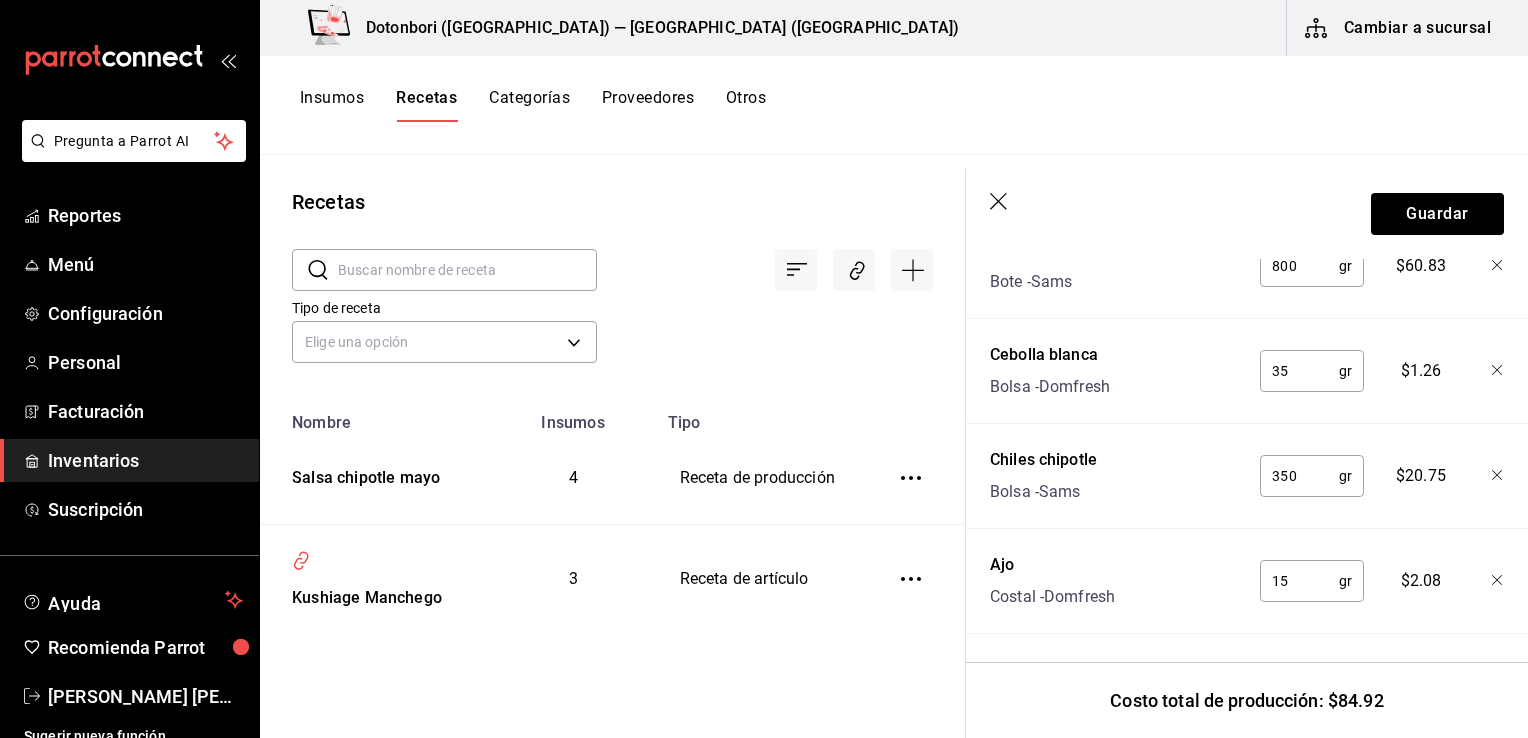 scroll, scrollTop: 882, scrollLeft: 0, axis: vertical 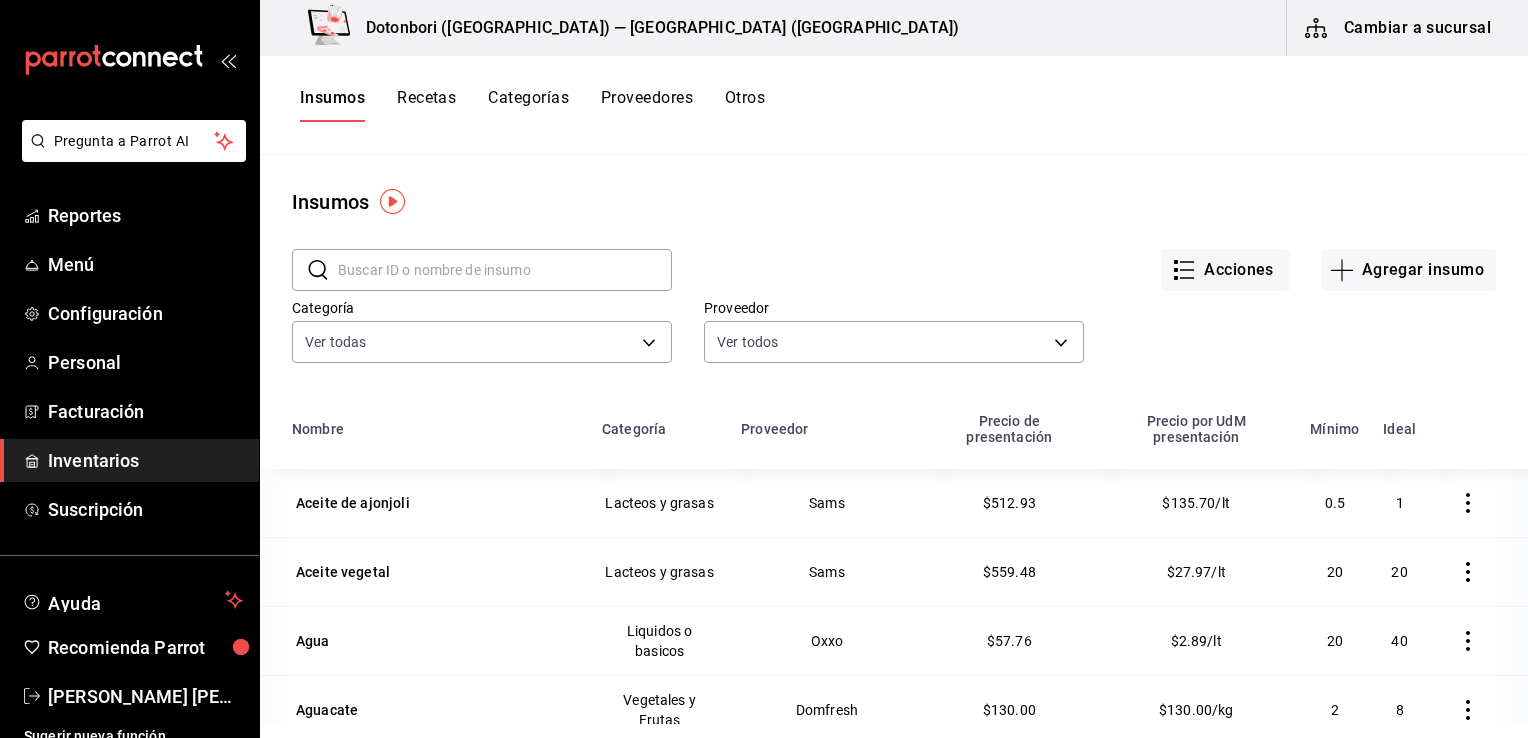 click on "Cambiar a sucursal" at bounding box center [1399, 28] 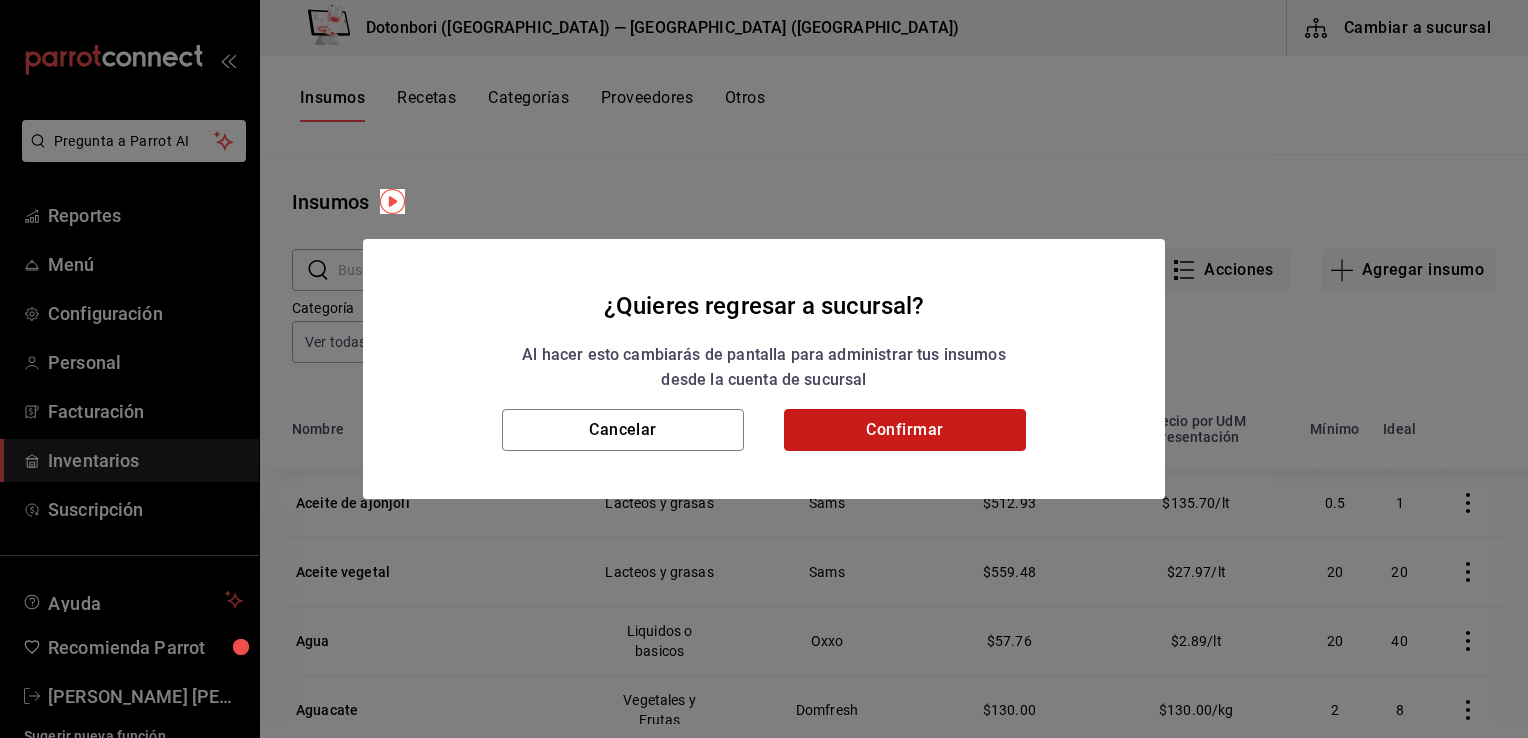 click on "Confirmar" at bounding box center [905, 430] 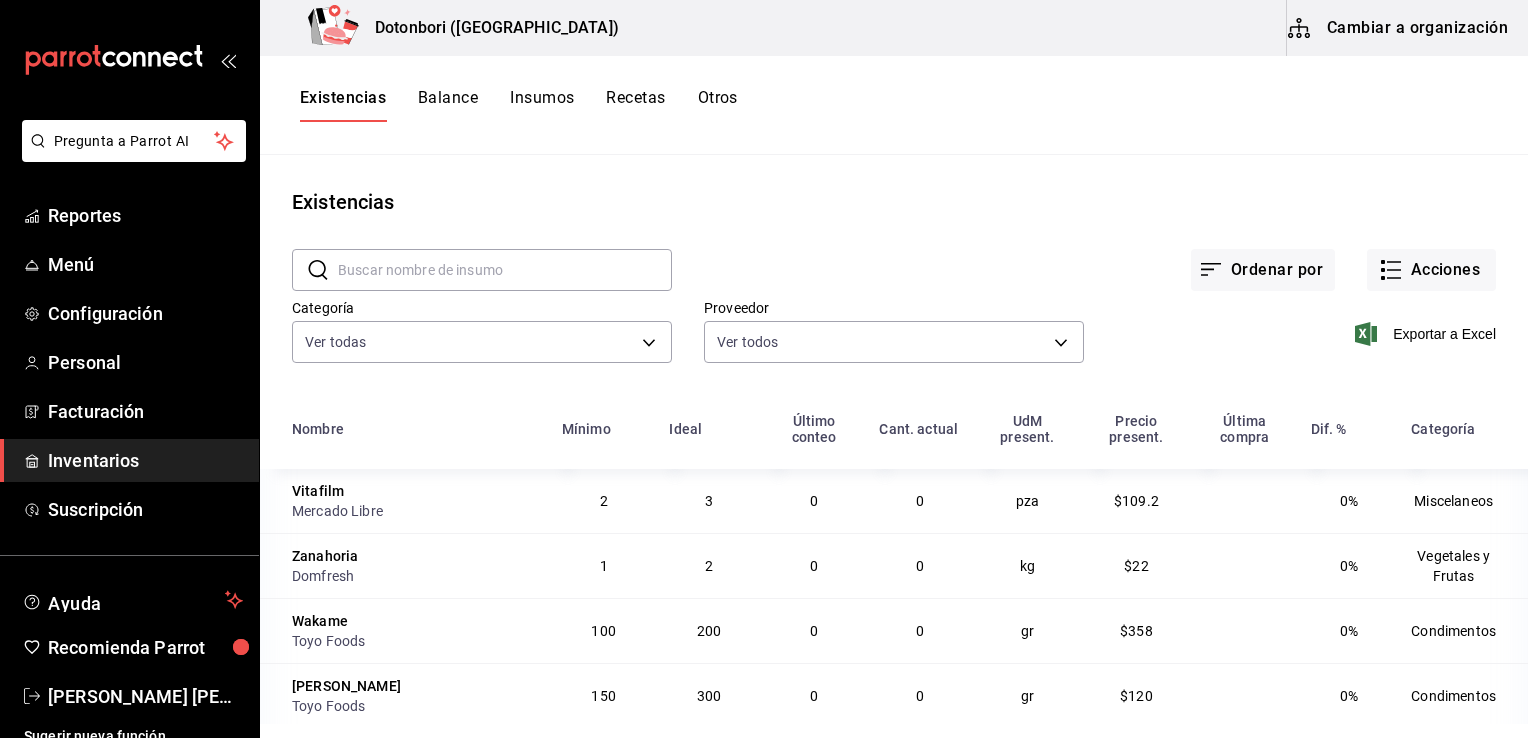 click on "Recetas" at bounding box center (635, 105) 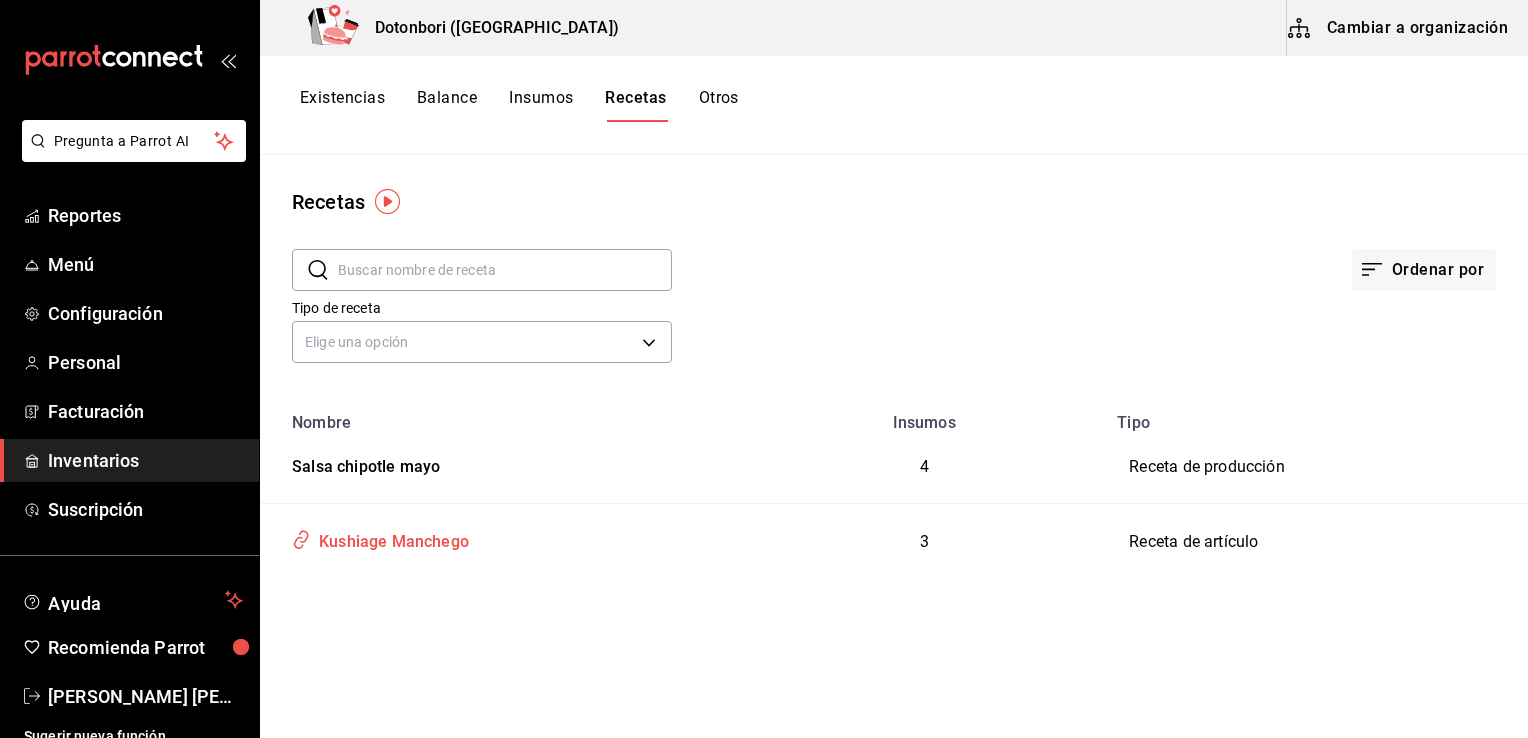 click on "Kushiage Manchego" at bounding box center [390, 538] 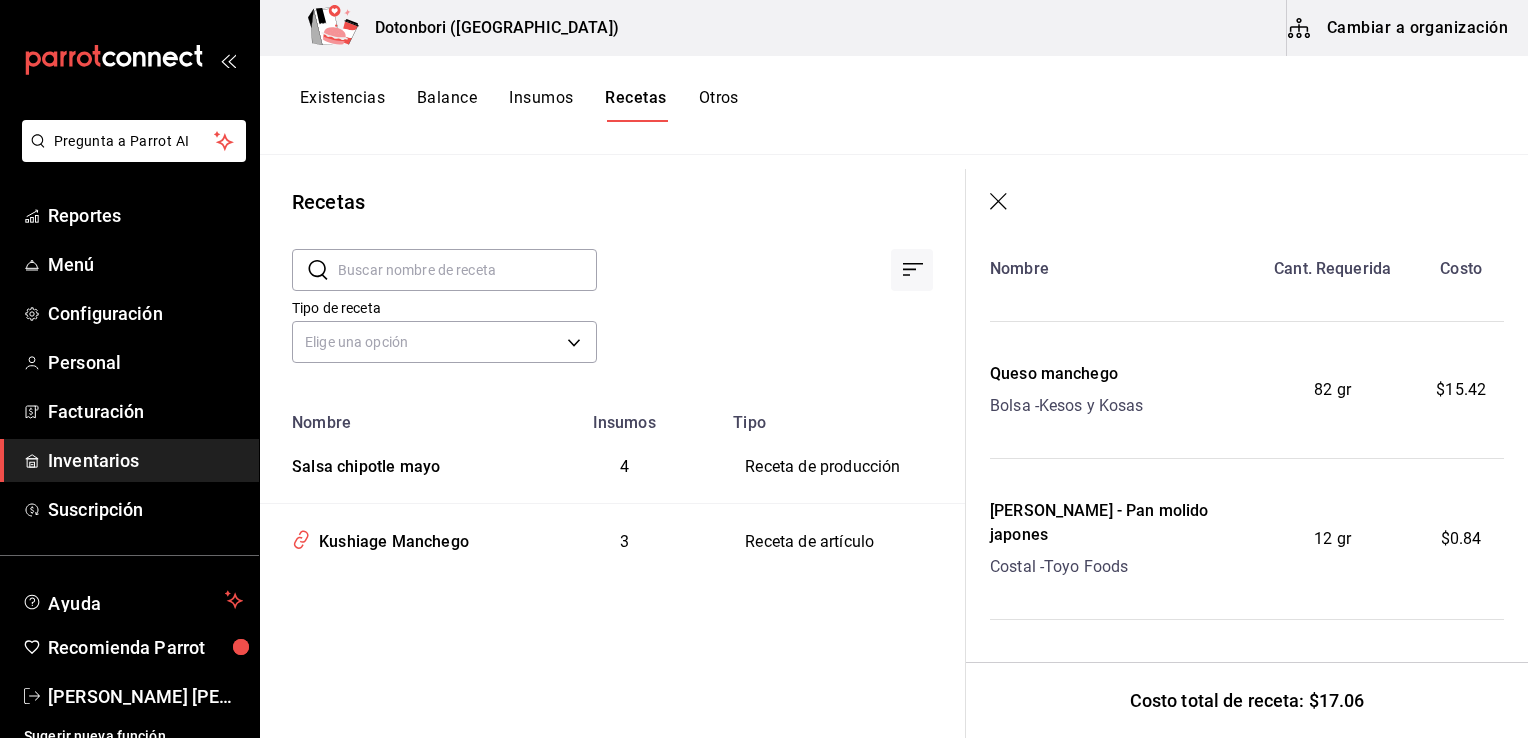 scroll, scrollTop: 201, scrollLeft: 0, axis: vertical 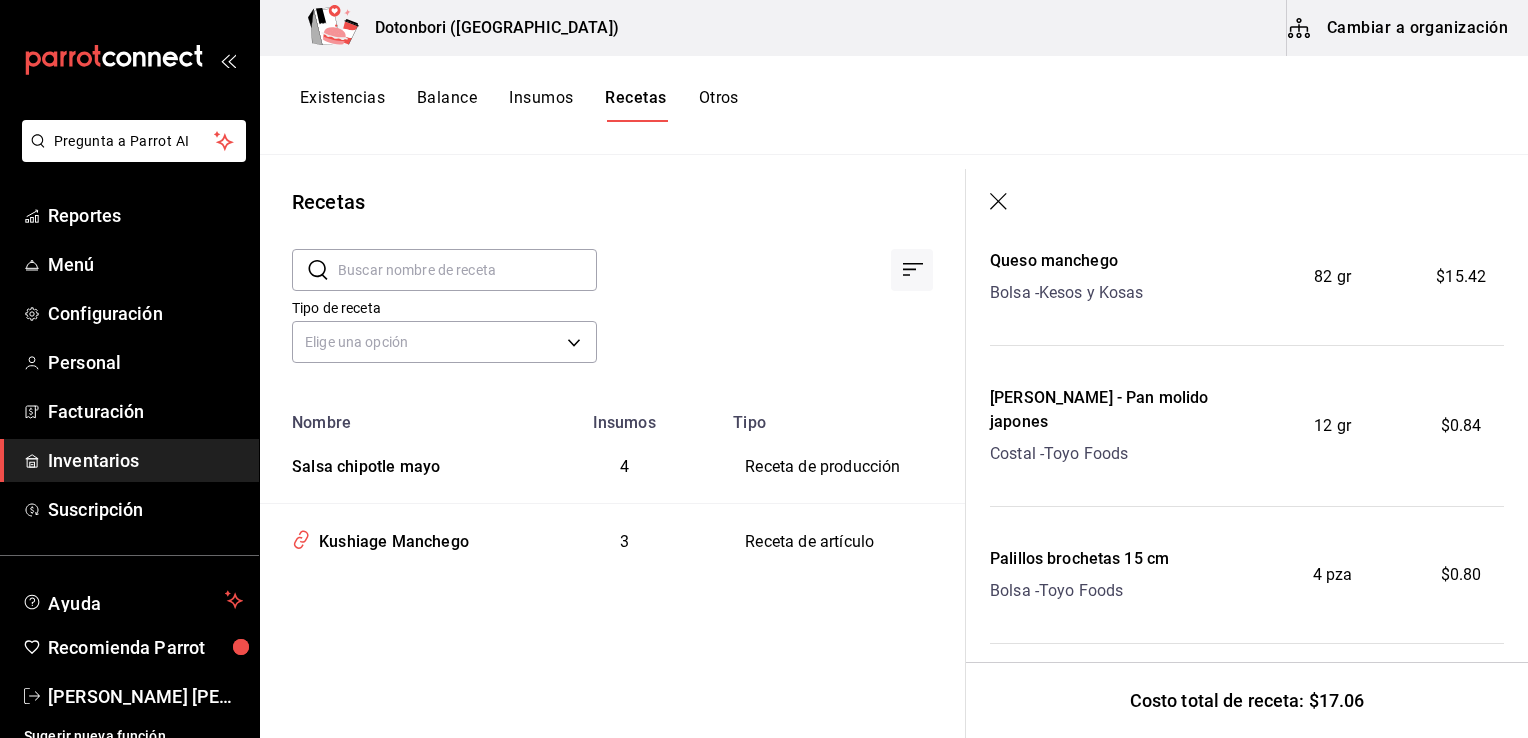 click on "Costo total de receta: $17.06" at bounding box center (1247, 700) 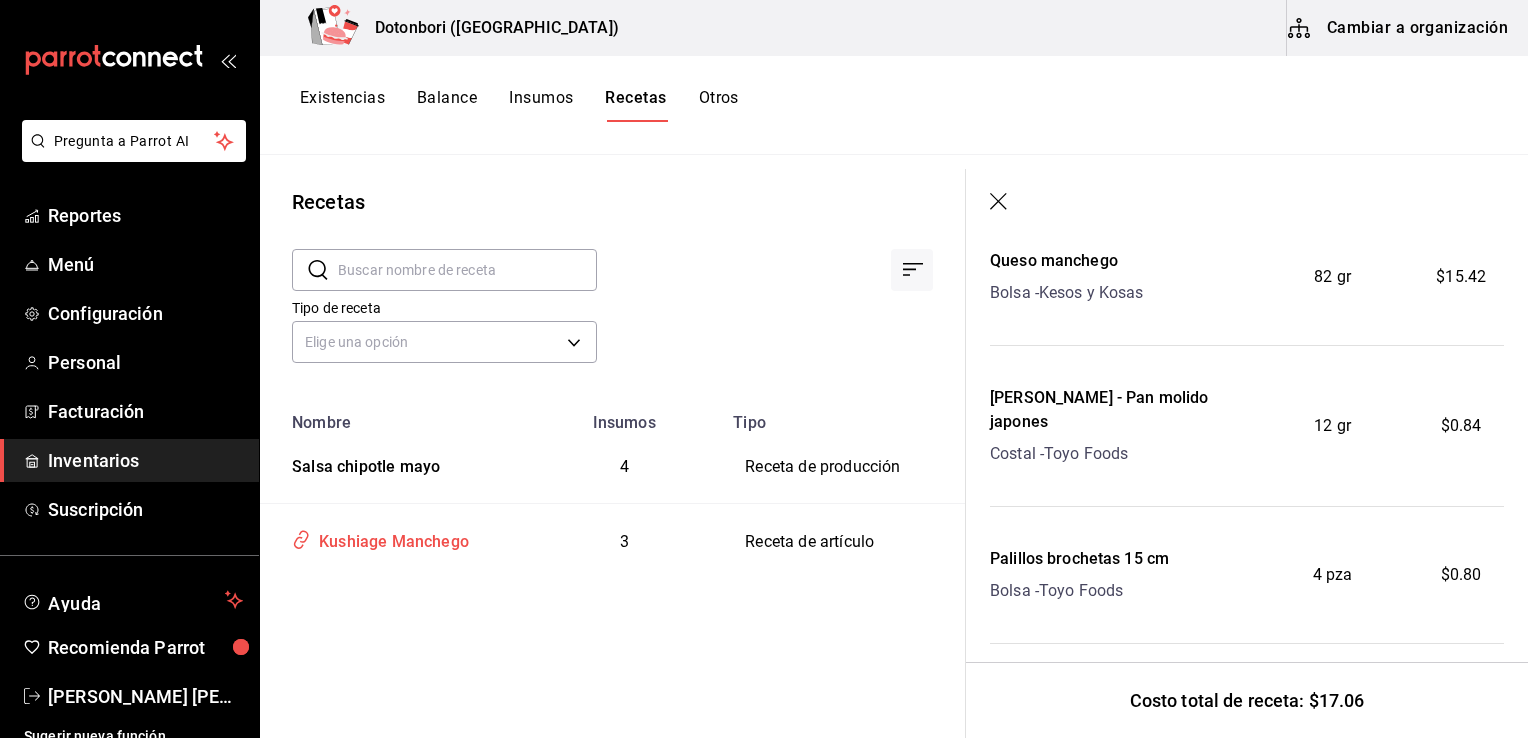 click on "Kushiage Manchego" at bounding box center (390, 538) 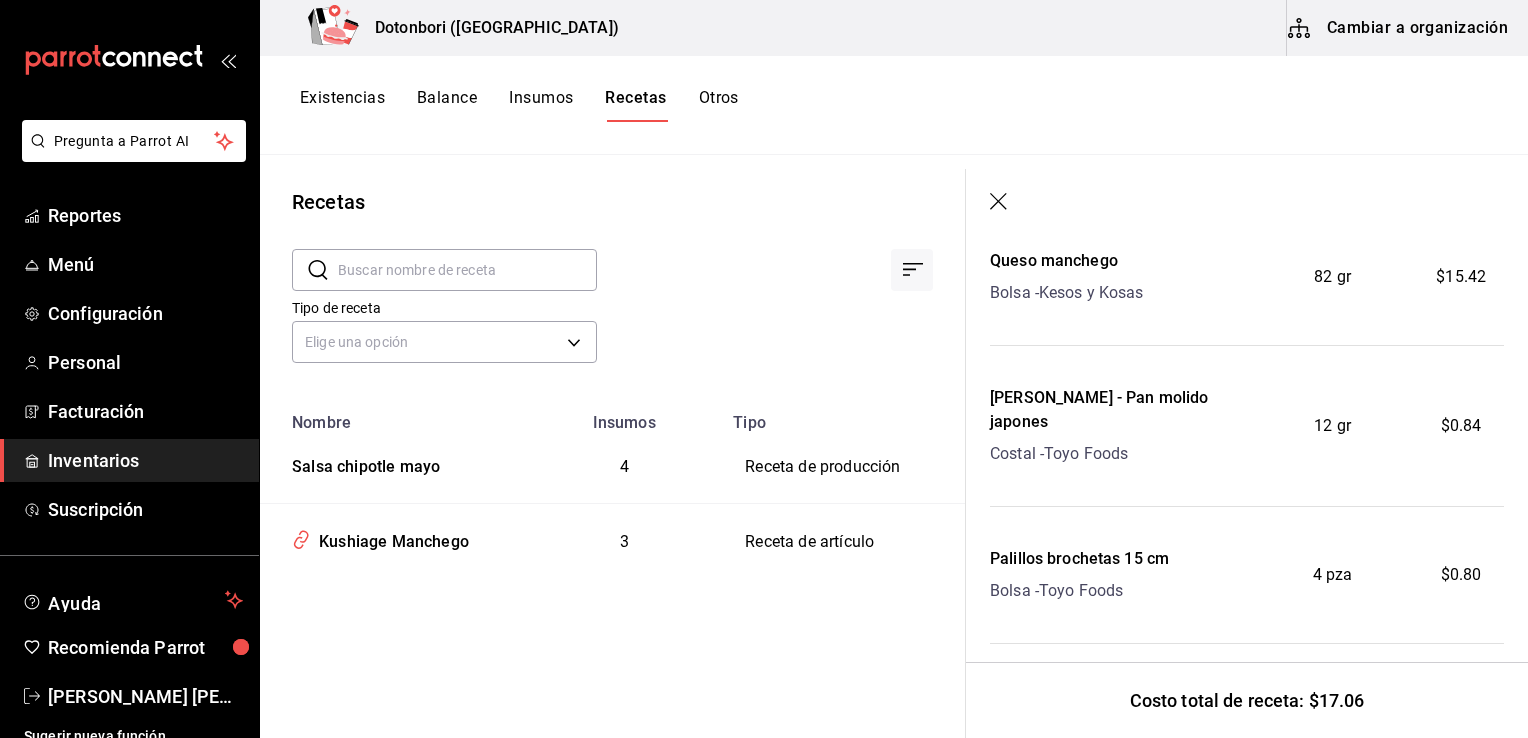 click on "Receta de artículo" at bounding box center (843, 542) 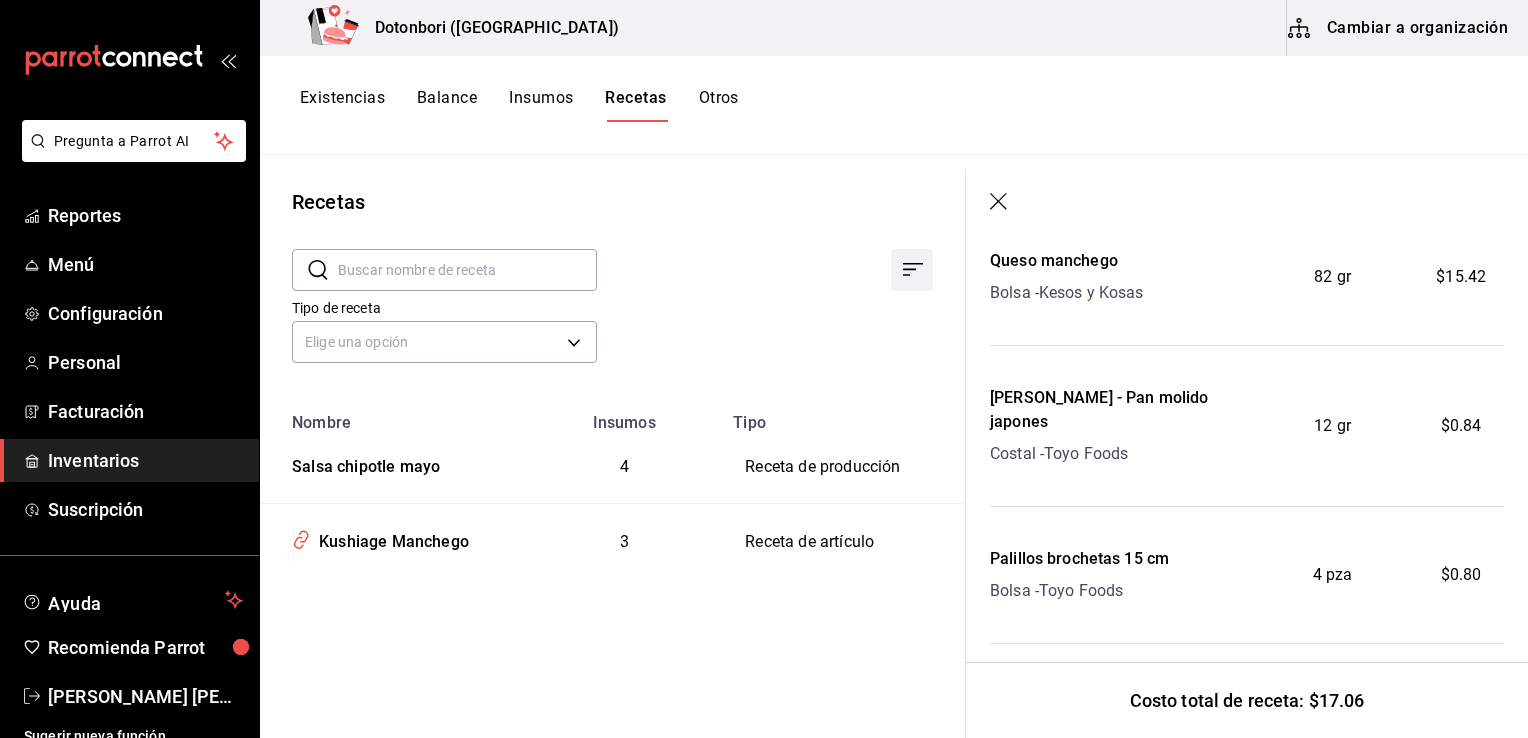 click at bounding box center [912, 270] 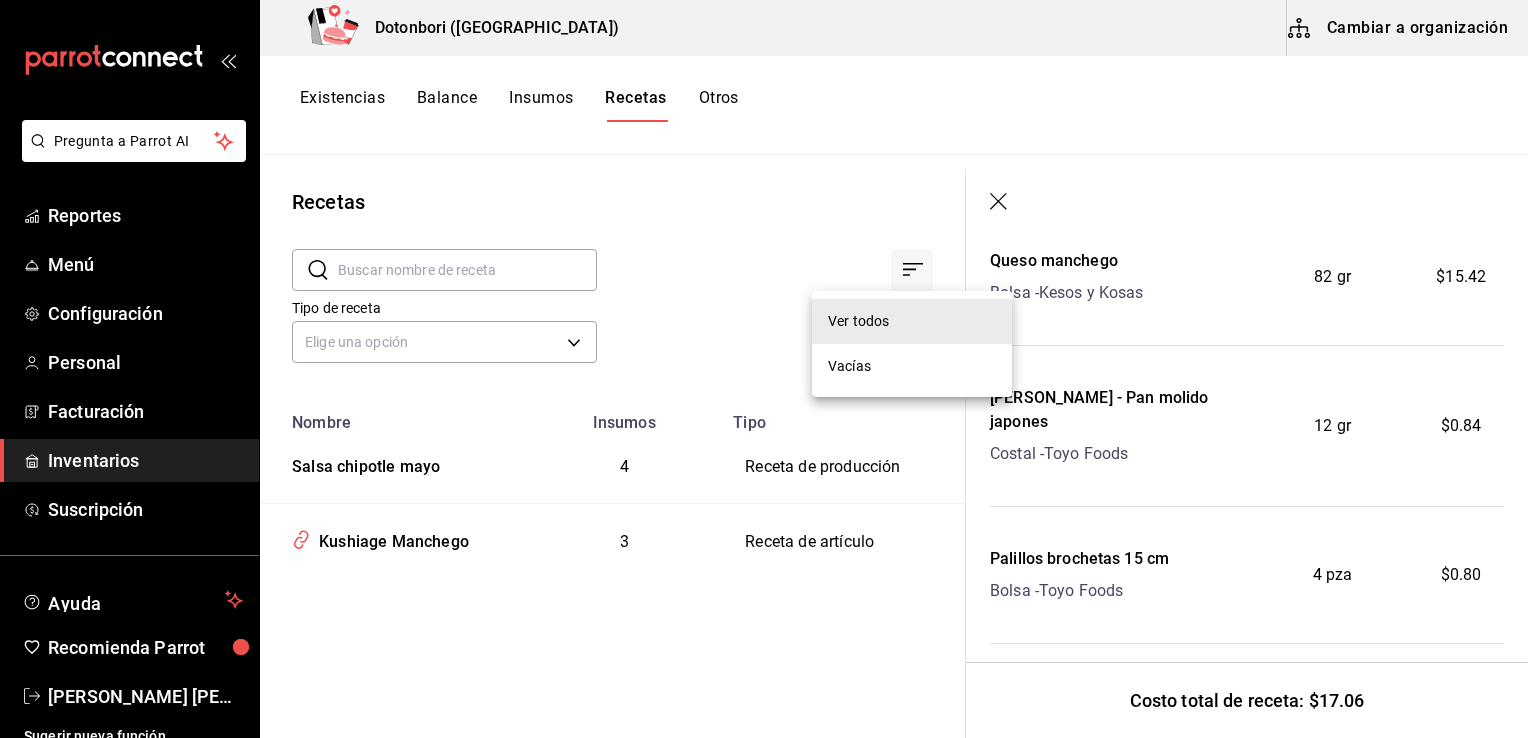 click at bounding box center (764, 369) 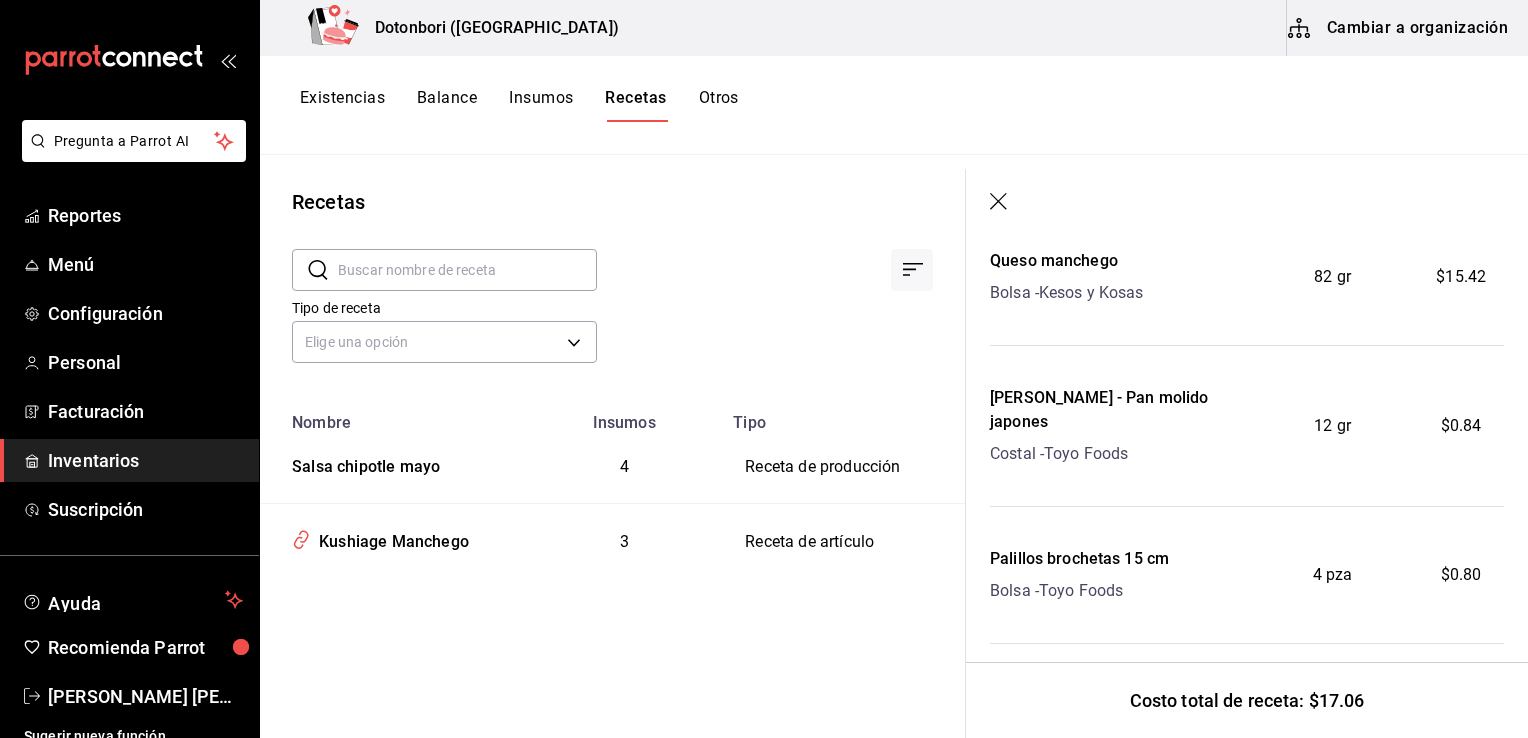 click 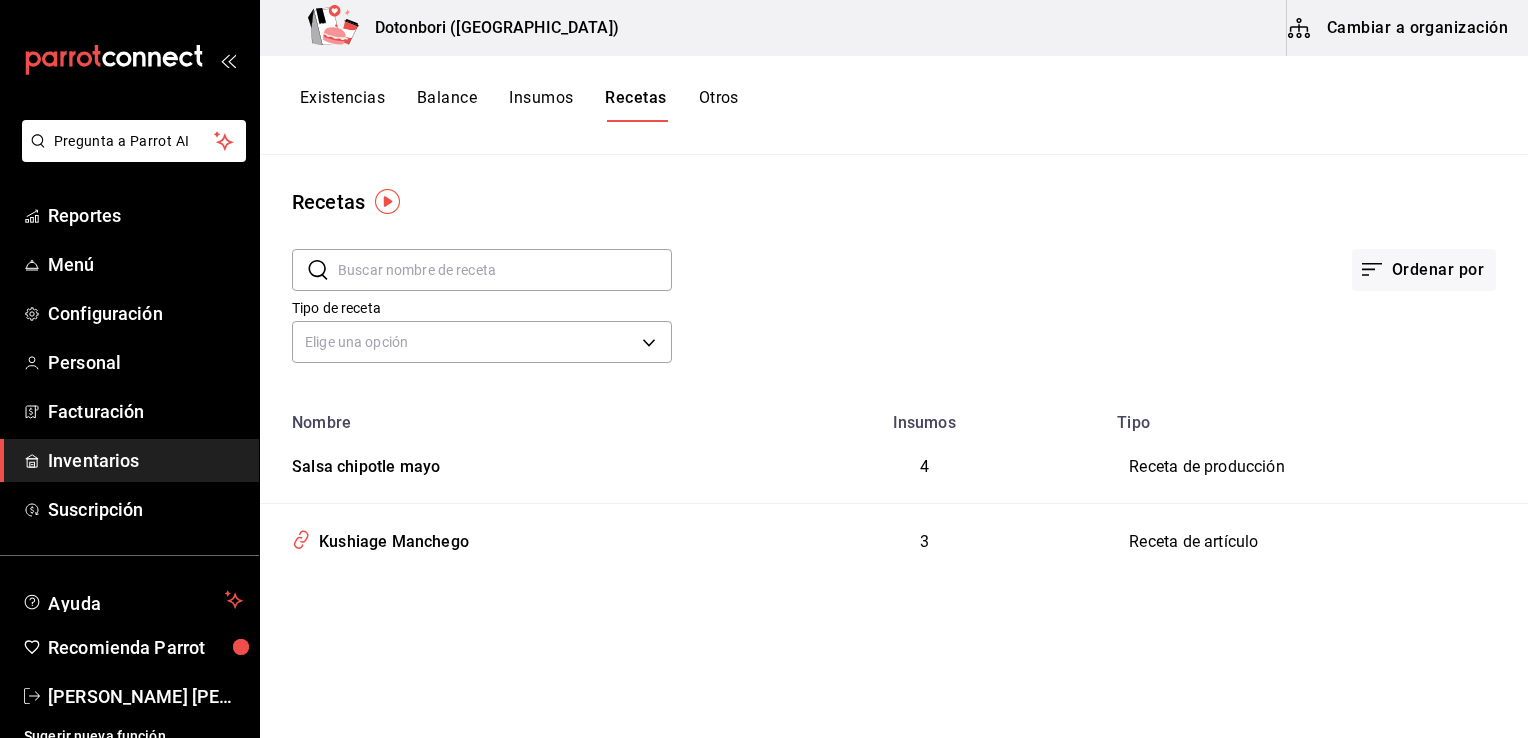 scroll, scrollTop: 0, scrollLeft: 0, axis: both 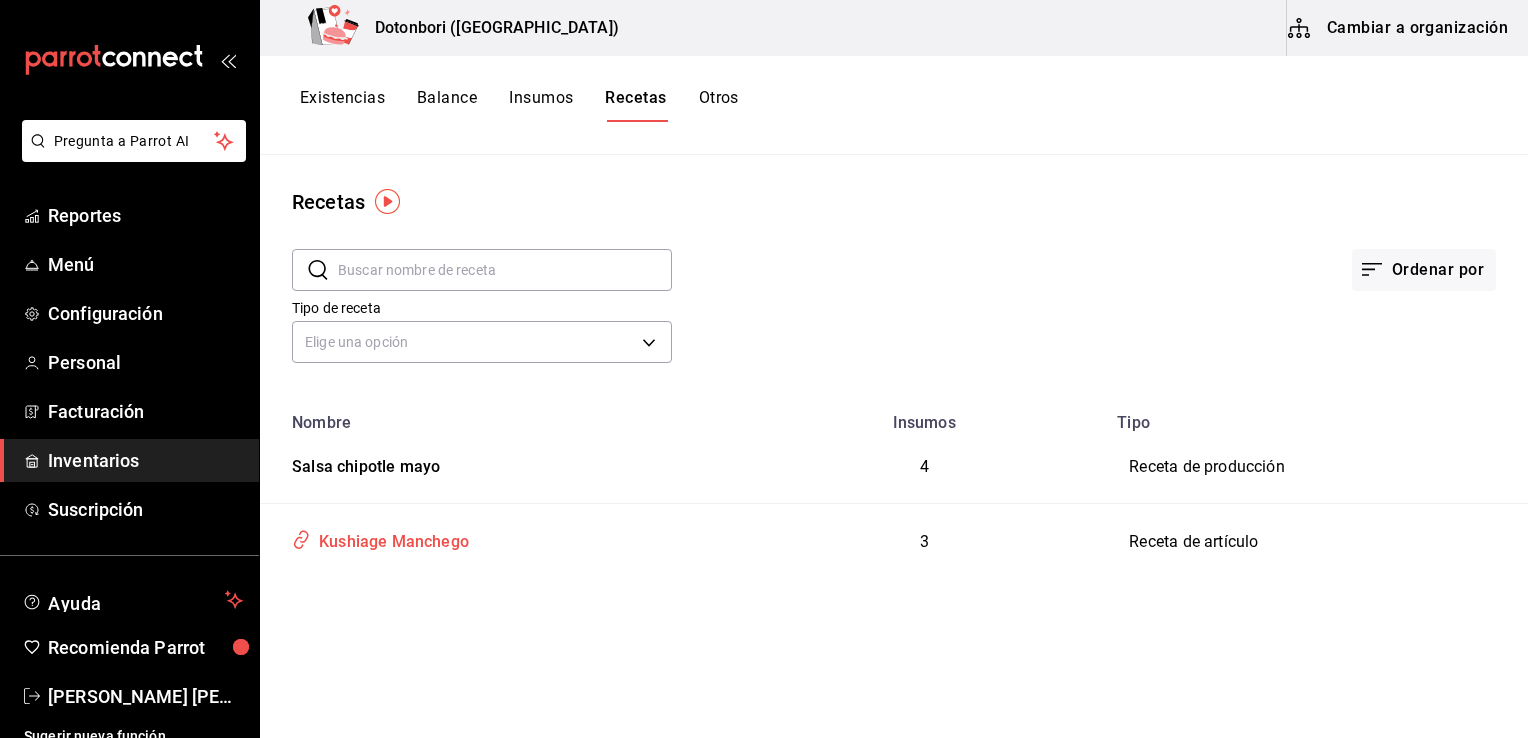 click on "Kushiage Manchego" at bounding box center [390, 538] 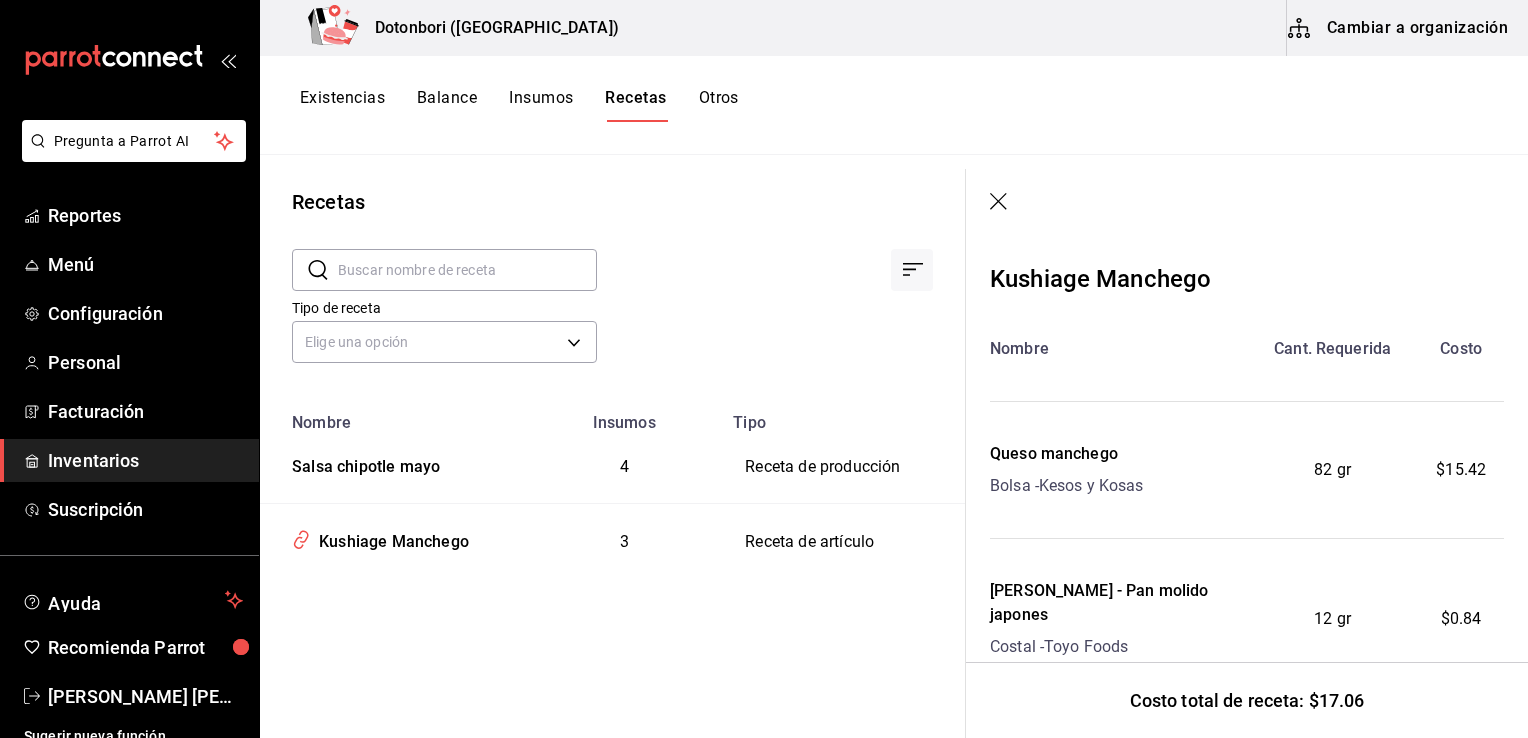 scroll, scrollTop: 0, scrollLeft: 0, axis: both 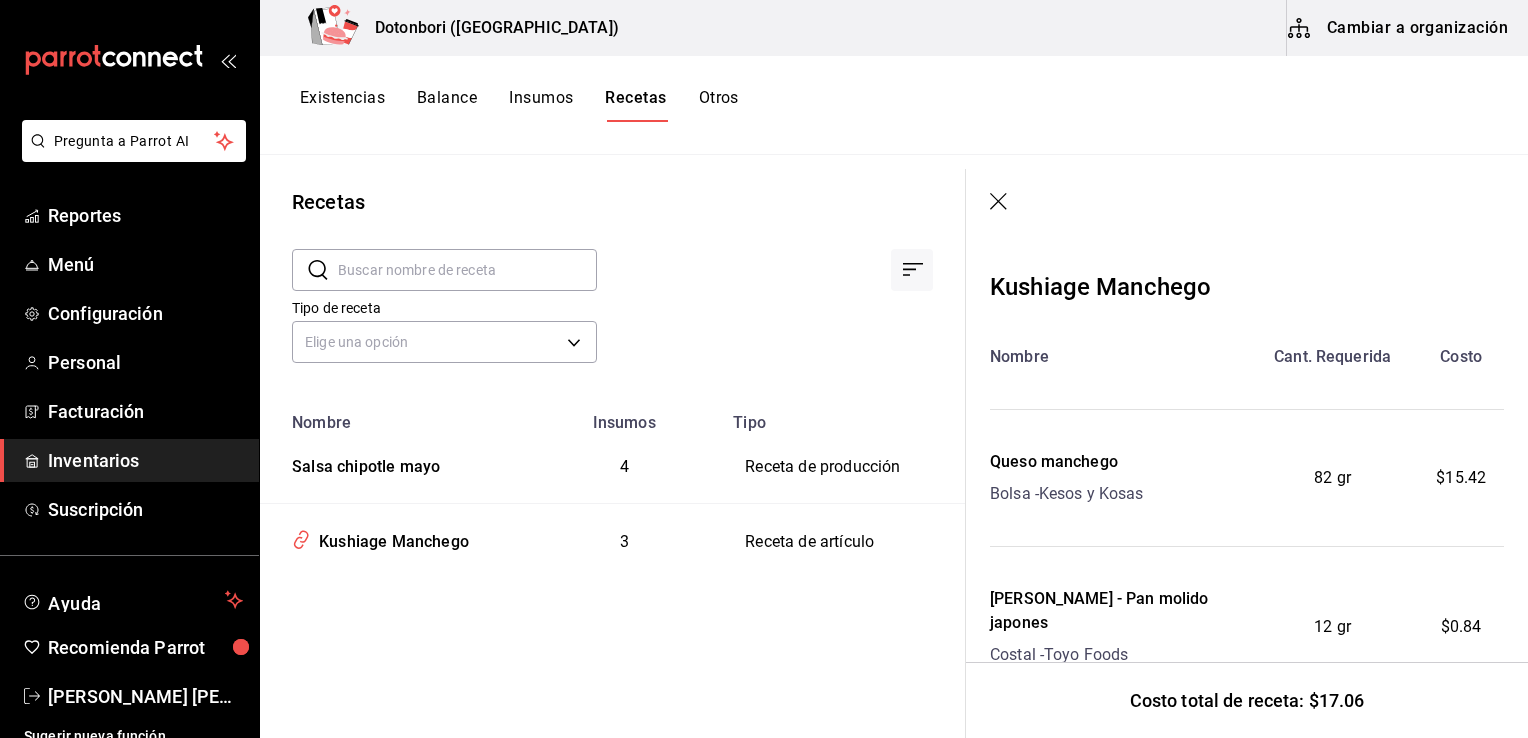 click on "Kushiage Manchego Nombre Cant. Requerida Costo Queso manchego Bolsa -  Kesos y Kosas 82 gr $15.42   Panko - Pan molido japones Costal -  Toyo Foods 12 gr $0.84   Palillos brochetas 15  cm Bolsa -  Toyo Foods 4 pza $0.80" at bounding box center (1247, 557) 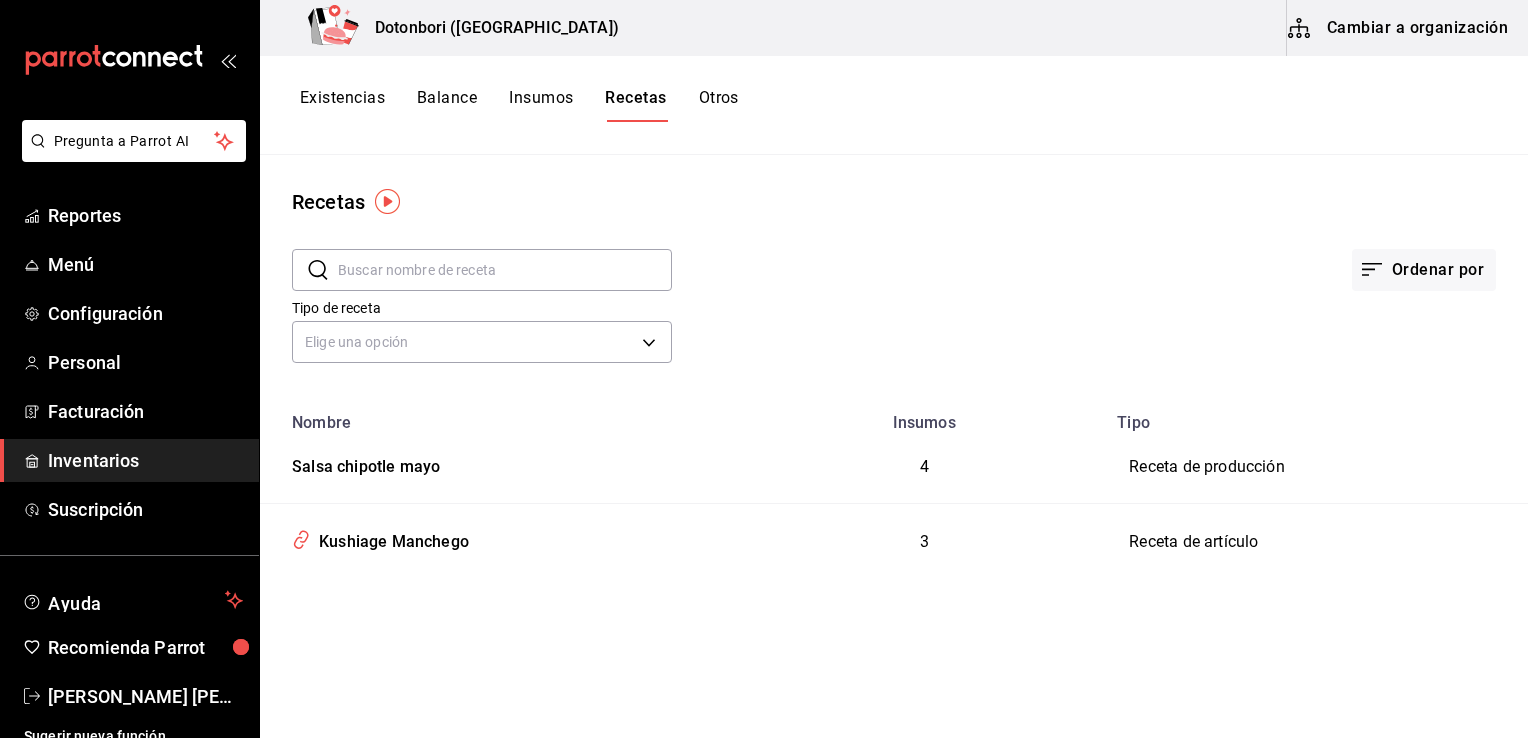 click on "Receta de artículo" at bounding box center (1316, 542) 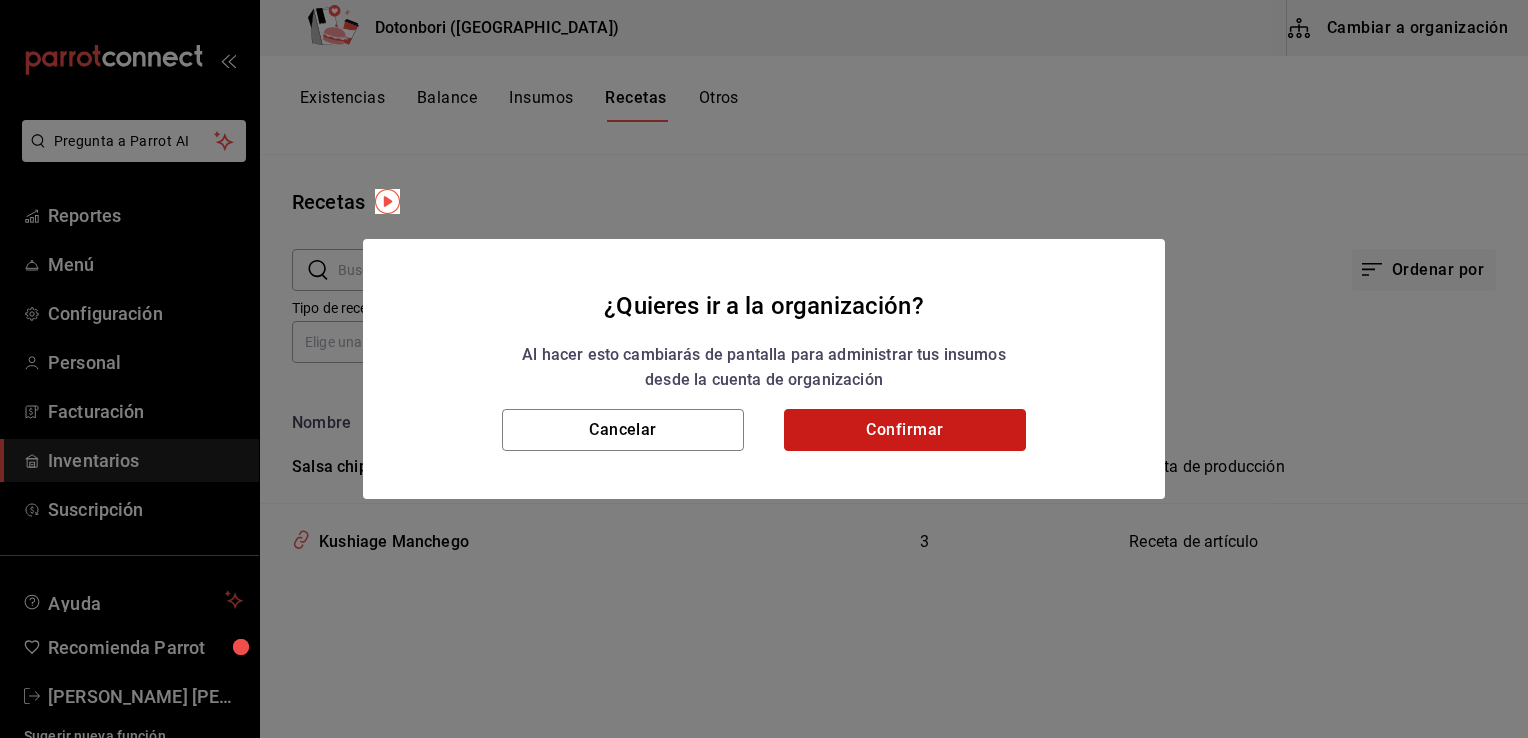 click on "Confirmar" at bounding box center [905, 430] 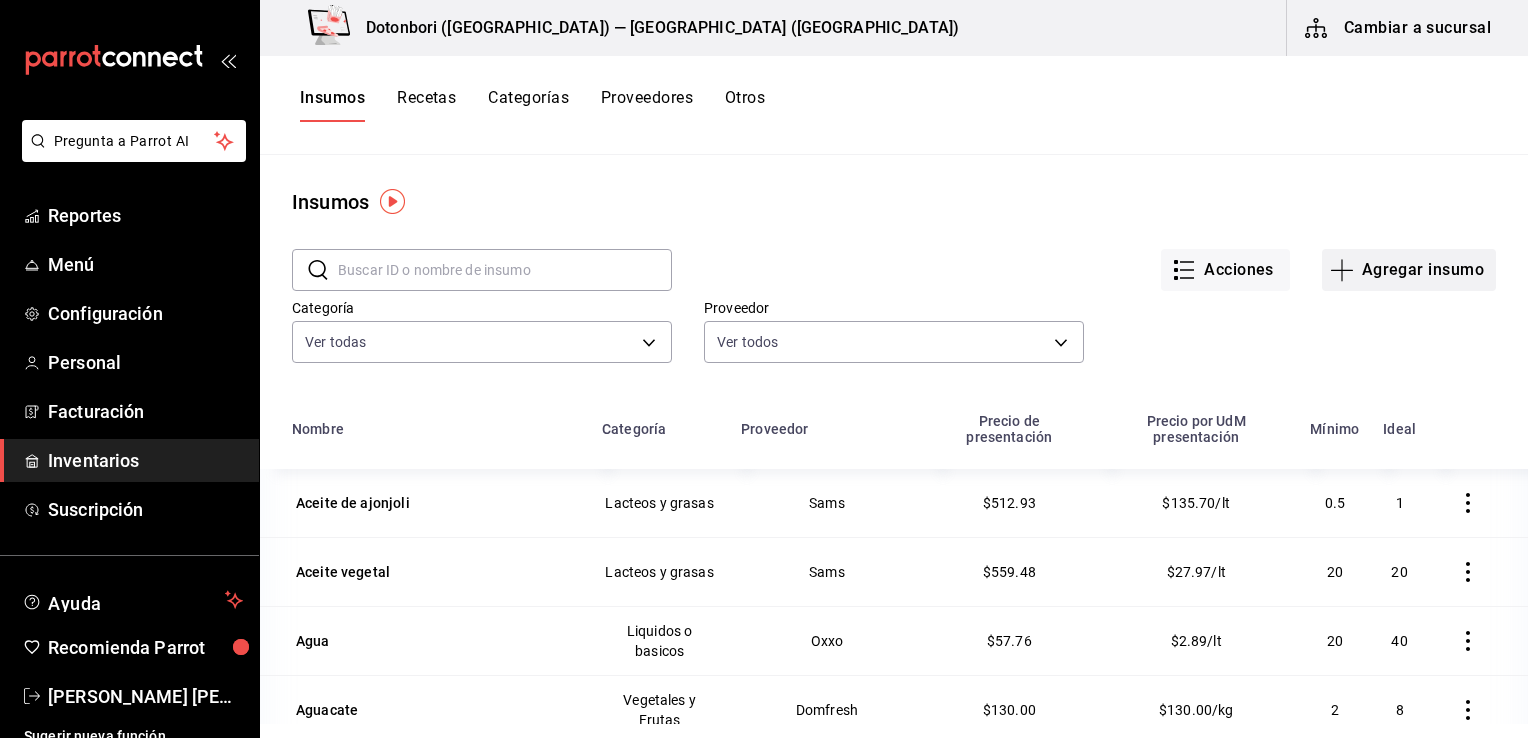 click on "Agregar insumo" at bounding box center [1409, 270] 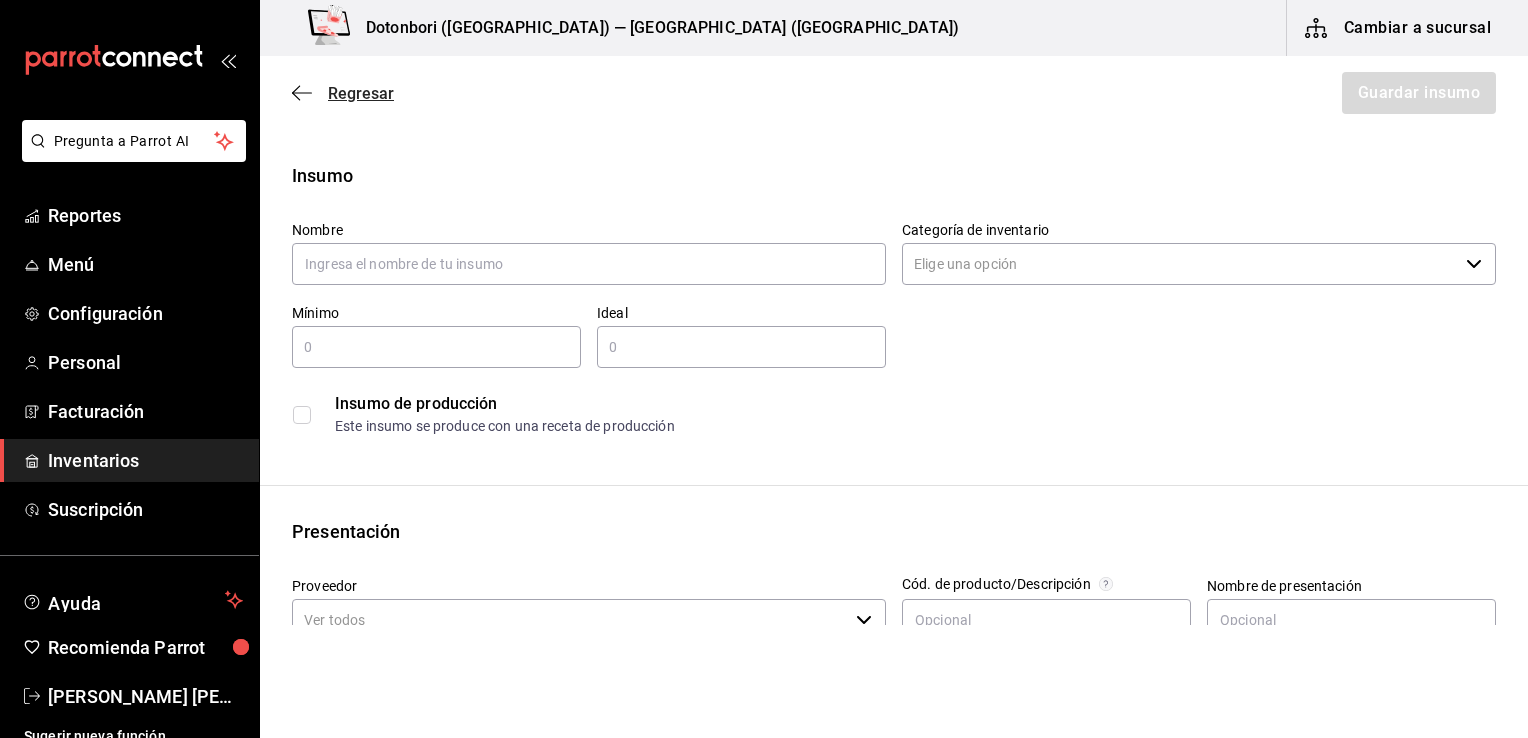 click 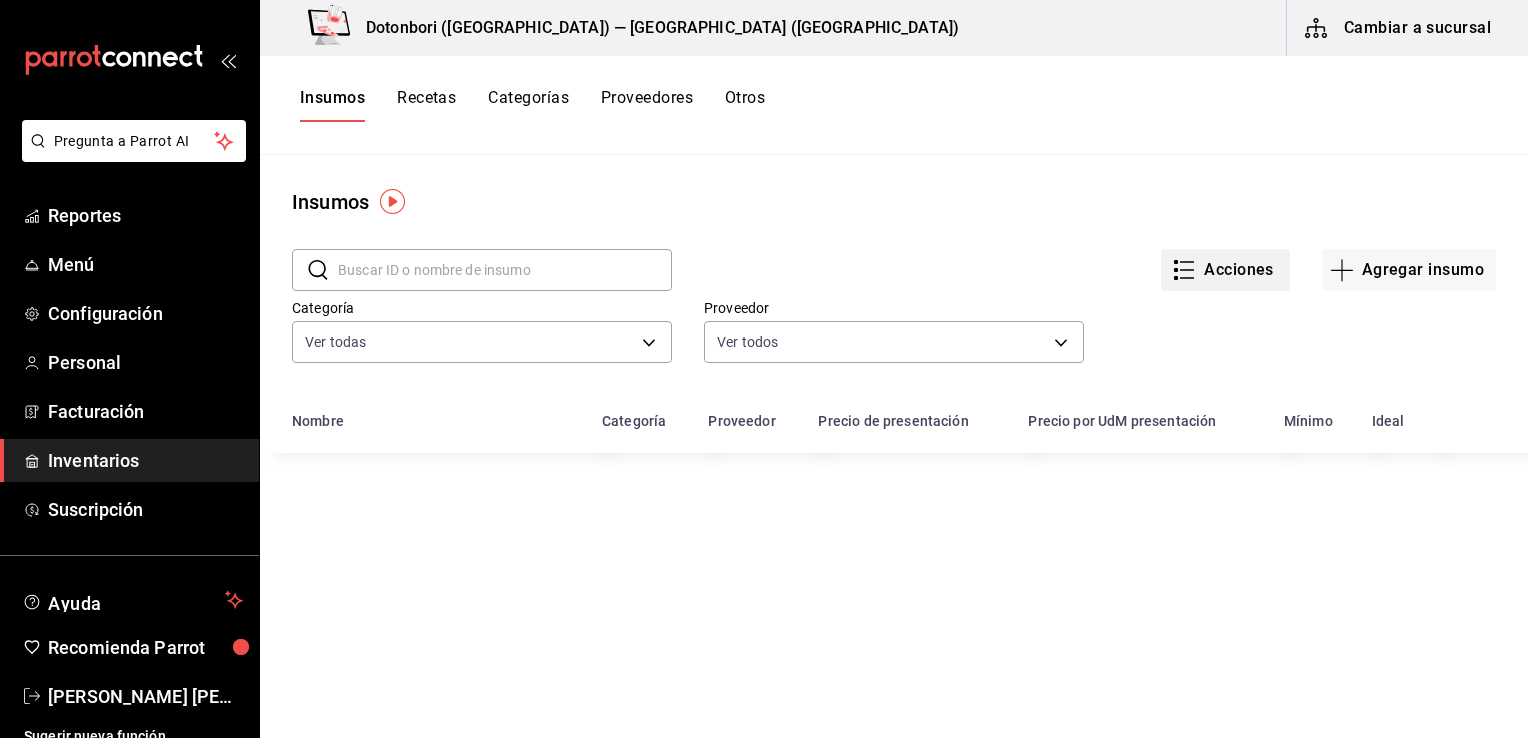 click 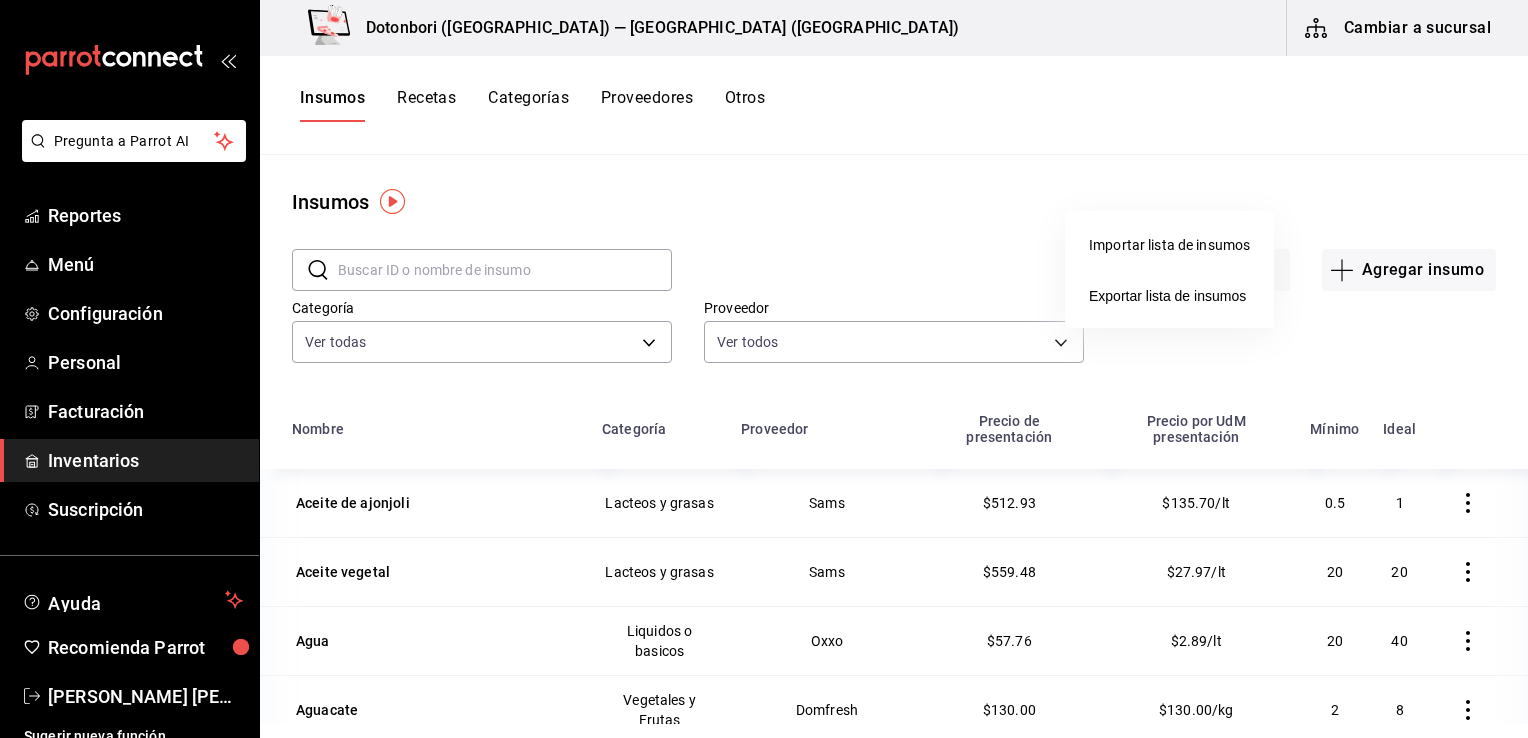 click at bounding box center [764, 369] 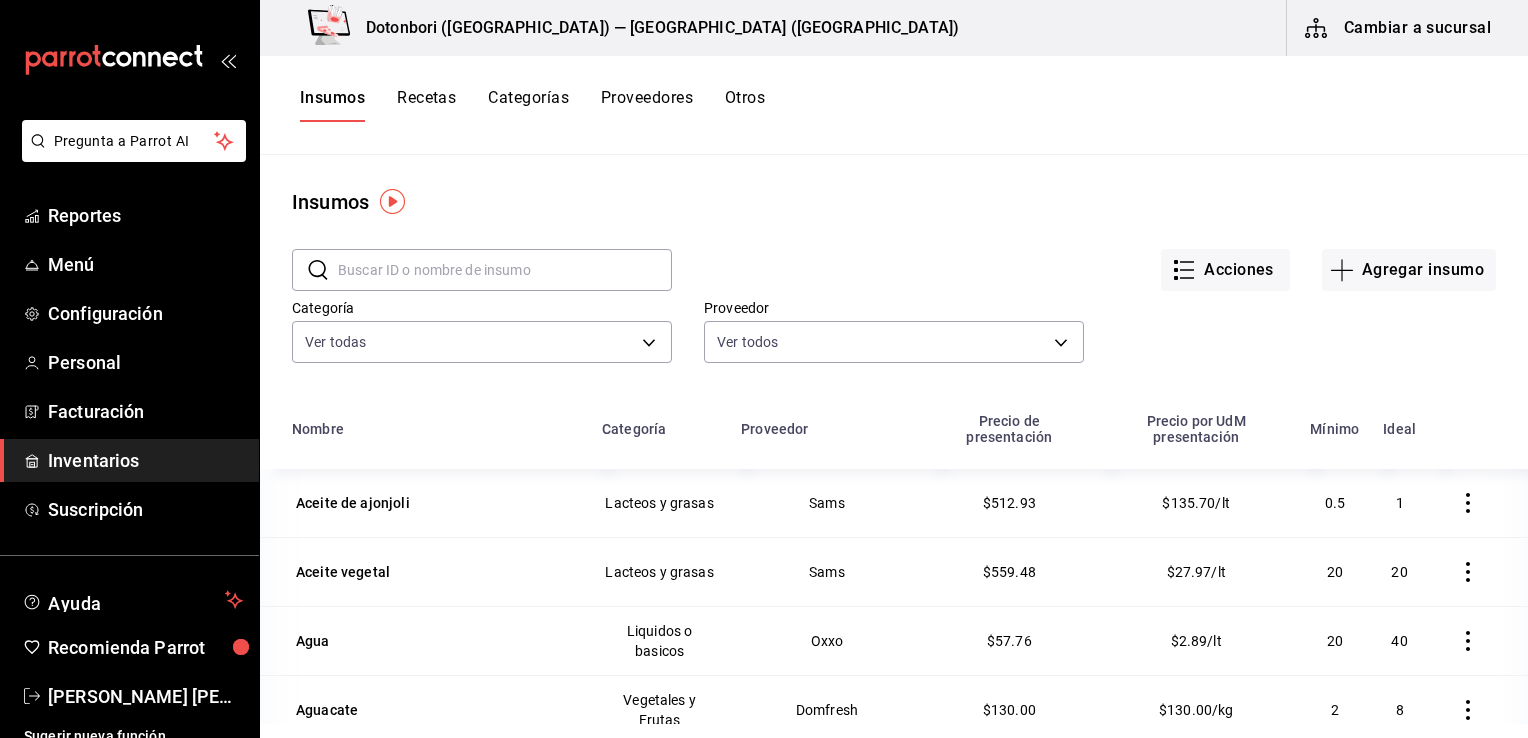 click on "Recetas" at bounding box center (426, 105) 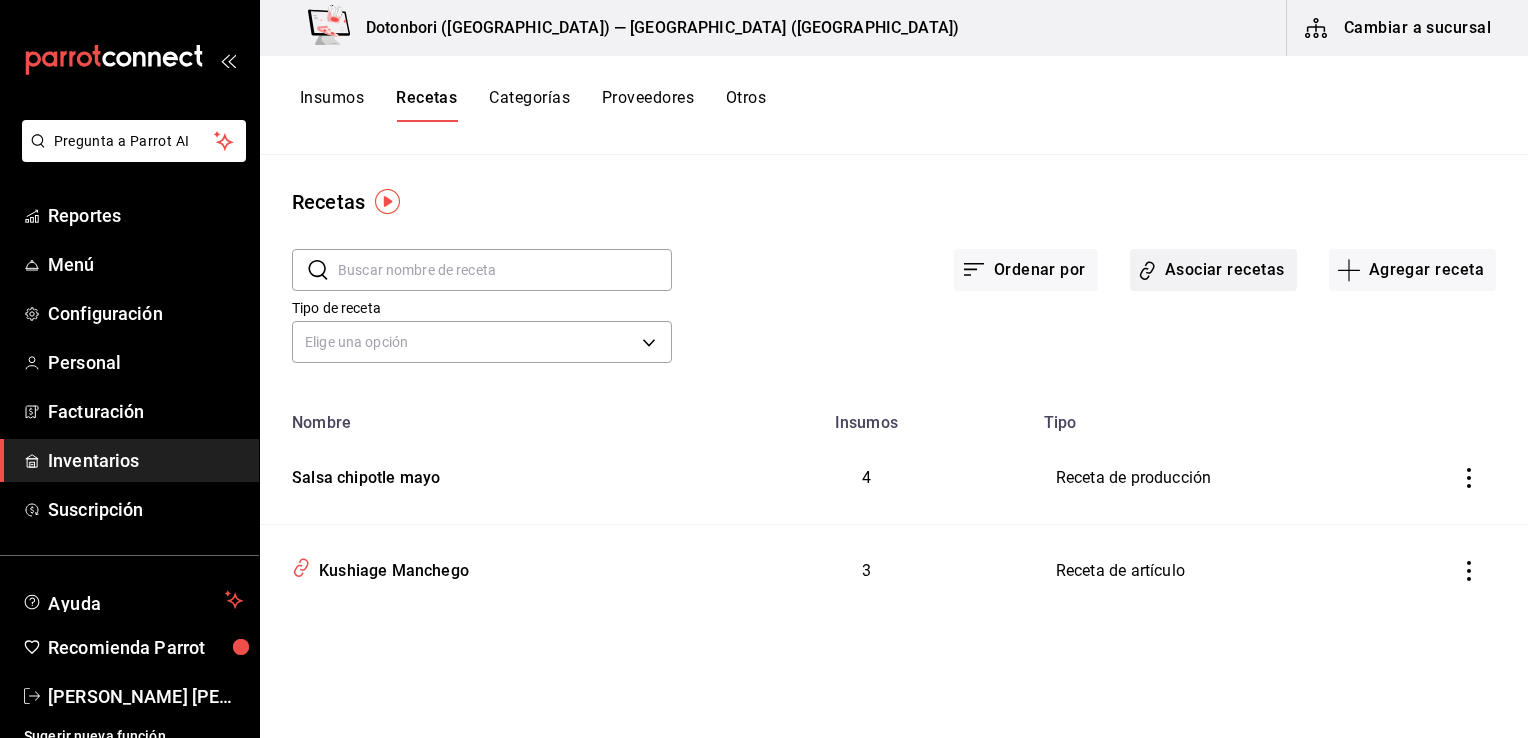 click on "Asociar recetas" at bounding box center [1213, 270] 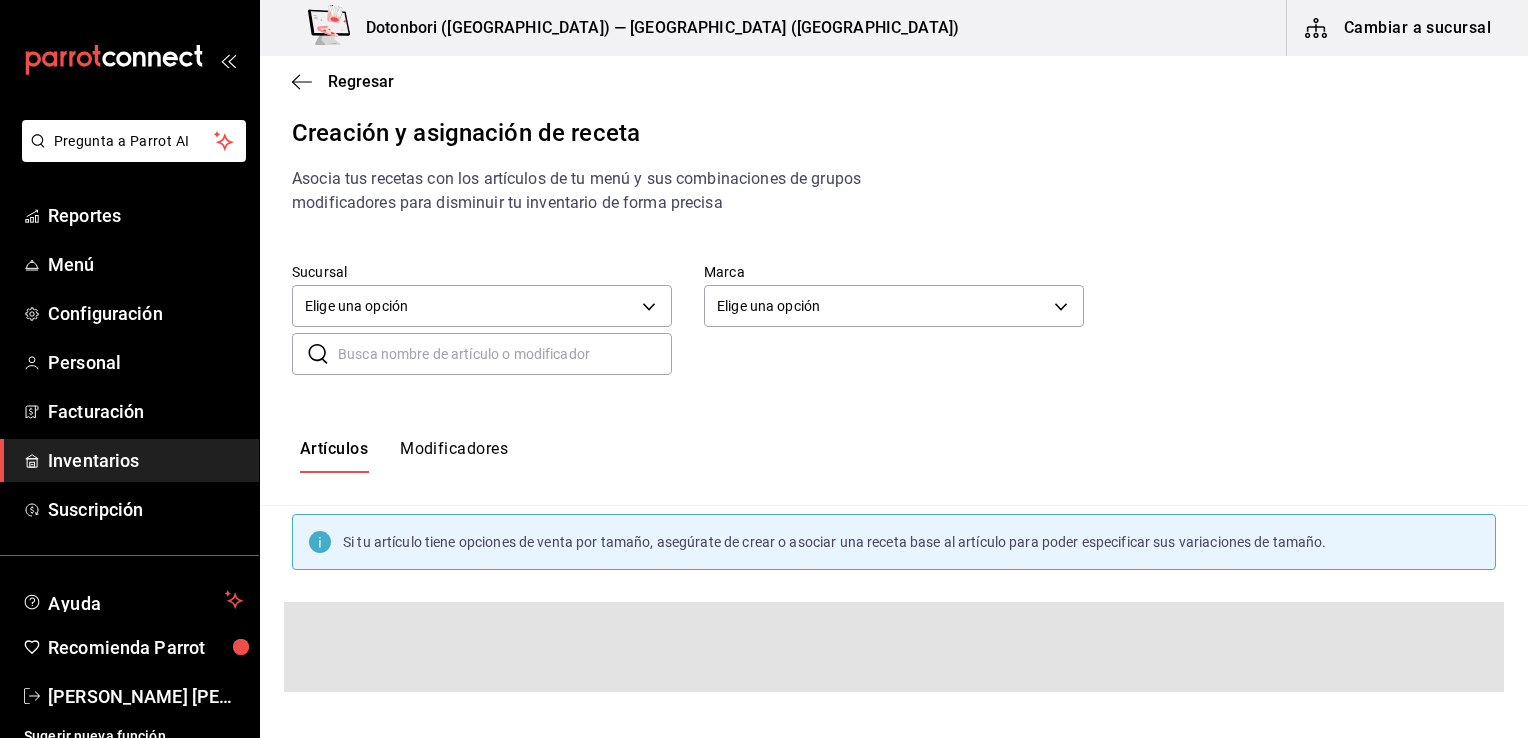 scroll, scrollTop: 0, scrollLeft: 0, axis: both 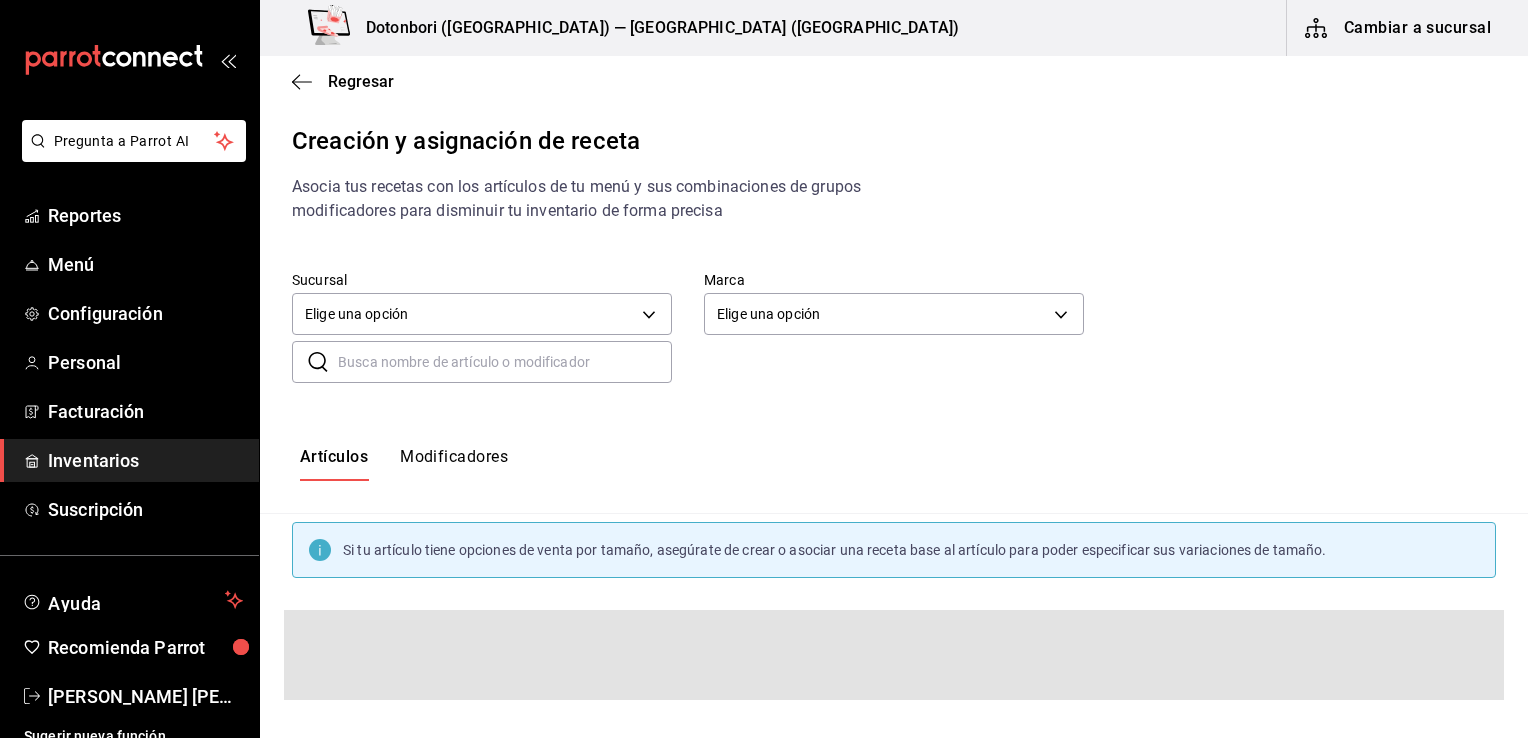 click on "Modificadores" at bounding box center [454, 464] 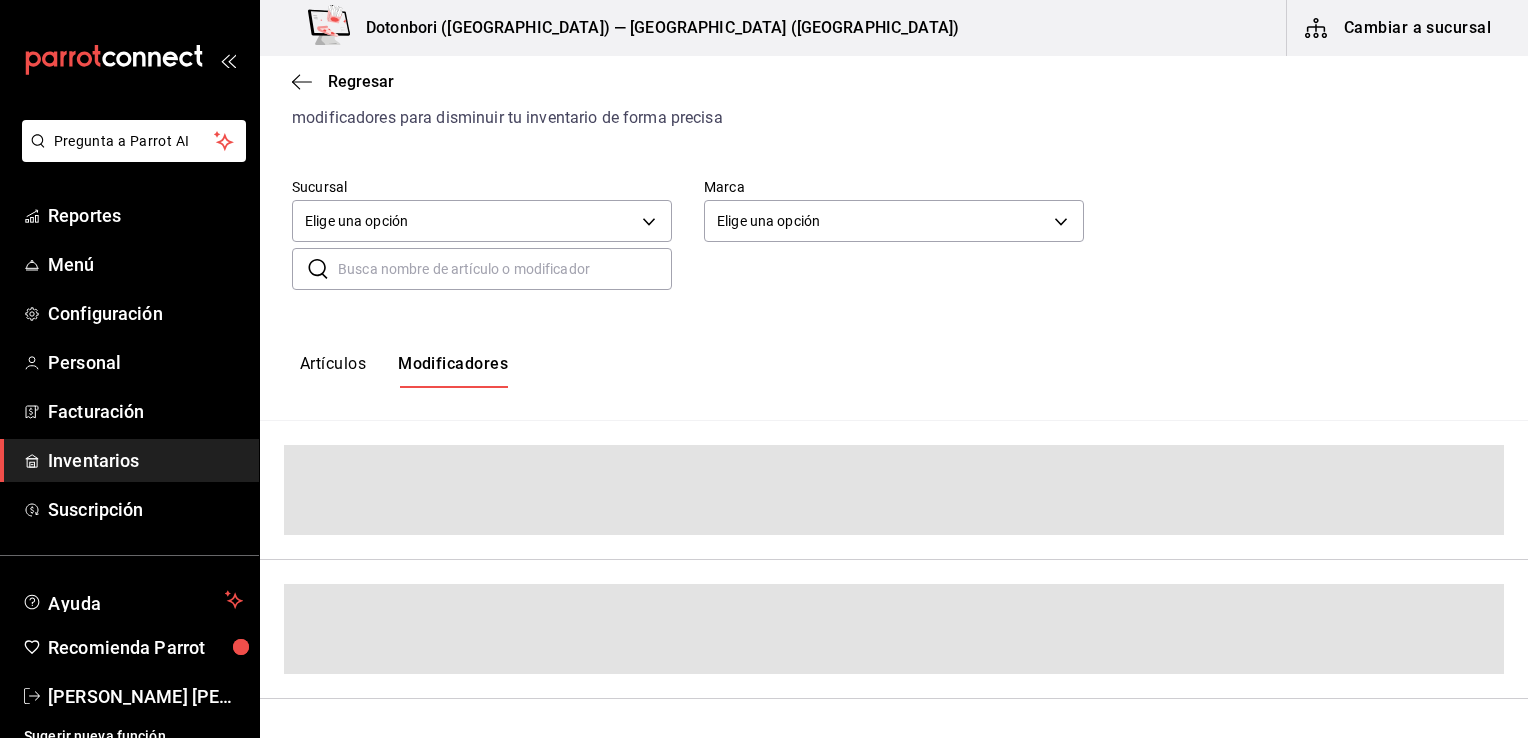 scroll, scrollTop: 200, scrollLeft: 0, axis: vertical 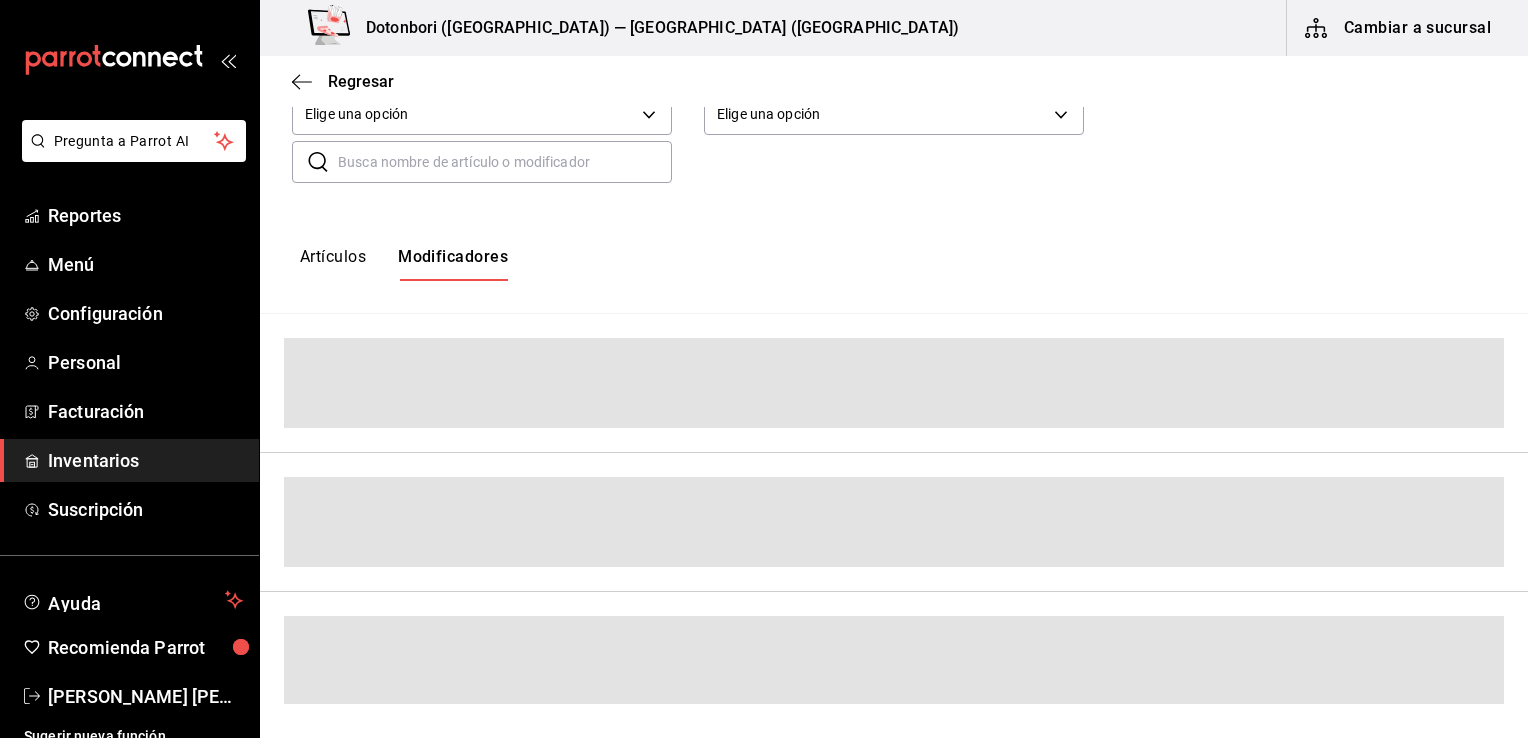 click on "Artículos" at bounding box center (333, 264) 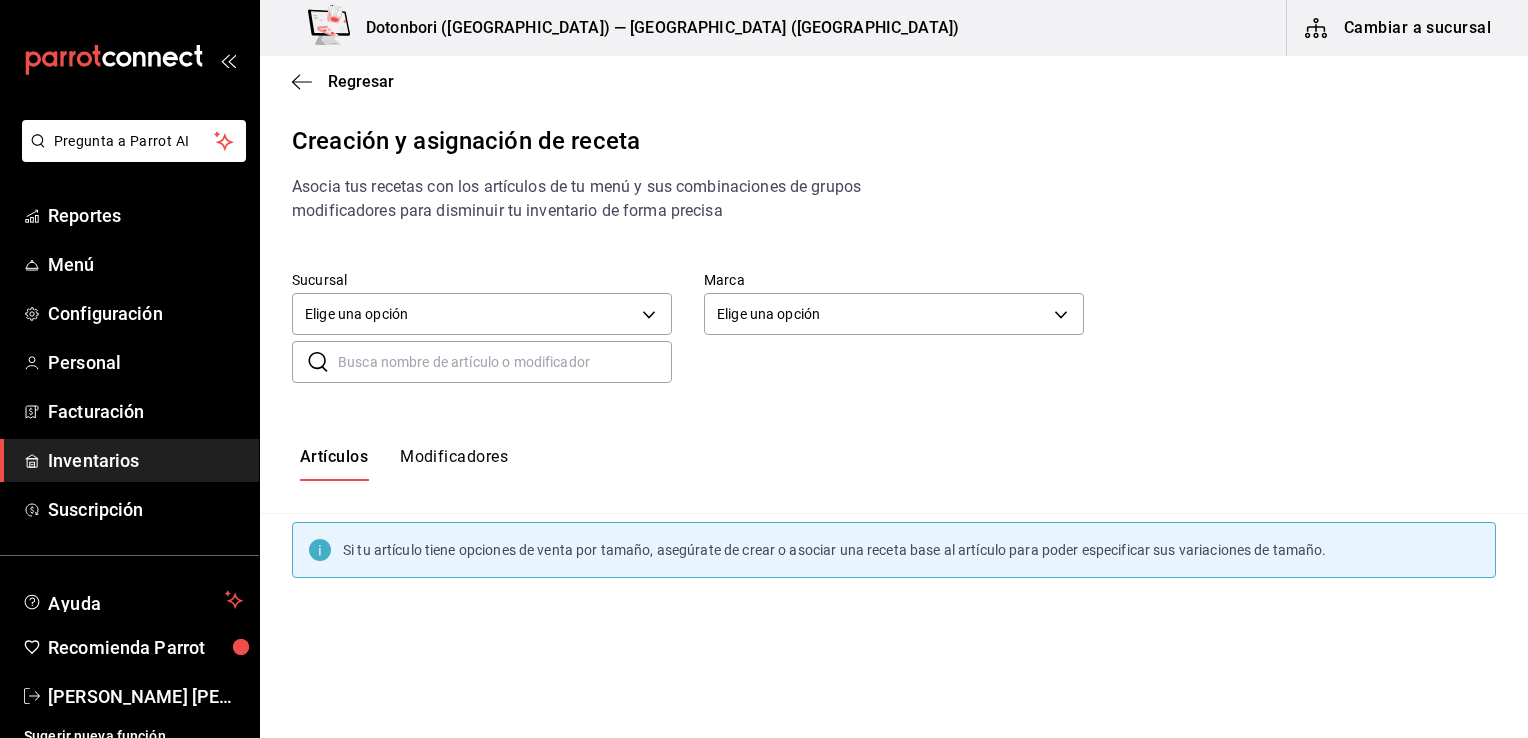 scroll, scrollTop: 0, scrollLeft: 0, axis: both 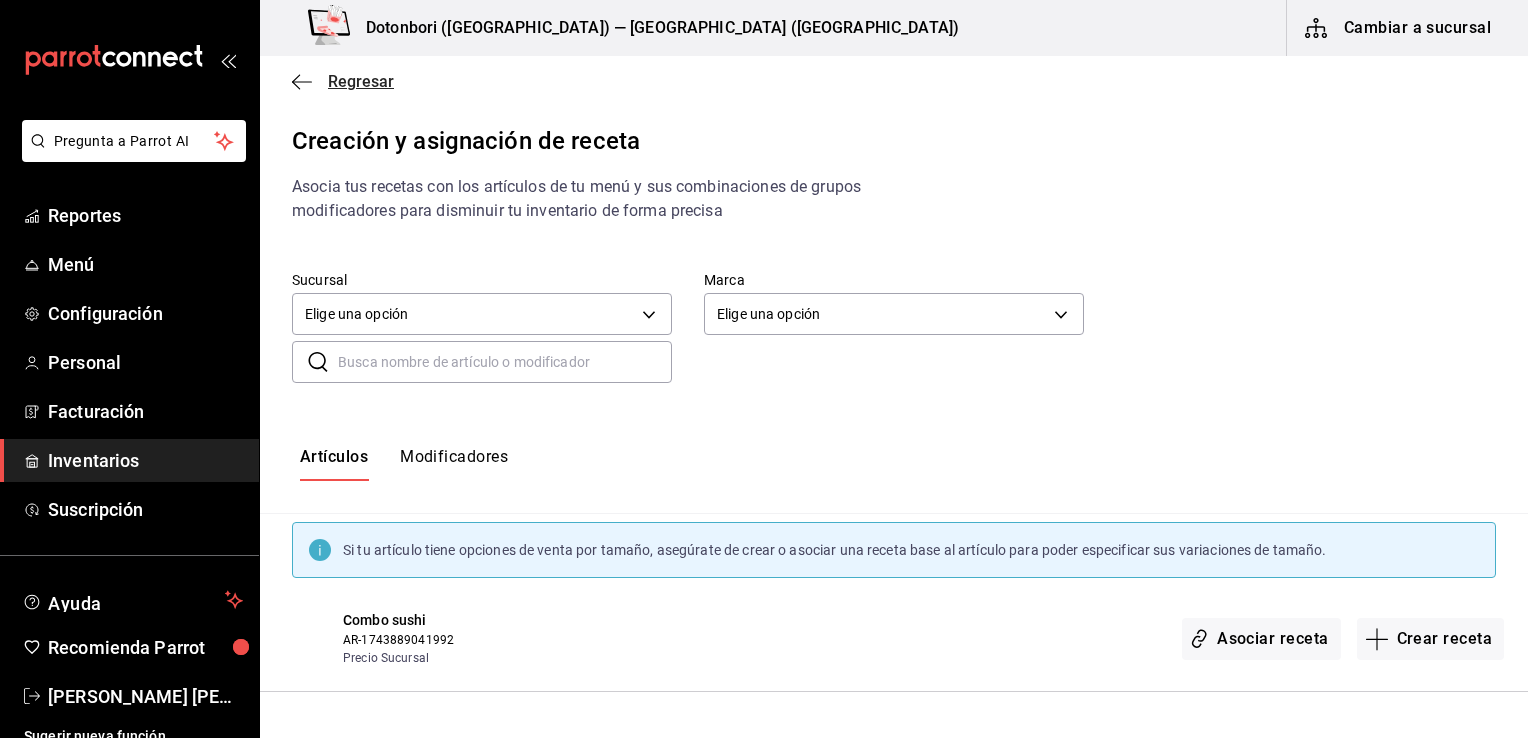 click 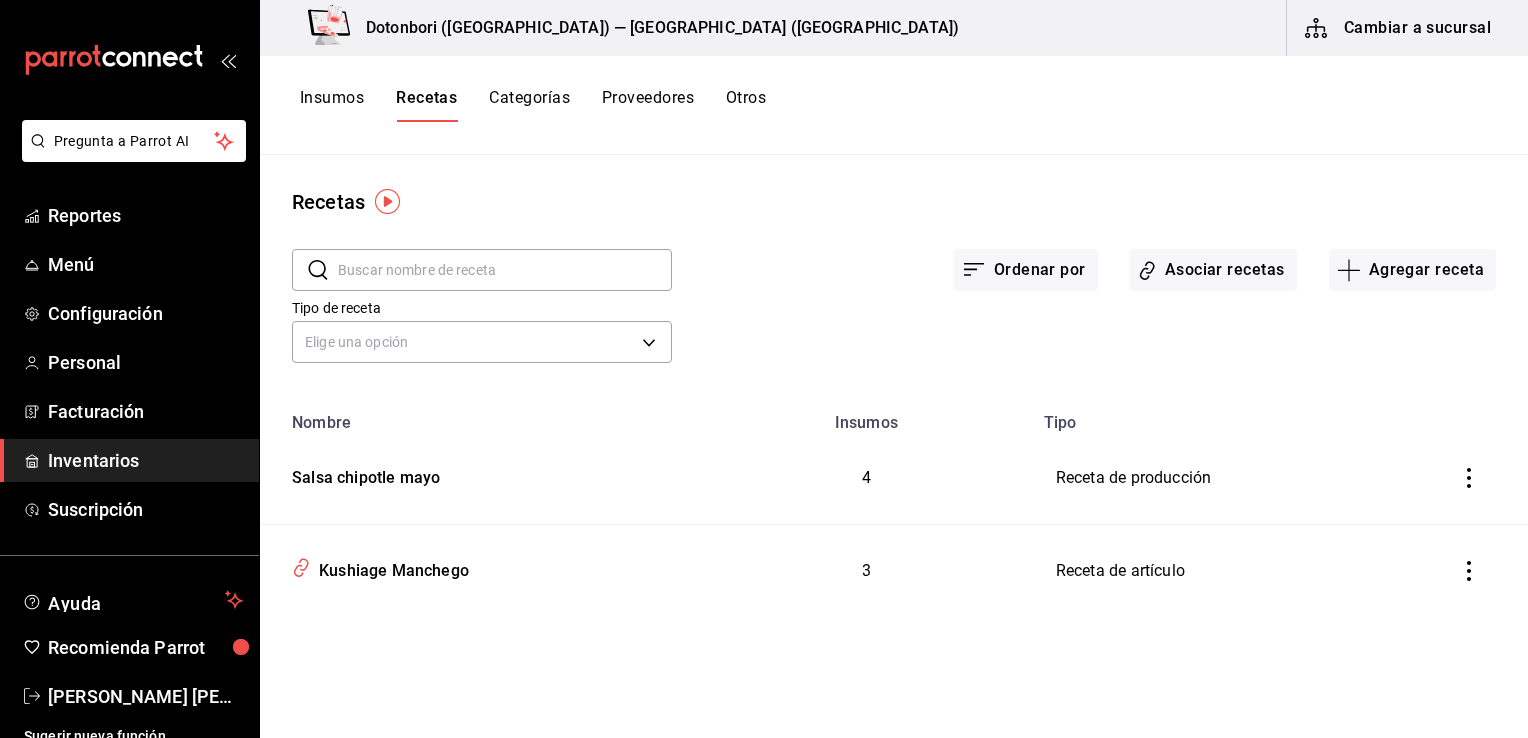 click 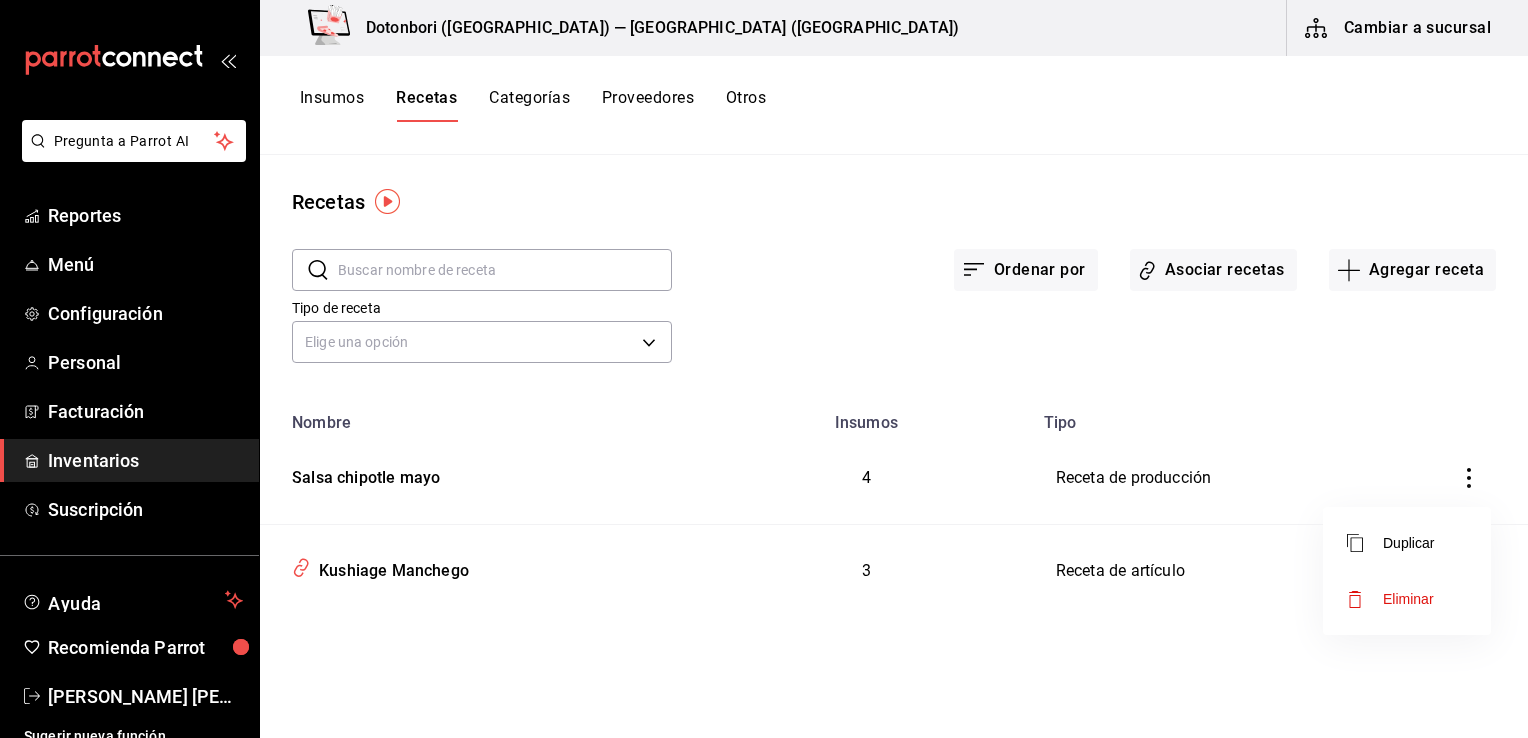 click at bounding box center (764, 369) 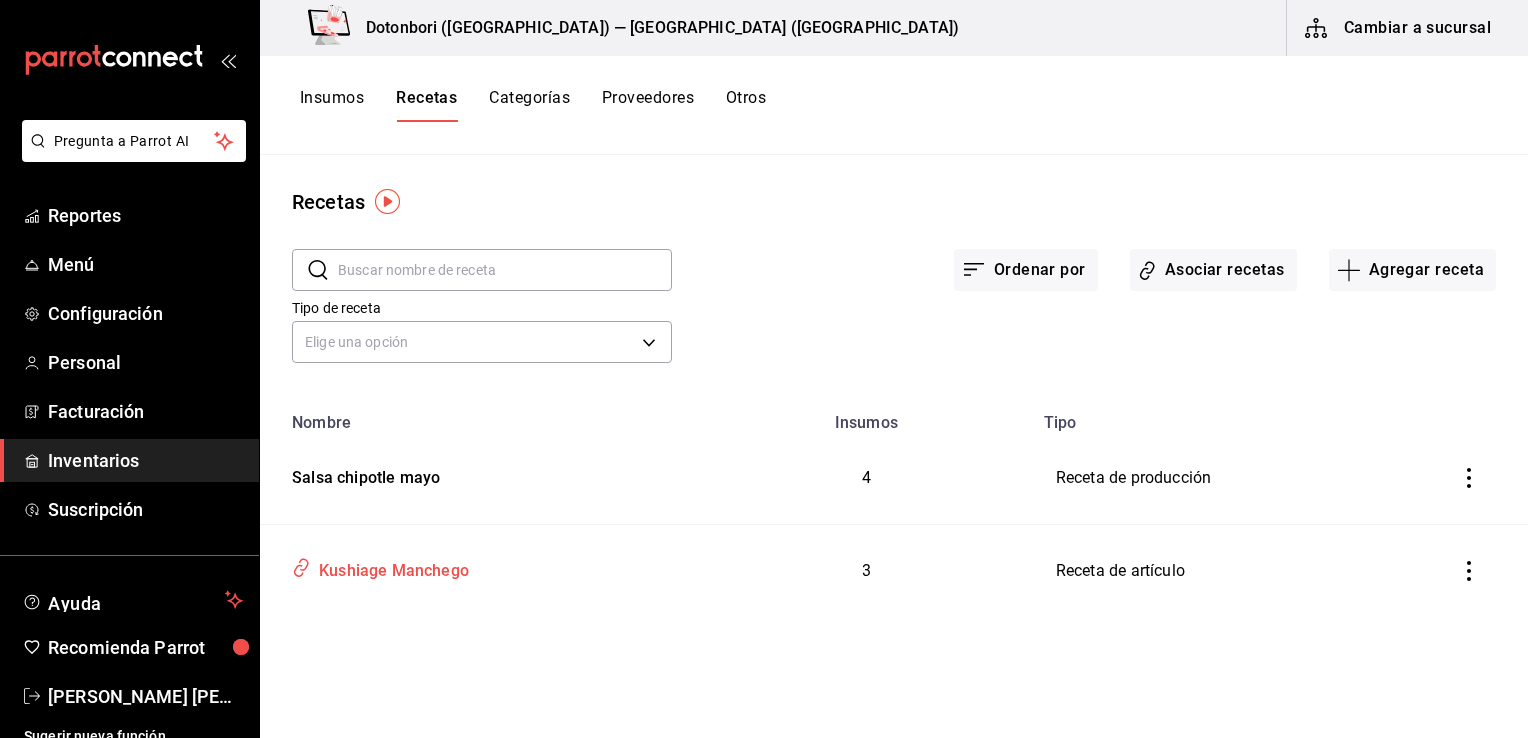 click on "Kushiage Manchego" at bounding box center (390, 567) 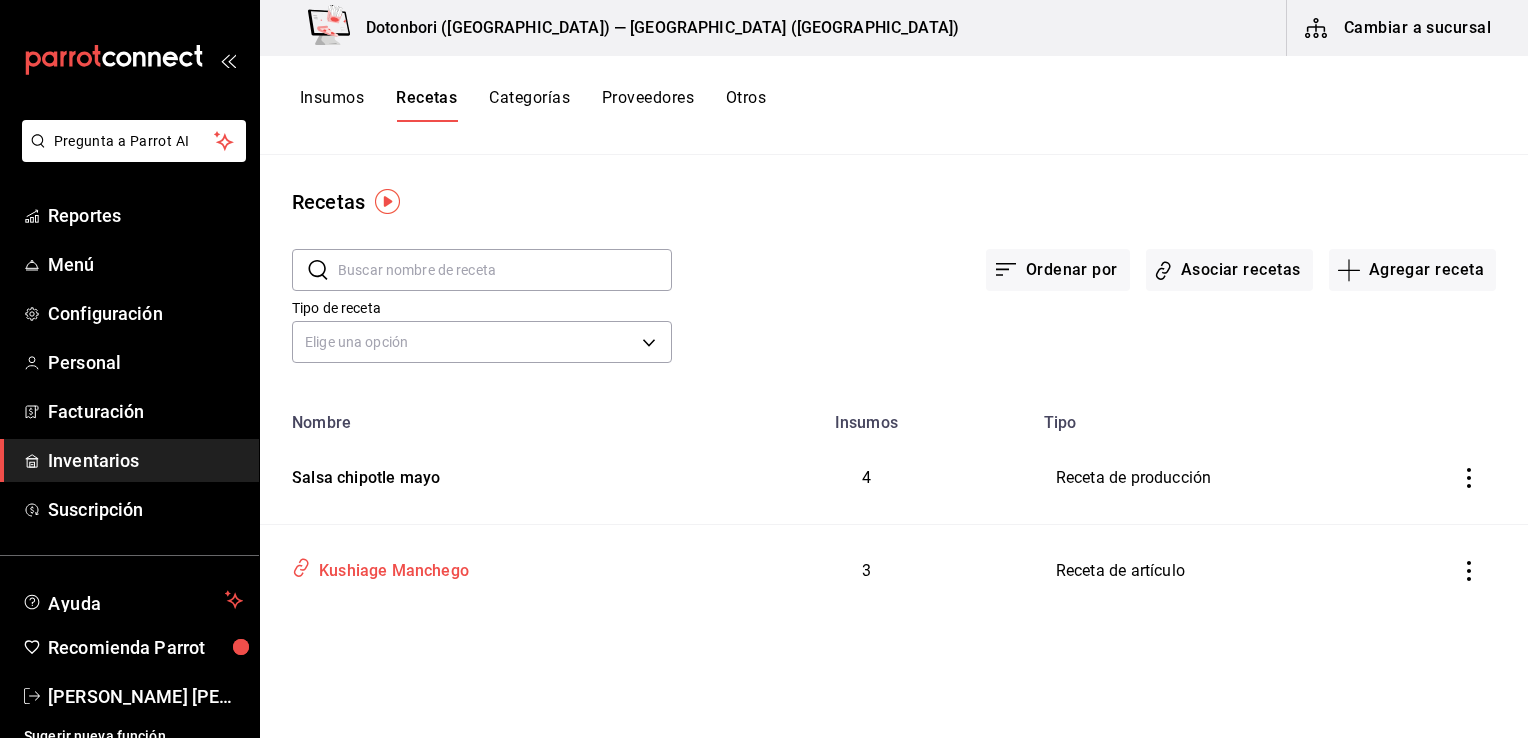 type on "Kushiage Manchego" 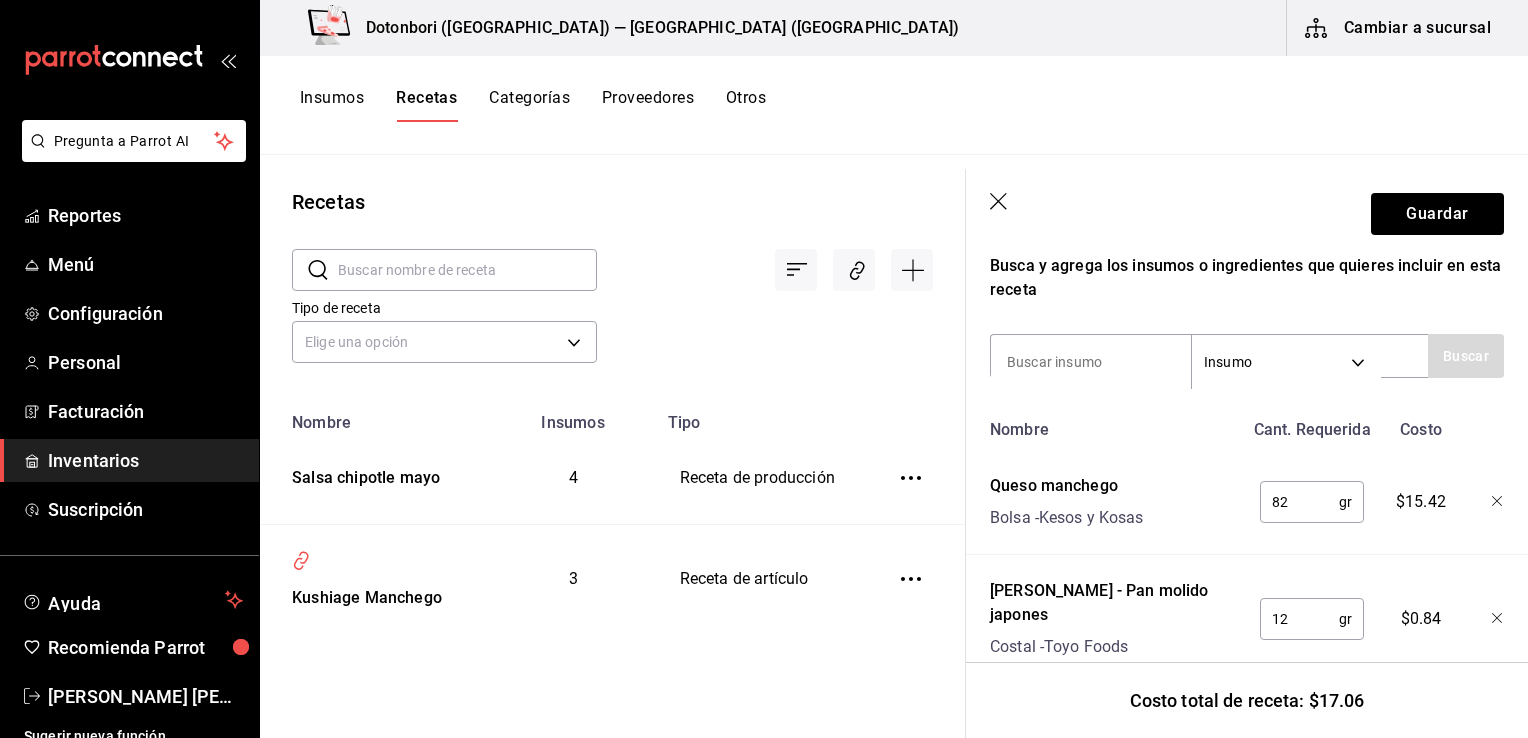 scroll, scrollTop: 400, scrollLeft: 0, axis: vertical 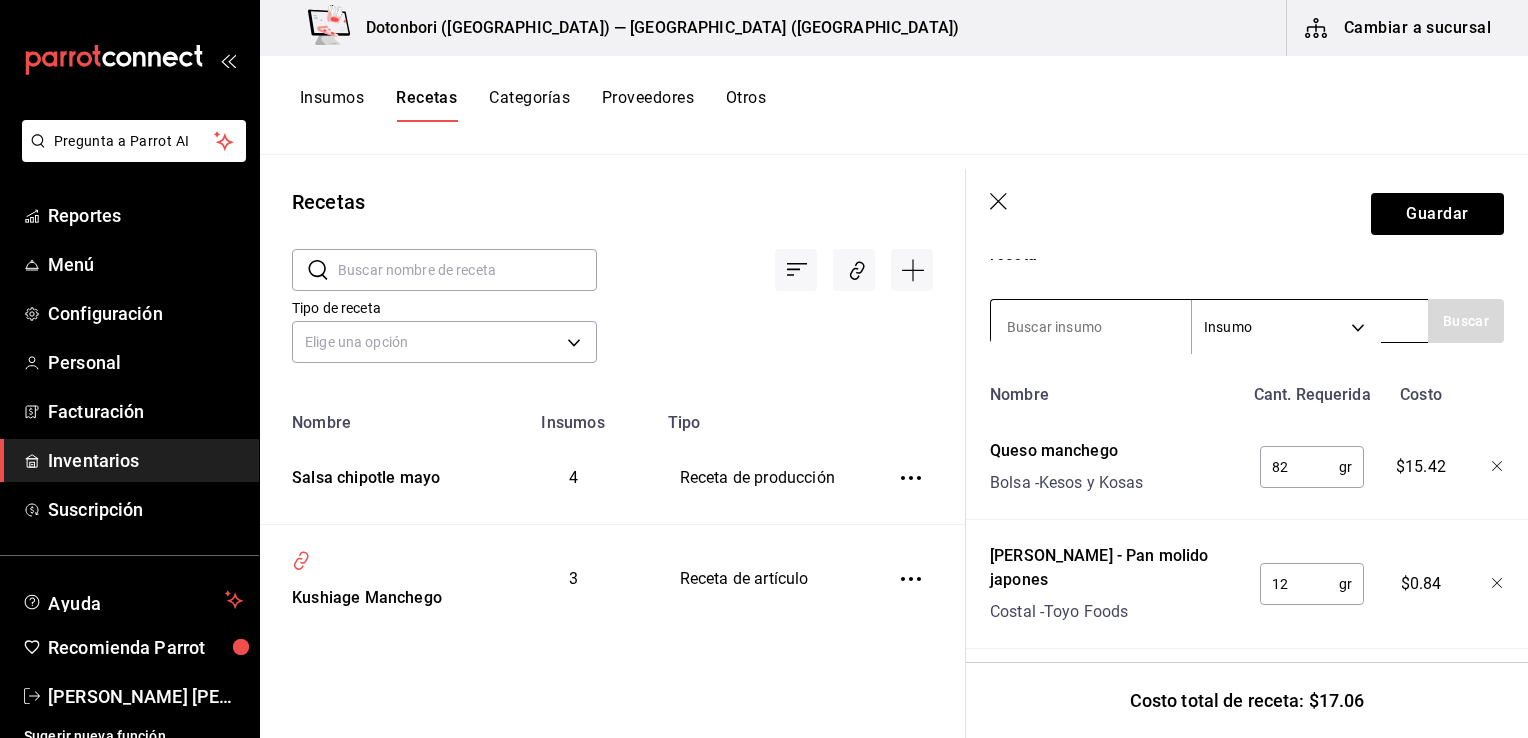 click at bounding box center (1091, 327) 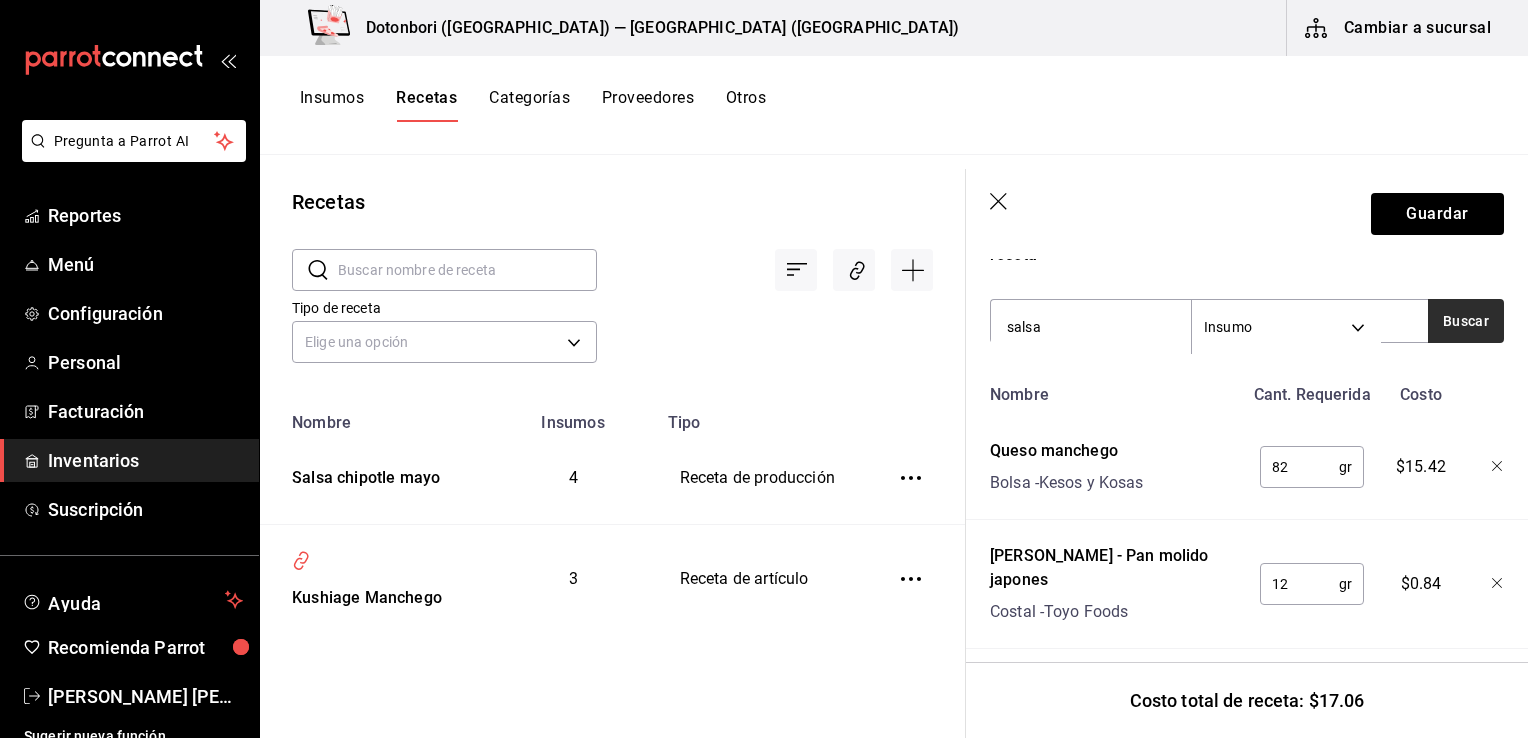 type on "salsa" 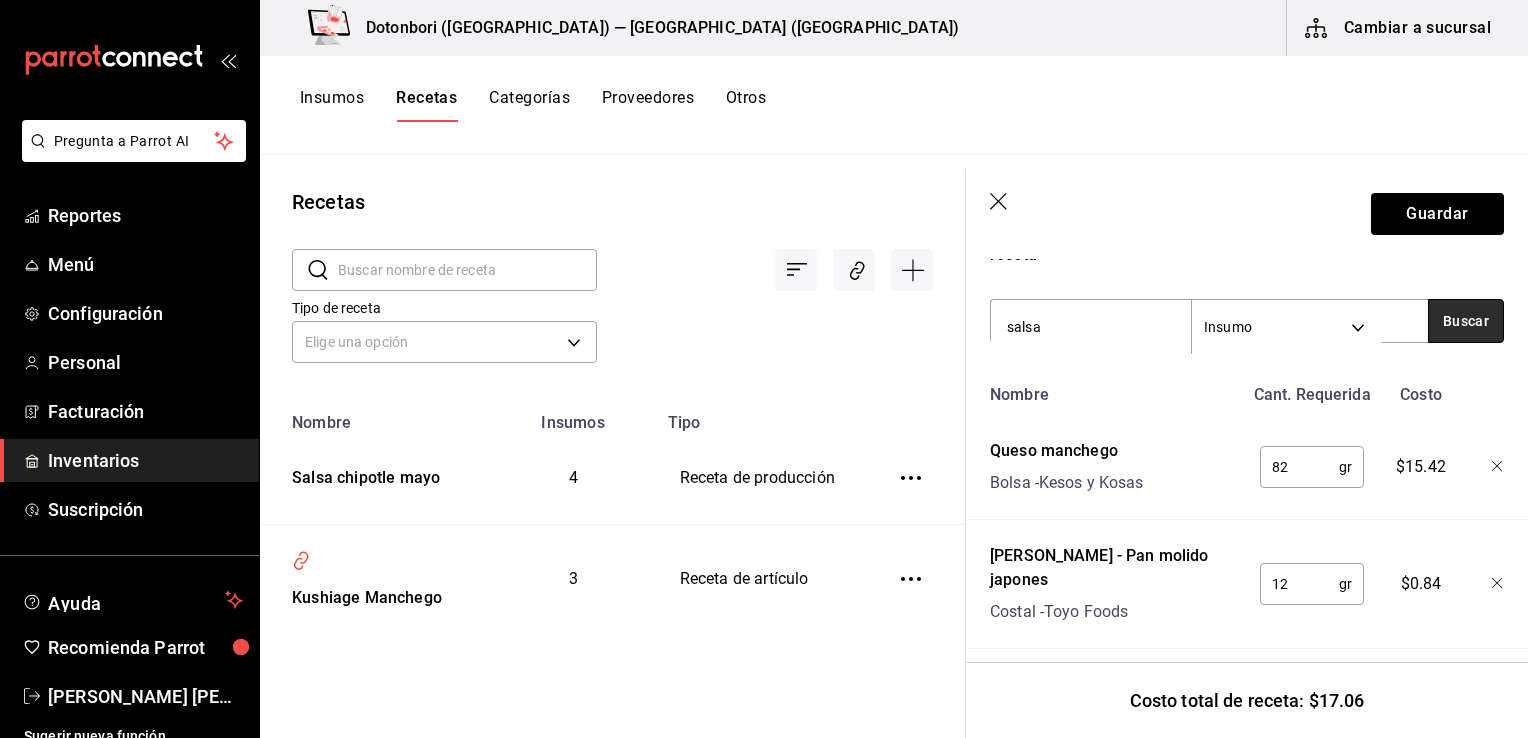 click on "Buscar" at bounding box center [1466, 321] 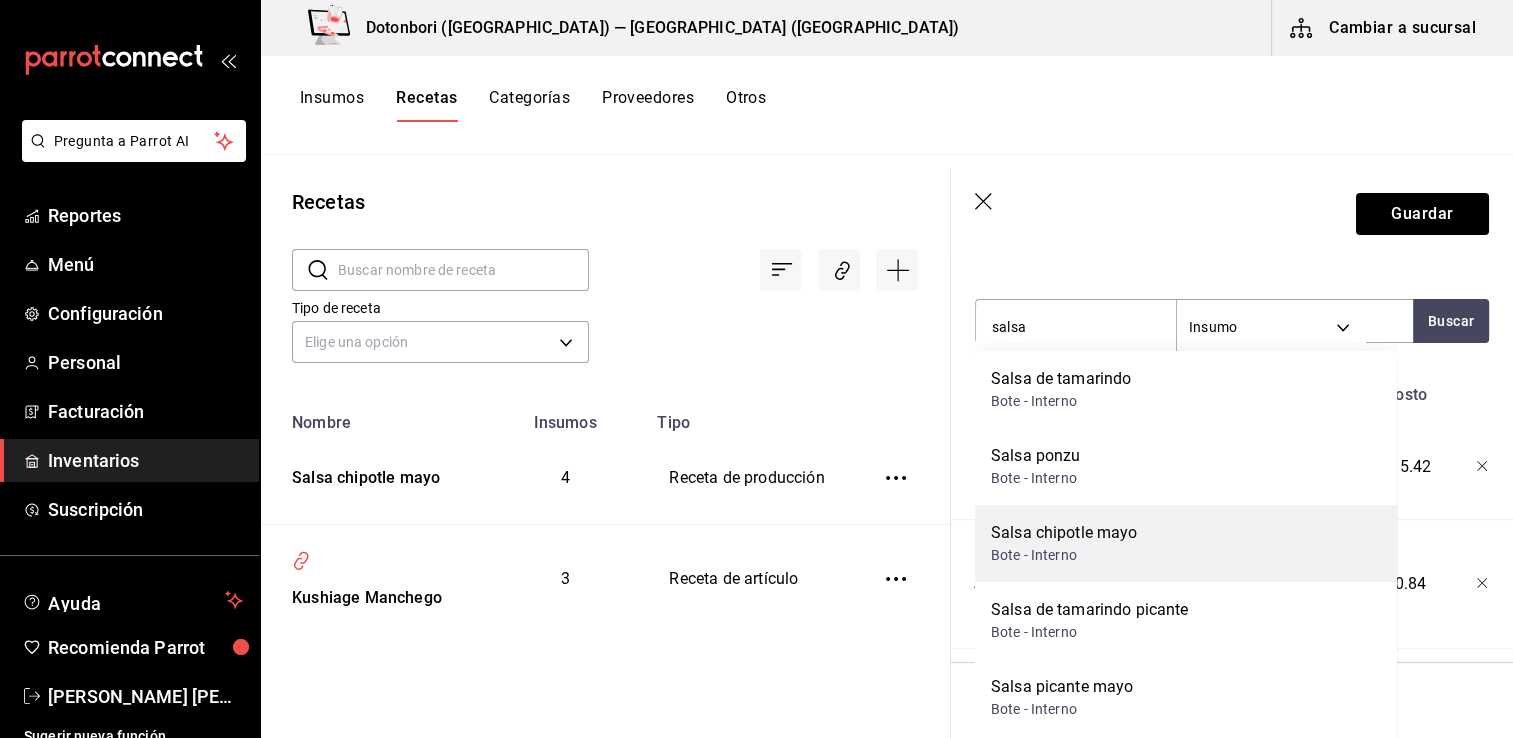 click on "Salsa chipotle mayo" at bounding box center (1064, 533) 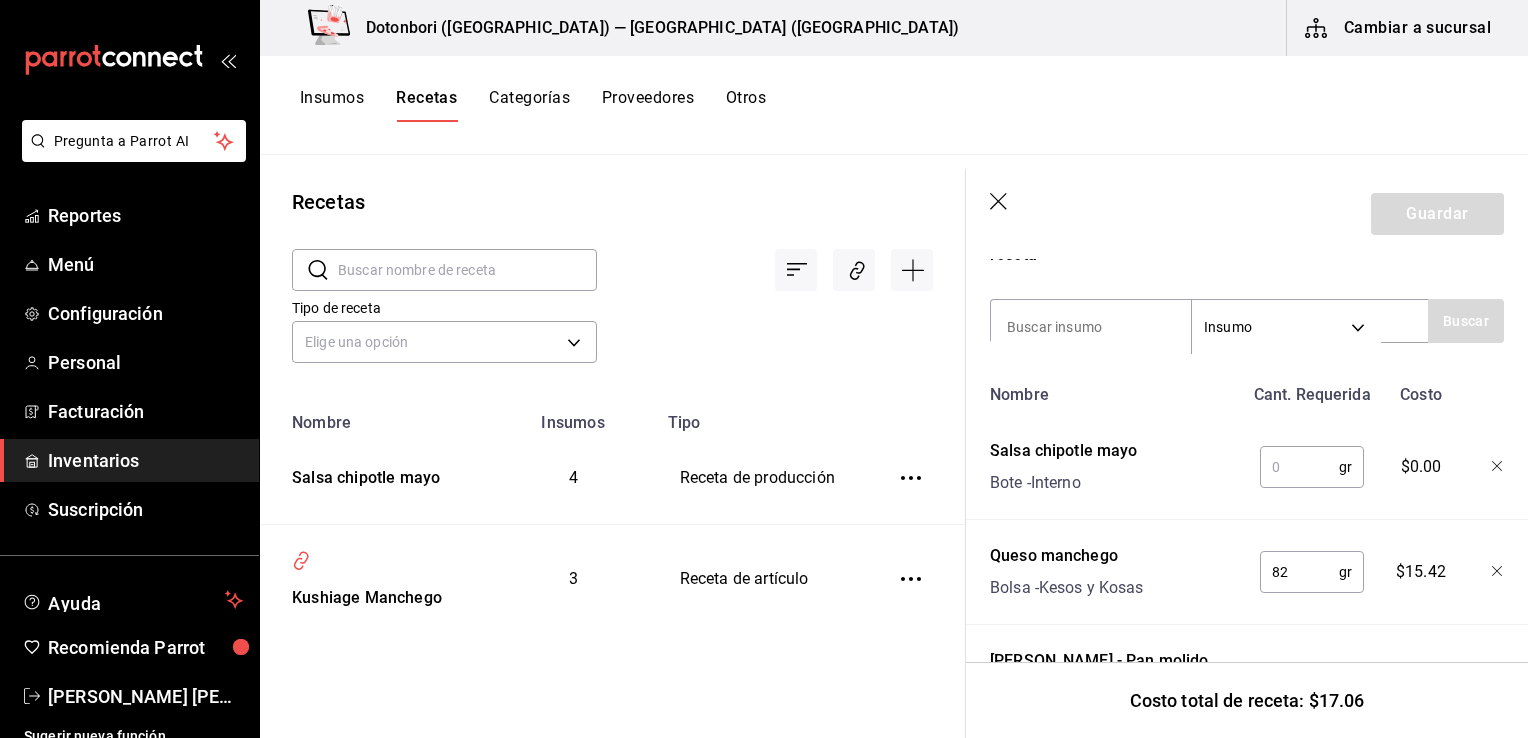 click at bounding box center (1299, 467) 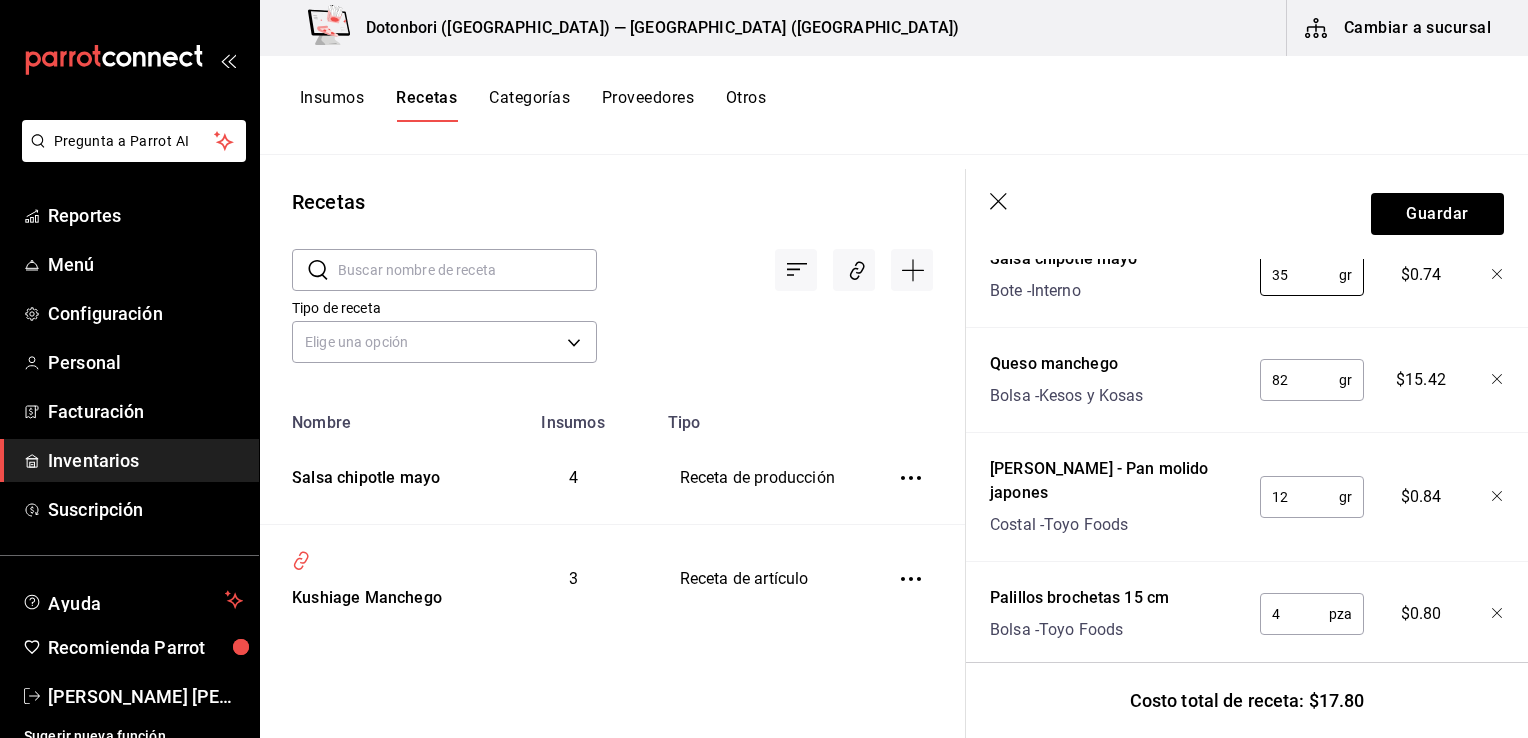 scroll, scrollTop: 600, scrollLeft: 0, axis: vertical 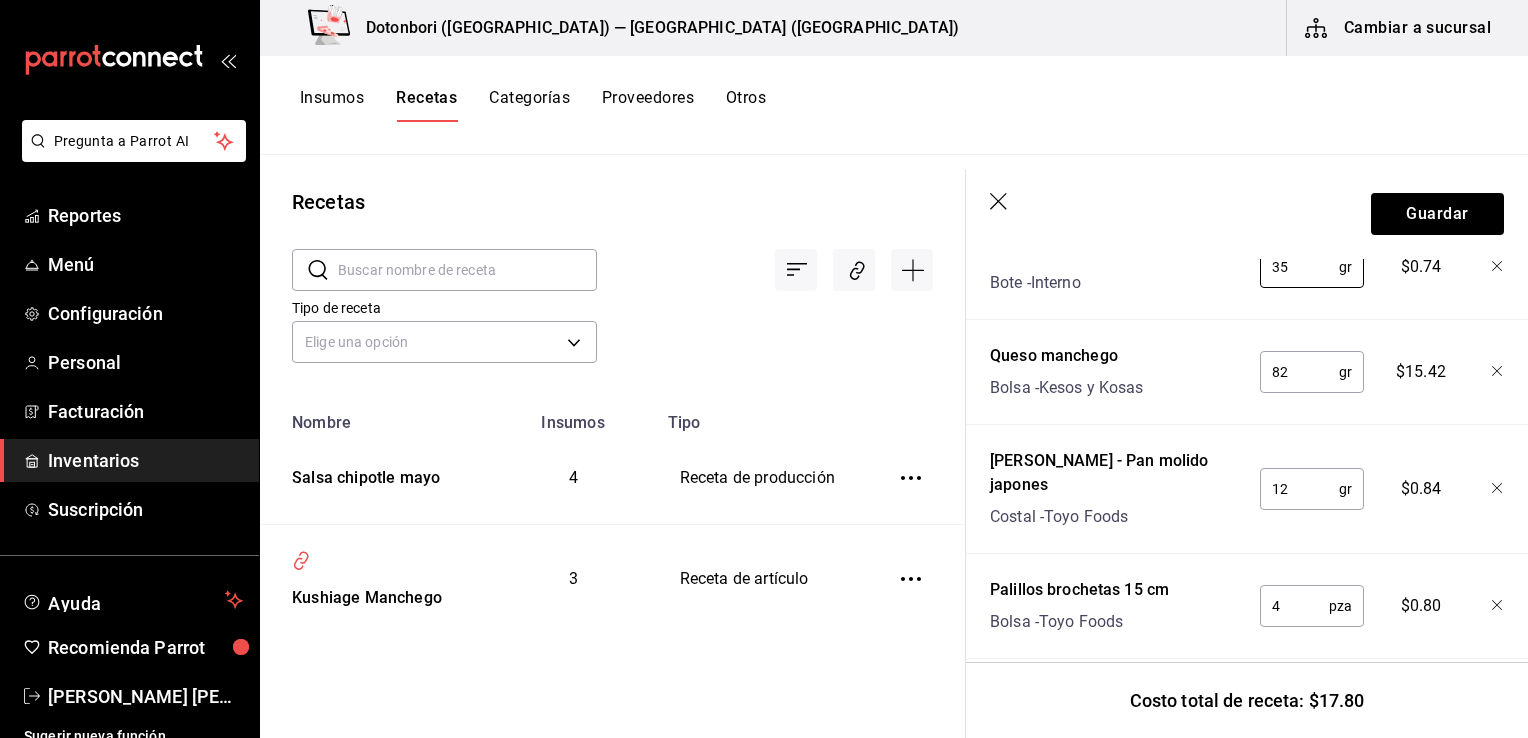 type on "35" 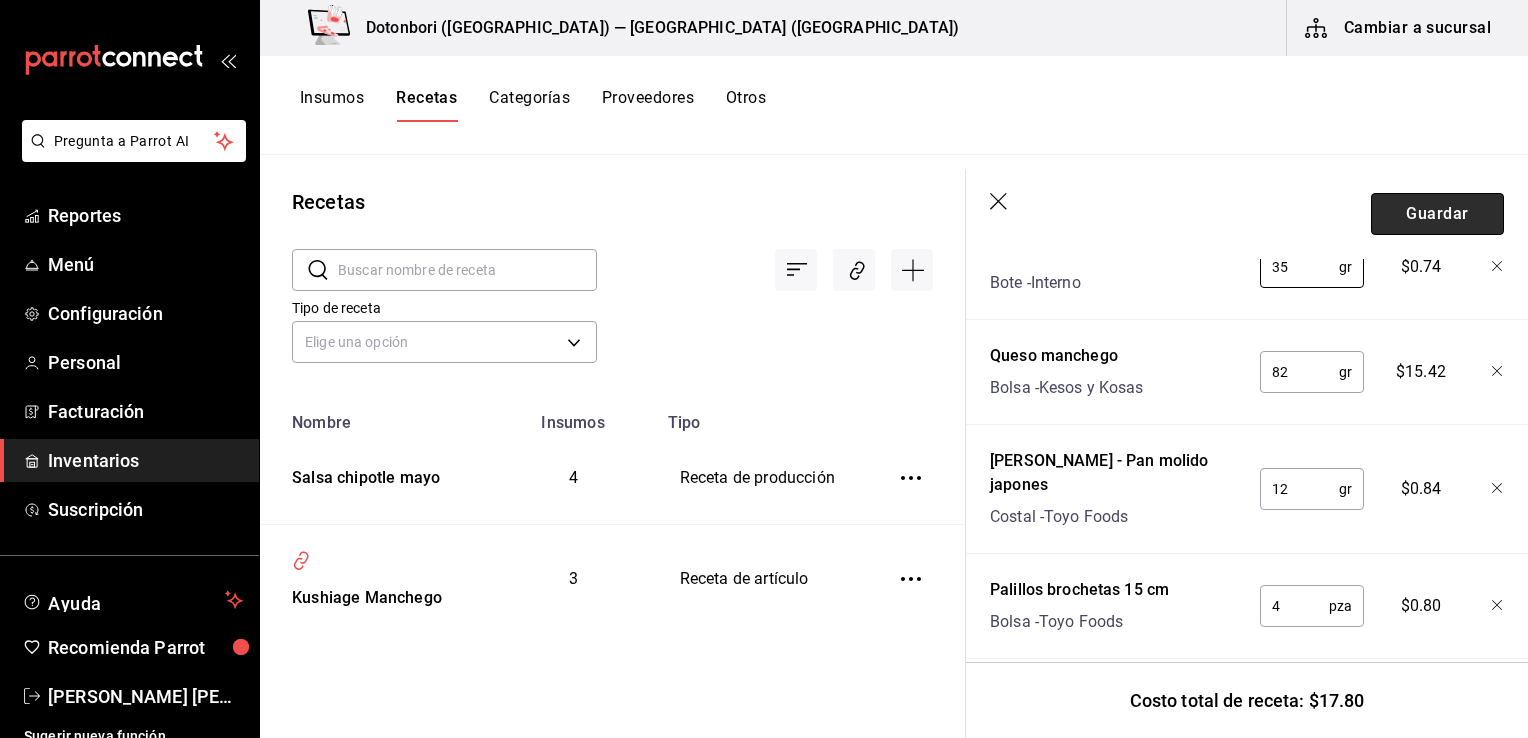 click on "Guardar" at bounding box center [1437, 214] 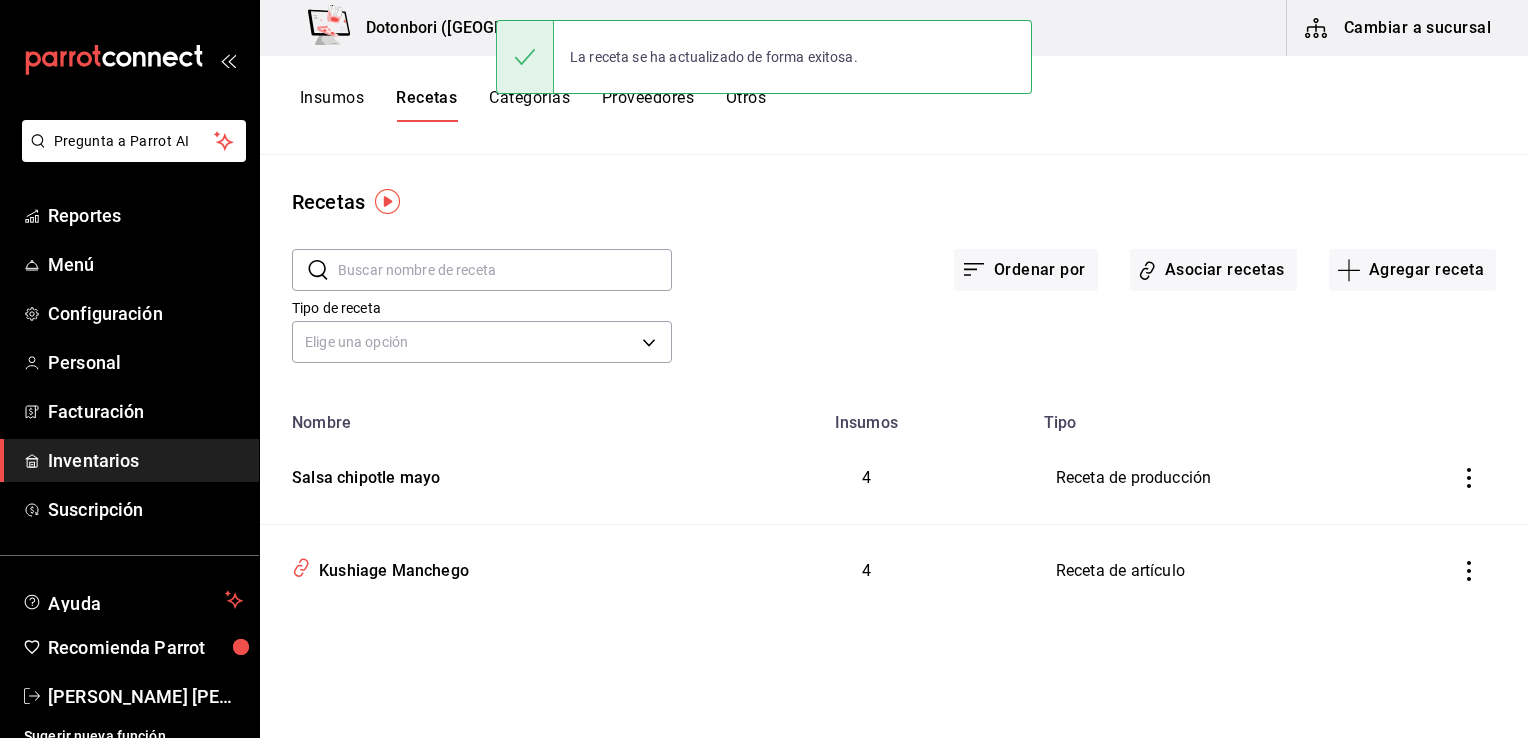 scroll, scrollTop: 0, scrollLeft: 0, axis: both 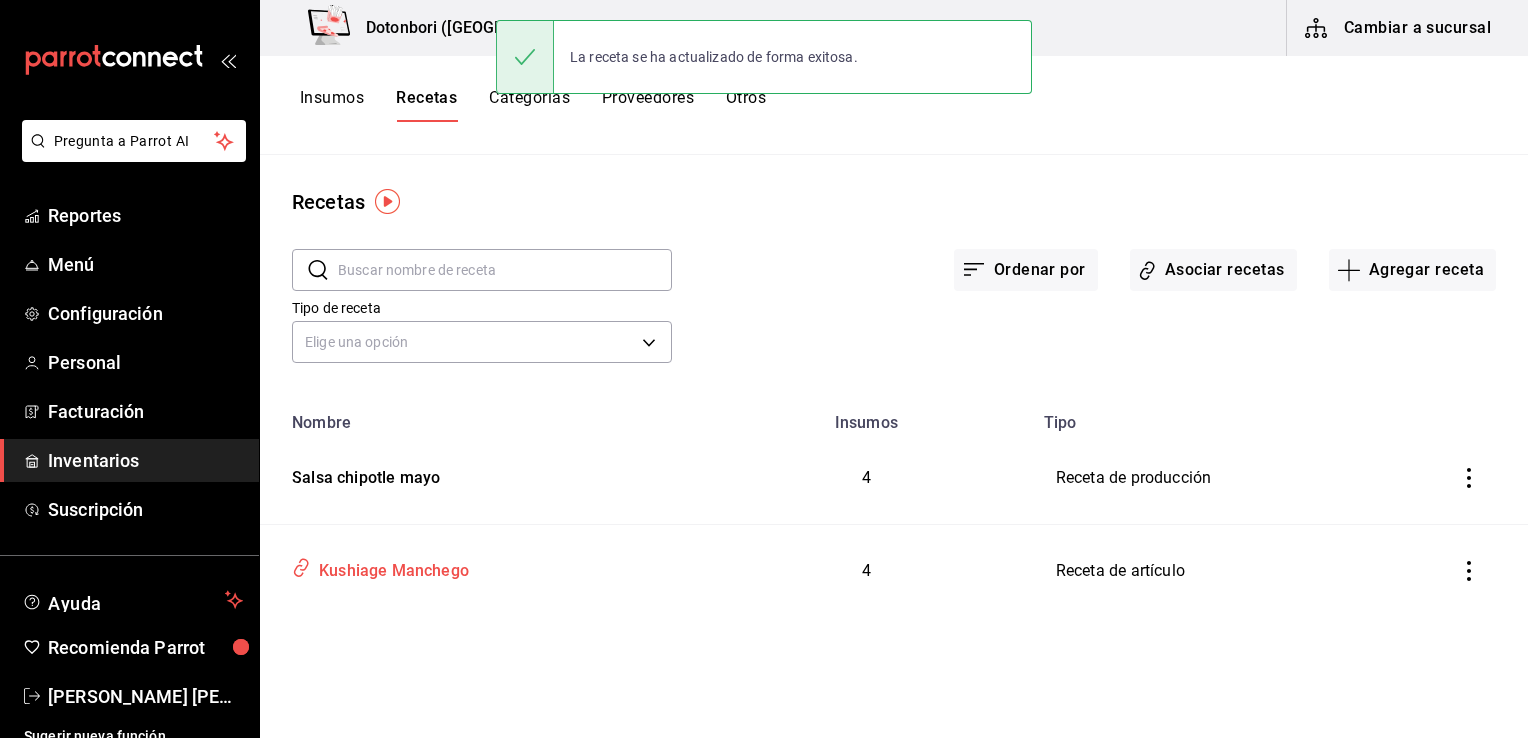 click on "Kushiage Manchego" at bounding box center [390, 567] 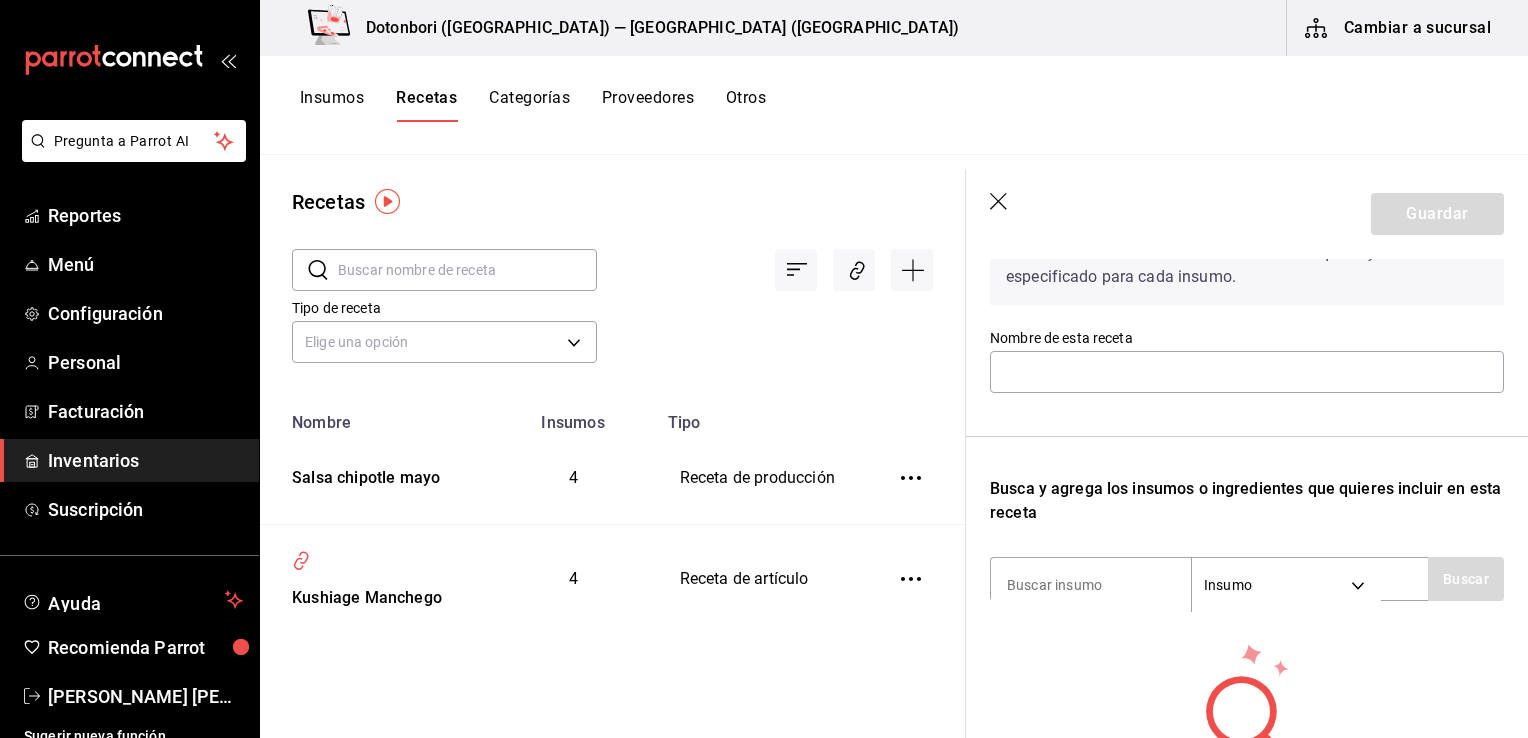 scroll, scrollTop: 332, scrollLeft: 0, axis: vertical 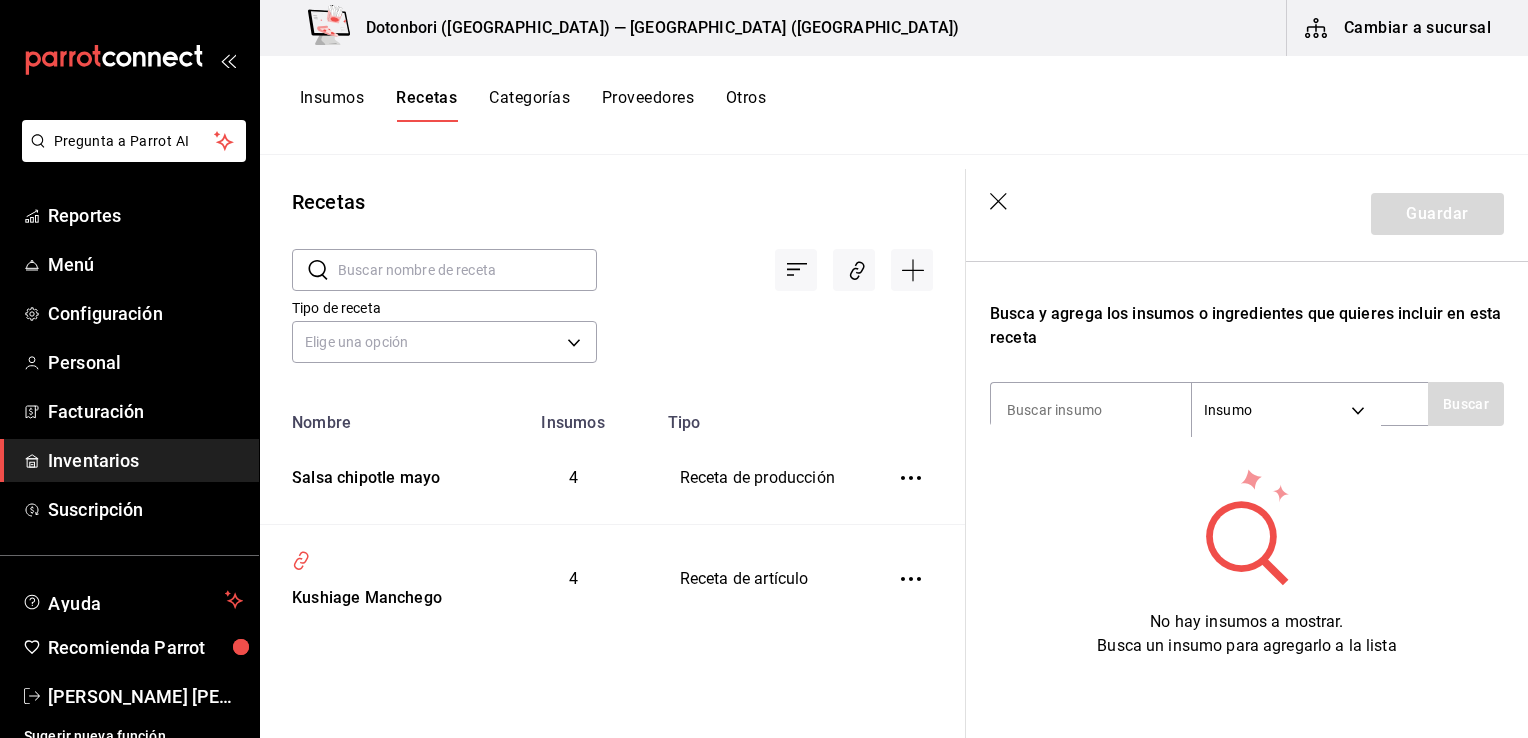 click on "Receta de artículo" at bounding box center (760, 579) 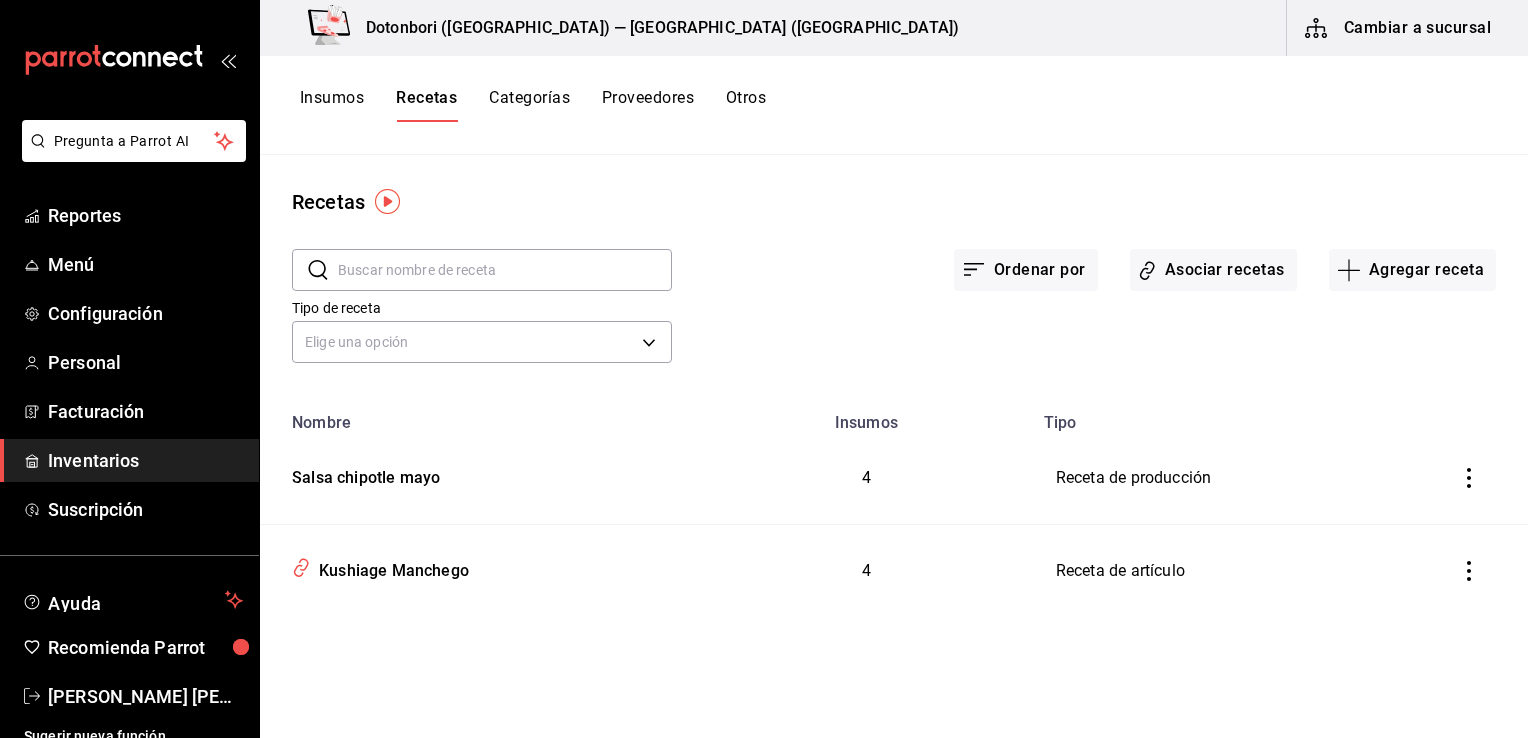 scroll, scrollTop: 0, scrollLeft: 0, axis: both 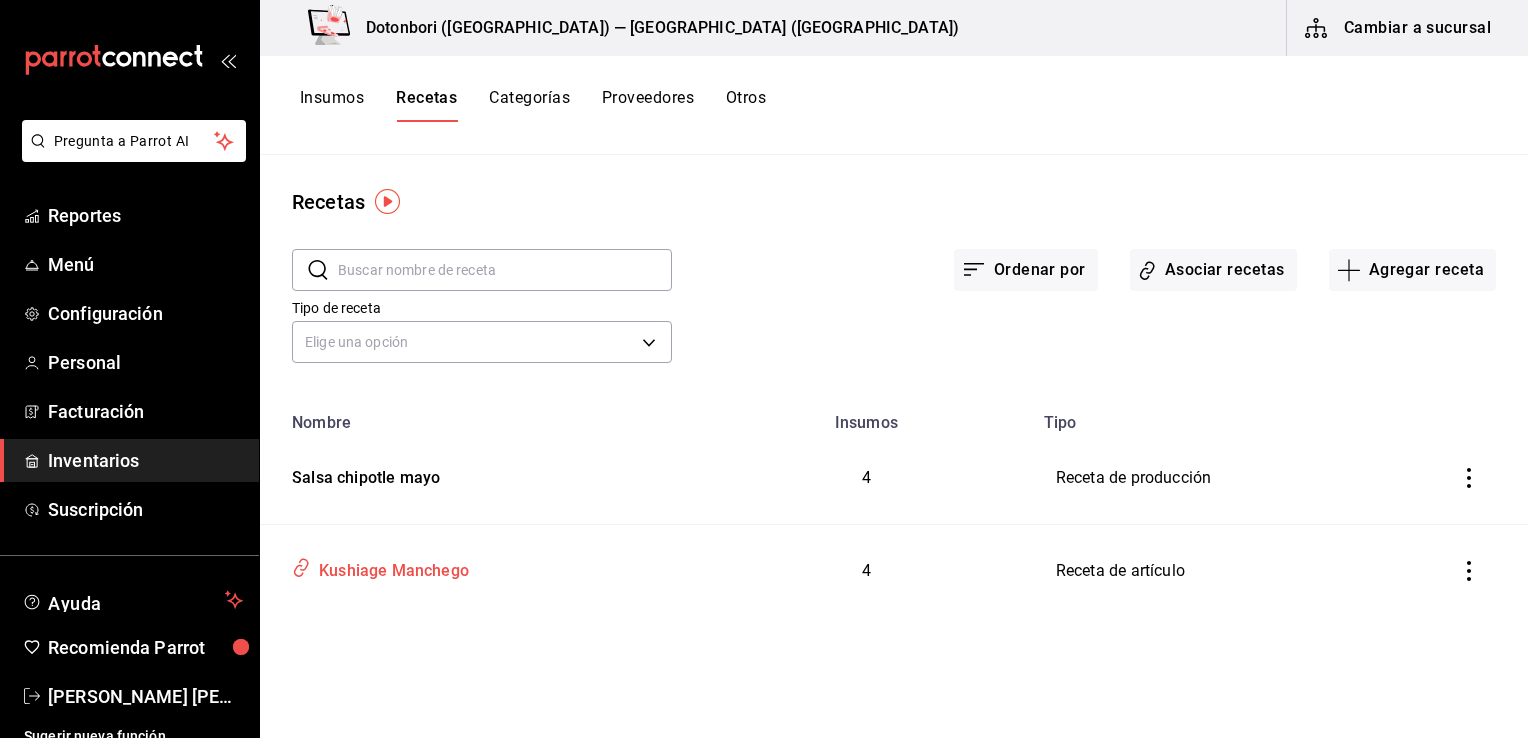 click on "Kushiage Manchego" at bounding box center [480, 567] 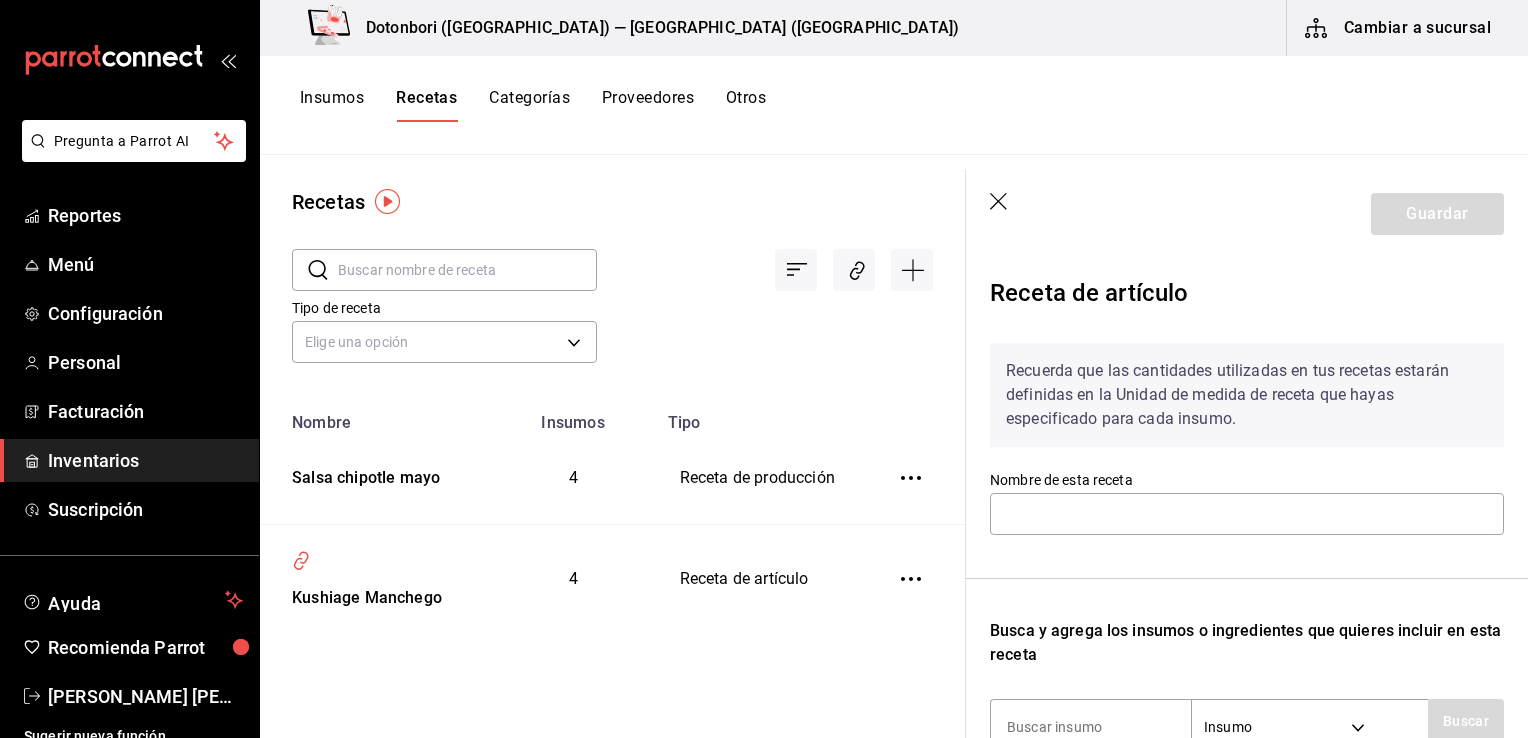 type on "Kushiage Manchego" 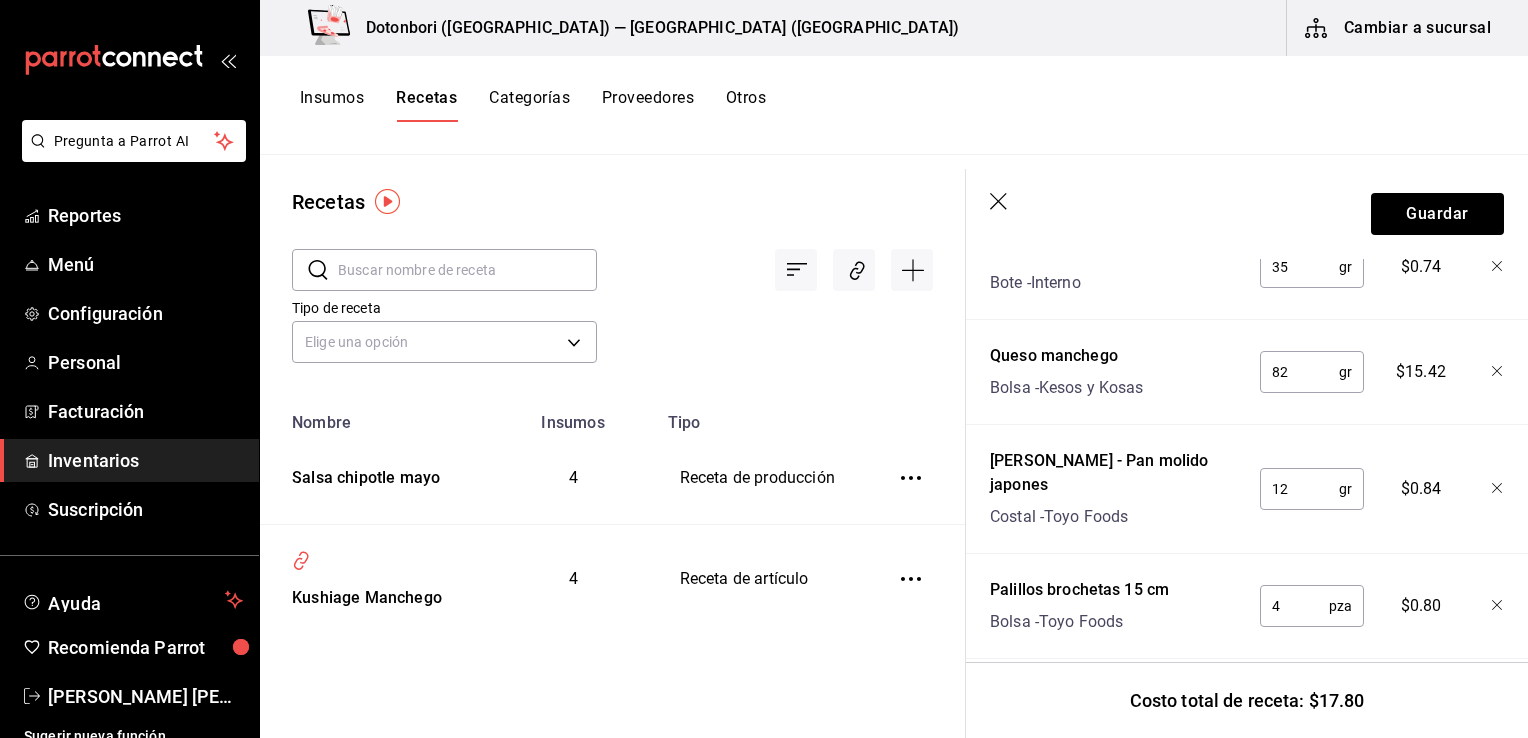 scroll, scrollTop: 500, scrollLeft: 0, axis: vertical 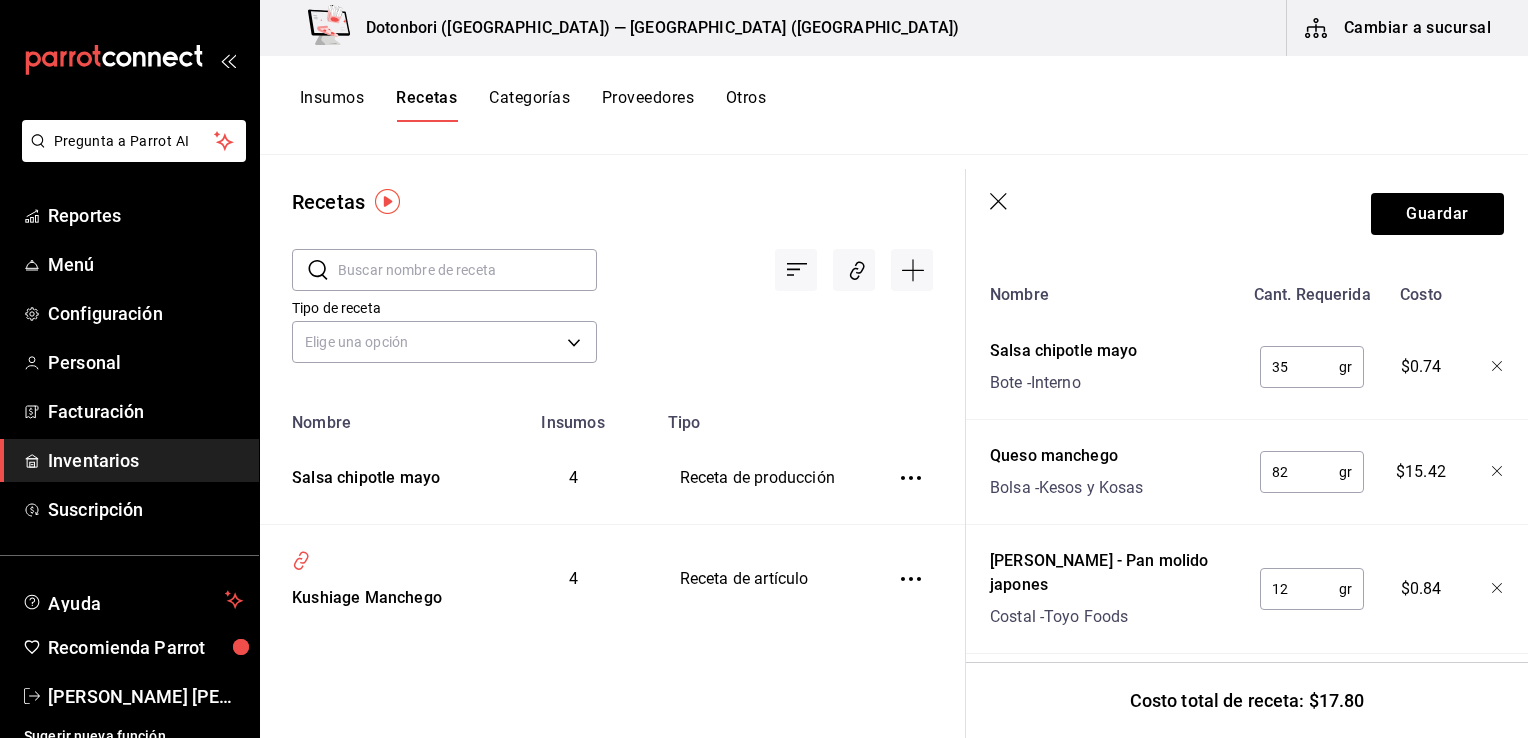 click on "82" at bounding box center [1299, 472] 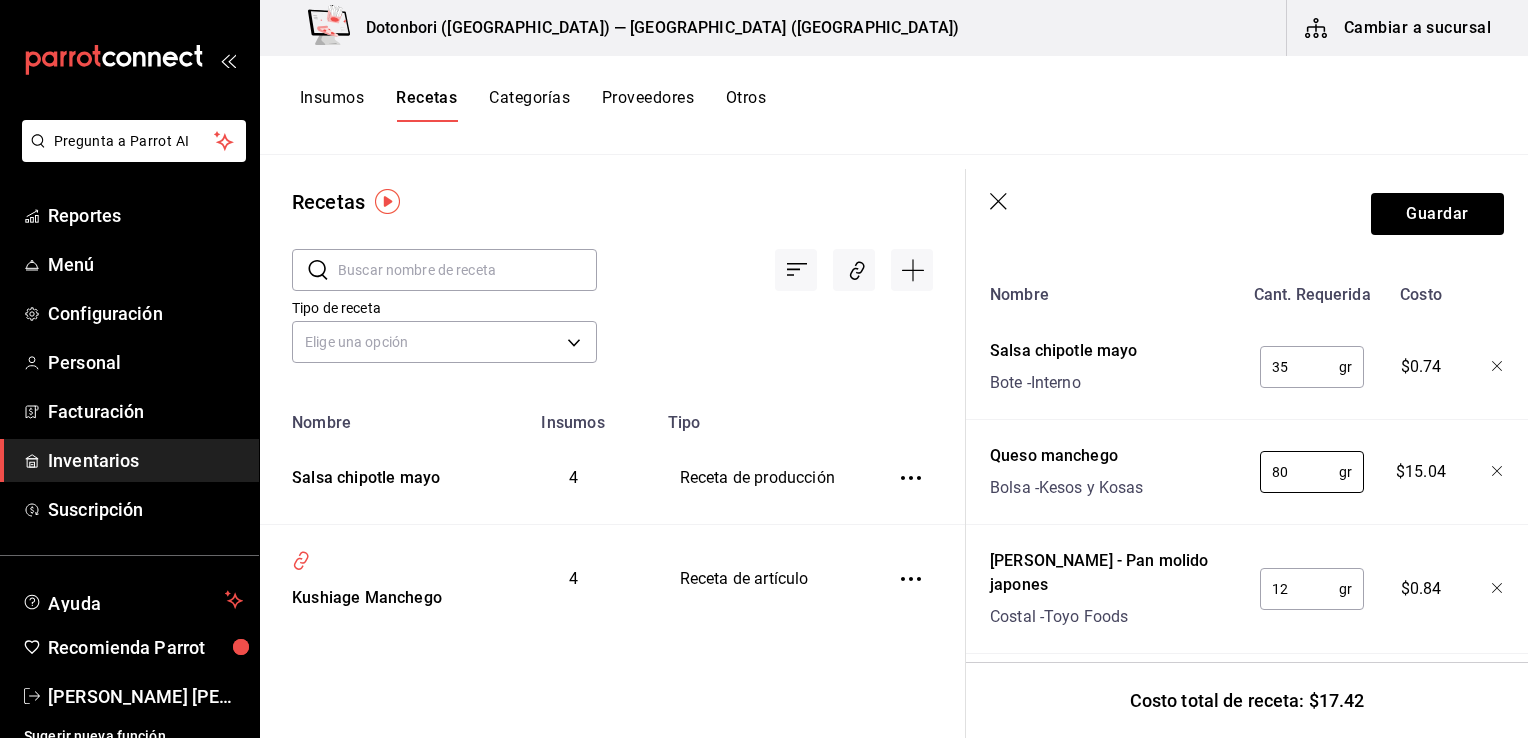 type on "80" 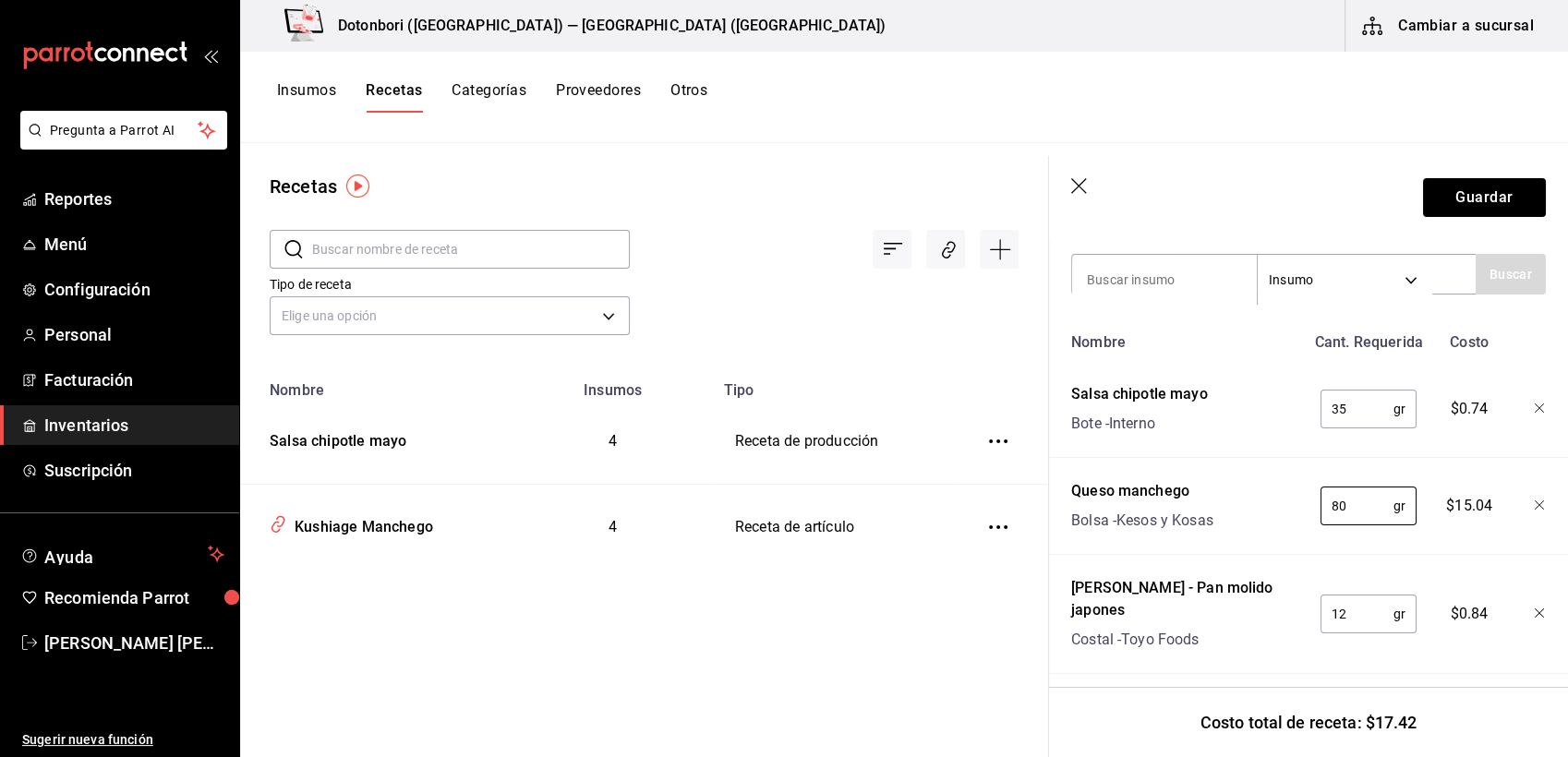 scroll, scrollTop: 494, scrollLeft: 0, axis: vertical 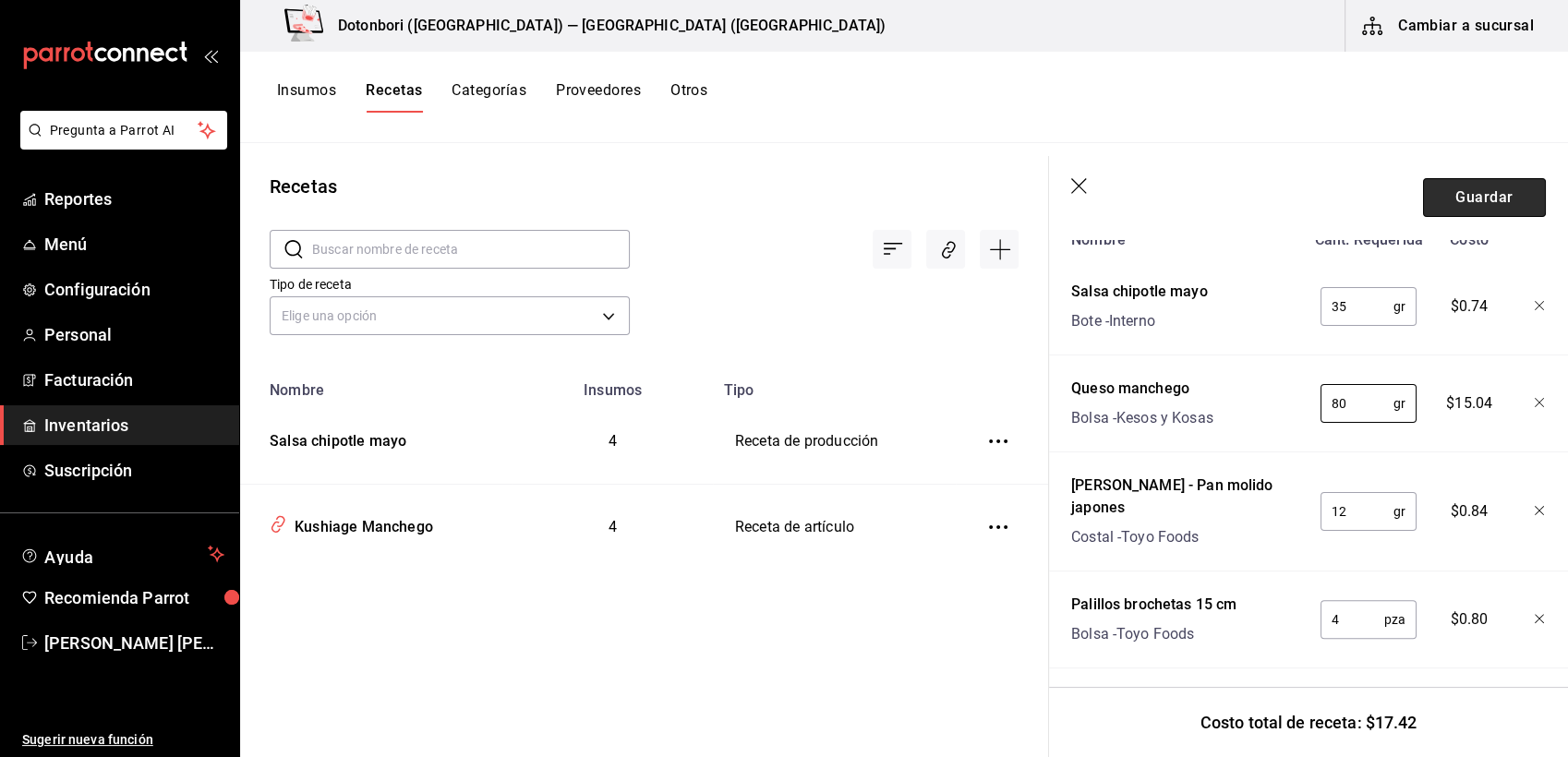 click on "Guardar" at bounding box center [1484, 198] 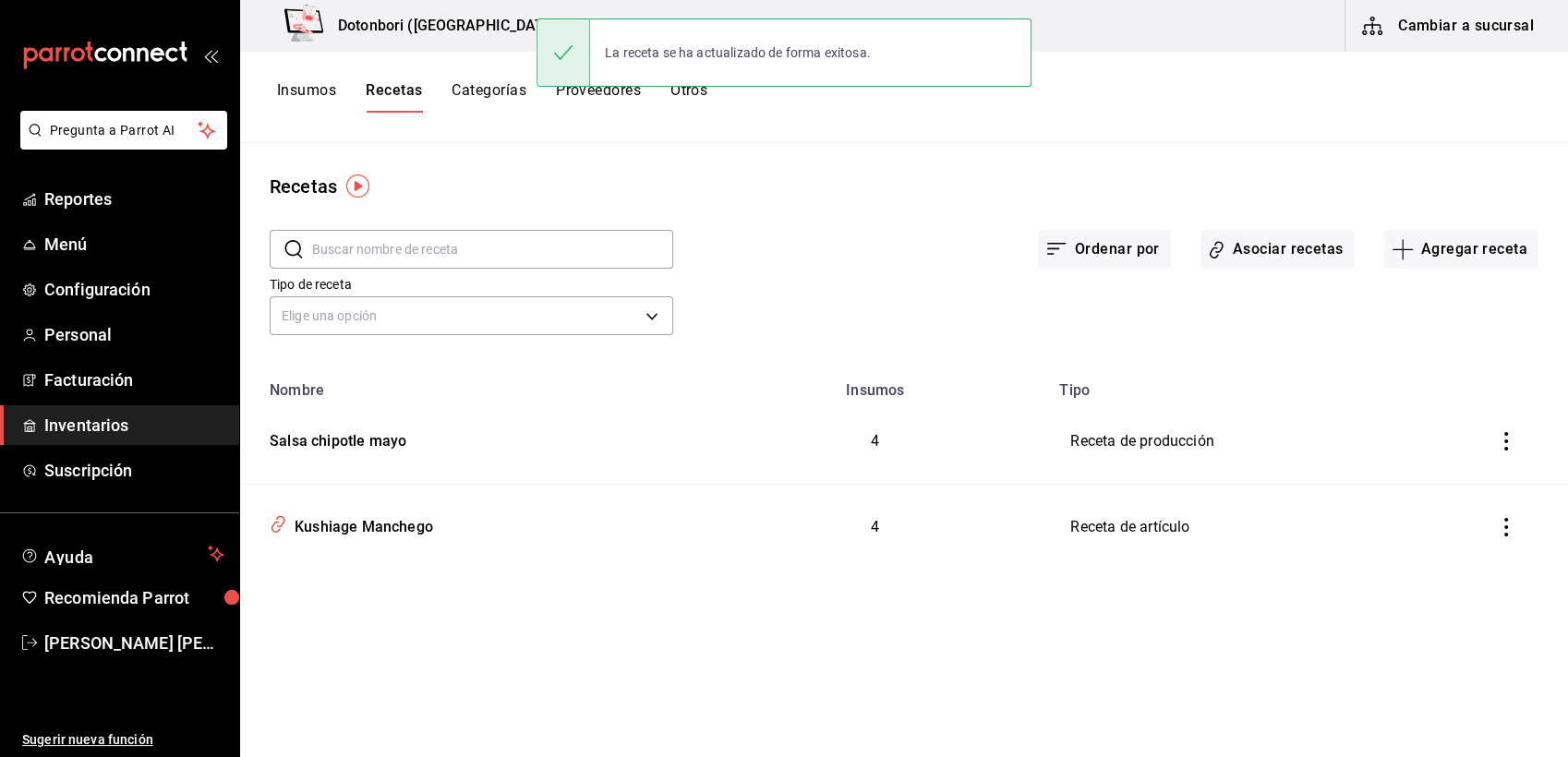 scroll, scrollTop: 0, scrollLeft: 0, axis: both 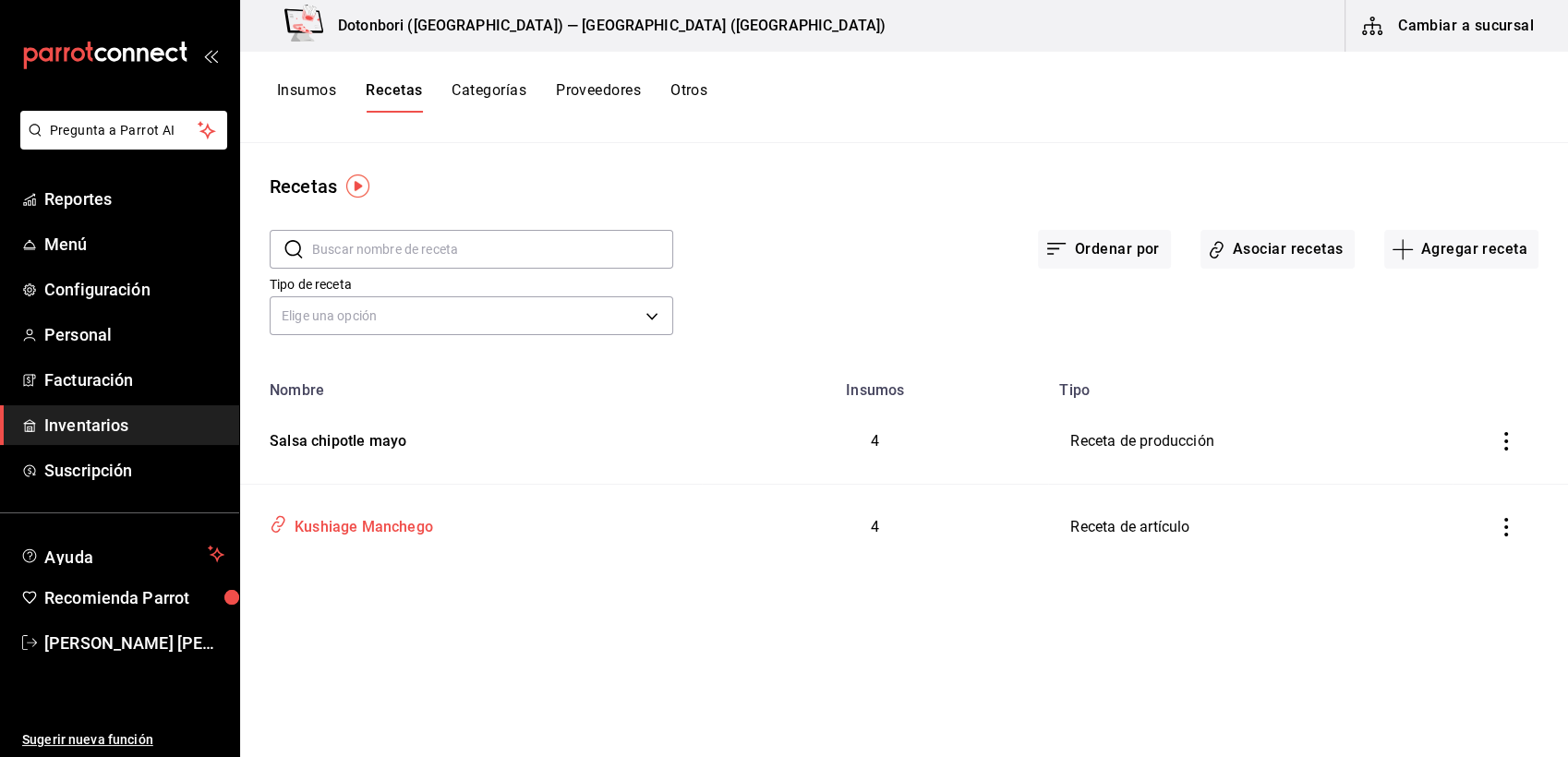 click on "Kushiage Manchego" at bounding box center [360, 523] 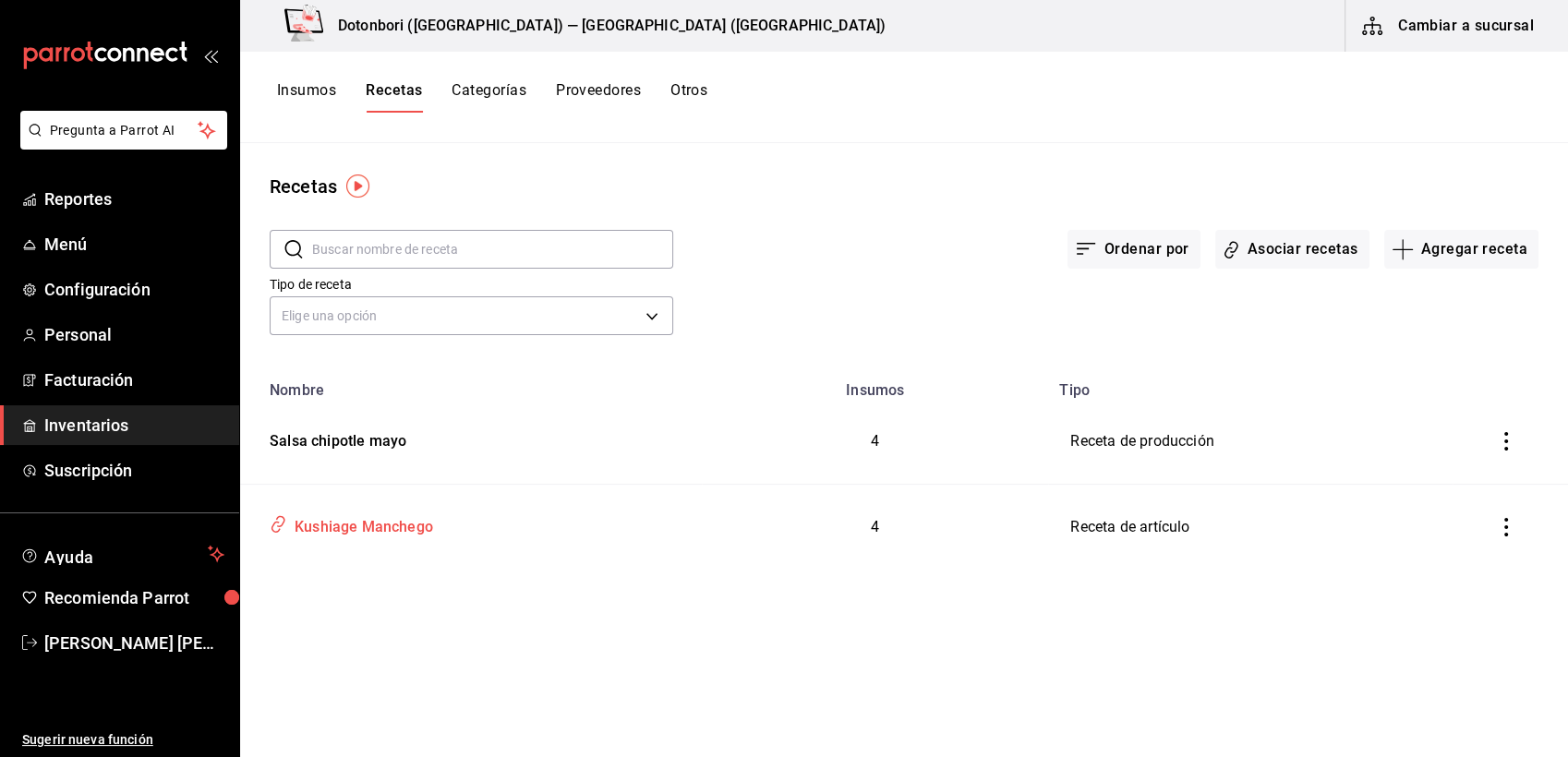 type on "Kushiage Manchego" 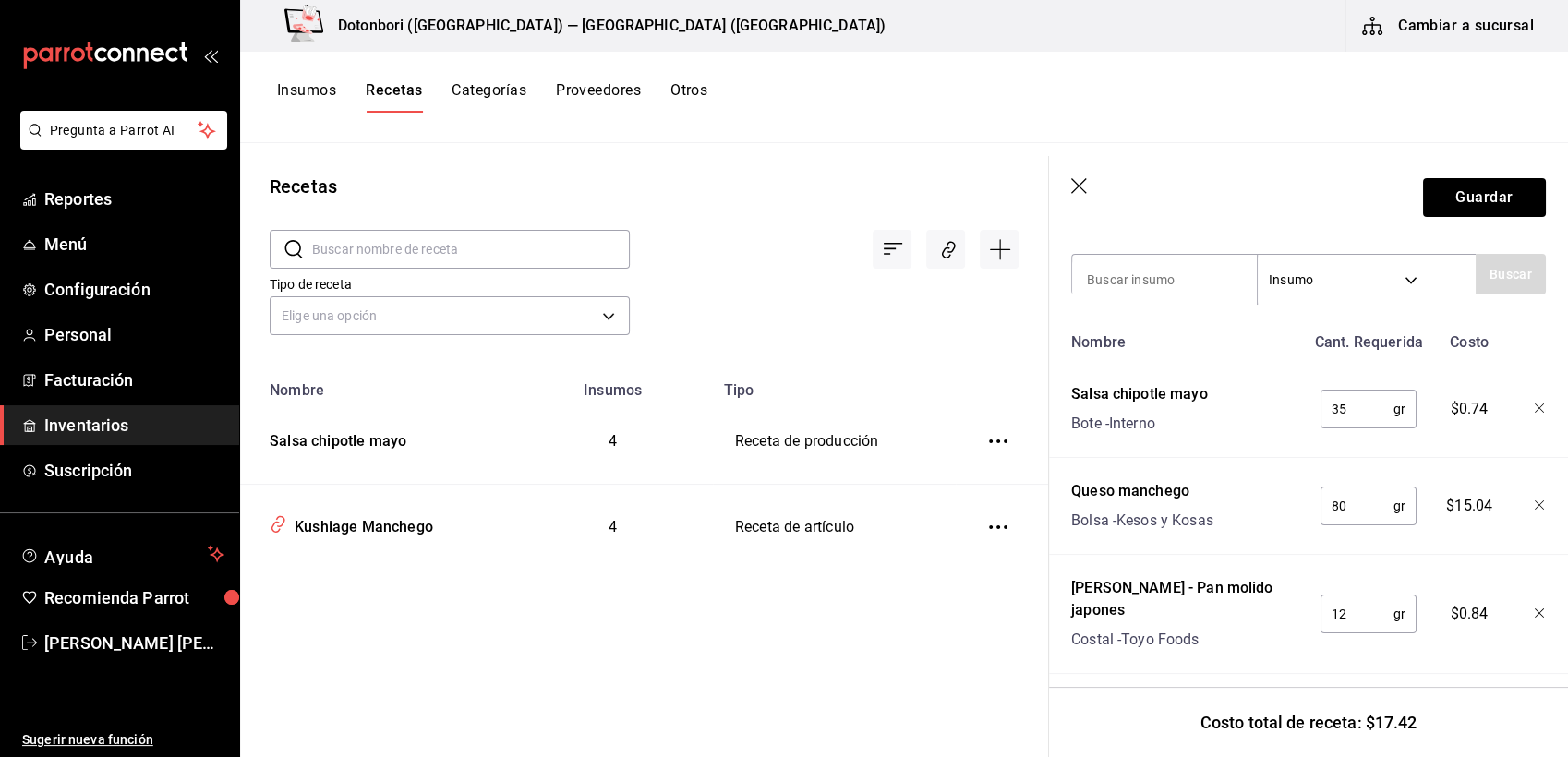 scroll, scrollTop: 494, scrollLeft: 0, axis: vertical 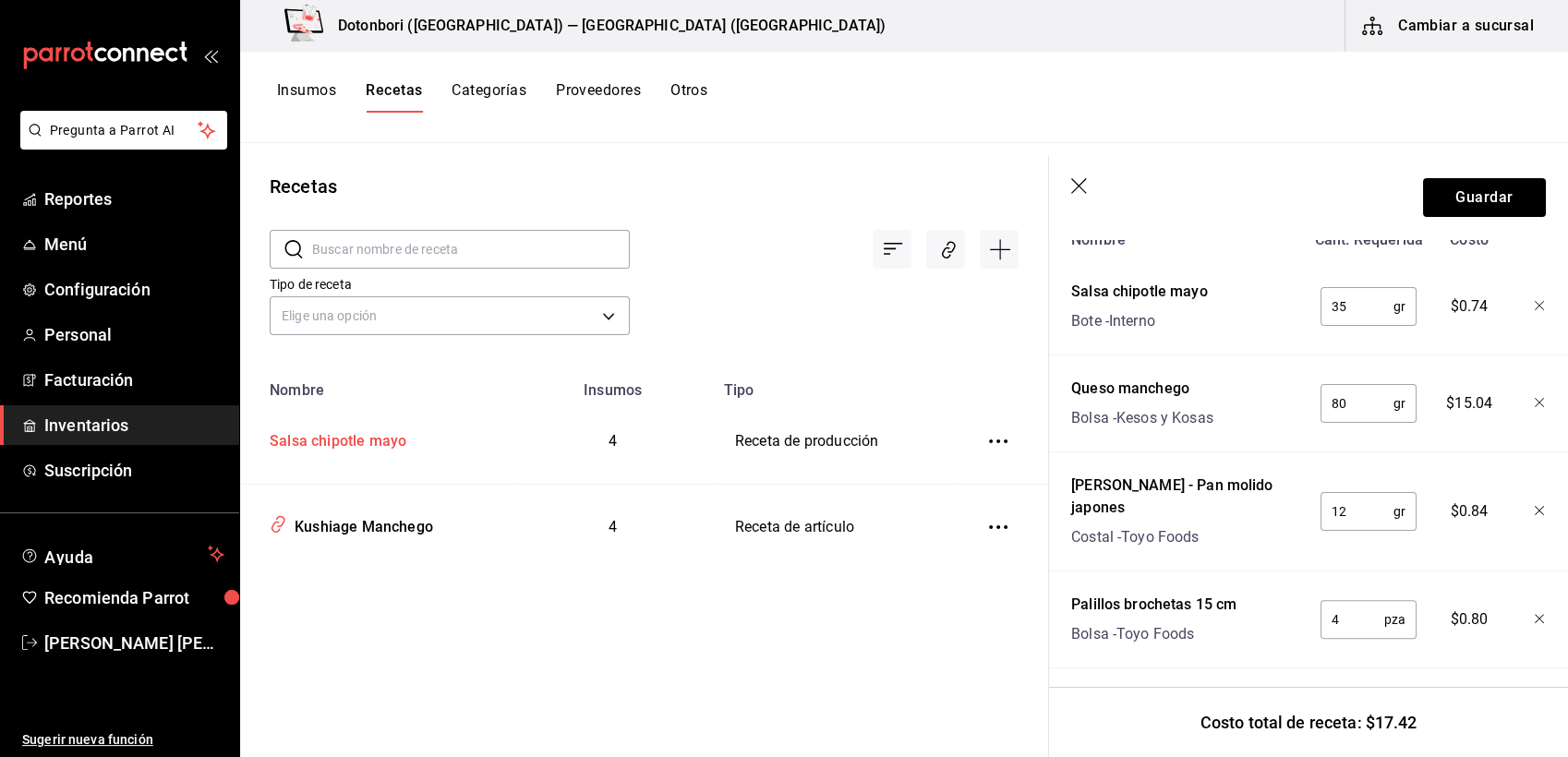 click on "Salsa chipotle mayo" at bounding box center [334, 438] 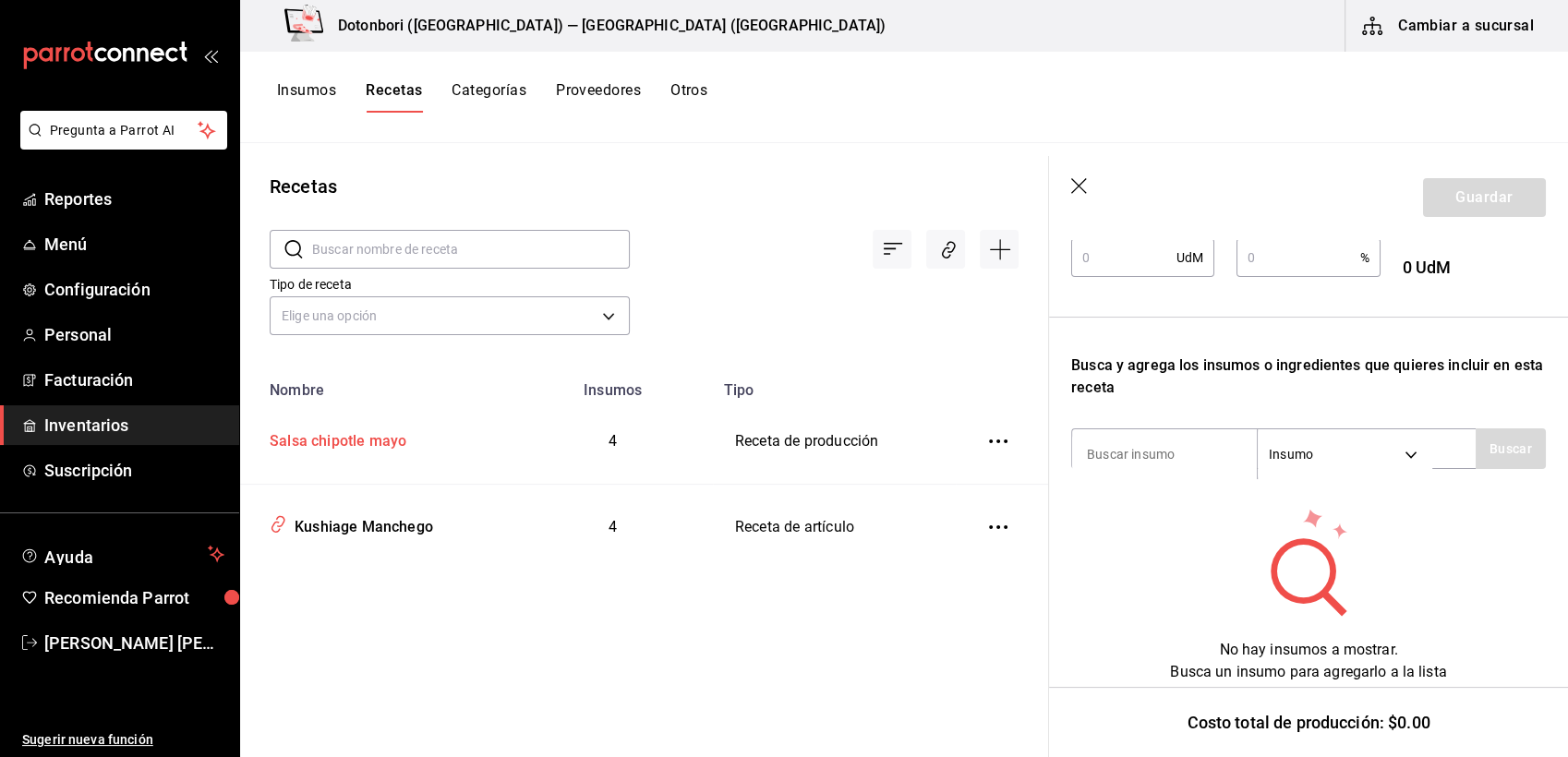 scroll, scrollTop: 0, scrollLeft: 0, axis: both 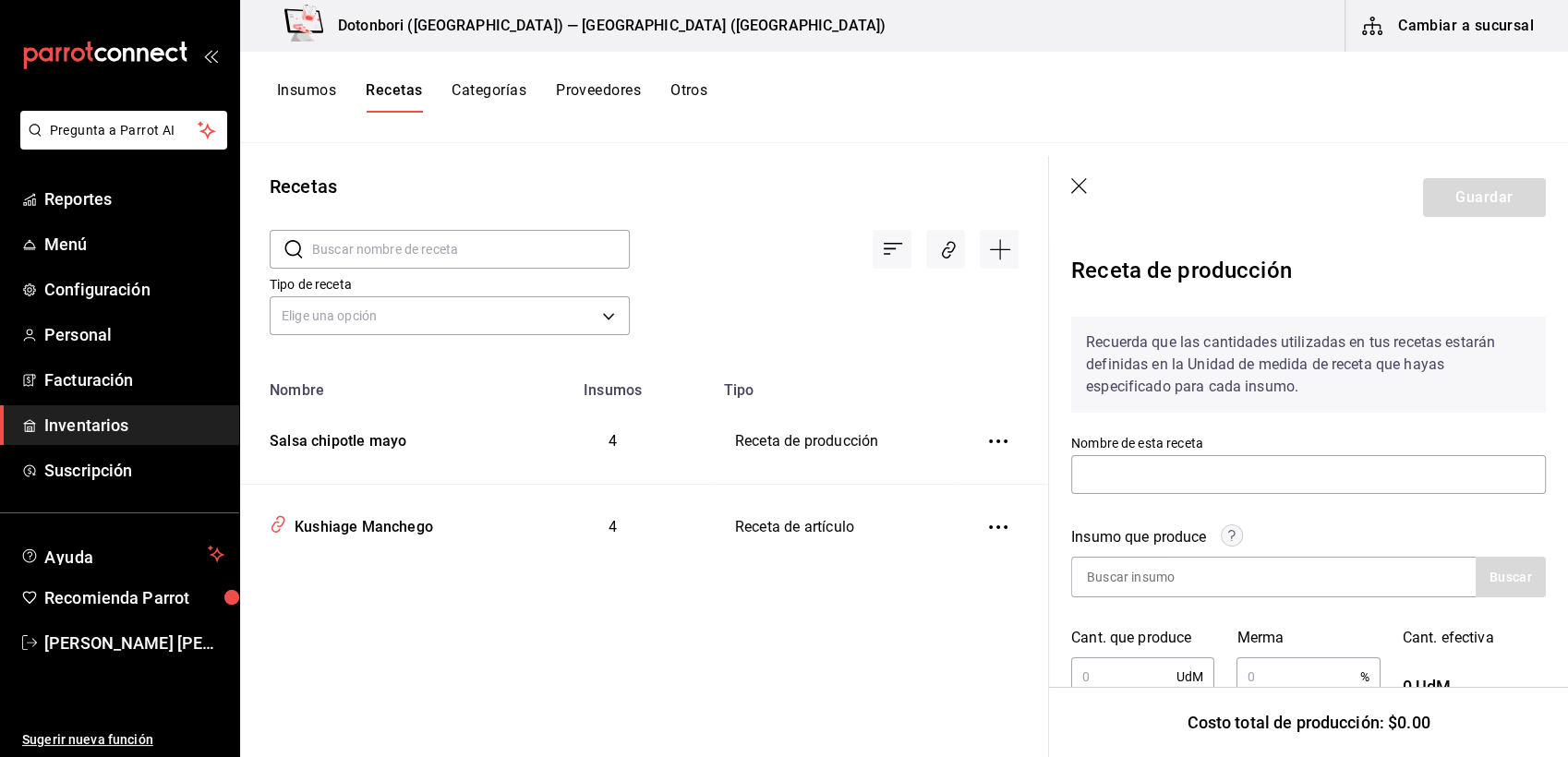 type on "Salsa chipotle mayo" 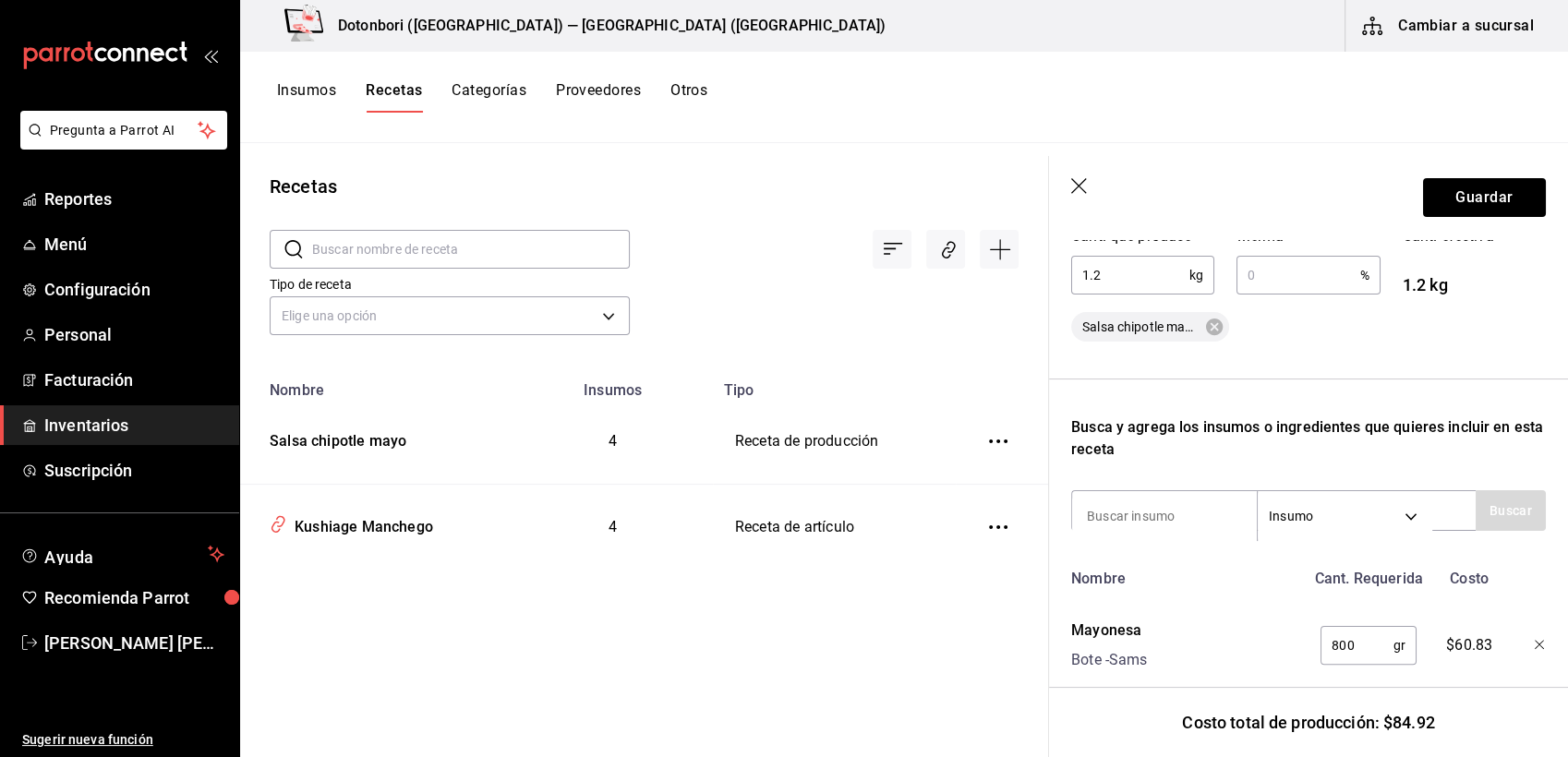 scroll, scrollTop: 410, scrollLeft: 0, axis: vertical 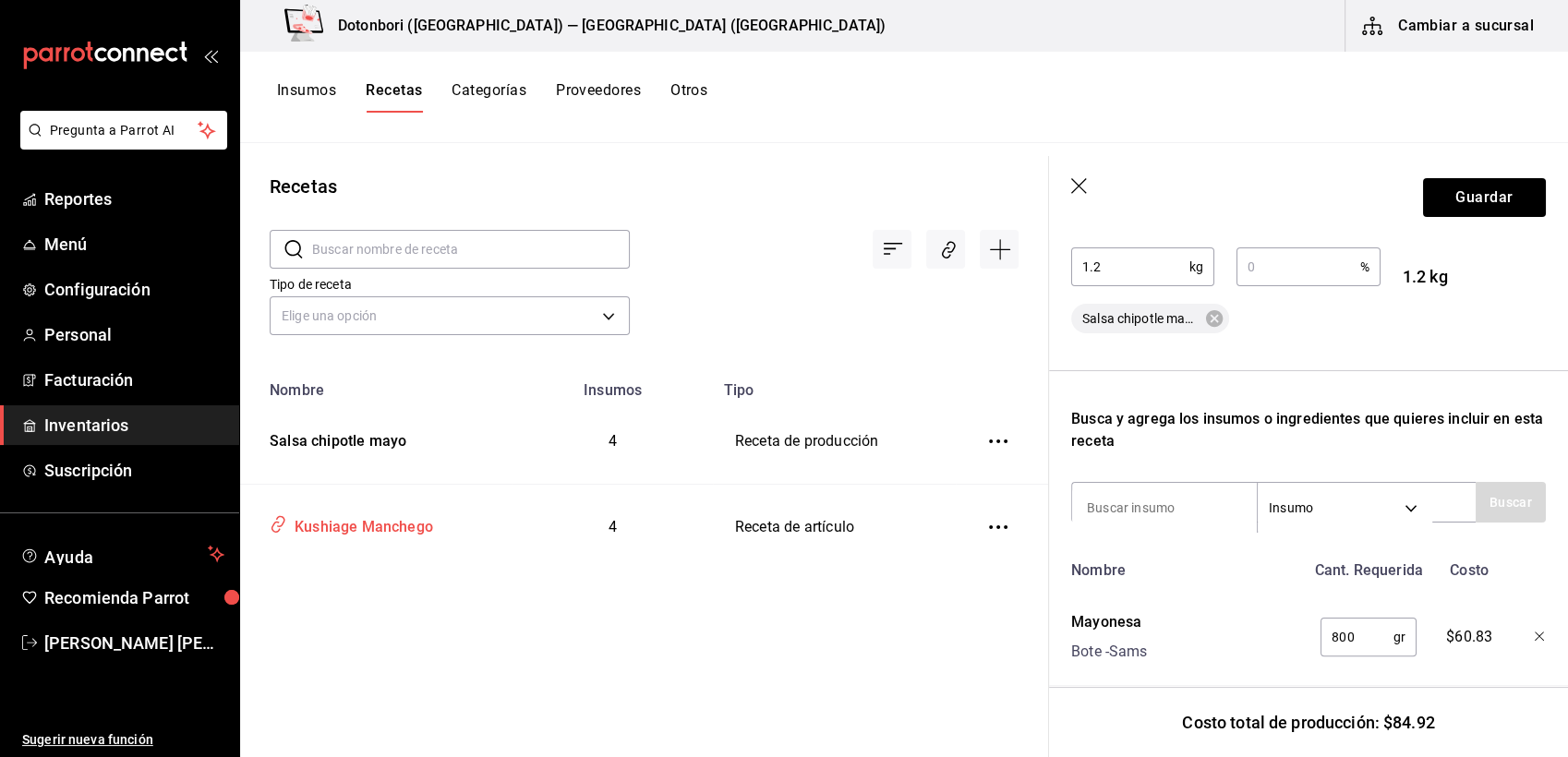 click on "Kushiage Manchego" at bounding box center [376, 523] 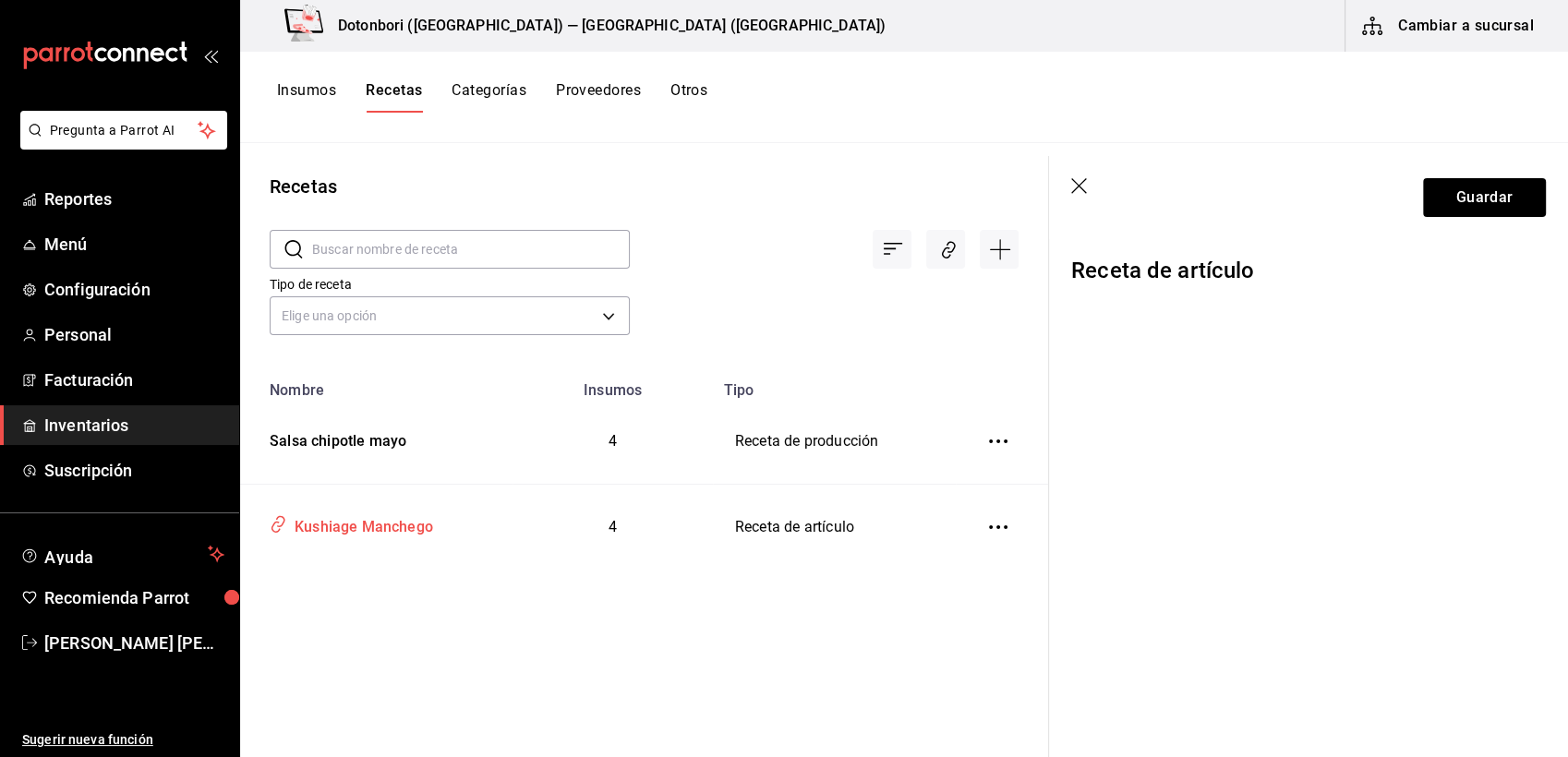 scroll, scrollTop: 0, scrollLeft: 0, axis: both 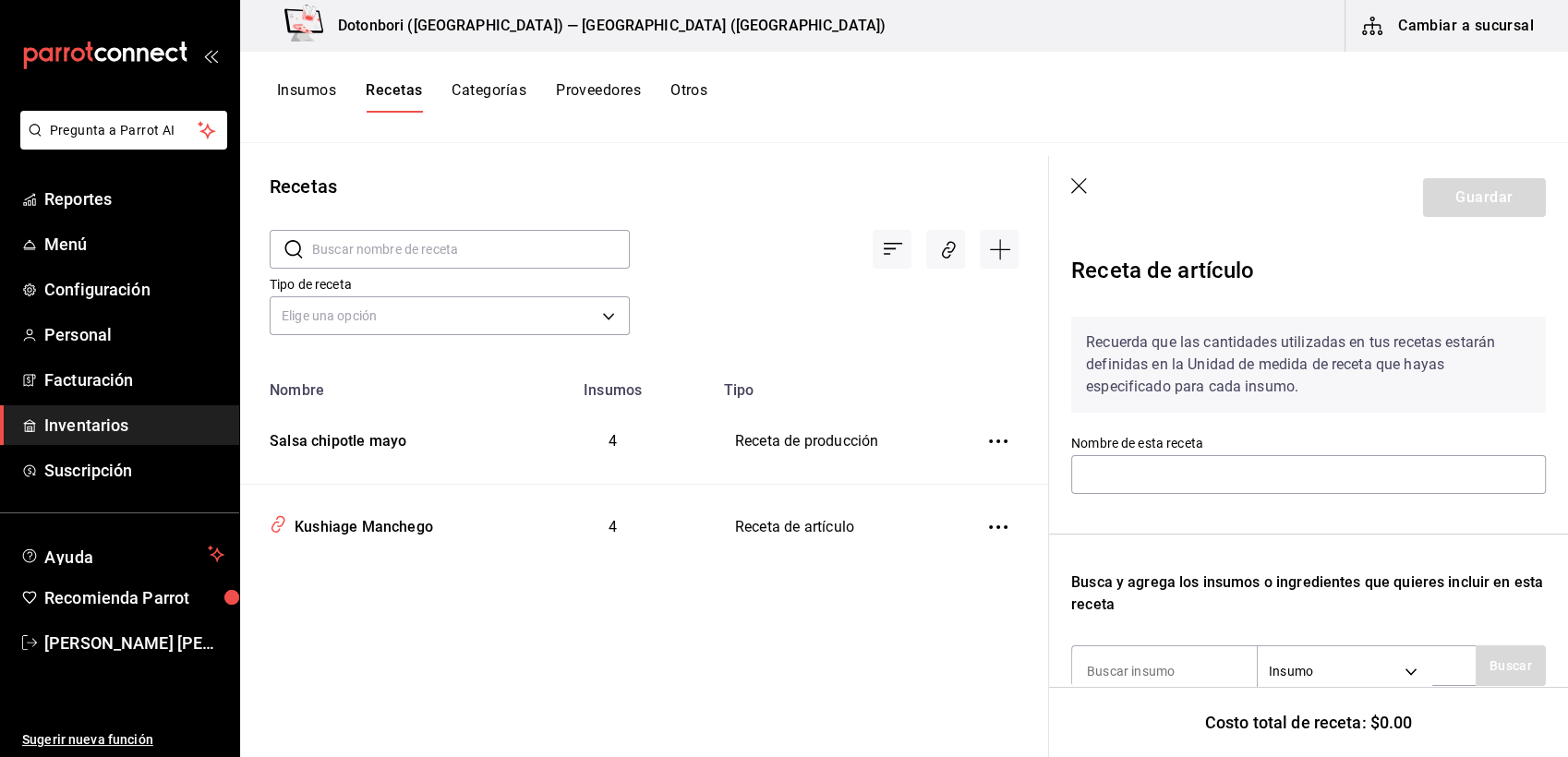 type on "Kushiage Manchego" 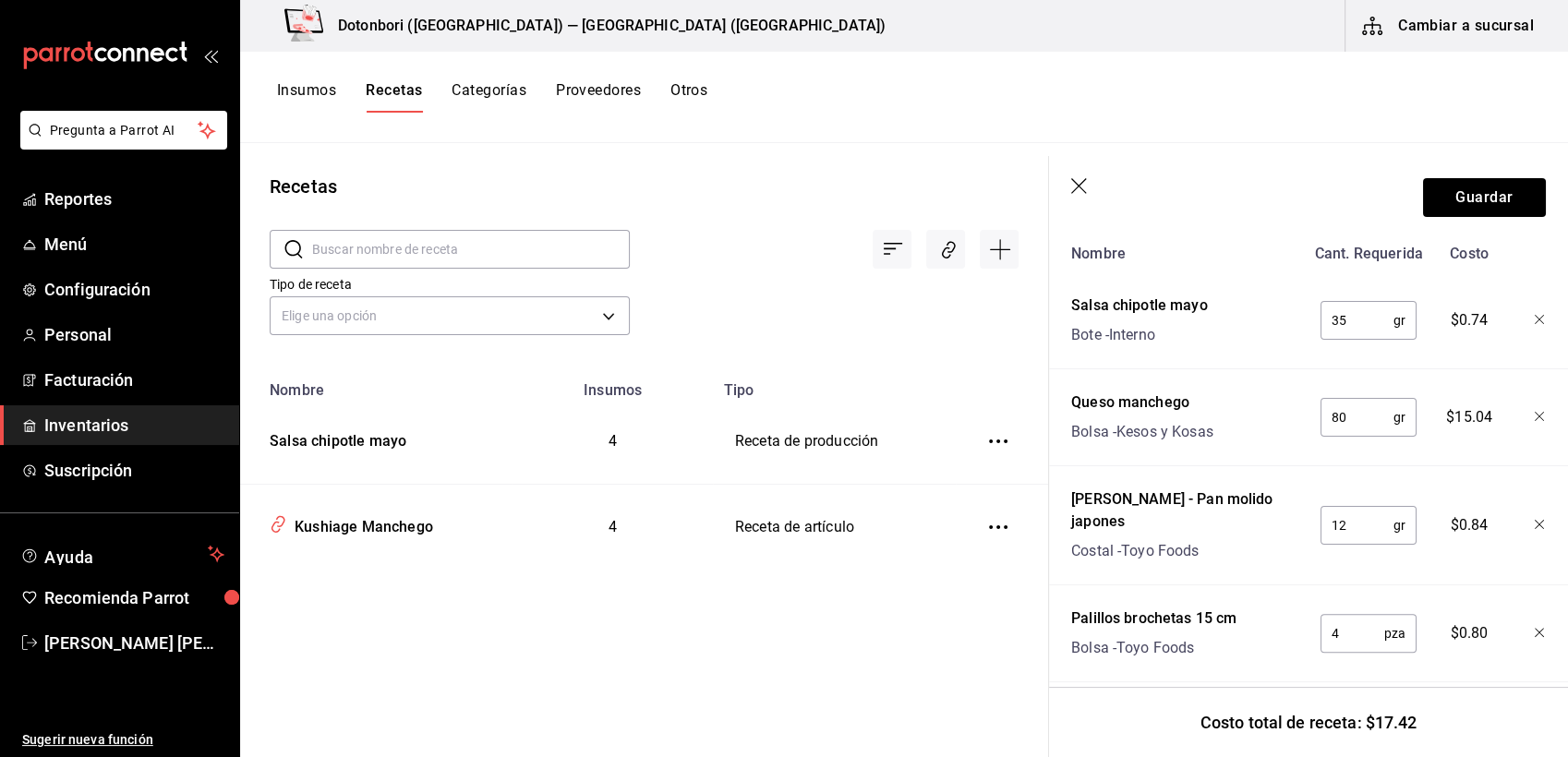 scroll, scrollTop: 494, scrollLeft: 0, axis: vertical 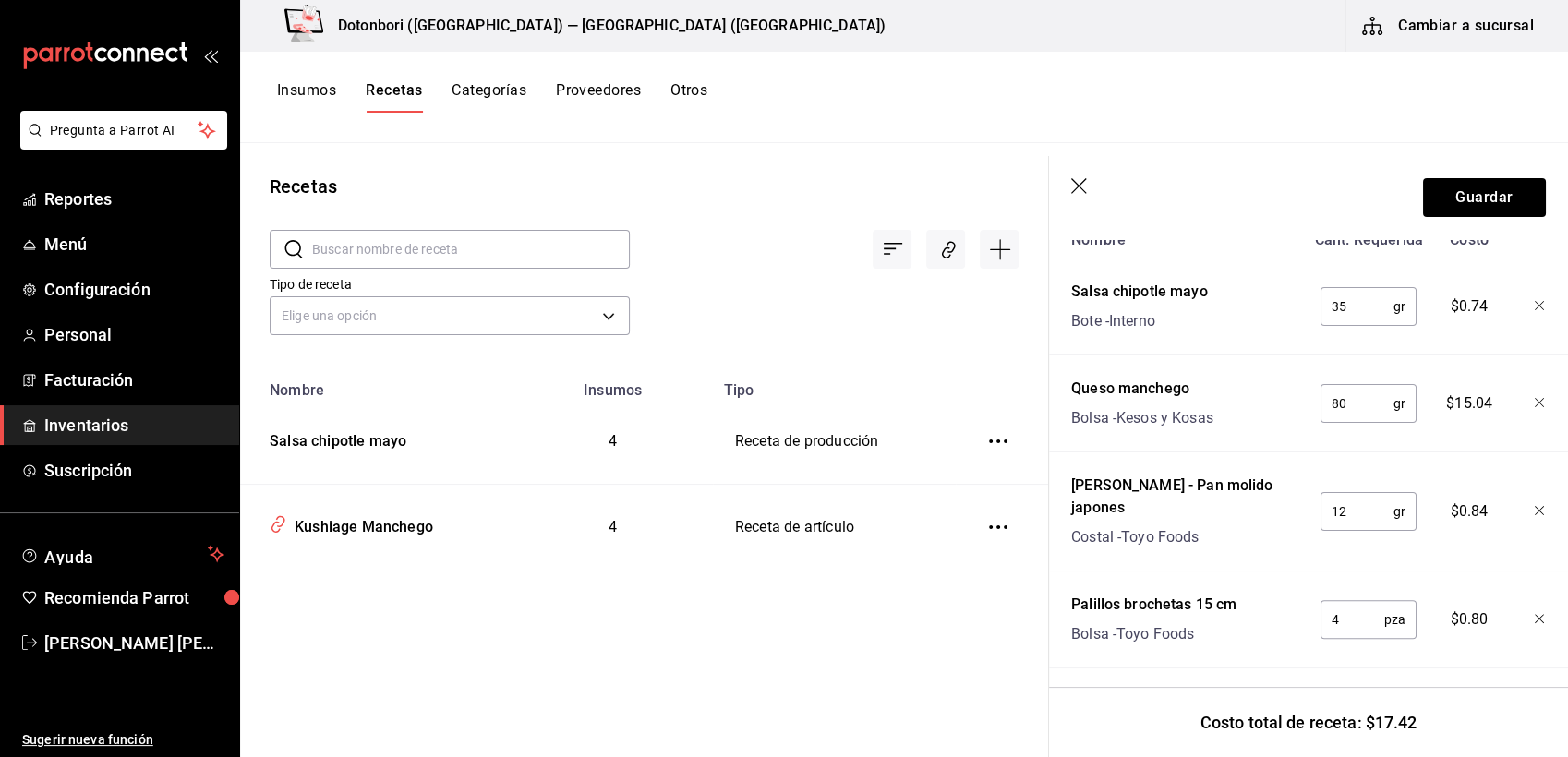 click on "80" at bounding box center [1357, 403] 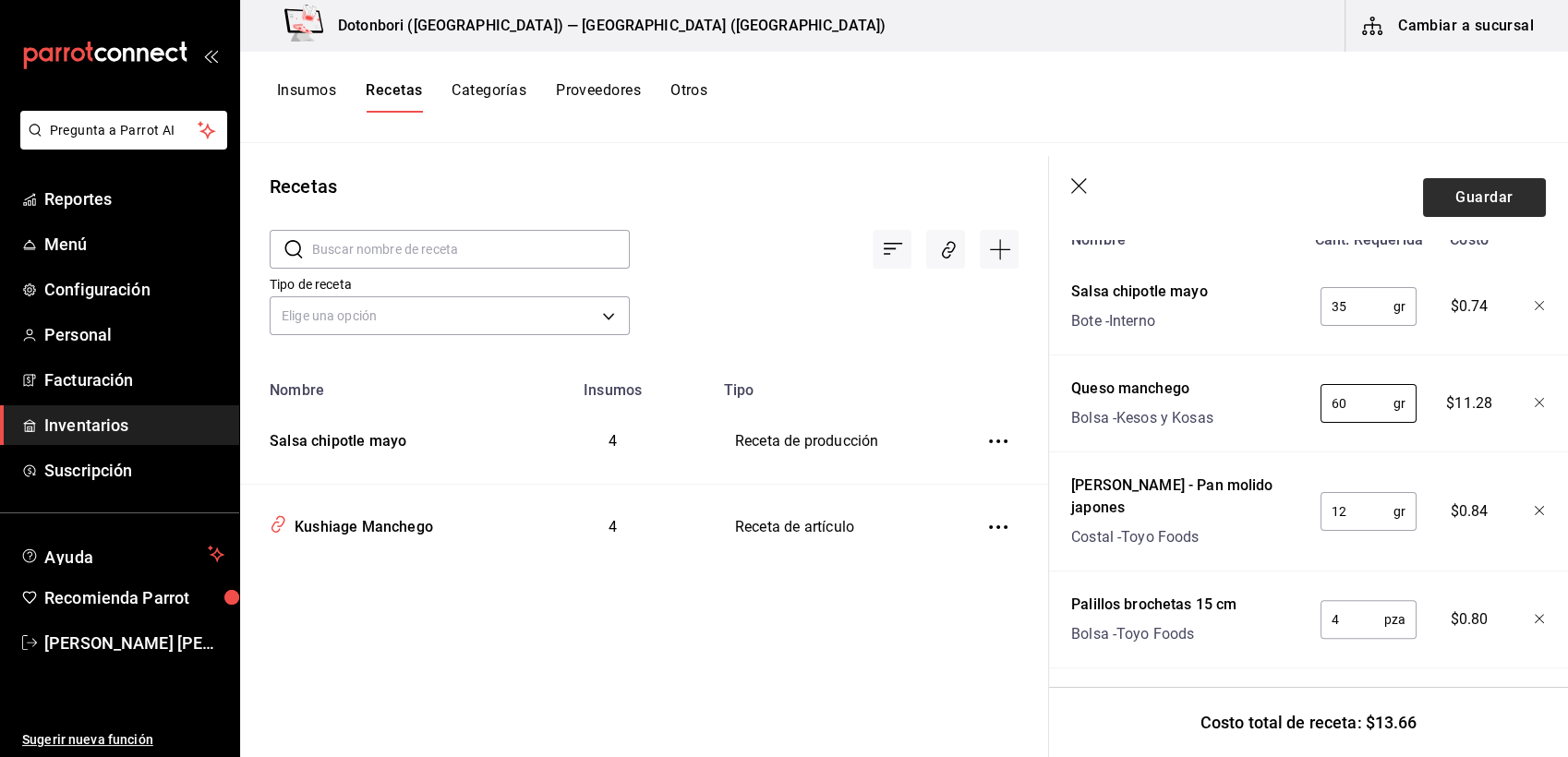 type on "60" 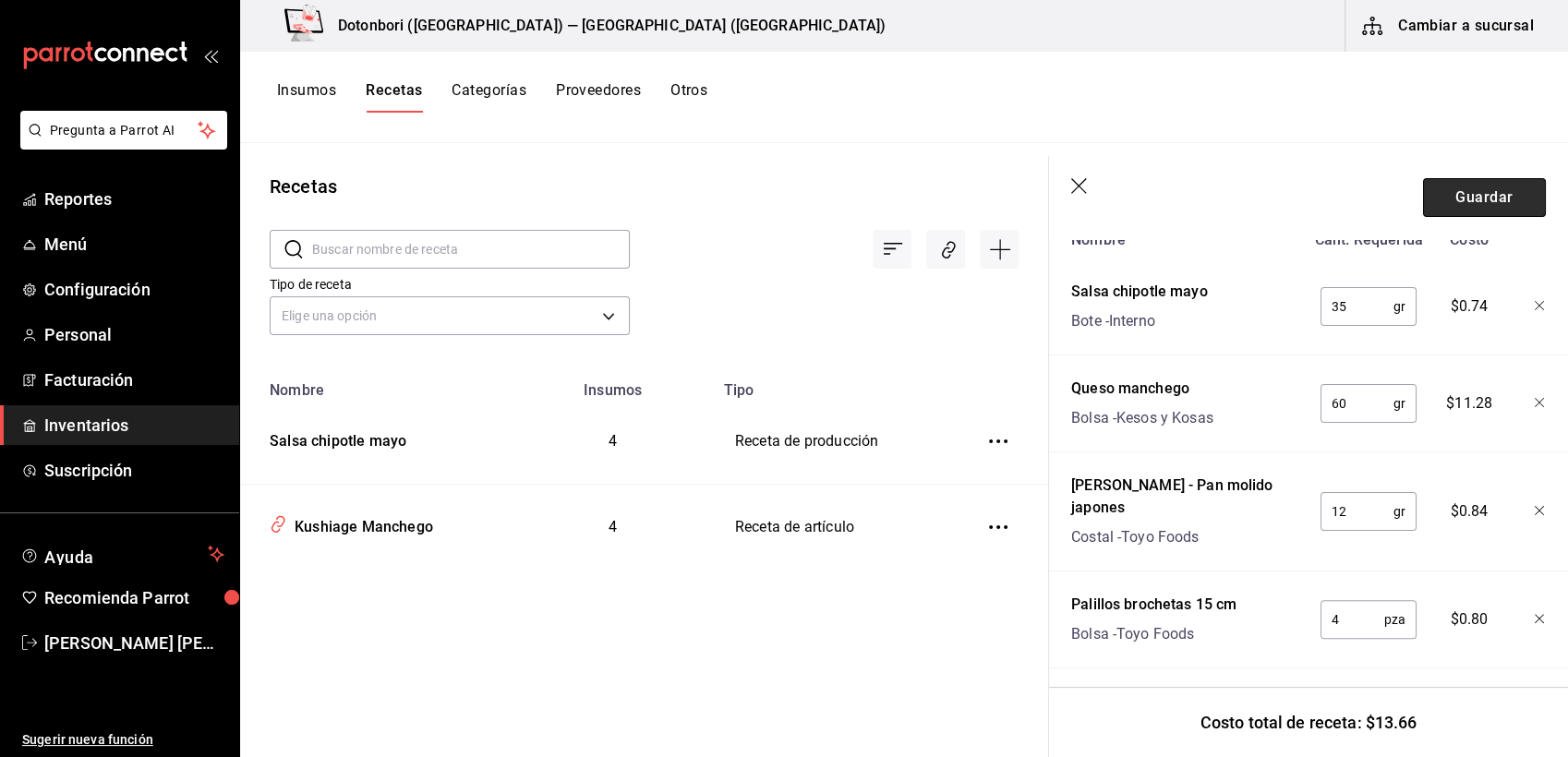 click on "Guardar" at bounding box center [1484, 198] 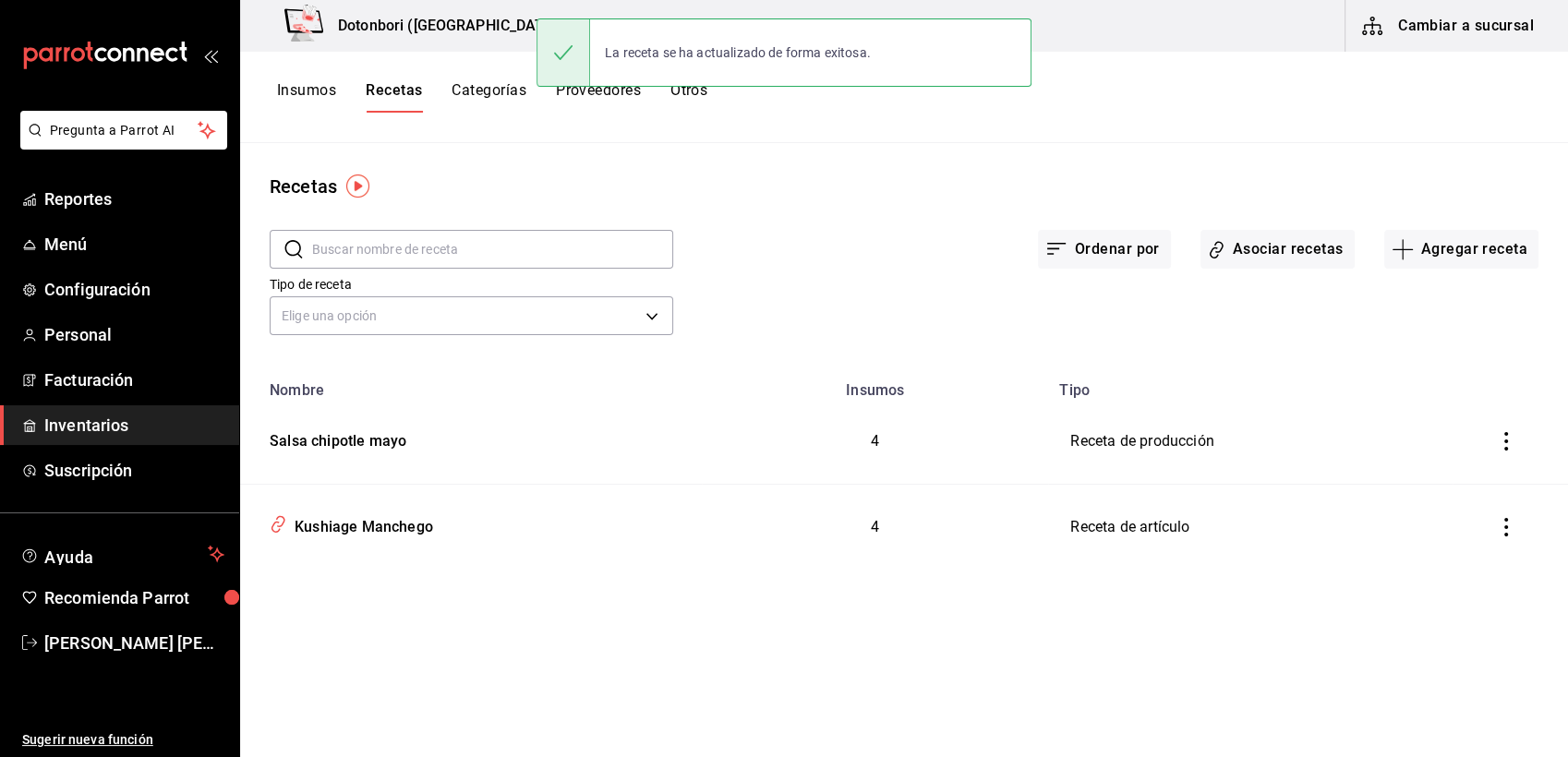 scroll, scrollTop: 0, scrollLeft: 0, axis: both 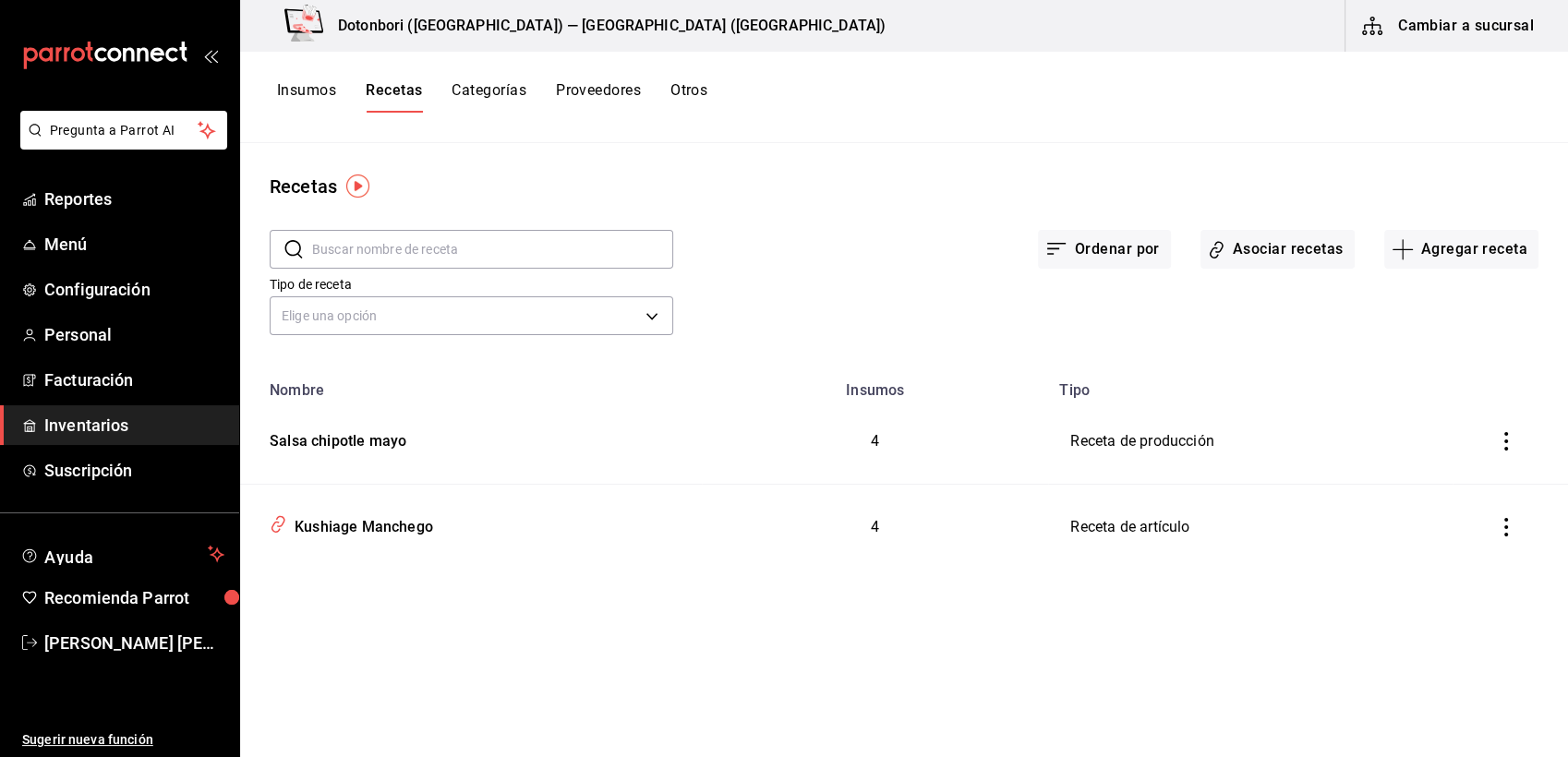 click on "Receta de artículo" at bounding box center (1250, 527) 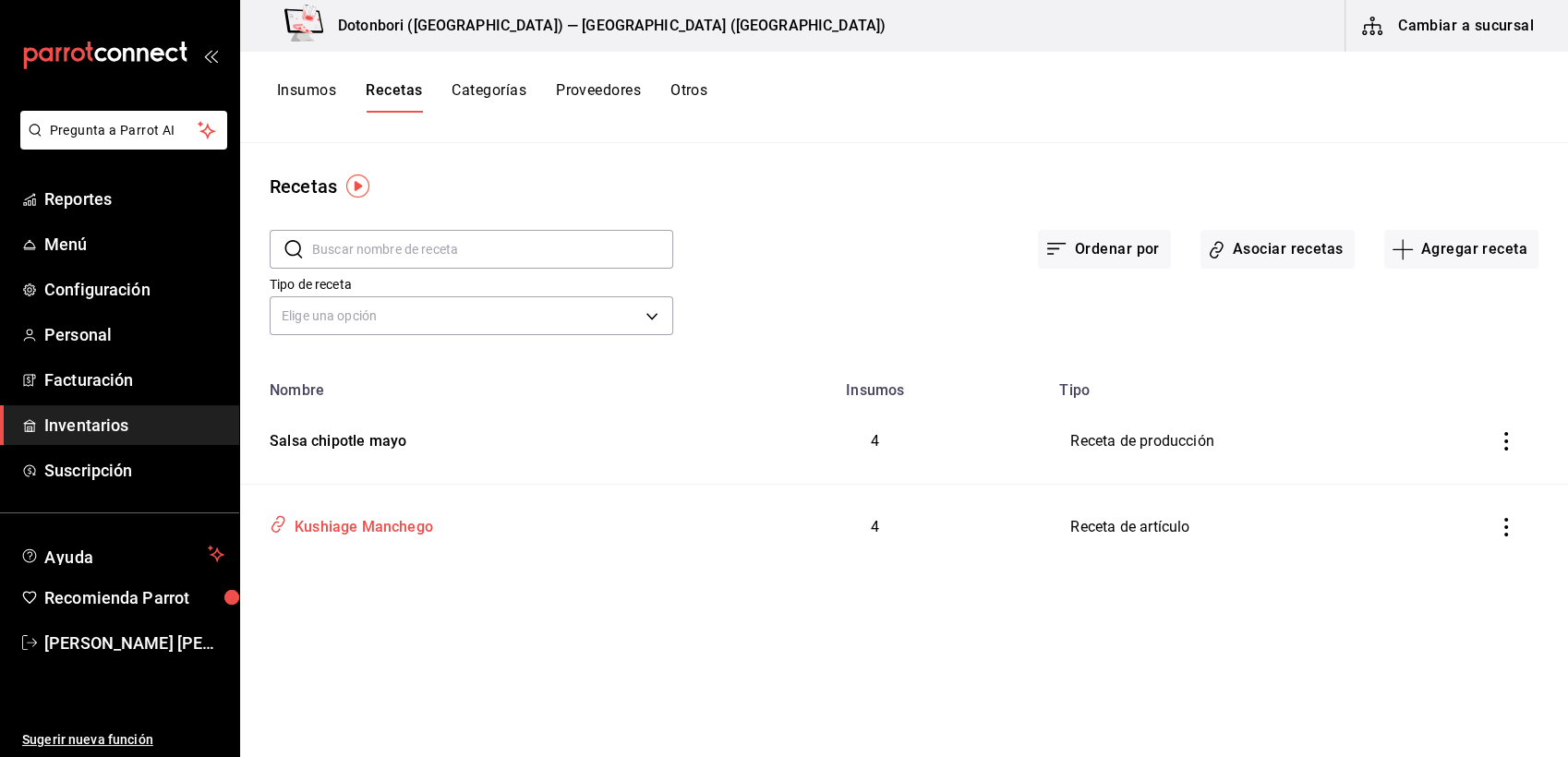 click on "Kushiage Manchego" at bounding box center [360, 523] 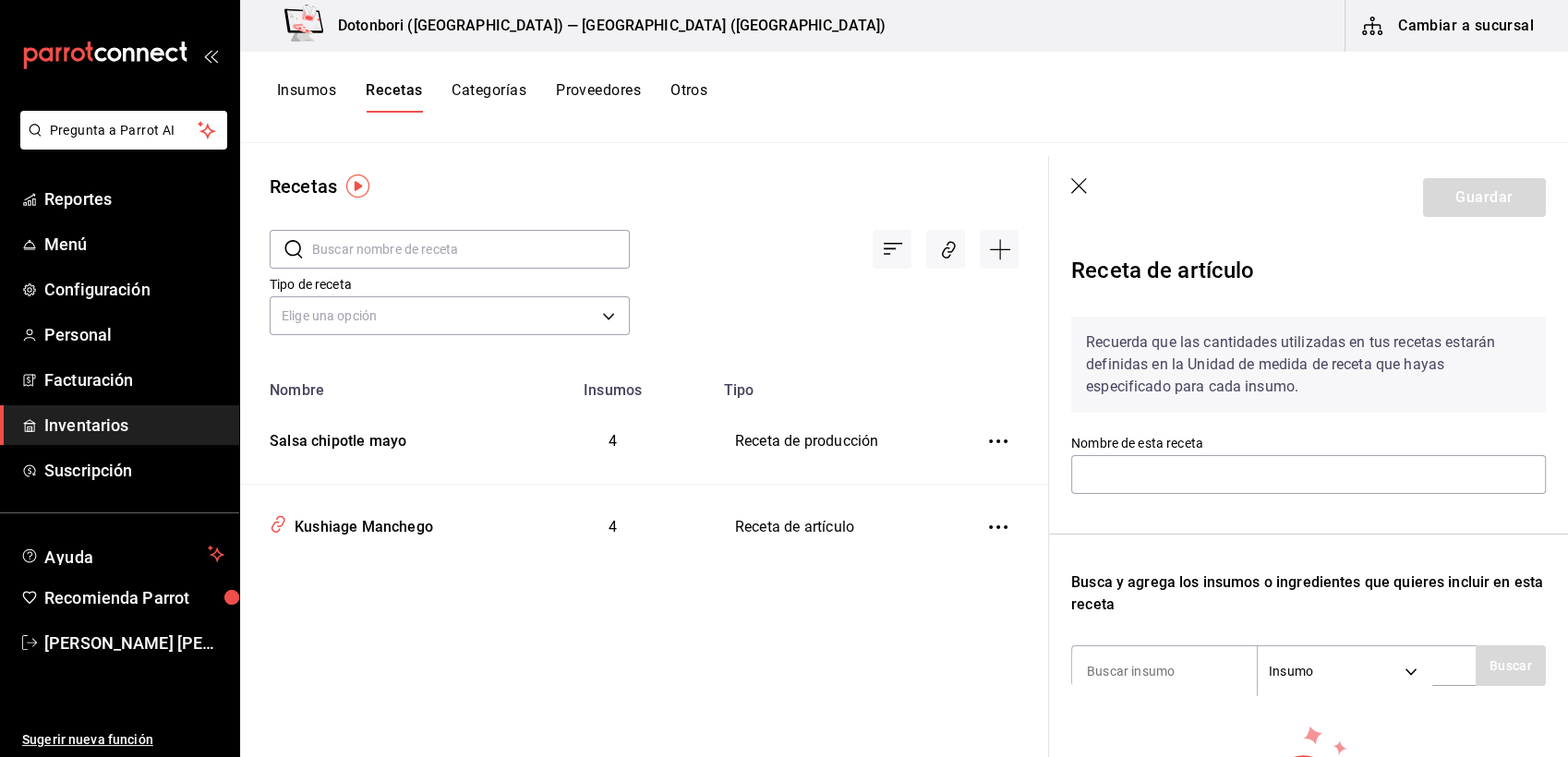 type on "Kushiage Manchego" 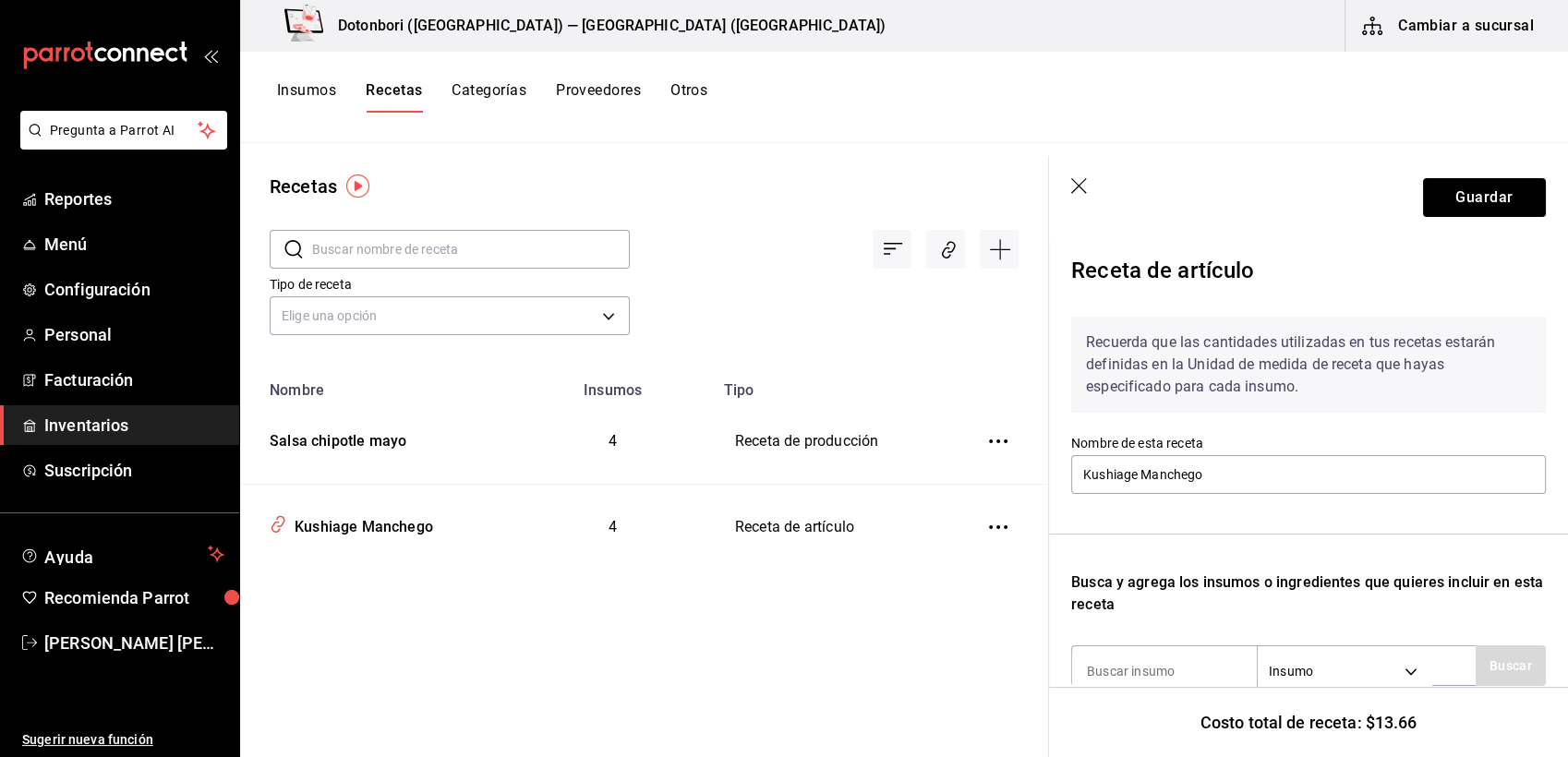 scroll, scrollTop: 494, scrollLeft: 0, axis: vertical 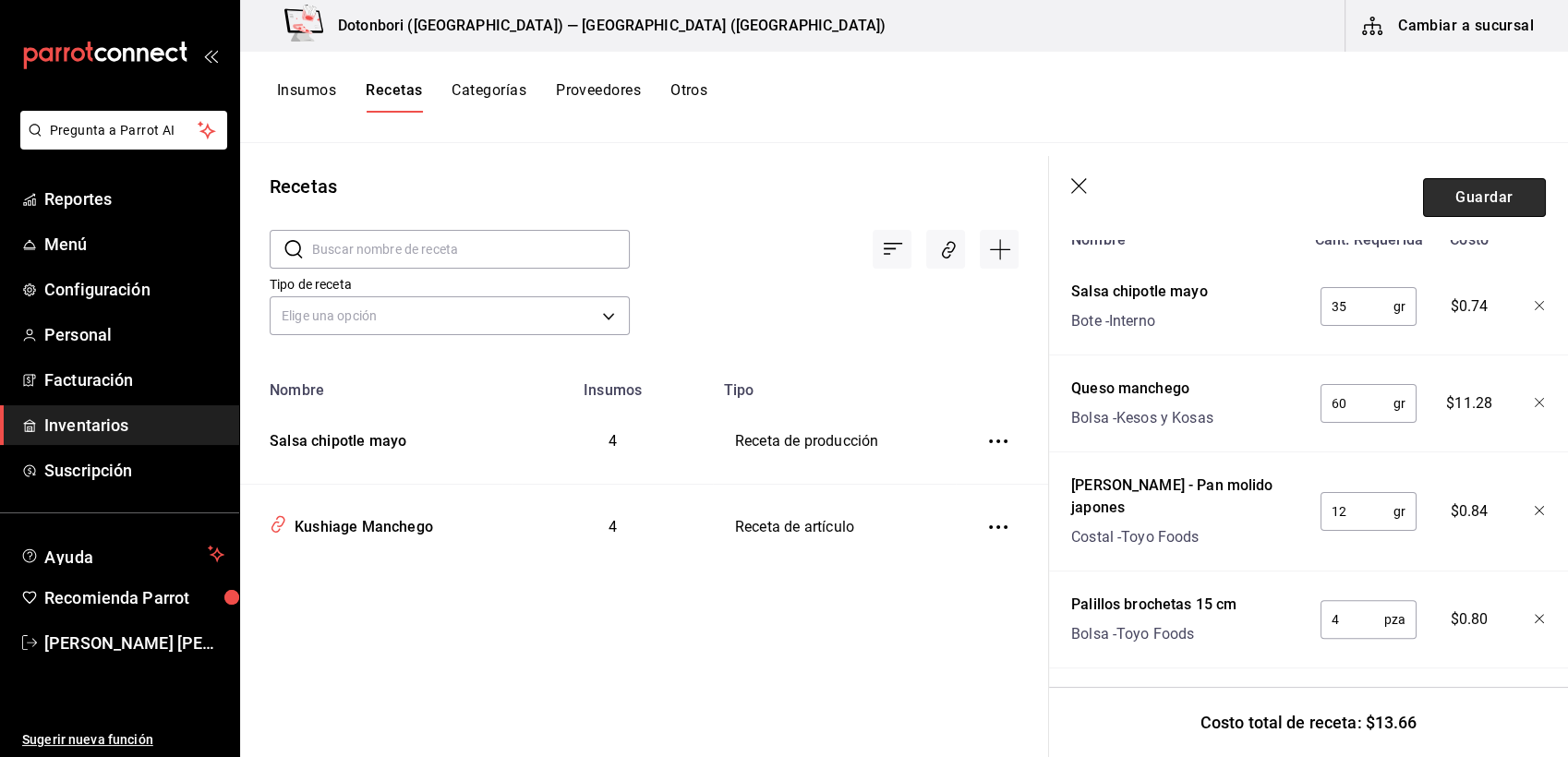click on "Guardar" at bounding box center (1484, 198) 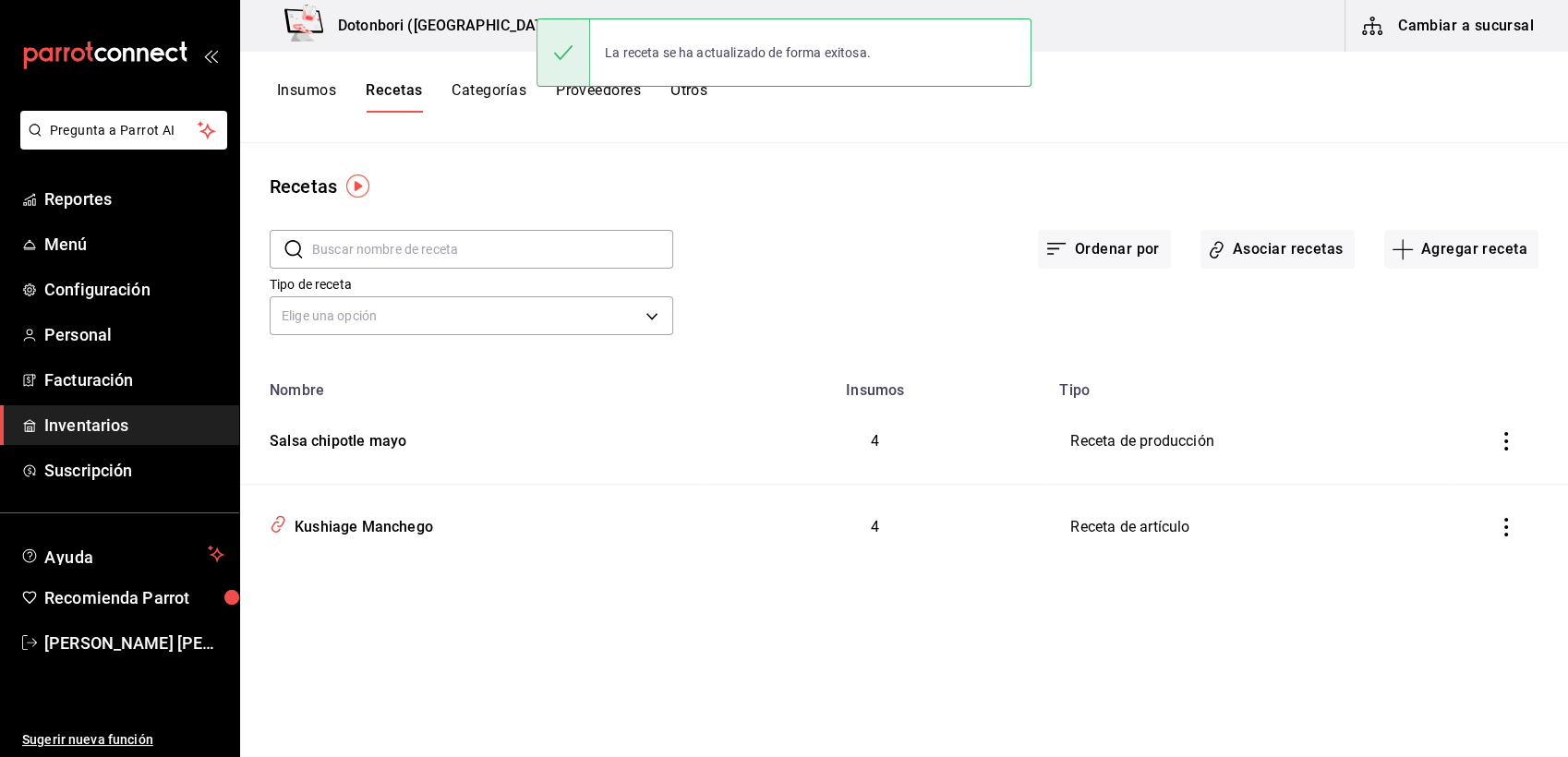 scroll, scrollTop: 0, scrollLeft: 0, axis: both 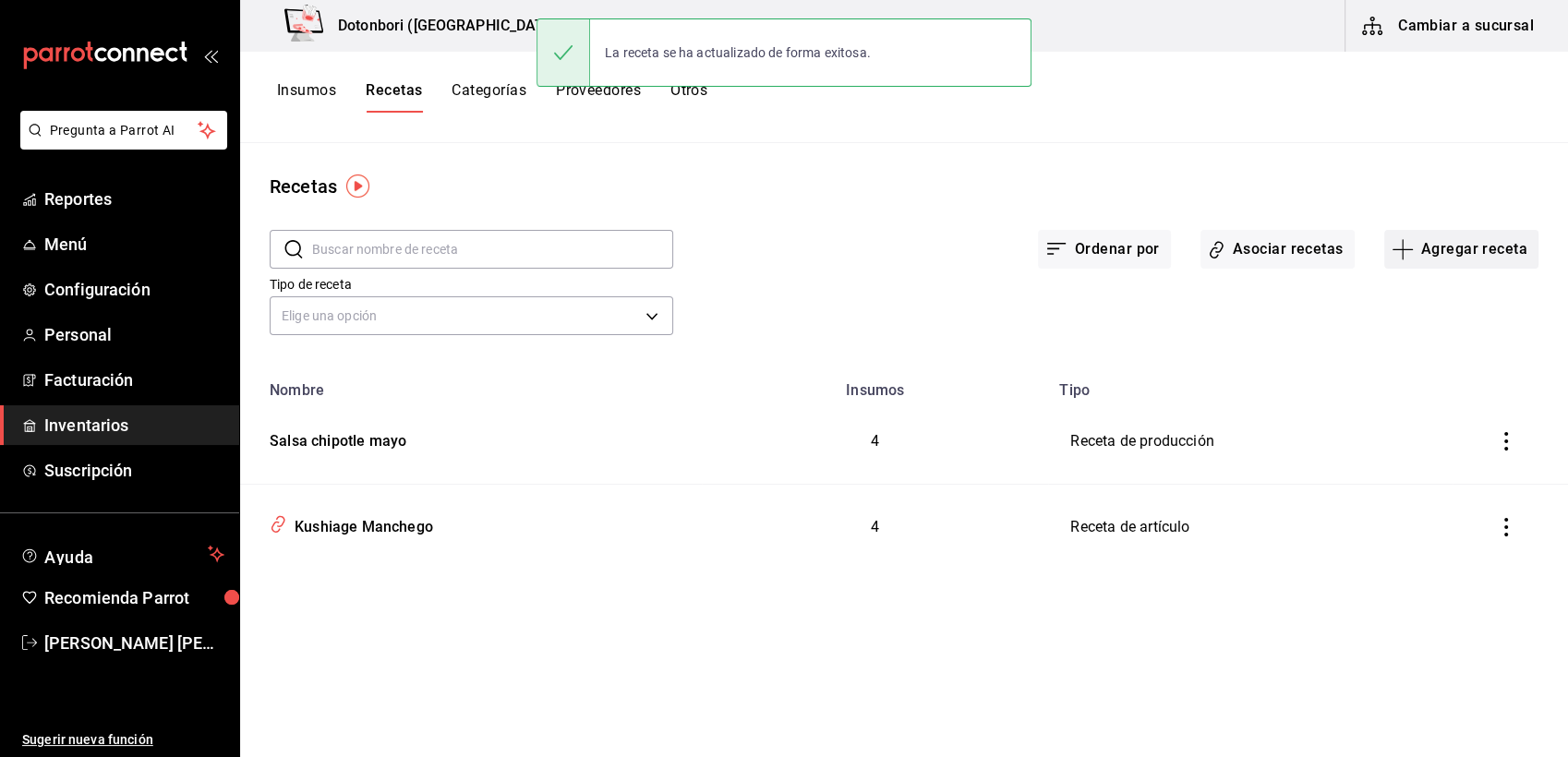 click on "Agregar receta" at bounding box center [1461, 249] 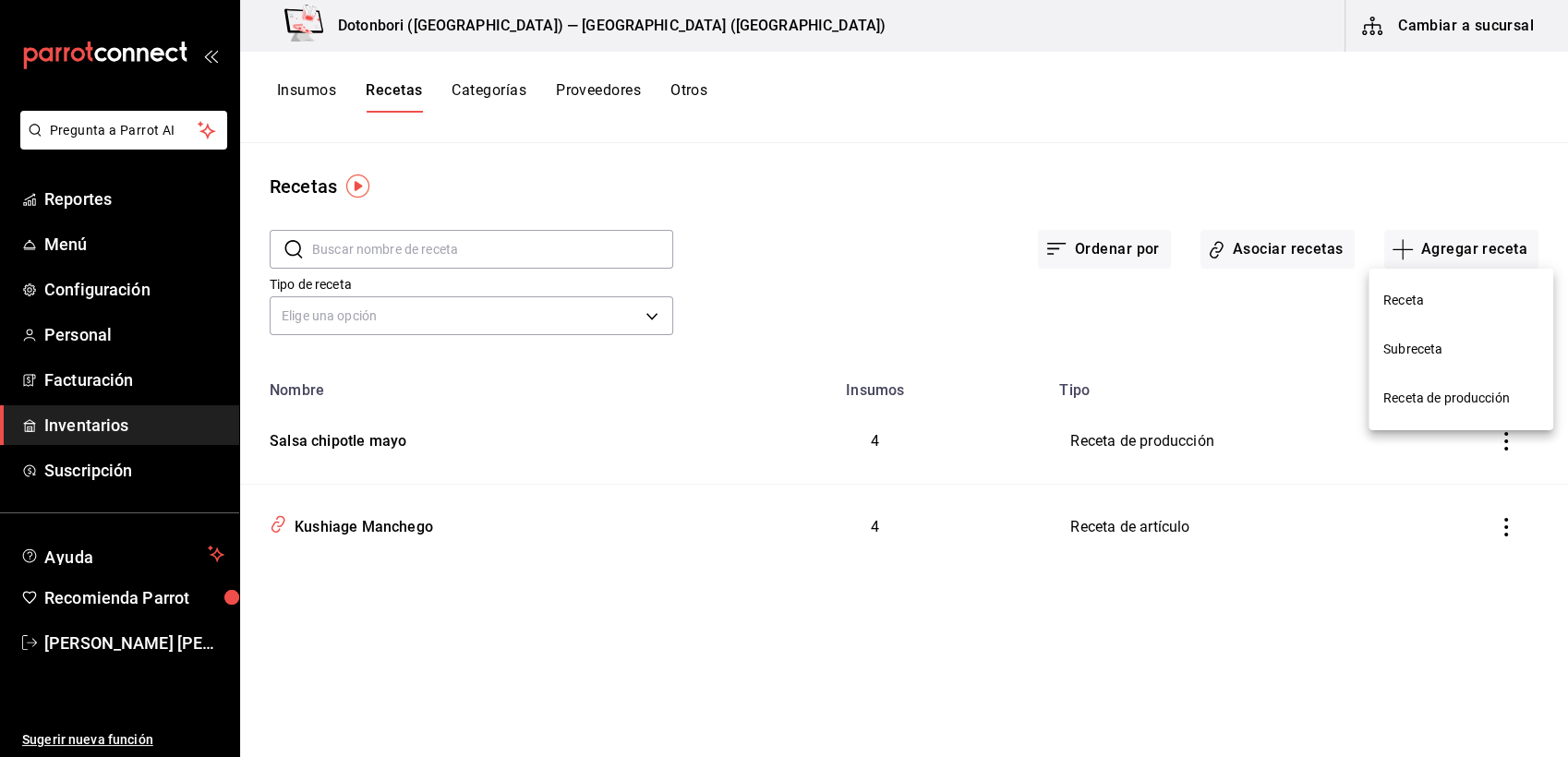 click on "Receta de producción" at bounding box center [1461, 398] 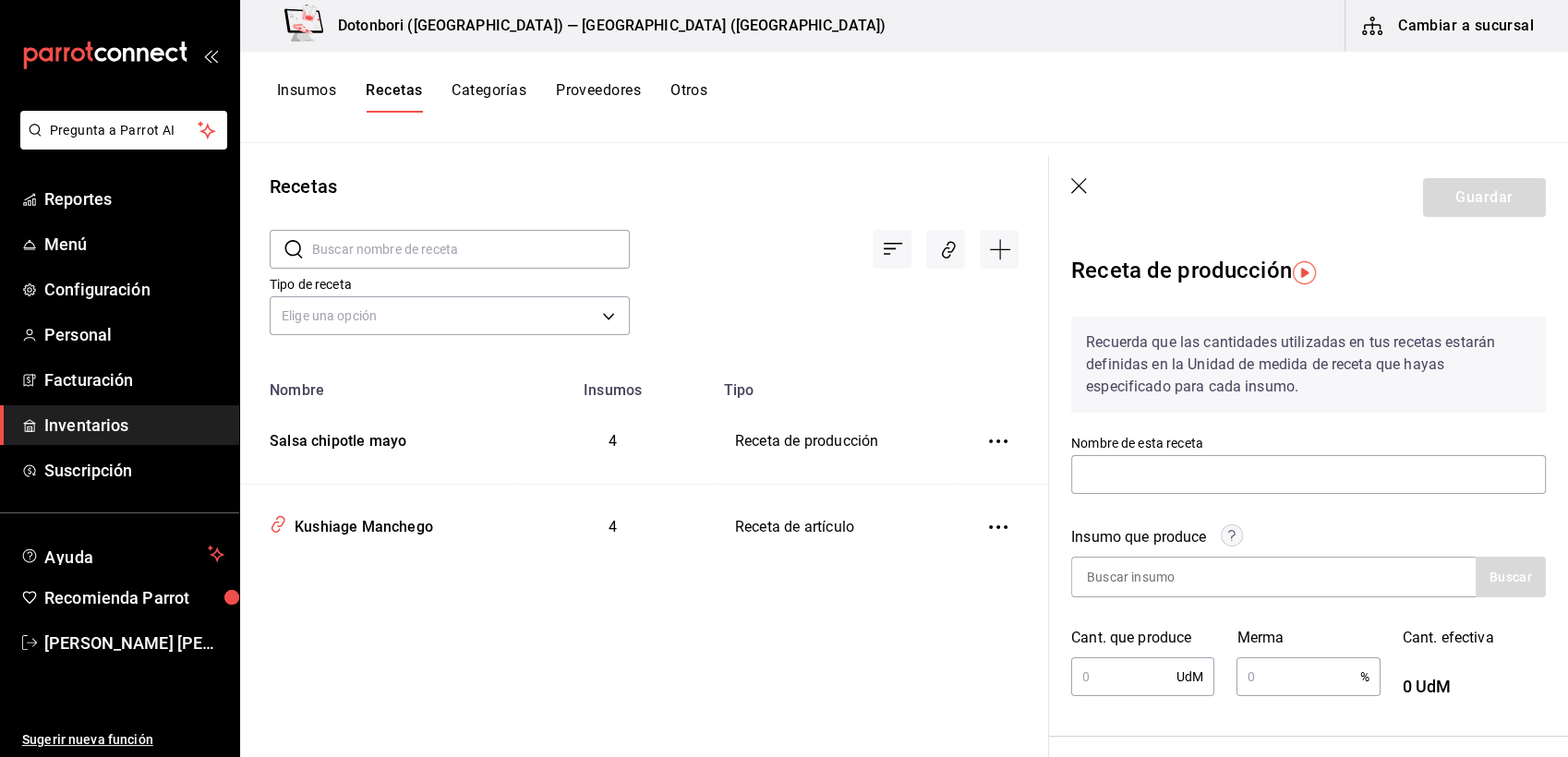 scroll, scrollTop: 102, scrollLeft: 0, axis: vertical 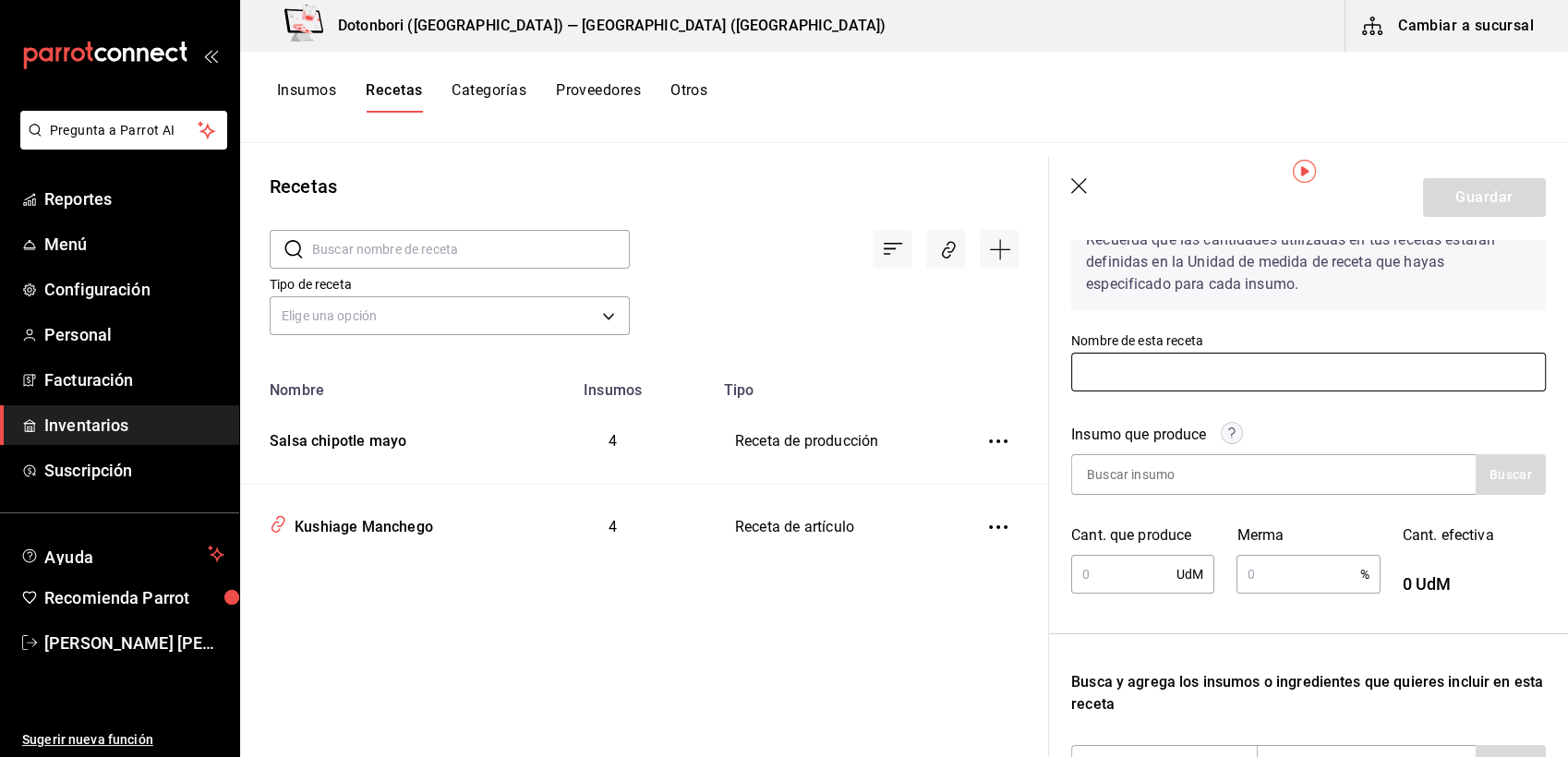 click at bounding box center (1309, 372) 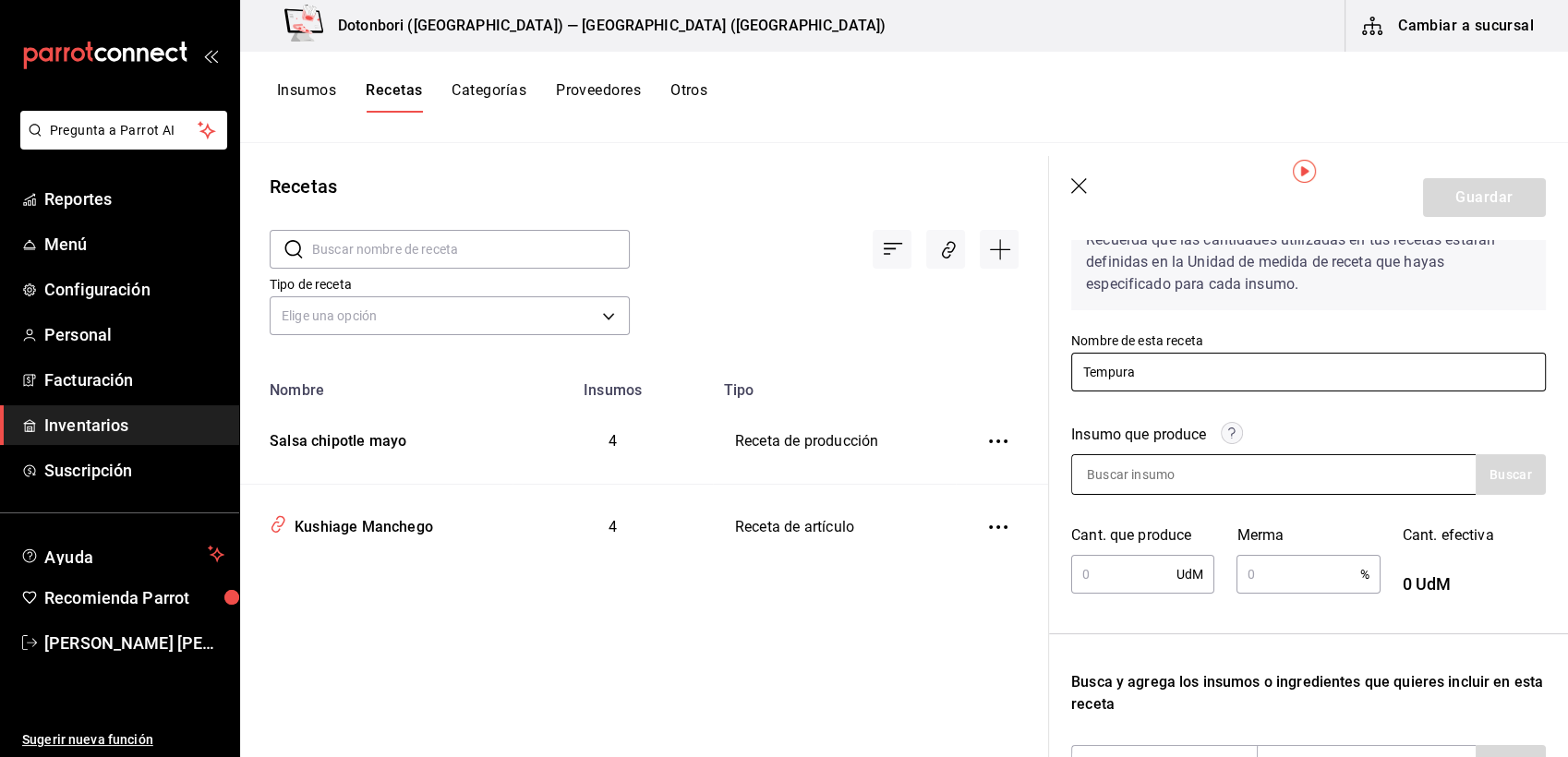 type on "Tempura" 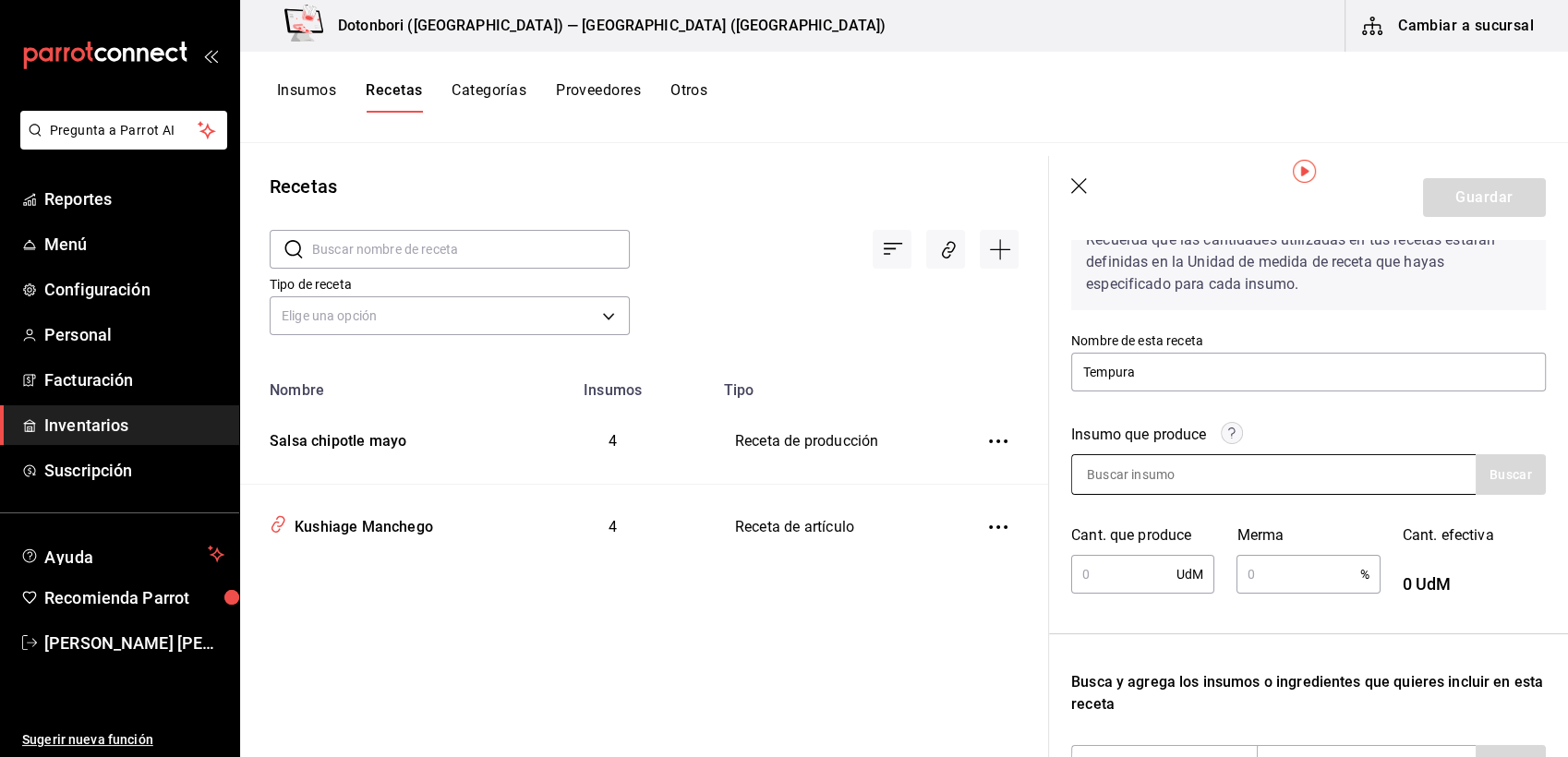 click at bounding box center [1164, 475] 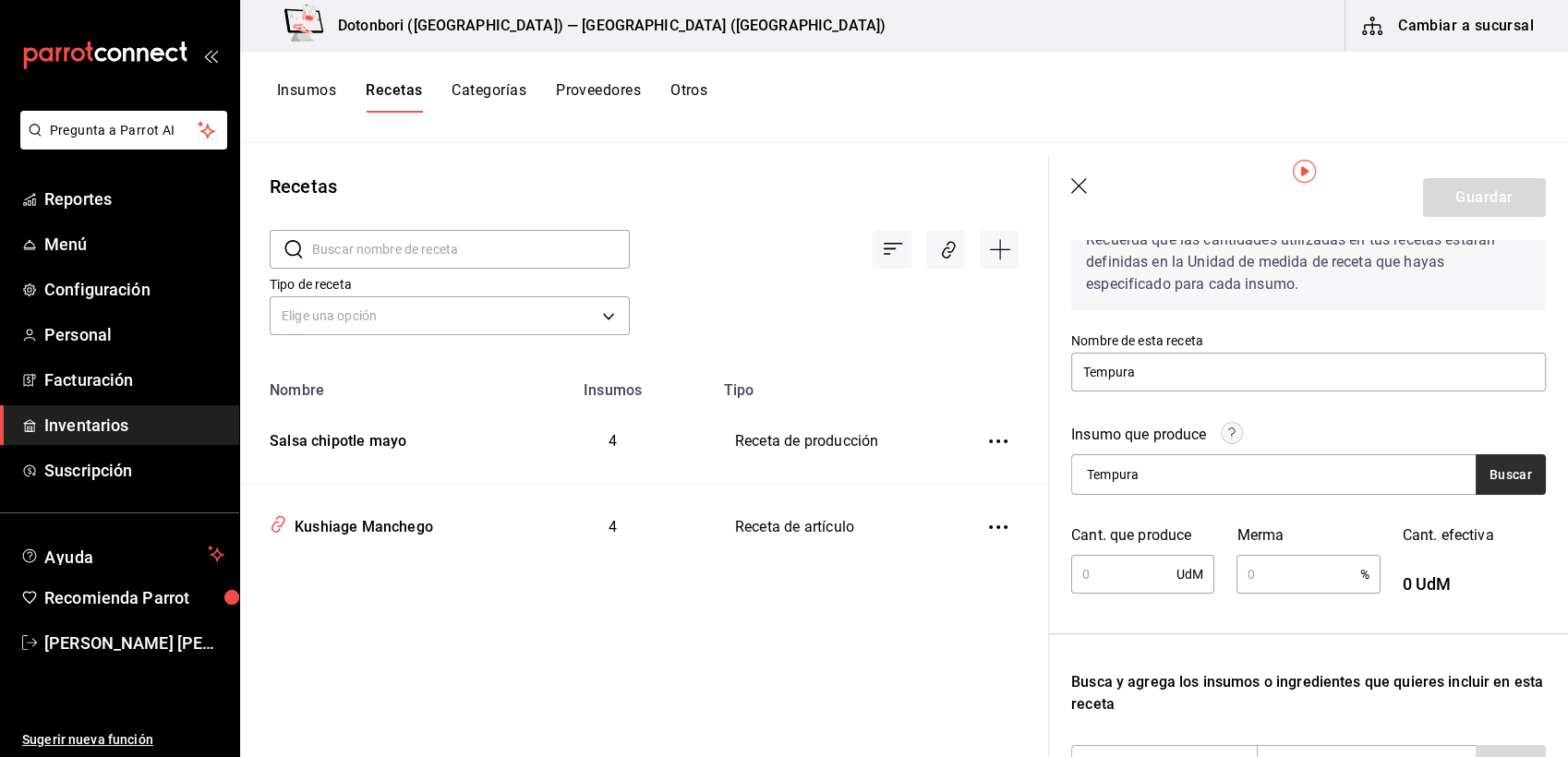 type on "Tempura" 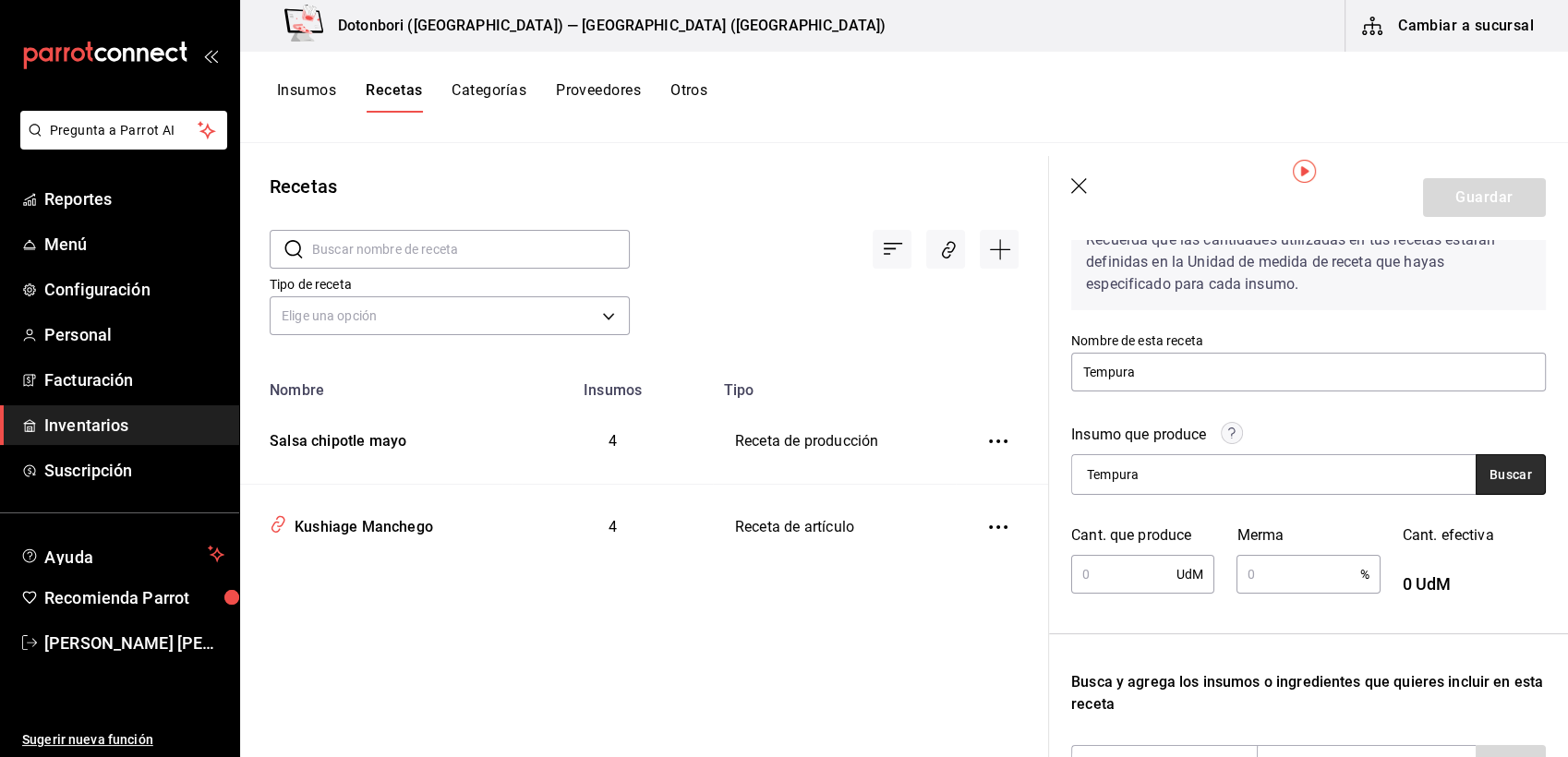 click on "Buscar" at bounding box center (1511, 475) 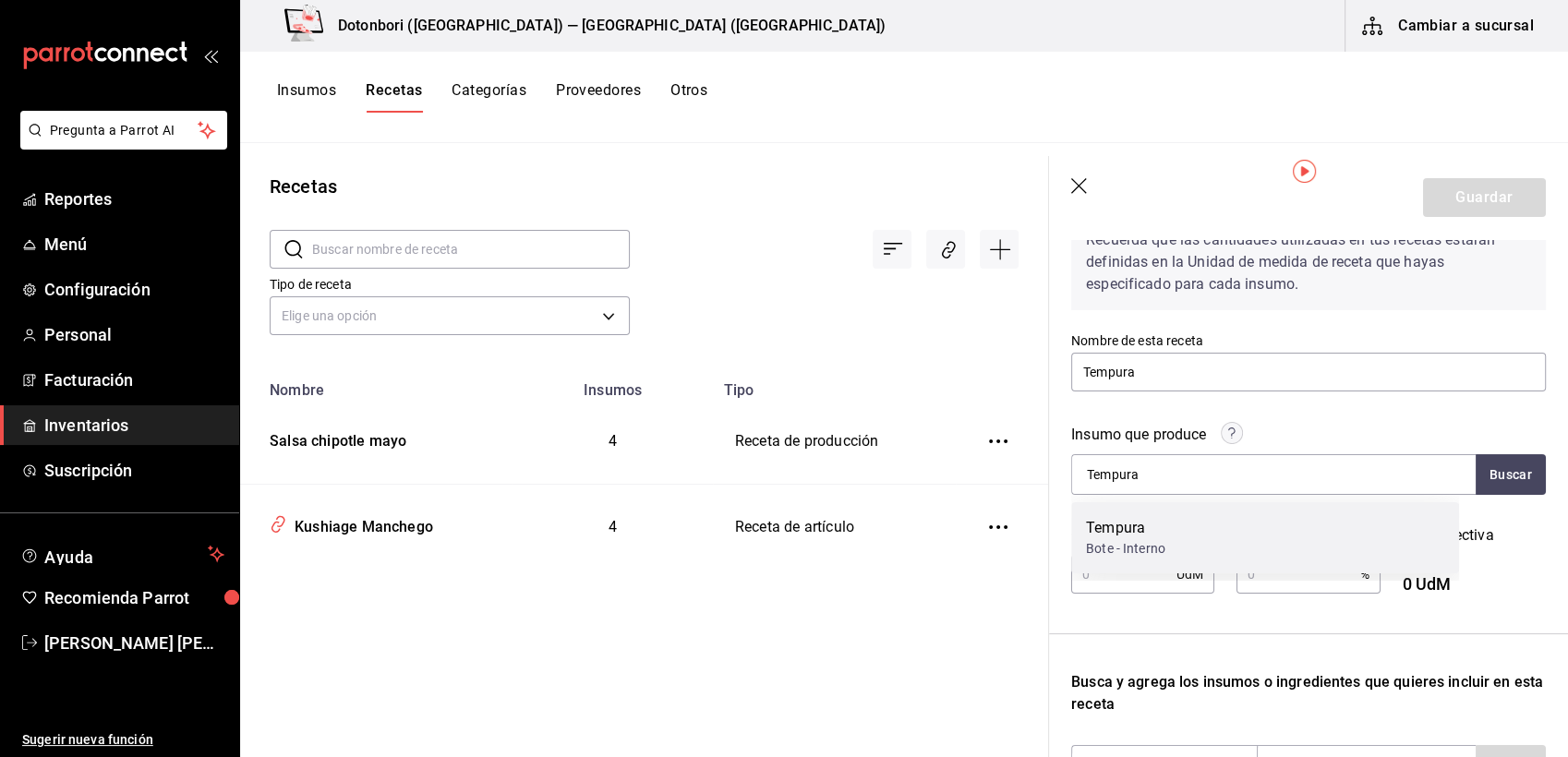 click on "Tempura" at bounding box center [1126, 528] 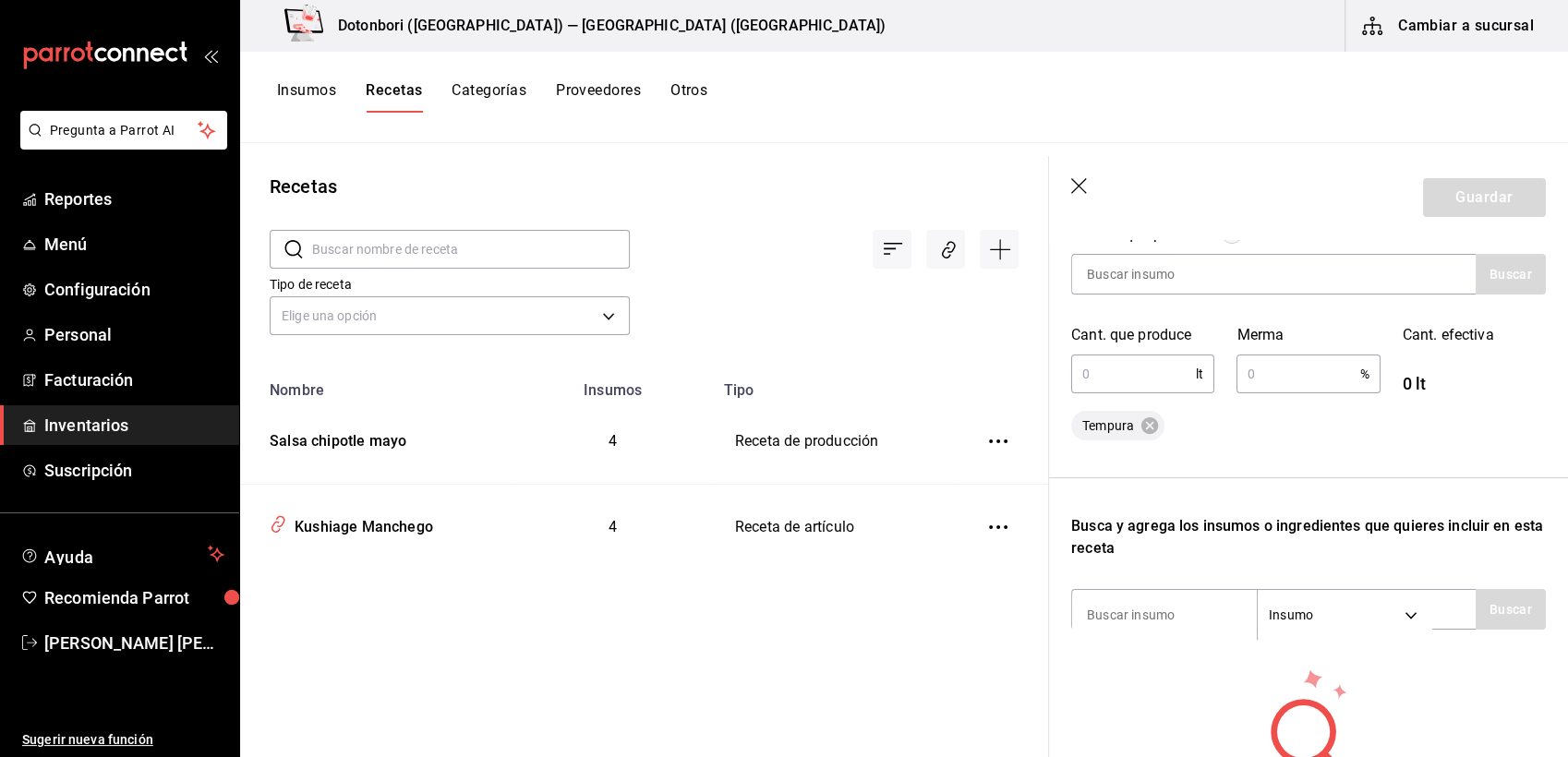 scroll, scrollTop: 307, scrollLeft: 0, axis: vertical 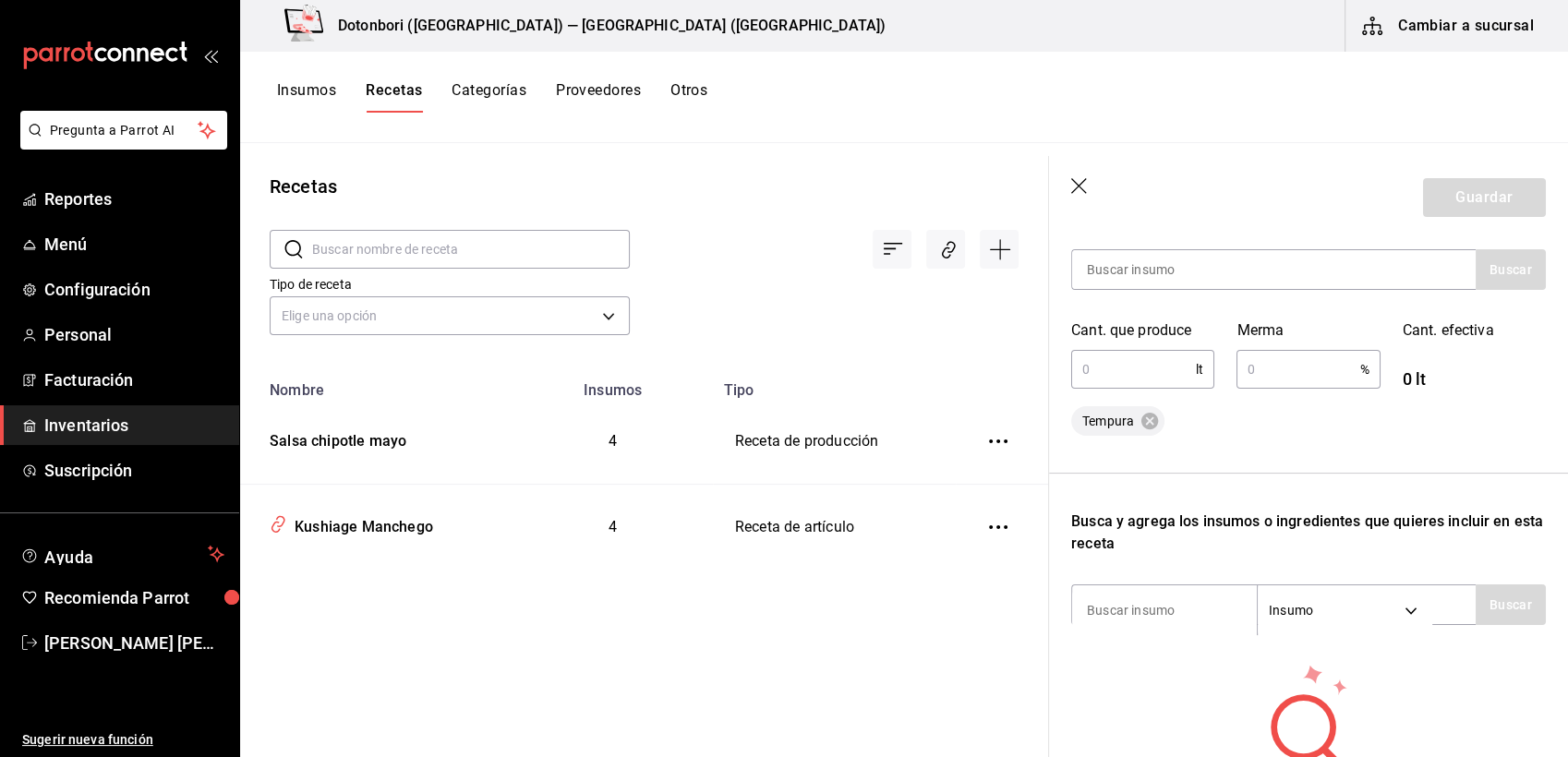 click at bounding box center [1133, 369] 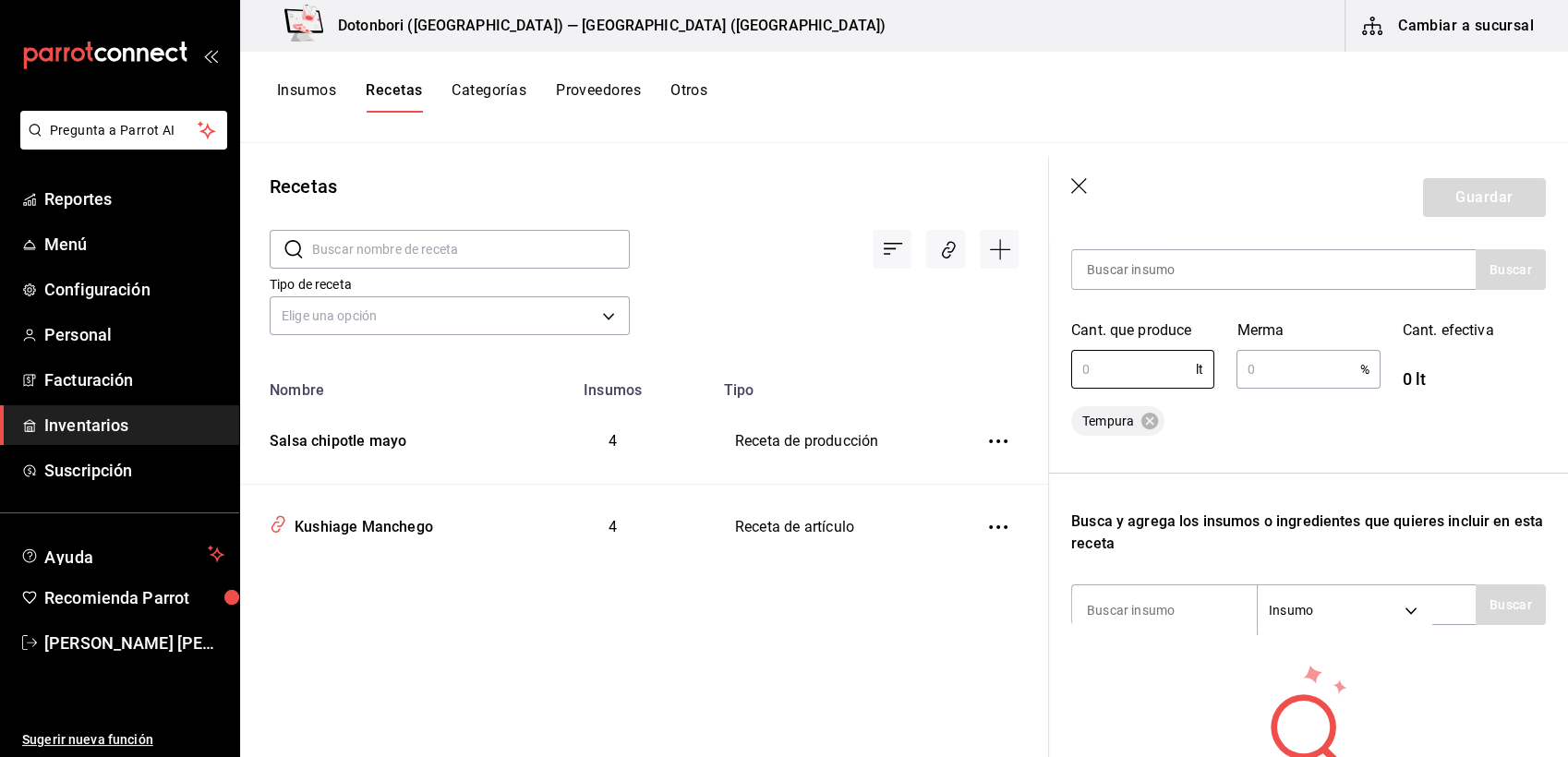 click 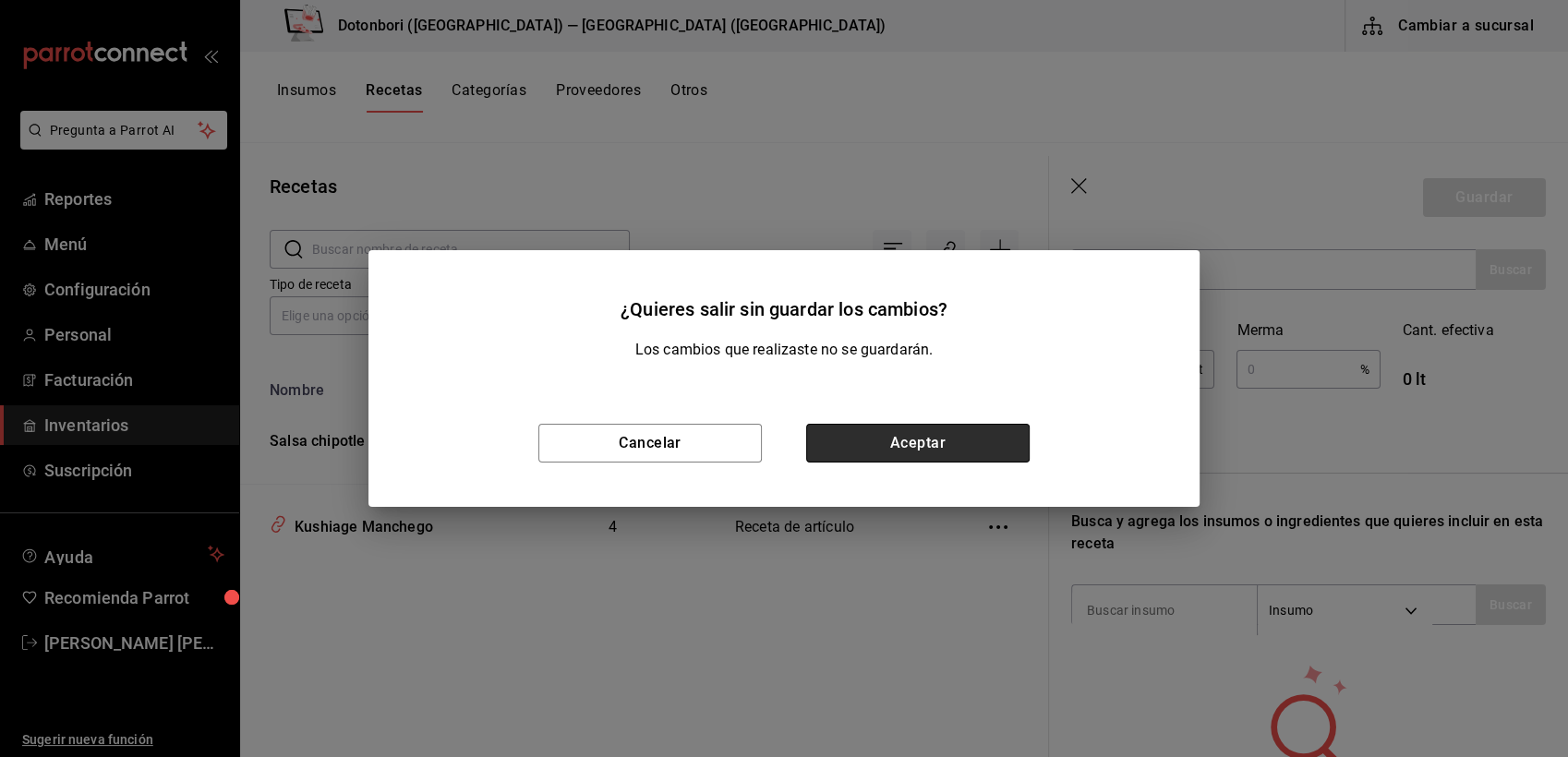 click on "Aceptar" at bounding box center [918, 443] 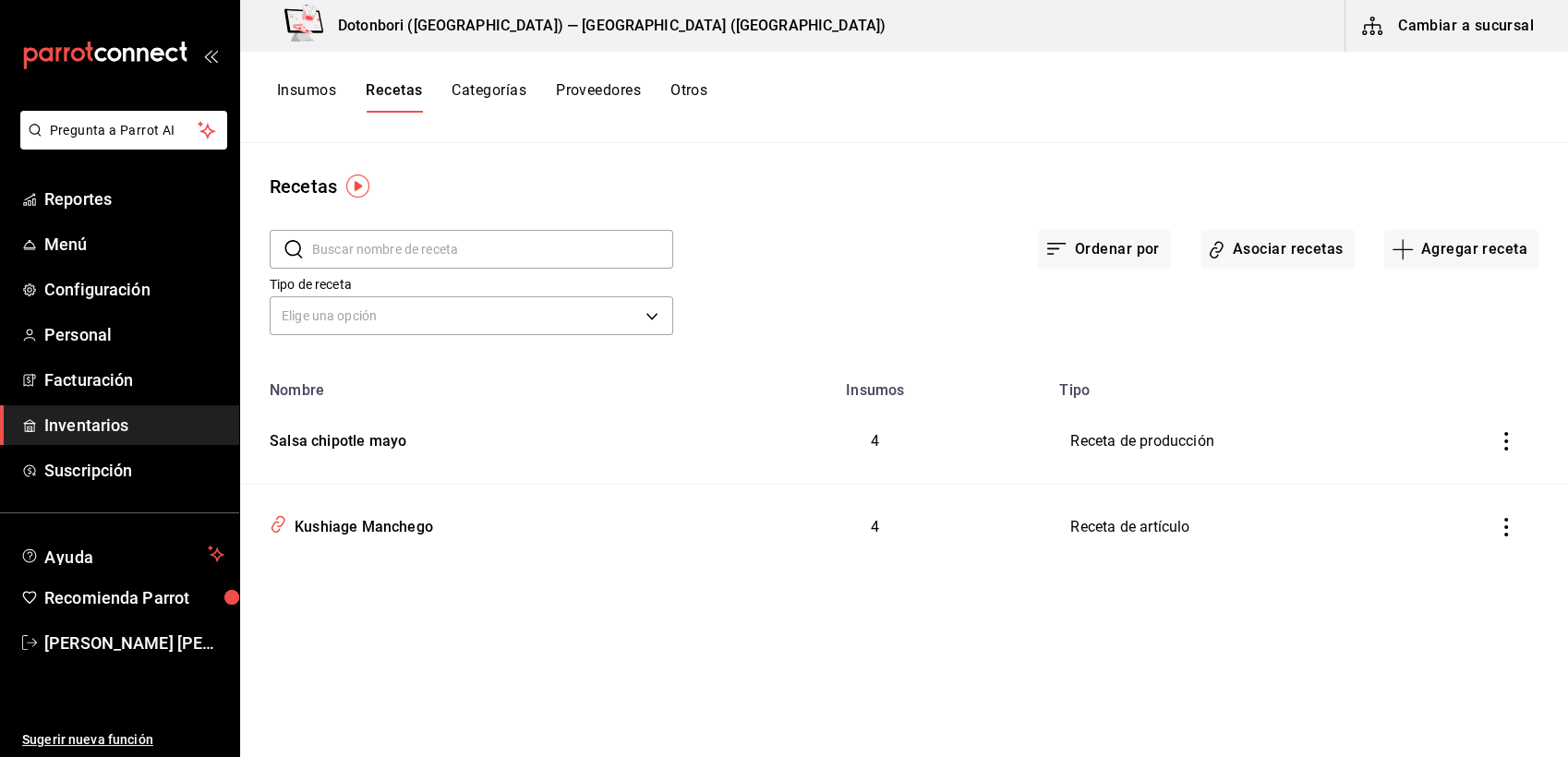 scroll, scrollTop: 0, scrollLeft: 0, axis: both 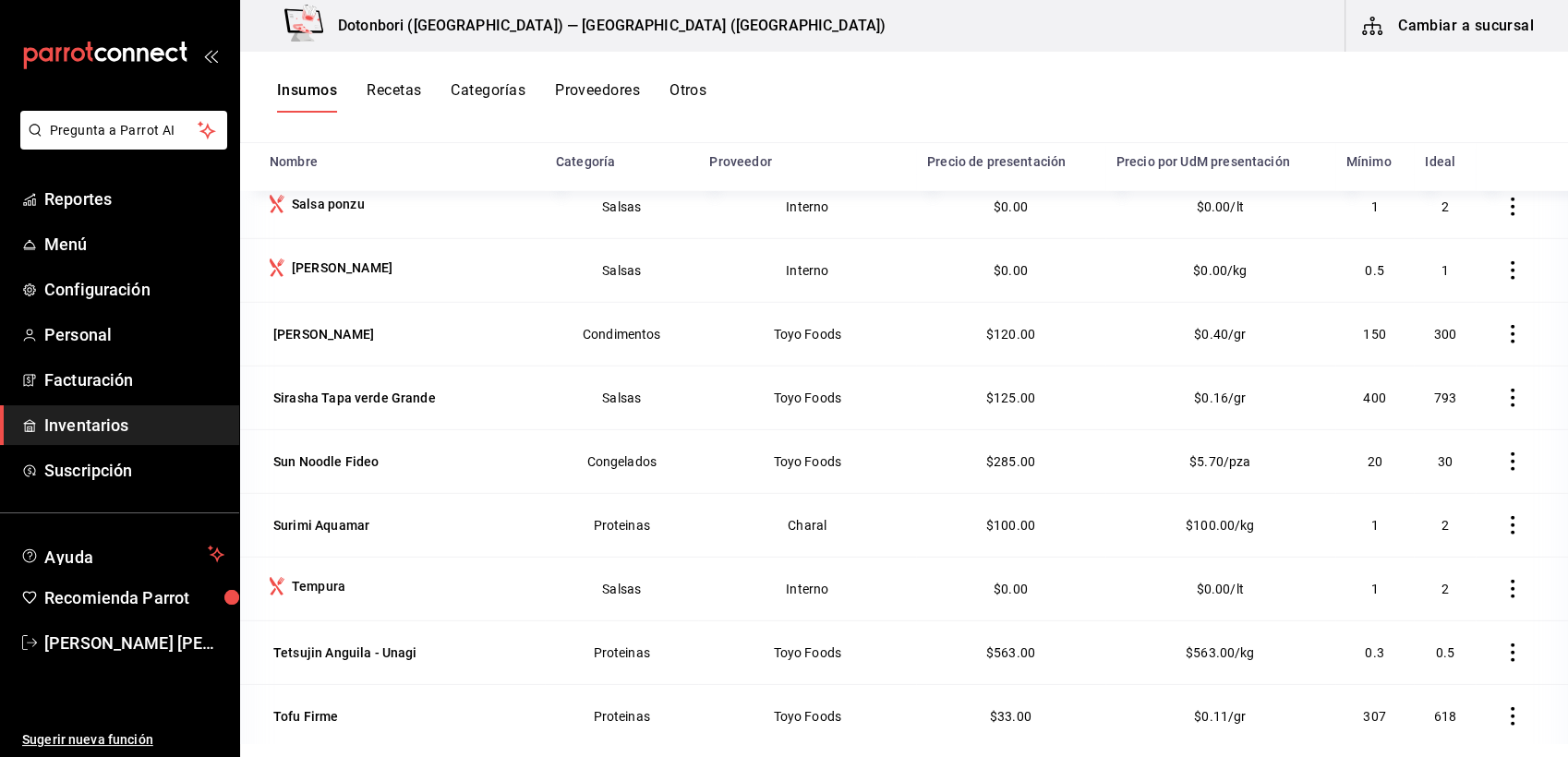 click at bounding box center (1513, 589) 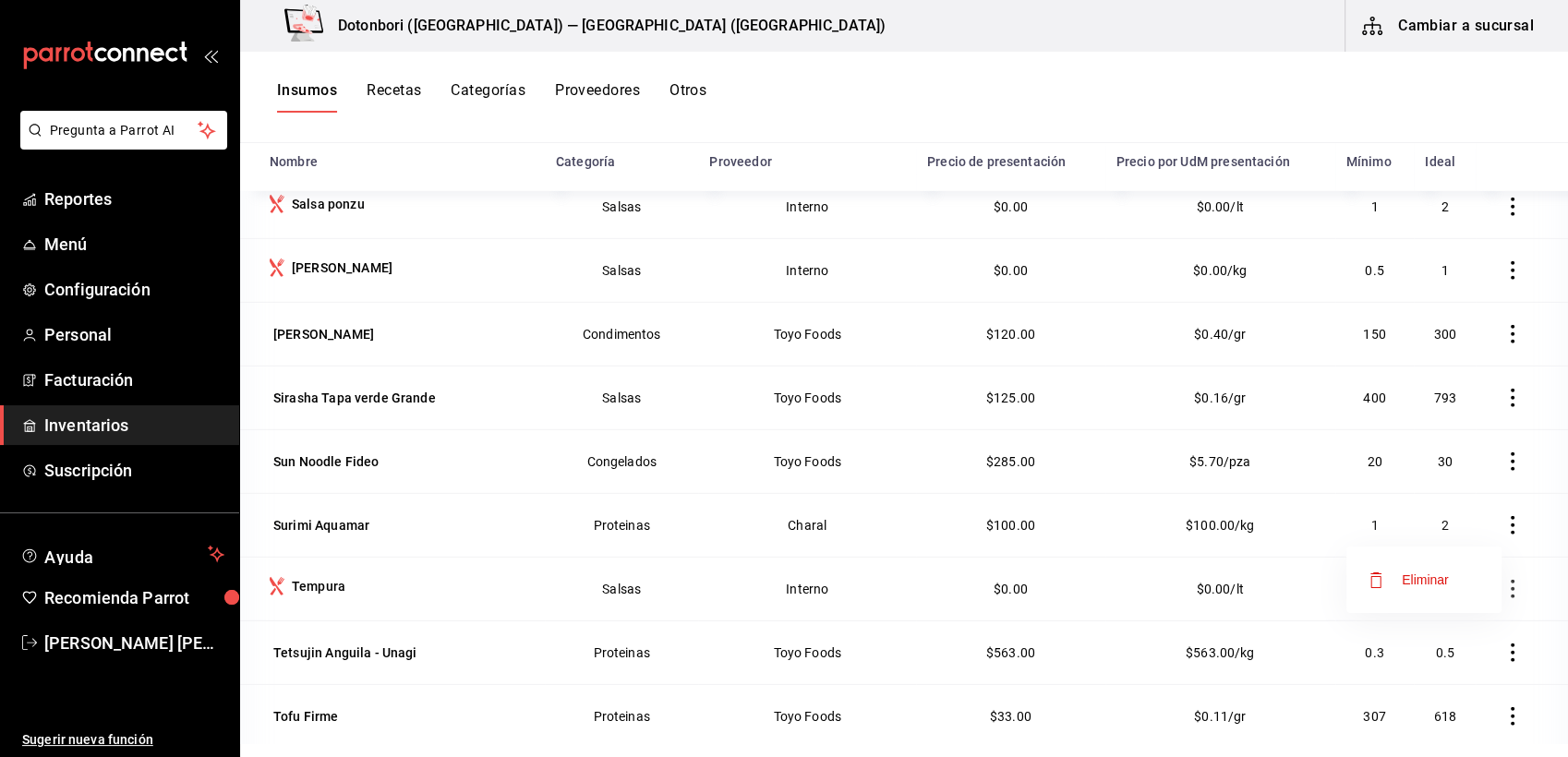 click on "Eliminar" at bounding box center (1424, 580) 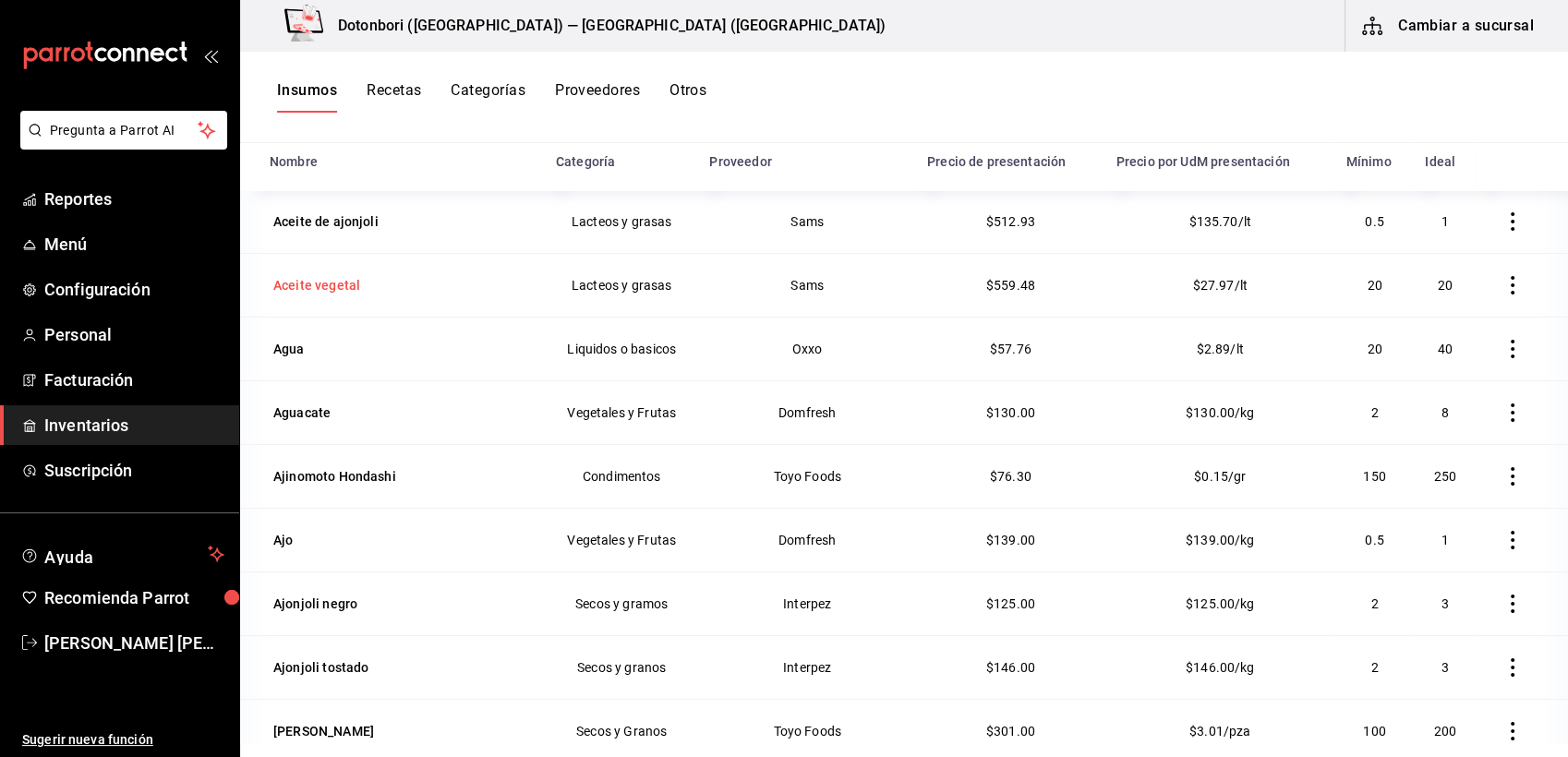 scroll, scrollTop: 0, scrollLeft: 0, axis: both 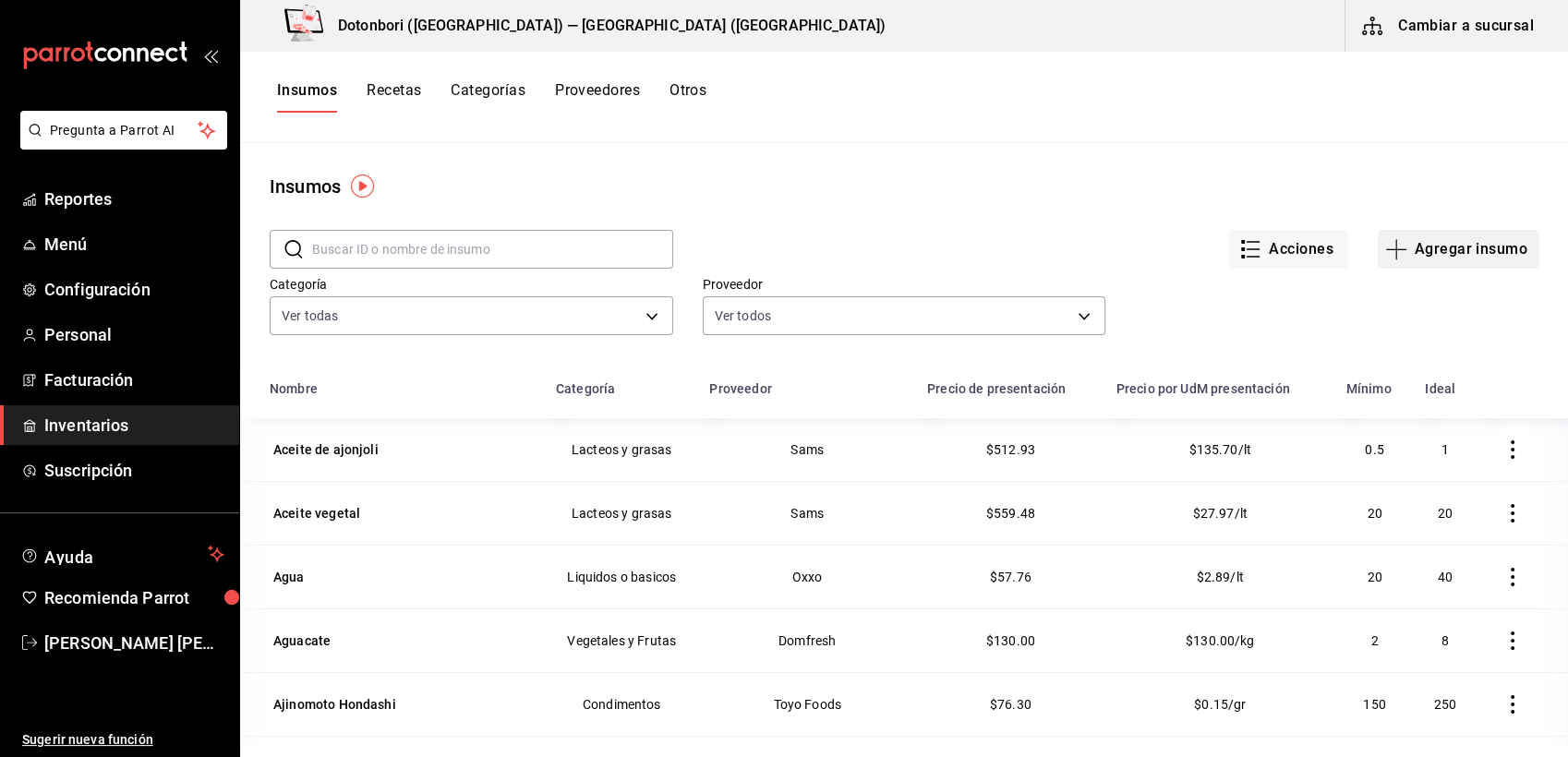 click on "Agregar insumo" at bounding box center [1458, 249] 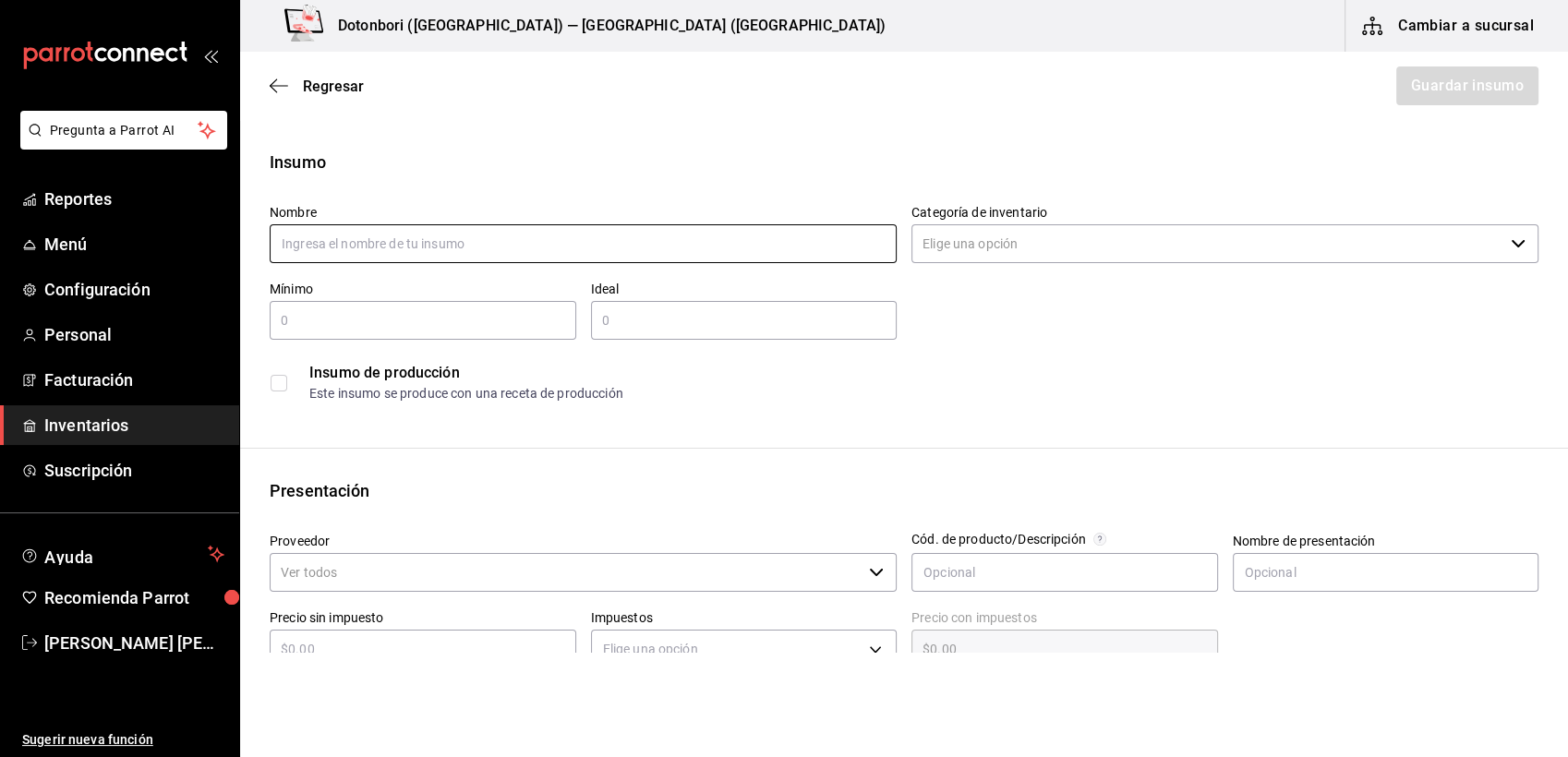 click at bounding box center [583, 244] 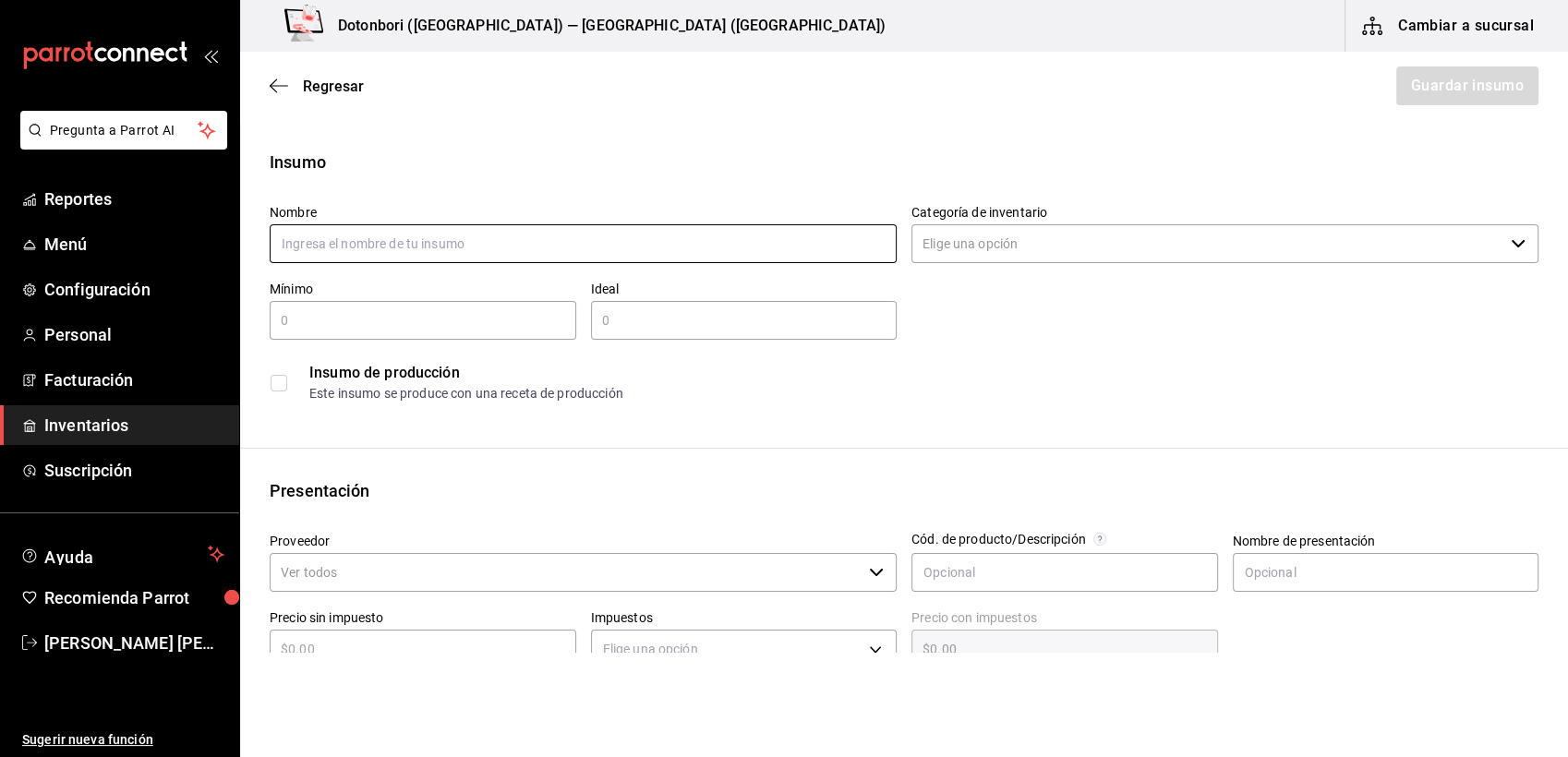 type on "Tempura" 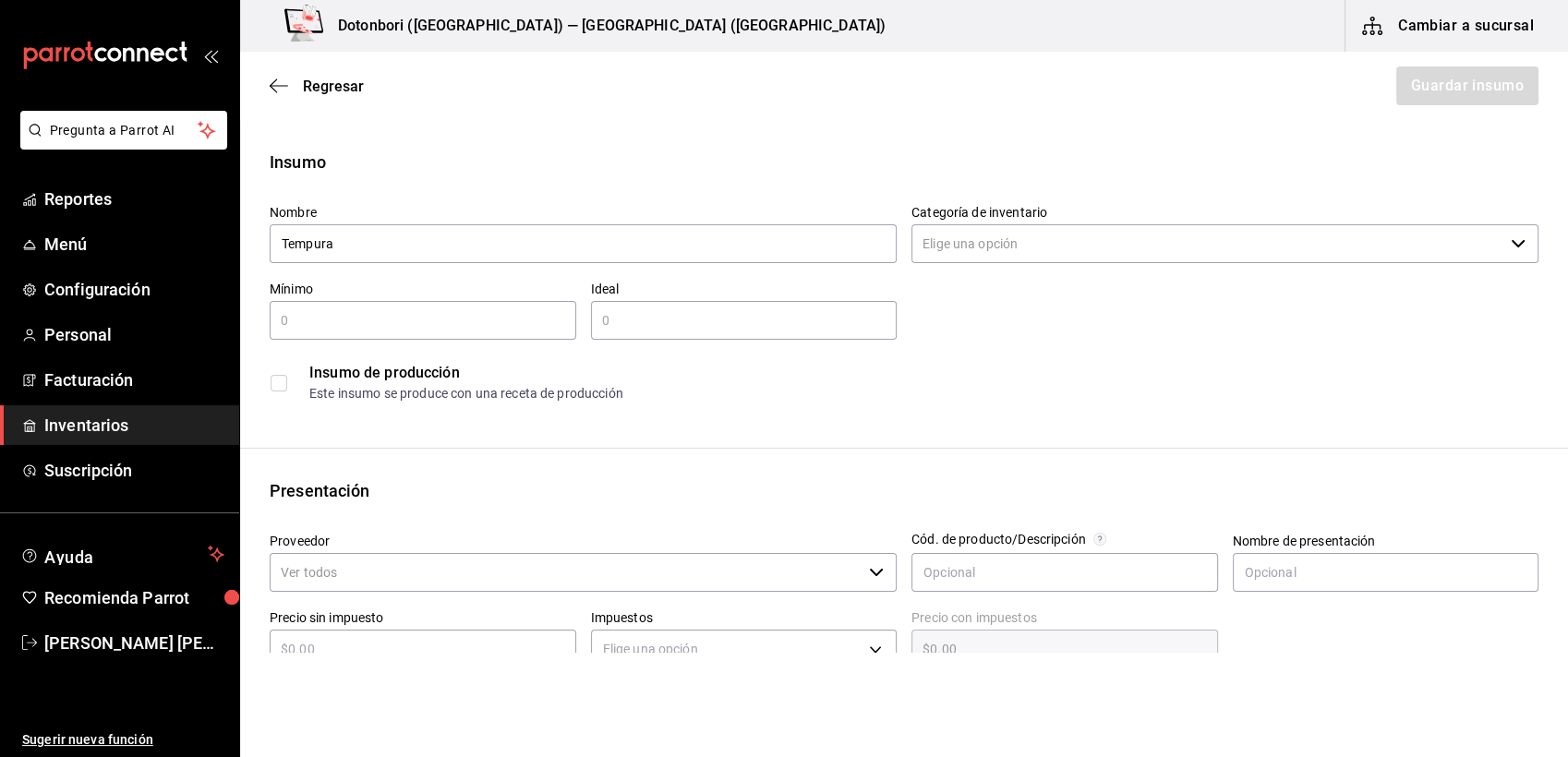 click on "Categoría de inventario" at bounding box center (1207, 244) 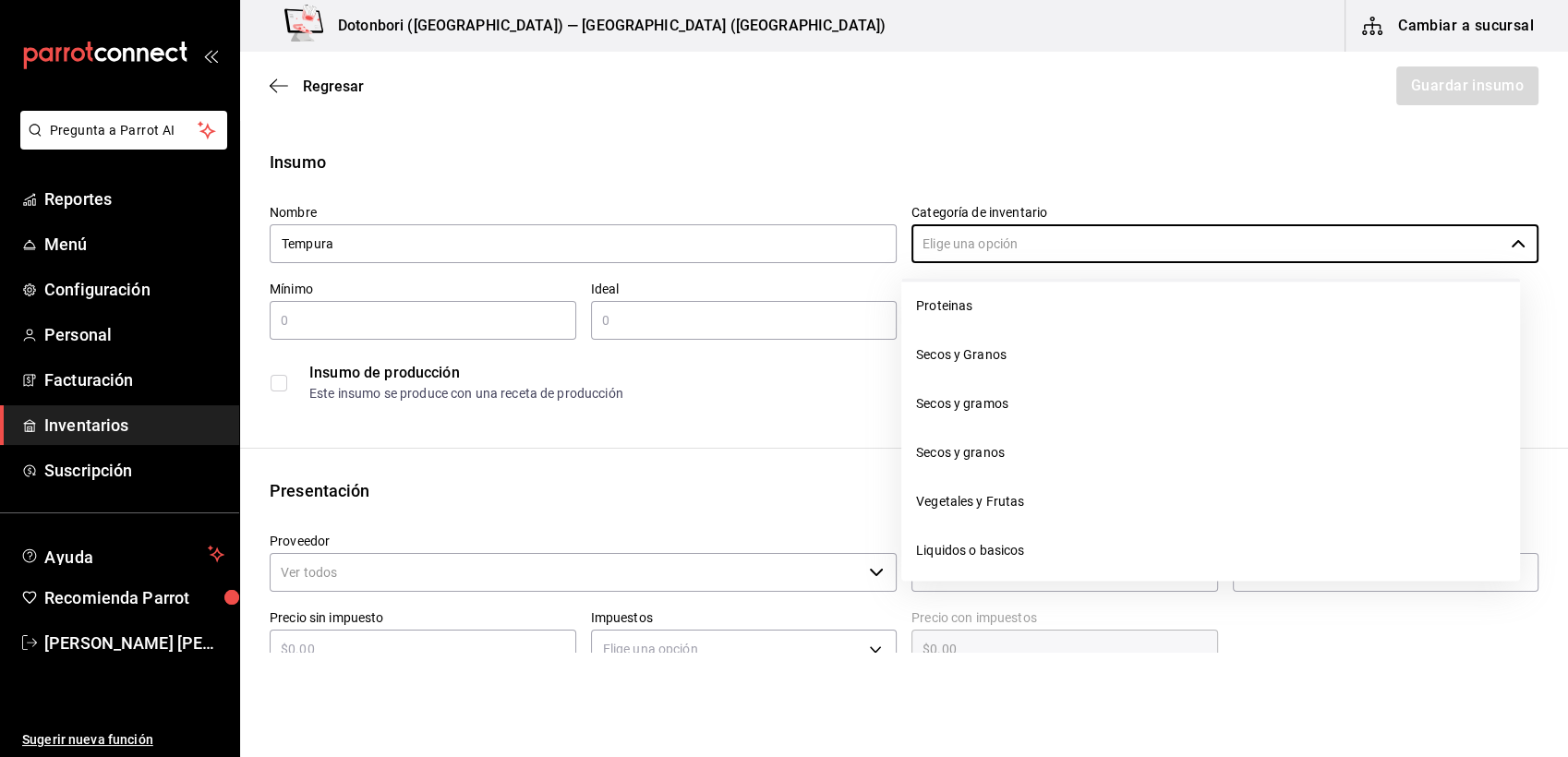 scroll, scrollTop: 265, scrollLeft: 0, axis: vertical 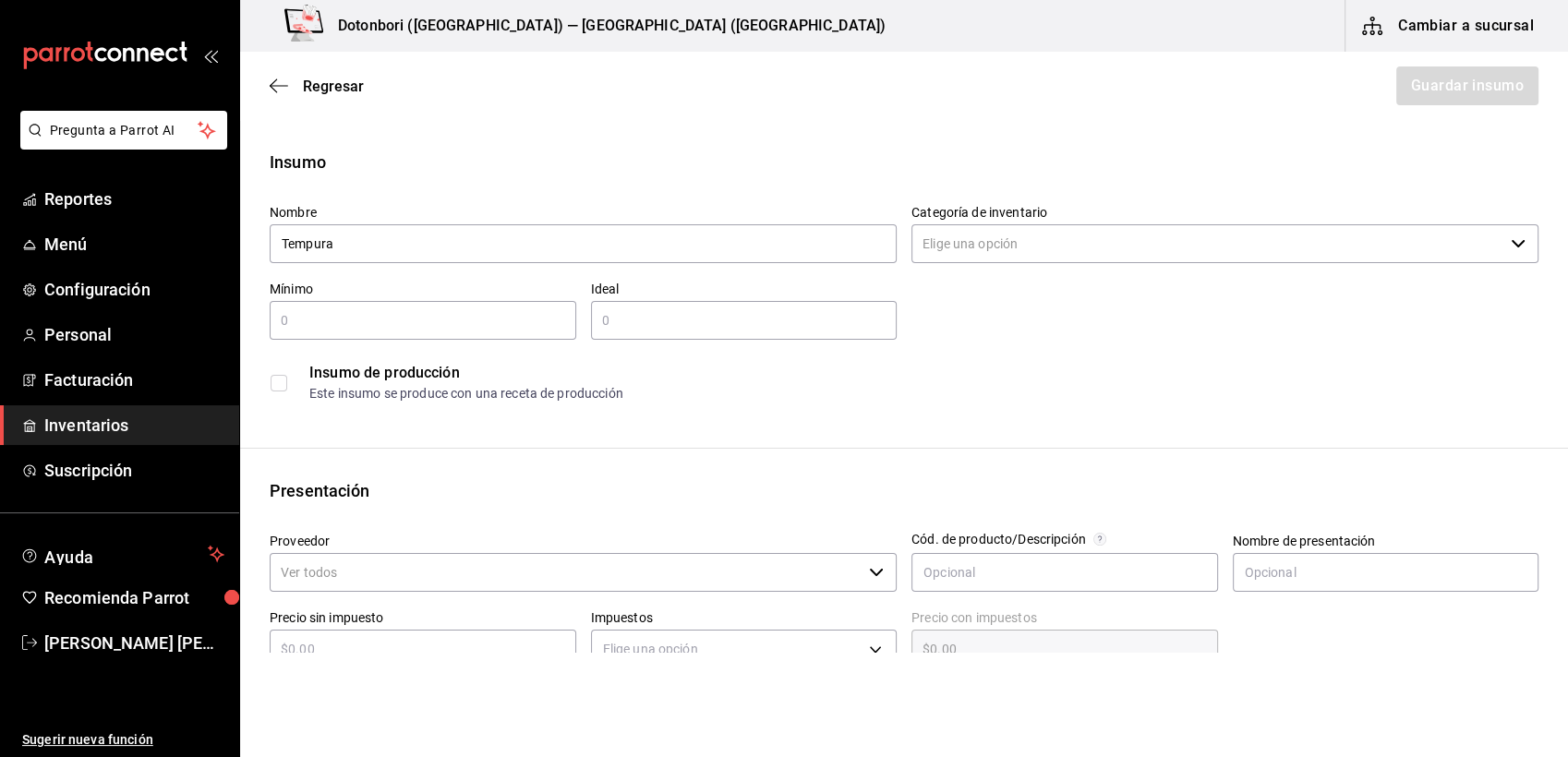 click on "Categoría de inventario" at bounding box center (1207, 244) 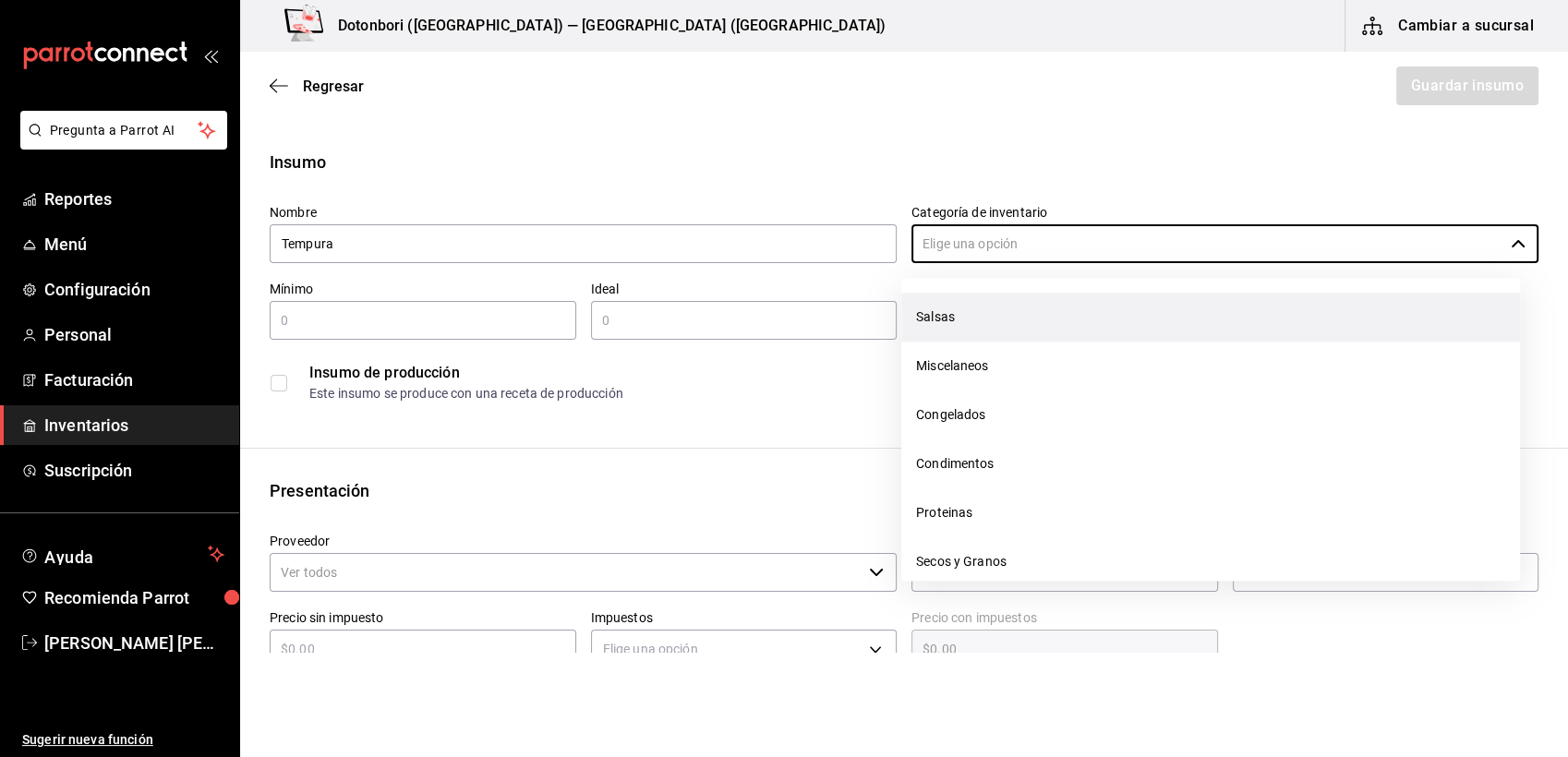 click on "Salsas" at bounding box center (1211, 317) 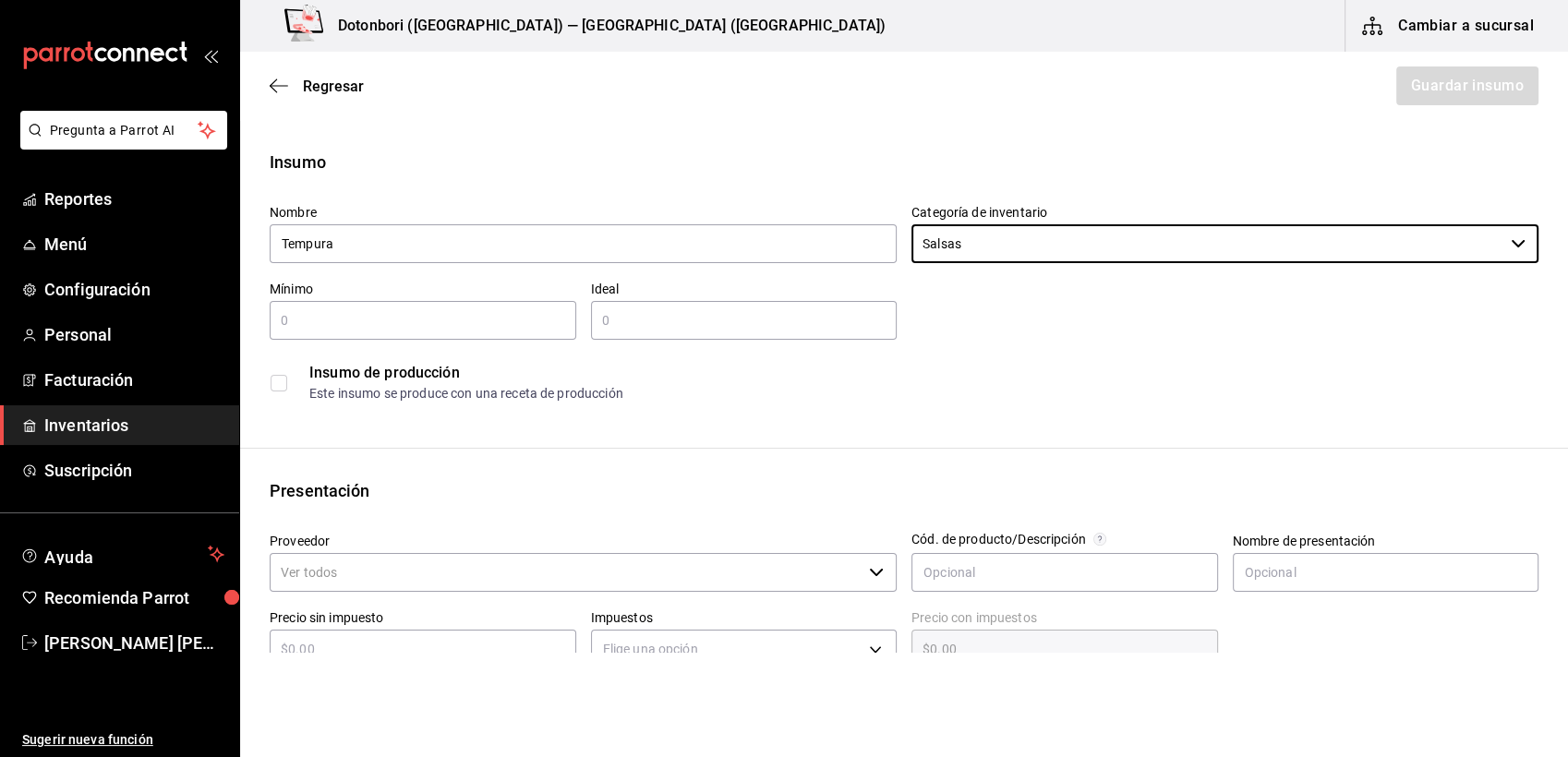 click at bounding box center (423, 320) 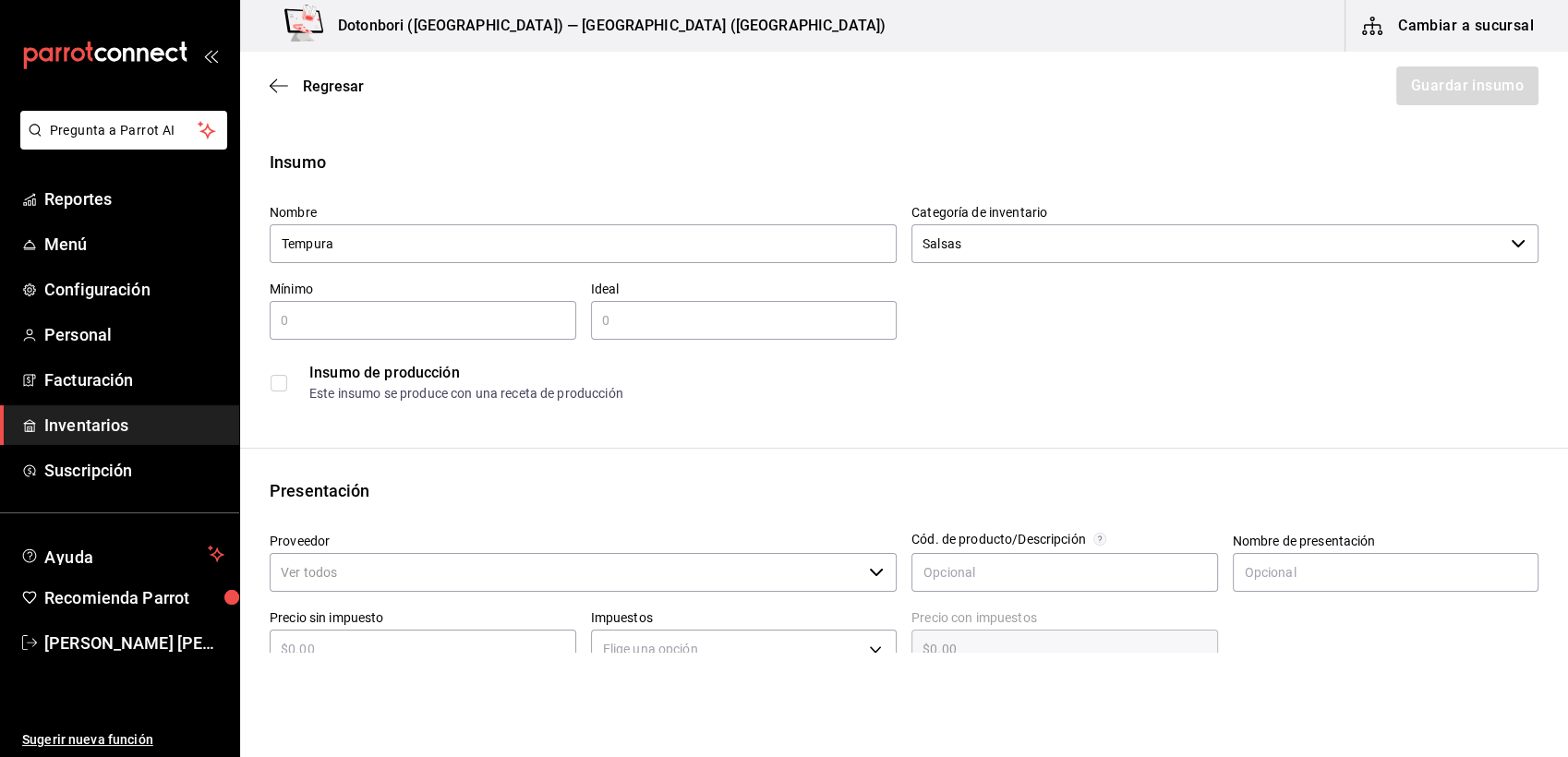 click at bounding box center (279, 383) 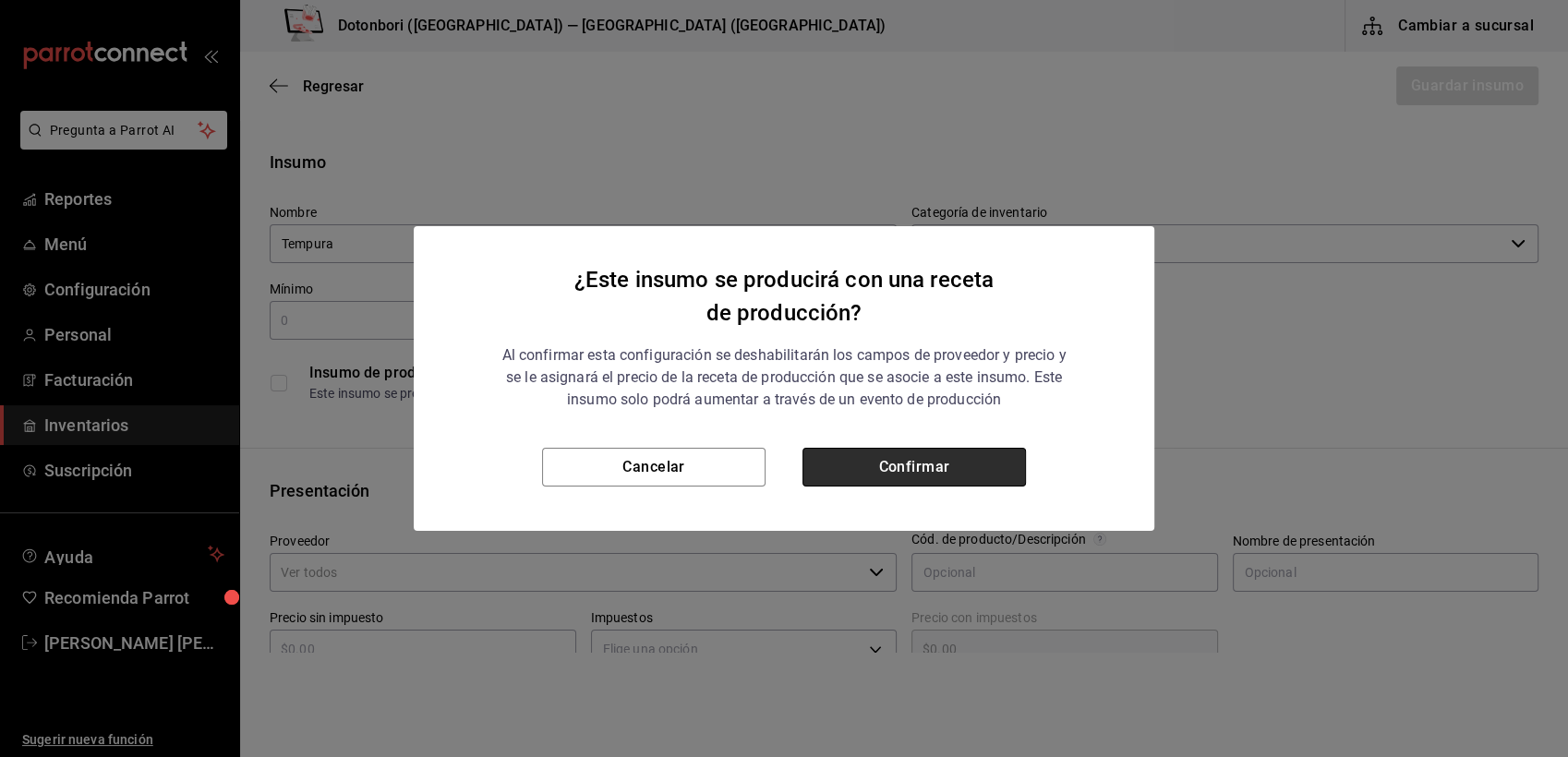 click on "Confirmar" at bounding box center [914, 467] 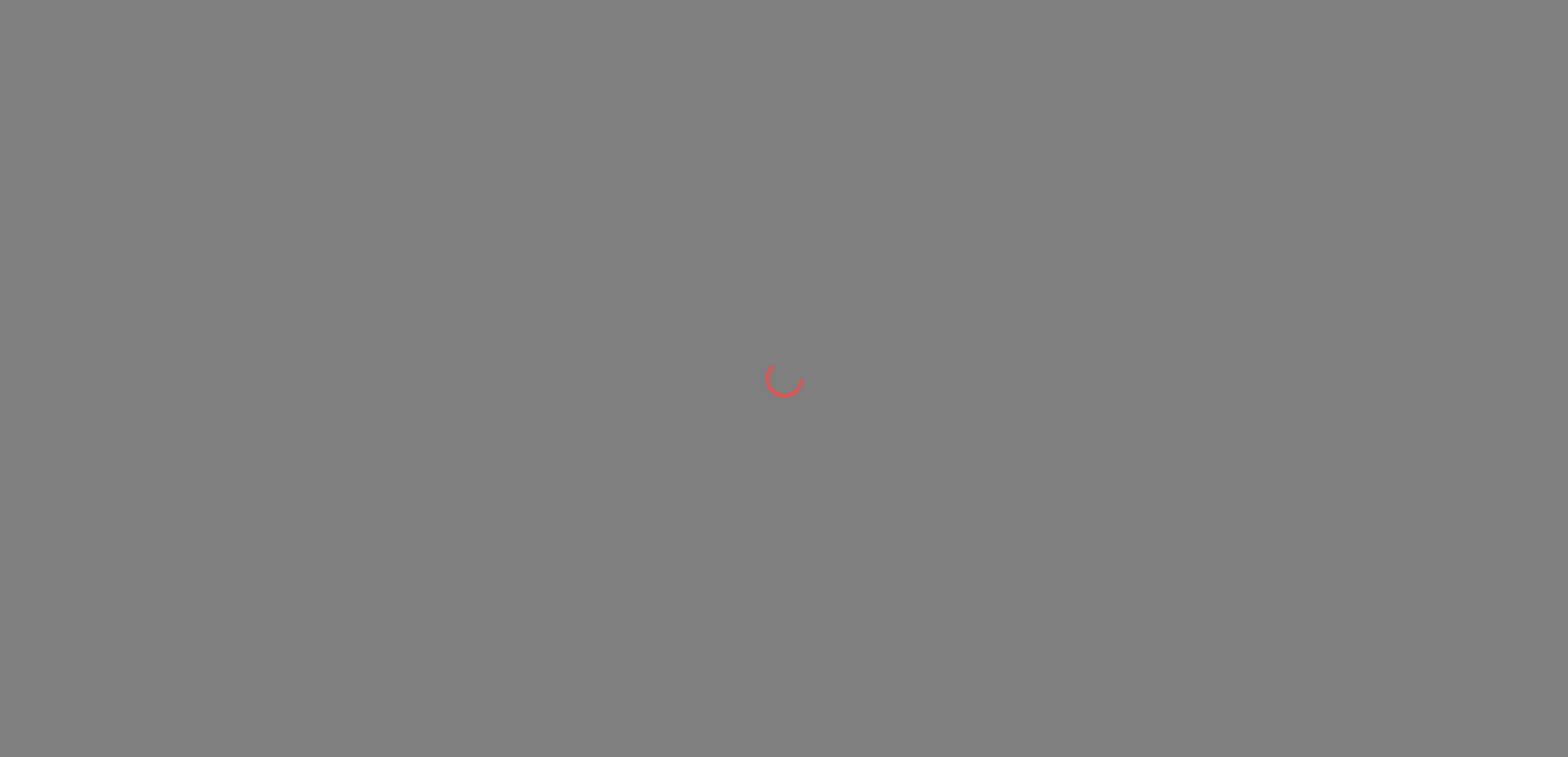 scroll, scrollTop: 0, scrollLeft: 0, axis: both 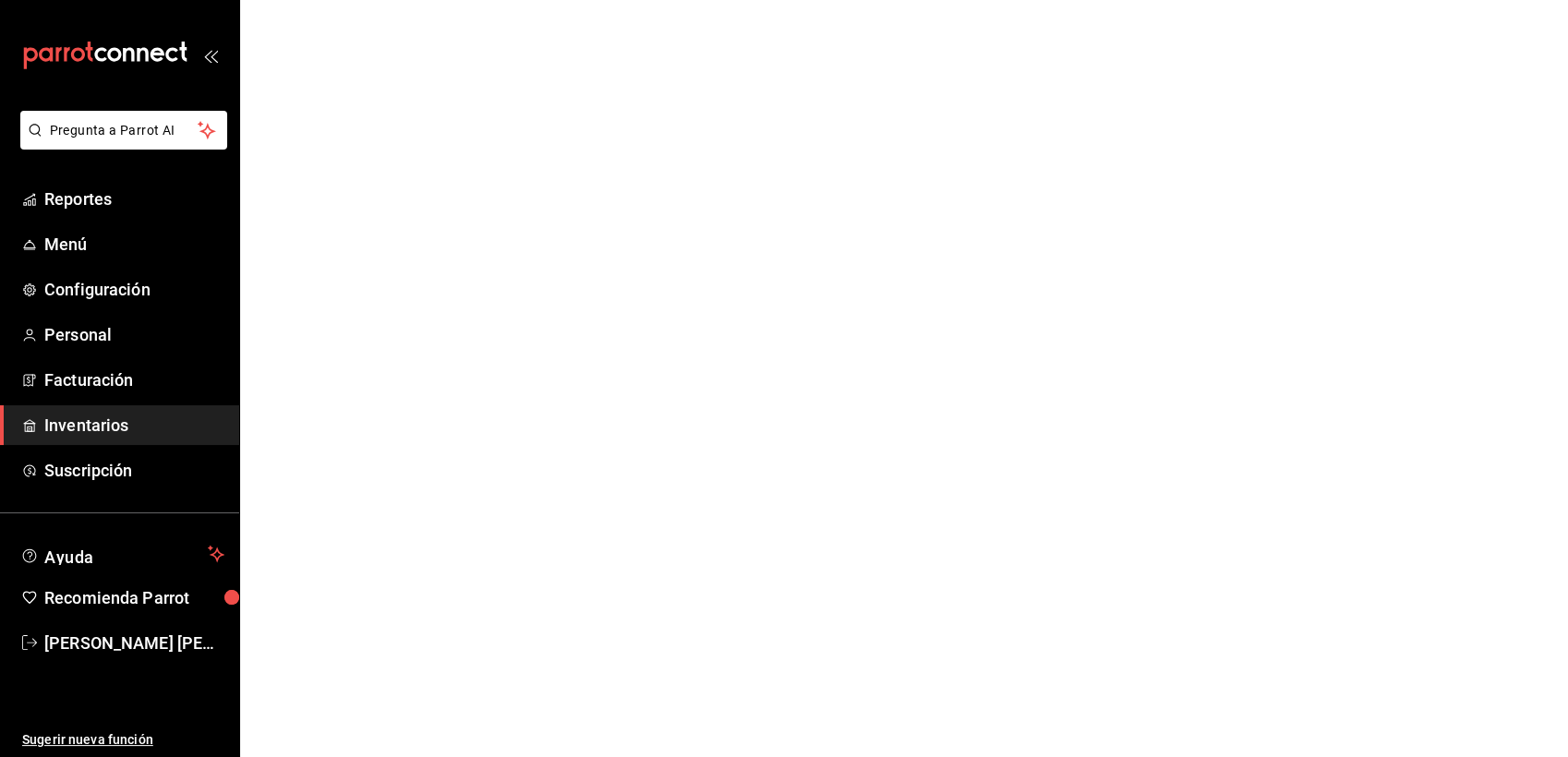 click on "Inventarios" at bounding box center (134, 425) 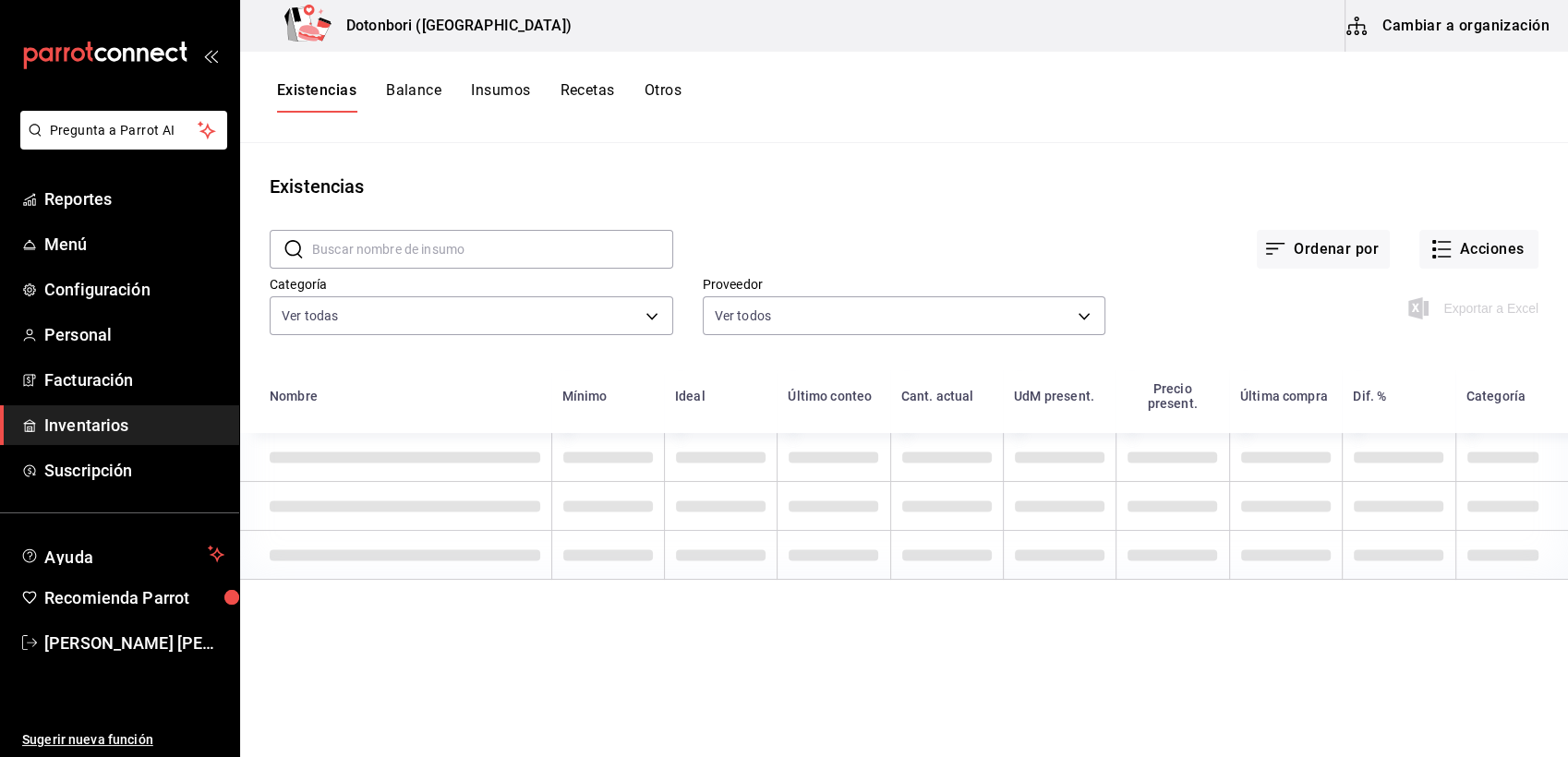 click on "Cambiar a organización" at bounding box center [1449, 26] 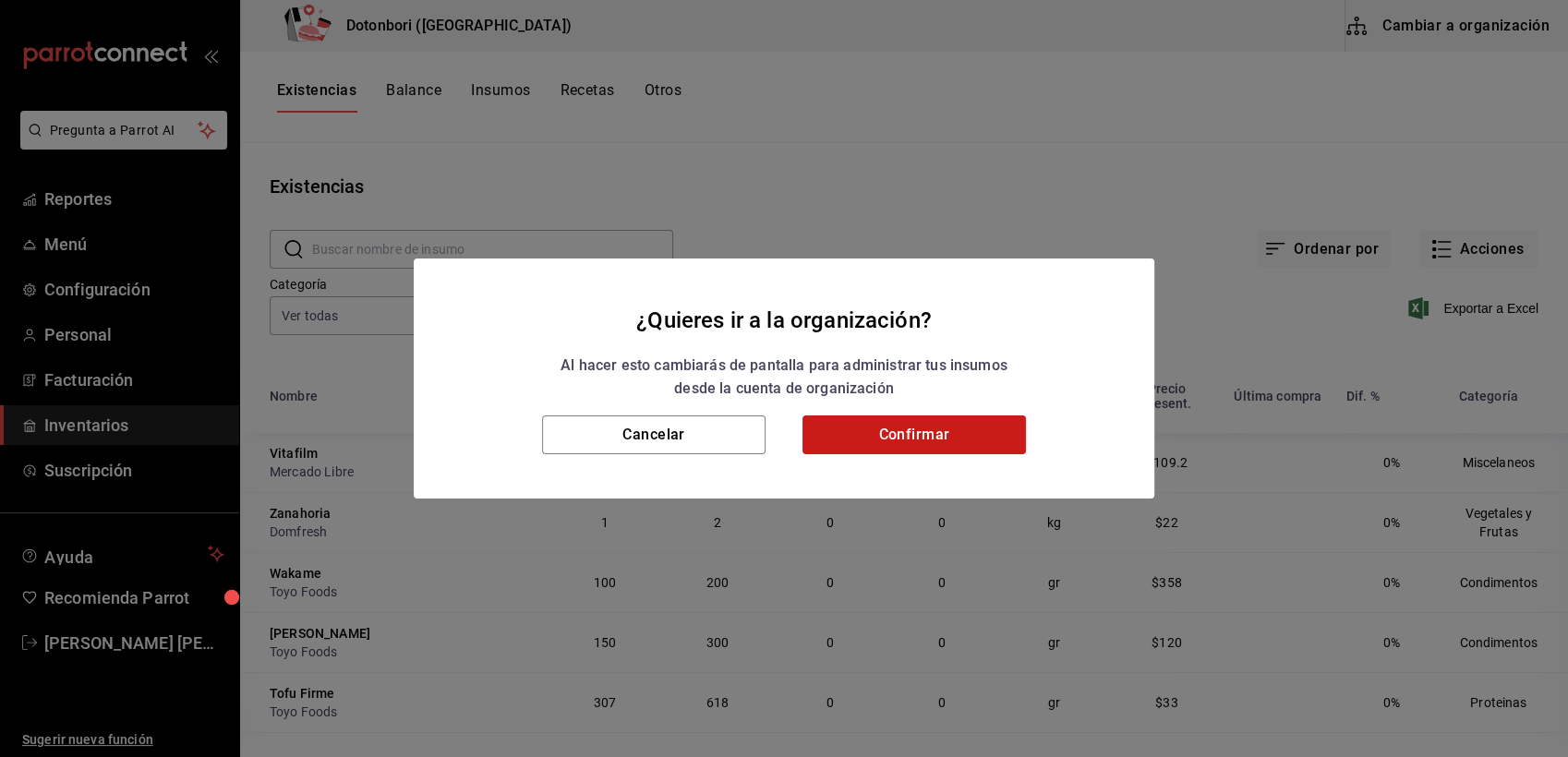 click on "Confirmar" at bounding box center [914, 435] 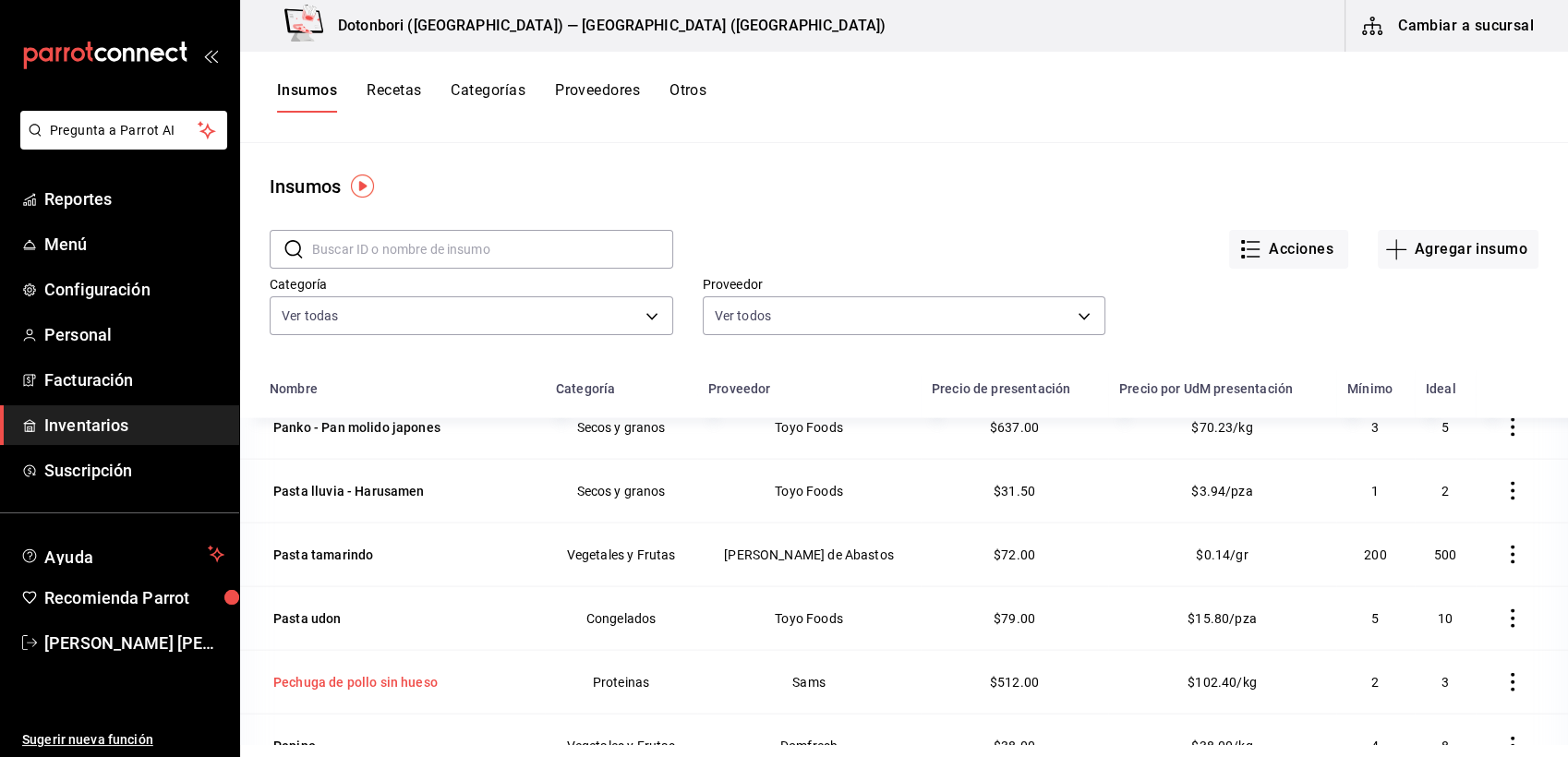 scroll, scrollTop: 4224, scrollLeft: 0, axis: vertical 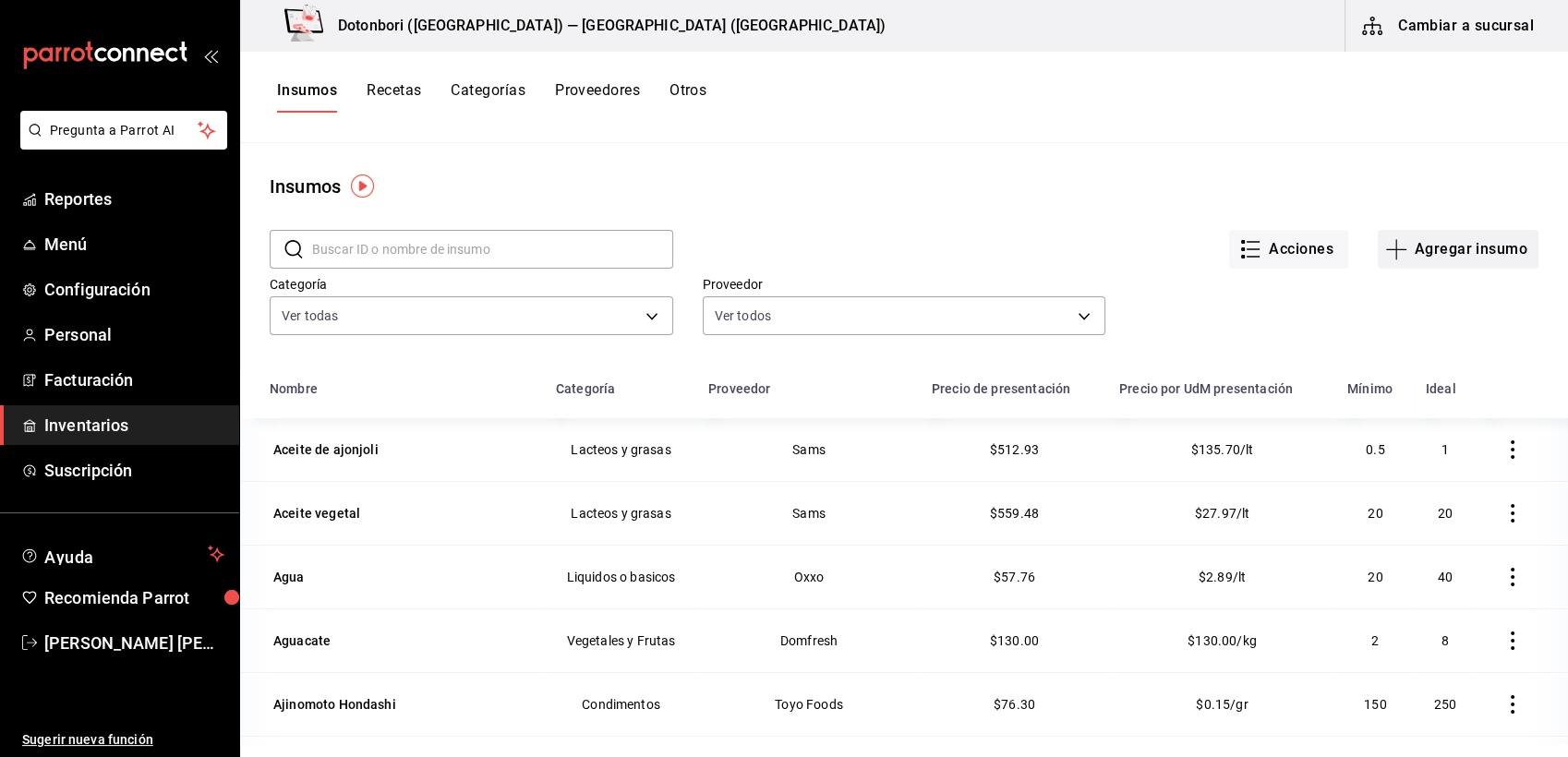 click on "Agregar insumo" at bounding box center [1458, 249] 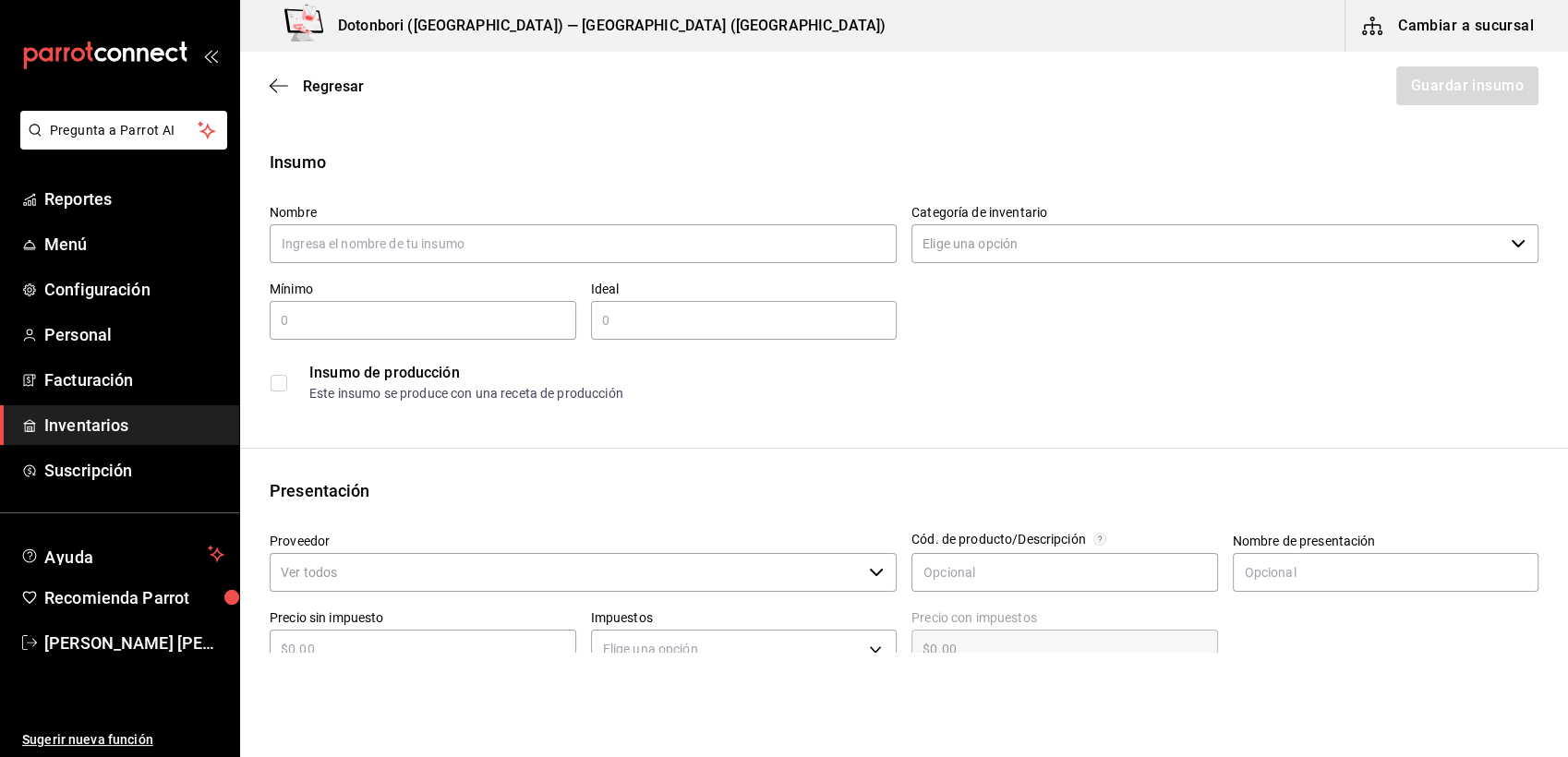 click at bounding box center (279, 383) 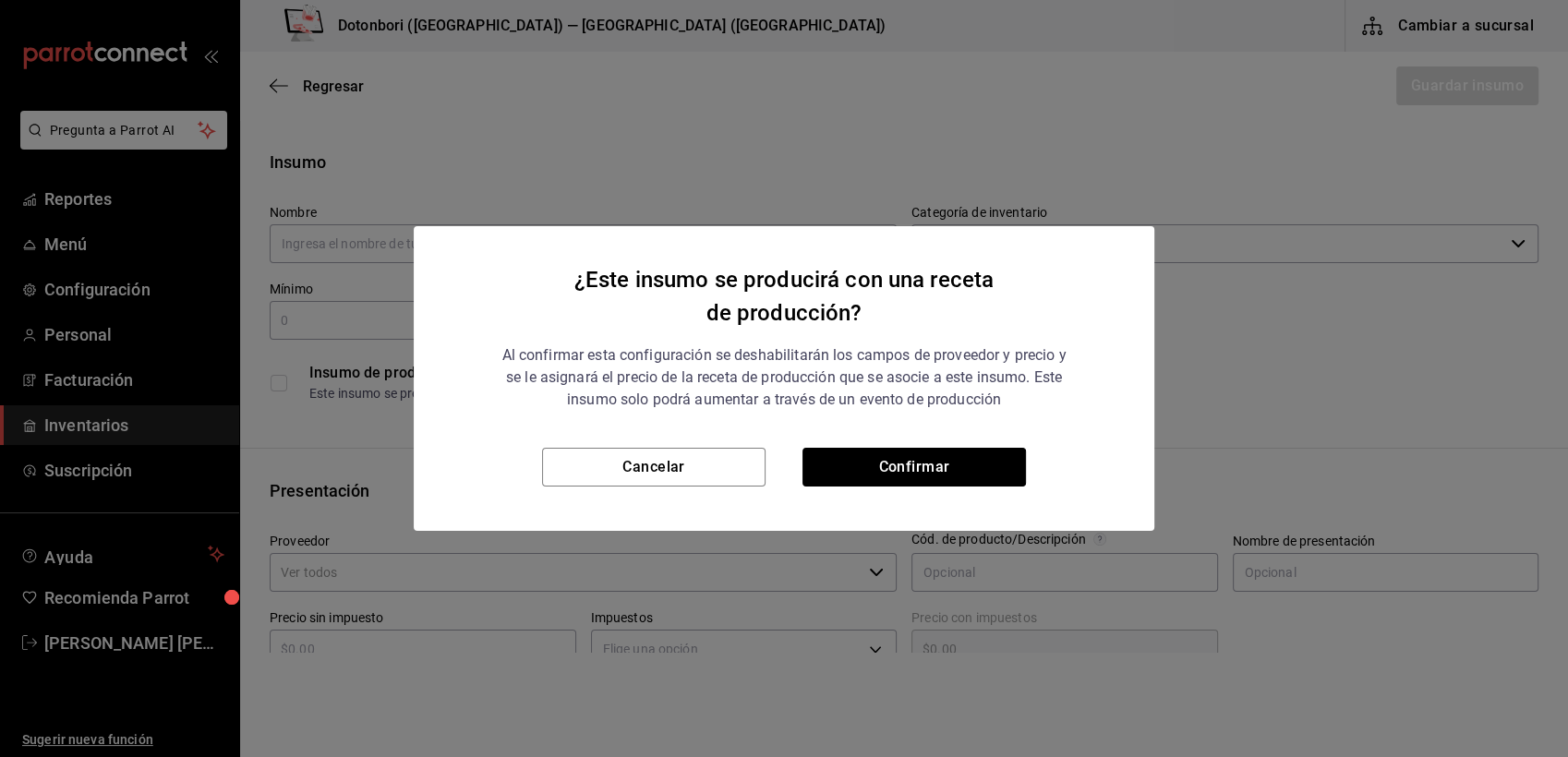 click on "Confirmar" at bounding box center [914, 467] 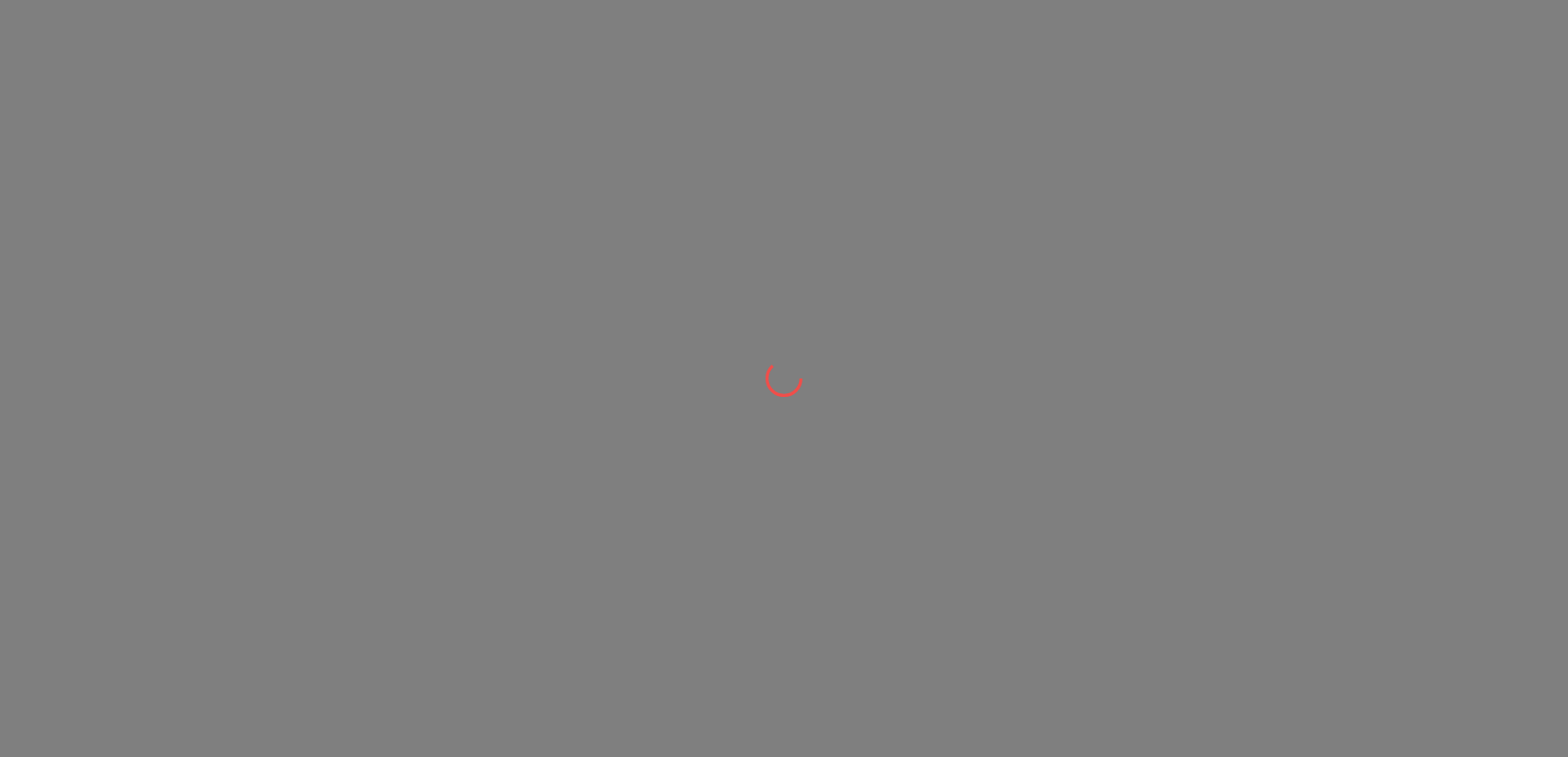 scroll, scrollTop: 0, scrollLeft: 0, axis: both 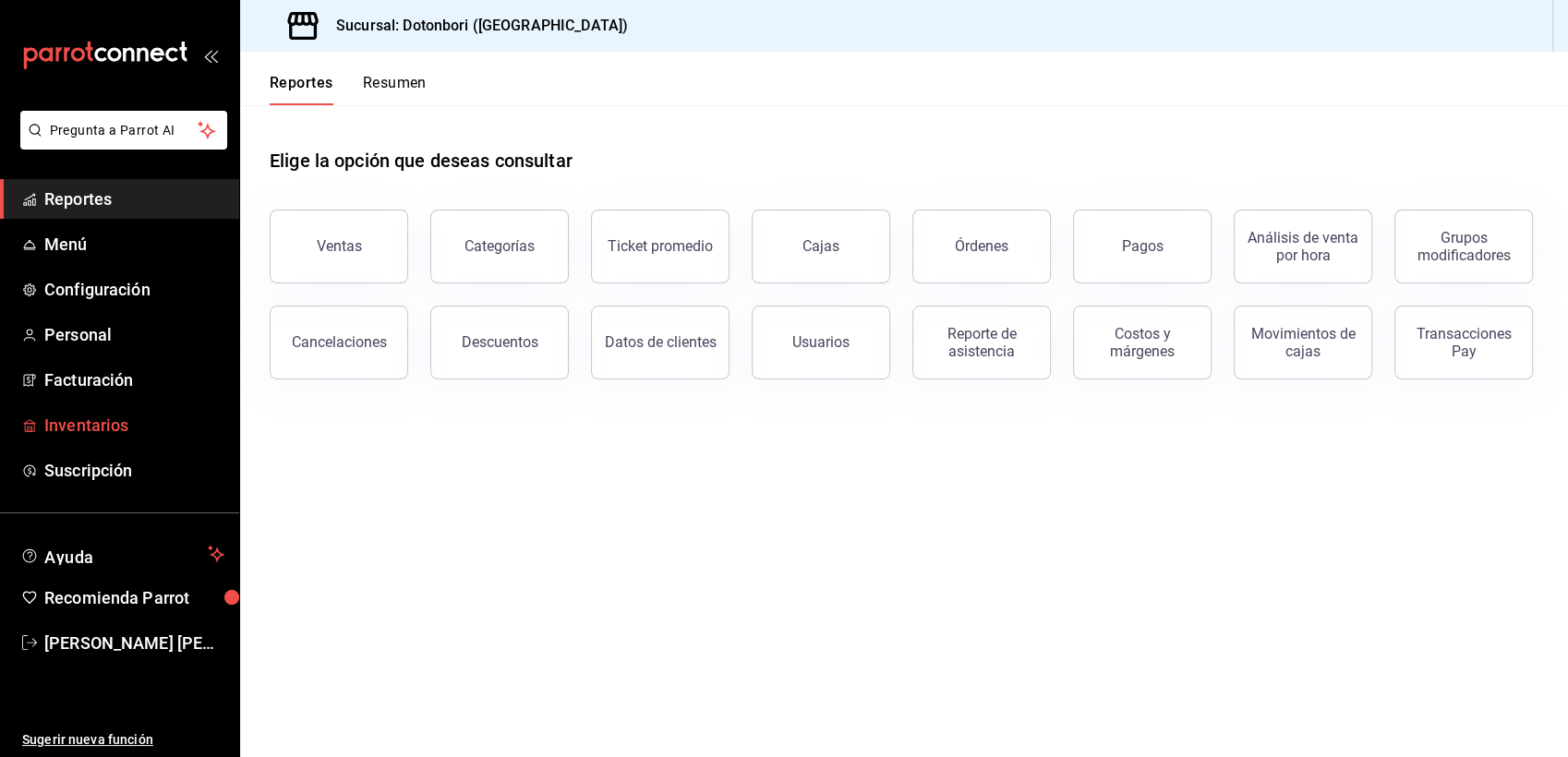 click on "Inventarios" at bounding box center (134, 425) 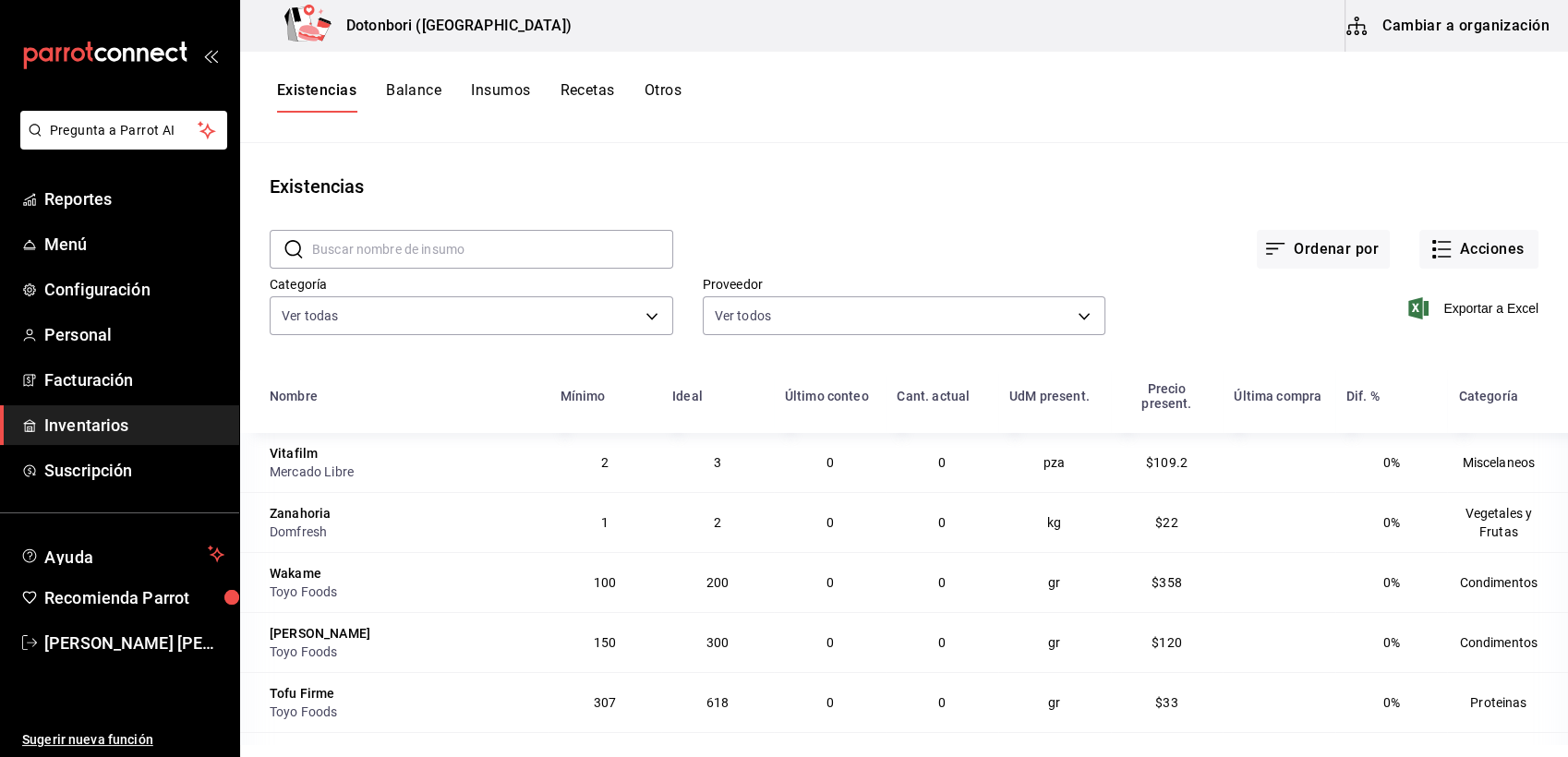 click on "Cambiar a organización" at bounding box center (1449, 26) 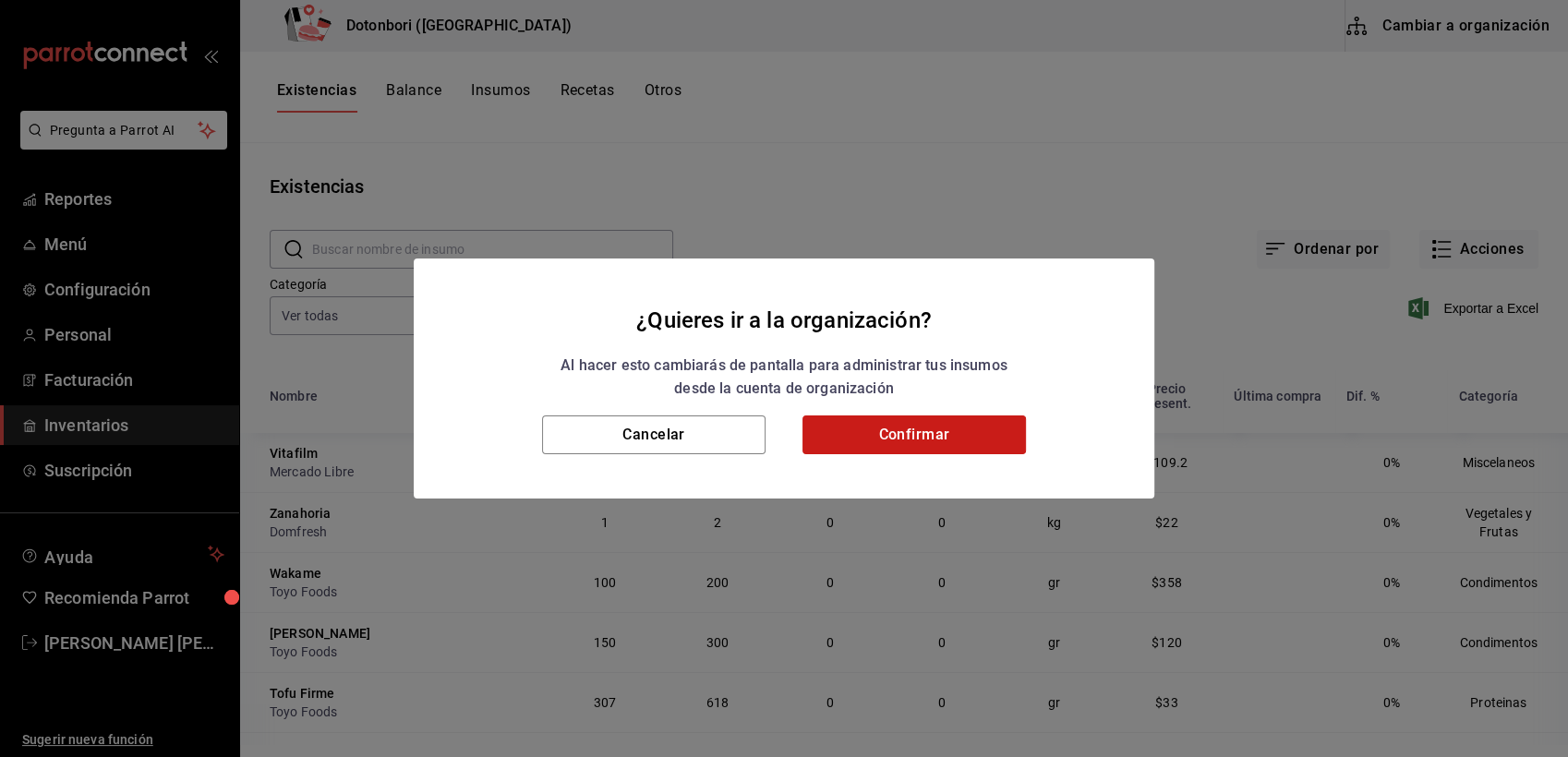 click on "Confirmar" at bounding box center [914, 435] 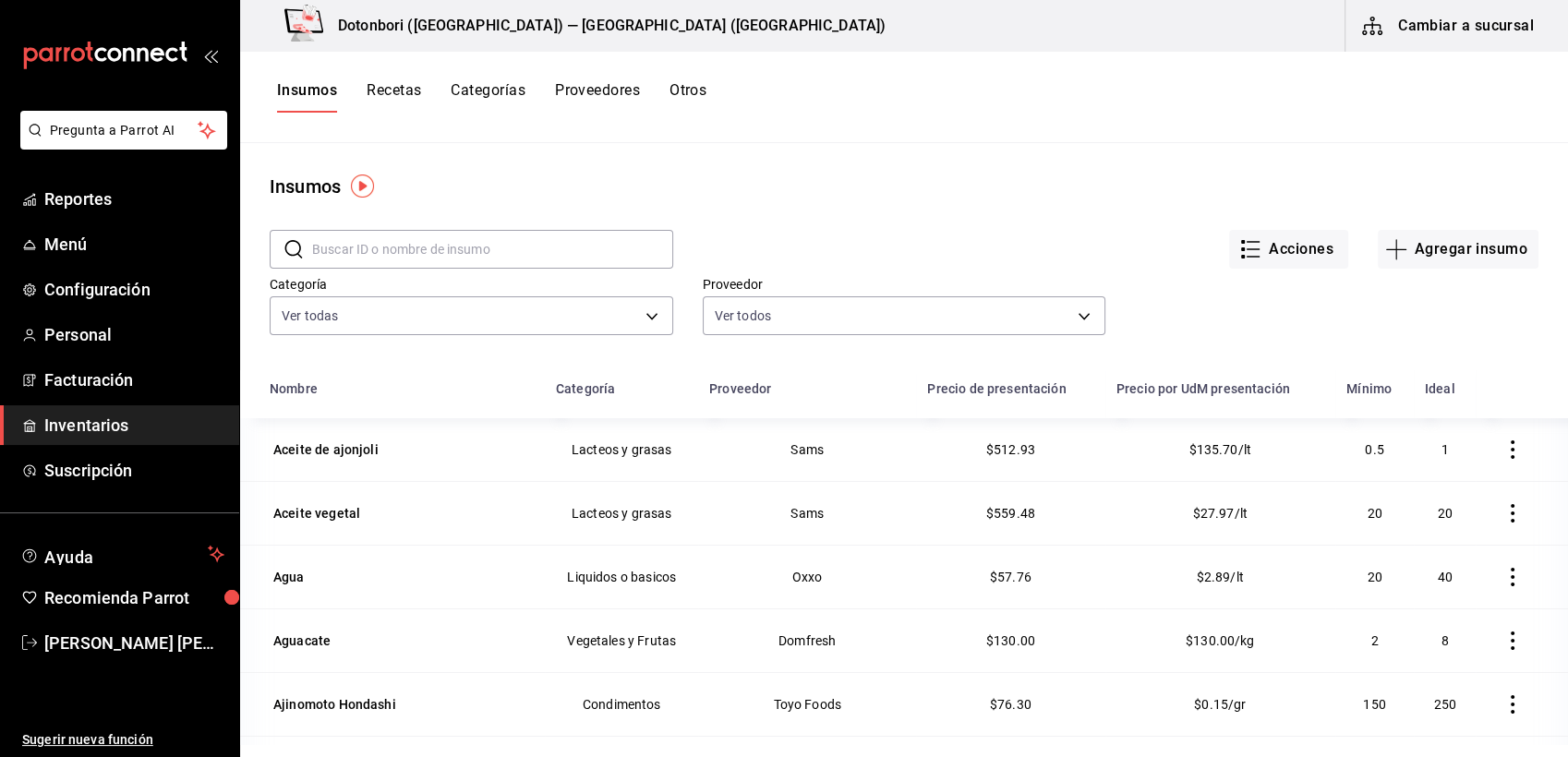click at bounding box center (492, 249) 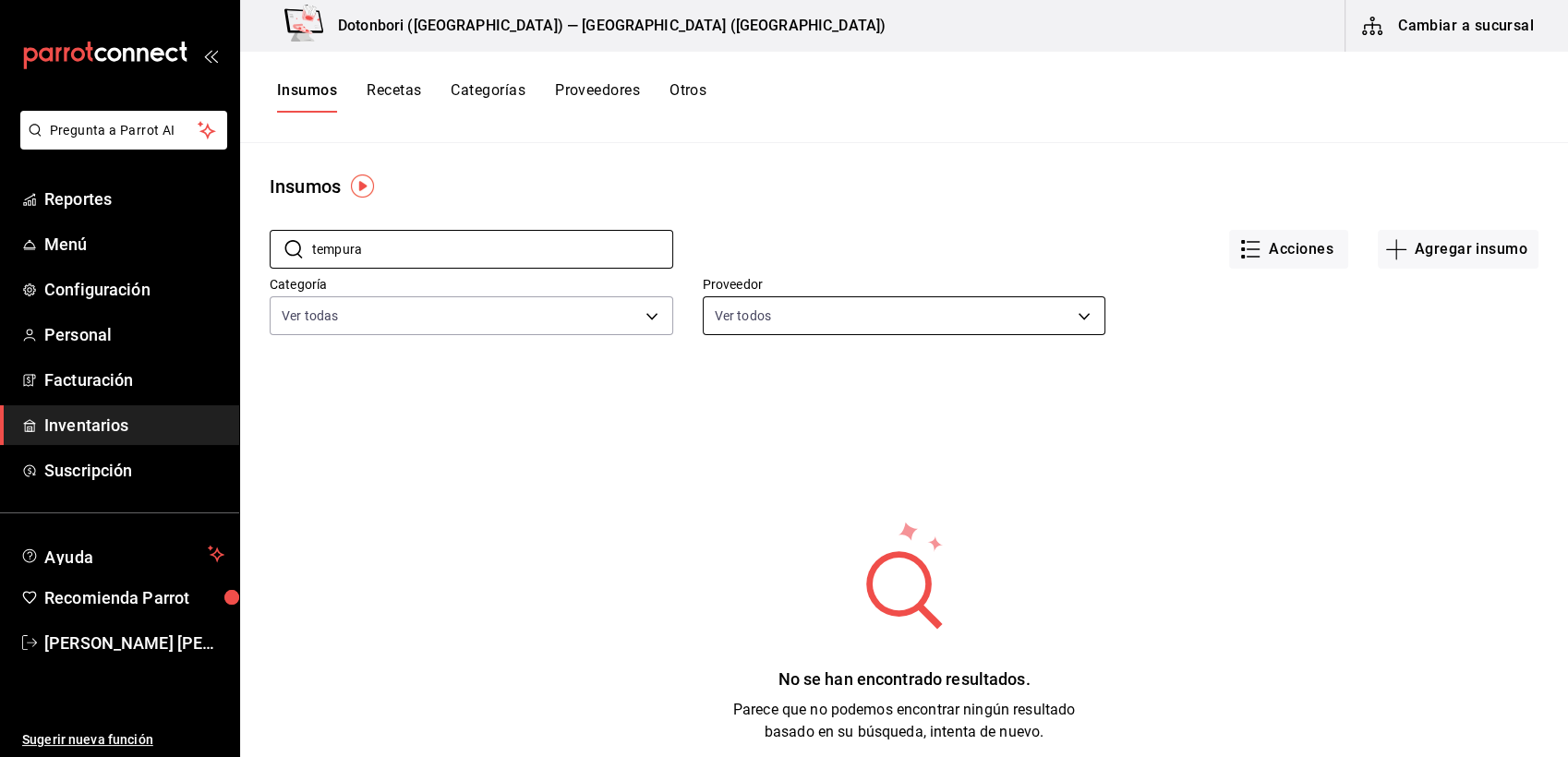 type on "tempura" 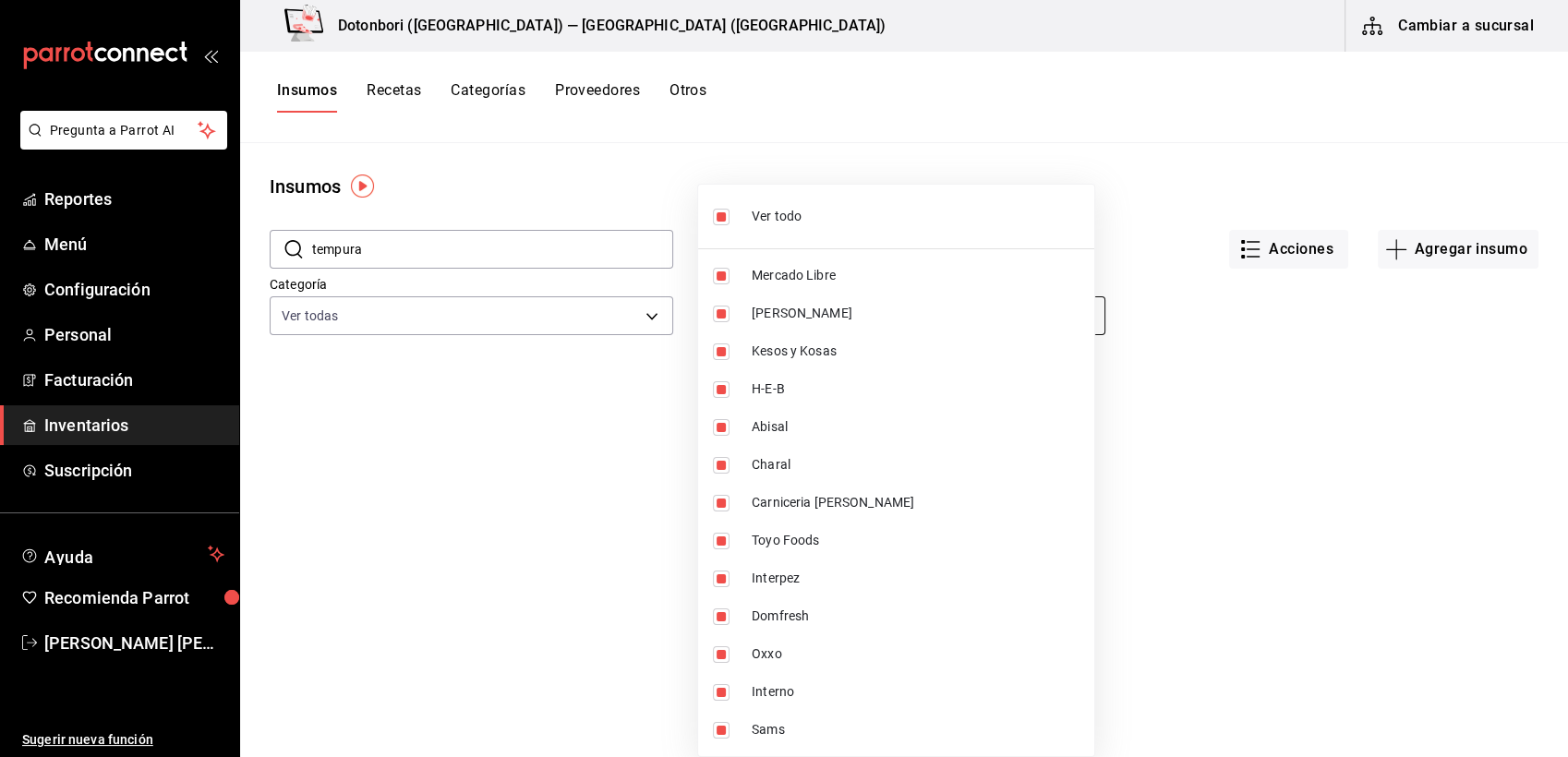 click on "Pregunta a Parrot AI Reportes   Menú   Configuración   Personal   Facturación   Inventarios   Suscripción   Ayuda Recomienda Parrot   Miguel Ángel Genis Rodíguez   Sugerir nueva función   Dotonbori (Monterrey) — Dotonbori (Monterrey) Cambiar a sucursal Insumos Recetas Categorías Proveedores Otros Insumos ​ tempura ​ Acciones Agregar insumo Categoría Ver todas 689764b6-5796-496d-9181-7322d30f0194,167a5a67-cc42-4bae-a856-66780db2ef3a,5e64cdee-bb85-4300-a98e-f69ca4b249a5,b0623c3b-b9aa-4500-926a-526428eaf18f,3c1faf99-7afe-4779-913c-d89a5b539217,090b75a1-2393-4ede-8a4f-c1c572d84efb,f5f379a7-64e3-430e-b59e-df53681798b3,598b8e1d-3e81-4dbf-ad74-4d7645464cd6,b493d88b-32d0-4e3b-819d-367cc57abdb4,5492d891-54ca-468b-9d38-1e6457c02f7e,6d75accb-866f-497a-b187-bf25e9e5384b Proveedor Ver todos No se han encontrado resultados. Parece que no podemos encontrar ningún resultado basado en su búsqueda, intenta de nuevo. GANA 1 MES GRATIS EN TU SUSCRIPCIÓN AQUÍ Ver video tutorial Ir a video Pregunta a Parrot AI" at bounding box center (784, 372) 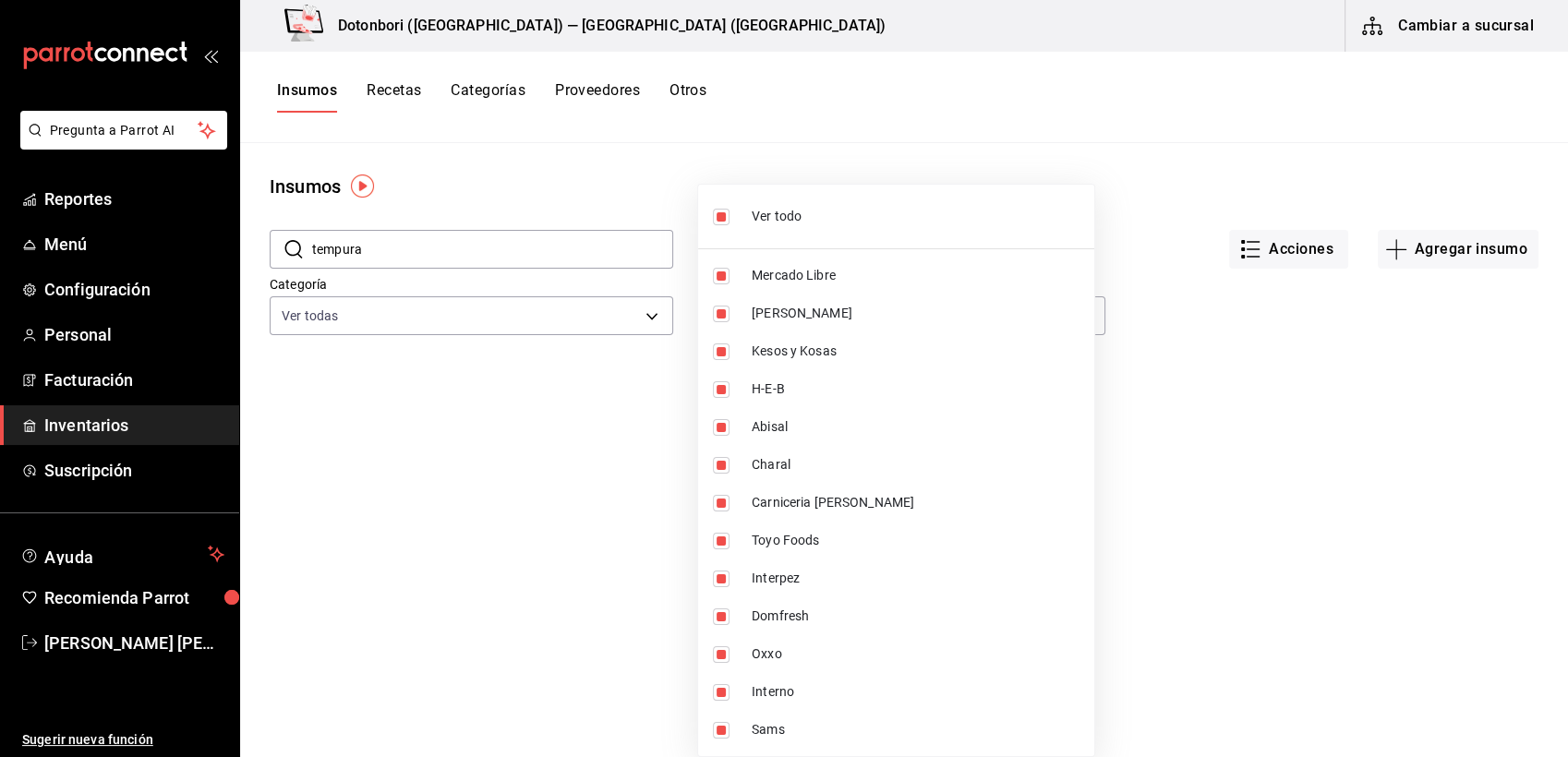 drag, startPoint x: 1210, startPoint y: 155, endPoint x: 1219, endPoint y: 162, distance: 11.401754 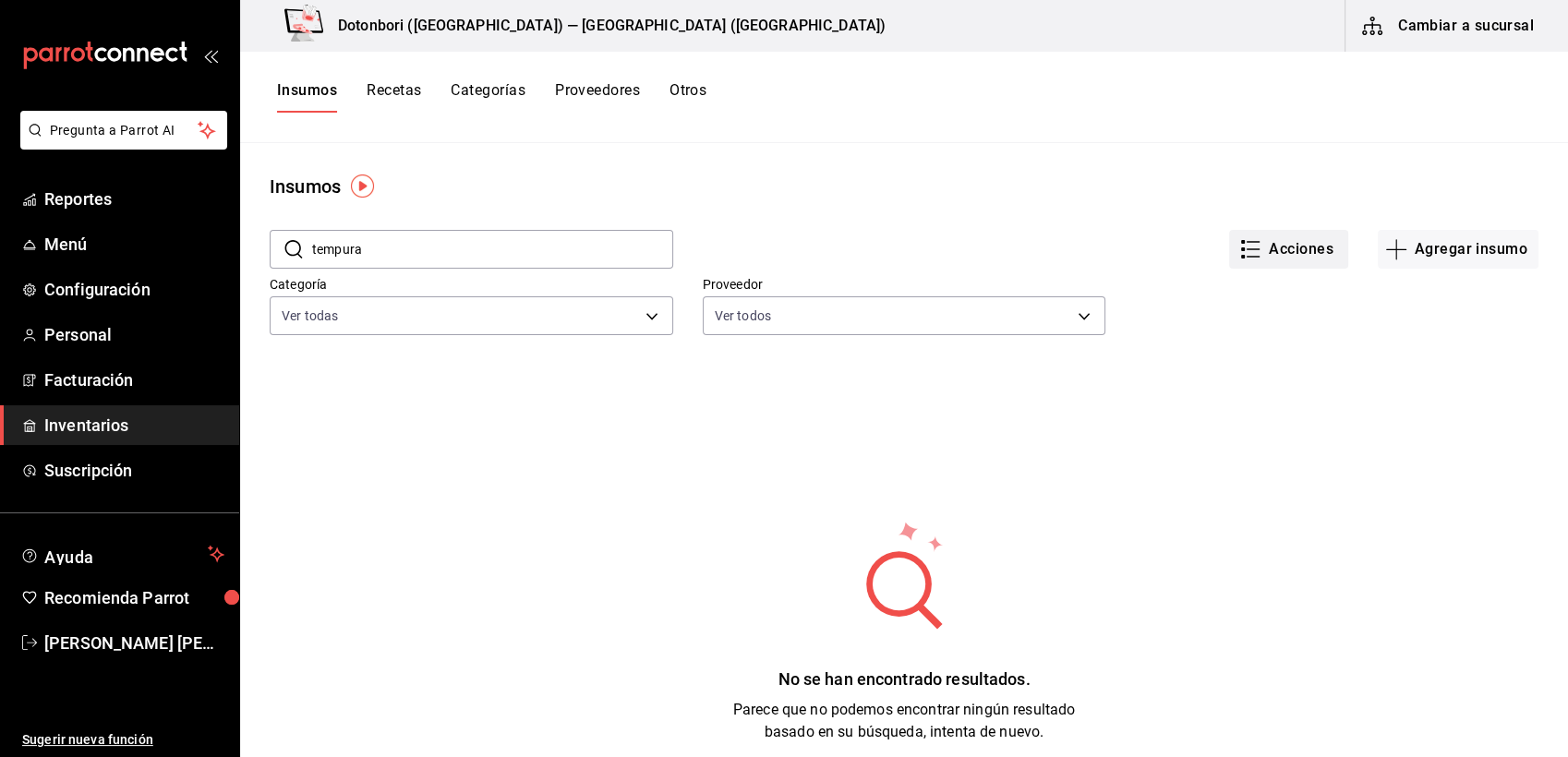 click on "Acciones" at bounding box center (1288, 249) 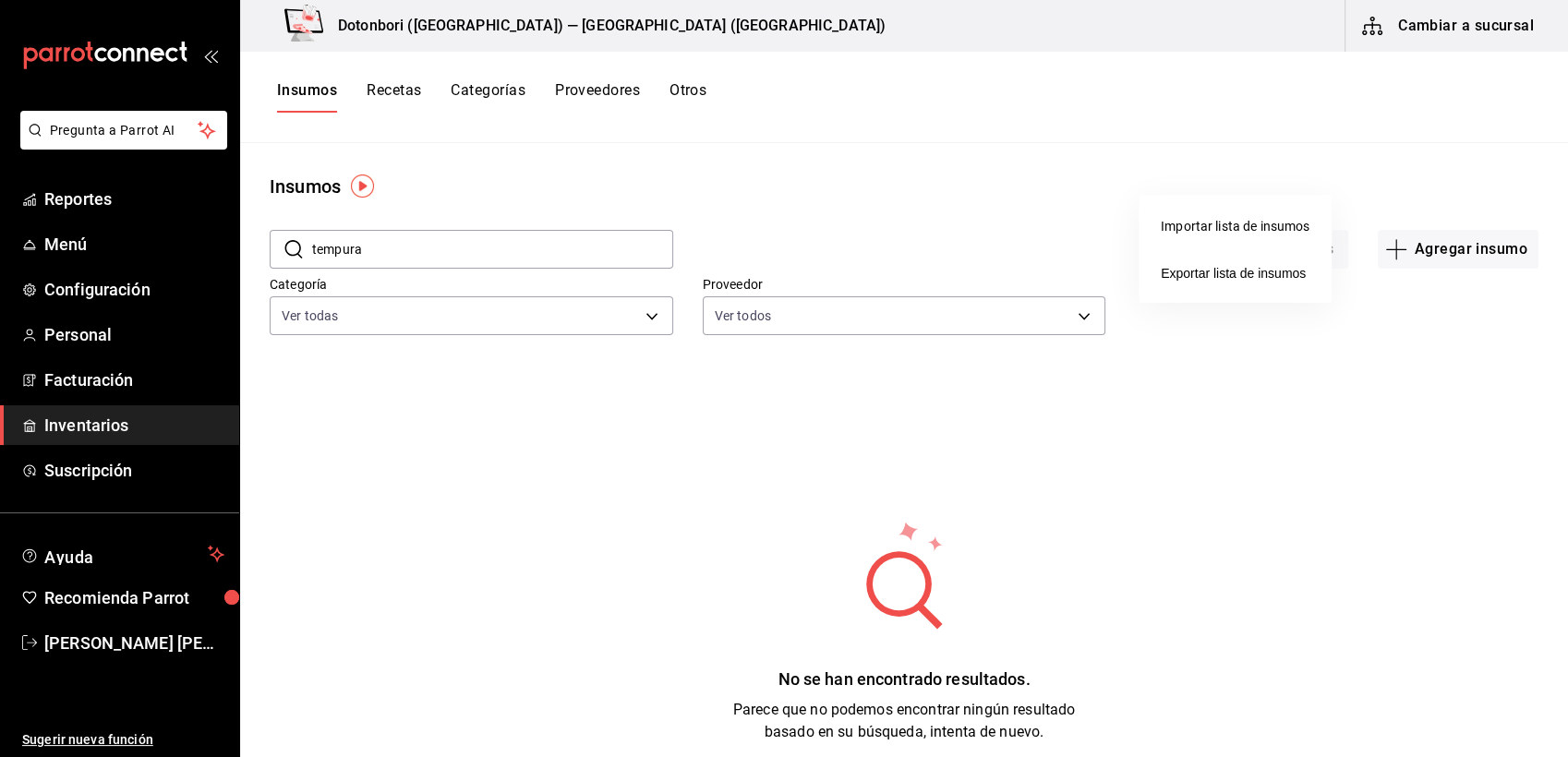 click at bounding box center (784, 378) 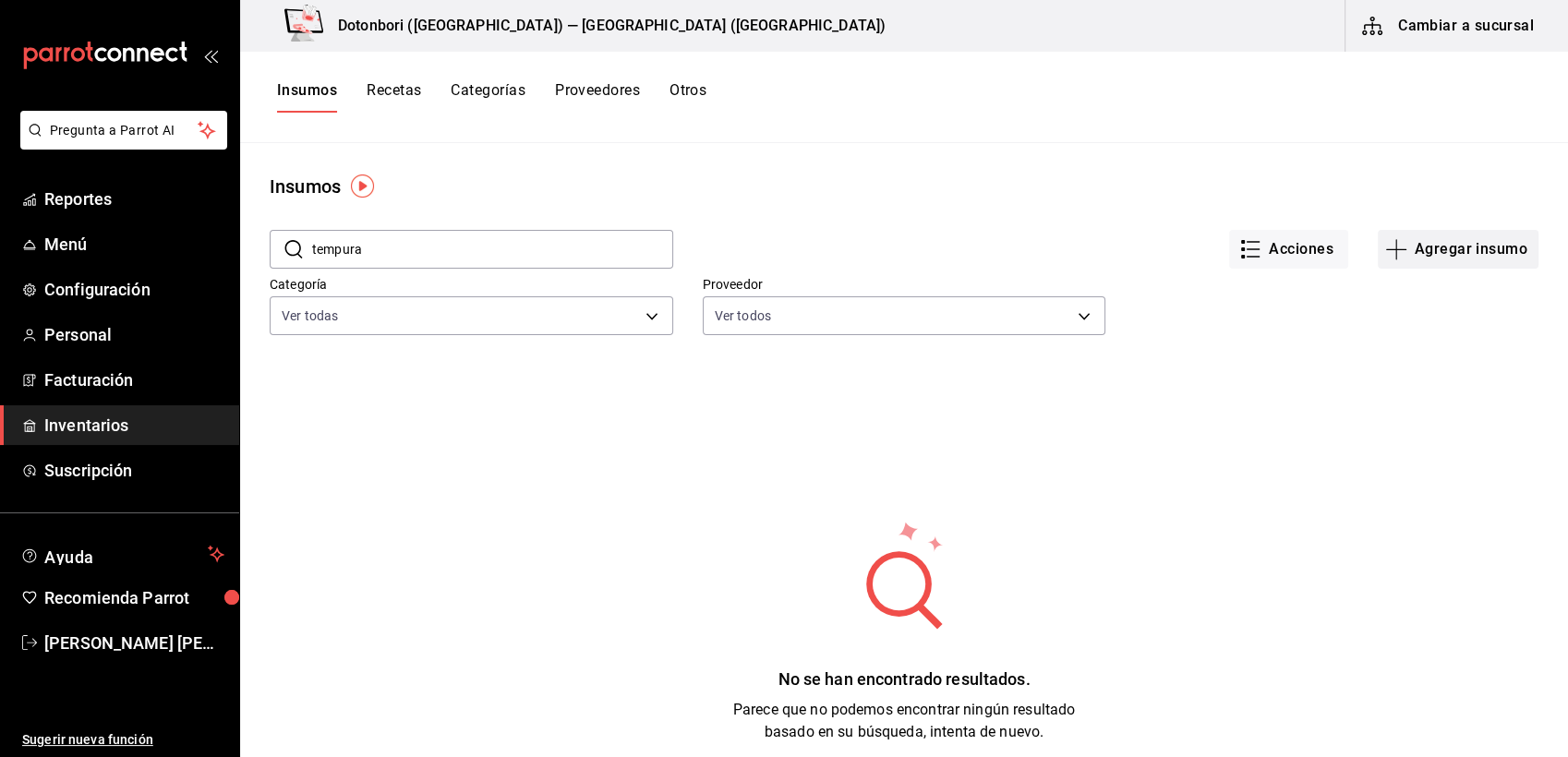 click 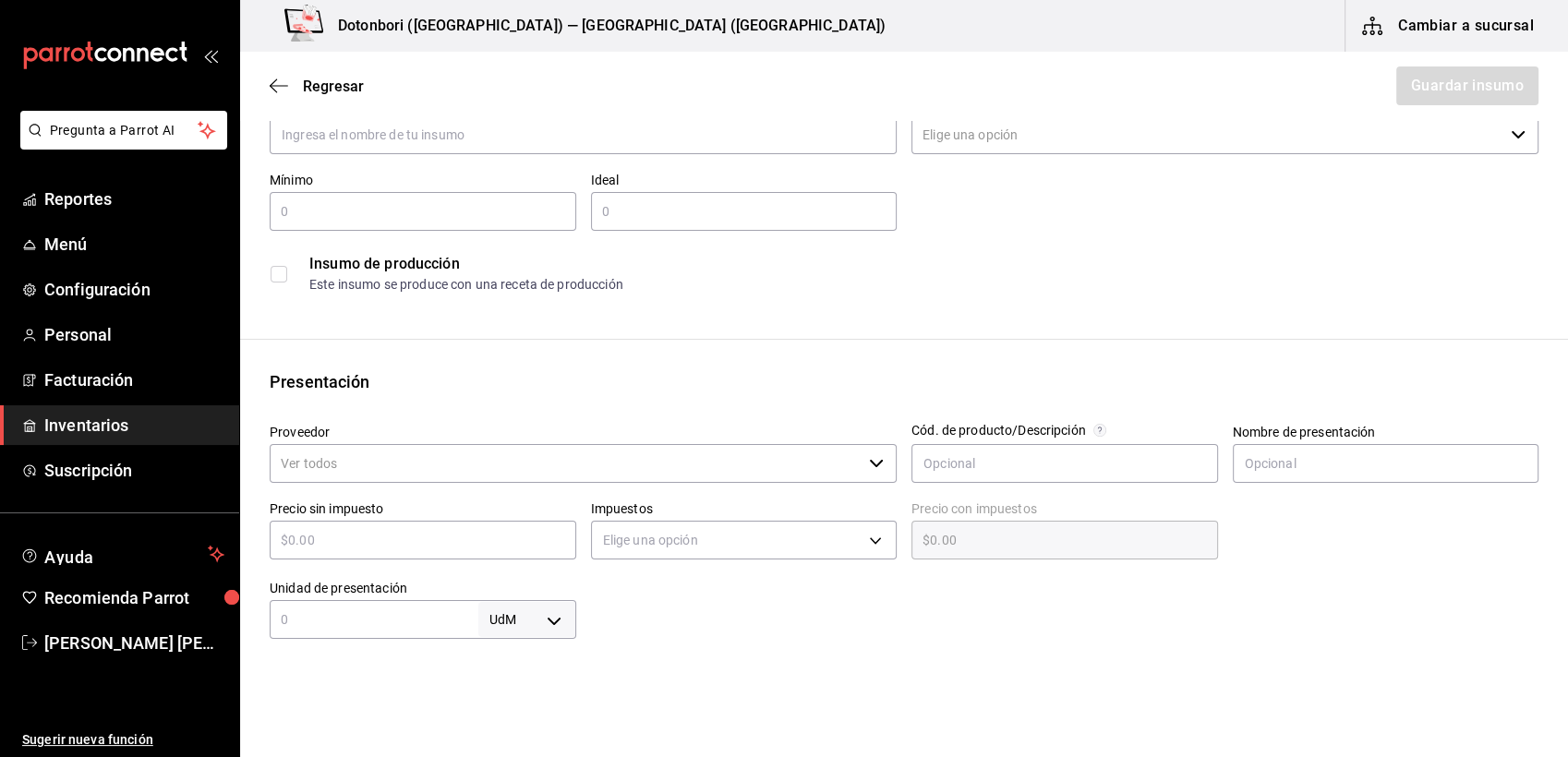 scroll, scrollTop: 102, scrollLeft: 0, axis: vertical 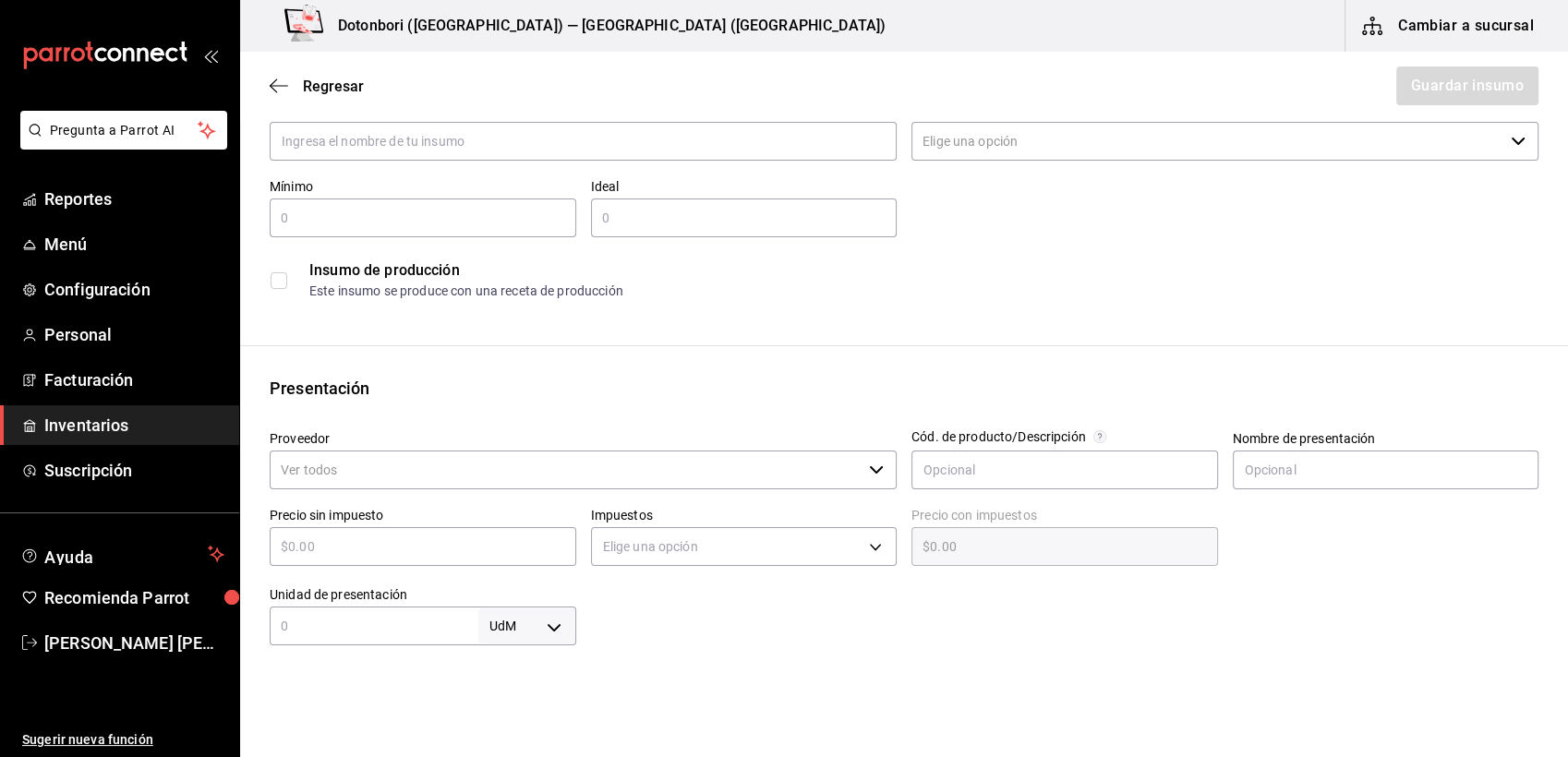 click at bounding box center [279, 281] 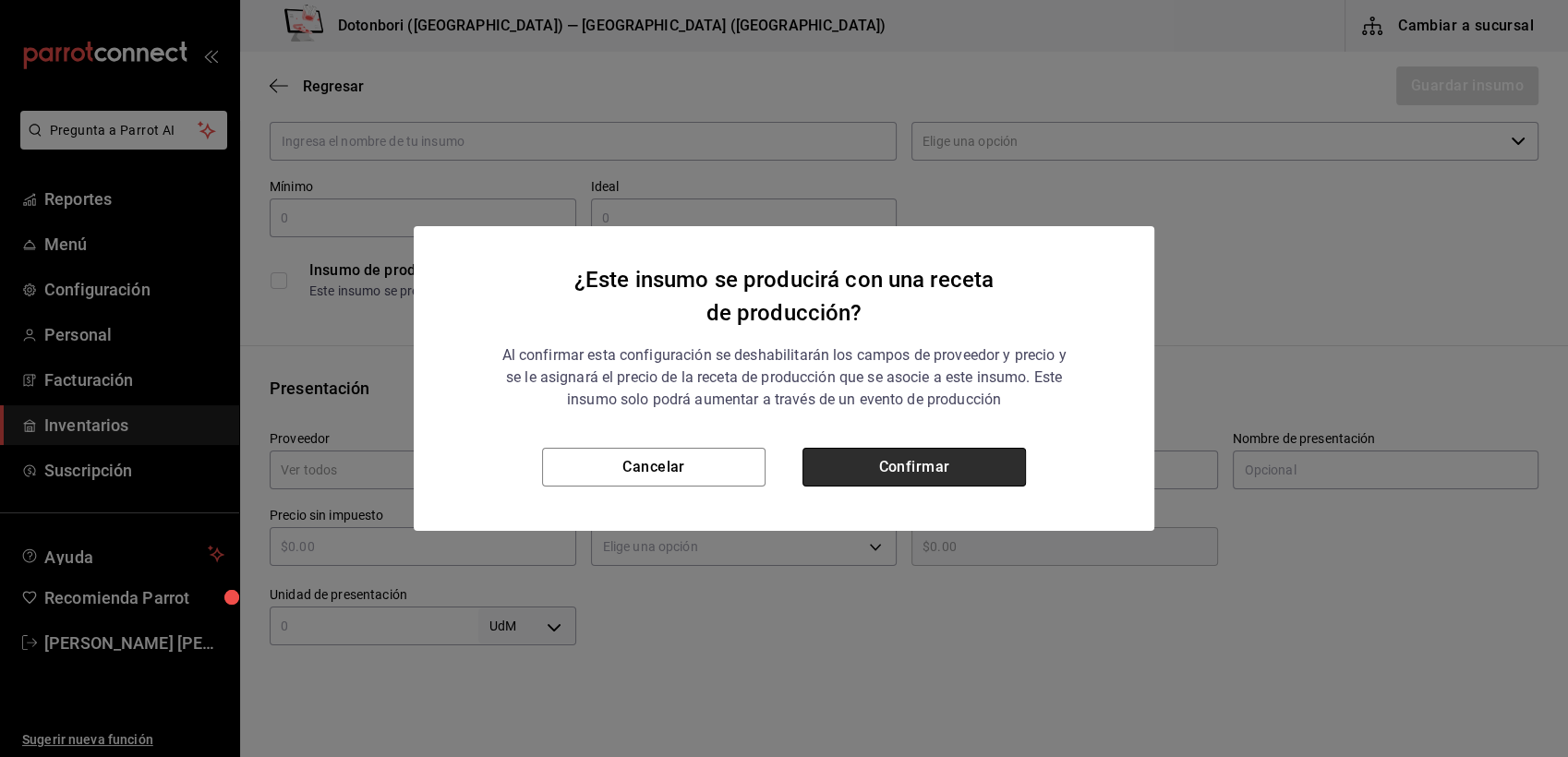click on "Confirmar" at bounding box center (914, 467) 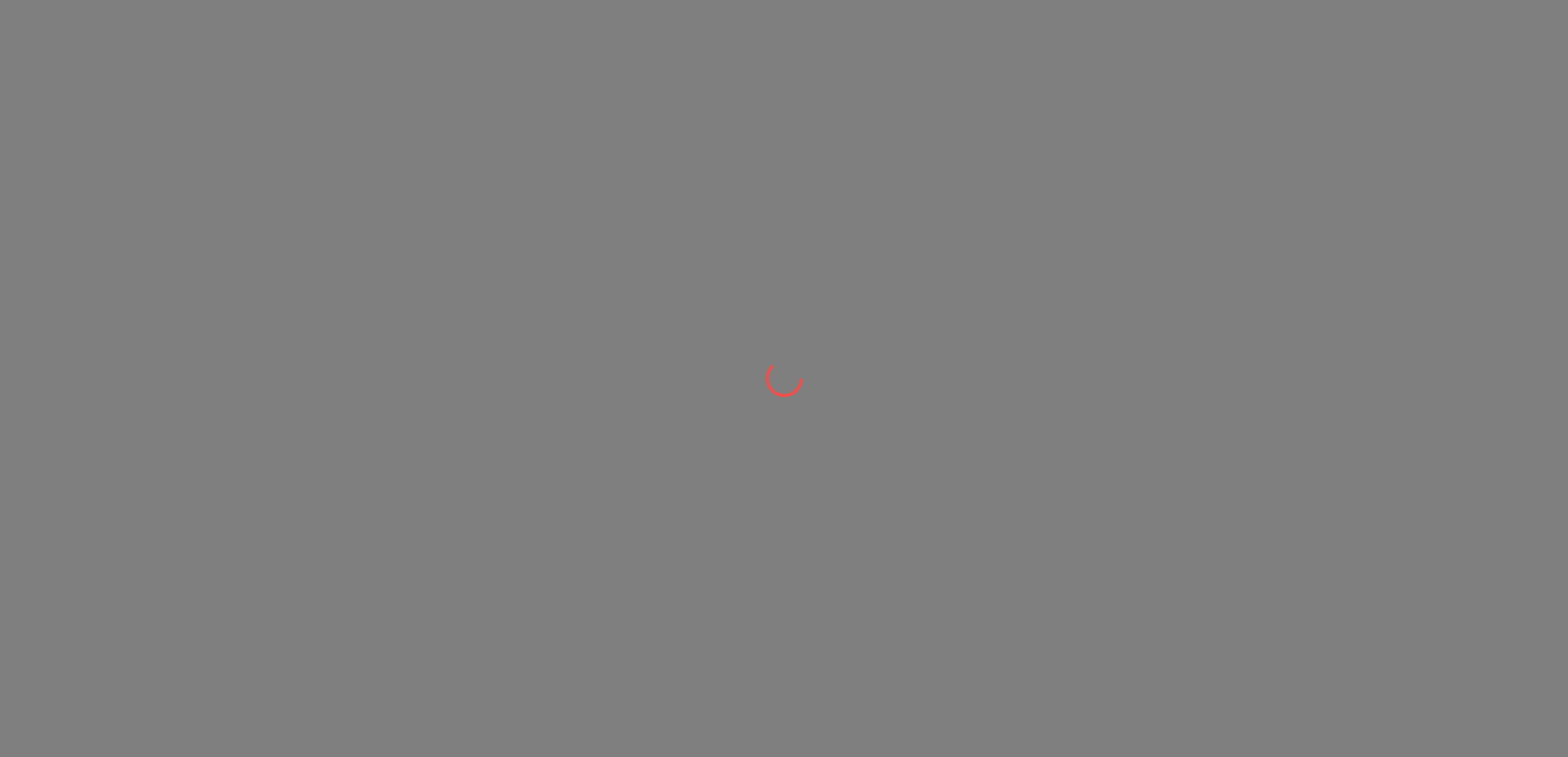 scroll, scrollTop: 0, scrollLeft: 0, axis: both 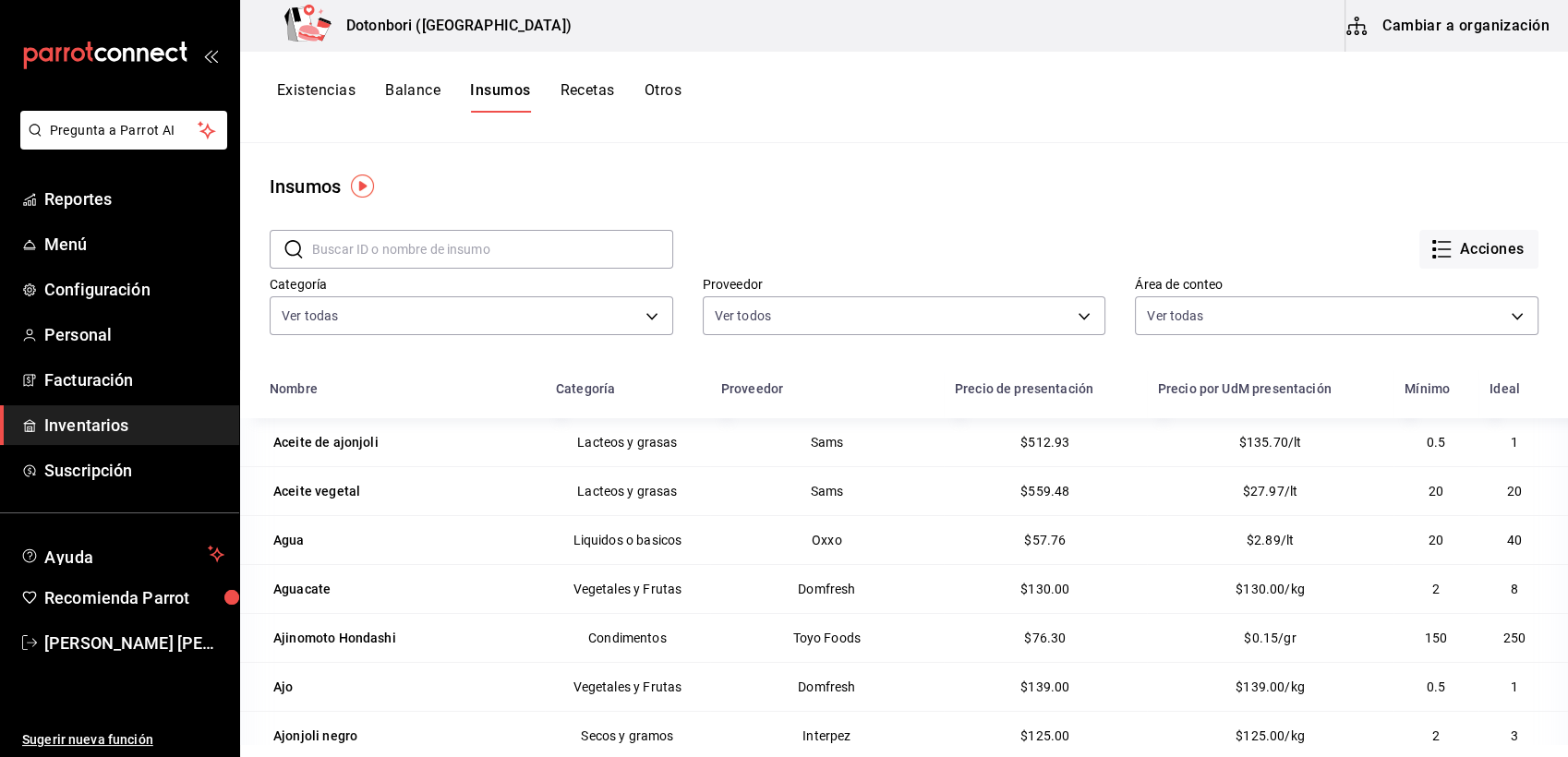 click on "Cambiar a organización" at bounding box center [1449, 26] 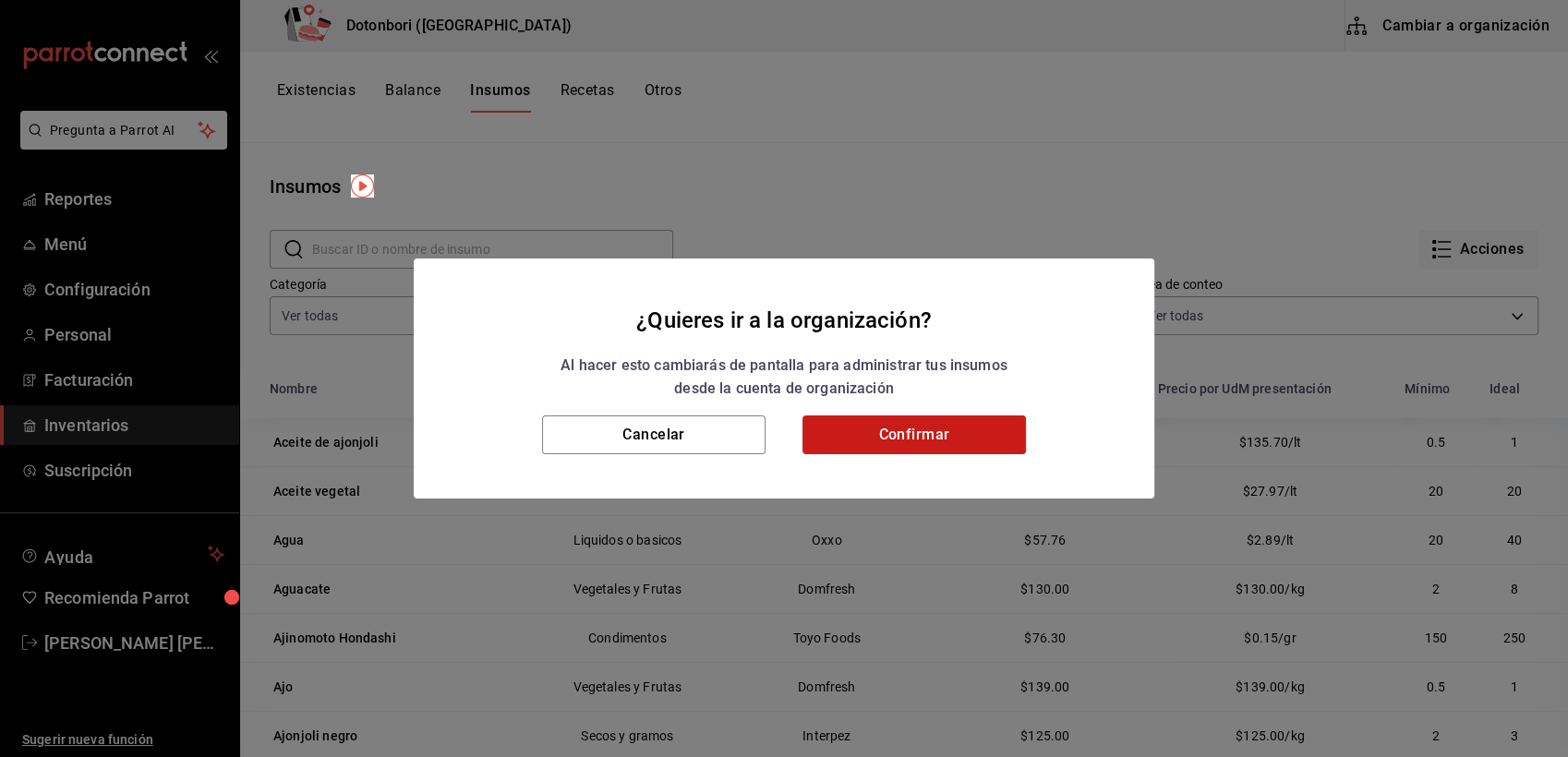 click on "Confirmar" at bounding box center [914, 435] 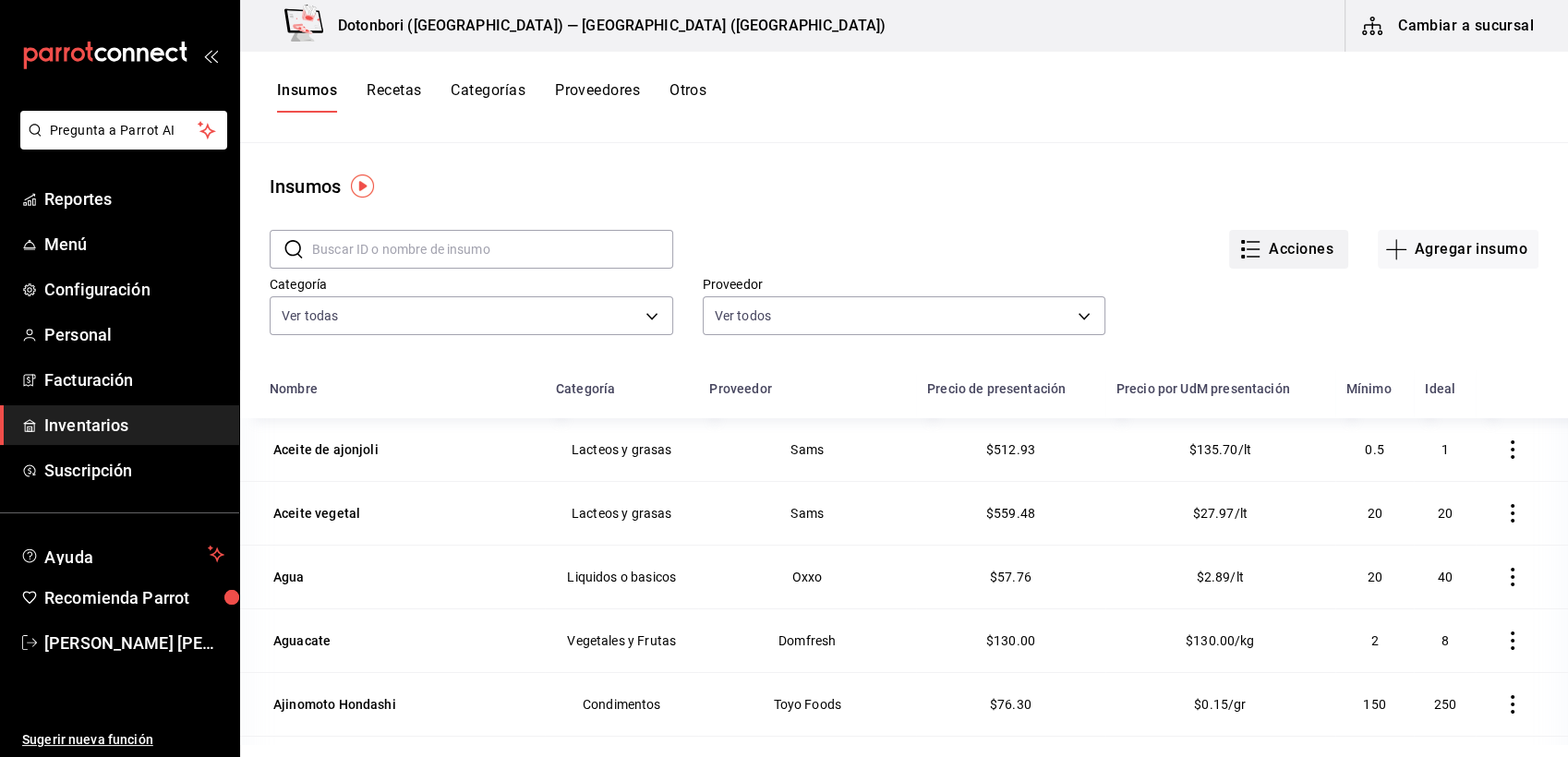 click on "Acciones" at bounding box center (1288, 249) 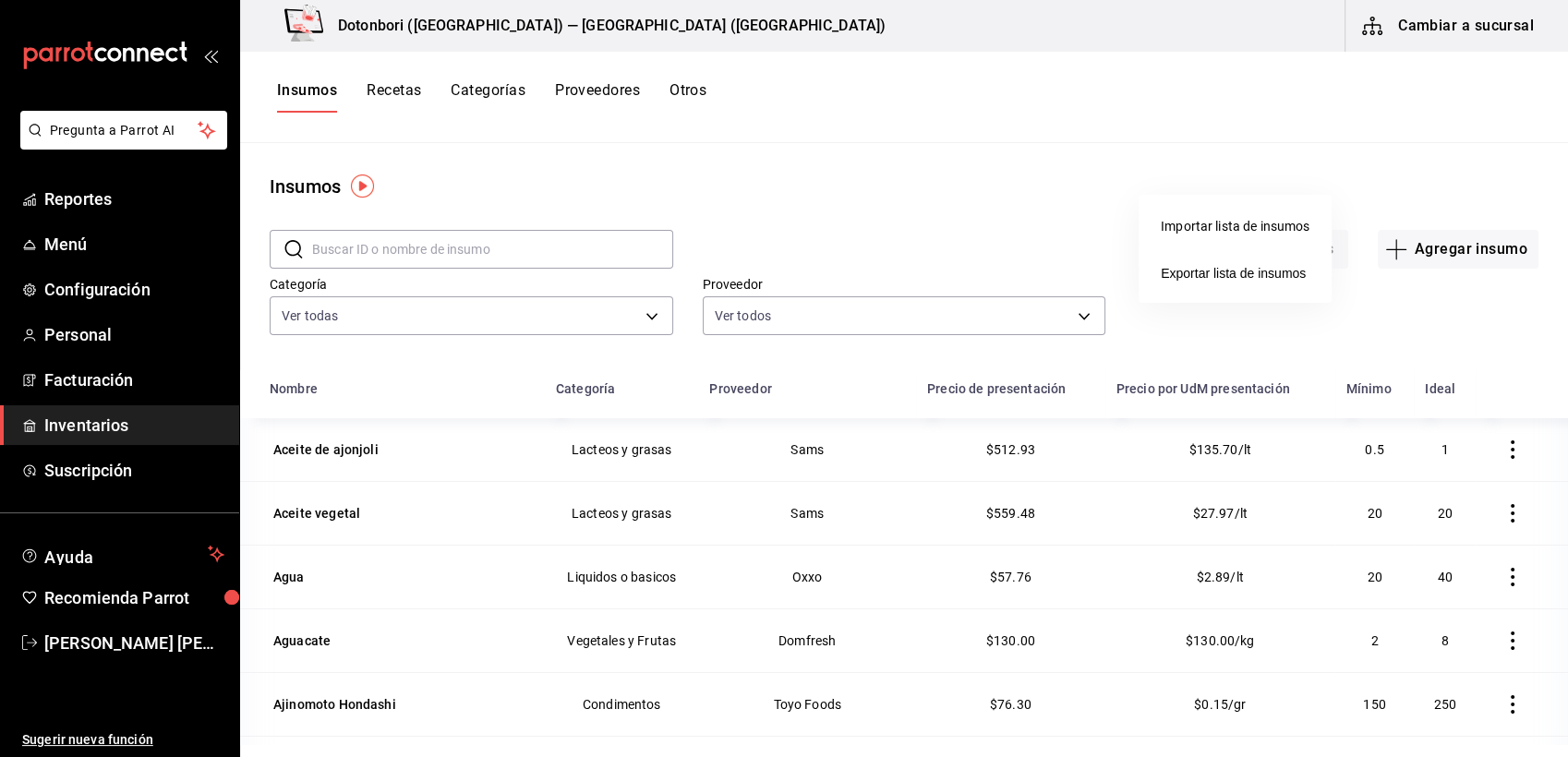 click at bounding box center [784, 378] 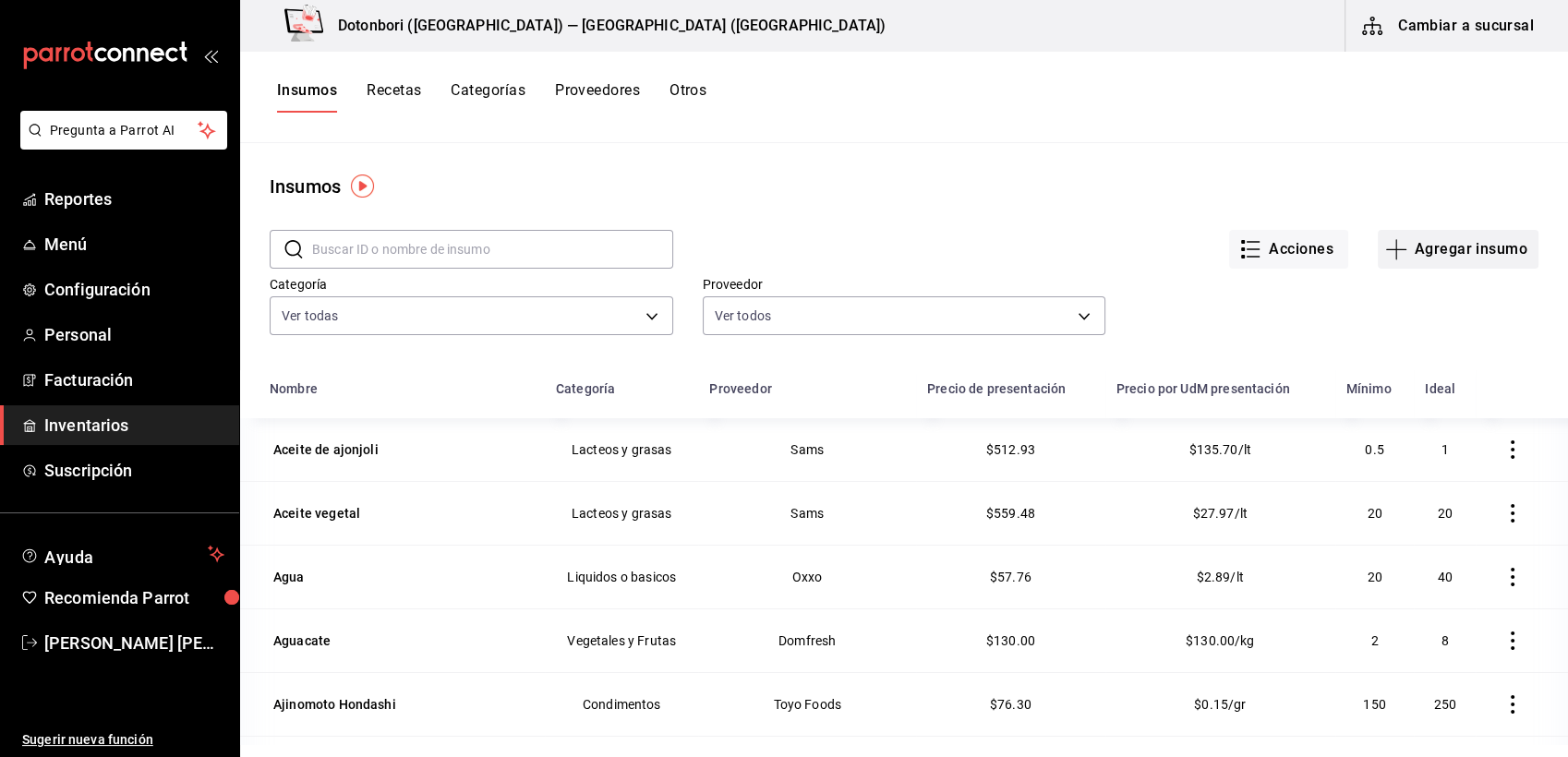 click on "Agregar insumo" at bounding box center [1458, 249] 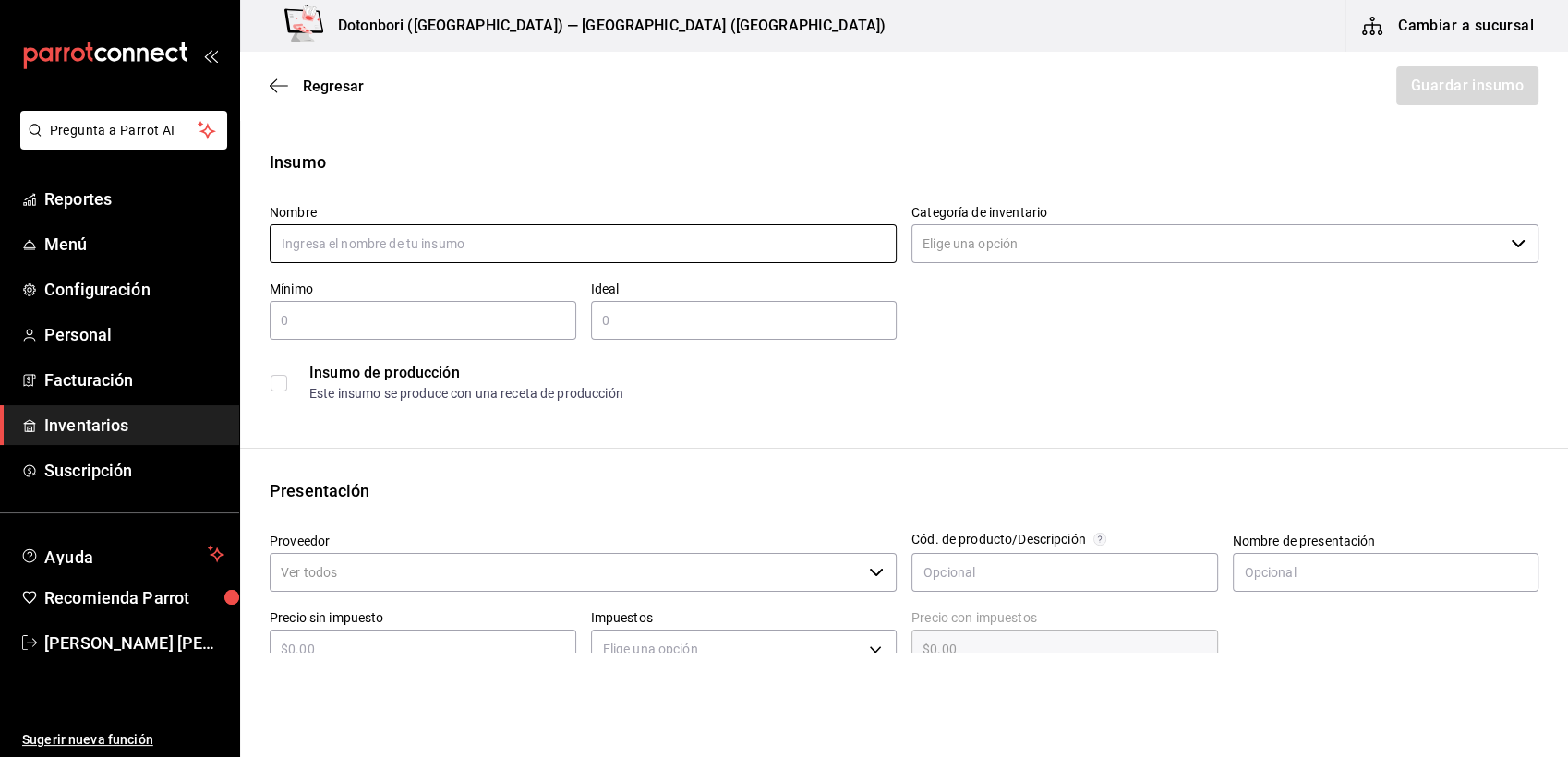 click at bounding box center [583, 244] 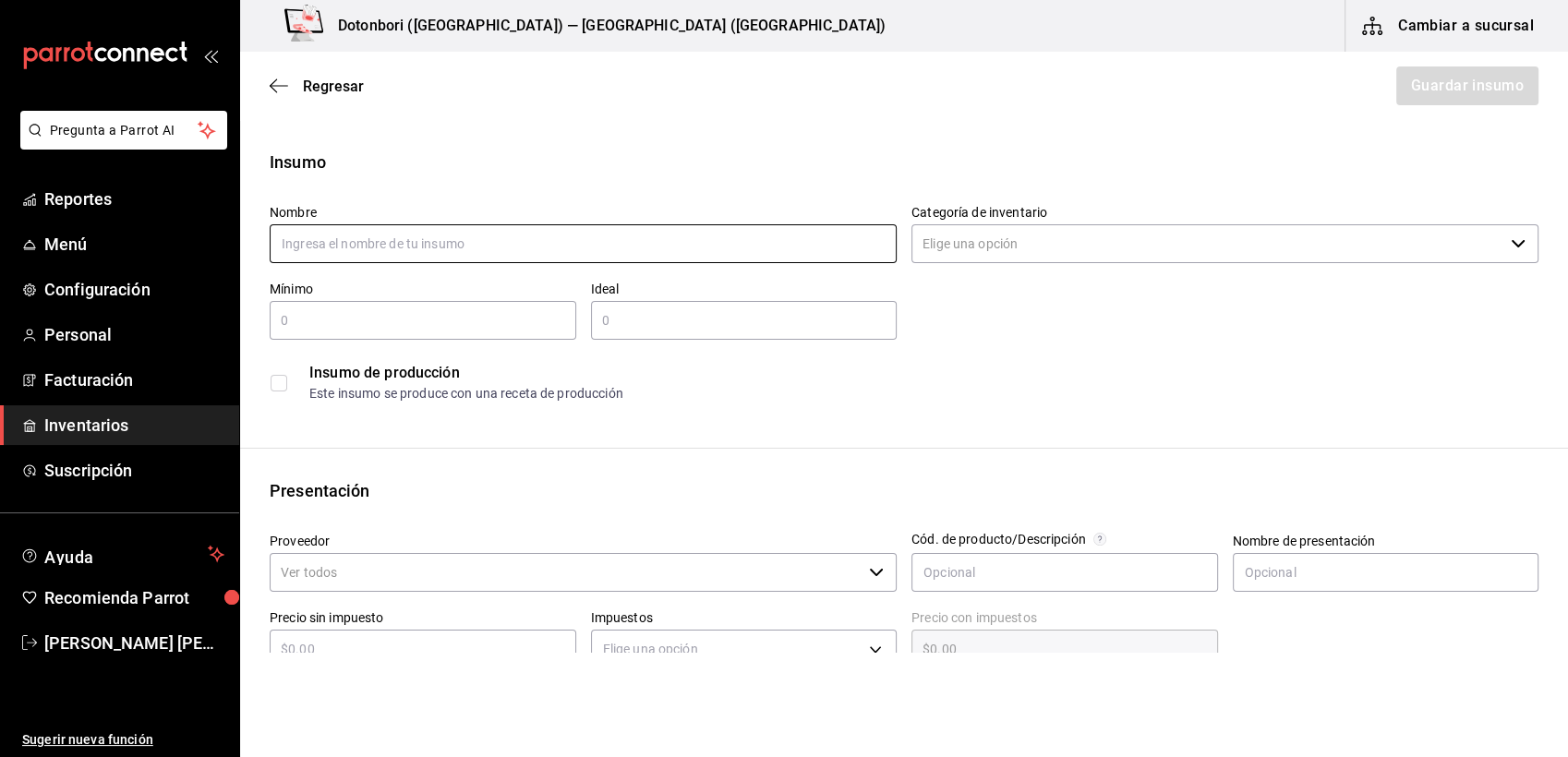type on "Tempura" 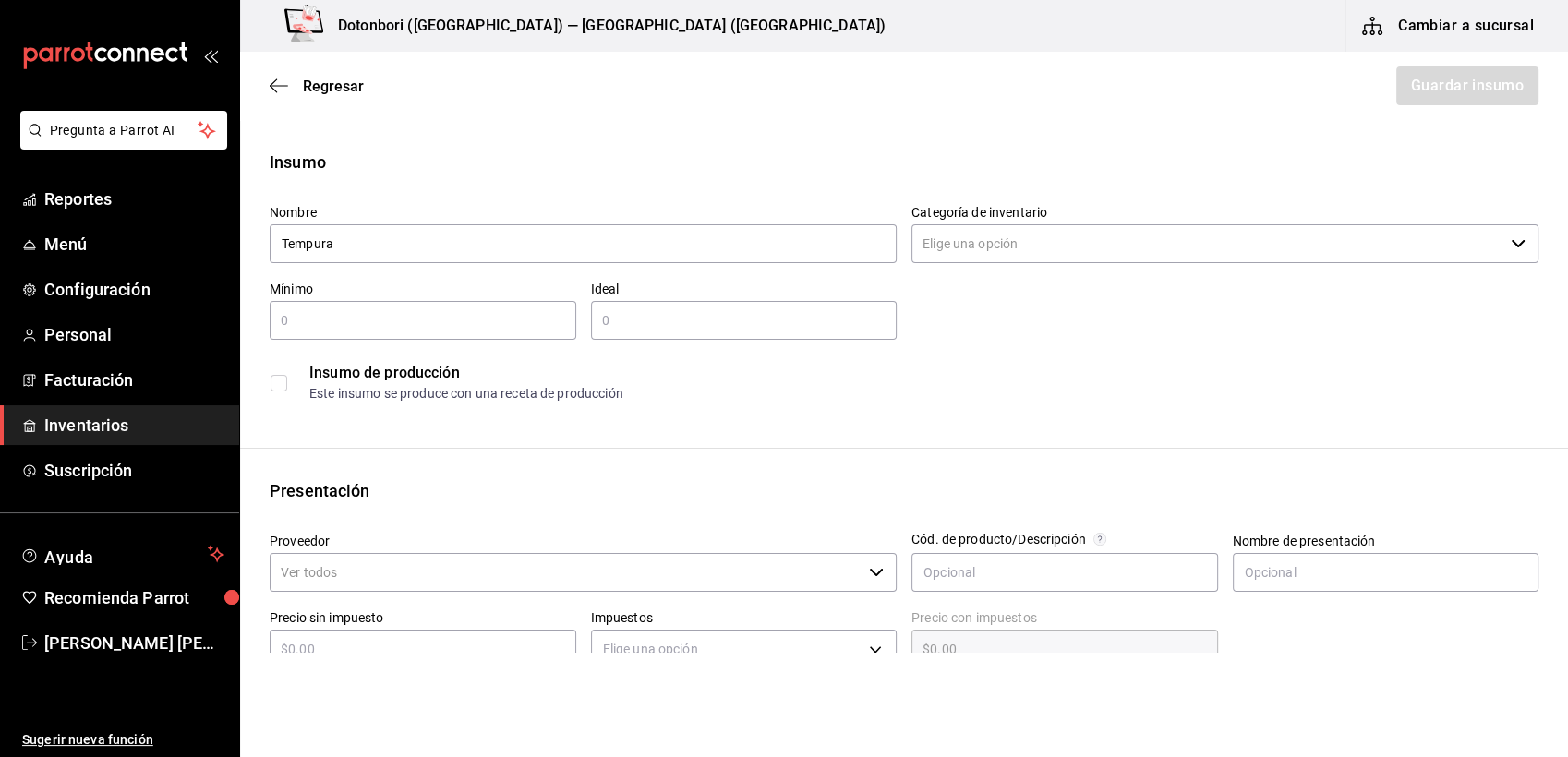 click on "Categoría de inventario" at bounding box center (1207, 244) 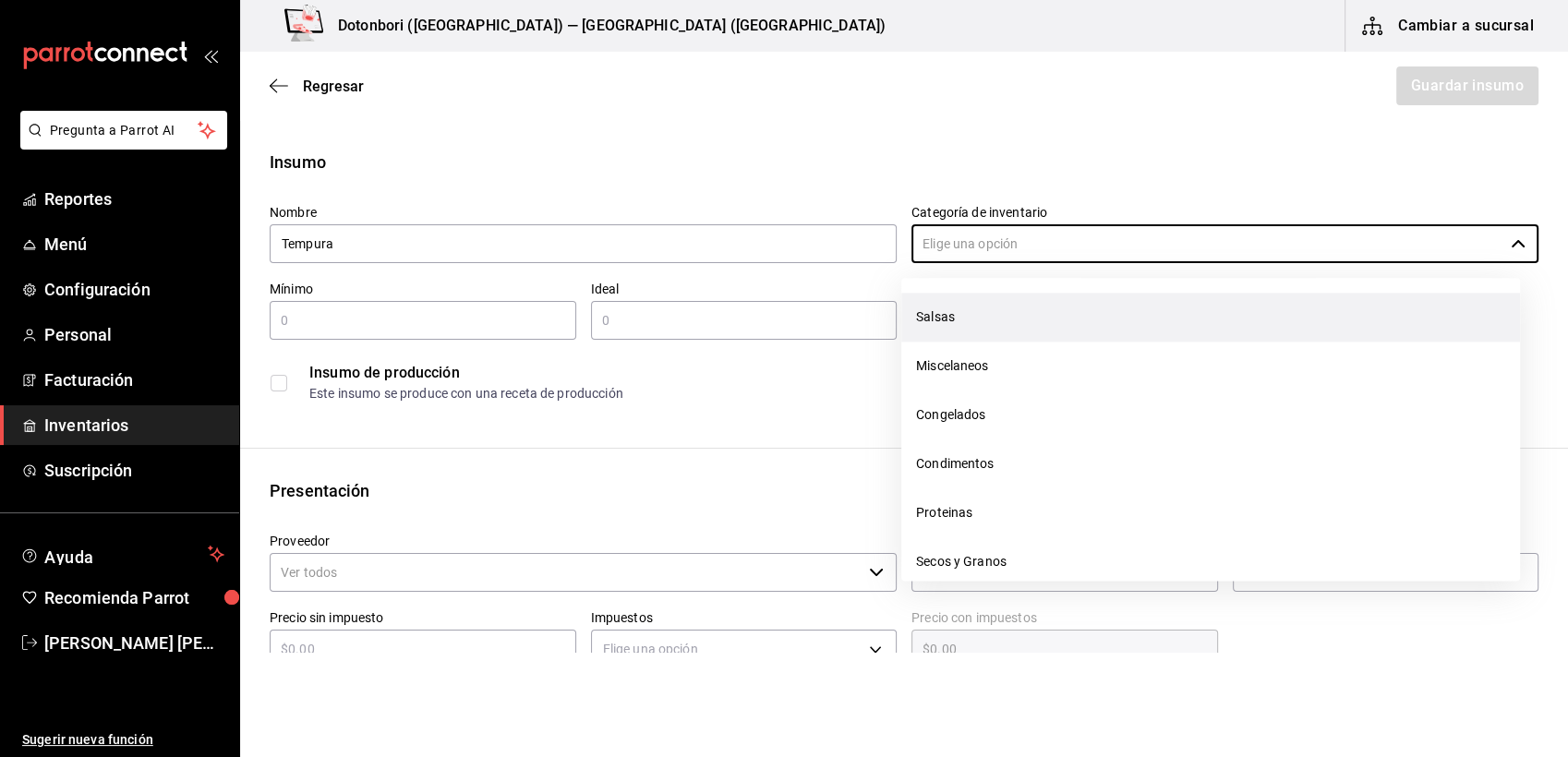 click on "Salsas" at bounding box center [1211, 317] 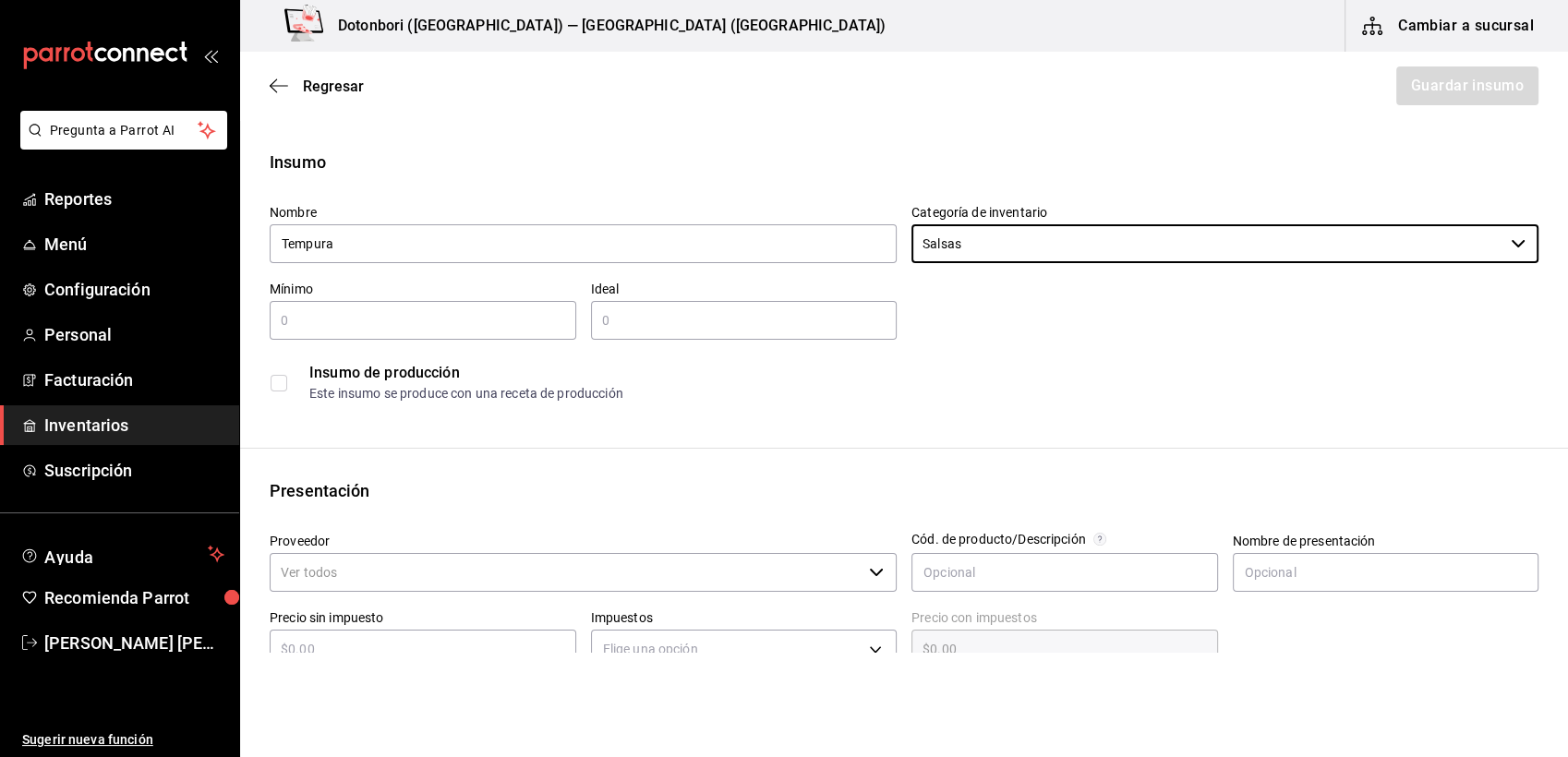 click at bounding box center (423, 320) 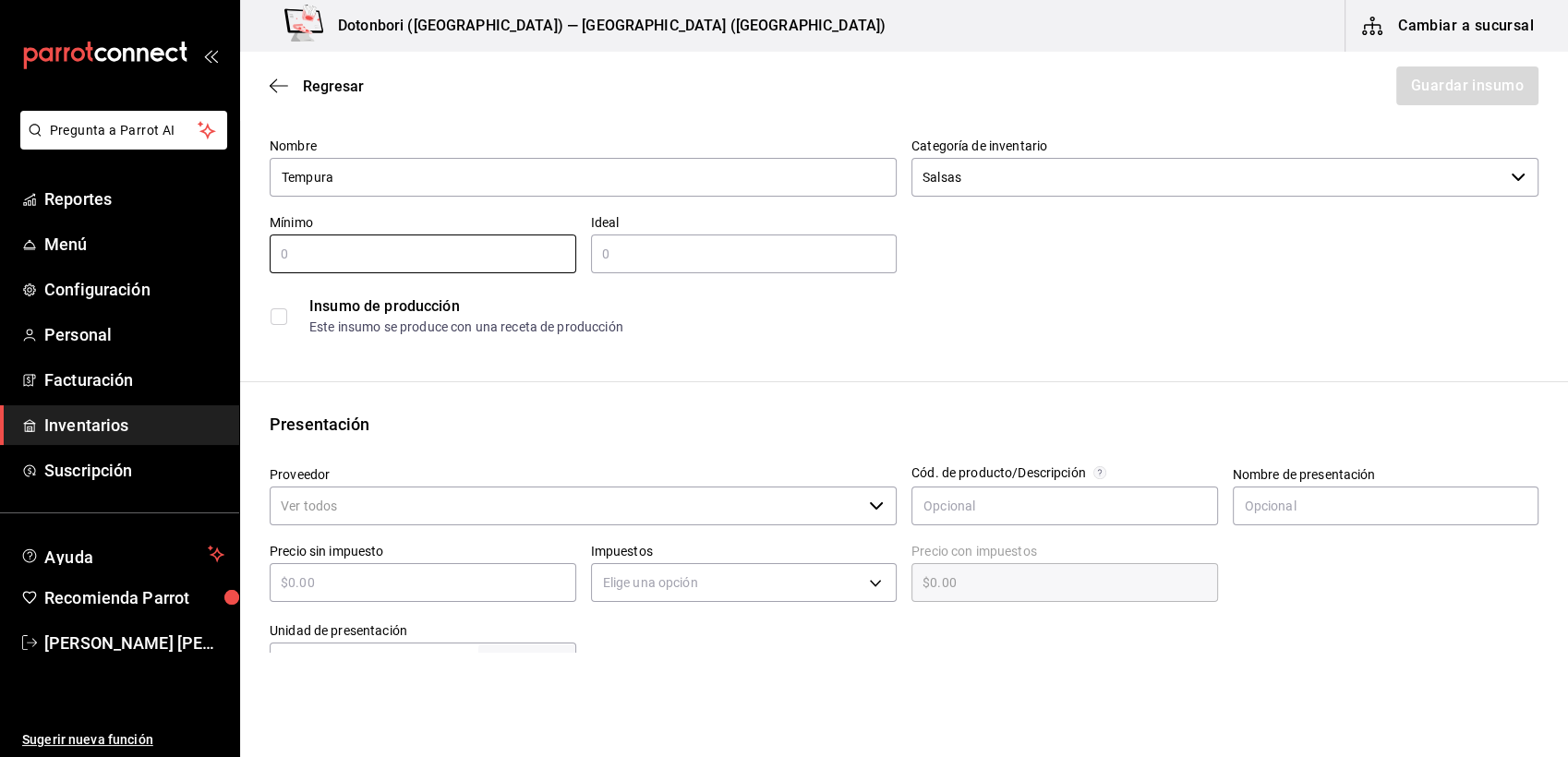 scroll, scrollTop: 102, scrollLeft: 0, axis: vertical 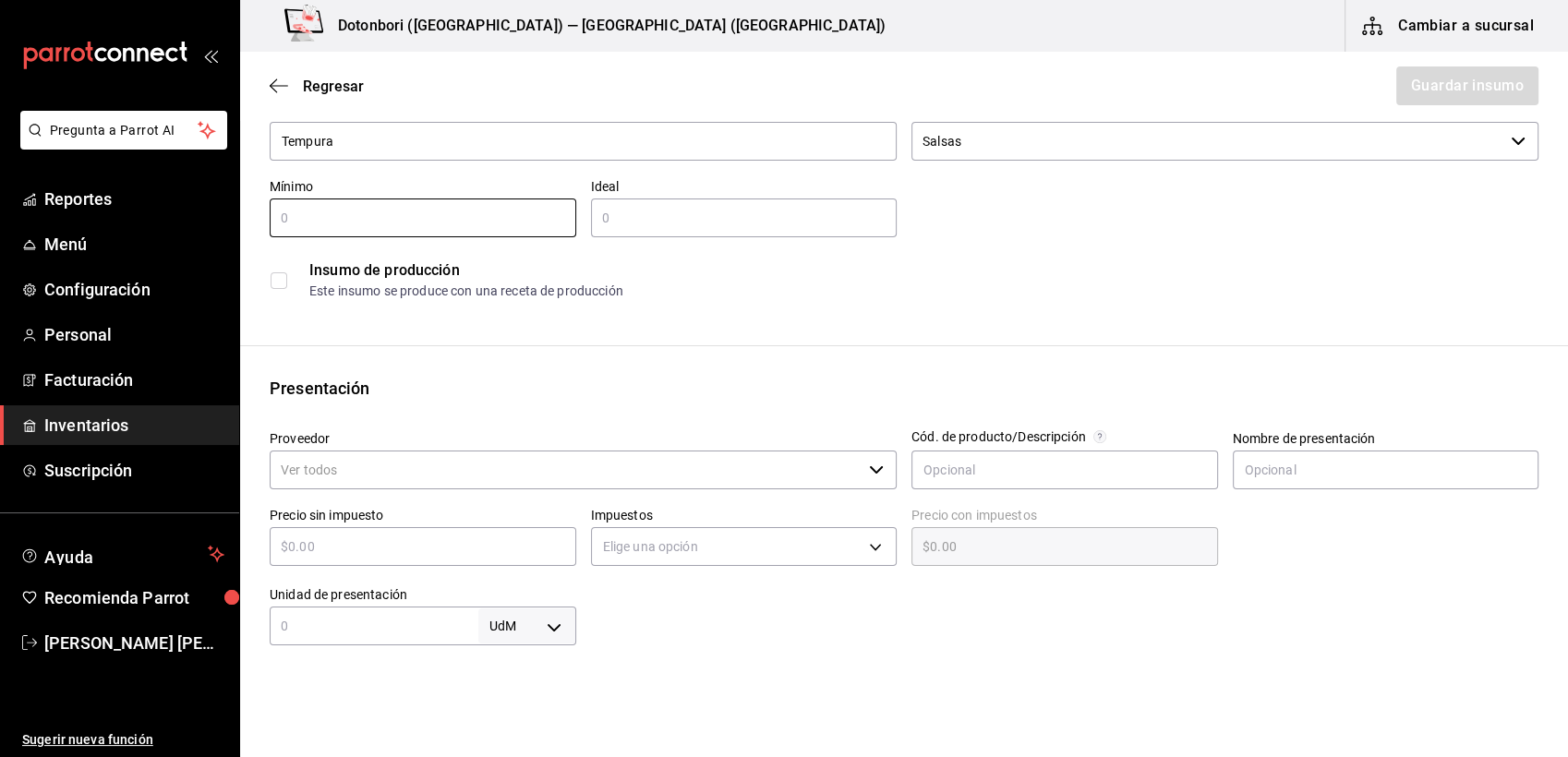click on "Proveedor" at bounding box center [565, 470] 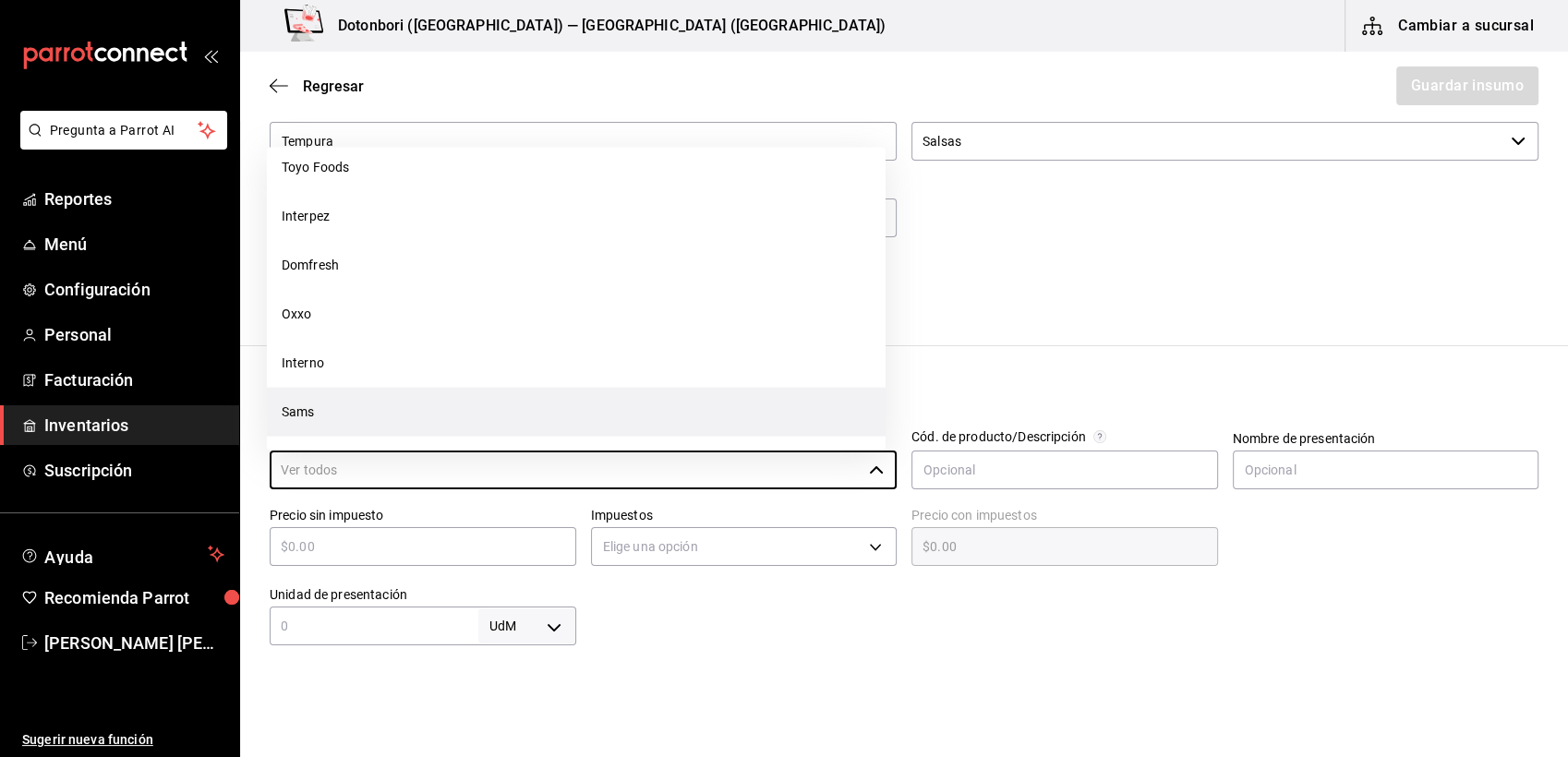 scroll, scrollTop: 0, scrollLeft: 0, axis: both 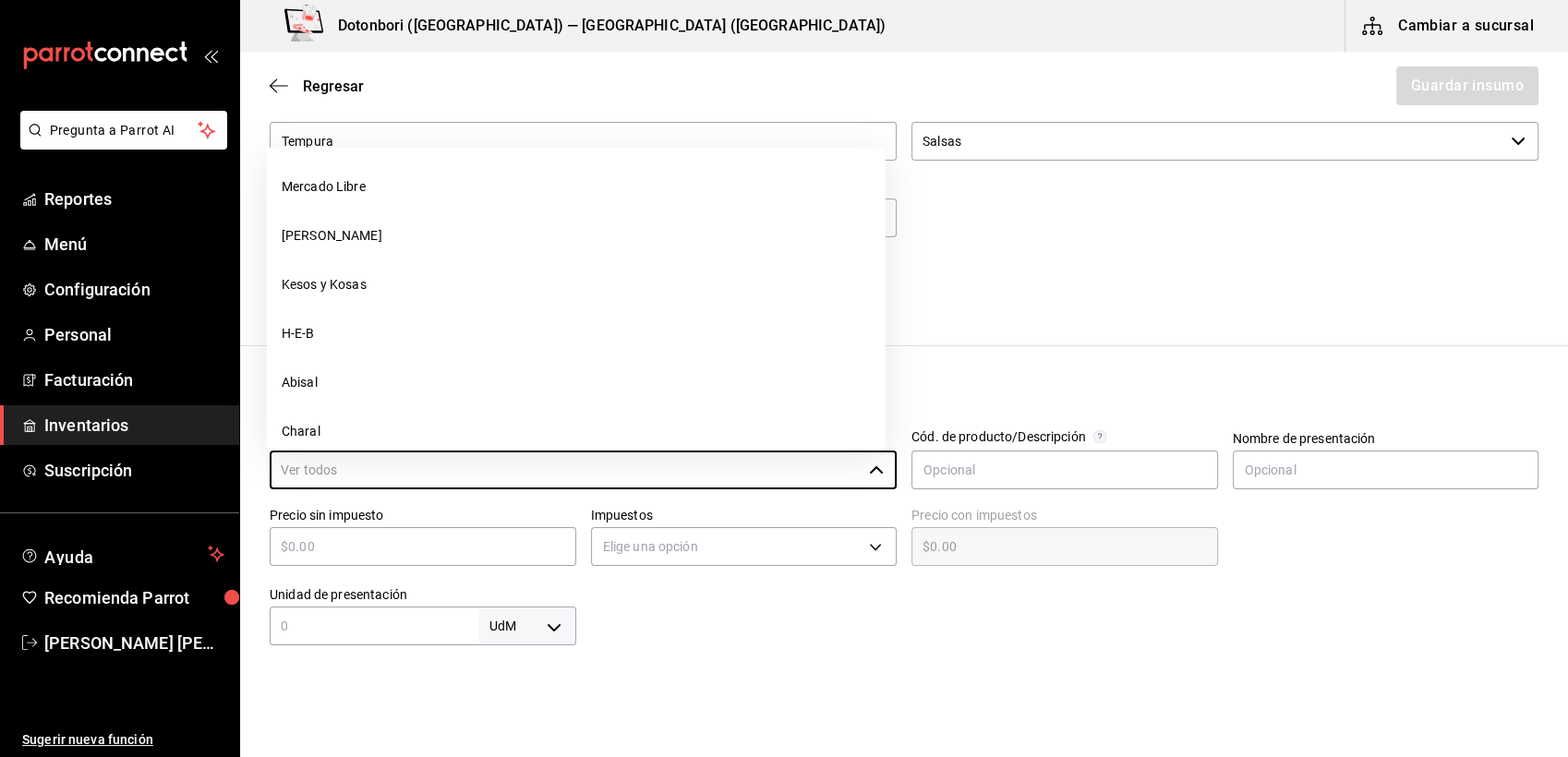 click on "Insumo de producción" at bounding box center (923, 270) 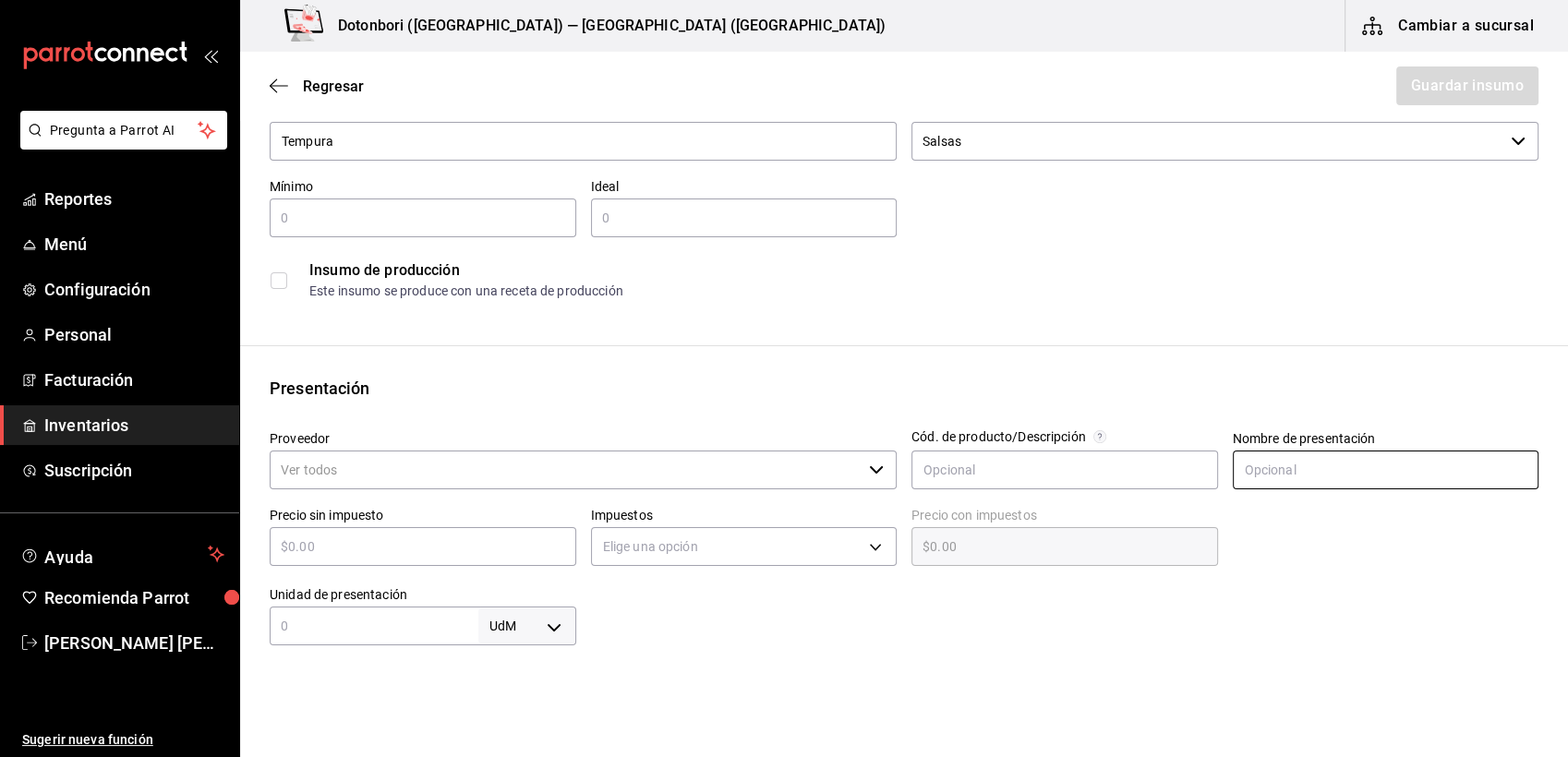 click at bounding box center (1386, 470) 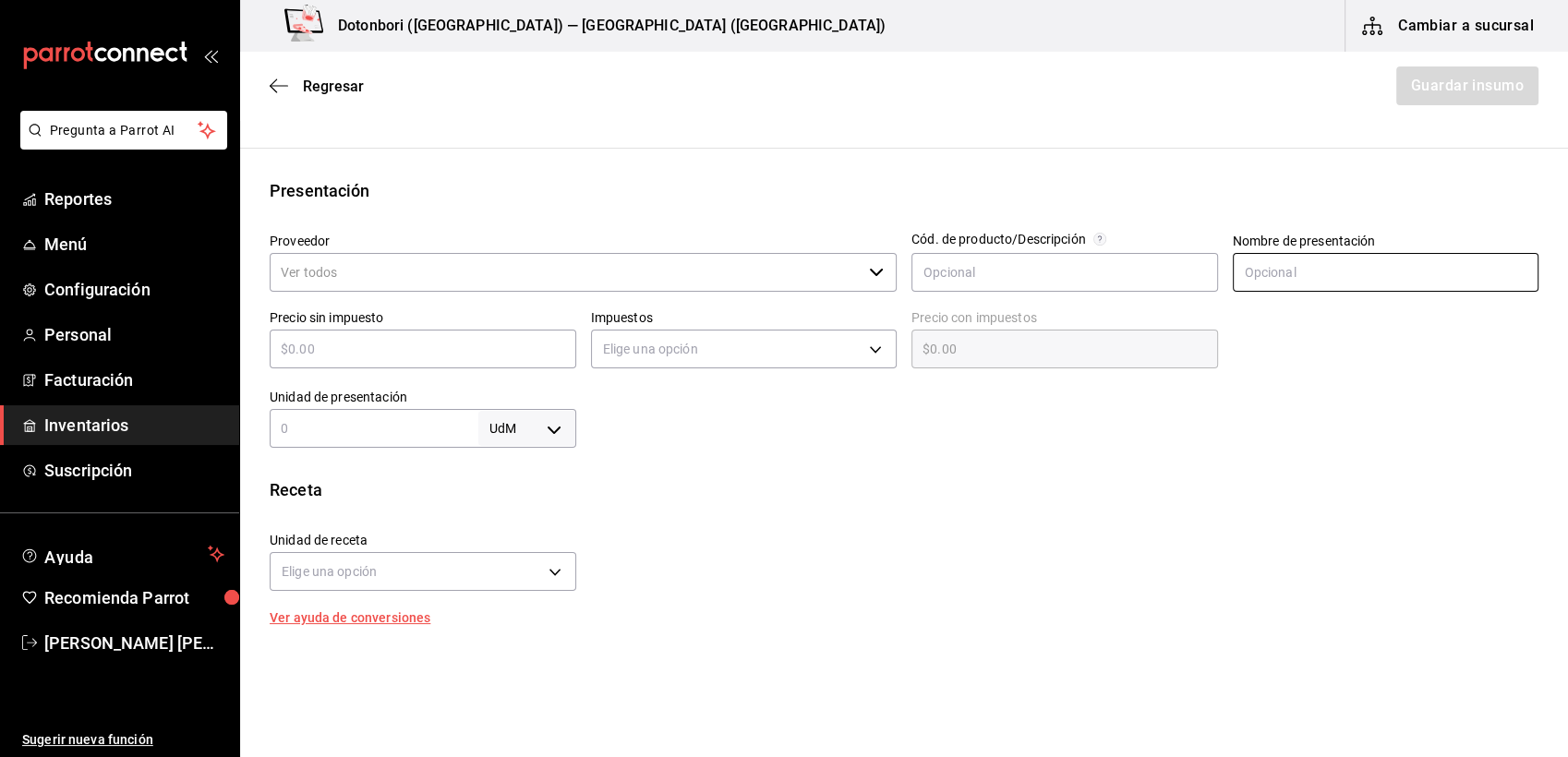 scroll, scrollTop: 307, scrollLeft: 0, axis: vertical 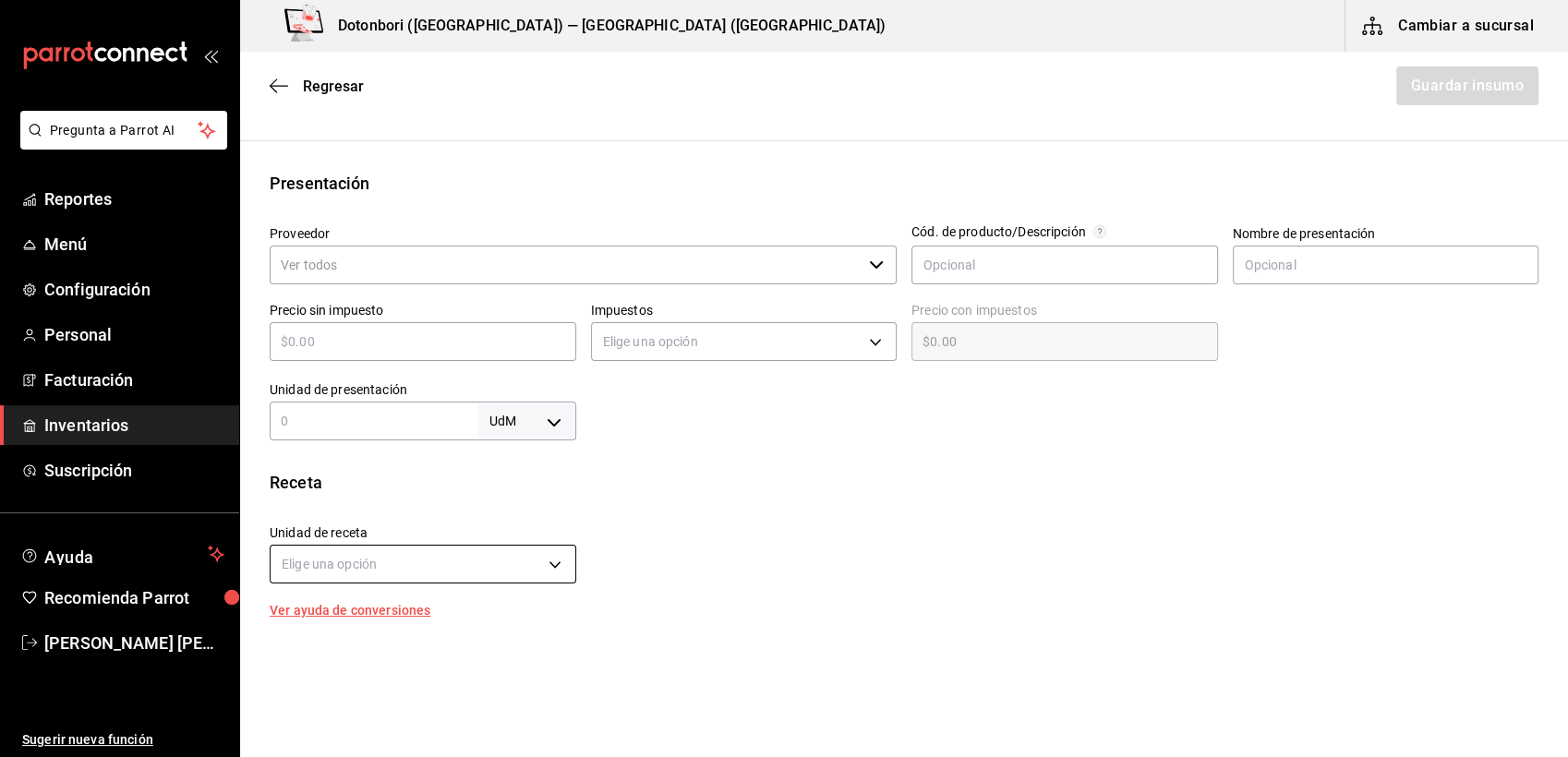 click on "Pregunta a Parrot AI Reportes   Menú   Configuración   Personal   Facturación   Inventarios   Suscripción   Ayuda Recomienda Parrot   Miguel Ángel Genis Rodíguez   Sugerir nueva función   Dotonbori (Monterrey) — Dotonbori (Monterrey) Cambiar a sucursal Regresar Guardar insumo Insumo Nombre Tempura Categoría de inventario Salsas ​ Mínimo ​ Ideal ​ Insumo de producción Este insumo se produce con una receta de producción Presentación Proveedor ​ Cód. de producto/Descripción Nombre de presentación Precio sin impuesto ​ Impuestos Elige una opción Precio con impuestos $0.00 ​ Unidad de presentación UdM ​ Receta Unidad de receta Elige una opción Factor de conversión ​ Ver ayuda de conversiones ¿La presentación  viene en otra caja? Si No Presentaciones por caja ​ Sin definir Unidades de conteo Pregunta a Parrot AI Reportes   Menú   Configuración   Personal   Facturación   Inventarios   Suscripción   Ayuda Recomienda Parrot   Miguel Ángel Genis Rodíguez     (81) 2046 6363" at bounding box center (784, 326) 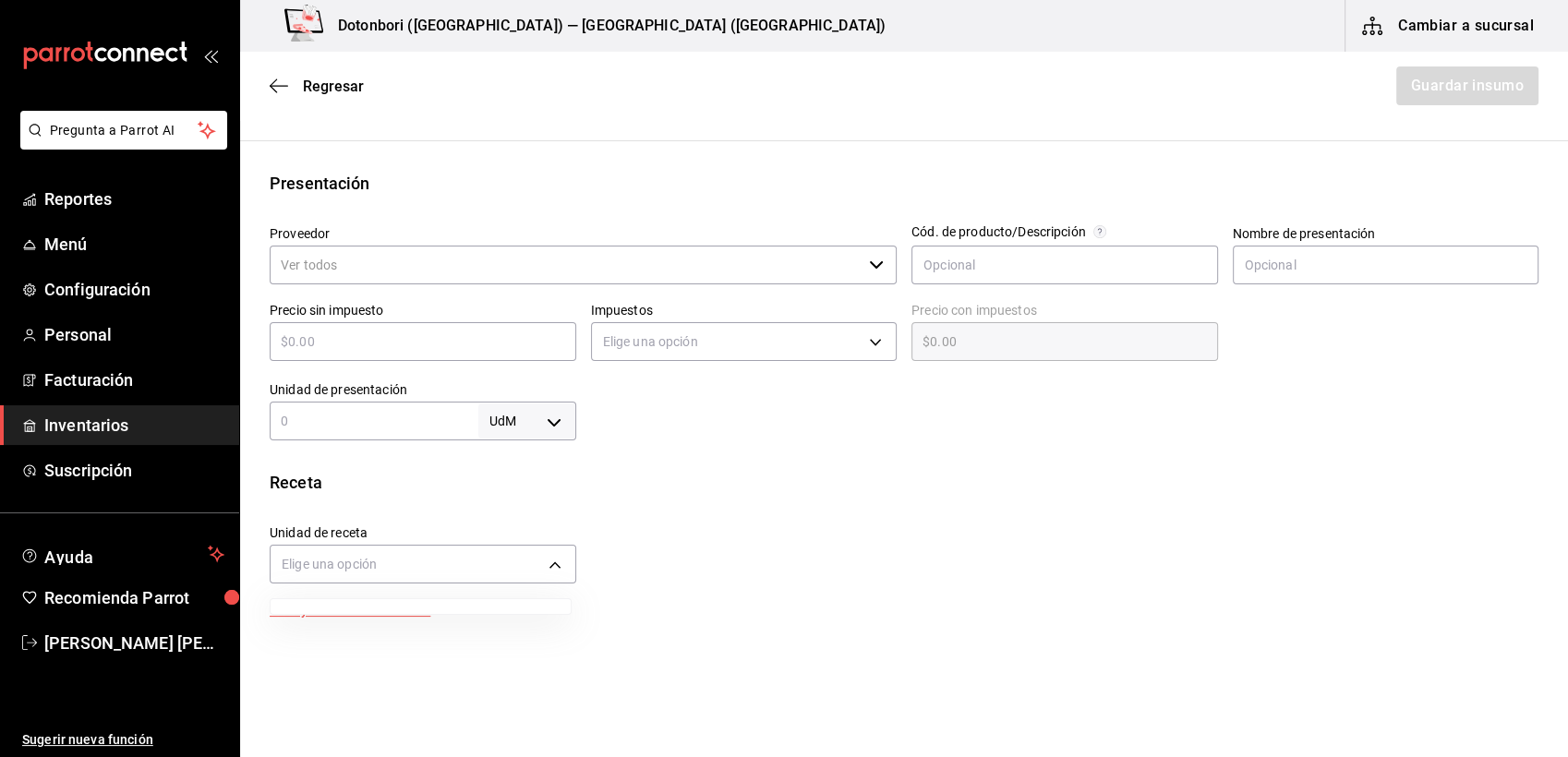 click at bounding box center [784, 378] 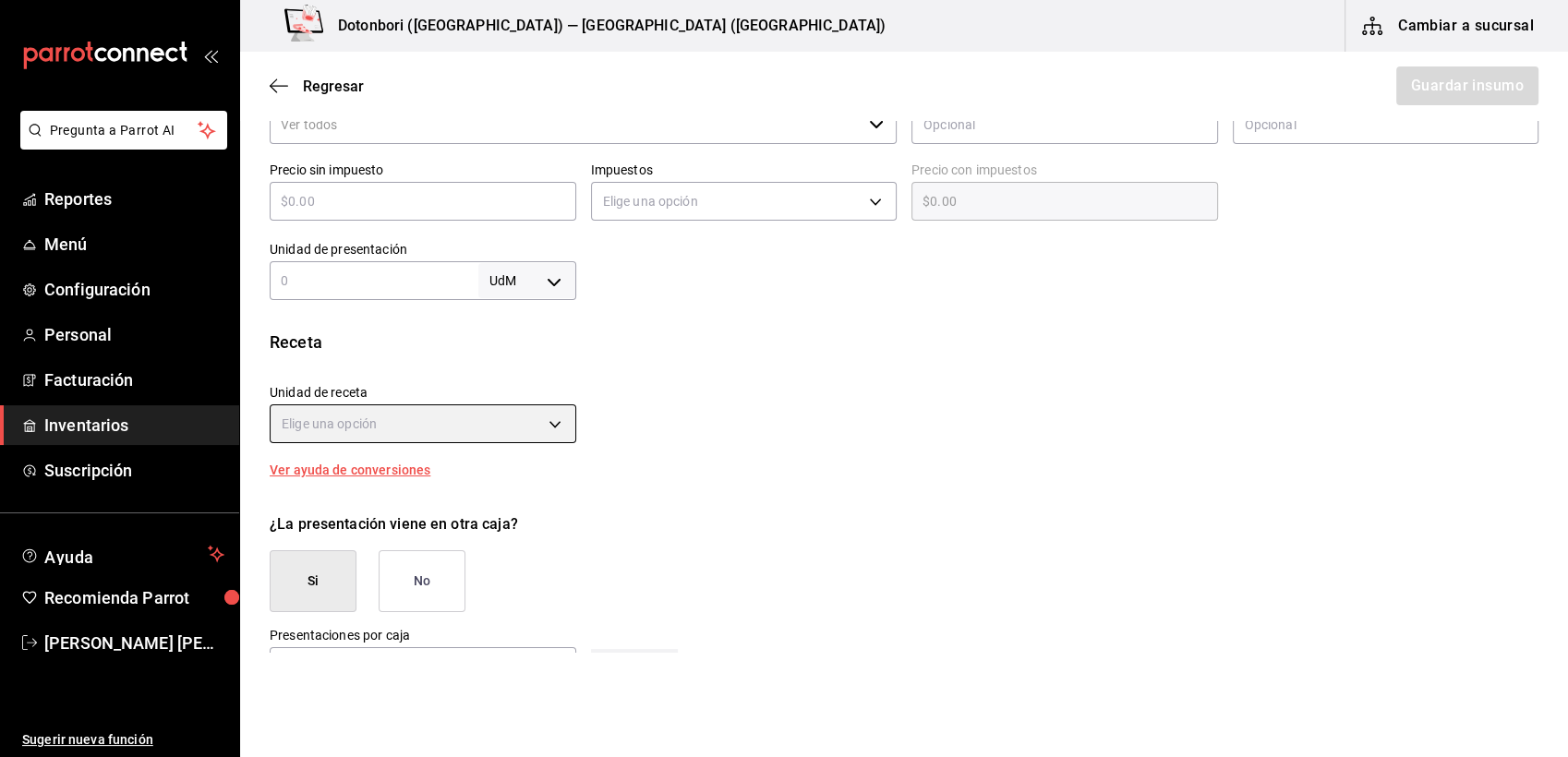 scroll, scrollTop: 615, scrollLeft: 0, axis: vertical 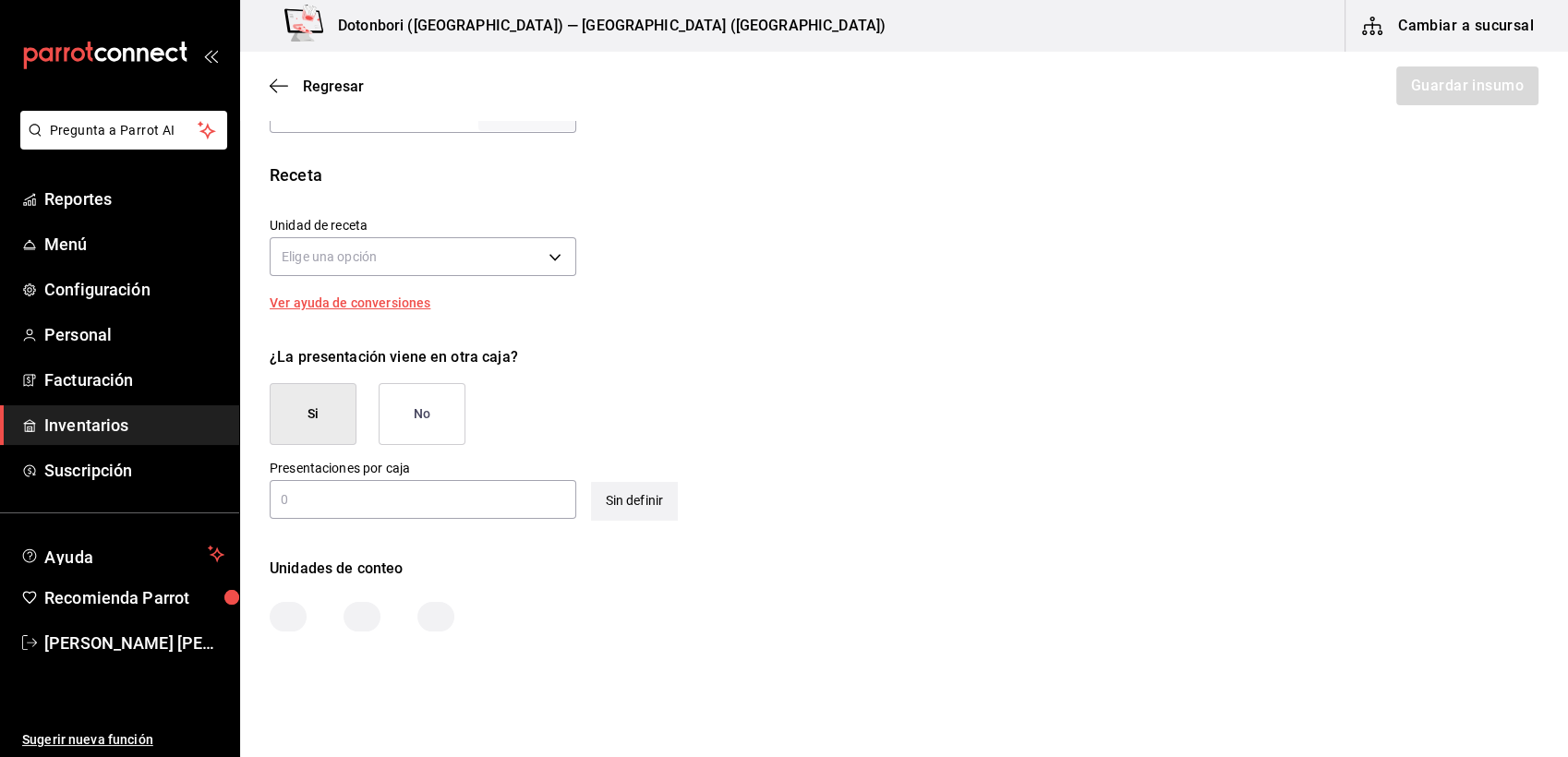 click on "No" at bounding box center [422, 414] 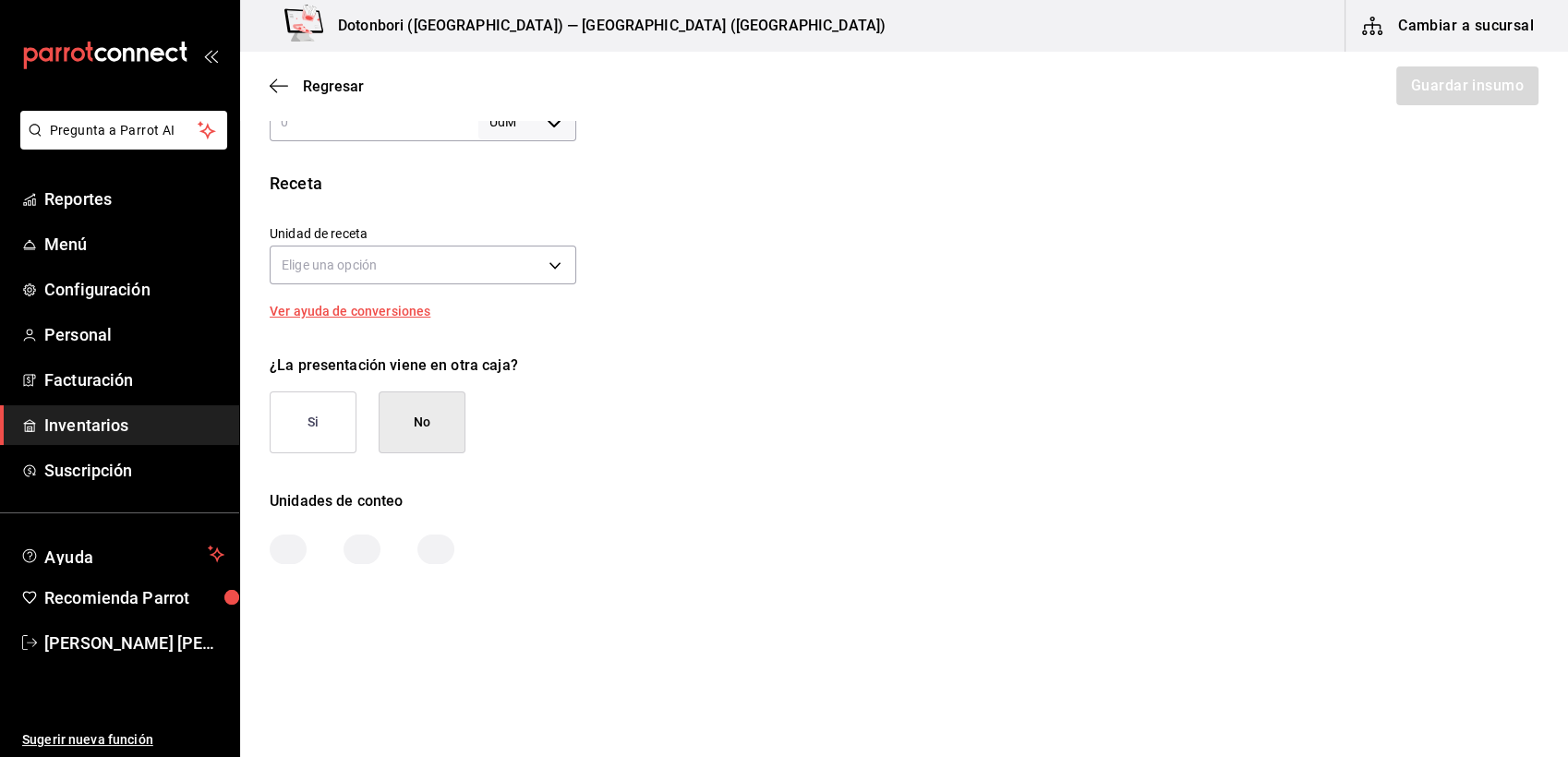 scroll, scrollTop: 606, scrollLeft: 0, axis: vertical 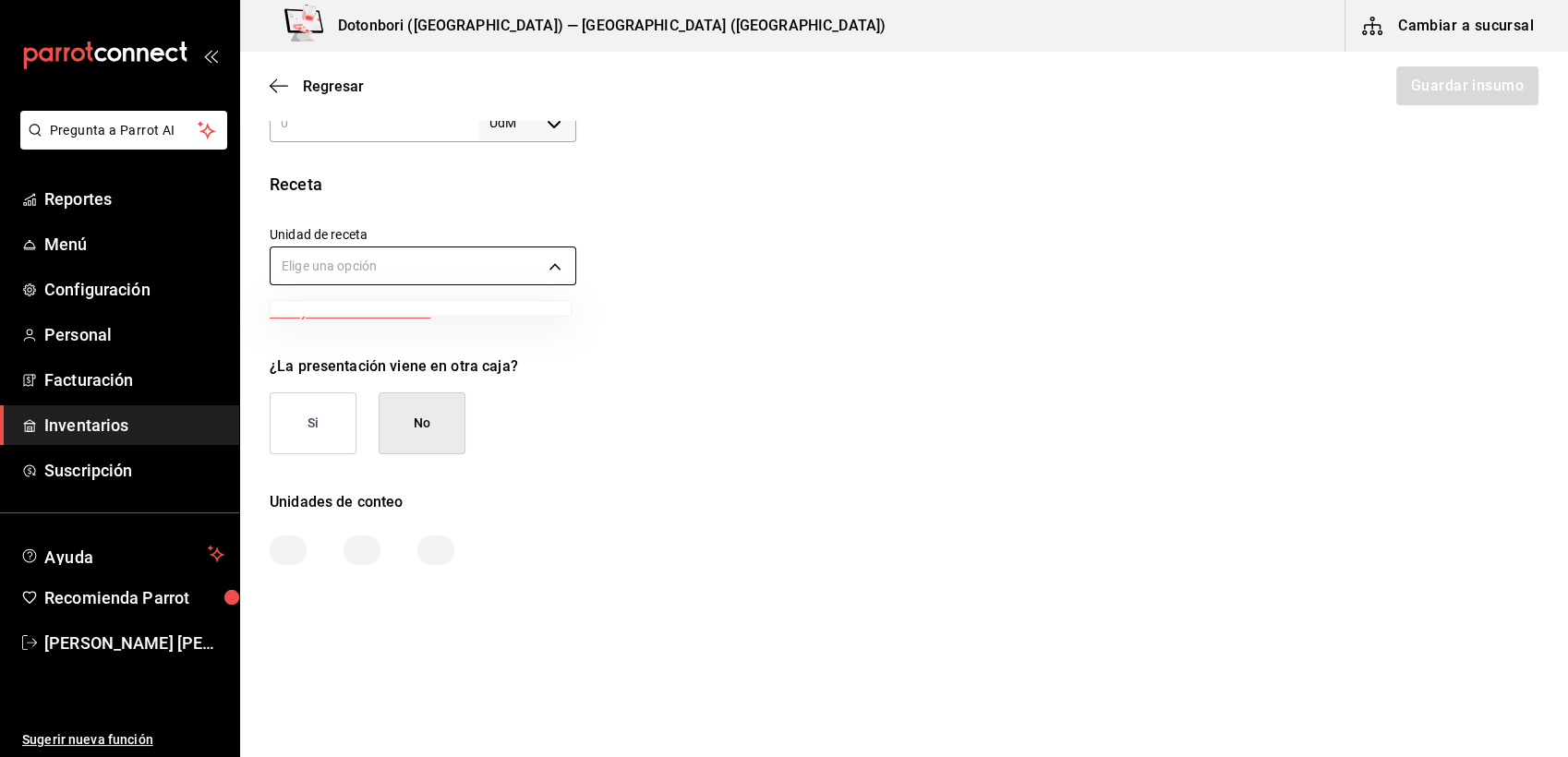 click on "Pregunta a Parrot AI Reportes   Menú   Configuración   Personal   Facturación   Inventarios   Suscripción   Ayuda Recomienda Parrot   Miguel Ángel Genis Rodíguez   Sugerir nueva función   Dotonbori (Monterrey) — Dotonbori (Monterrey) Cambiar a sucursal Regresar Guardar insumo Insumo Nombre Tempura Categoría de inventario Salsas ​ Mínimo ​ Ideal ​ Insumo de producción Este insumo se produce con una receta de producción Presentación Proveedor ​ Cód. de producto/Descripción Nombre de presentación Precio sin impuesto ​ Impuestos Elige una opción Precio con impuestos $0.00 ​ Unidad de presentación UdM ​ Receta Unidad de receta Elige una opción Factor de conversión ​ Ver ayuda de conversiones ¿La presentación  viene en otra caja? Si No Unidades de conteo Pregunta a Parrot AI Reportes   Menú   Configuración   Personal   Facturación   Inventarios   Suscripción   Ayuda Recomienda Parrot   Miguel Ángel Genis Rodíguez   Sugerir nueva función   Visitar centro de ayuda" at bounding box center (784, 326) 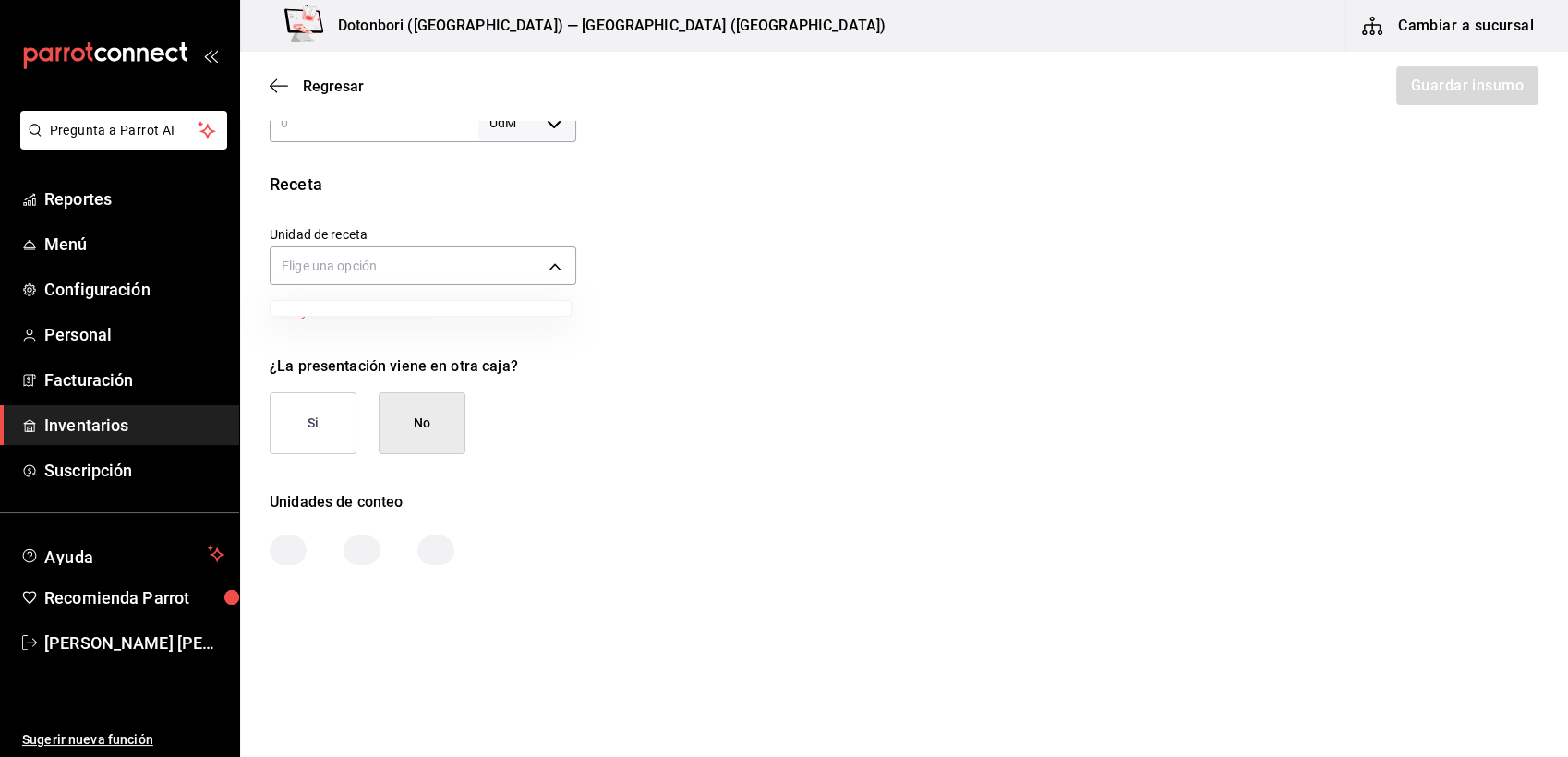 click at bounding box center (784, 378) 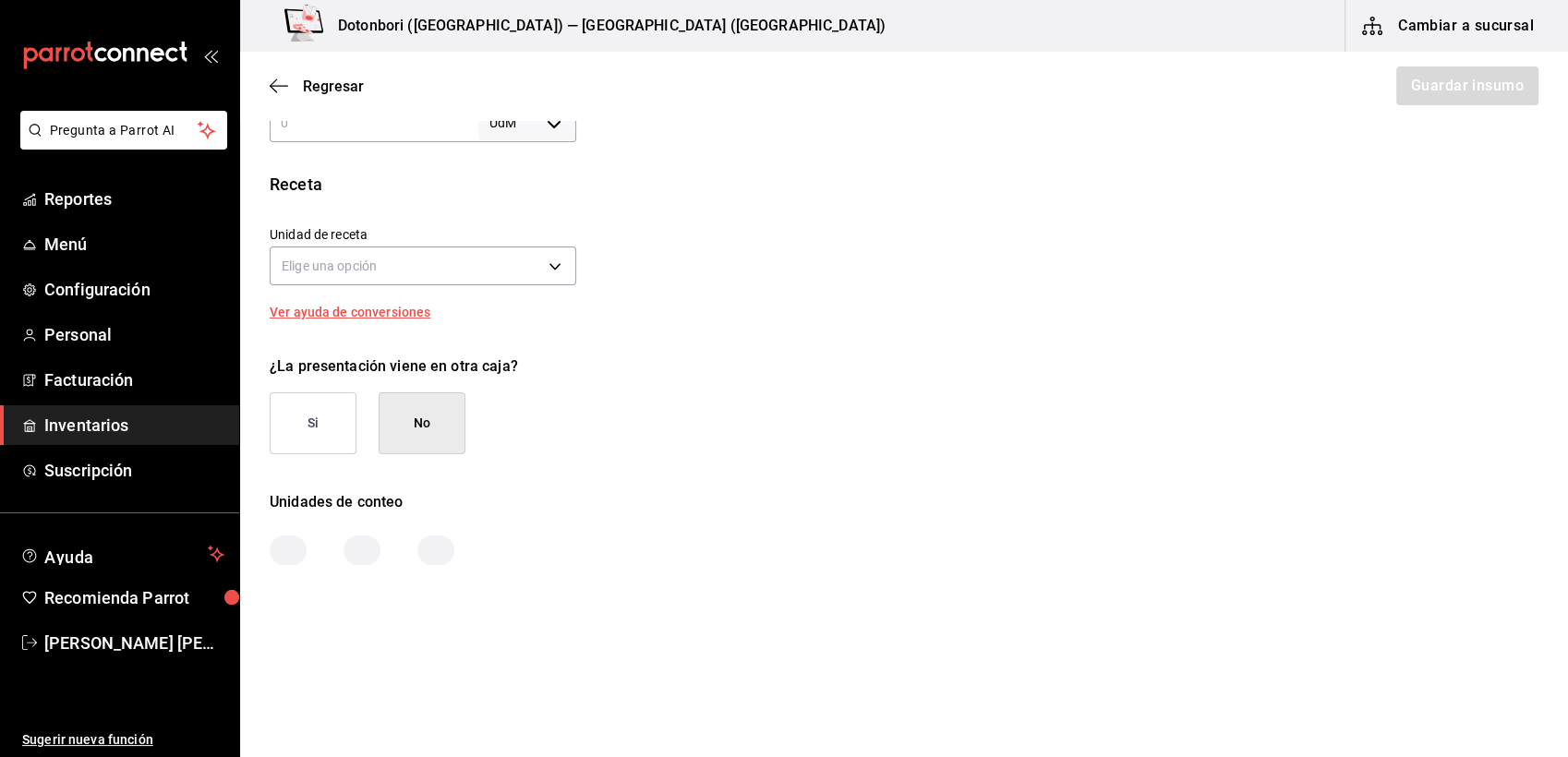 click on "Ver ayuda de conversiones" at bounding box center [361, 312] 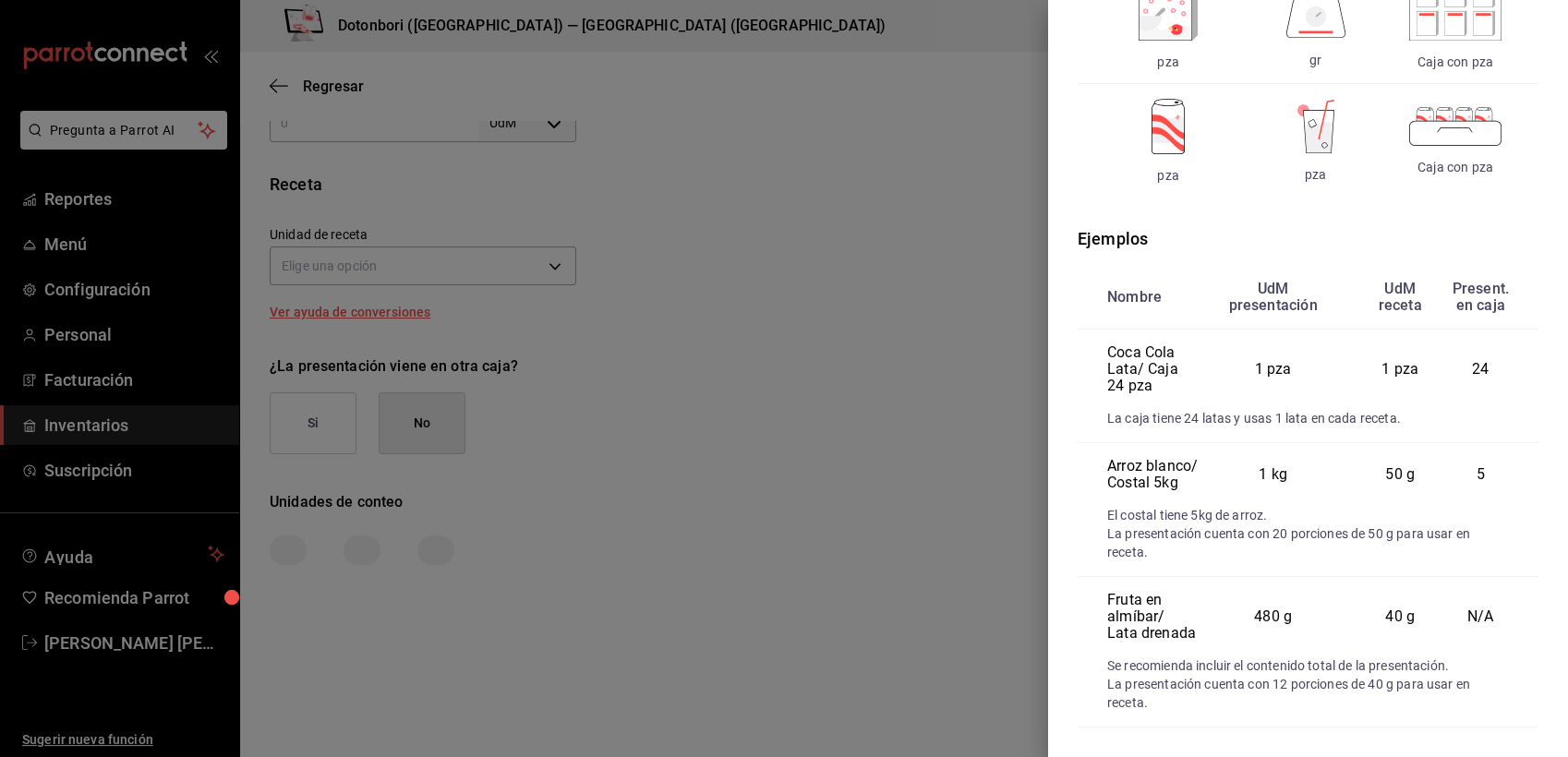 scroll, scrollTop: 306, scrollLeft: 0, axis: vertical 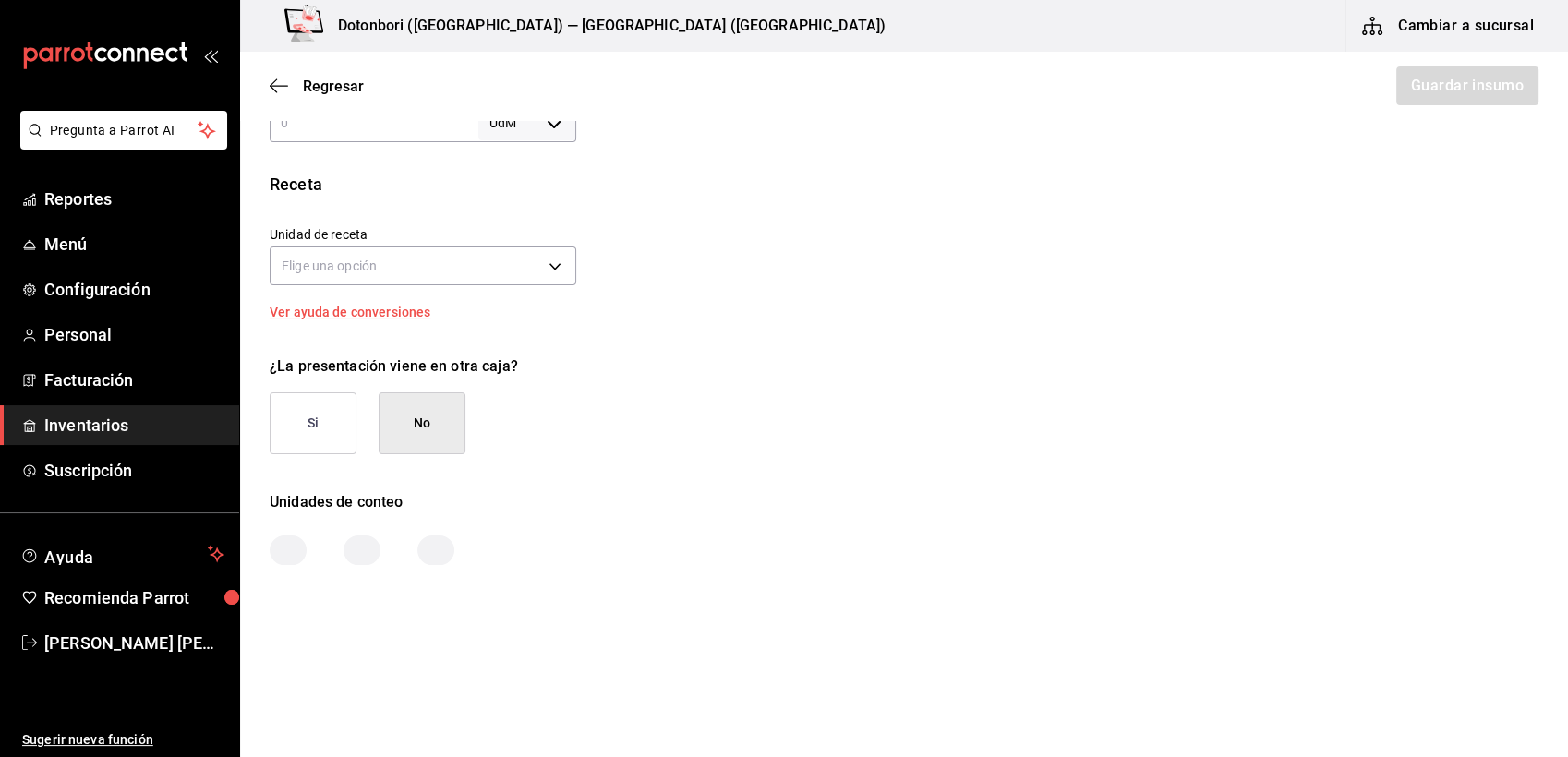 click on "Pregunta a Parrot AI Reportes   Menú   Configuración   Personal   Facturación   Inventarios   Suscripción   Ayuda Recomienda Parrot   Miguel Ángel Genis Rodíguez   Sugerir nueva función   Dotonbori (Monterrey) — Dotonbori (Monterrey) Cambiar a sucursal Regresar Guardar insumo Insumo Nombre Tempura Categoría de inventario Salsas ​ Mínimo ​ Ideal ​ Insumo de producción Este insumo se produce con una receta de producción Presentación Proveedor ​ Cód. de producto/Descripción Nombre de presentación Precio sin impuesto ​ Impuestos Elige una opción Precio con impuestos $0.00 ​ Unidad de presentación UdM ​ Receta Unidad de receta Elige una opción Factor de conversión ​ Ver ayuda de conversiones ¿La presentación  viene en otra caja? Si No Unidades de conteo Pregunta a Parrot AI Reportes   Menú   Configuración   Personal   Facturación   Inventarios   Suscripción   Ayuda Recomienda Parrot   Miguel Ángel Genis Rodíguez   Sugerir nueva función   Visitar centro de ayuda" at bounding box center [784, 326] 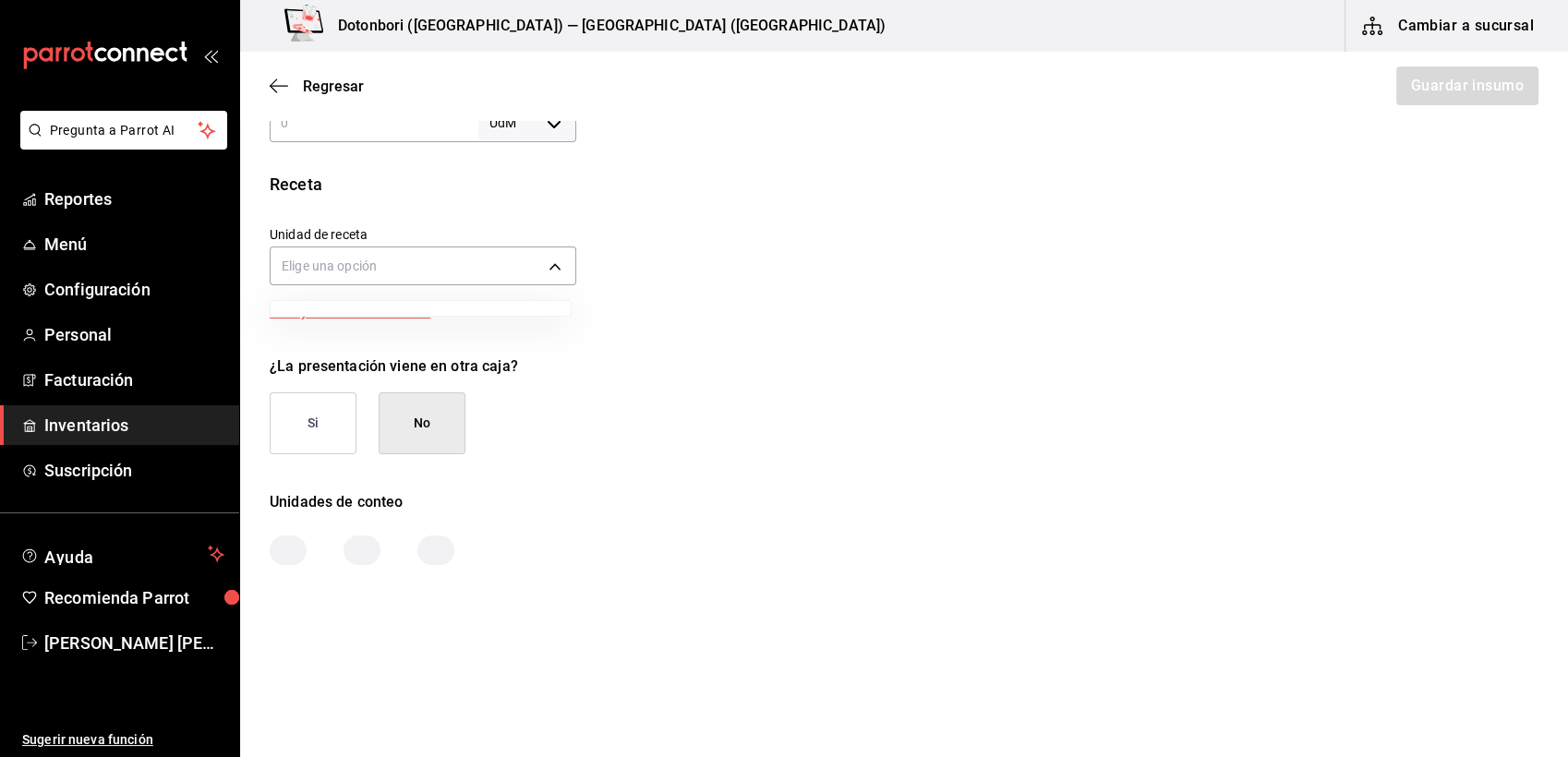 click at bounding box center (784, 378) 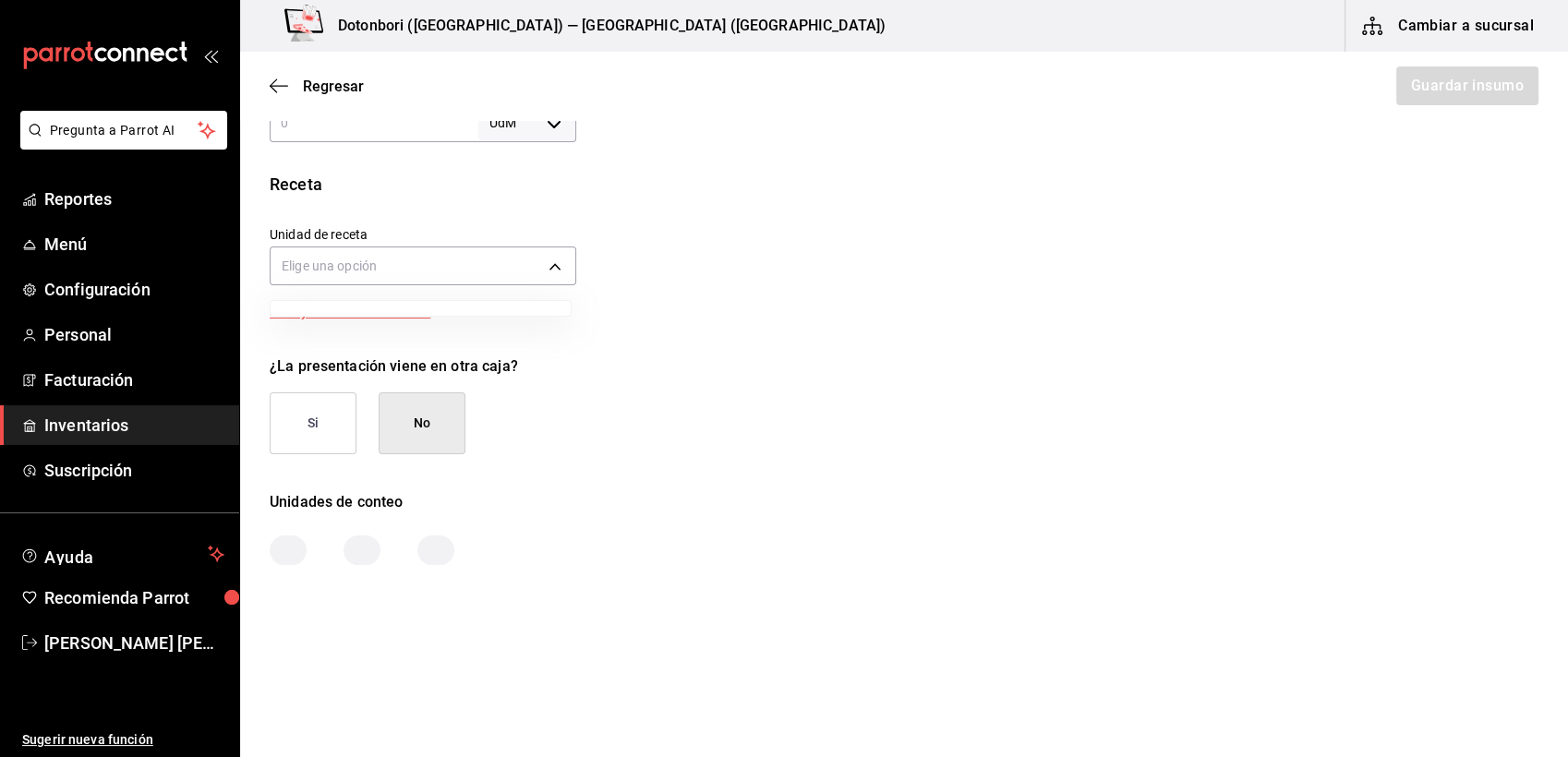click on "Pregunta a Parrot AI Reportes   Menú   Configuración   Personal   Facturación   Inventarios   Suscripción   Ayuda Recomienda Parrot   Miguel Ángel Genis Rodíguez   Sugerir nueva función   Dotonbori (Monterrey) — Dotonbori (Monterrey) Cambiar a sucursal Regresar Guardar insumo Insumo Nombre Tempura Categoría de inventario Salsas ​ Mínimo ​ Ideal ​ Insumo de producción Este insumo se produce con una receta de producción Presentación Proveedor ​ Cód. de producto/Descripción Nombre de presentación Precio sin impuesto ​ Impuestos Elige una opción Precio con impuestos $0.00 ​ Unidad de presentación UdM ​ Receta Unidad de receta Elige una opción Factor de conversión ​ Ver ayuda de conversiones ¿La presentación  viene en otra caja? Si No Unidades de conteo Pregunta a Parrot AI Reportes   Menú   Configuración   Personal   Facturación   Inventarios   Suscripción   Ayuda Recomienda Parrot   Miguel Ángel Genis Rodíguez   Sugerir nueva función   Visitar centro de ayuda" at bounding box center (784, 326) 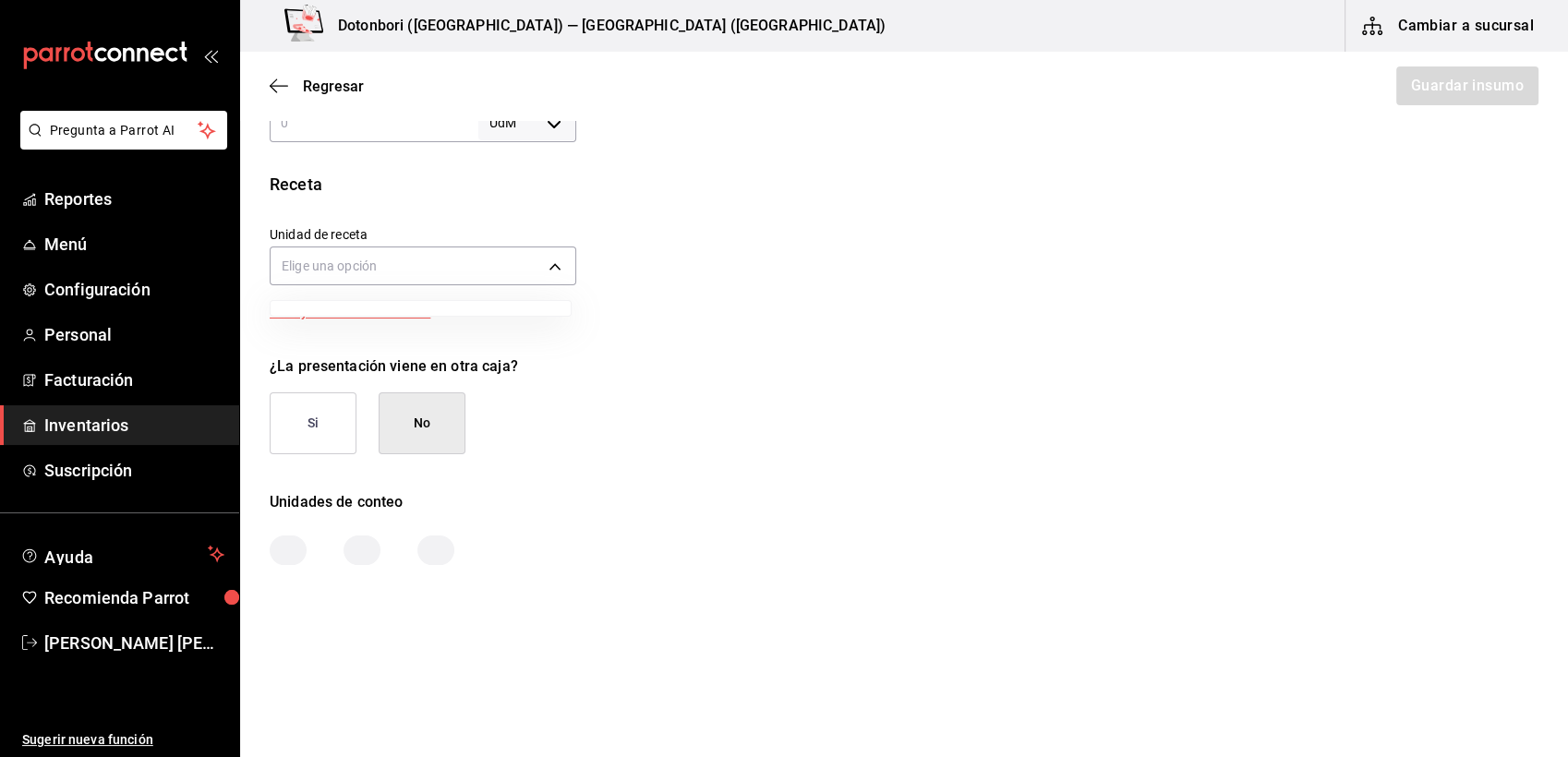click at bounding box center [784, 378] 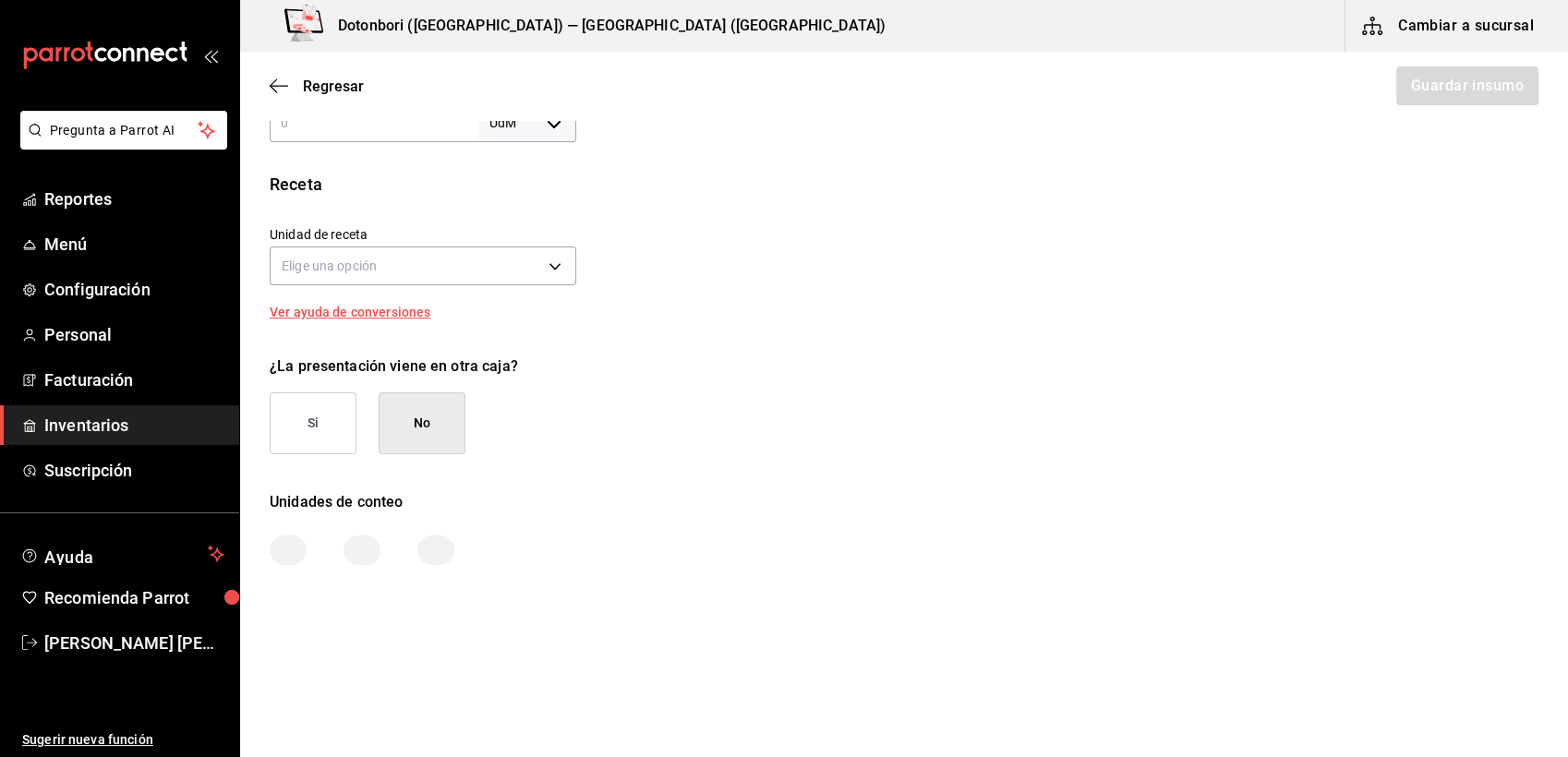 click on "Ver ayuda de conversiones" at bounding box center [361, 312] 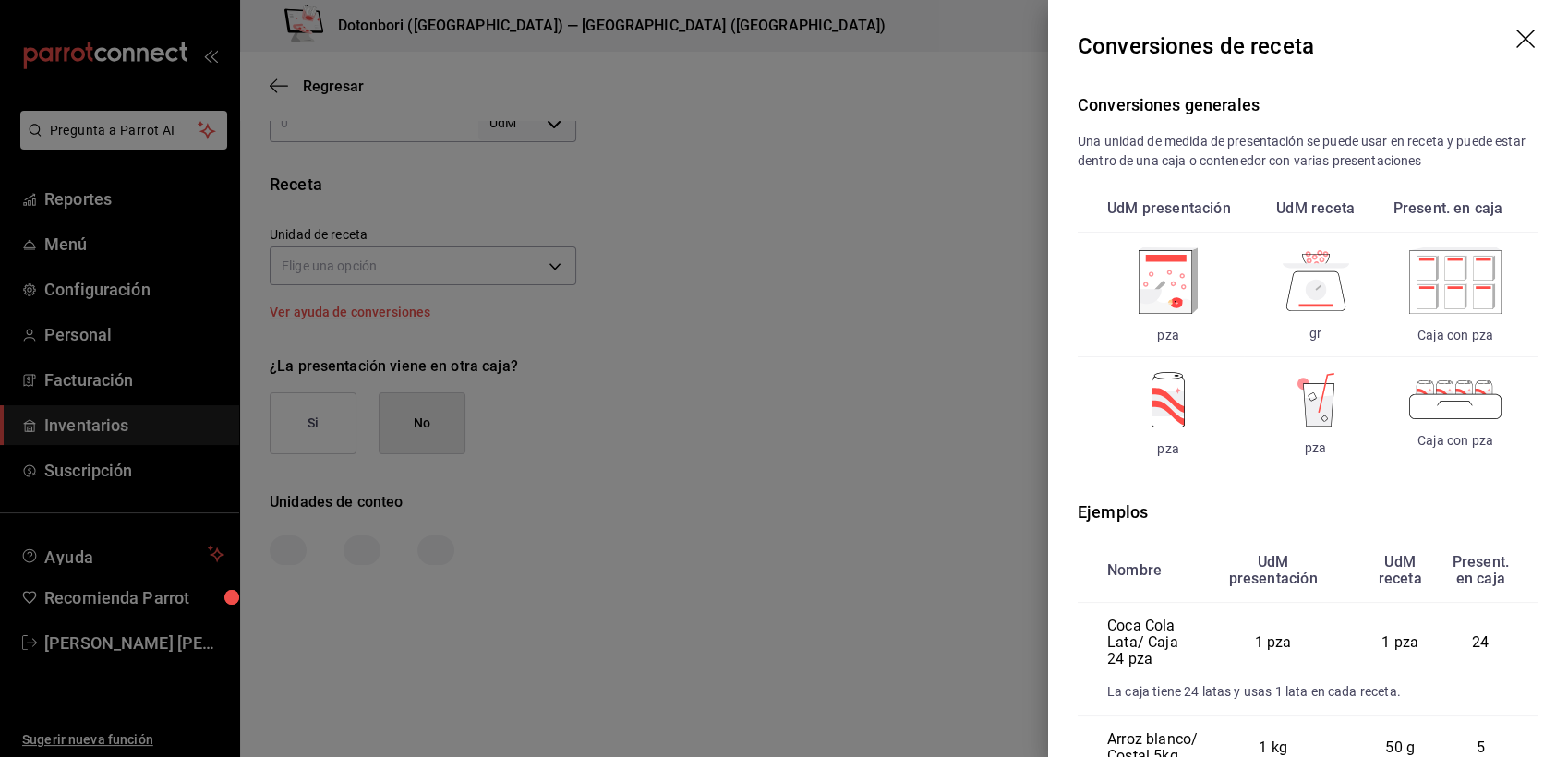 click 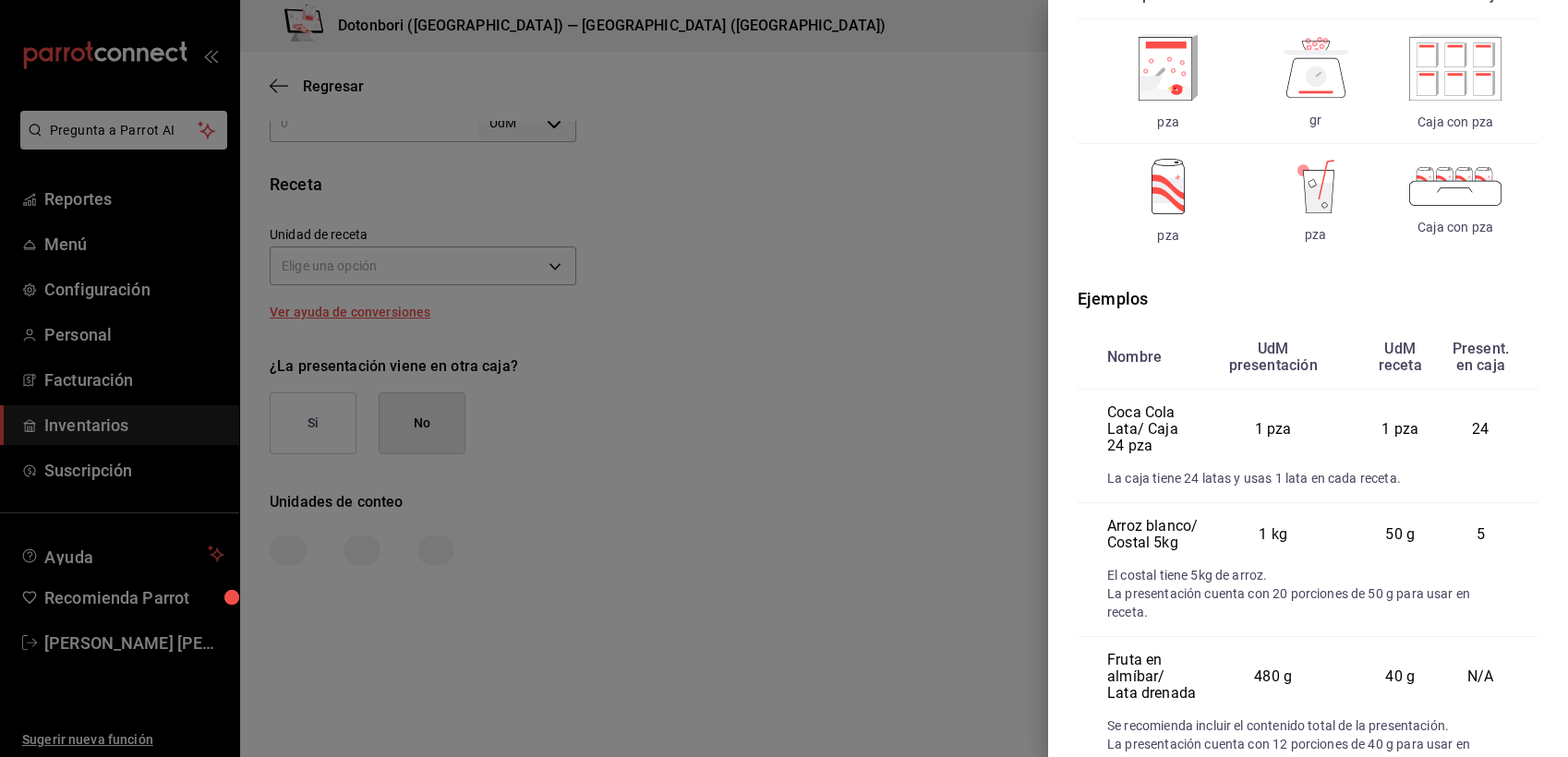 scroll, scrollTop: 306, scrollLeft: 0, axis: vertical 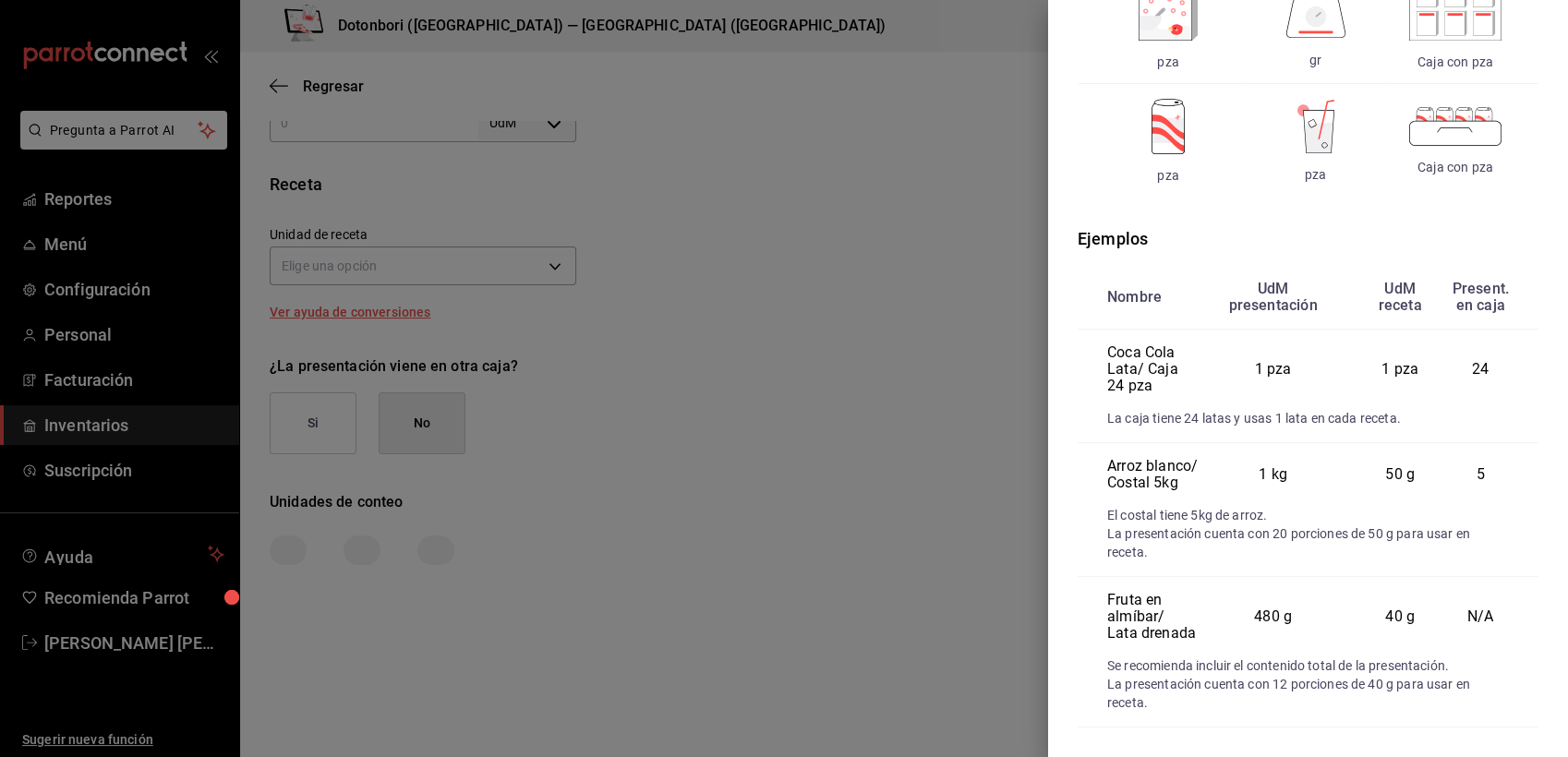 click at bounding box center (784, 378) 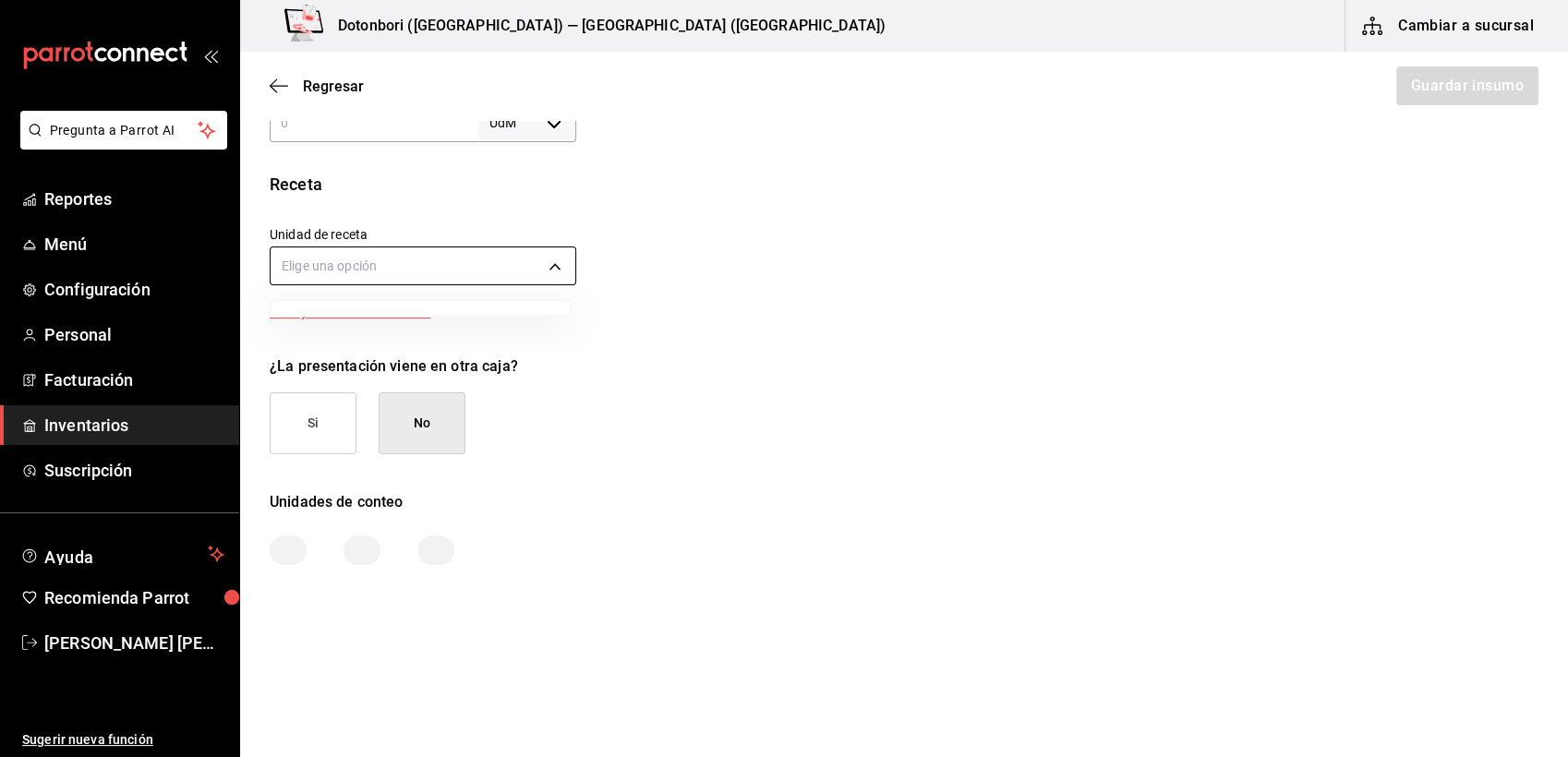 click on "Pregunta a Parrot AI Reportes   Menú   Configuración   Personal   Facturación   Inventarios   Suscripción   Ayuda Recomienda Parrot   Miguel Ángel Genis Rodíguez   Sugerir nueva función   Dotonbori (Monterrey) — Dotonbori (Monterrey) Cambiar a sucursal Regresar Guardar insumo Insumo Nombre Tempura Categoría de inventario Salsas ​ Mínimo ​ Ideal ​ Insumo de producción Este insumo se produce con una receta de producción Presentación Proveedor ​ Cód. de producto/Descripción Nombre de presentación Precio sin impuesto ​ Impuestos Elige una opción Precio con impuestos $0.00 ​ Unidad de presentación UdM ​ Receta Unidad de receta Elige una opción Factor de conversión ​ Ver ayuda de conversiones ¿La presentación  viene en otra caja? Si No Unidades de conteo Pregunta a Parrot AI Reportes   Menú   Configuración   Personal   Facturación   Inventarios   Suscripción   Ayuda Recomienda Parrot   Miguel Ángel Genis Rodíguez   Sugerir nueva función   Visitar centro de ayuda" at bounding box center [784, 326] 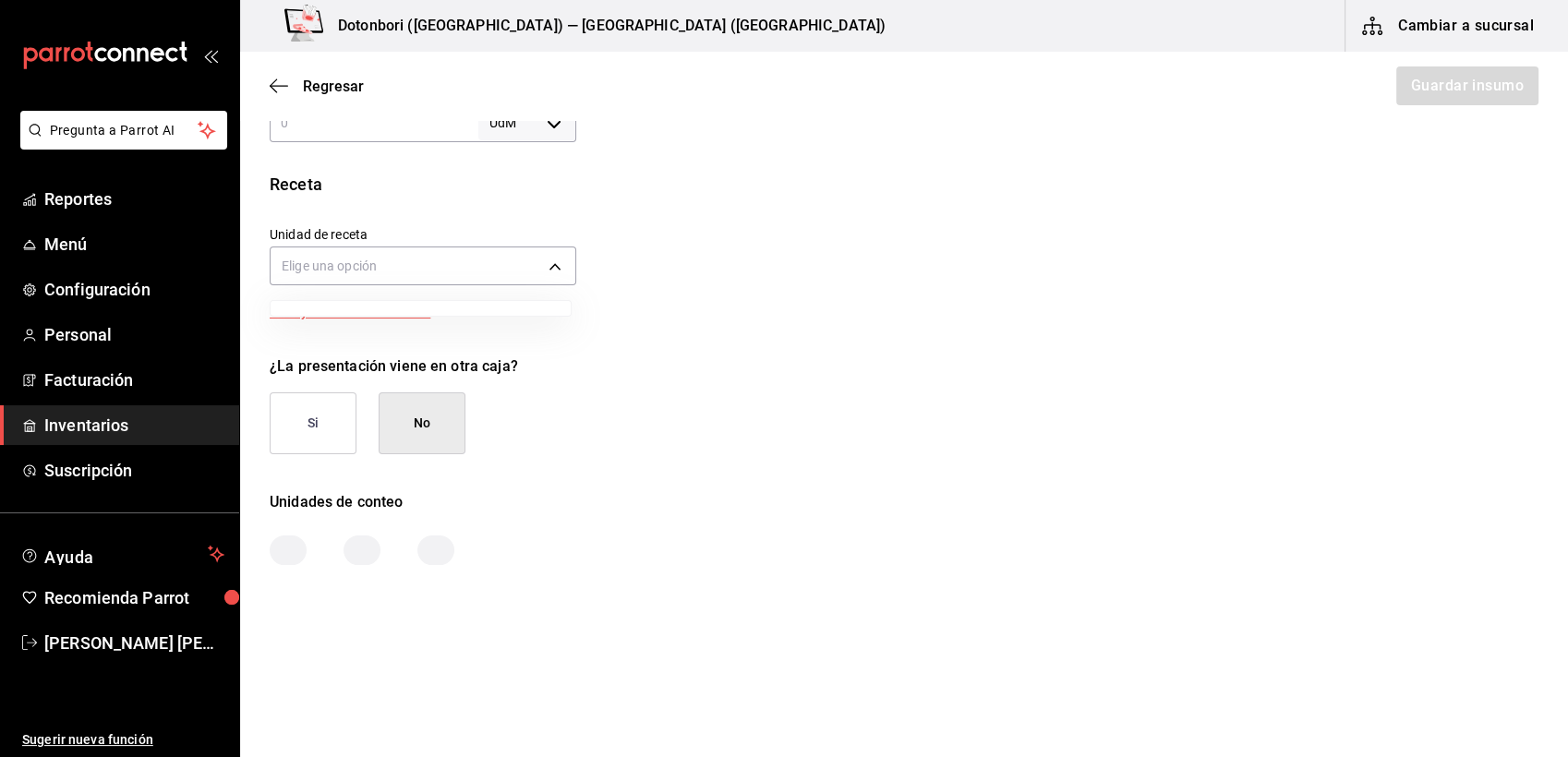 click at bounding box center [784, 378] 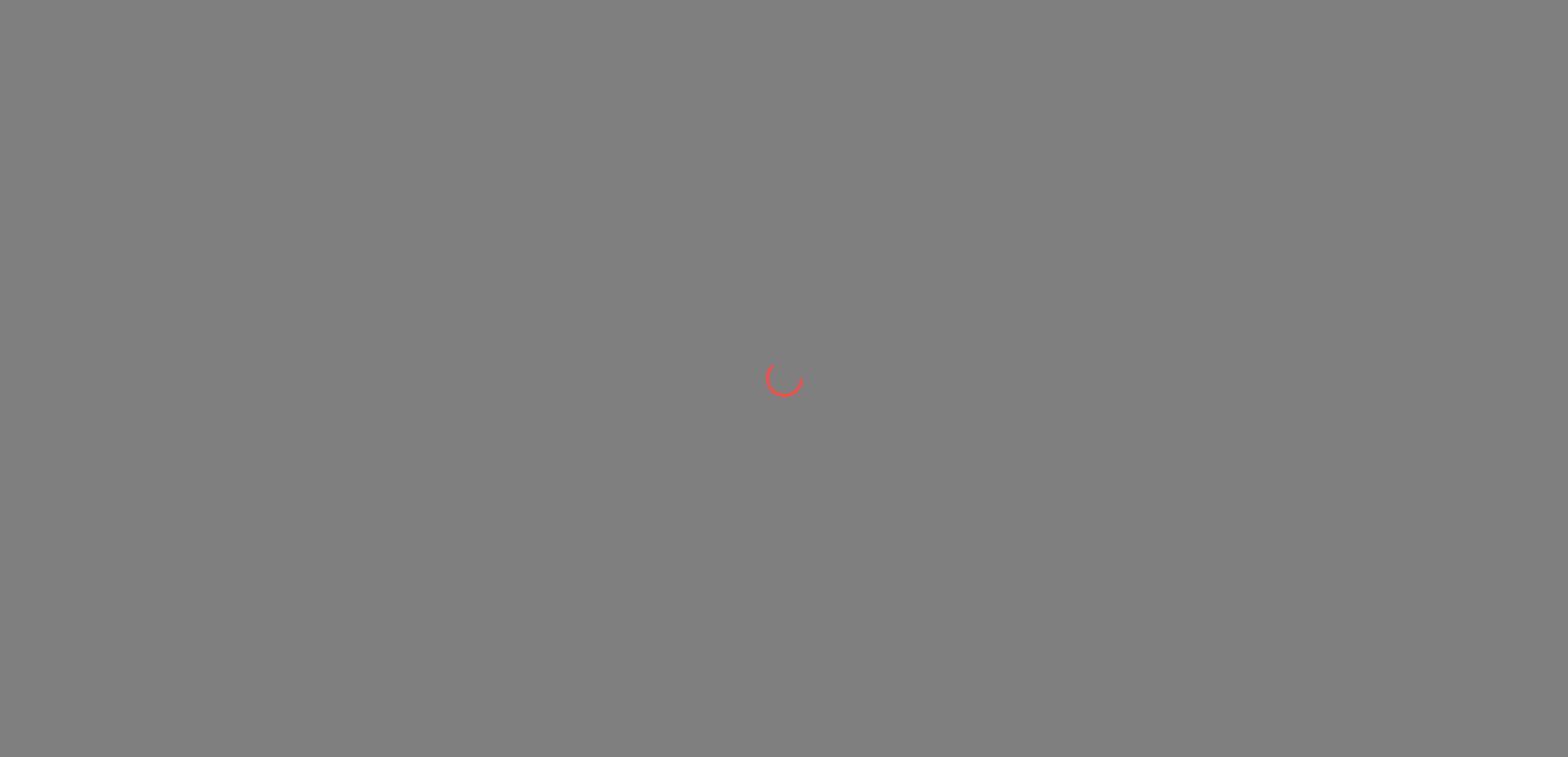 scroll, scrollTop: 0, scrollLeft: 0, axis: both 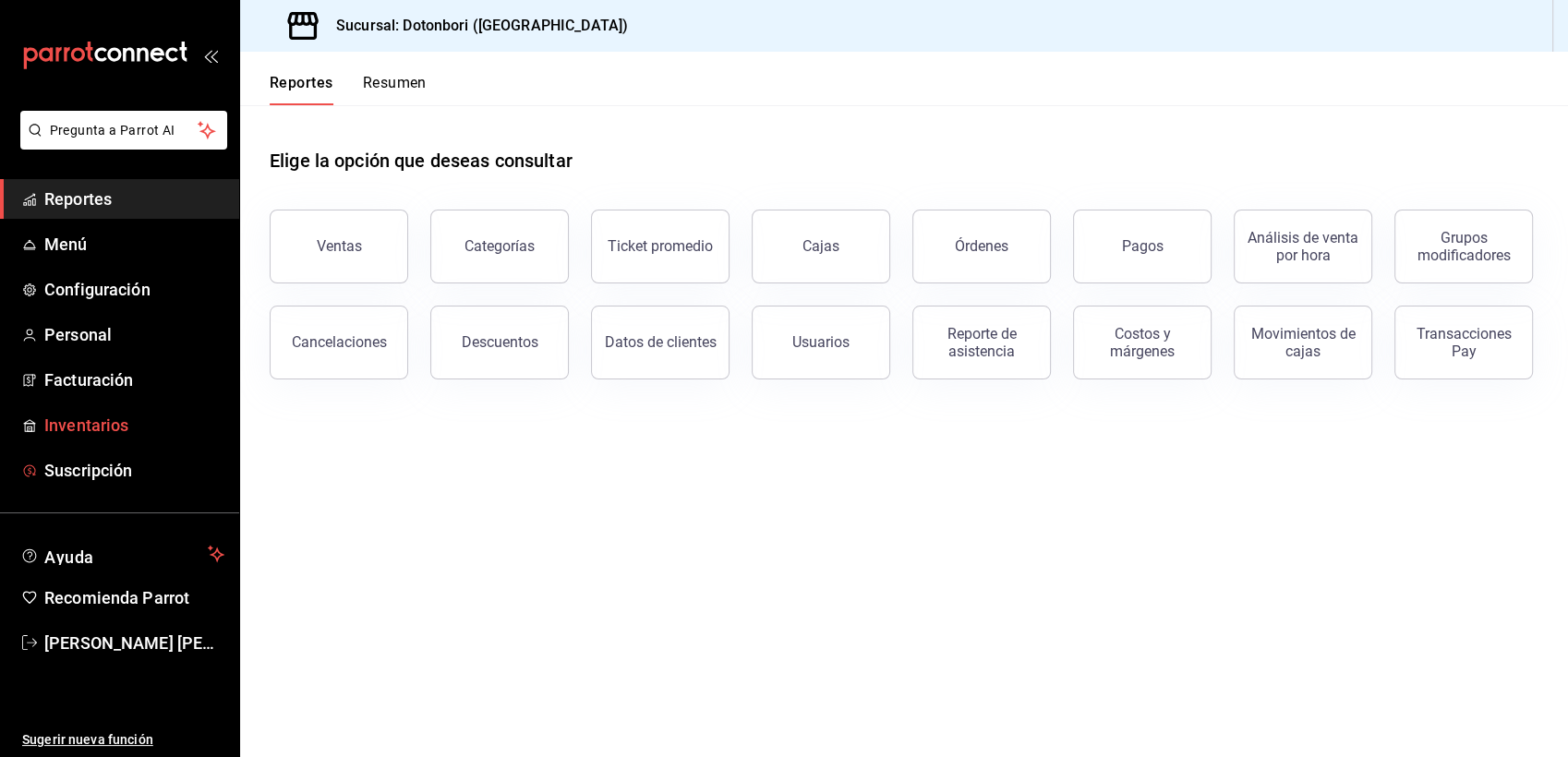 click on "Inventarios" at bounding box center [134, 425] 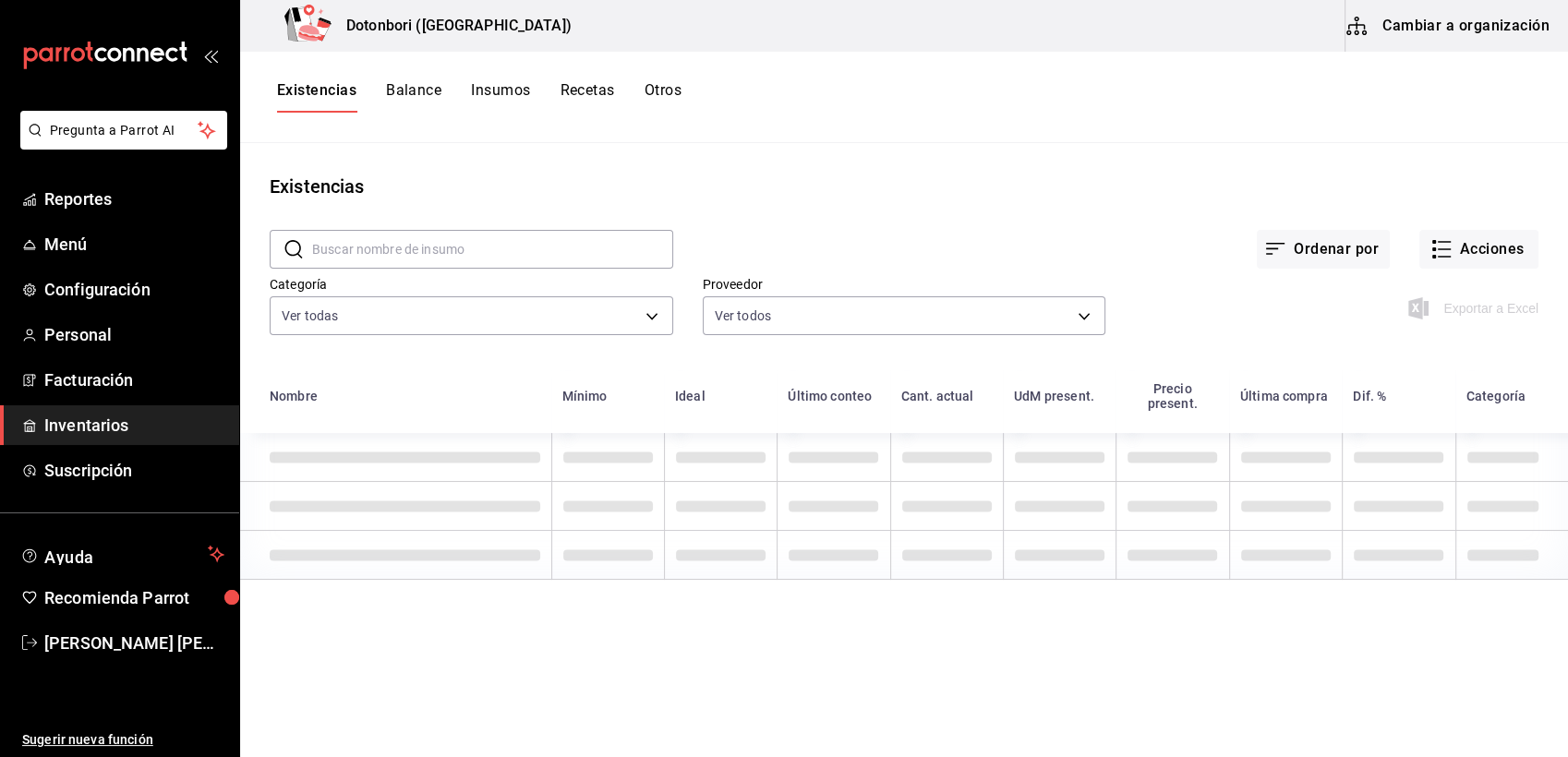 click on "Cambiar a organización" at bounding box center [1449, 26] 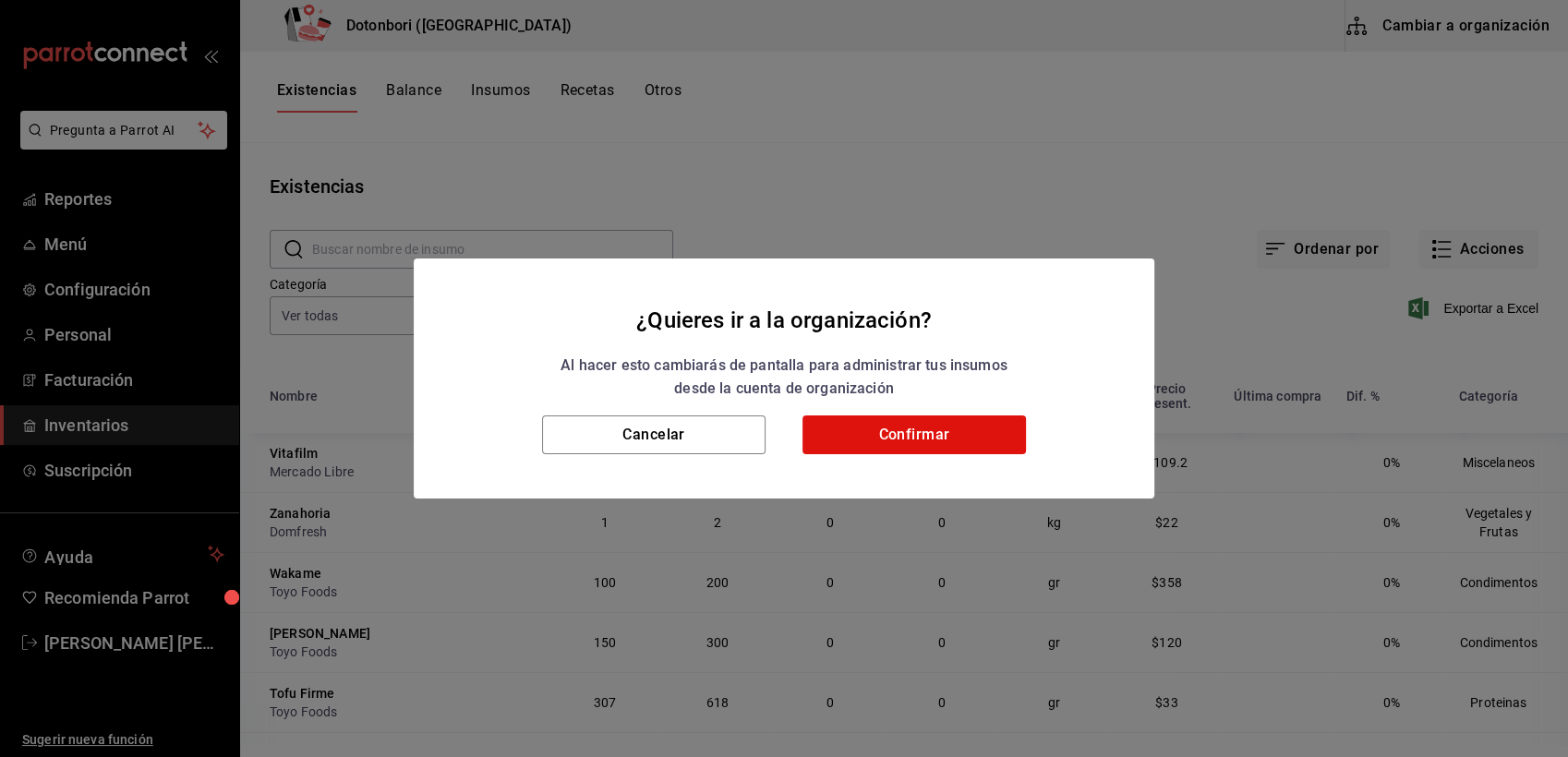 click on "¿Quieres ir a la organización? Al hacer esto cambiarás de pantalla para administrar tus insumos desde la cuenta de organización Cancelar Confirmar" at bounding box center (784, 378) 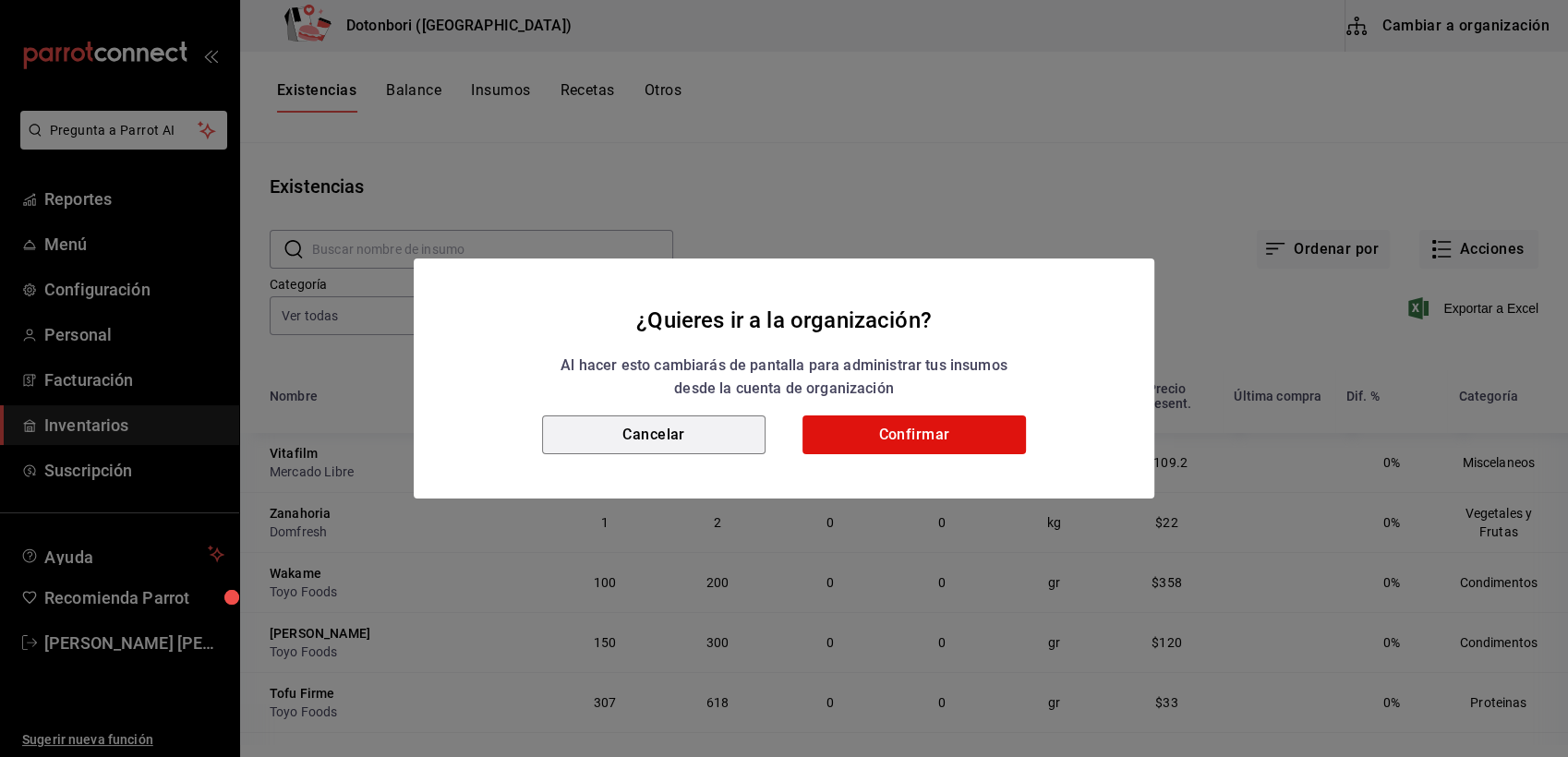 drag, startPoint x: 706, startPoint y: 430, endPoint x: 629, endPoint y: 242, distance: 203.15757 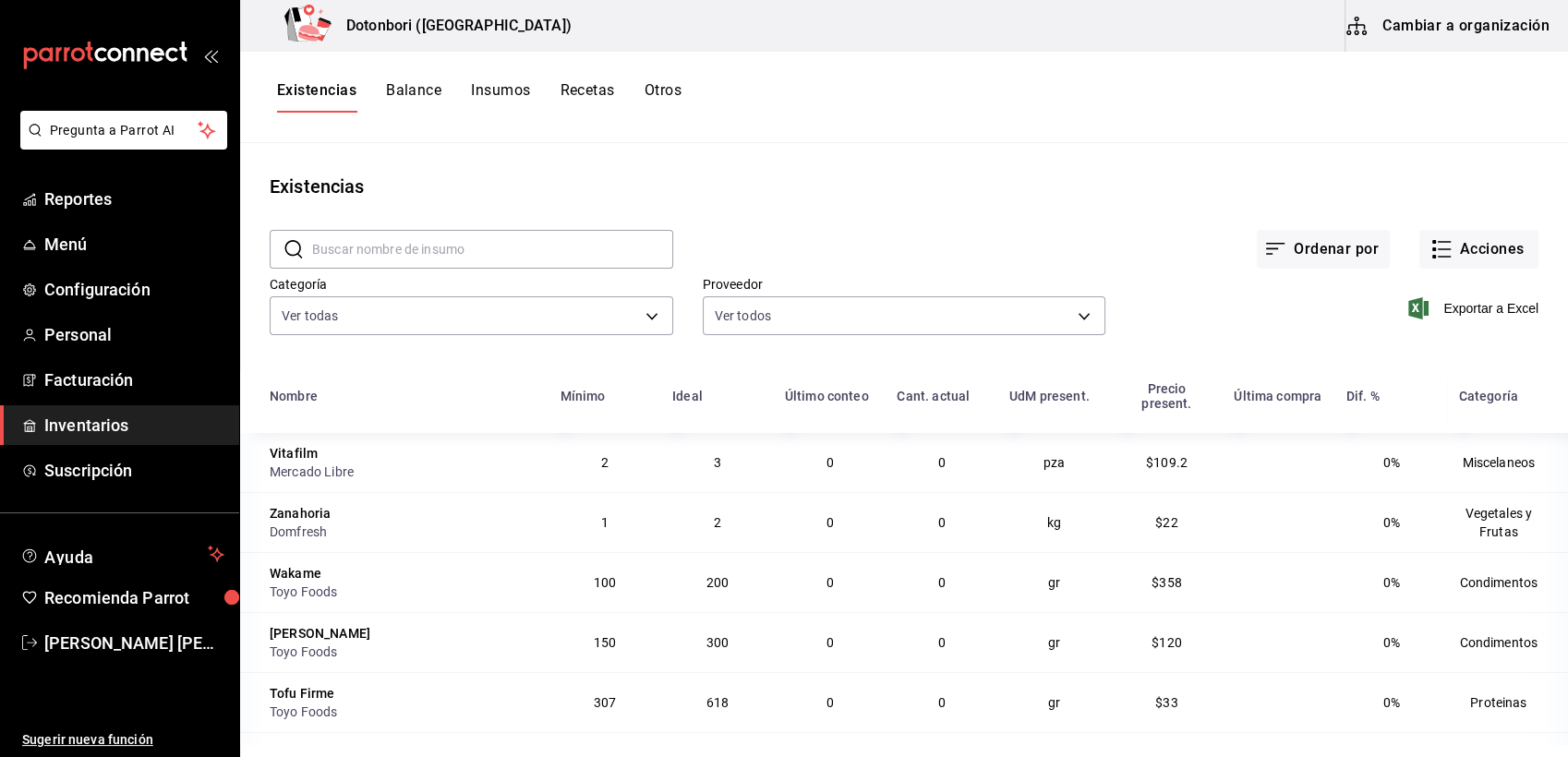 click on "Insumos" at bounding box center [501, 97] 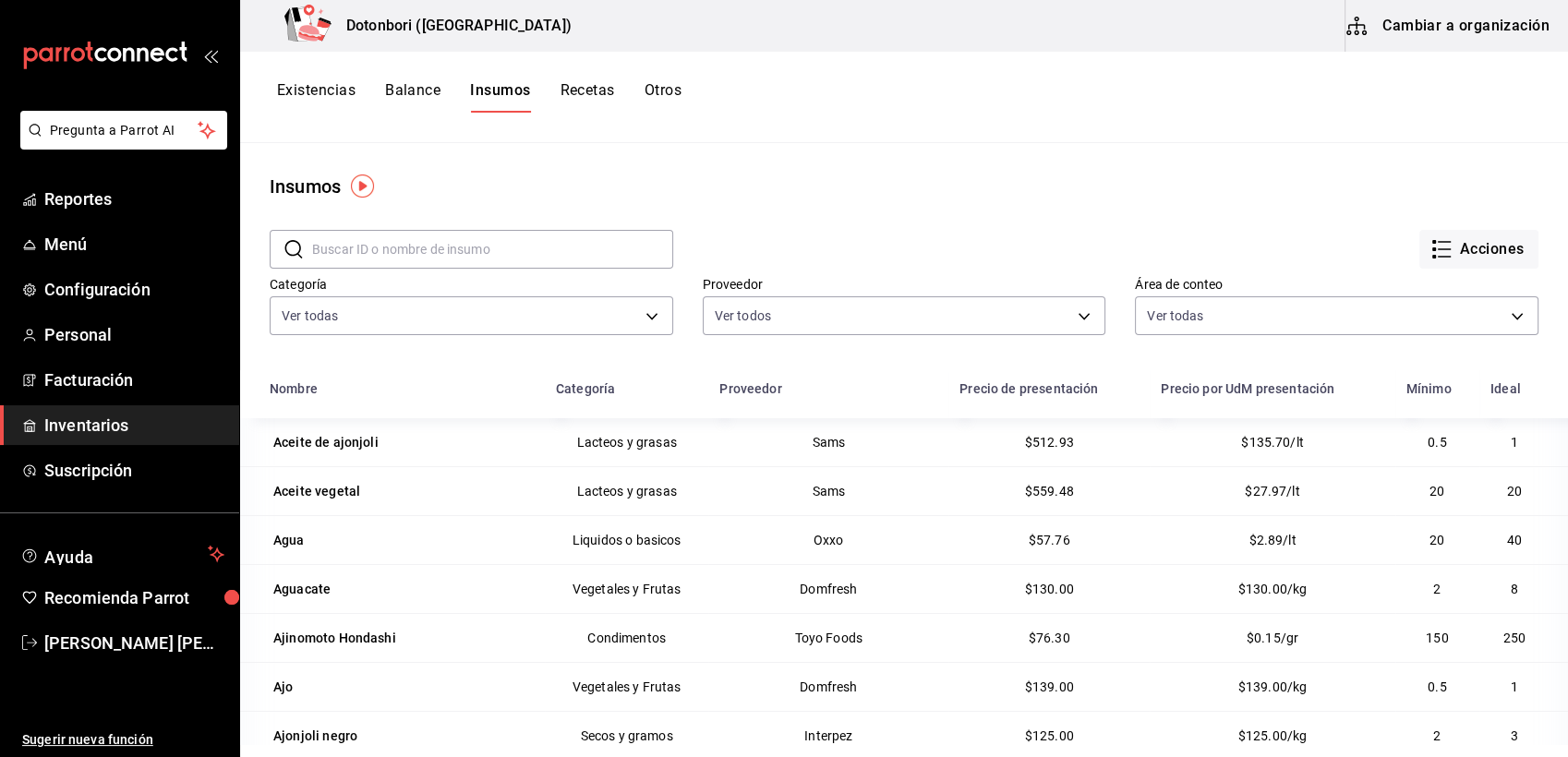 click on "Cambiar a organización" at bounding box center [1449, 26] 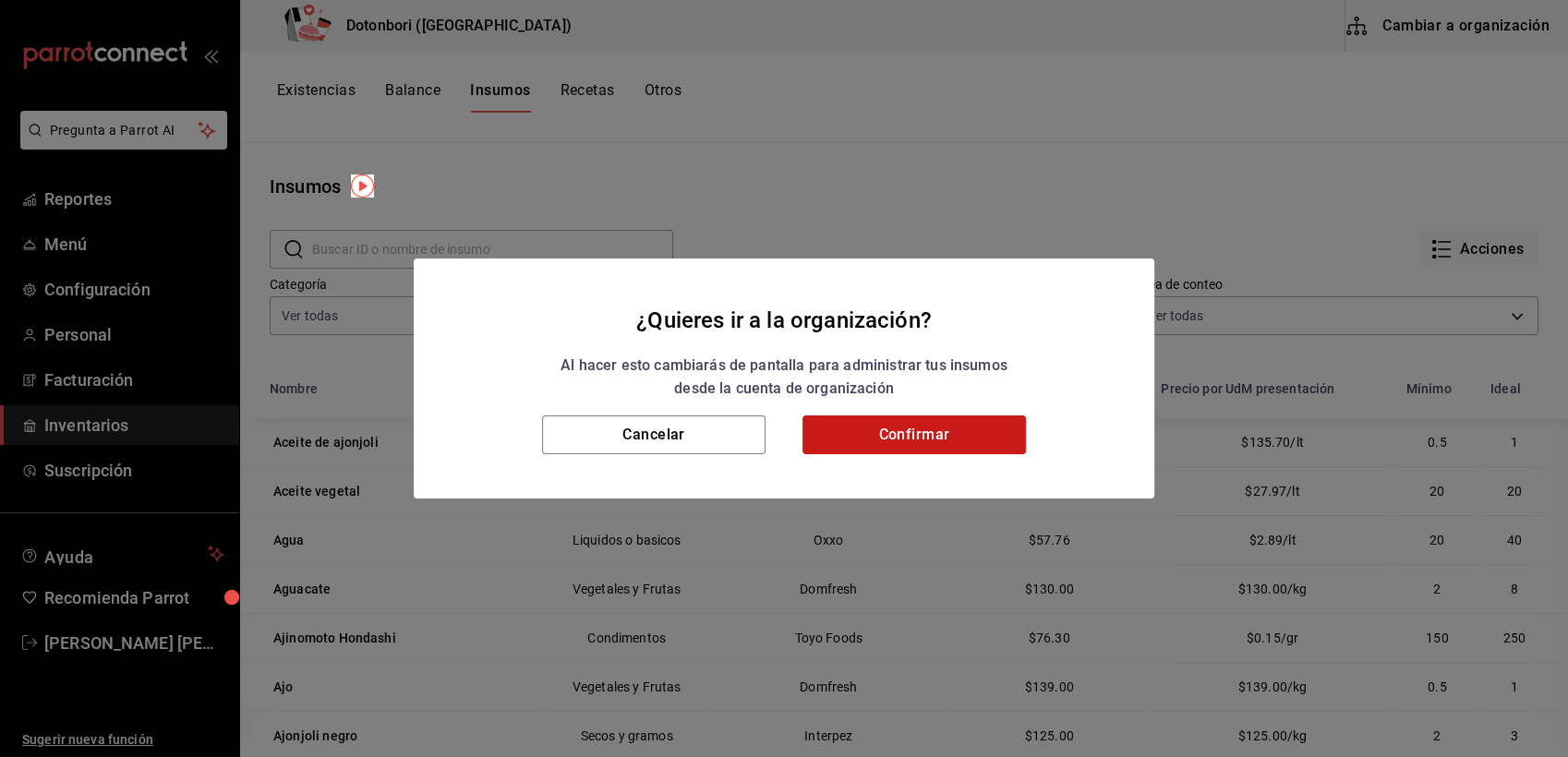 click on "Confirmar" at bounding box center [914, 435] 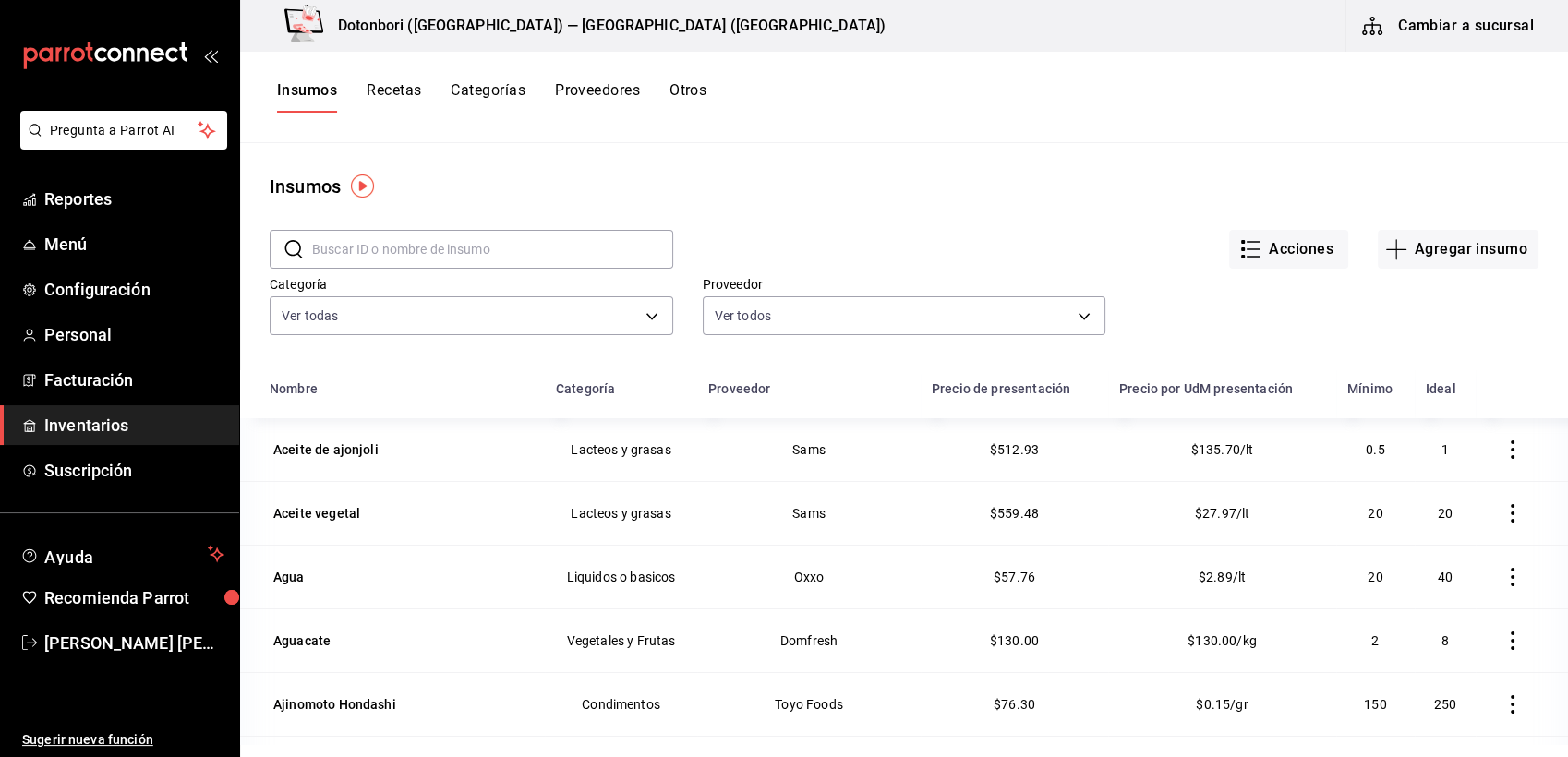 click on "Otros" at bounding box center (688, 97) 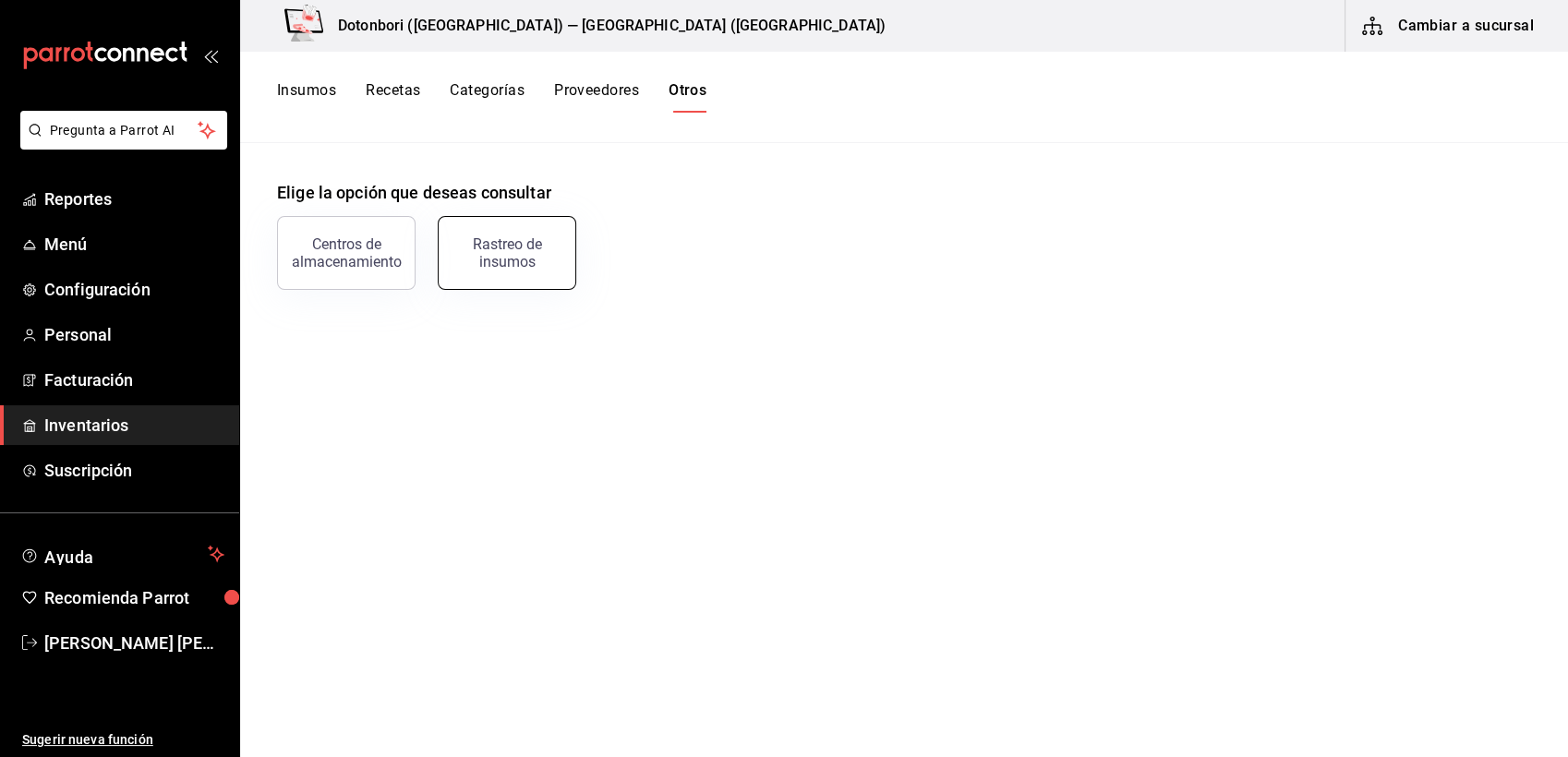 click on "Rastreo de insumos" at bounding box center (507, 253) 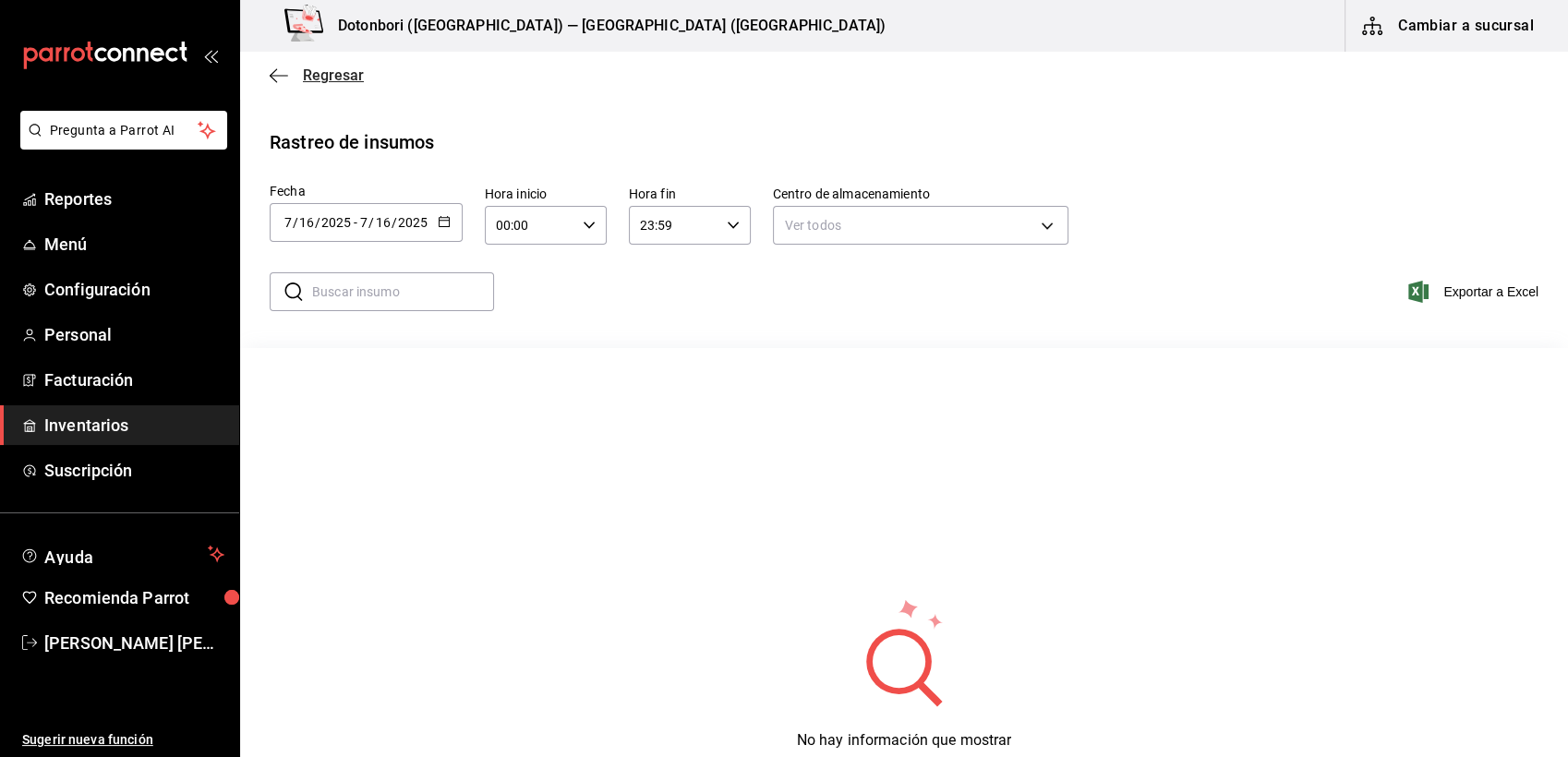 click on "Regresar" at bounding box center [317, 75] 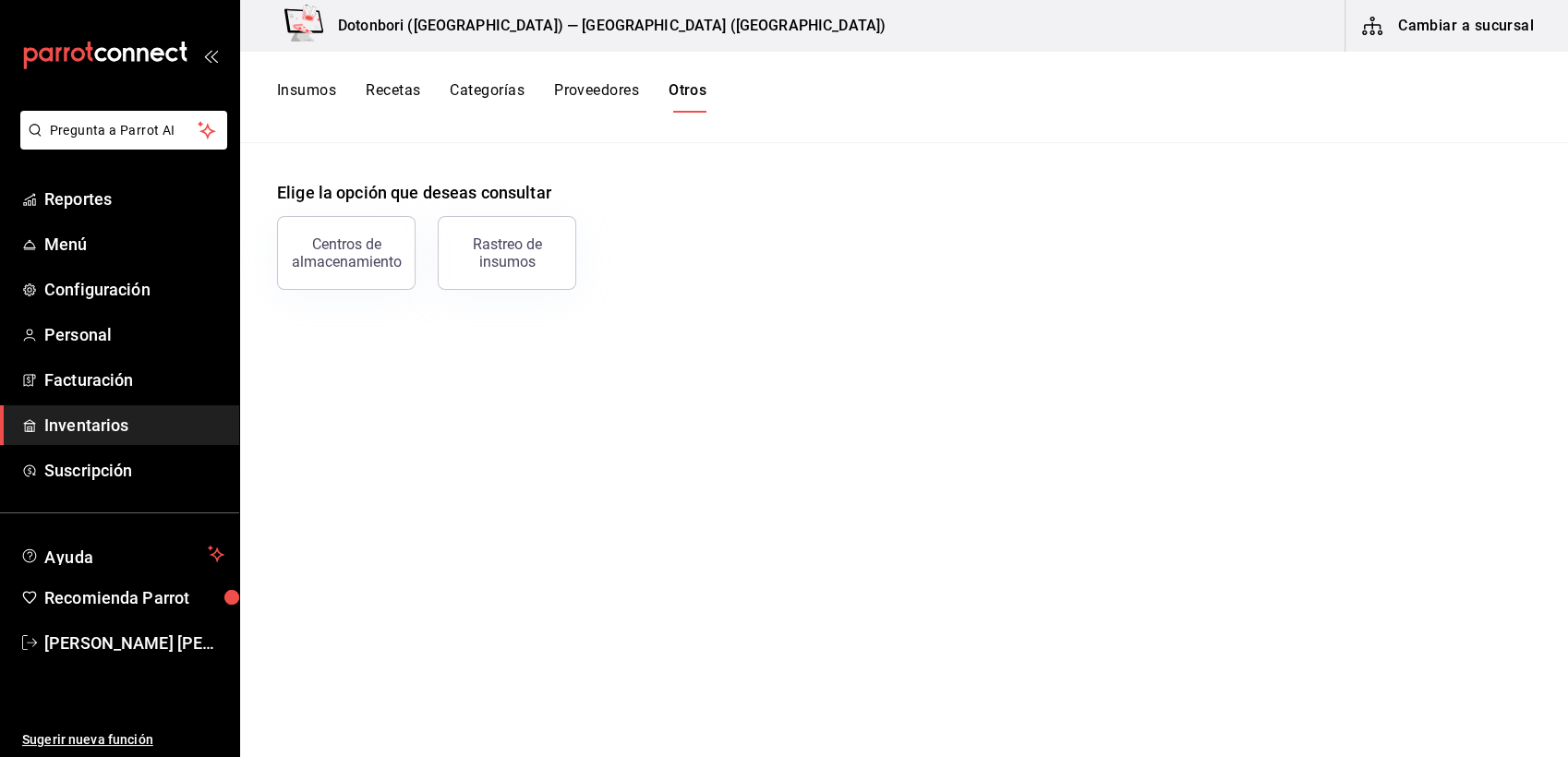 click on "Insumos" at bounding box center [307, 97] 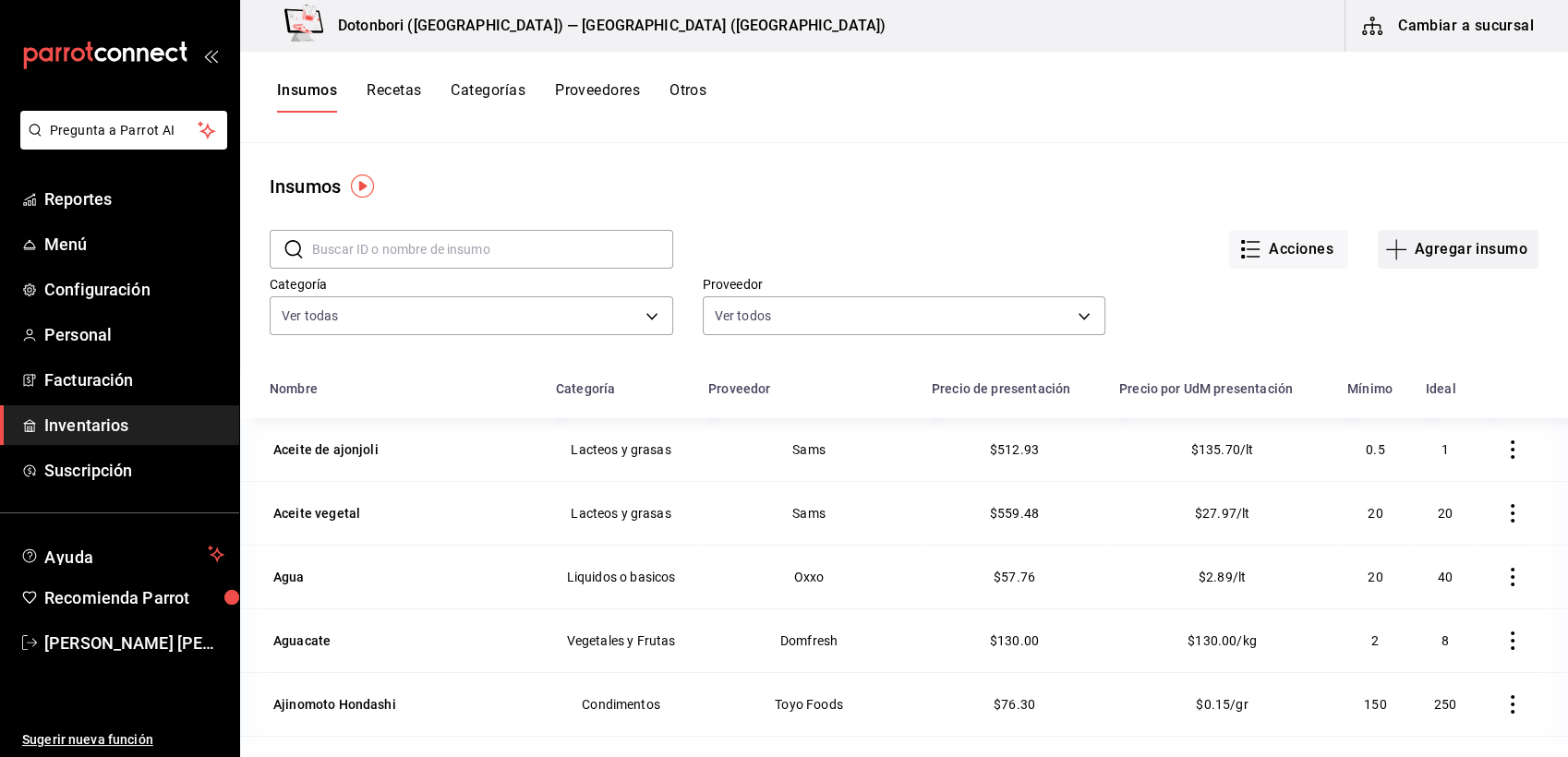 click on "Agregar insumo" at bounding box center (1458, 249) 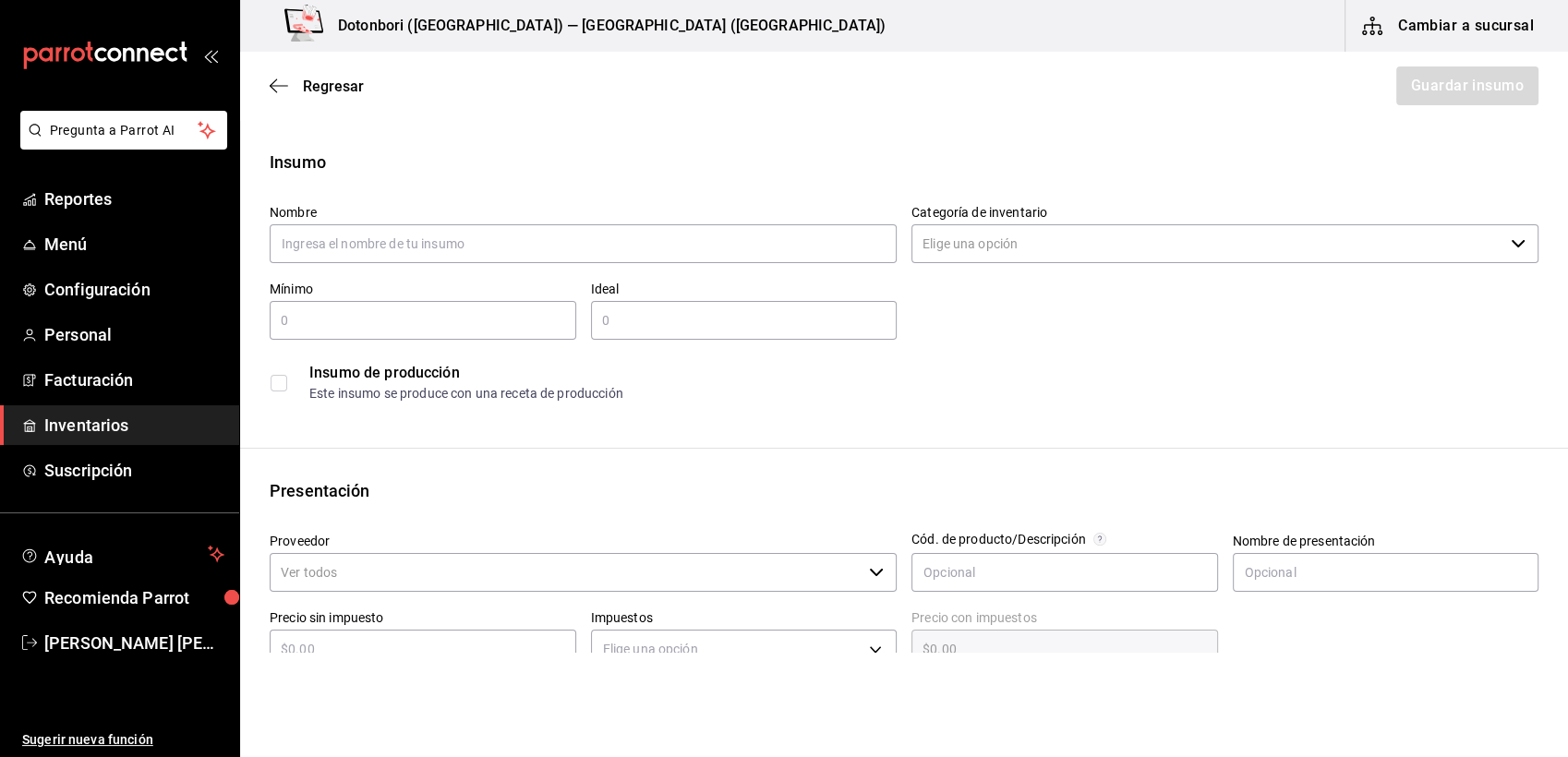 click at bounding box center [279, 383] 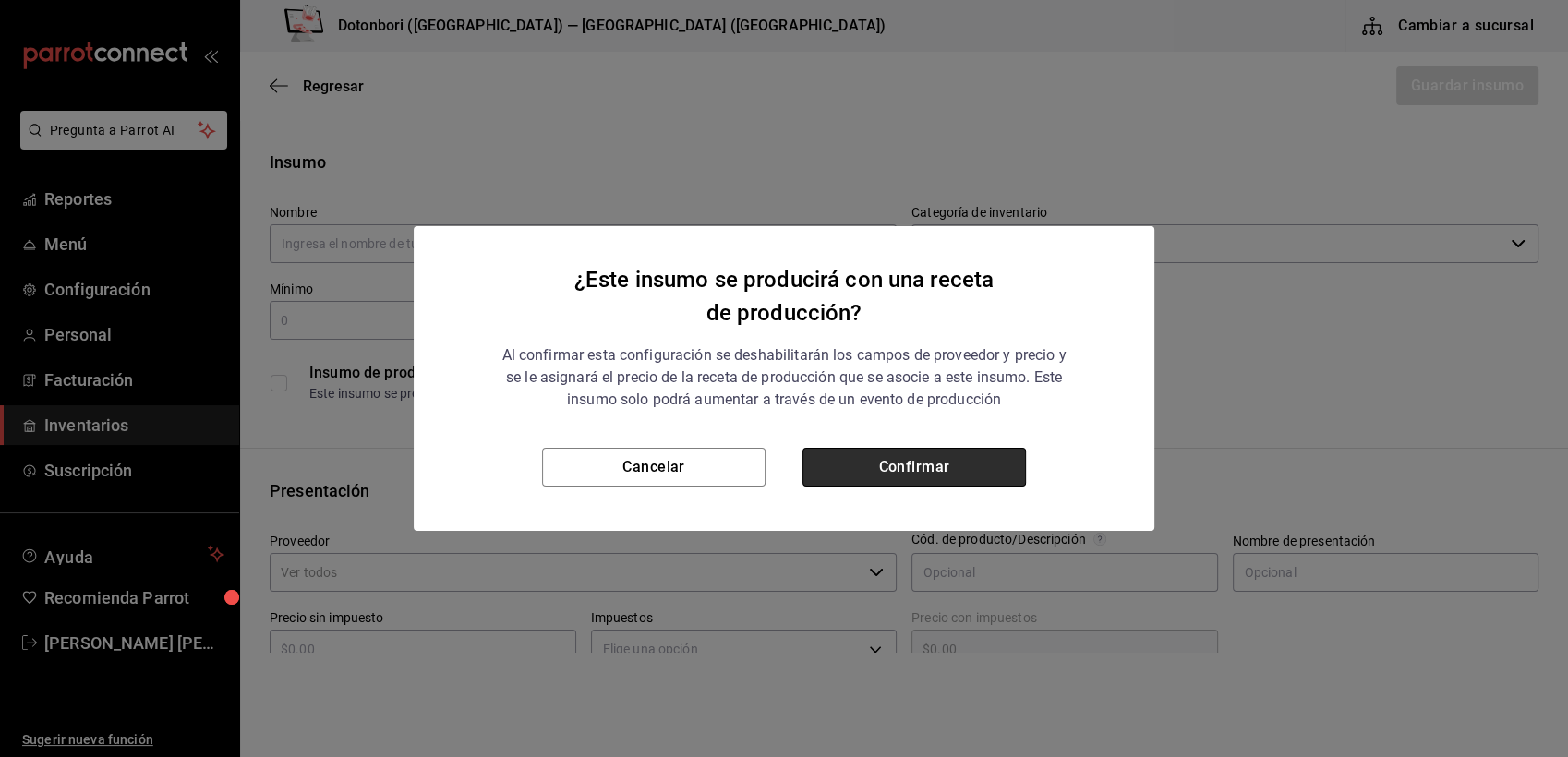 click on "Confirmar" at bounding box center [914, 467] 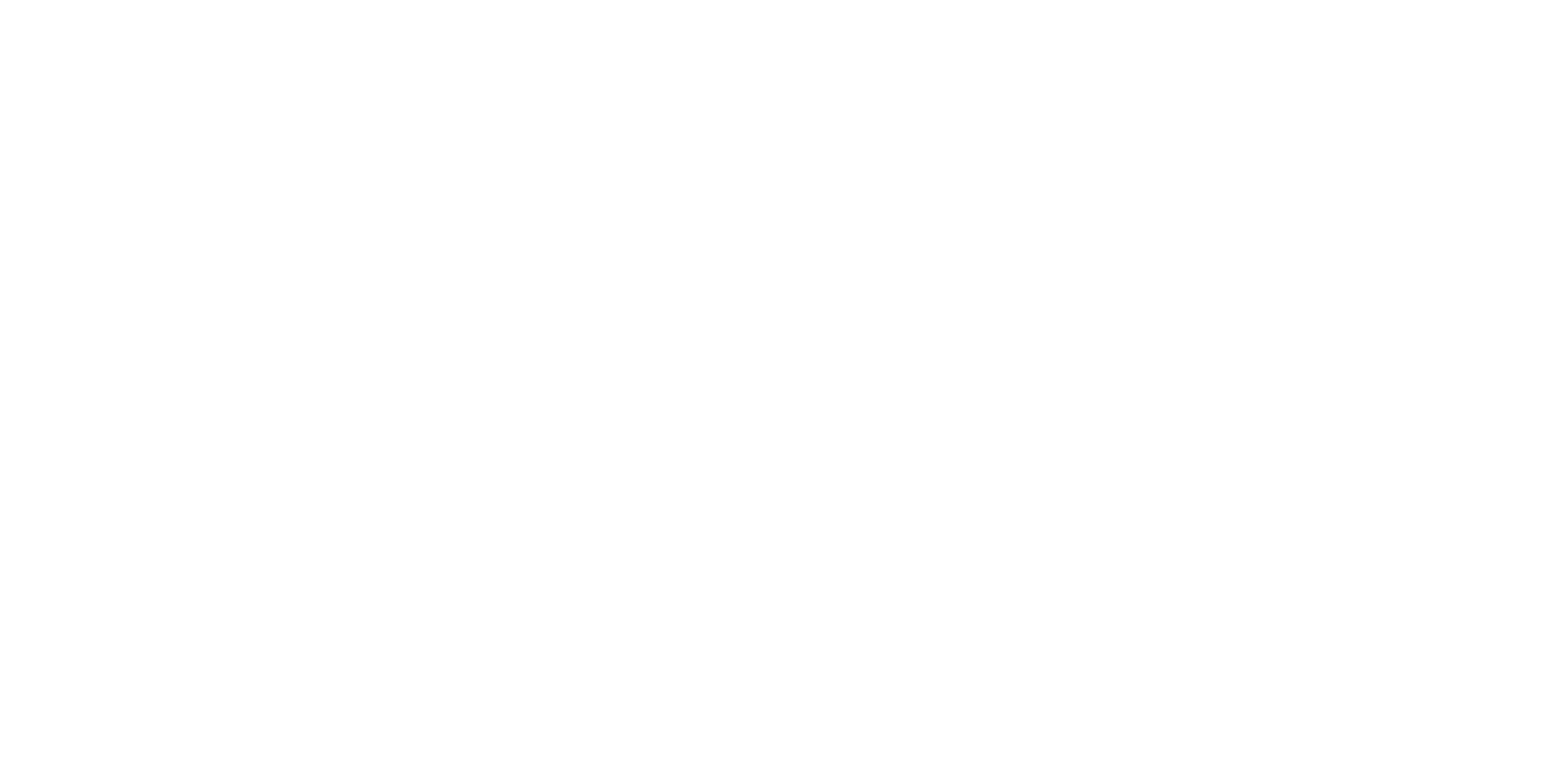 drag, startPoint x: 598, startPoint y: 196, endPoint x: 571, endPoint y: 149, distance: 54.20332 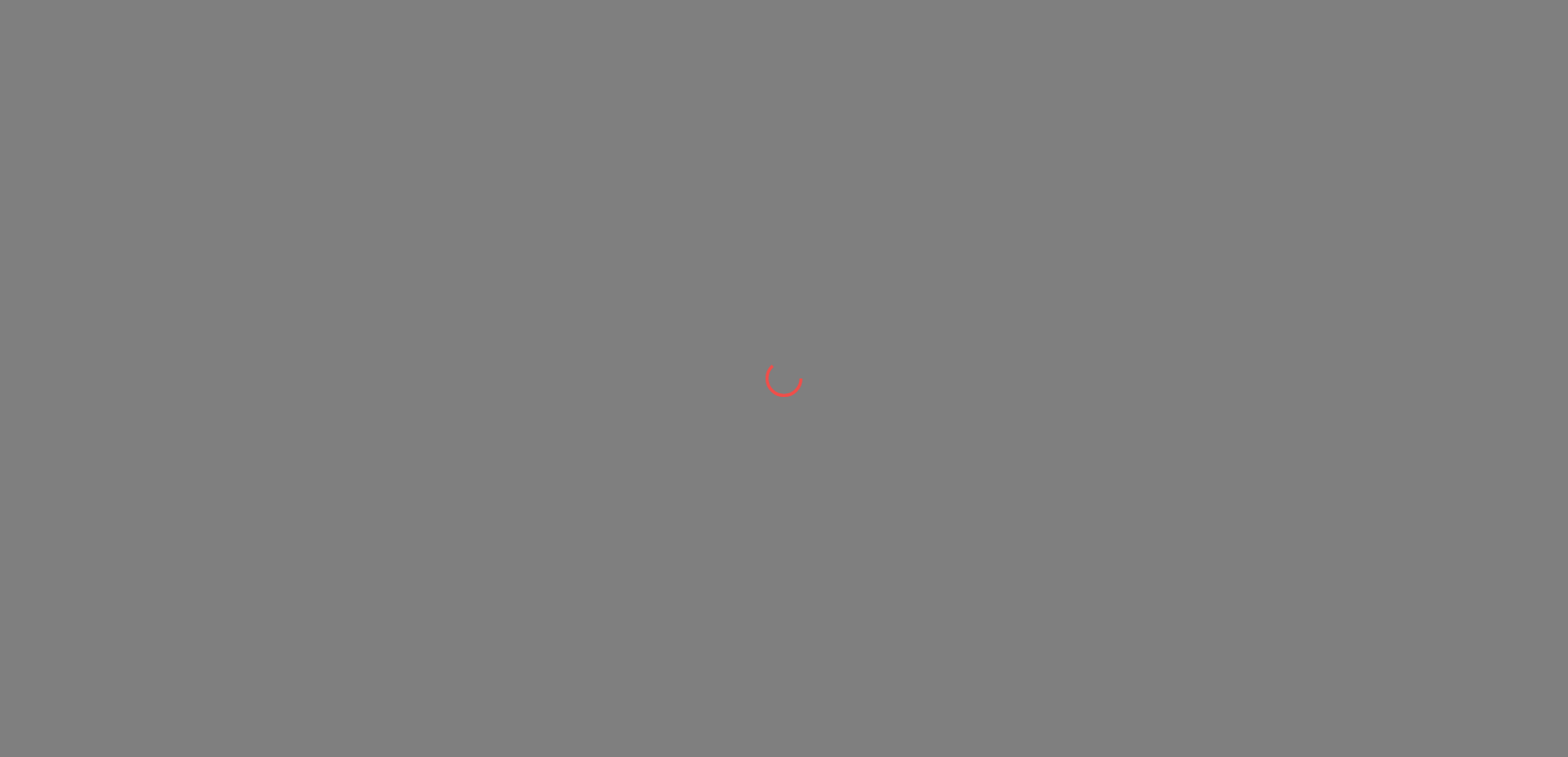 scroll, scrollTop: 0, scrollLeft: 0, axis: both 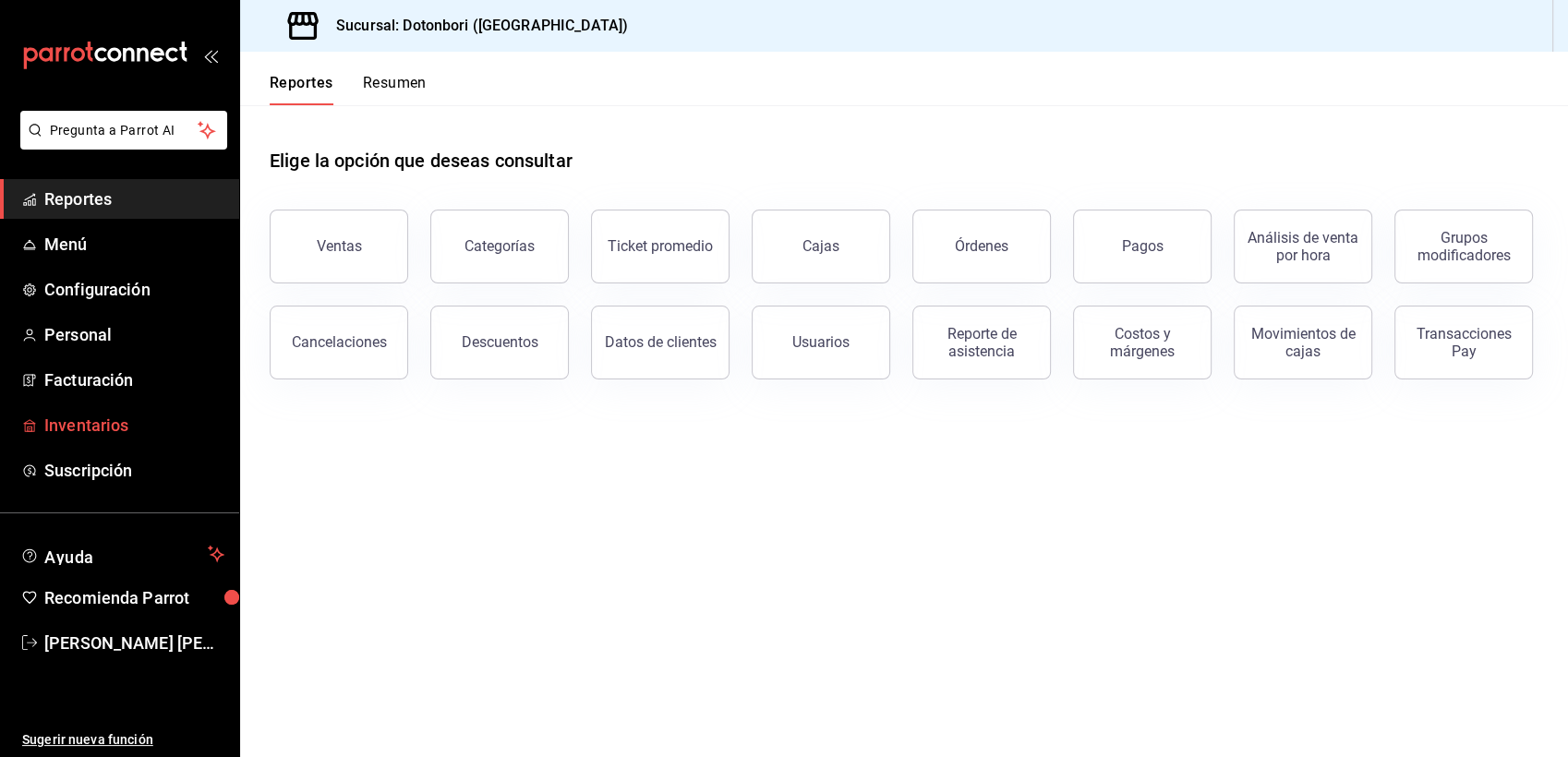 click on "Inventarios" at bounding box center [134, 425] 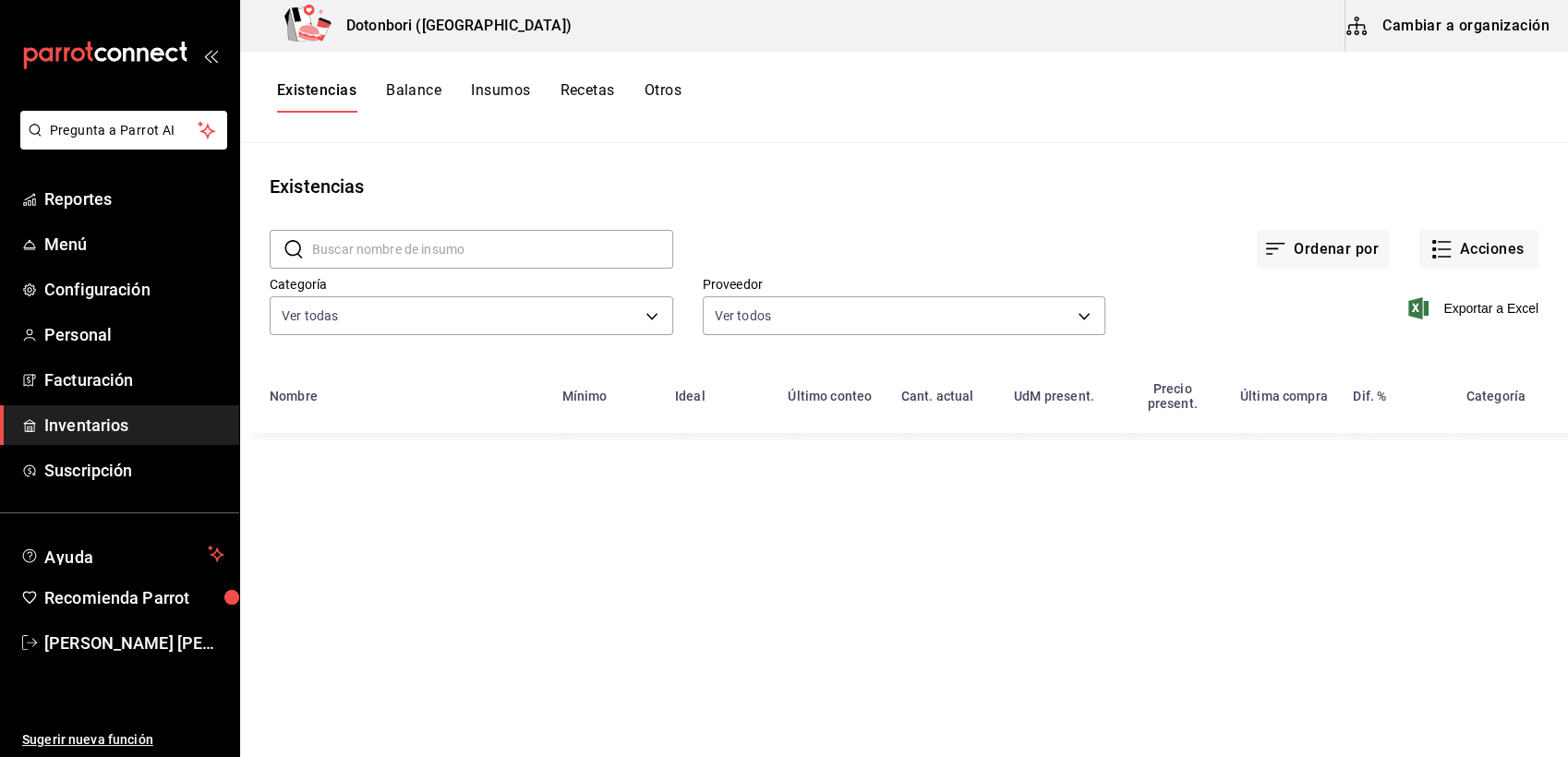 click on "Cambiar a organización" at bounding box center (1449, 26) 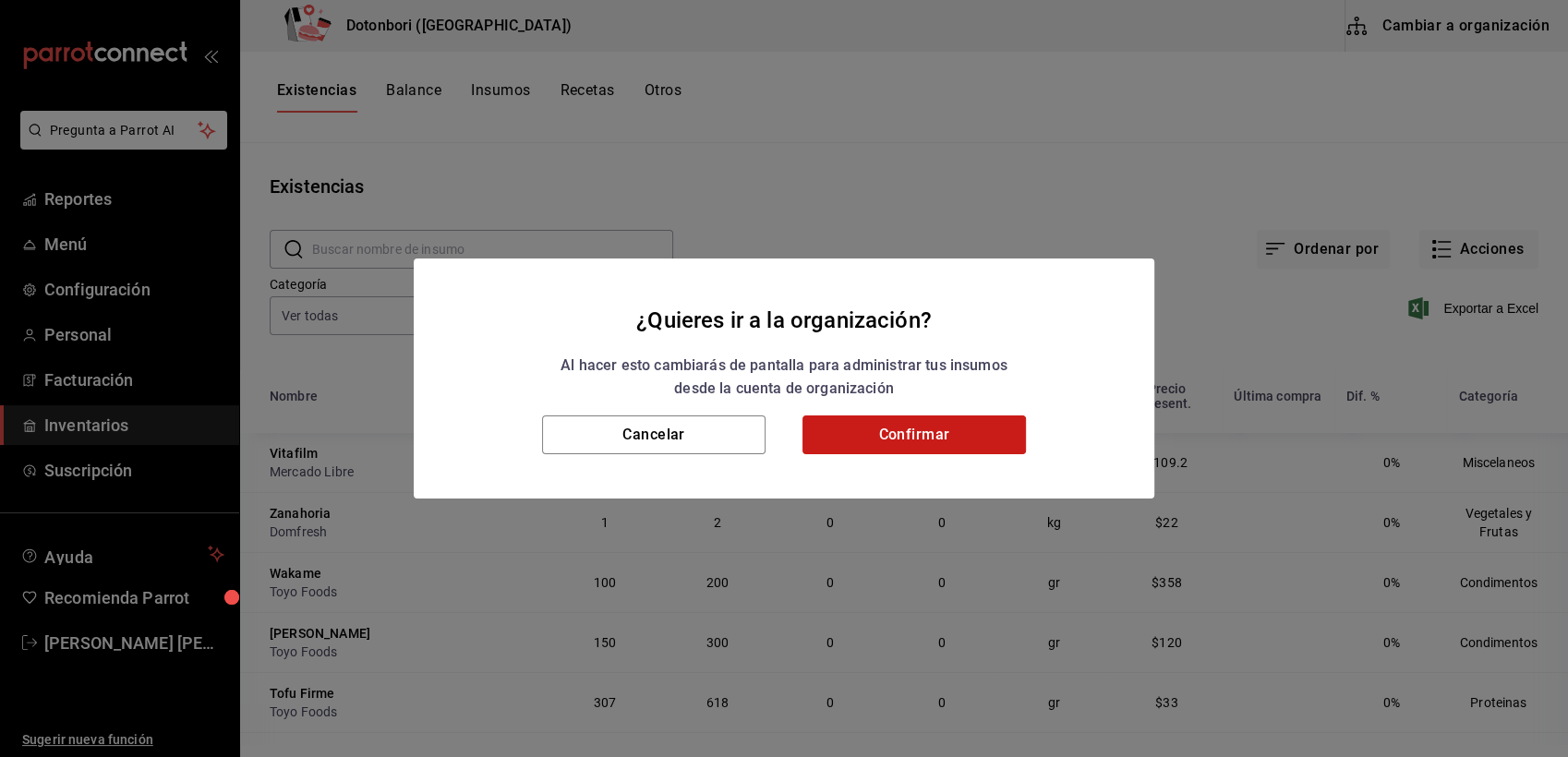 click on "Confirmar" at bounding box center [914, 435] 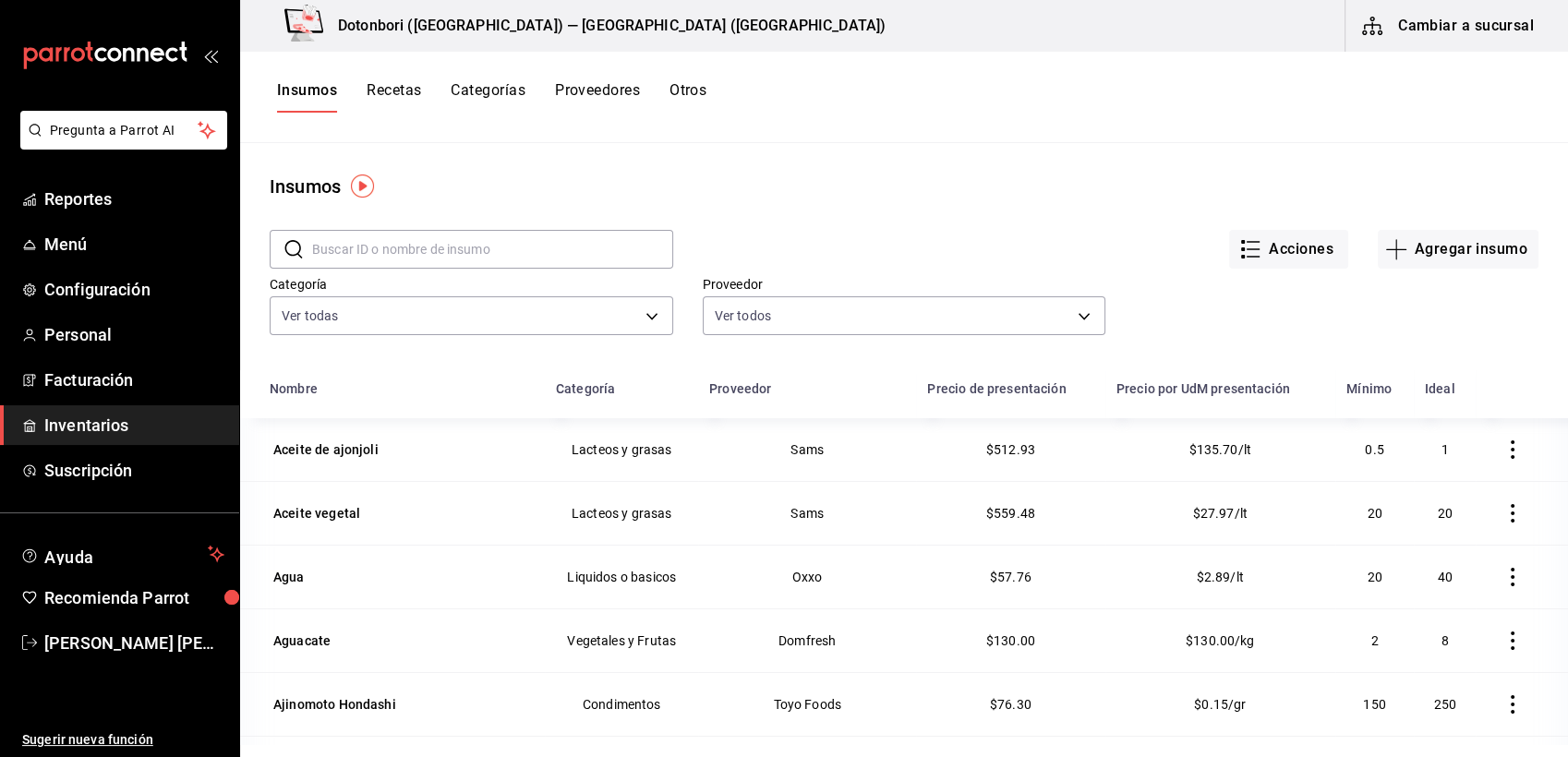 click on "Otros" at bounding box center [688, 97] 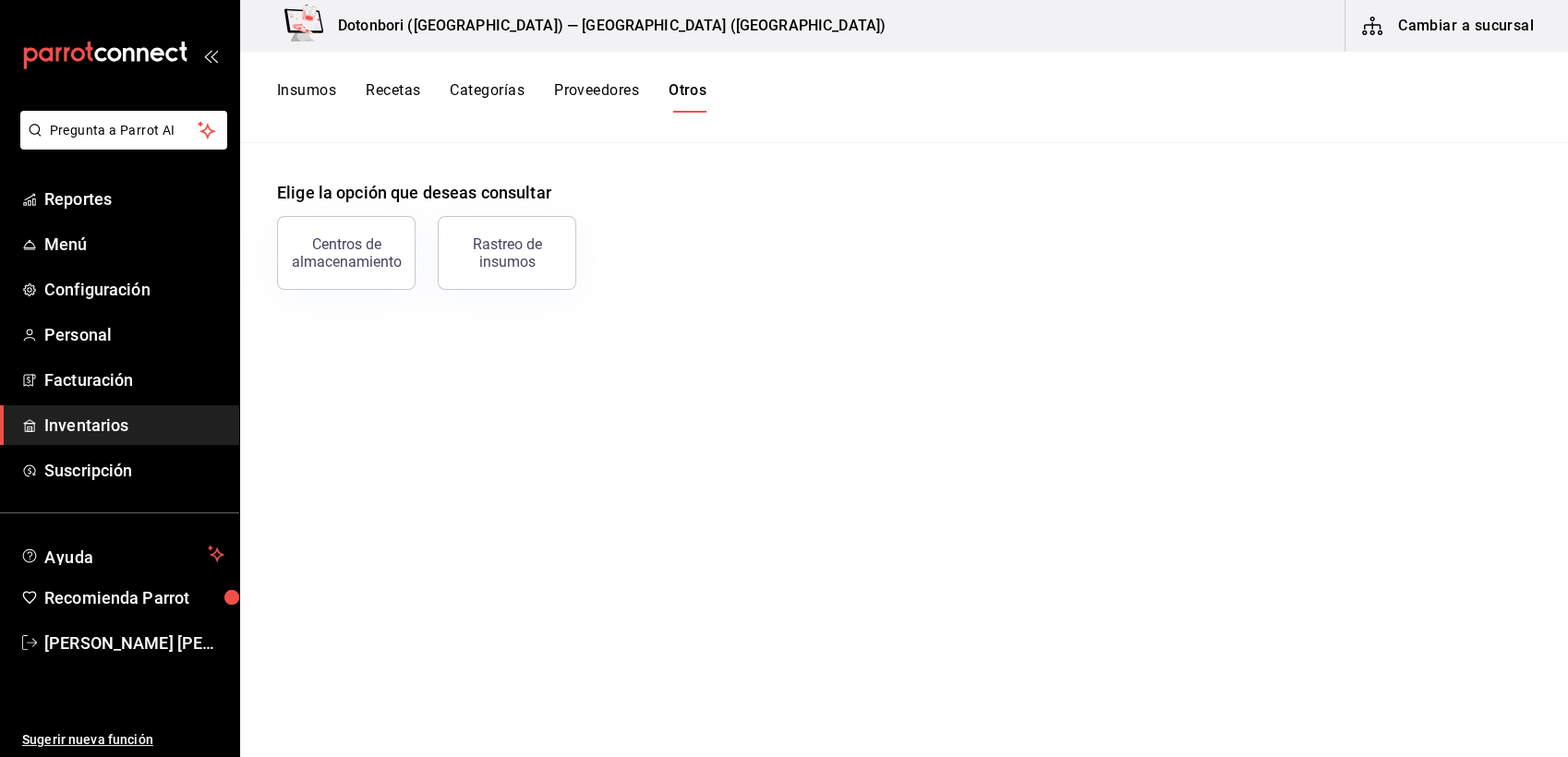 click on "Recetas" at bounding box center (392, 97) 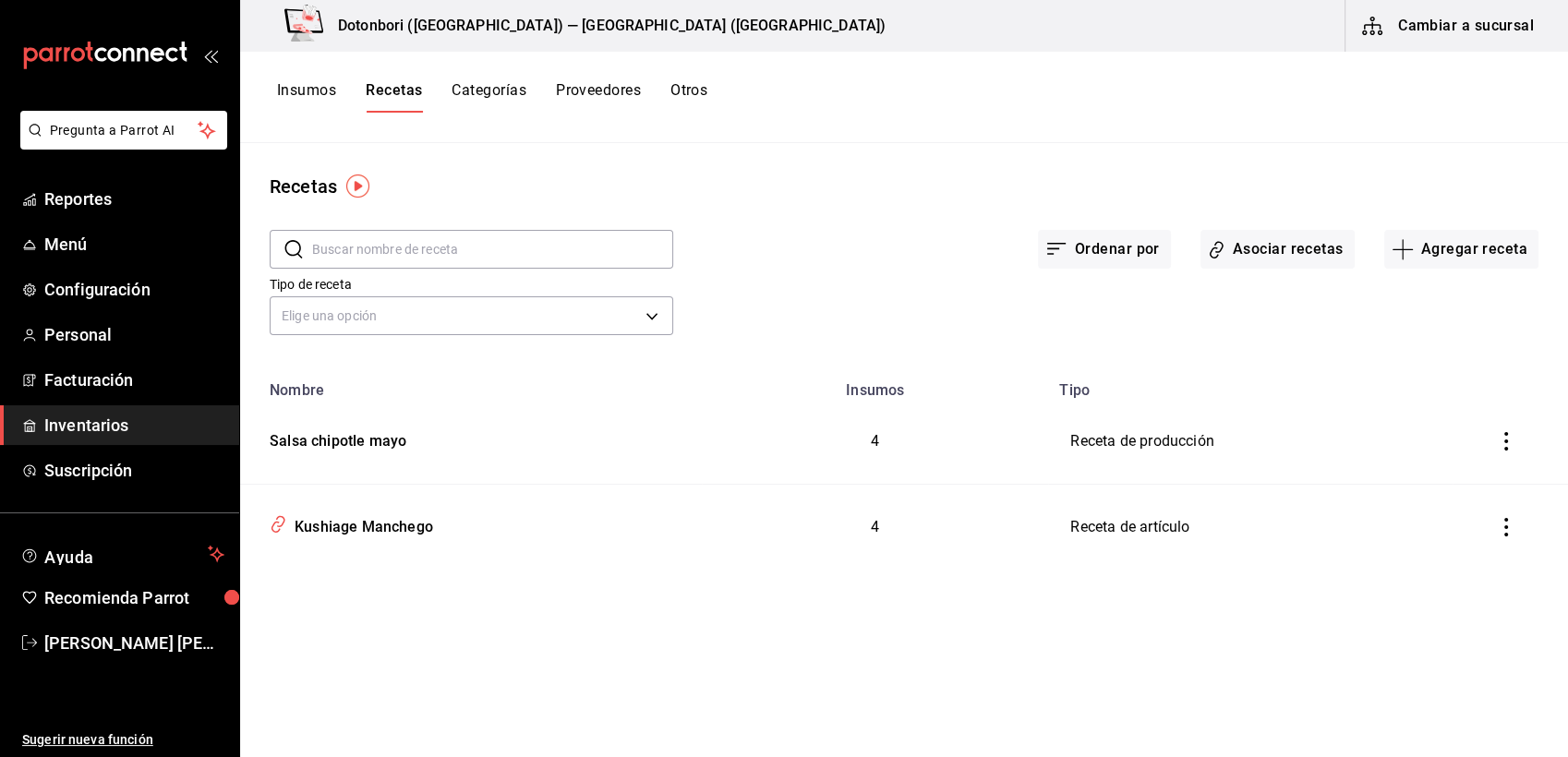 click on "Categorías" at bounding box center (488, 97) 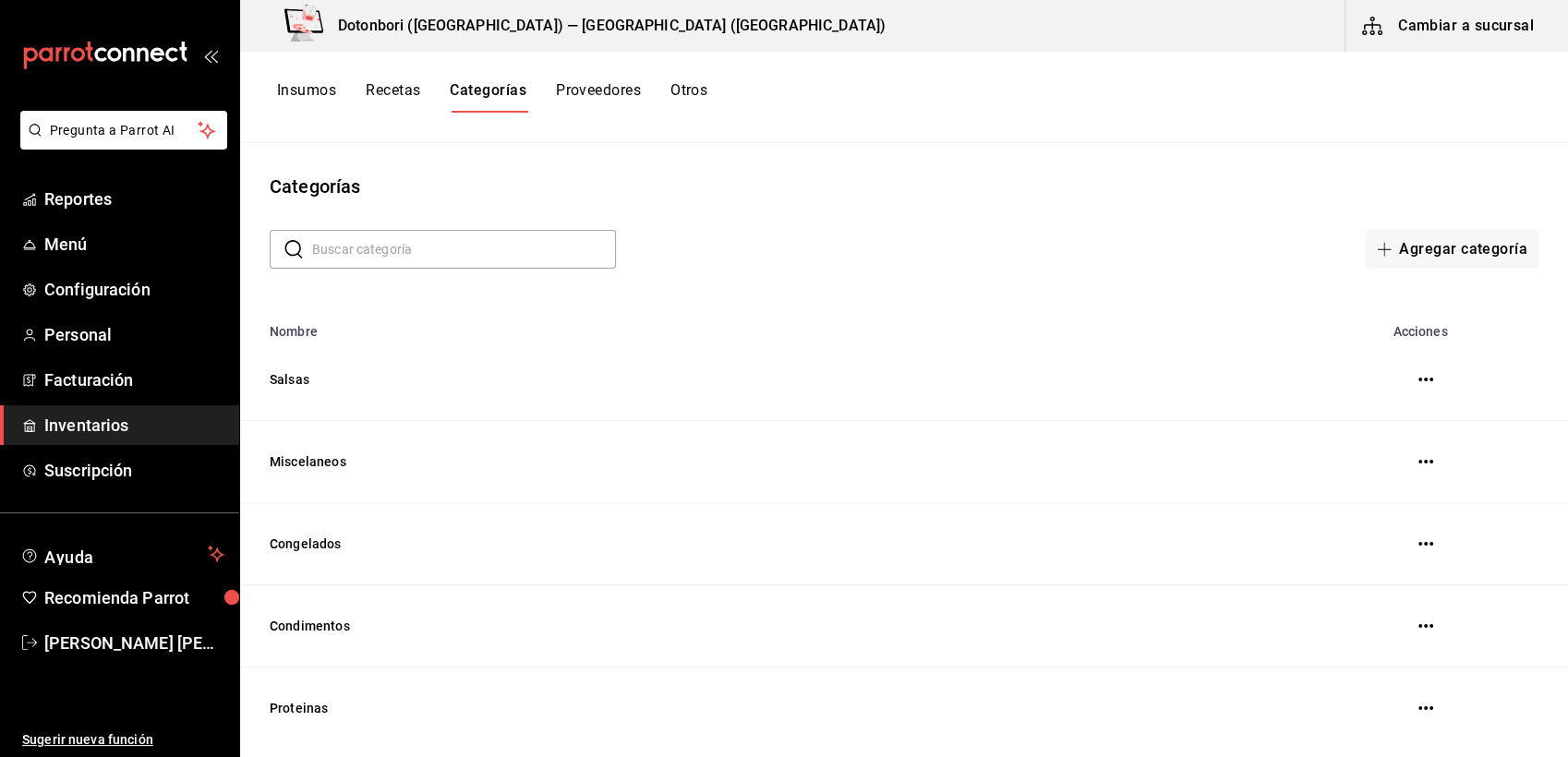 click 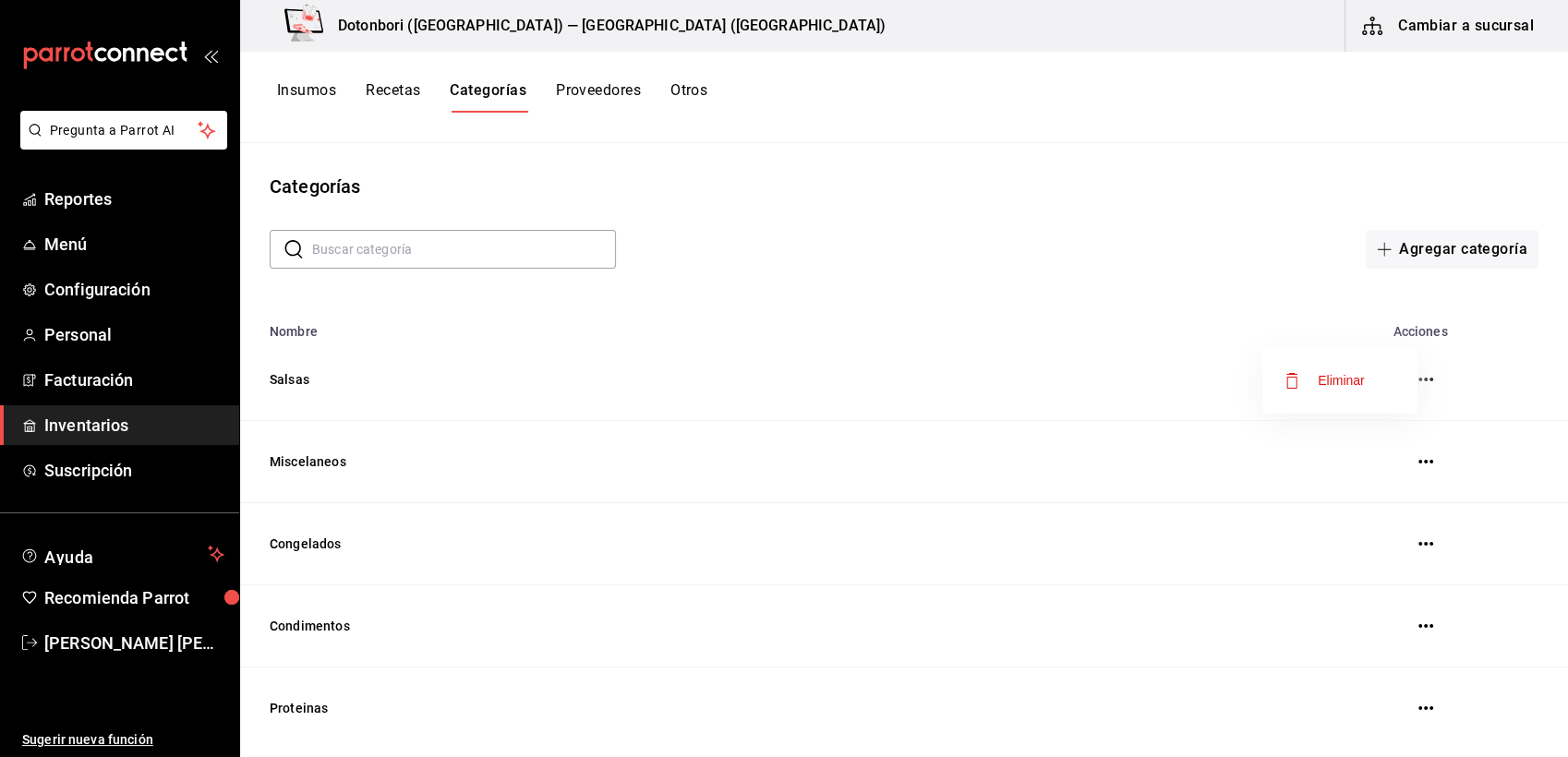 click at bounding box center [784, 378] 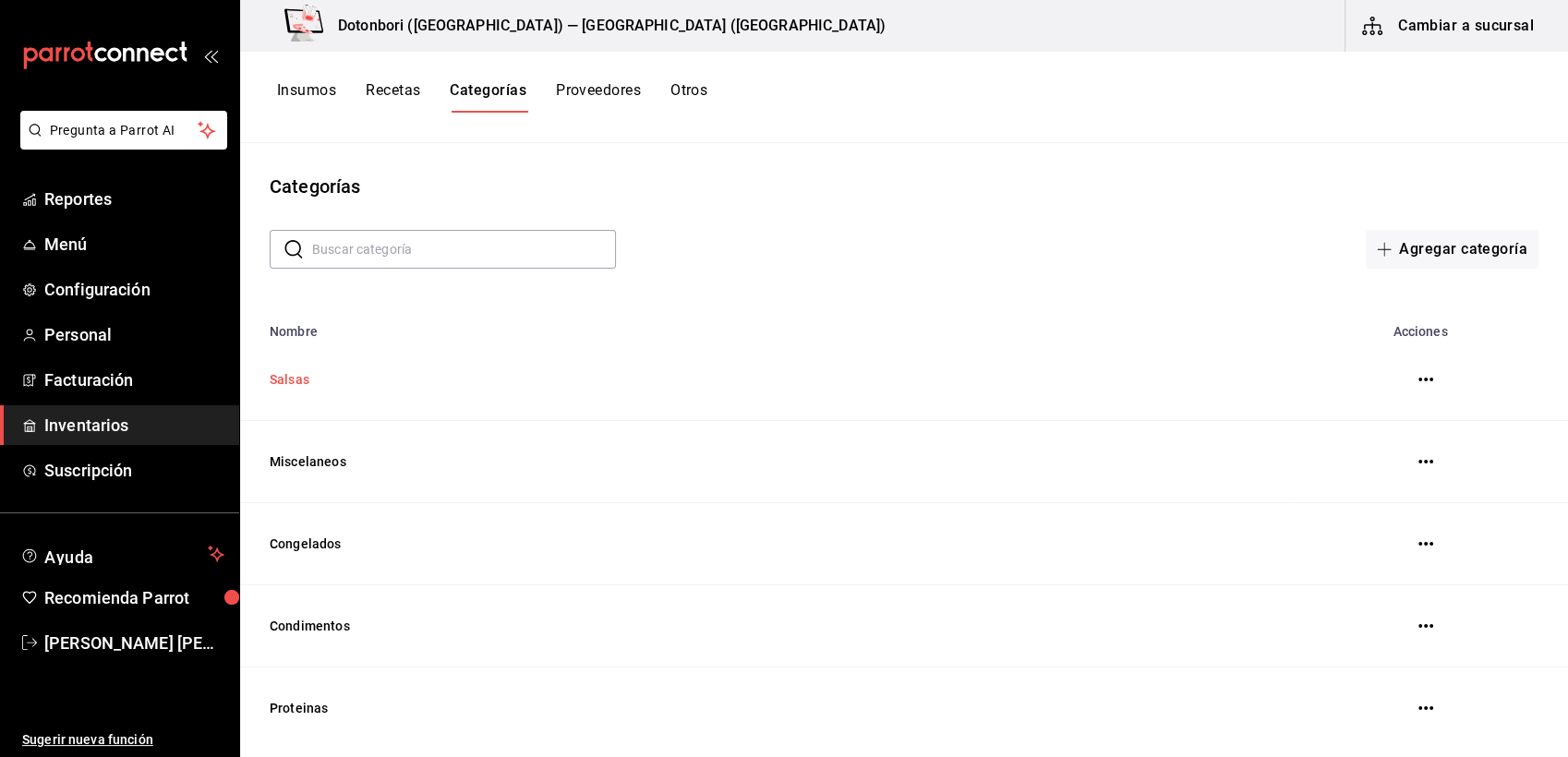 click on "Salsas" at bounding box center [766, 379] 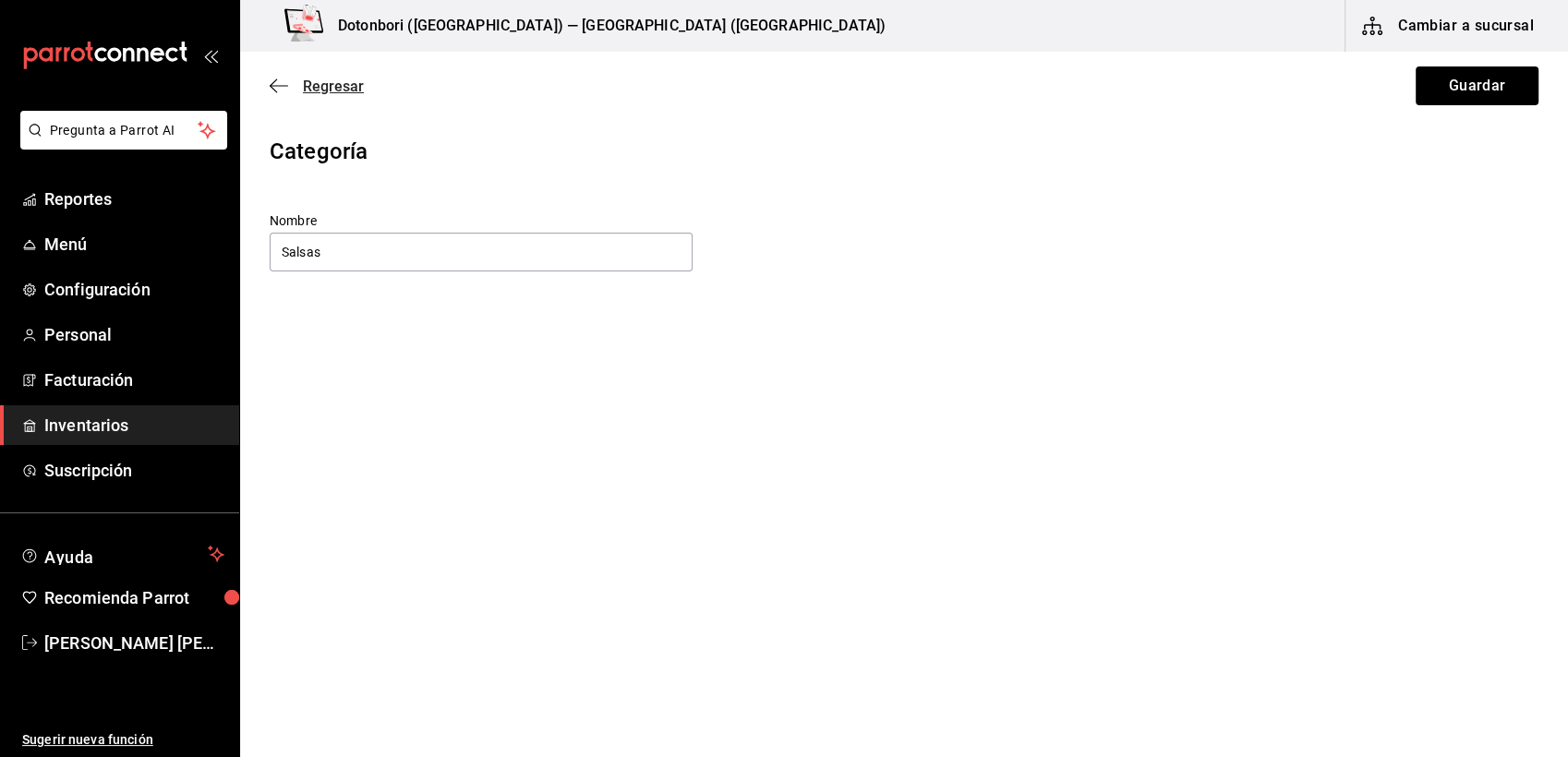 click 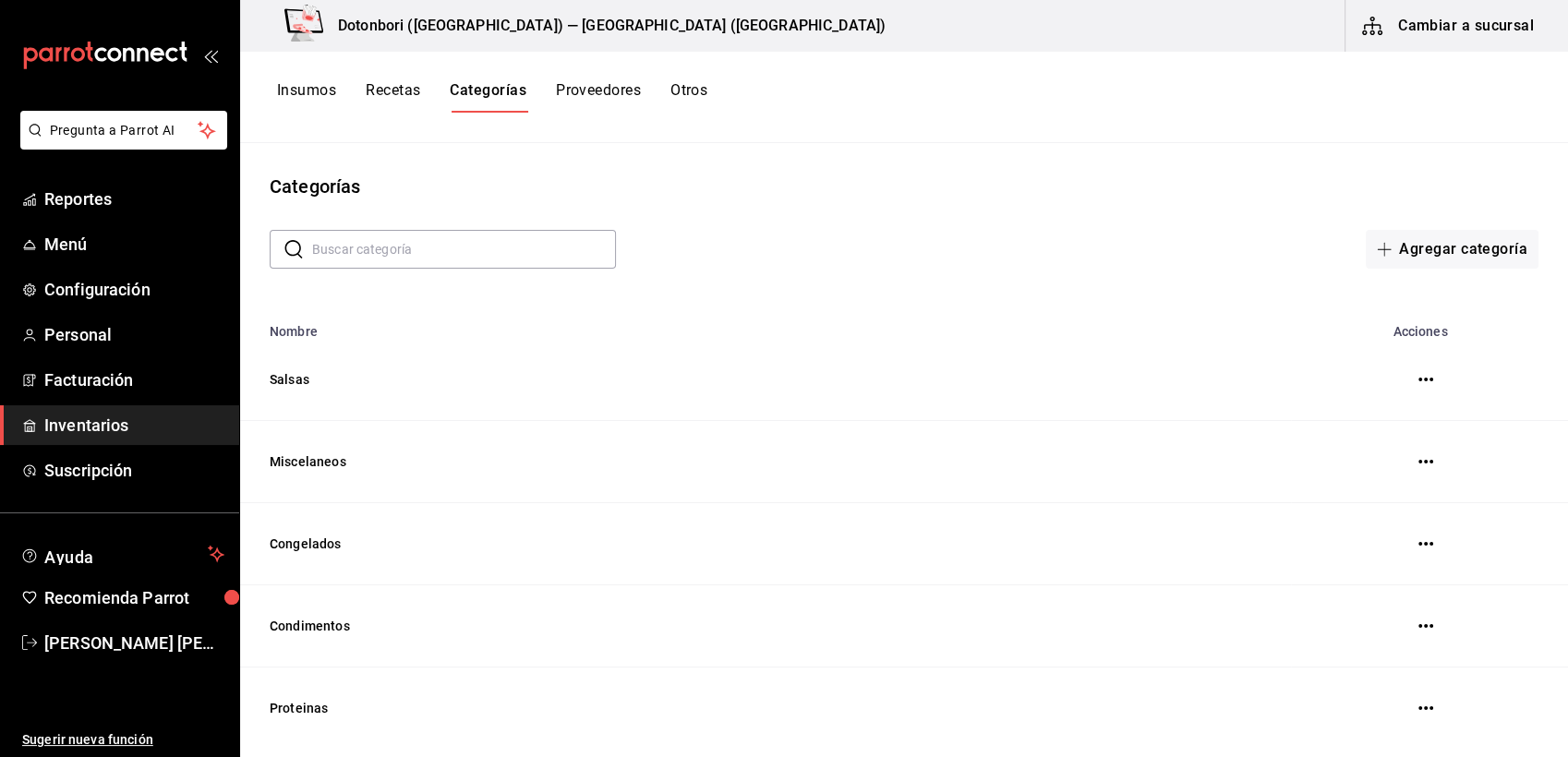 click on "Recetas" at bounding box center [392, 97] 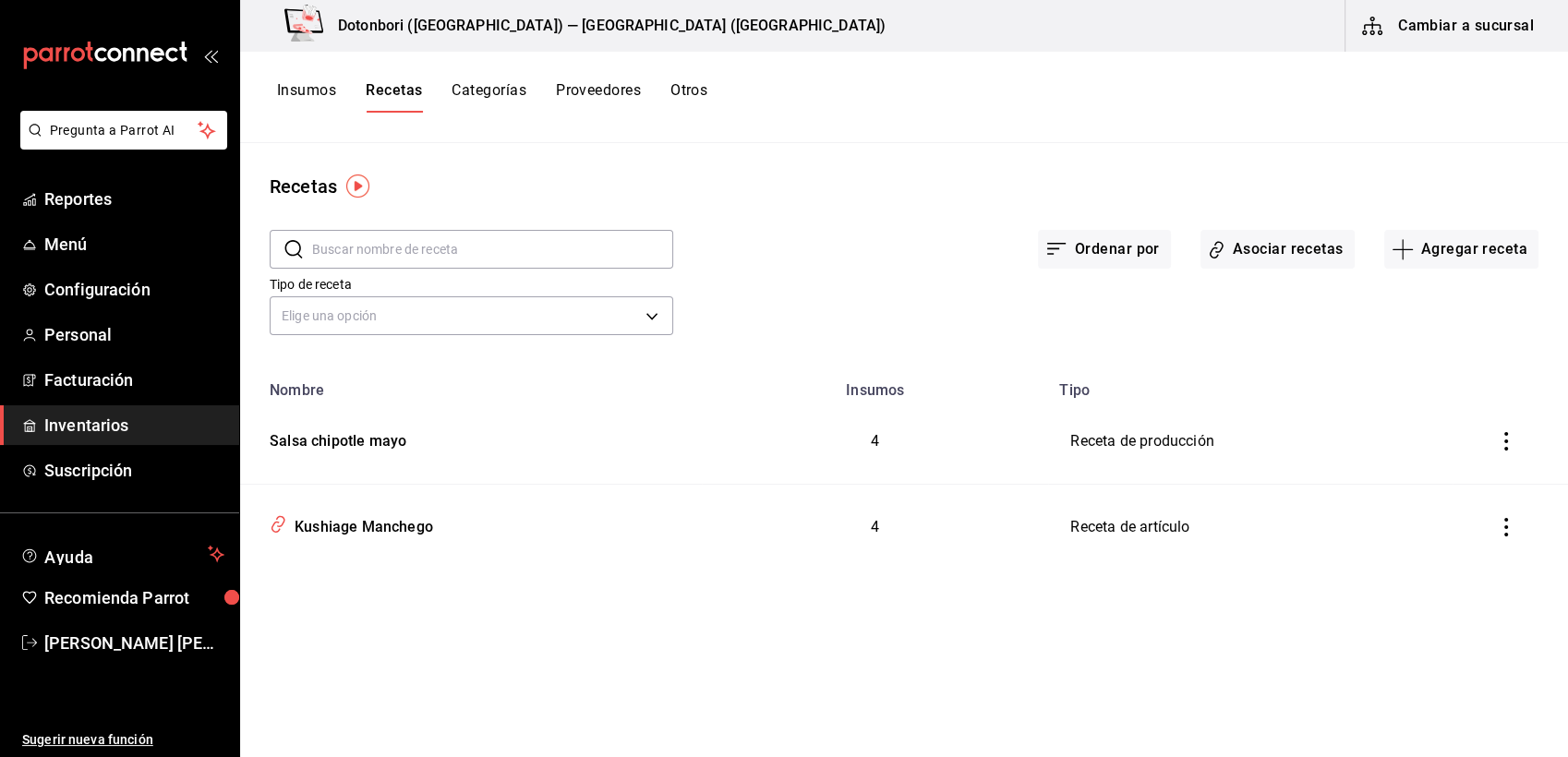 click on "Insumos" at bounding box center (307, 97) 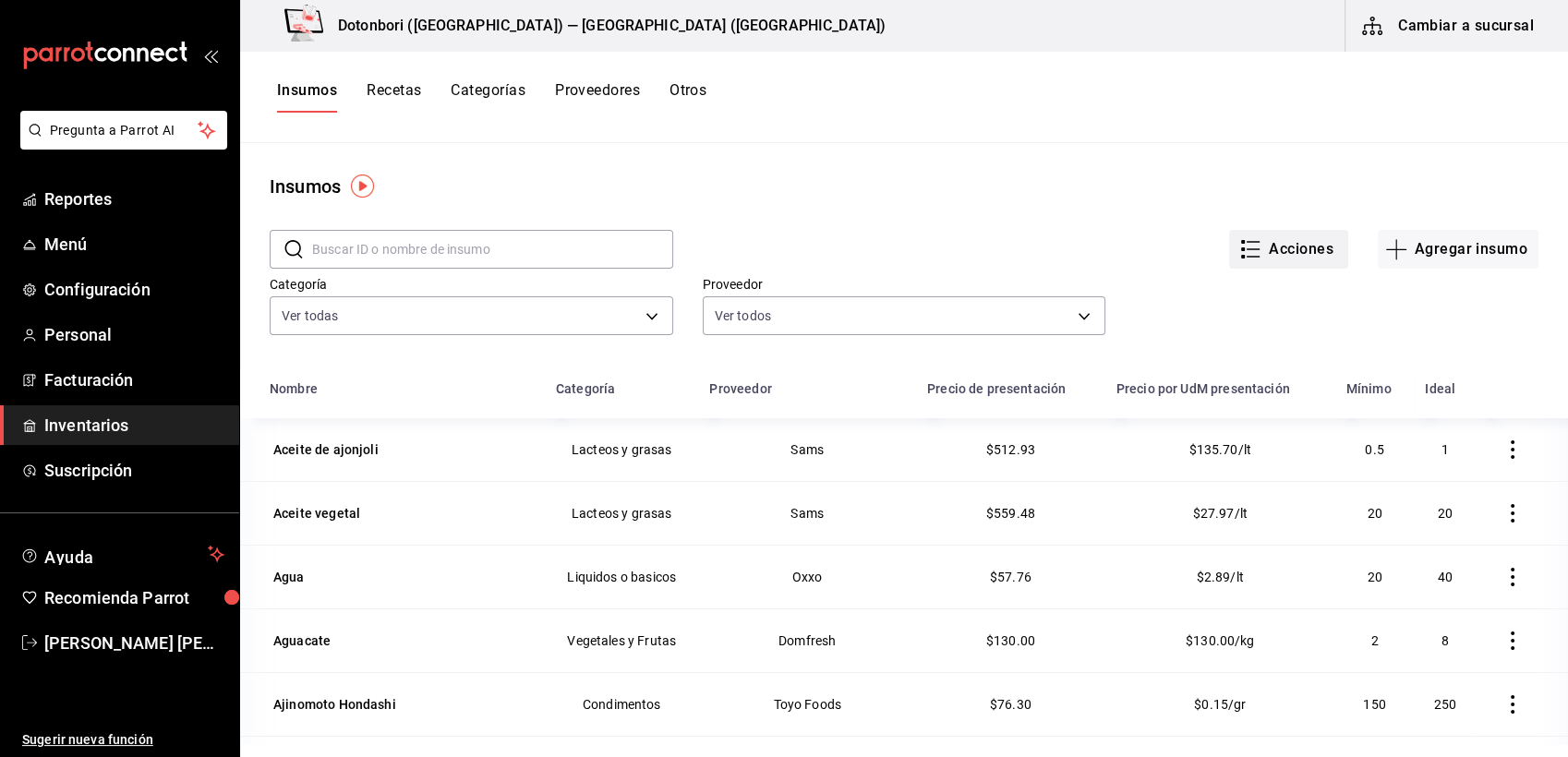 click on "Acciones" at bounding box center [1288, 249] 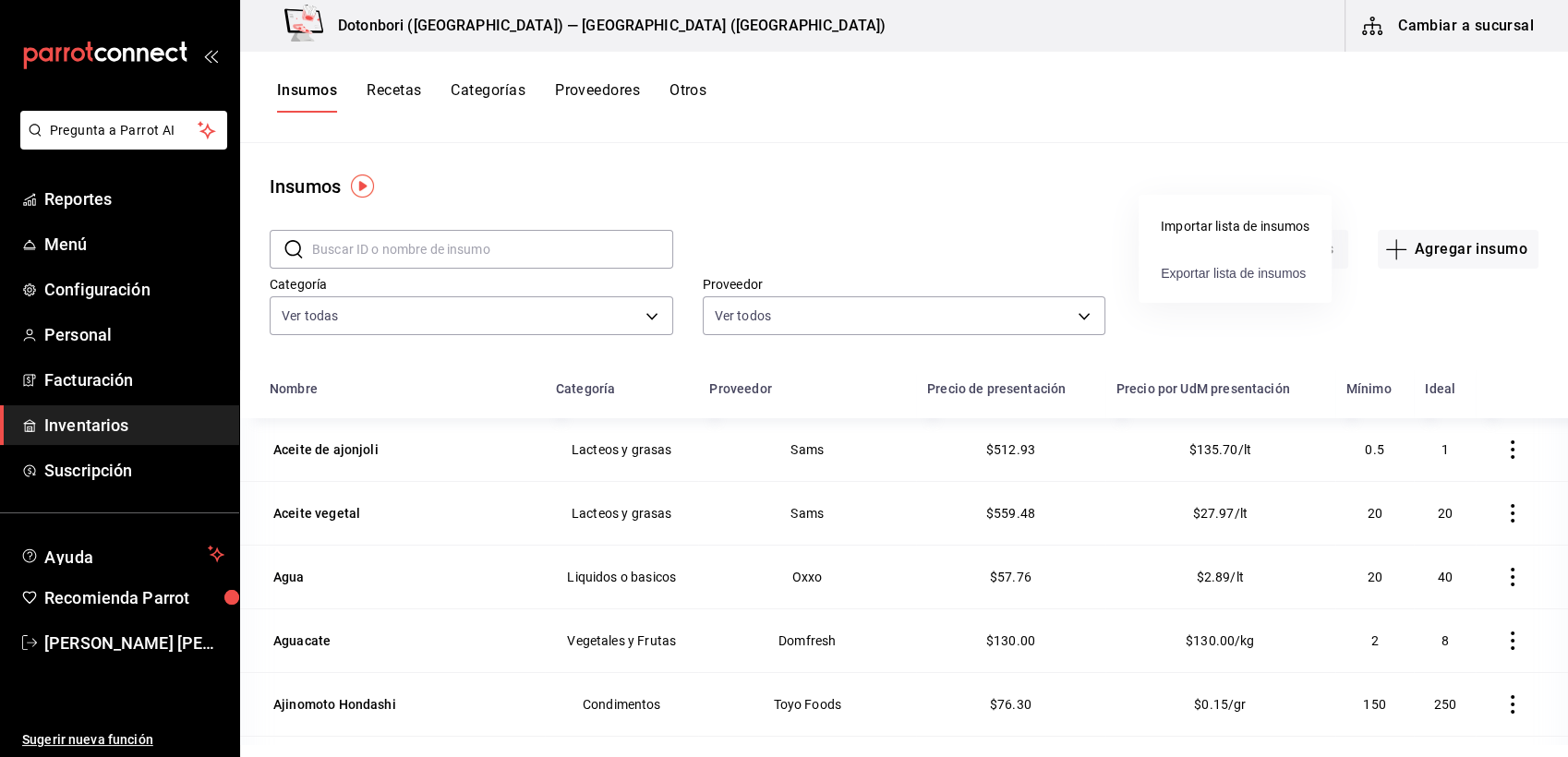 click on "Exportar lista de insumos" at bounding box center [1233, 273] 